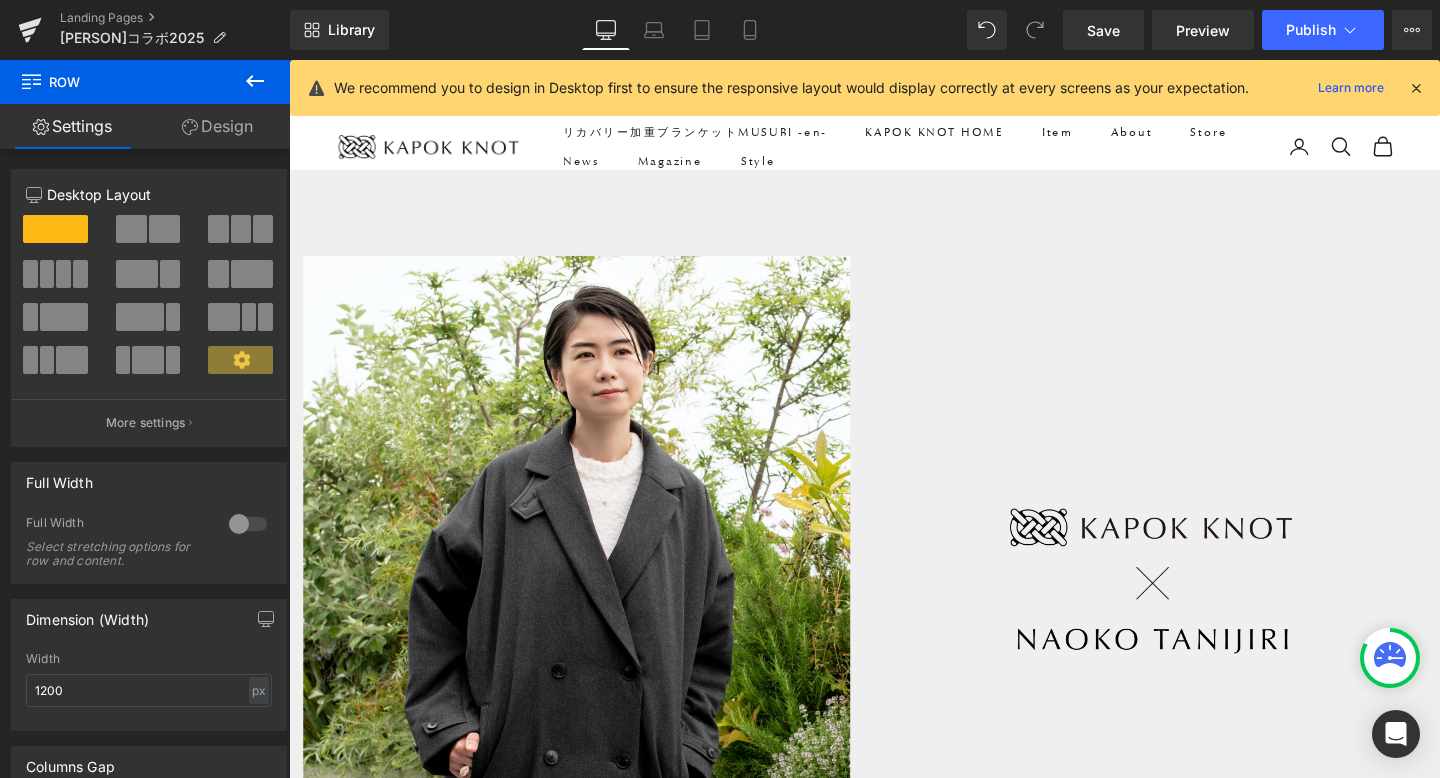 scroll, scrollTop: 9906, scrollLeft: 0, axis: vertical 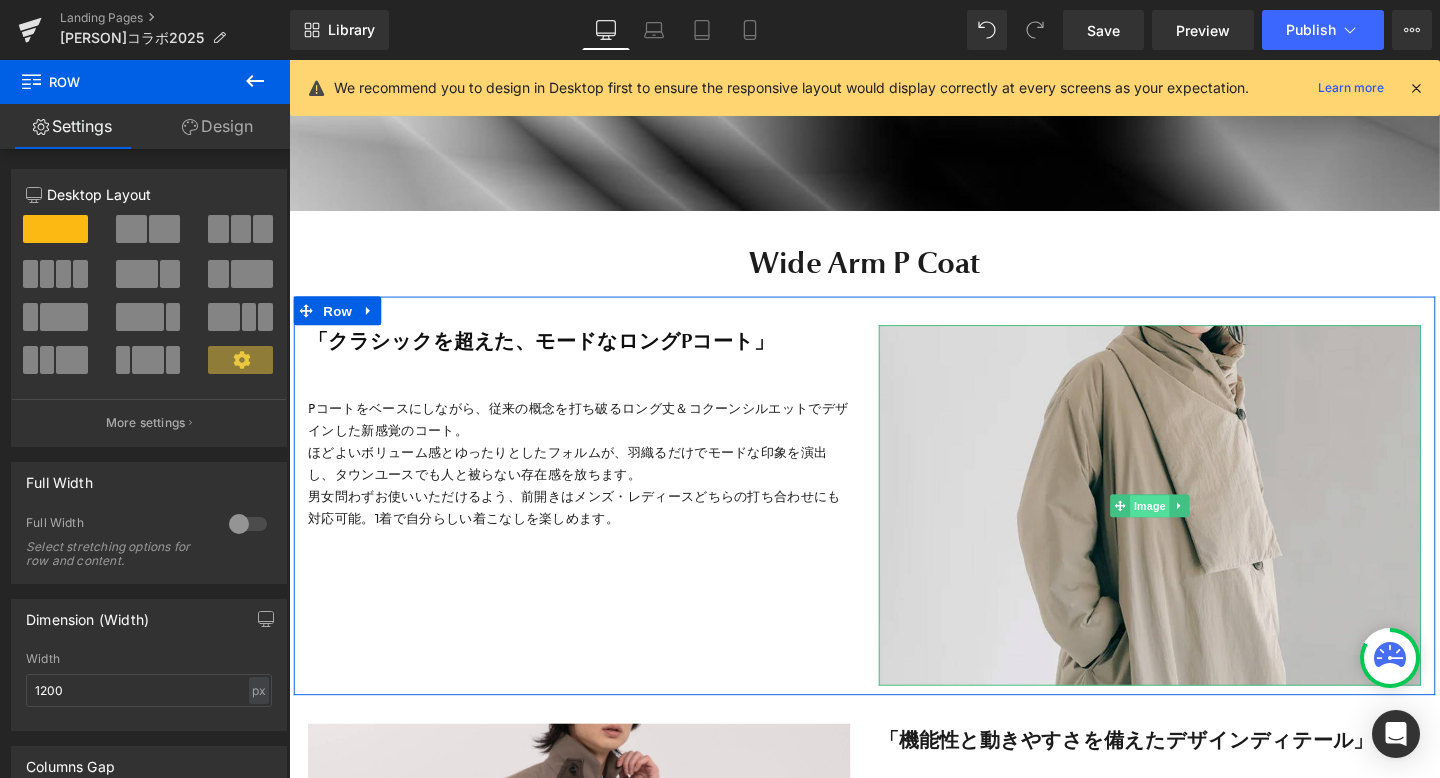click on "Image" at bounding box center [1194, 529] 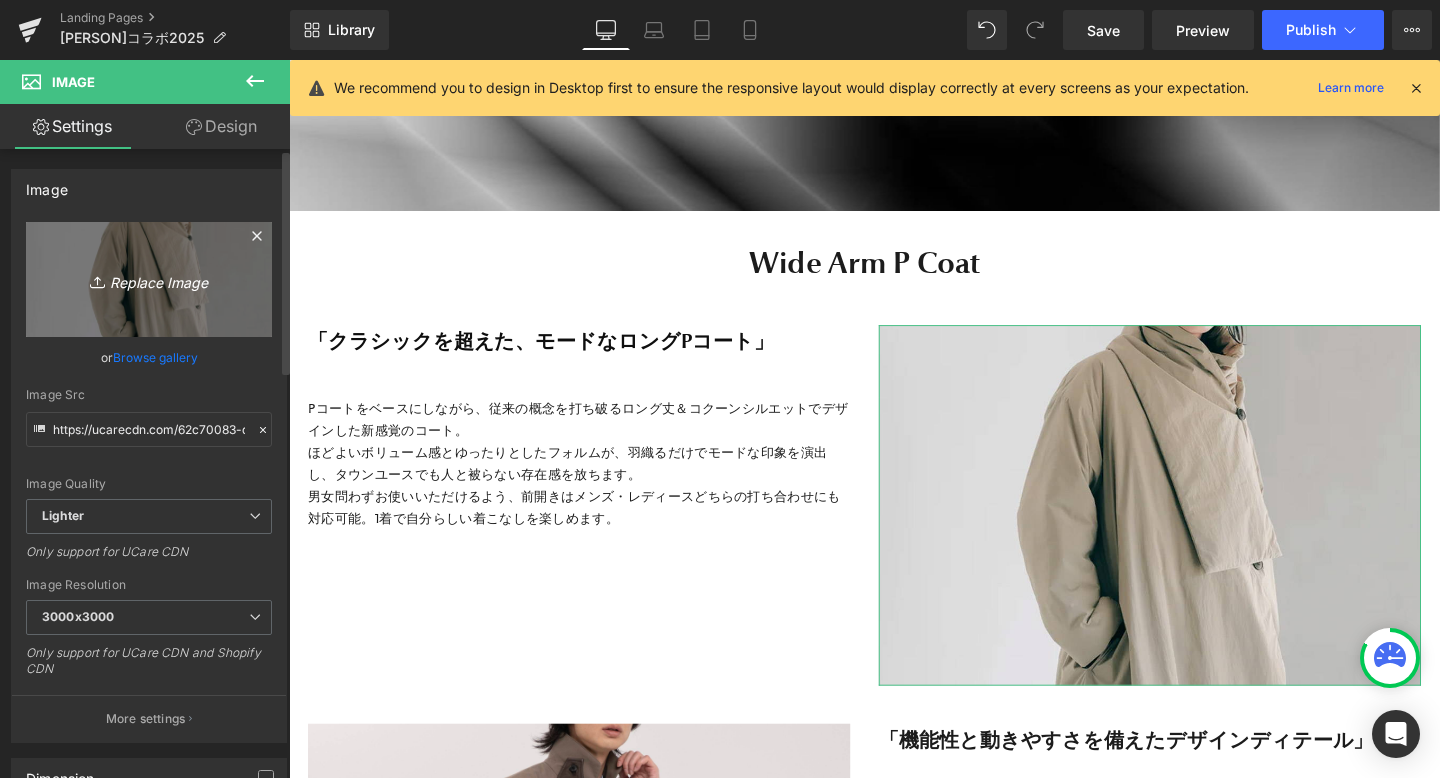 click on "Replace Image" at bounding box center (149, 279) 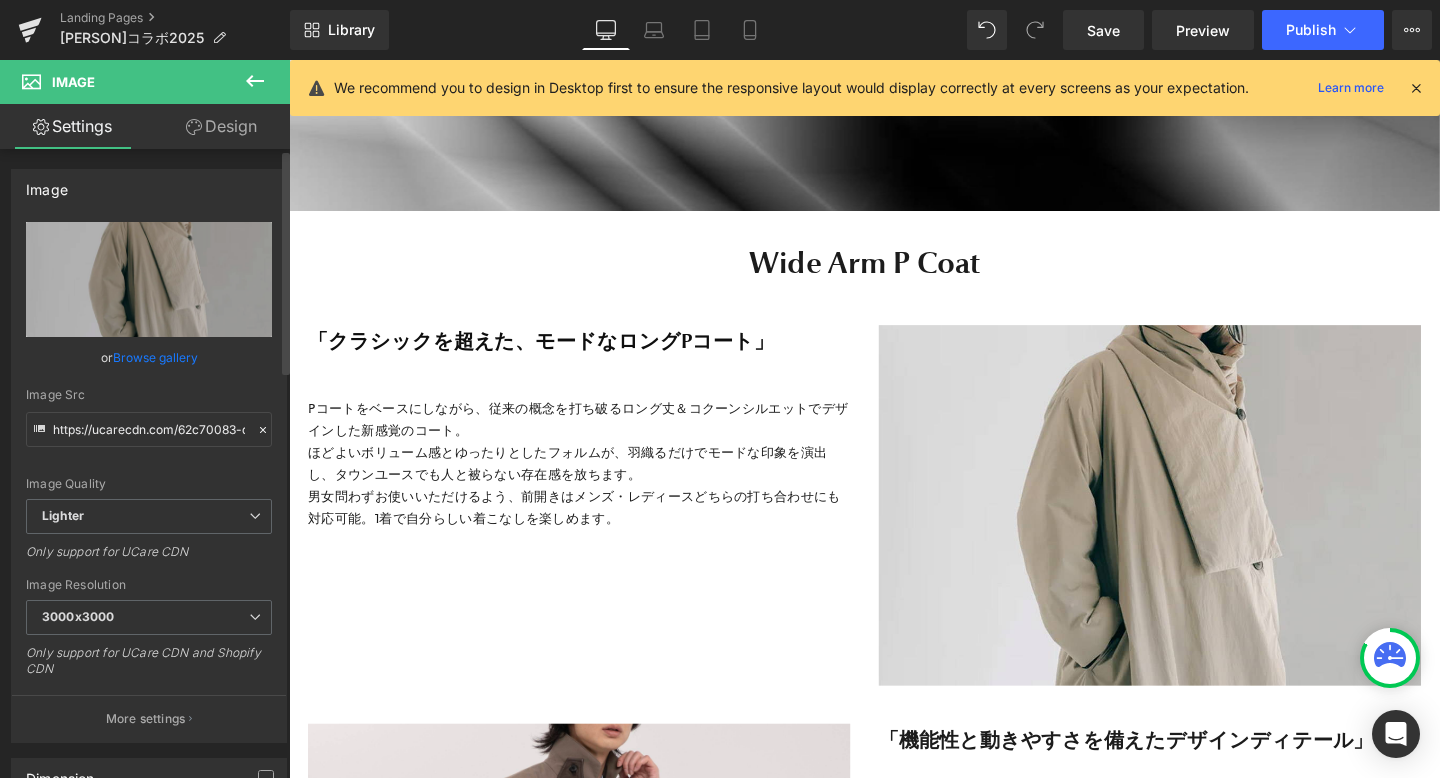 type on "C:\fakepath\KK_LINEリッチ (38).jpeg" 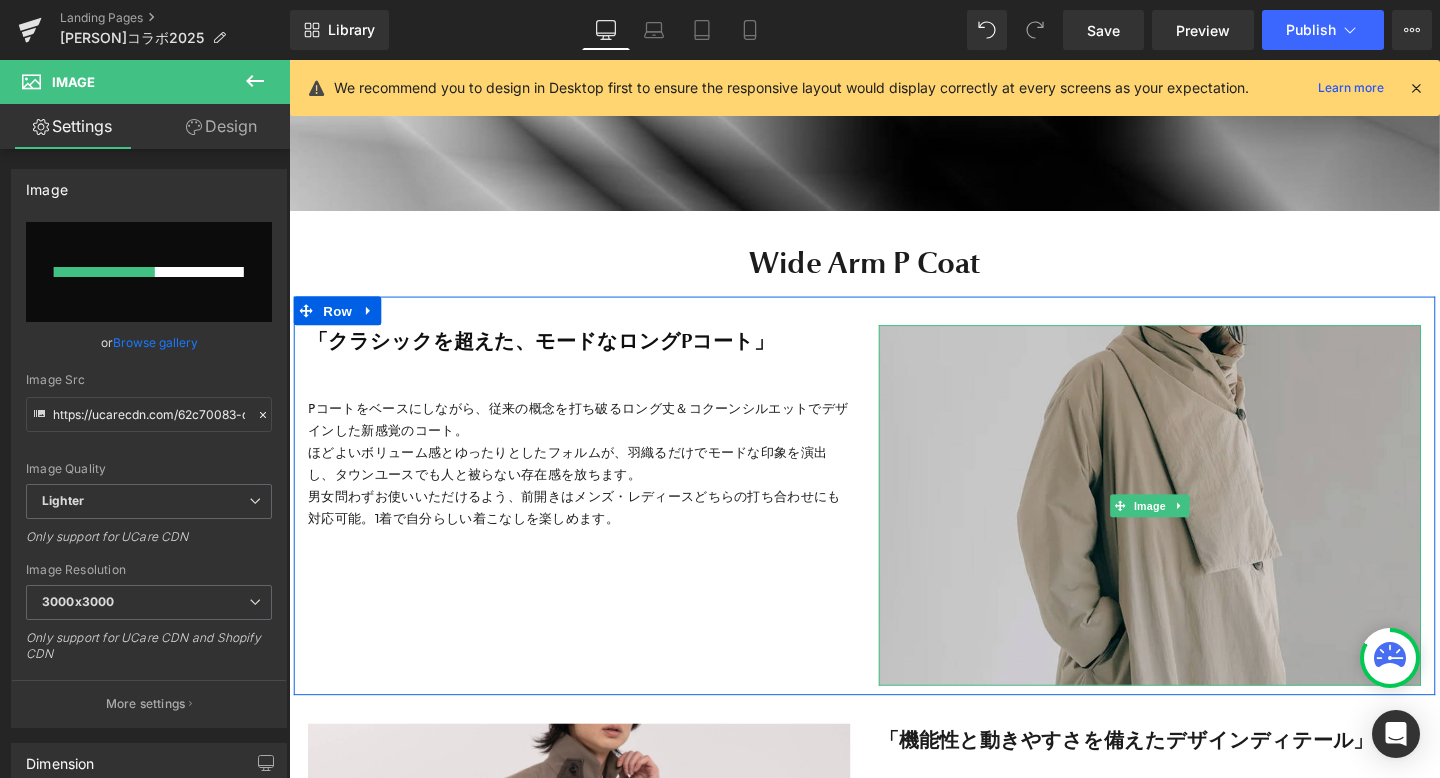 type 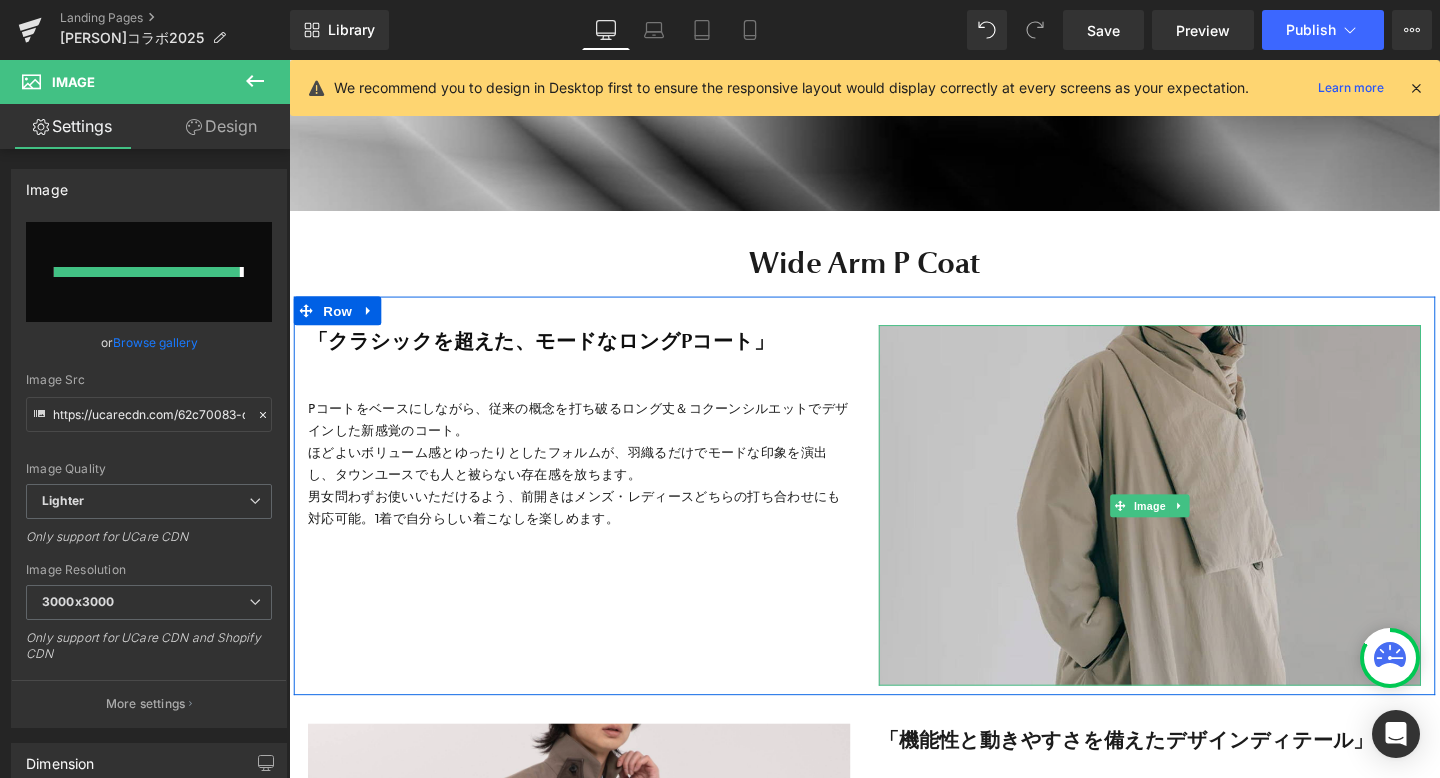 type on "https://ucarecdn.com/53cc661f-ae8d-4b5c-a710-85a1faadeb84/-/format/auto/-/preview/3000x3000/-/quality/lighter/KK_LINE%E3%83%AA%E3%83%83%E3%83%81%20_38_.jpeg" 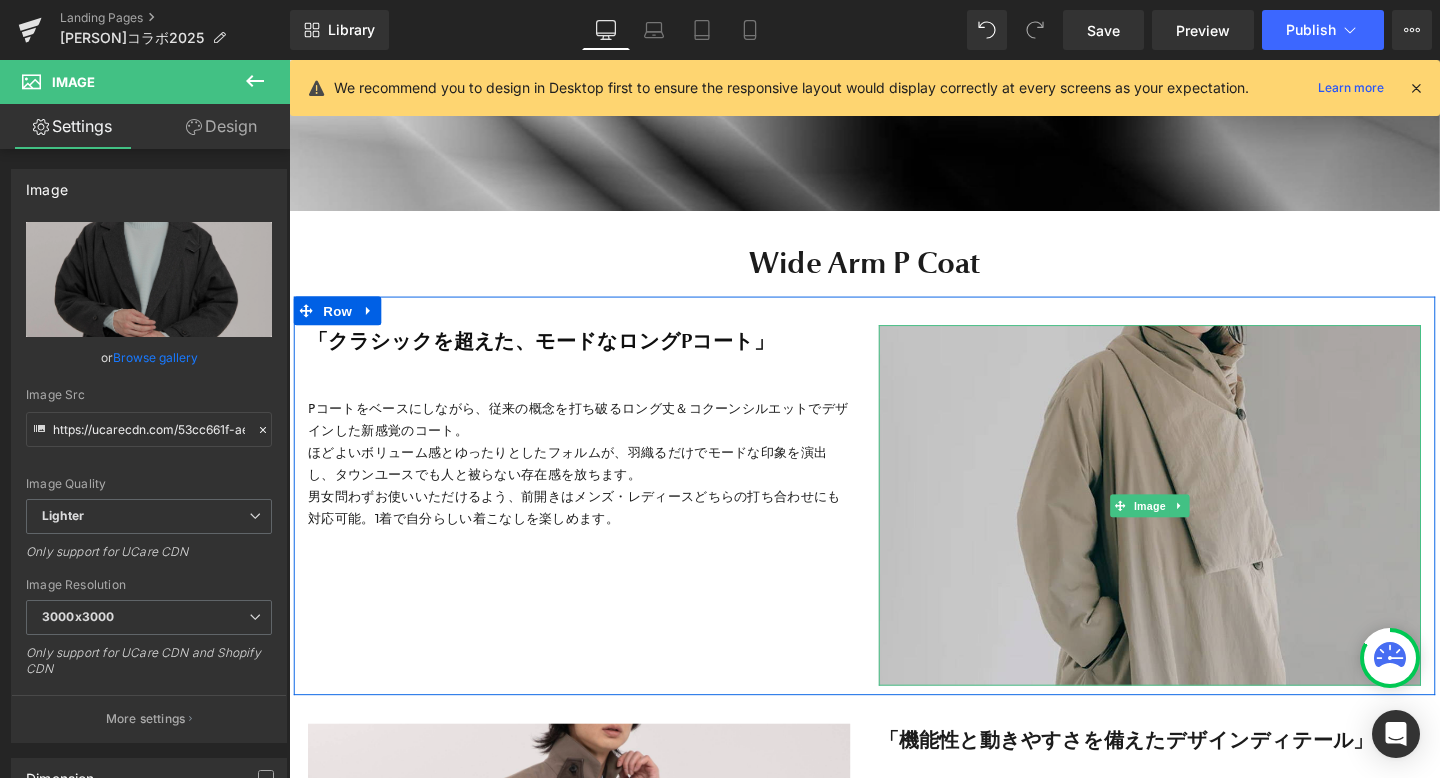 scroll, scrollTop: 11702, scrollLeft: 1210, axis: both 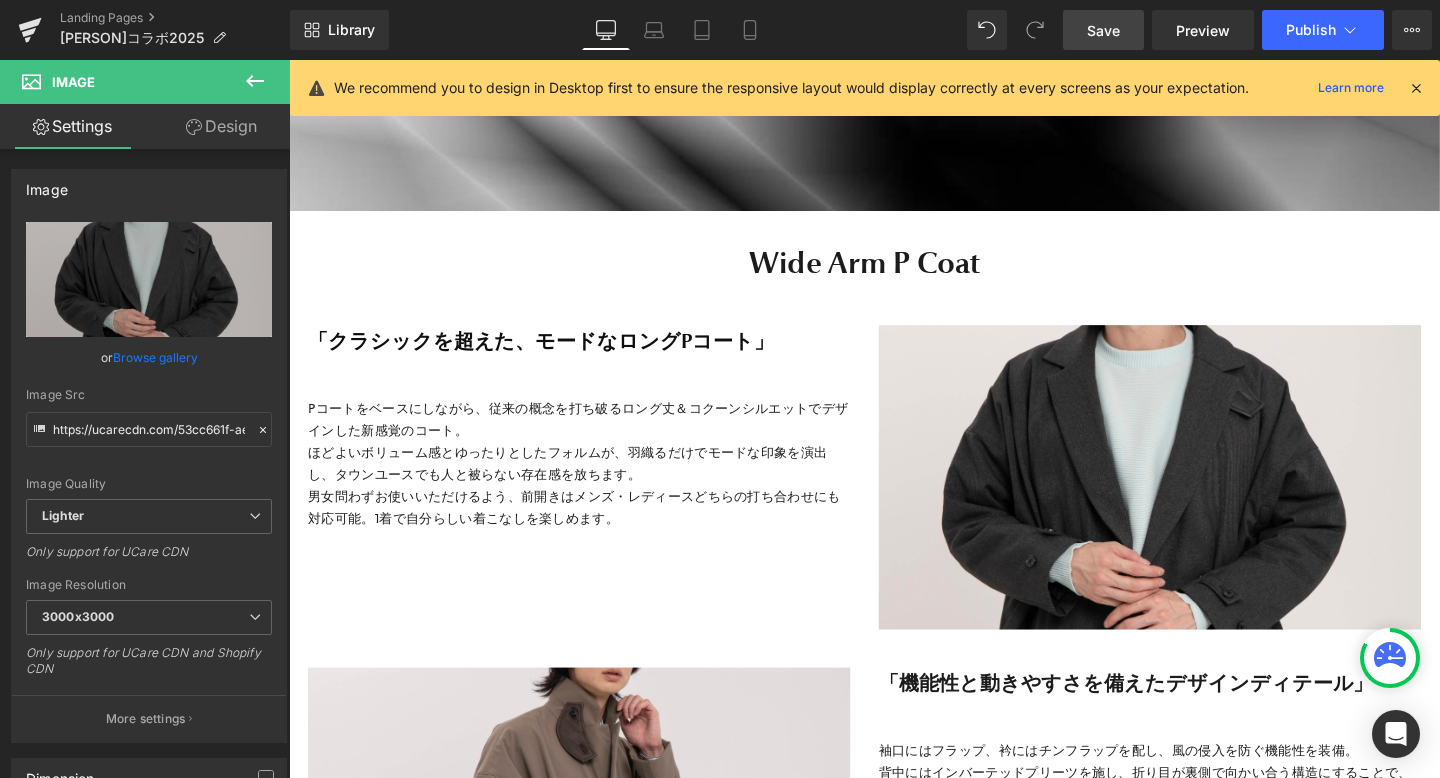 drag, startPoint x: 1110, startPoint y: 19, endPoint x: 731, endPoint y: 119, distance: 391.97067 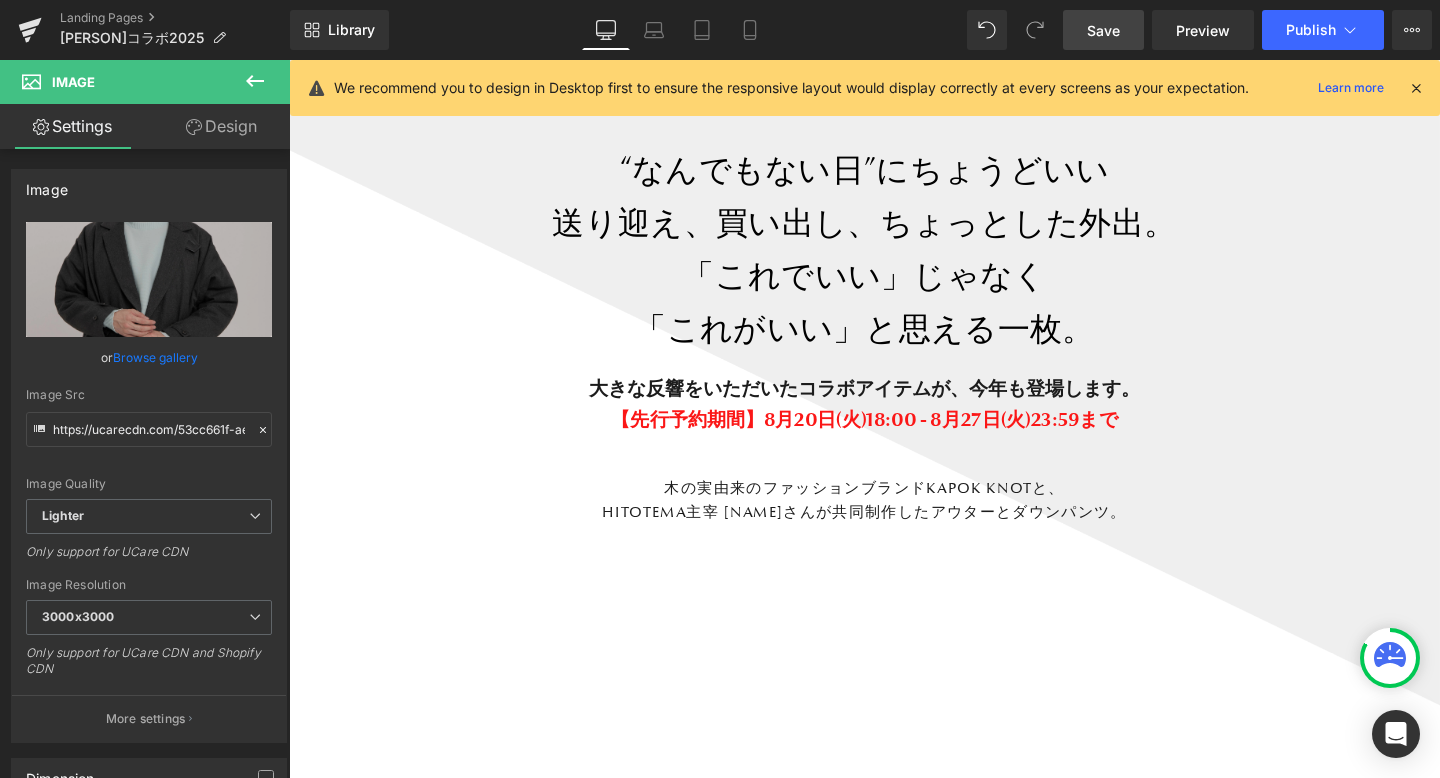 scroll, scrollTop: 1684, scrollLeft: 0, axis: vertical 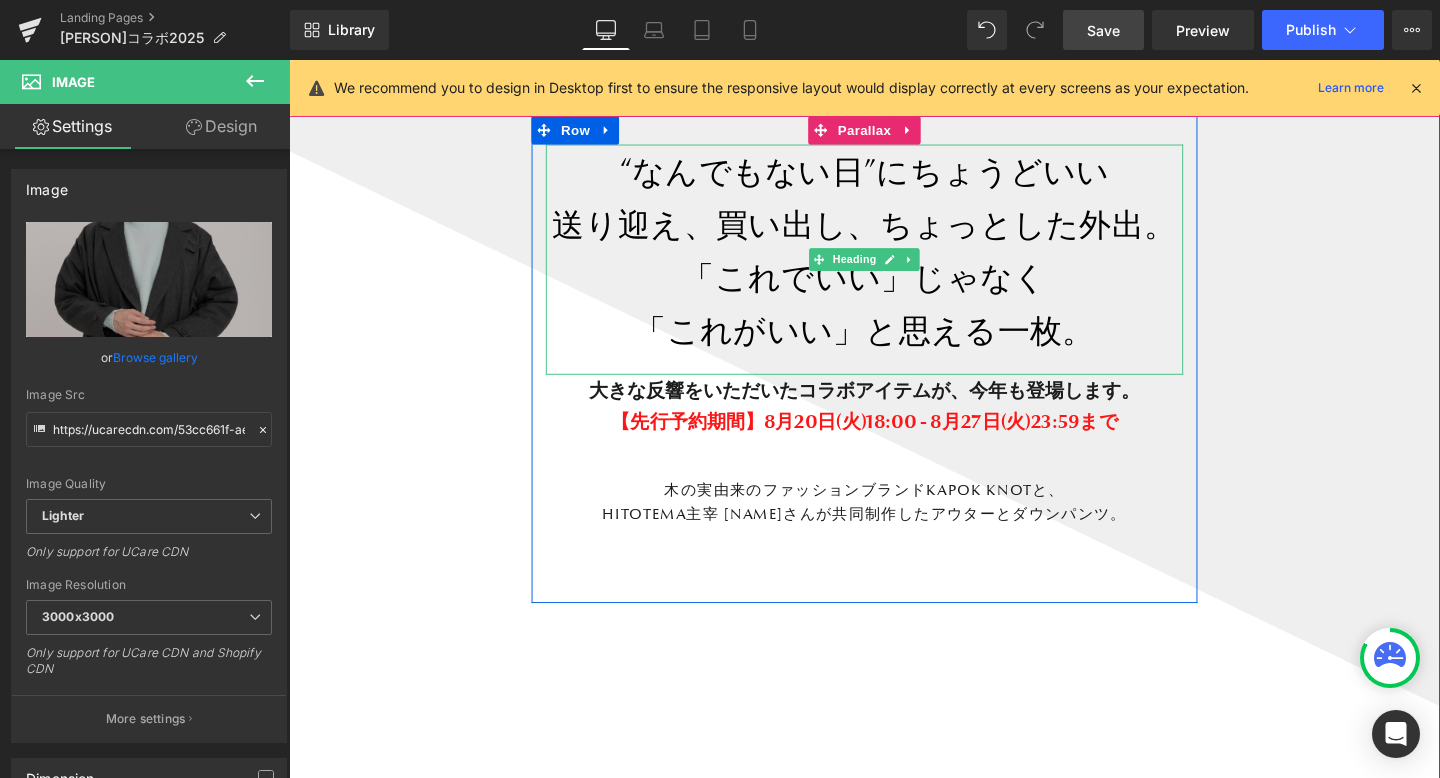 click on "“なんでもない日”にちょうどいい" at bounding box center (894, 177) 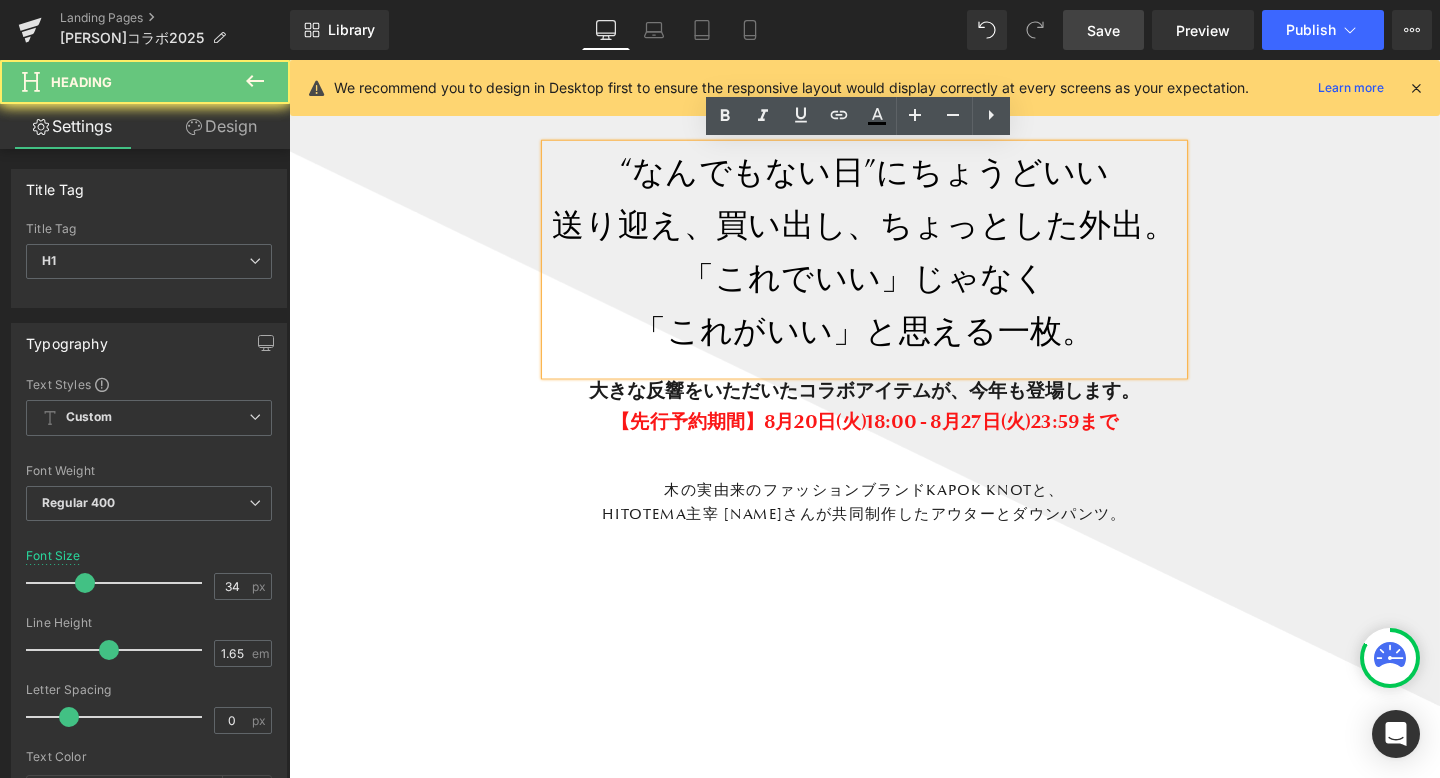 click on "“なんでもない日”にちょうどいい" at bounding box center [894, 177] 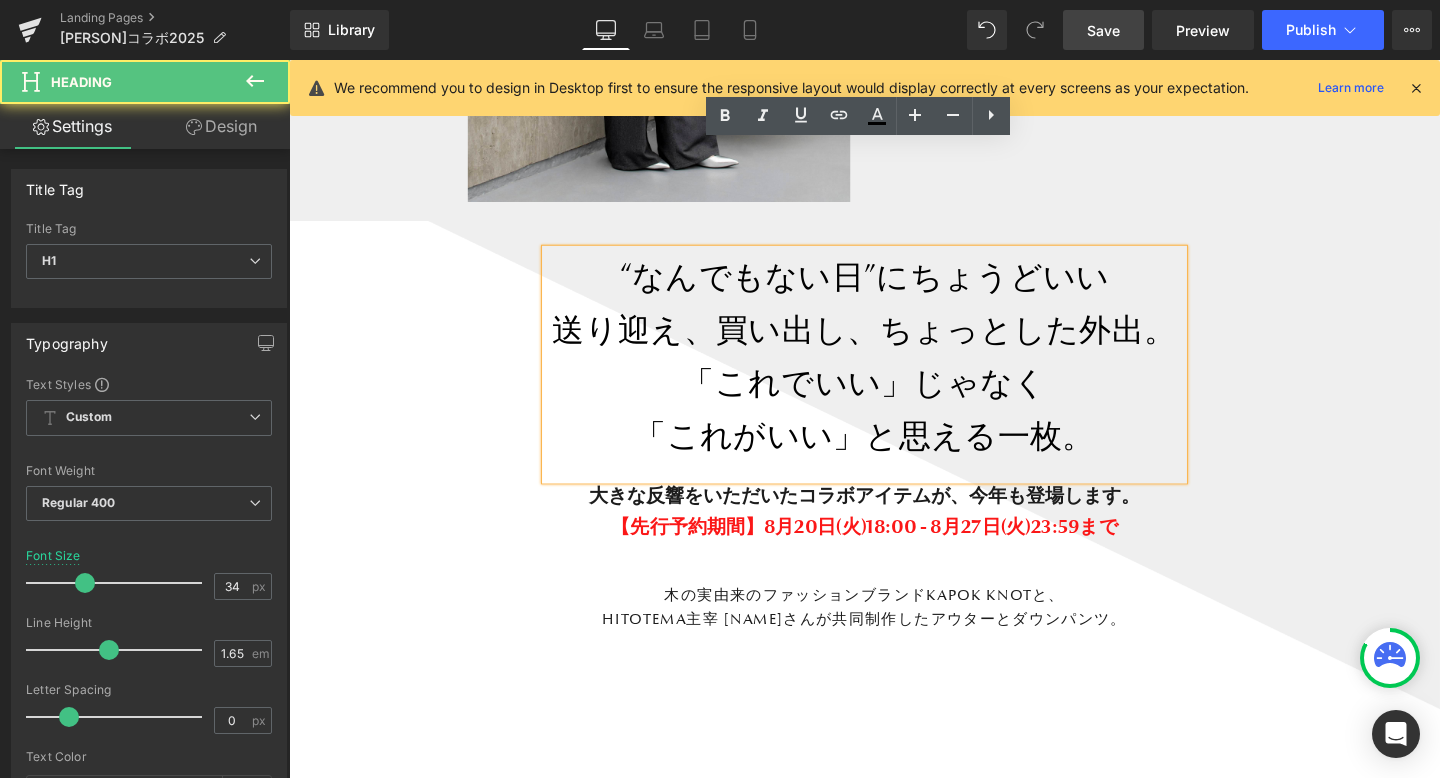 scroll, scrollTop: 1566, scrollLeft: 0, axis: vertical 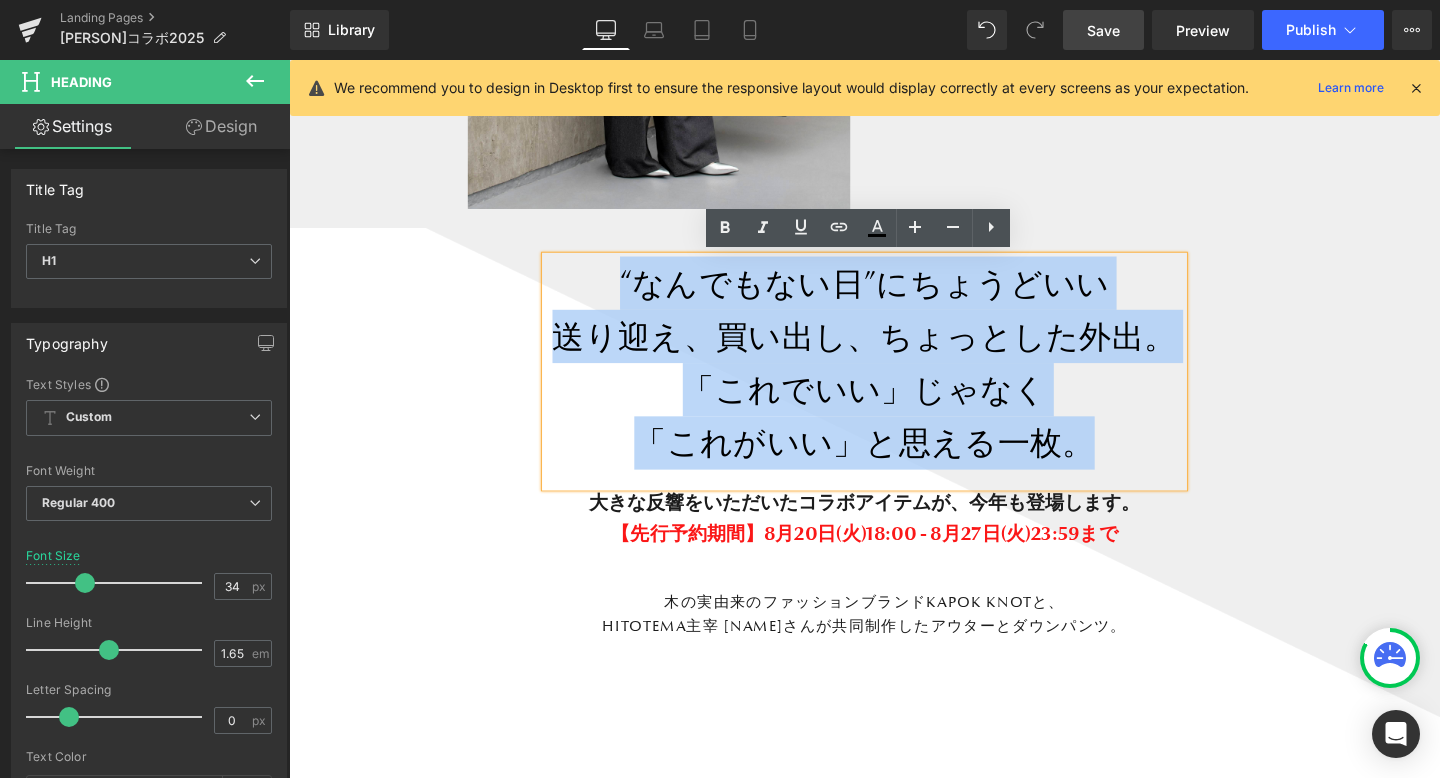 drag, startPoint x: 641, startPoint y: 166, endPoint x: 1135, endPoint y: 457, distance: 573.33844 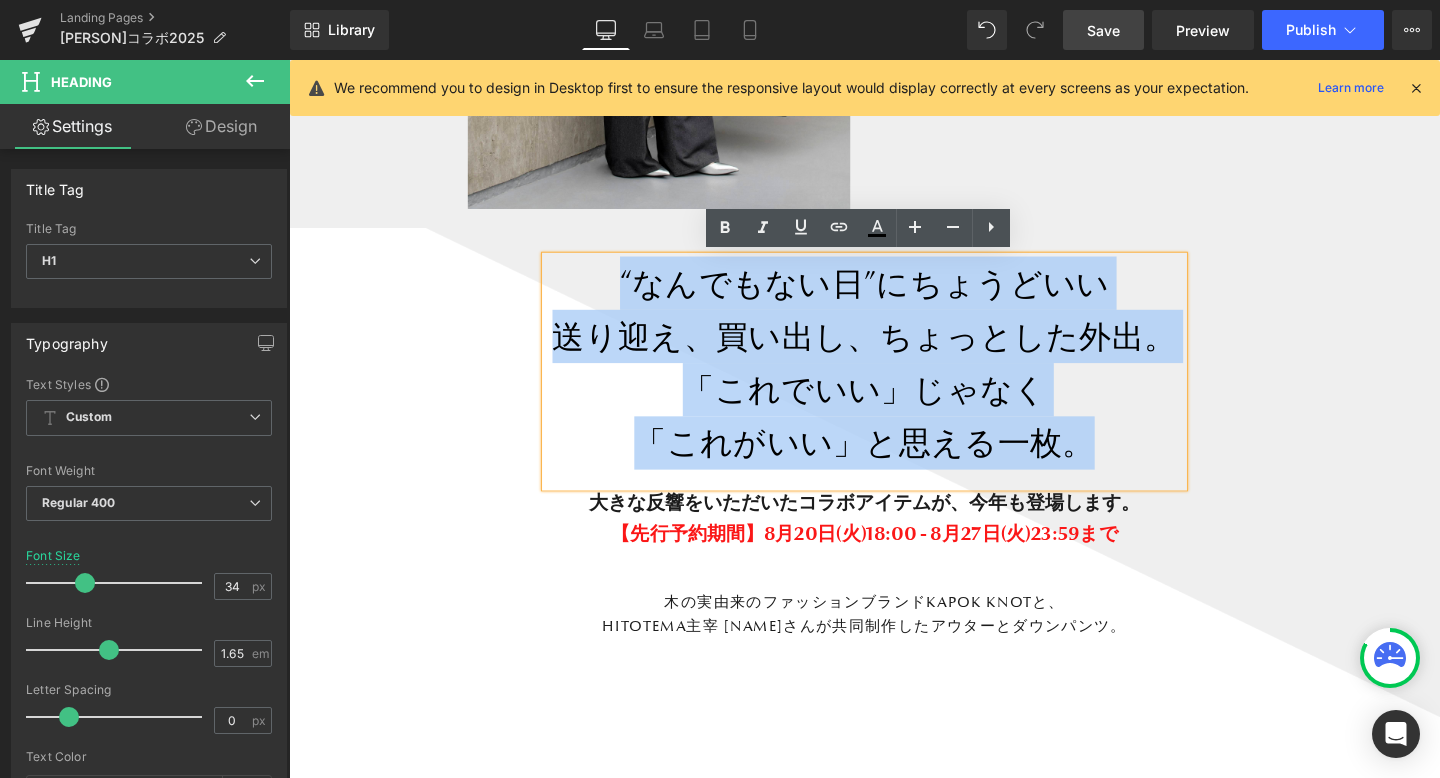 click on "“なんでもない日”にちょうどいい 送り迎え、買い出し、ちょっとした外出。 「これでいい」じゃなく 「これがいい」と思える一枚。" at bounding box center [894, 388] 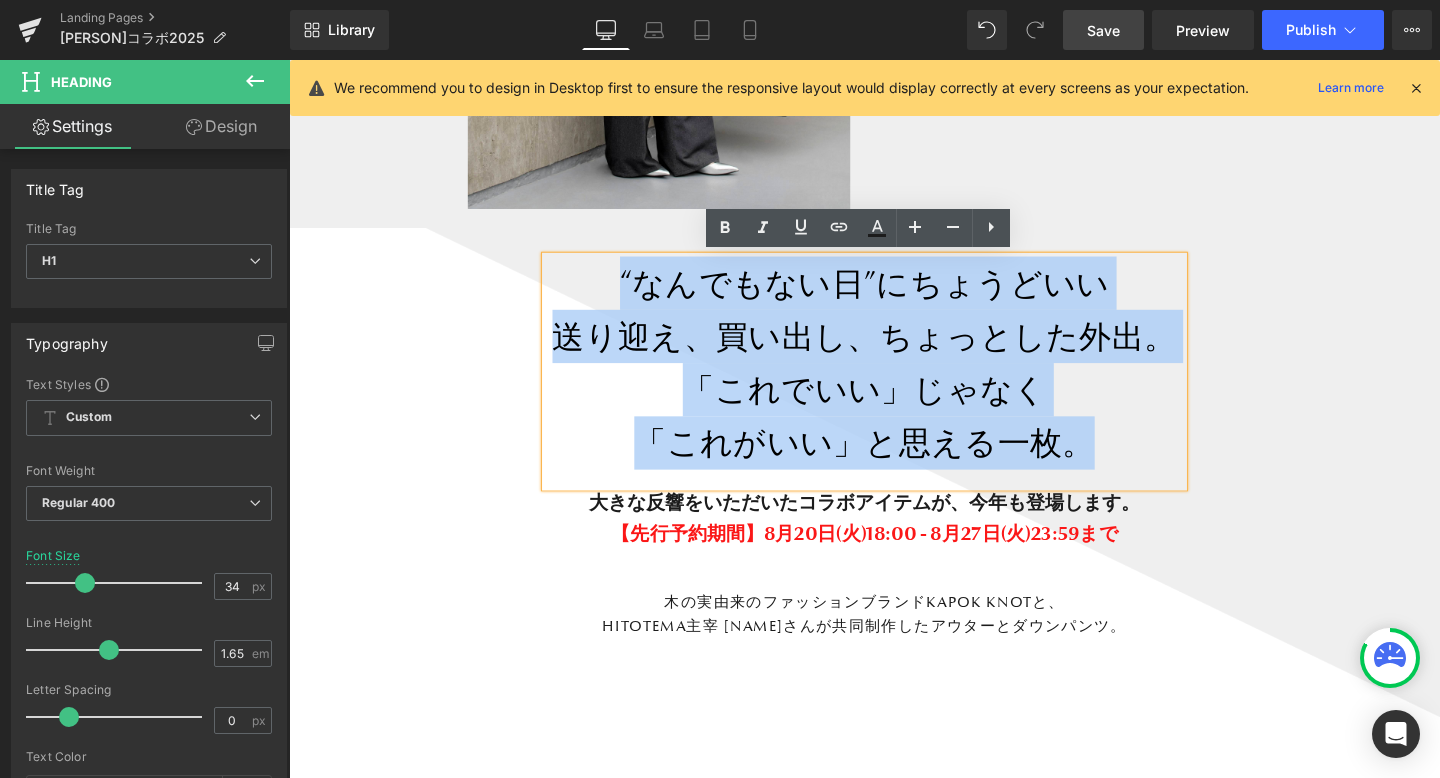paste 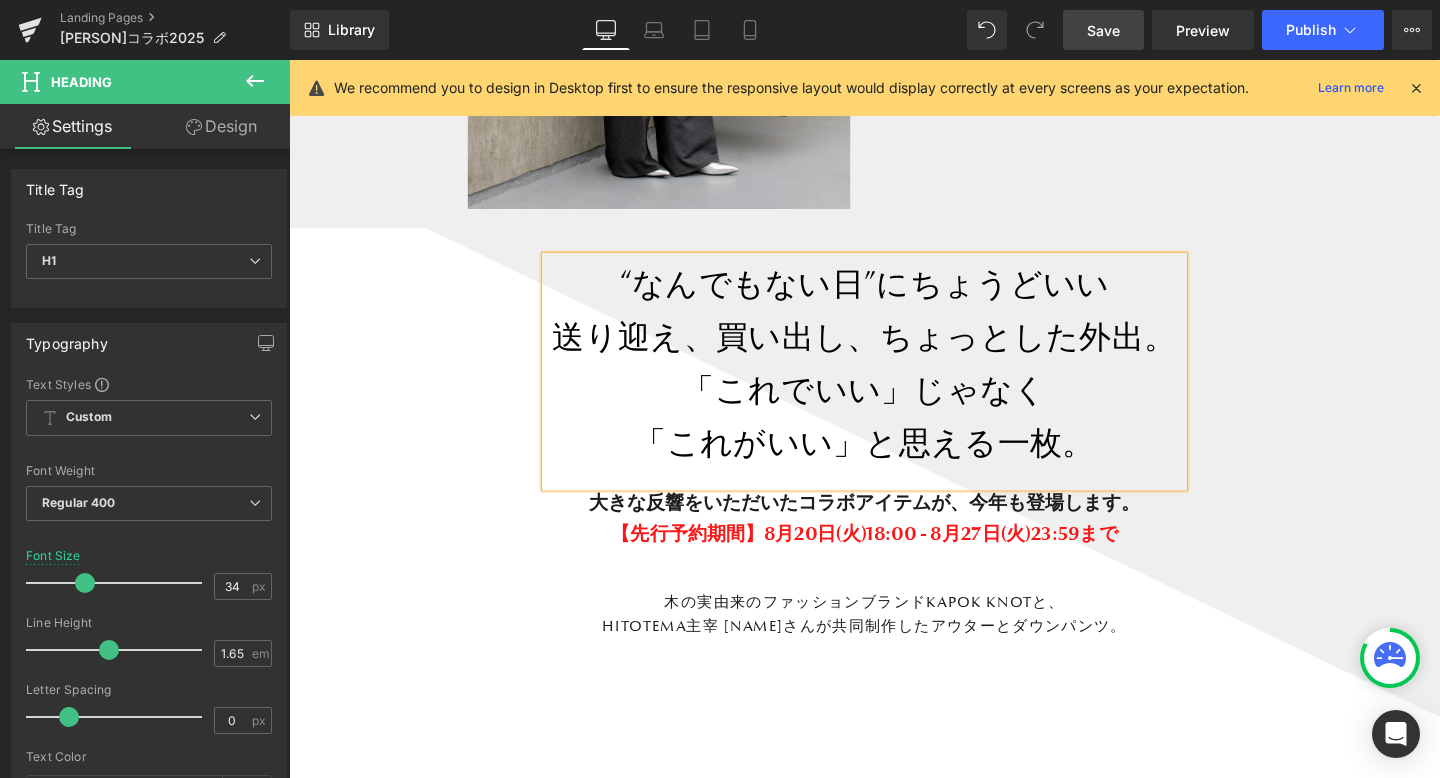 scroll, scrollTop: 11649, scrollLeft: 1210, axis: both 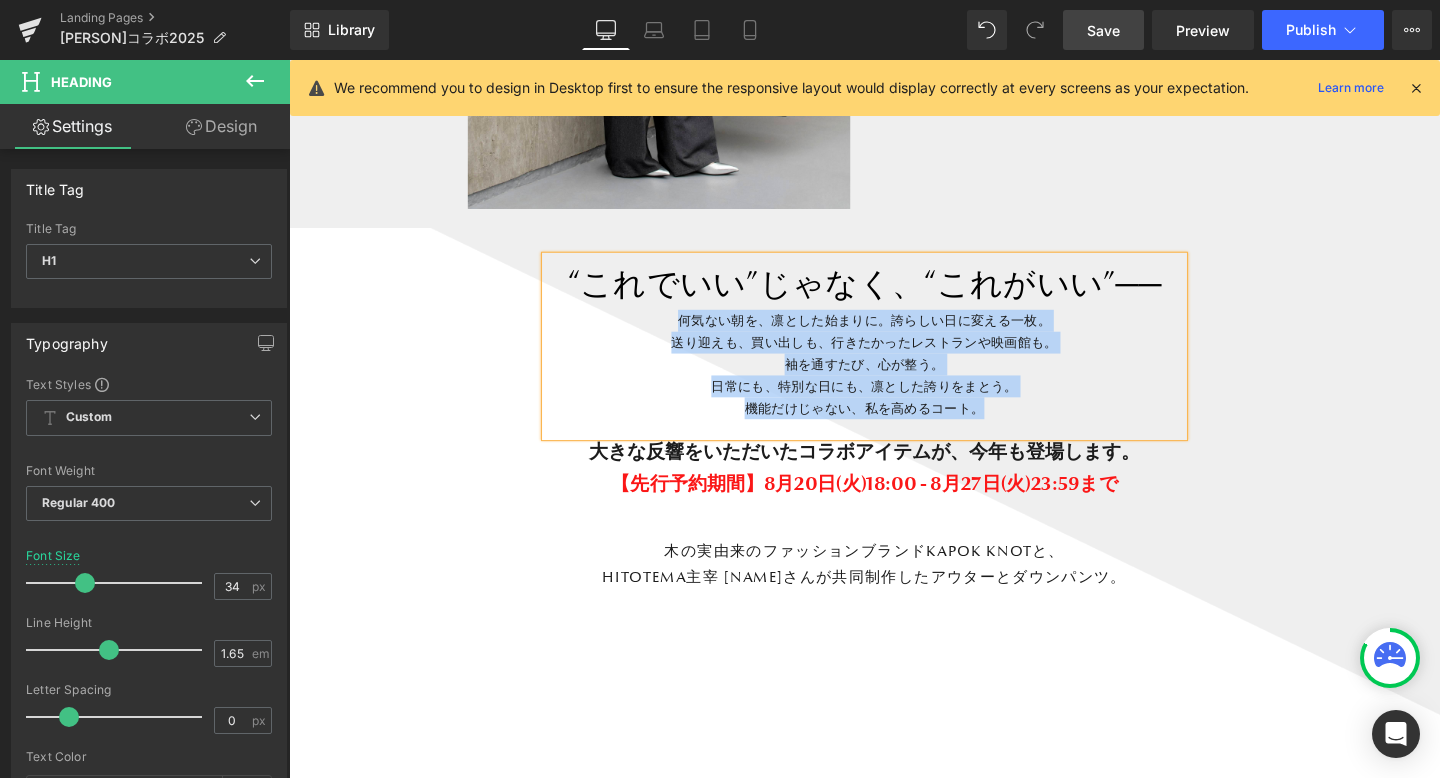 drag, startPoint x: 1050, startPoint y: 433, endPoint x: 660, endPoint y: 330, distance: 403.37204 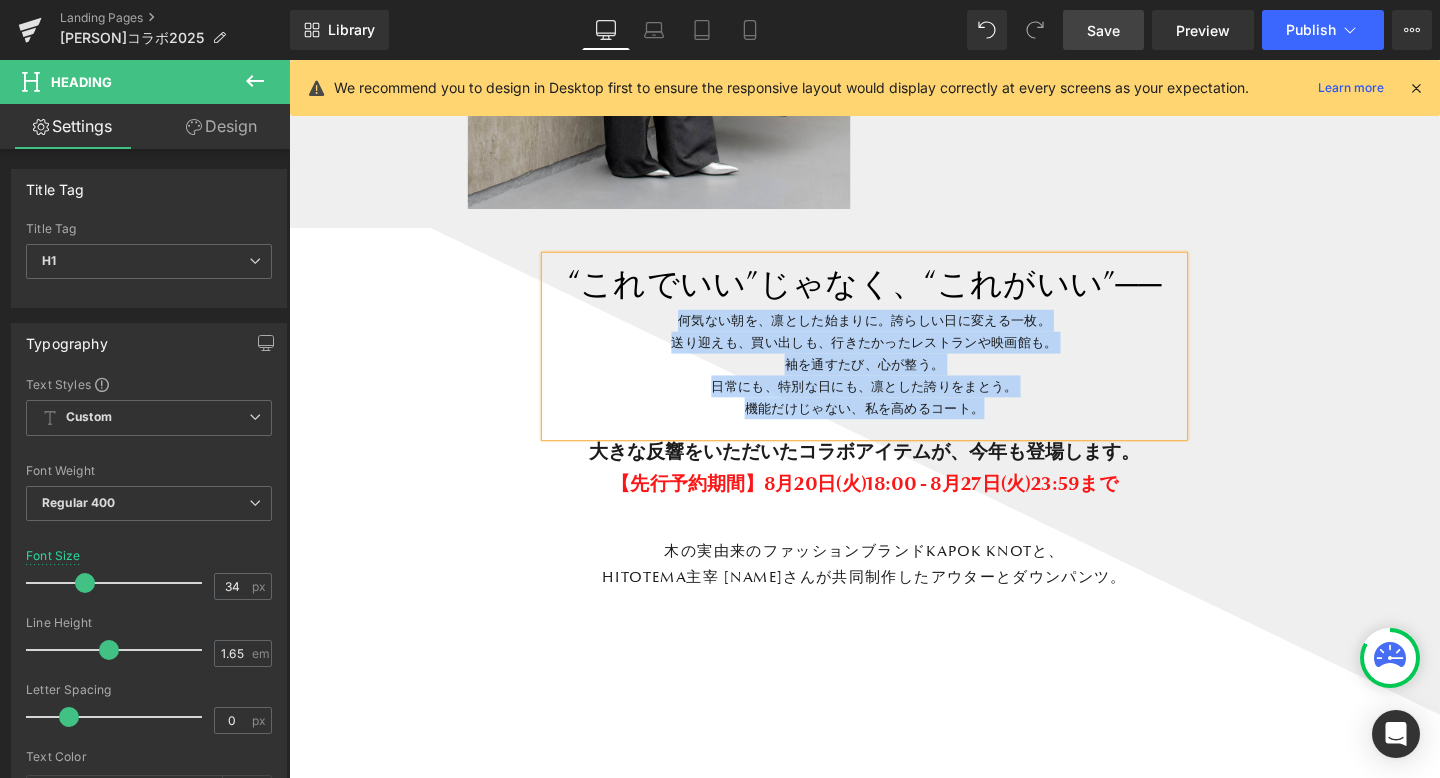 click on "“これでいい”じゃなく、“これがいい”── 何気ない朝を、凛とした始まりに。誇らしい日に変える一枚。 送り迎えも、買い出しも、行きたかったレストランや映画館も。 袖を通すたび、心が整う。 日常にも、特別な日にも、凛とした誇りをまとう。 機能だけじゃない、私を高めるコート。" at bounding box center [894, 362] 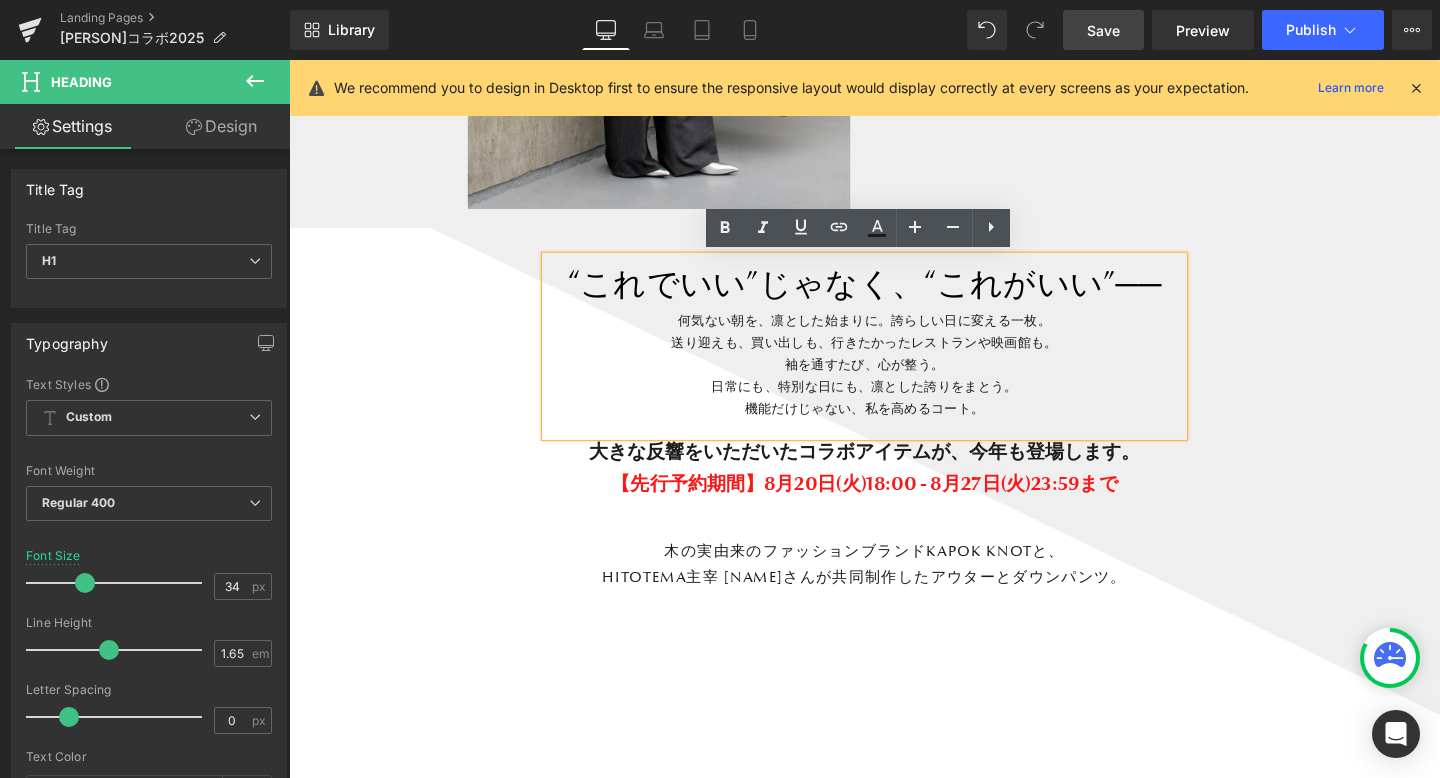 click on "“これでいい”じゃなく、“これがいい”──" at bounding box center (894, 295) 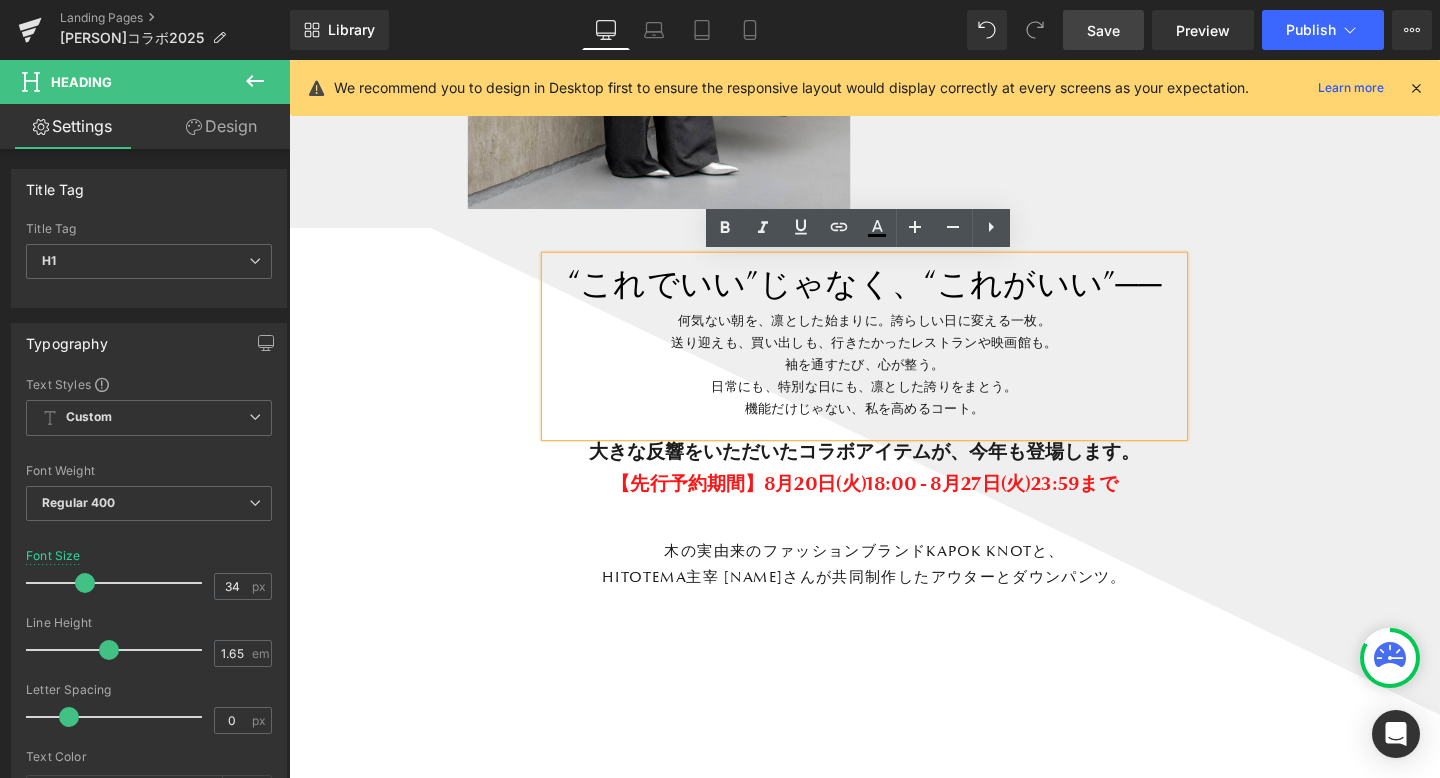click on "何気ない朝を、凛とした始まりに。誇らしい日に変える一枚。" at bounding box center (894, 334) 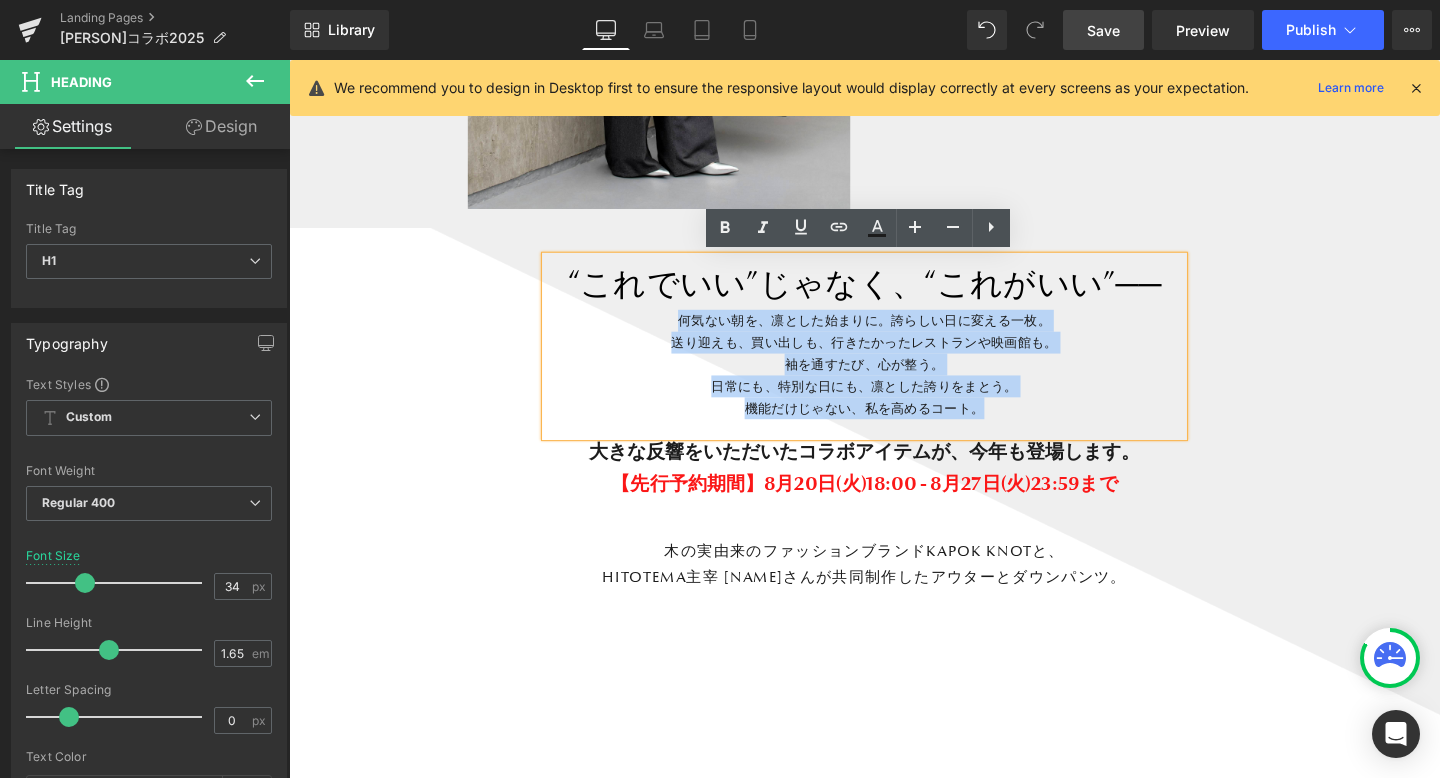 drag, startPoint x: 690, startPoint y: 330, endPoint x: 1104, endPoint y: 429, distance: 425.67242 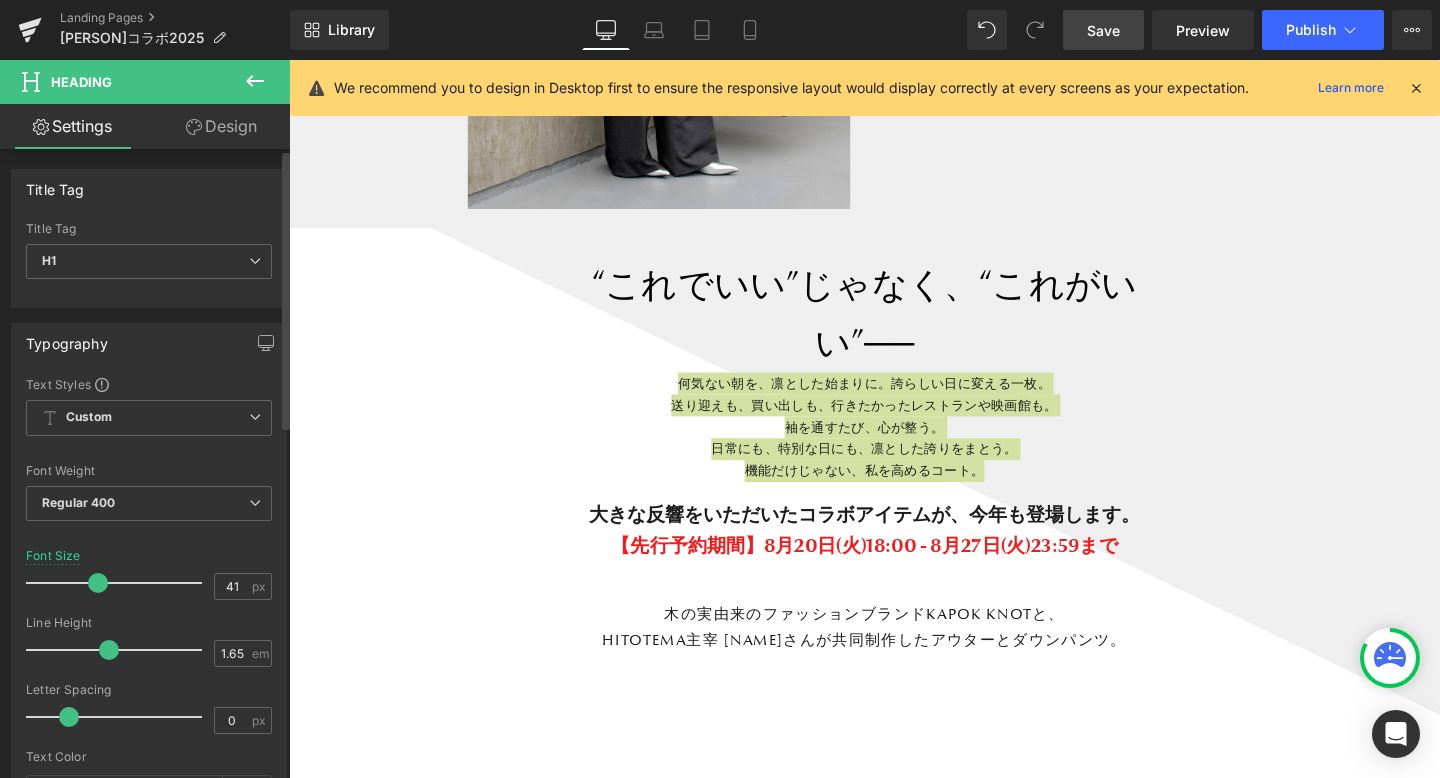 scroll, scrollTop: 10, scrollLeft: 10, axis: both 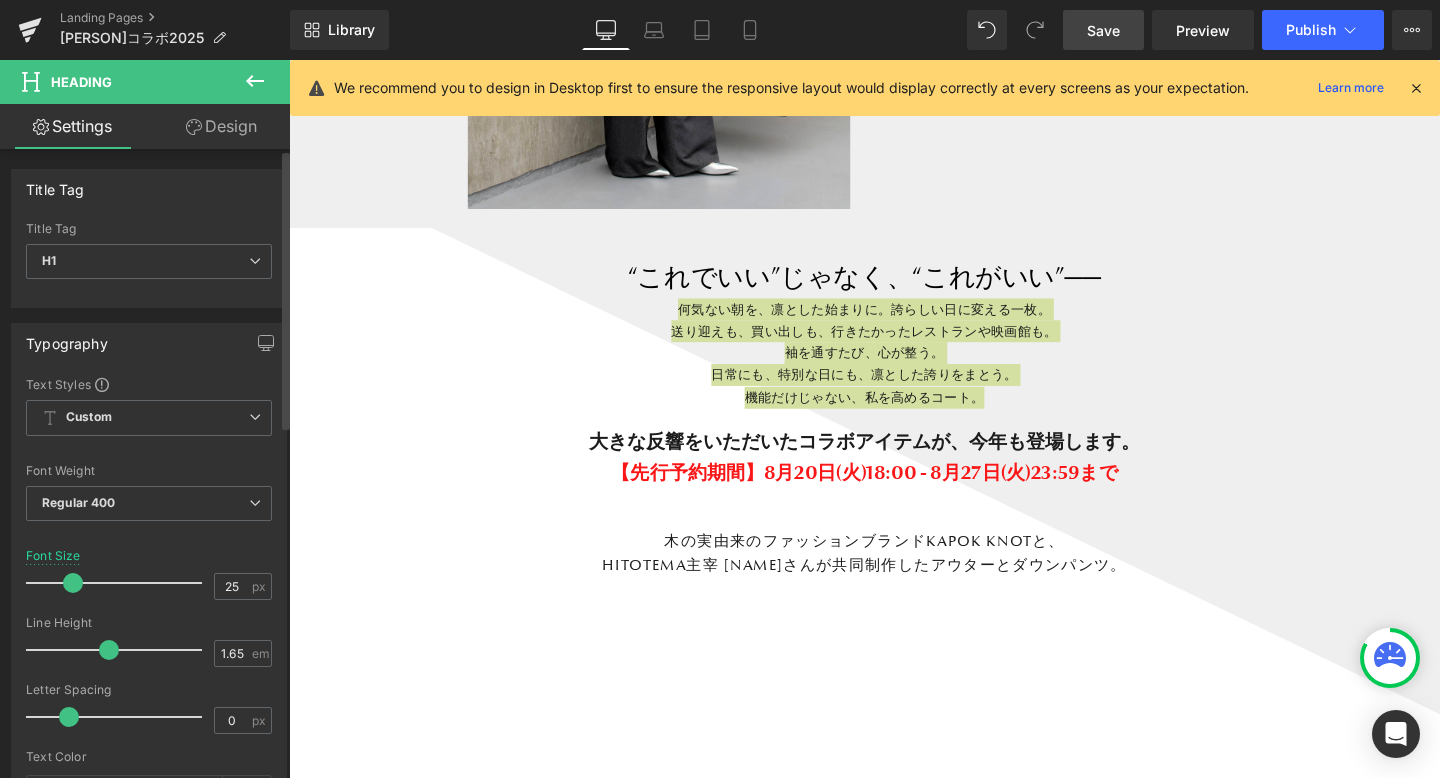type on "24" 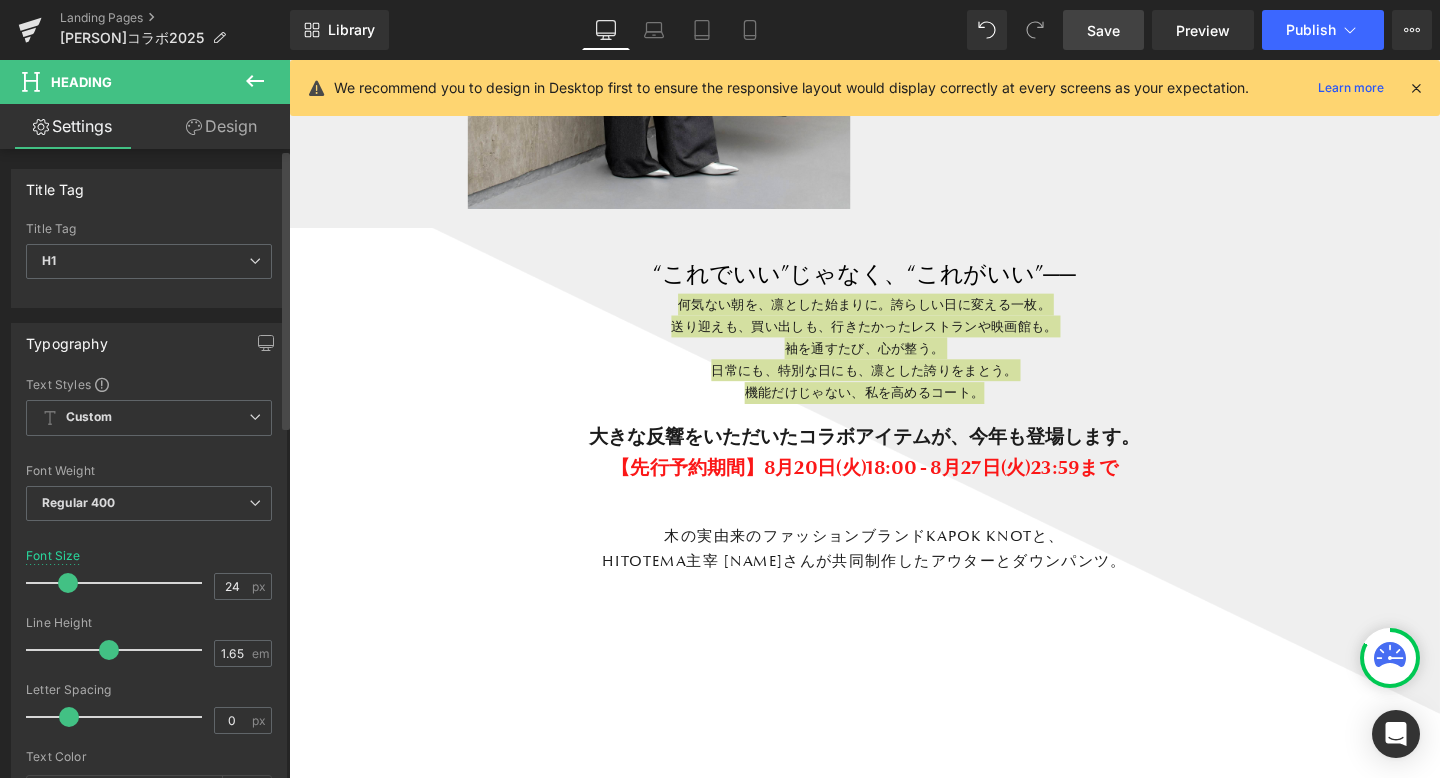 scroll, scrollTop: 11632, scrollLeft: 1210, axis: both 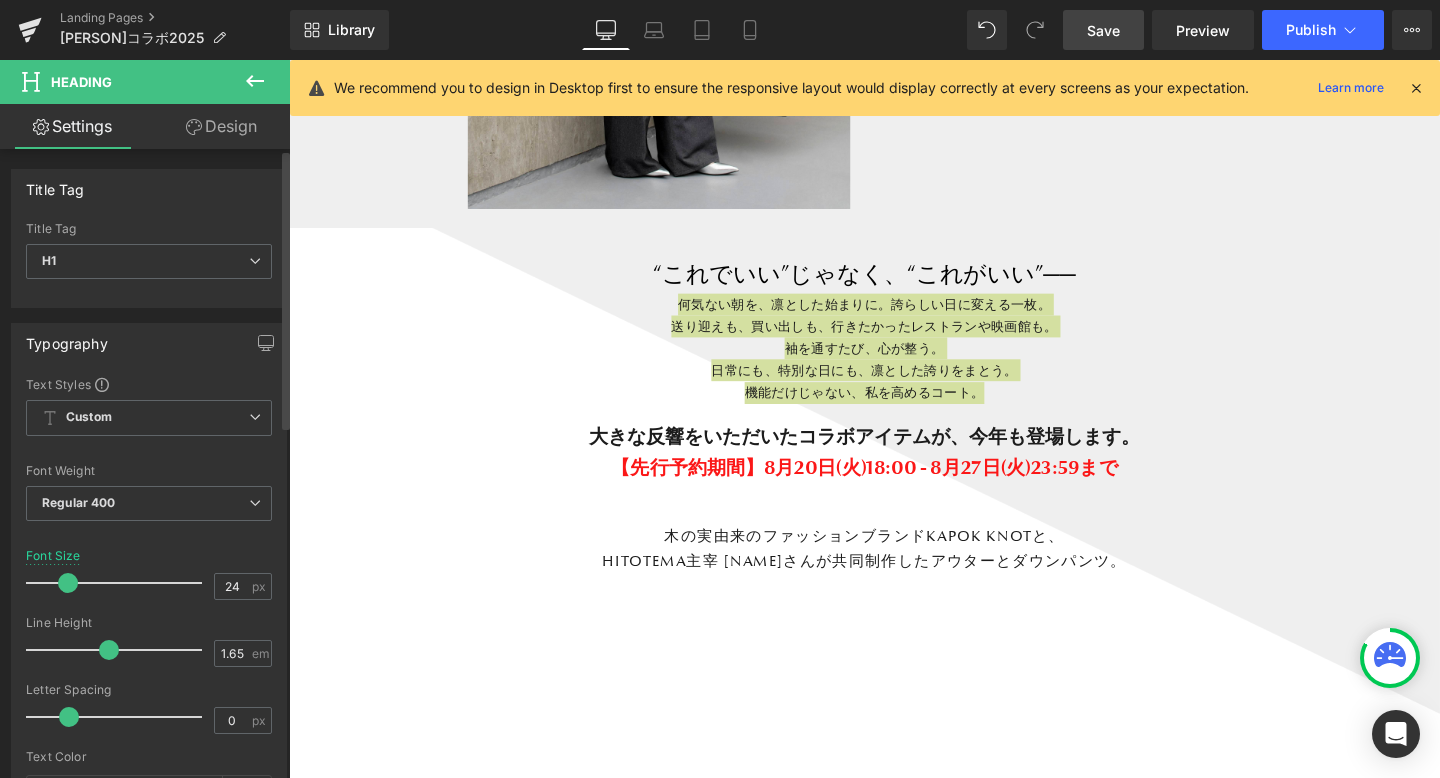 drag, startPoint x: 88, startPoint y: 591, endPoint x: 66, endPoint y: 589, distance: 22.090721 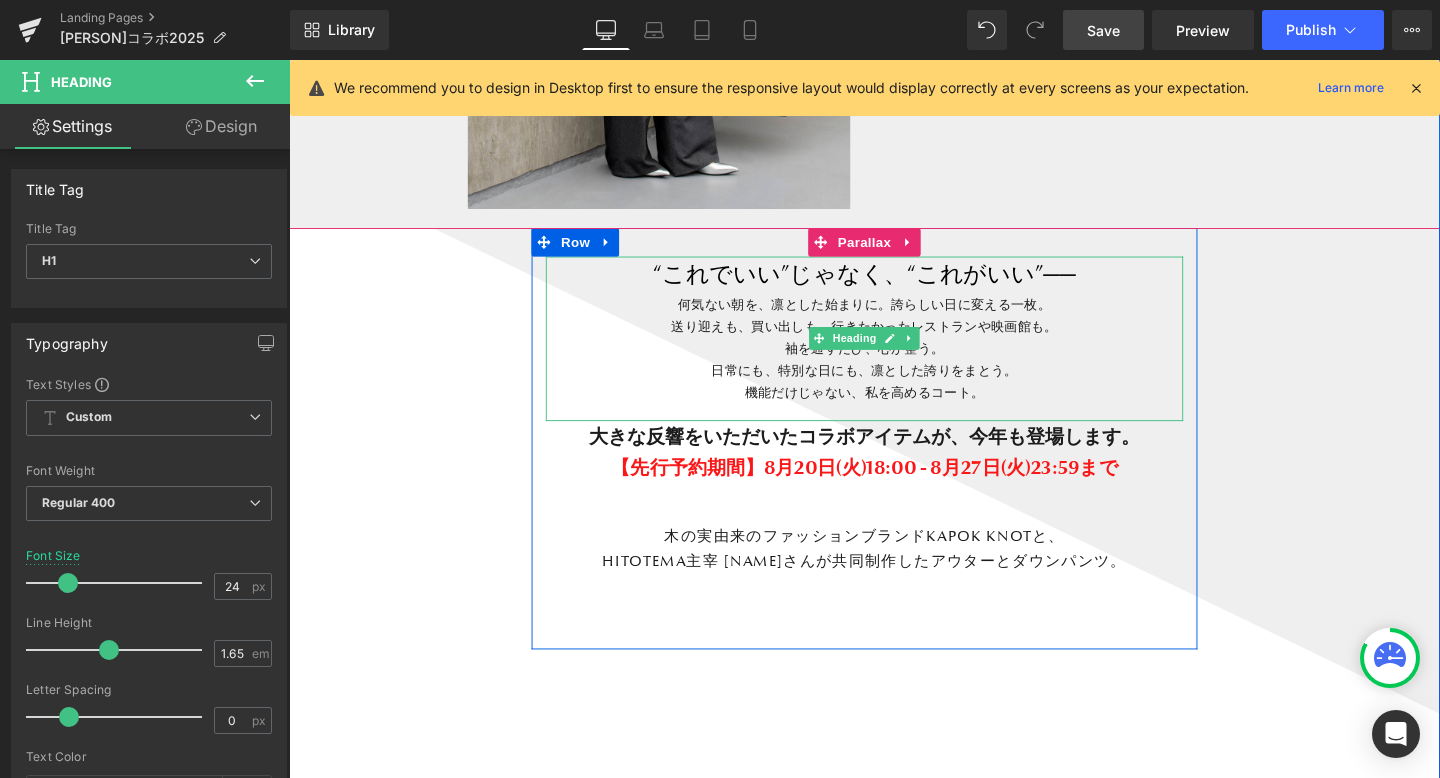click on "機能だけじゃない、私を高めるコート。" at bounding box center (894, 410) 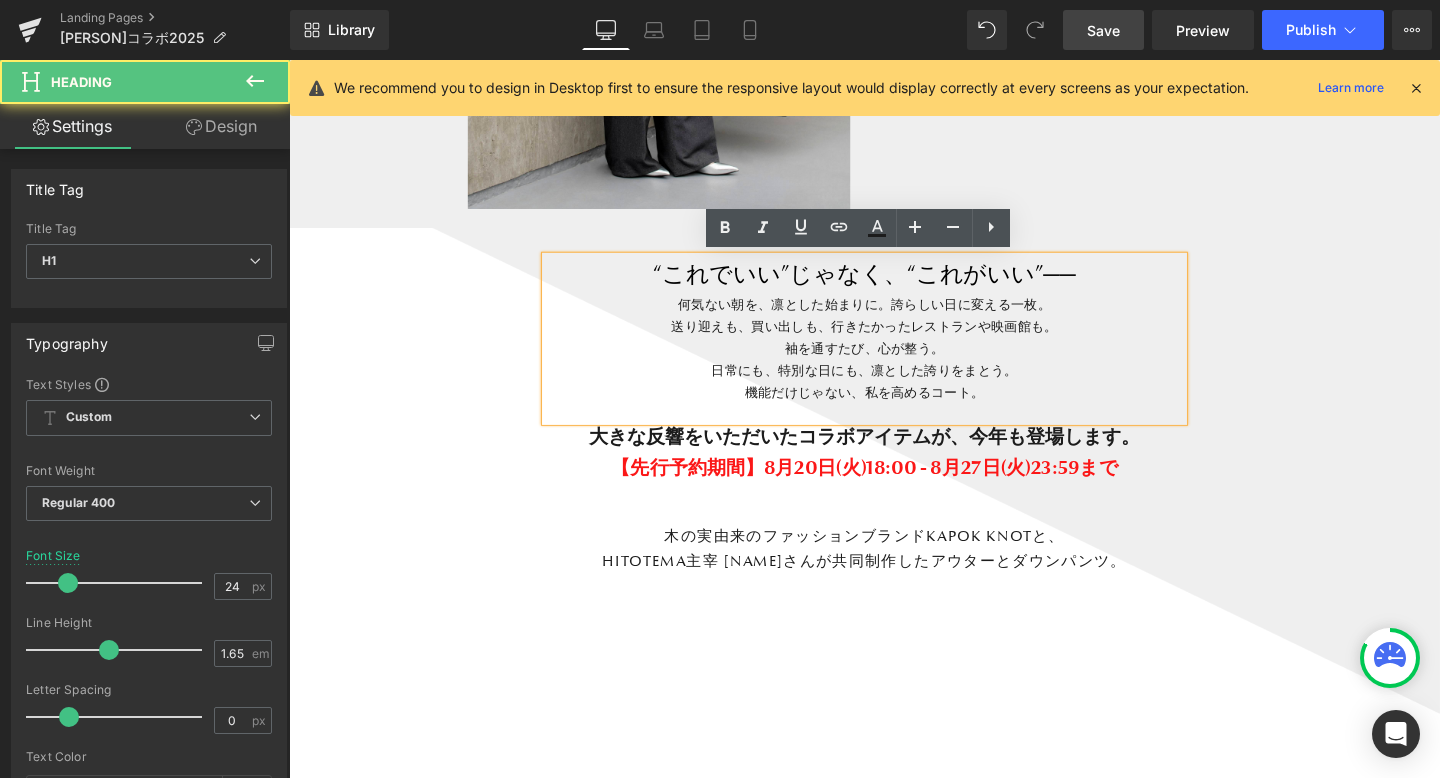 click on "送り迎えも、買い出しも、行きたかったレストランや映画館も。" at bounding box center (894, 340) 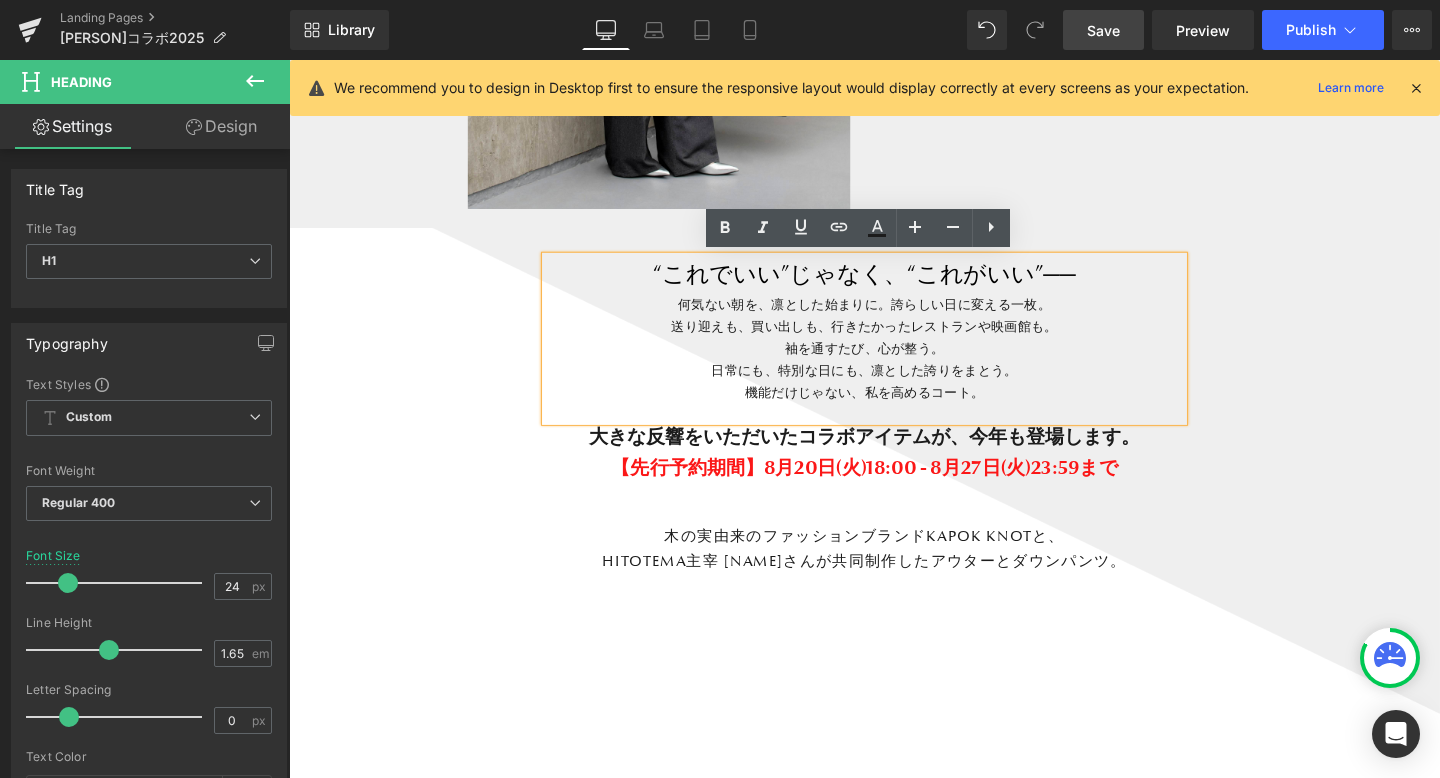 click on "“これでいい”じゃなく、“これがいい”──" at bounding box center [894, 287] 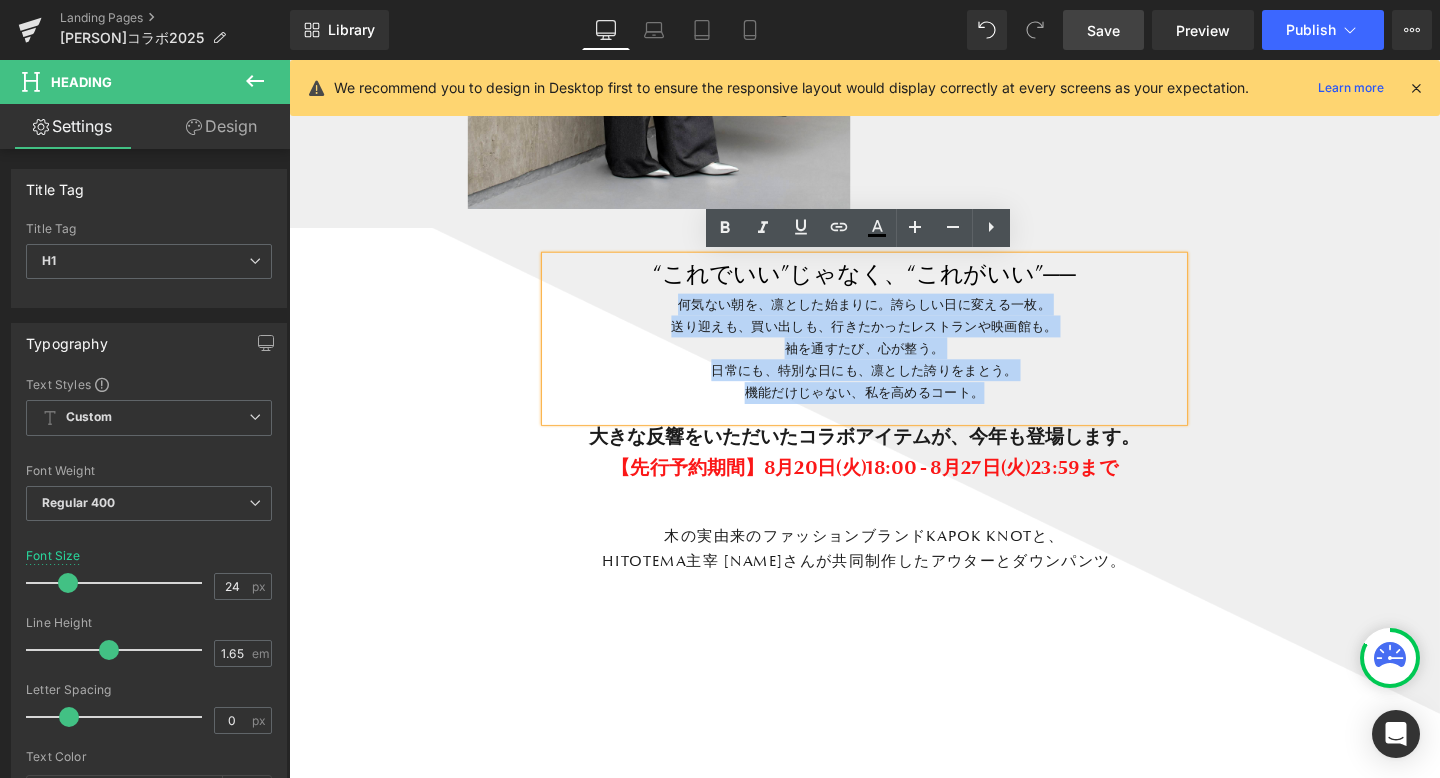 drag, startPoint x: 703, startPoint y: 318, endPoint x: 1070, endPoint y: 410, distance: 378.35565 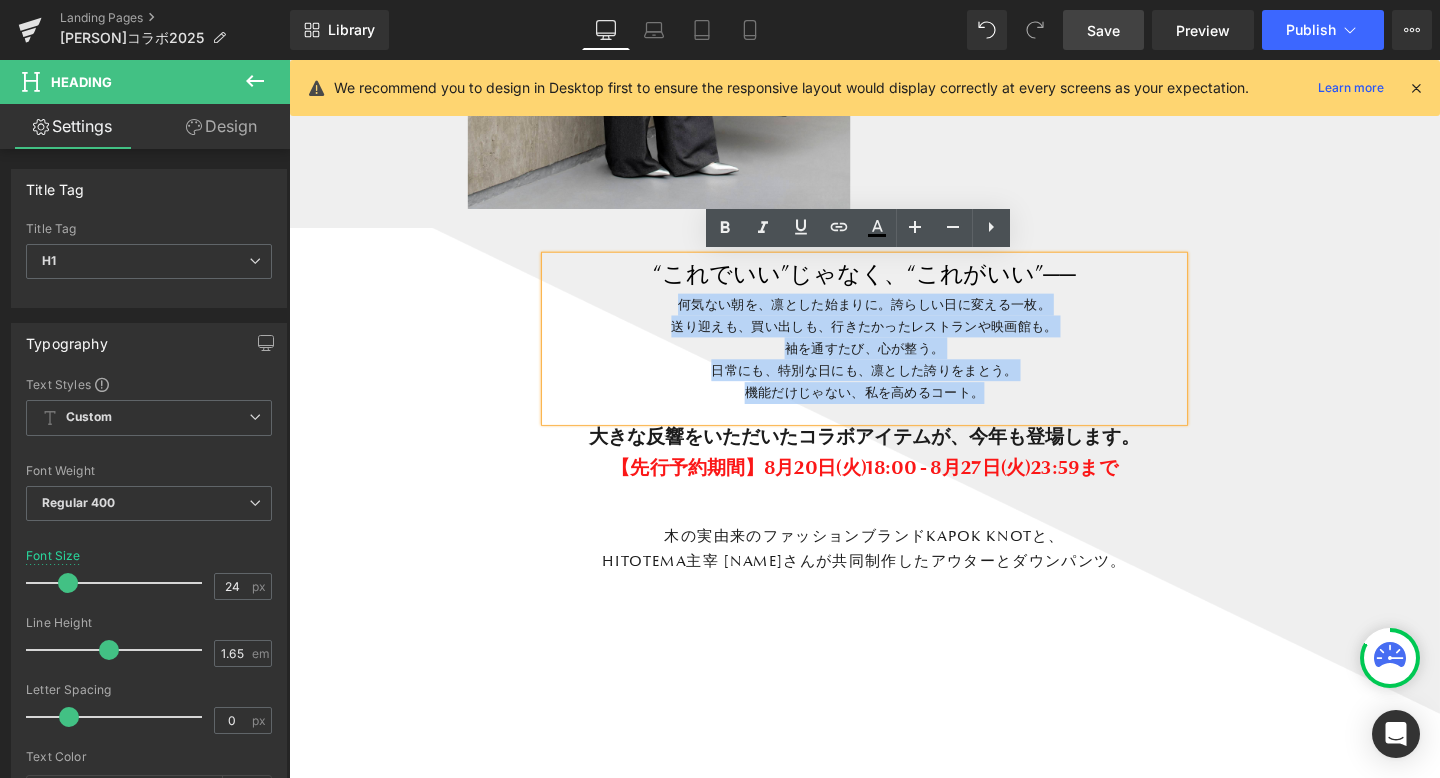 click on "“これでいい”じゃなく、“これがいい”── 何気ない朝を、凛とした始まりに。誇らしい日に変える一枚。 送り迎えも、買い出しも、行きたかったレストランや映画館も。 袖を通すたび、心が整う。 日常にも、特別な日にも、凛とした誇りをまとう。 機能だけじゃない、私を高めるコート。" at bounding box center [894, 353] 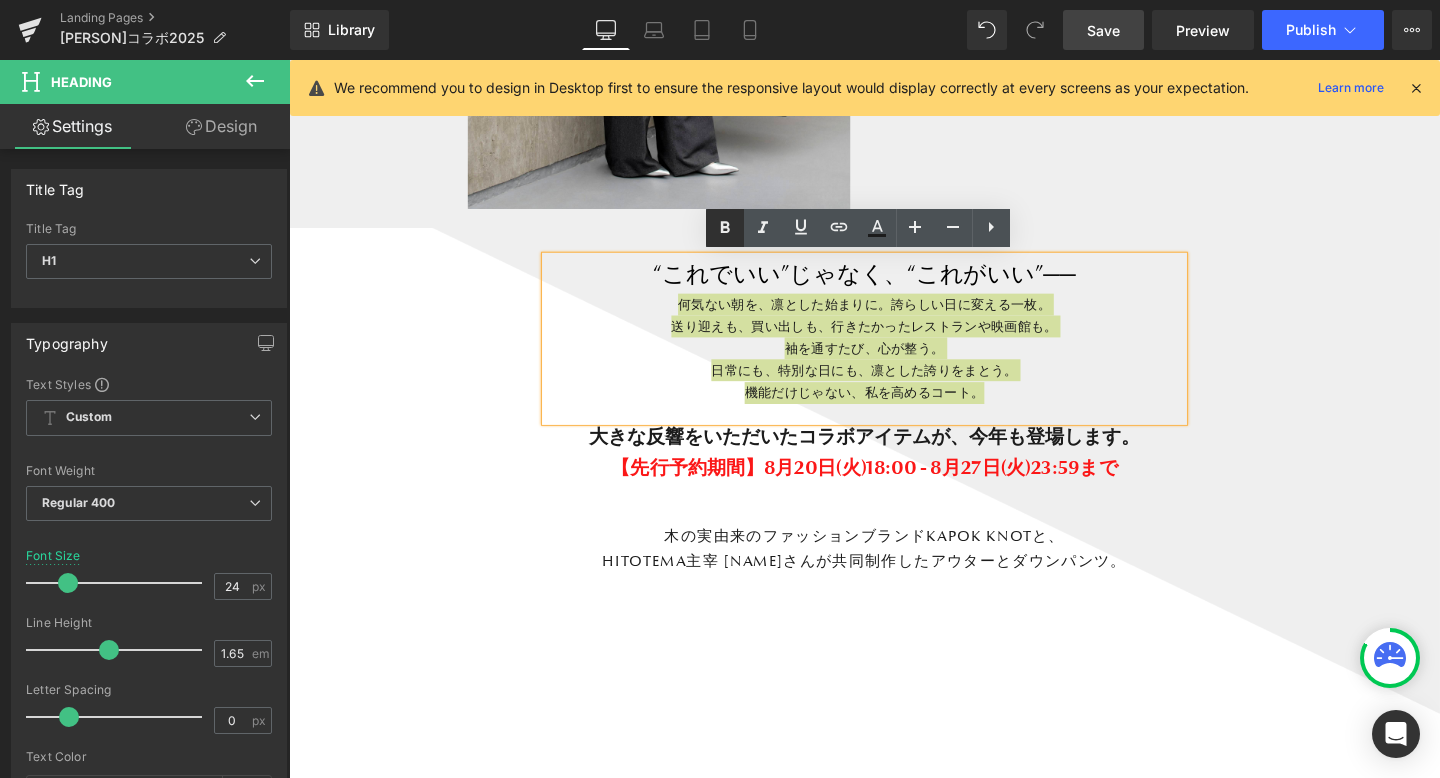 click 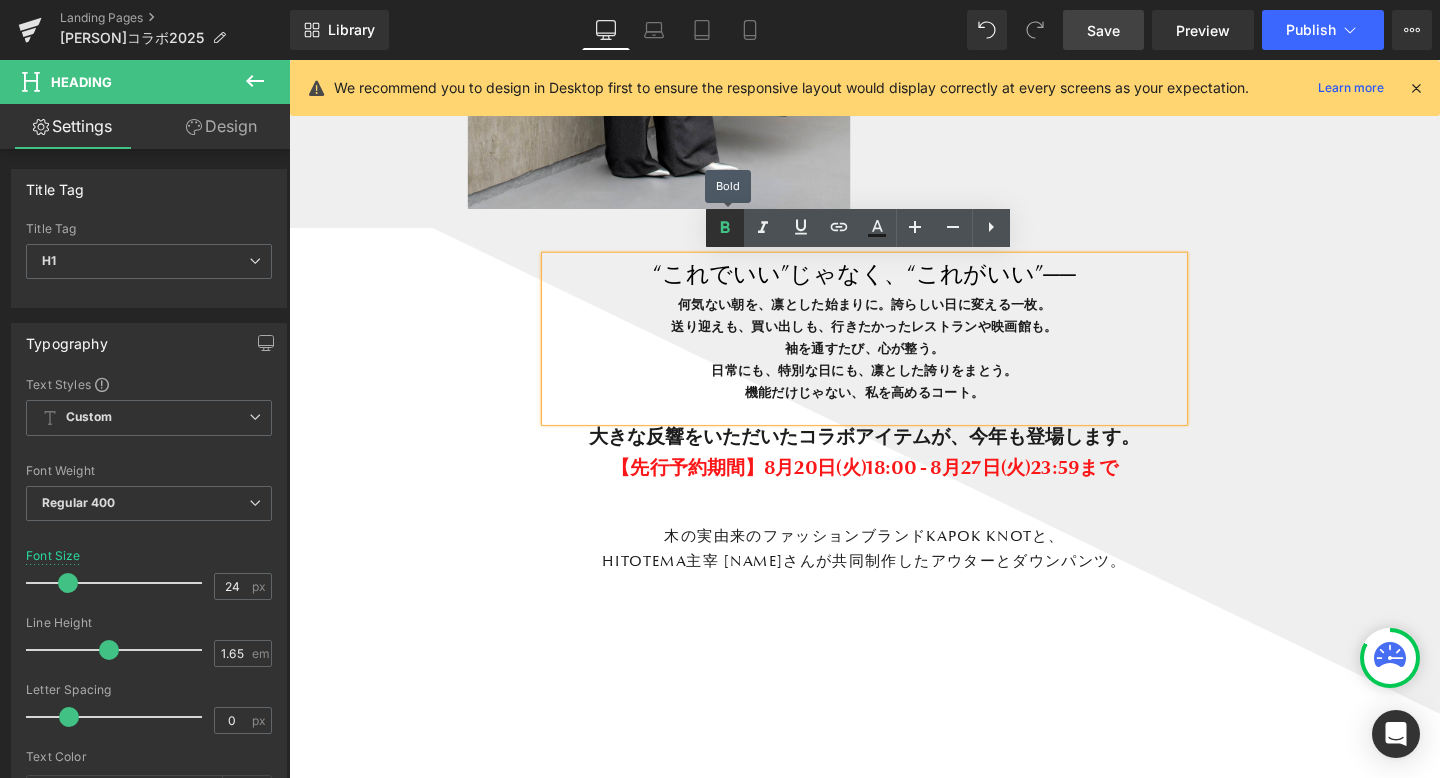click 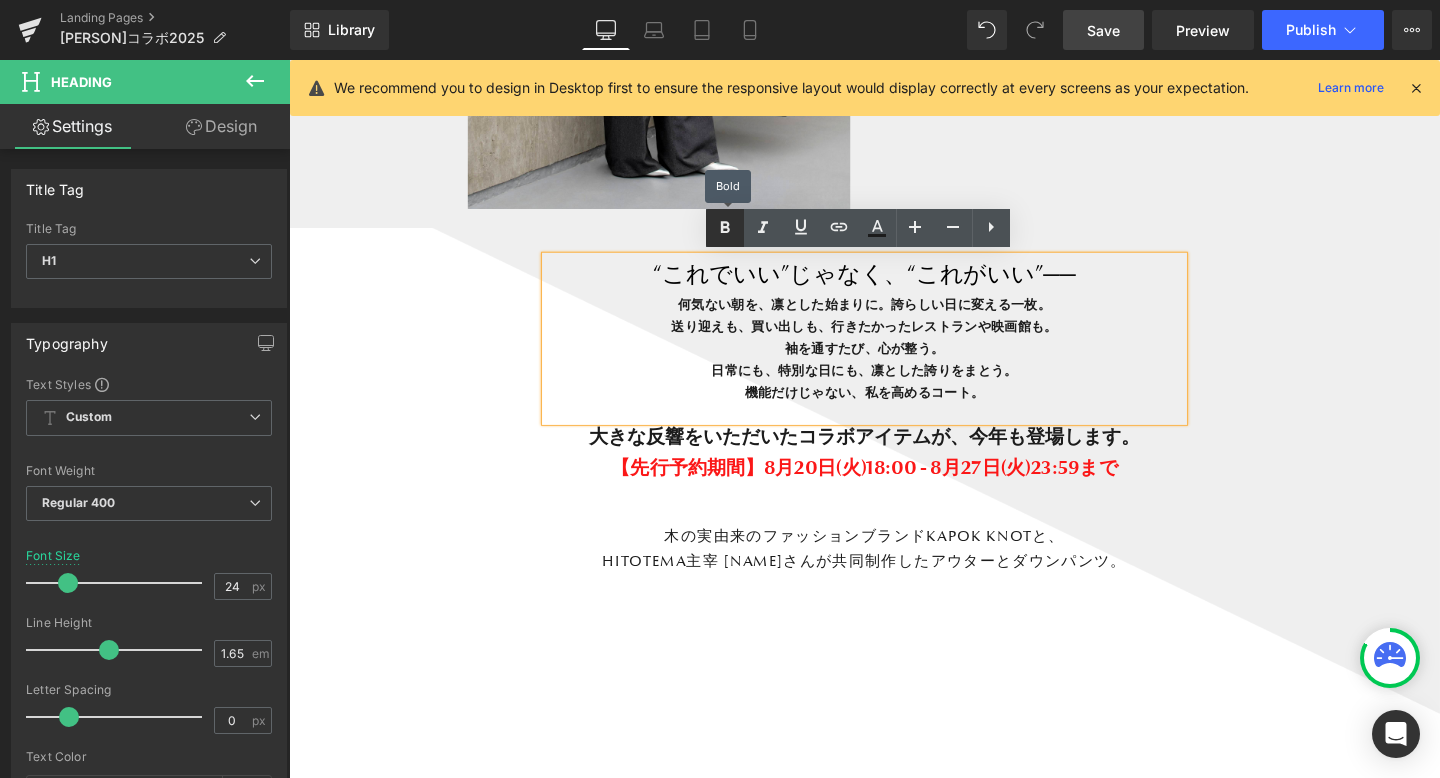 click 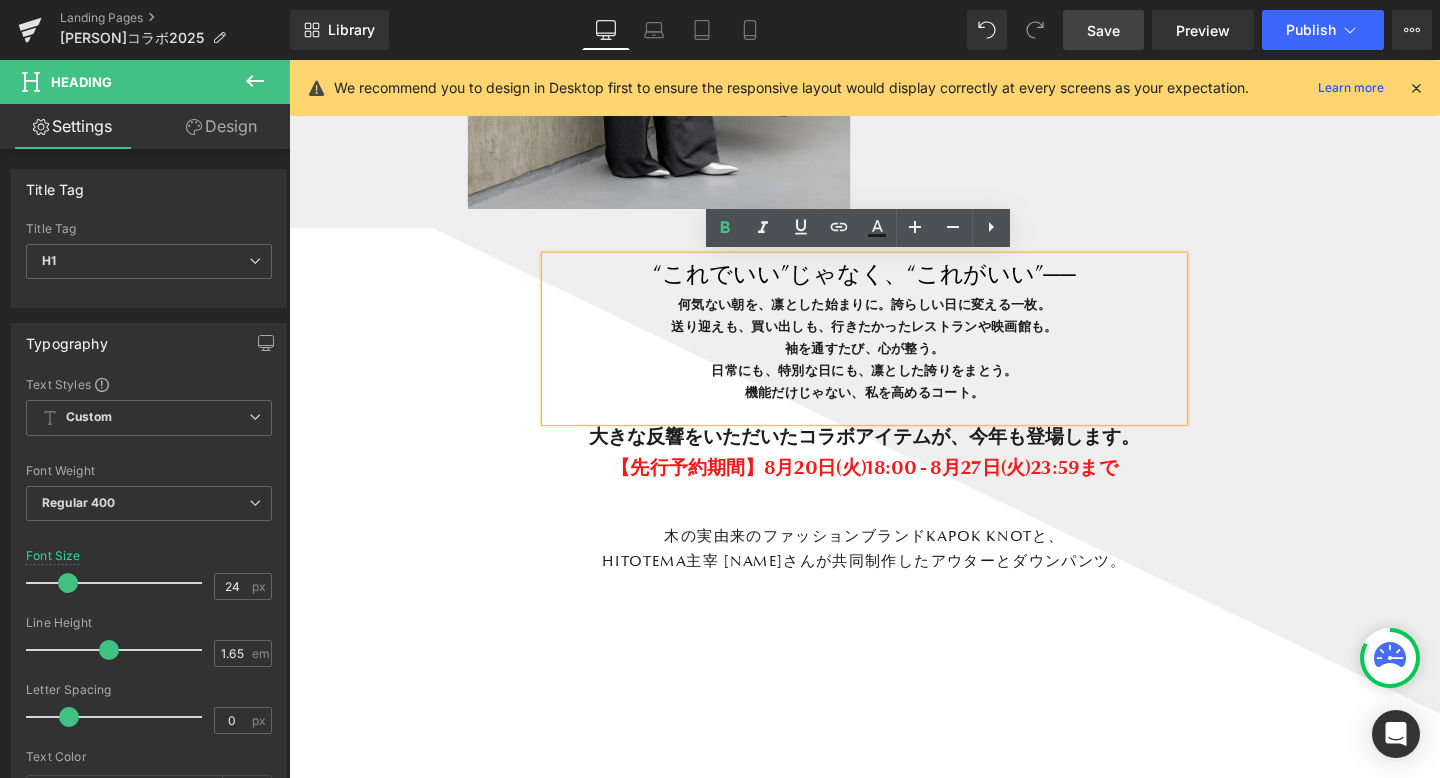 click on "袖を通すたび、心が整う。" at bounding box center [894, 363] 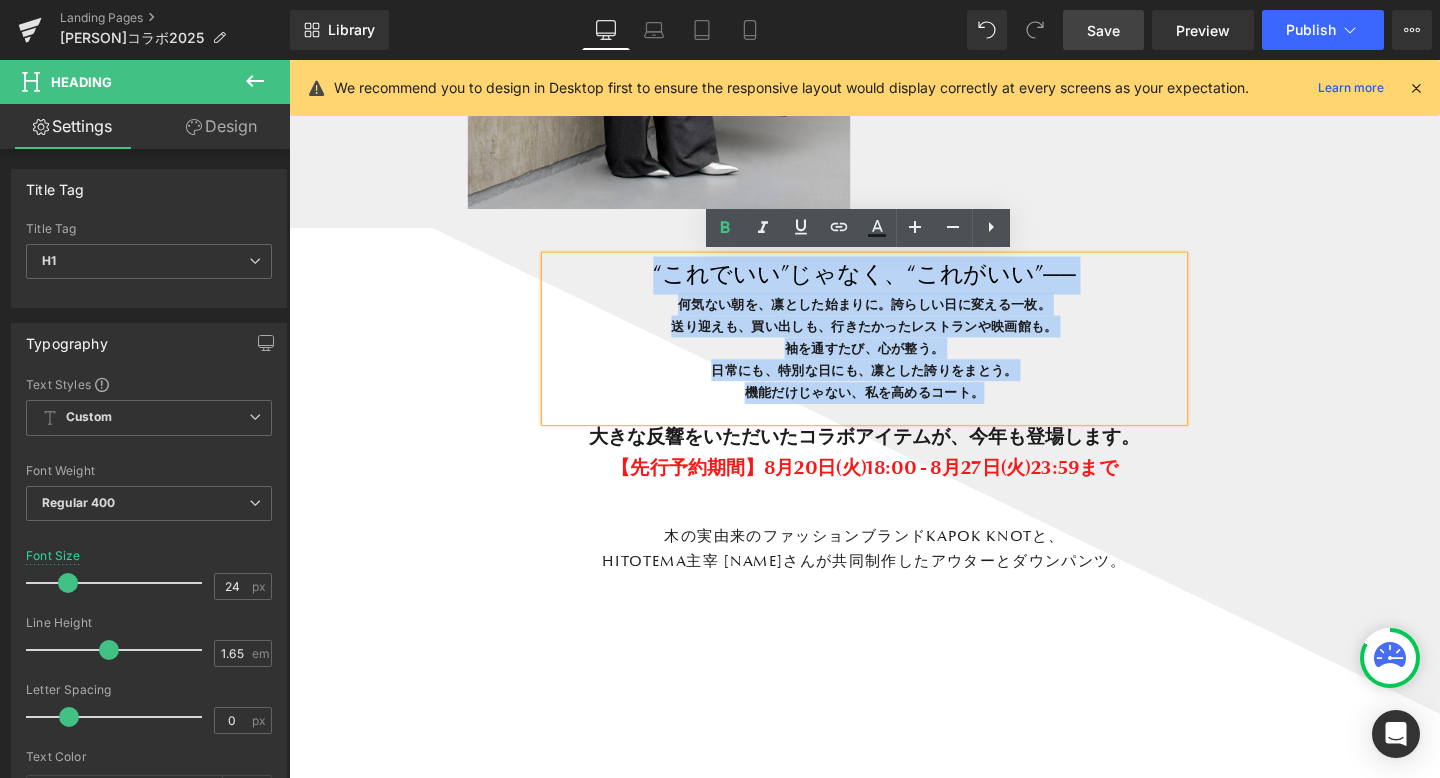 drag, startPoint x: 1032, startPoint y: 413, endPoint x: 673, endPoint y: 279, distance: 383.19318 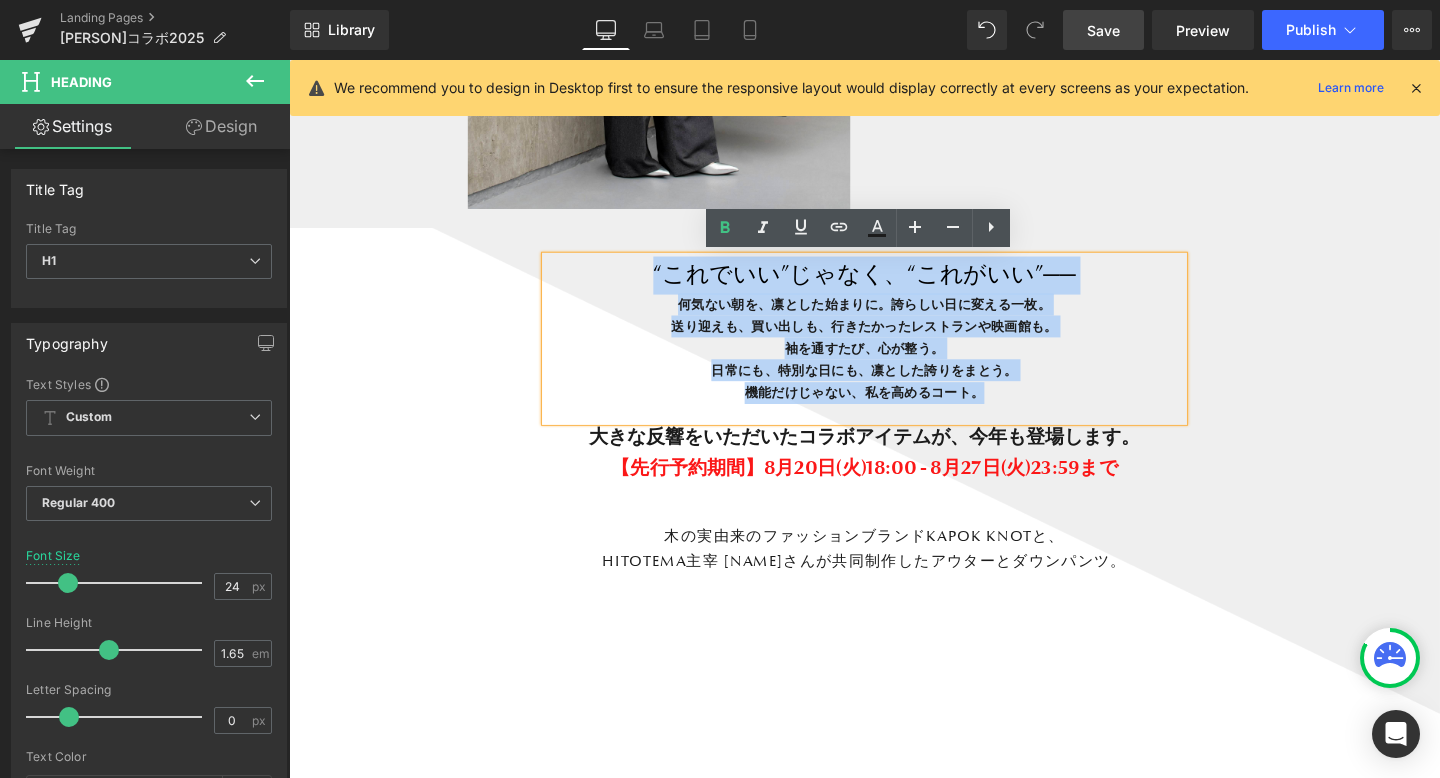 click on "“これでいい”じゃなく、“これがいい”── 何気ない朝を、凛とした始まりに。誇らしい日に変える一枚。 送り迎えも、買い出しも、行きたかったレストランや映画館も。 袖を通すたび、心が整う。 日常にも、特別な日にも、凛とした誇りをまとう。 機能だけじゃない、私を高めるコート。" at bounding box center (894, 353) 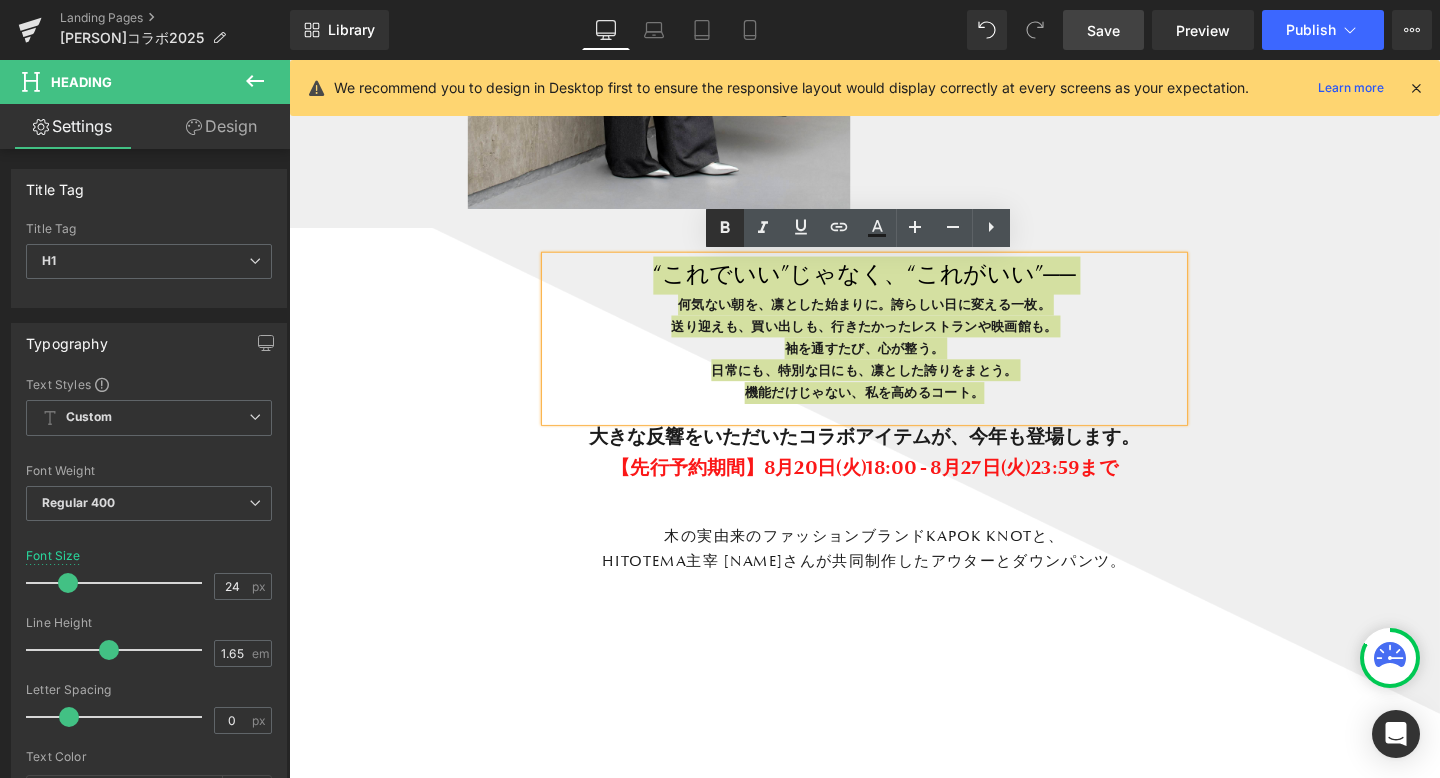 click 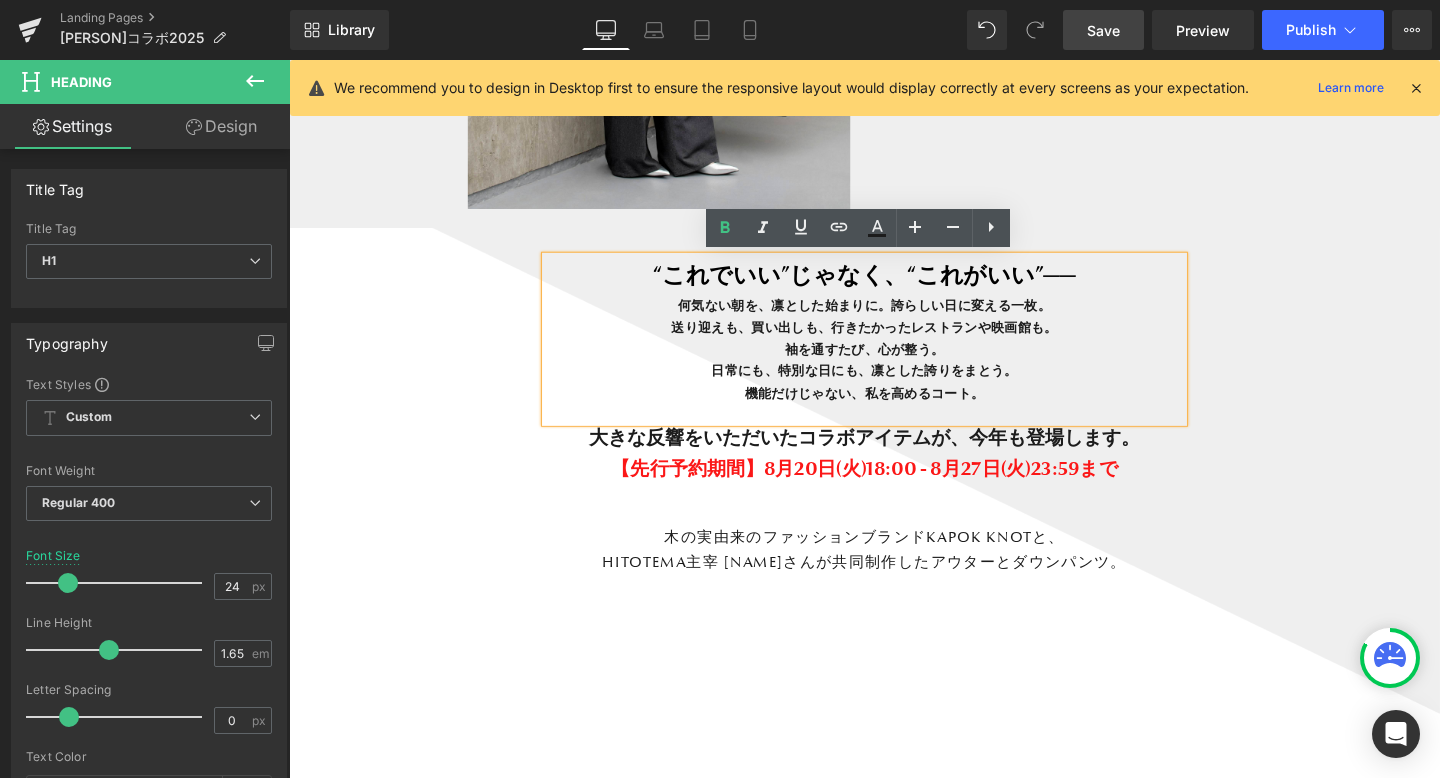 click on "送り迎えも、買い出しも、行きたかったレストランや映画館も。" at bounding box center (894, 341) 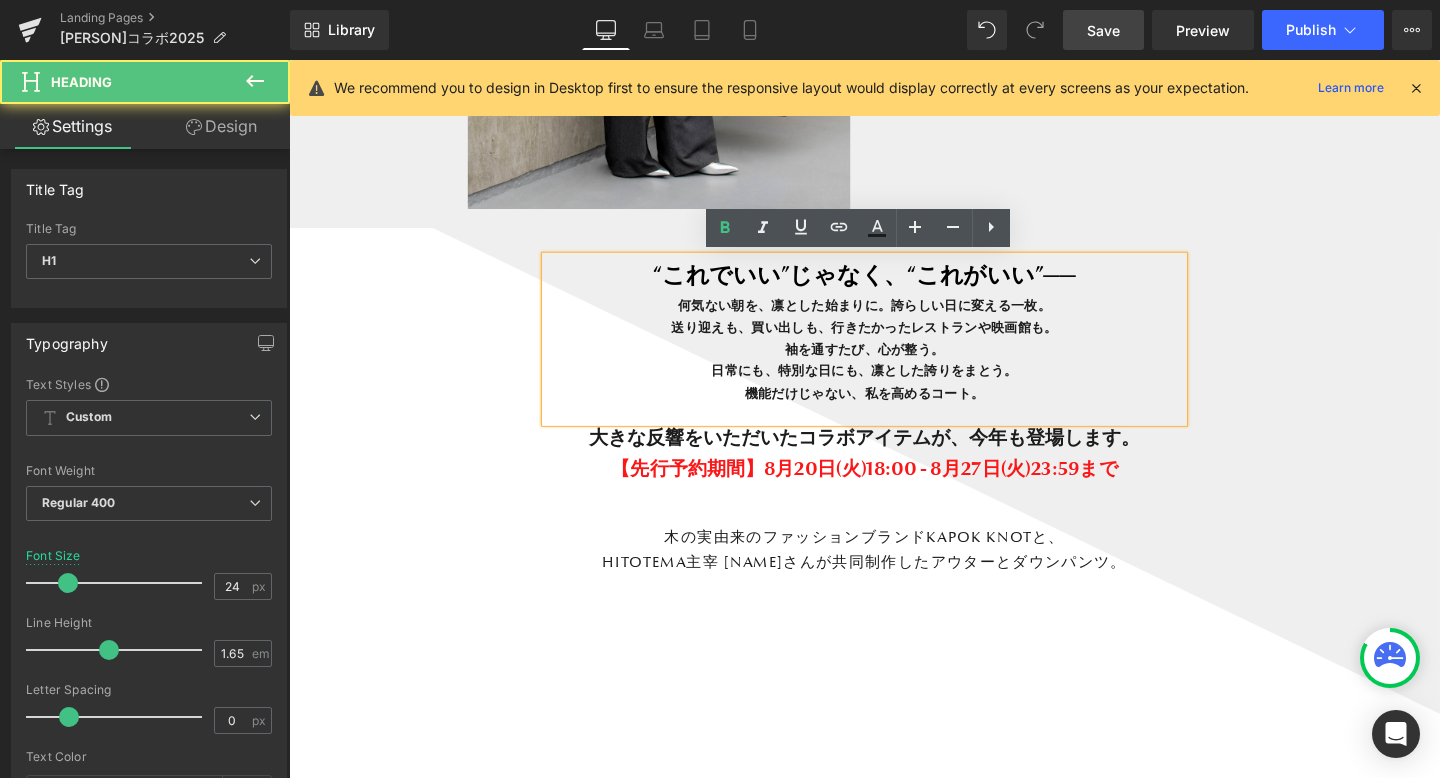 click on "“これでいい”じゃなく、“これがいい”── 何気ない朝を、凛とした始まりに。誇らしい日に変える一枚。 送り迎えも、買い出しも、行きたかったレストランや映画館も。 袖を通すたび、心が整う。 日常にも、特別な日にも、凛とした誇りをまとう。 機能だけじゃない、私を高めるコート。 Heading
大きな反響をいただいたコラボアイテムが、今年も登場します。 【先行予約期間】8月20日(火)18:00 - 8月27日(火)23:59まで
Heading
木の実由来のファッションブランドKAPOK KNOTと、 HITOTEMA主宰 谷尻直子さんが共同制作したアウターとダウンパンツ。
Text Block         Row" at bounding box center (894, 474) 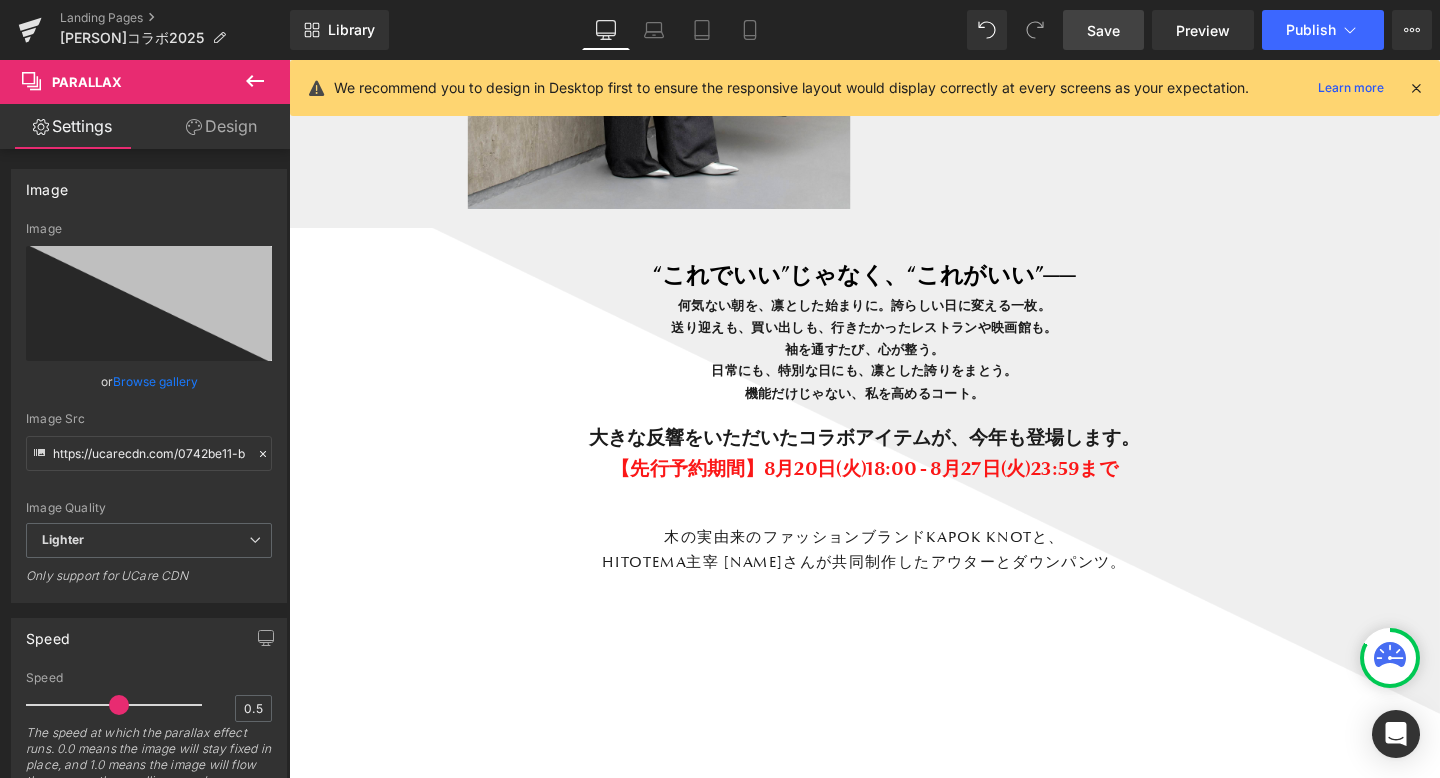 click on "Save" at bounding box center (1103, 30) 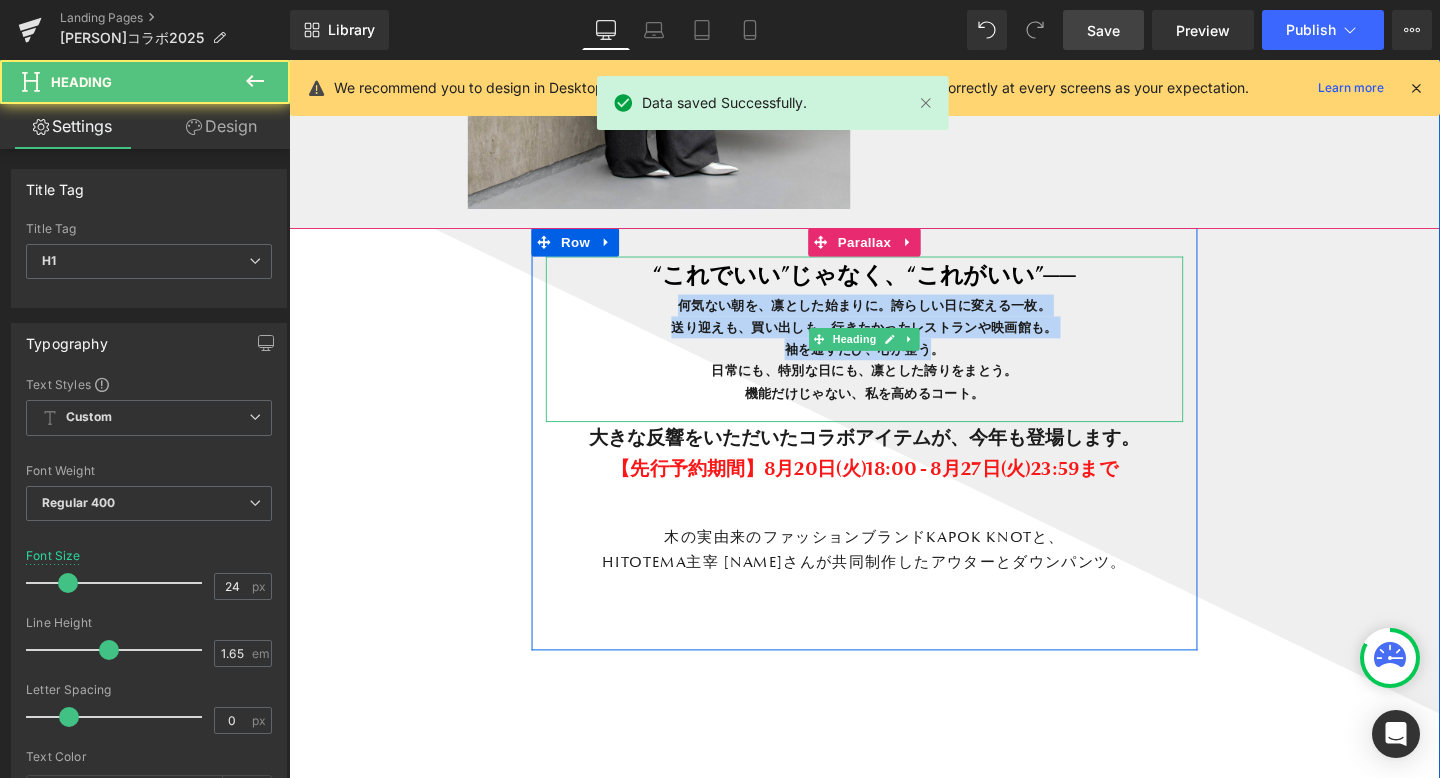 drag, startPoint x: 793, startPoint y: 340, endPoint x: 887, endPoint y: 357, distance: 95.524864 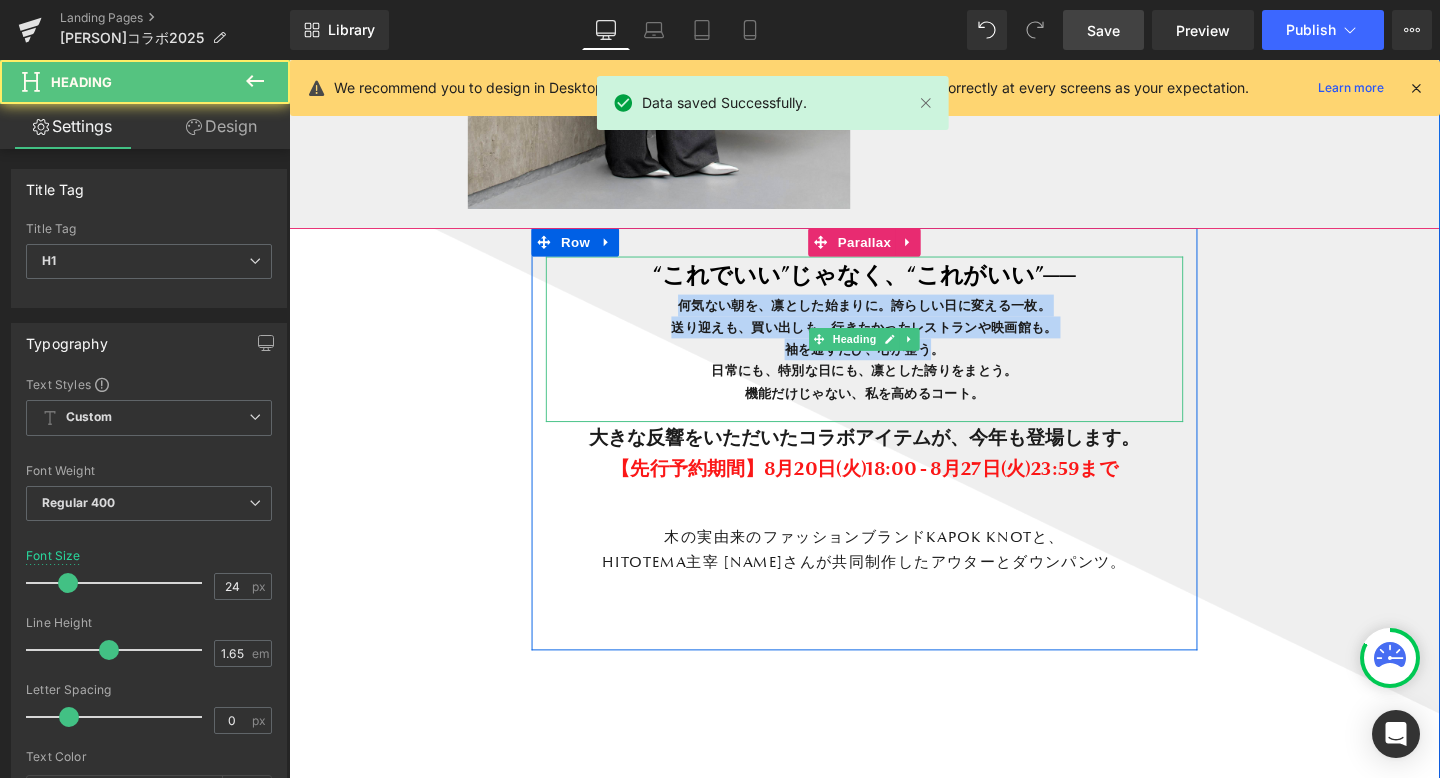 click on "“これでいい”じゃなく、“これがいい”── 何気ない朝を、凛とした始まりに。誇らしい日に変える一枚。 送り迎えも、買い出しも、行きたかったレストランや映画館も。 袖を通すたび、心が整う。 日常にも、特別な日にも、凛とした誇りをまとう。 機能だけじゃない、私を高めるコート。 Heading" at bounding box center (894, 354) 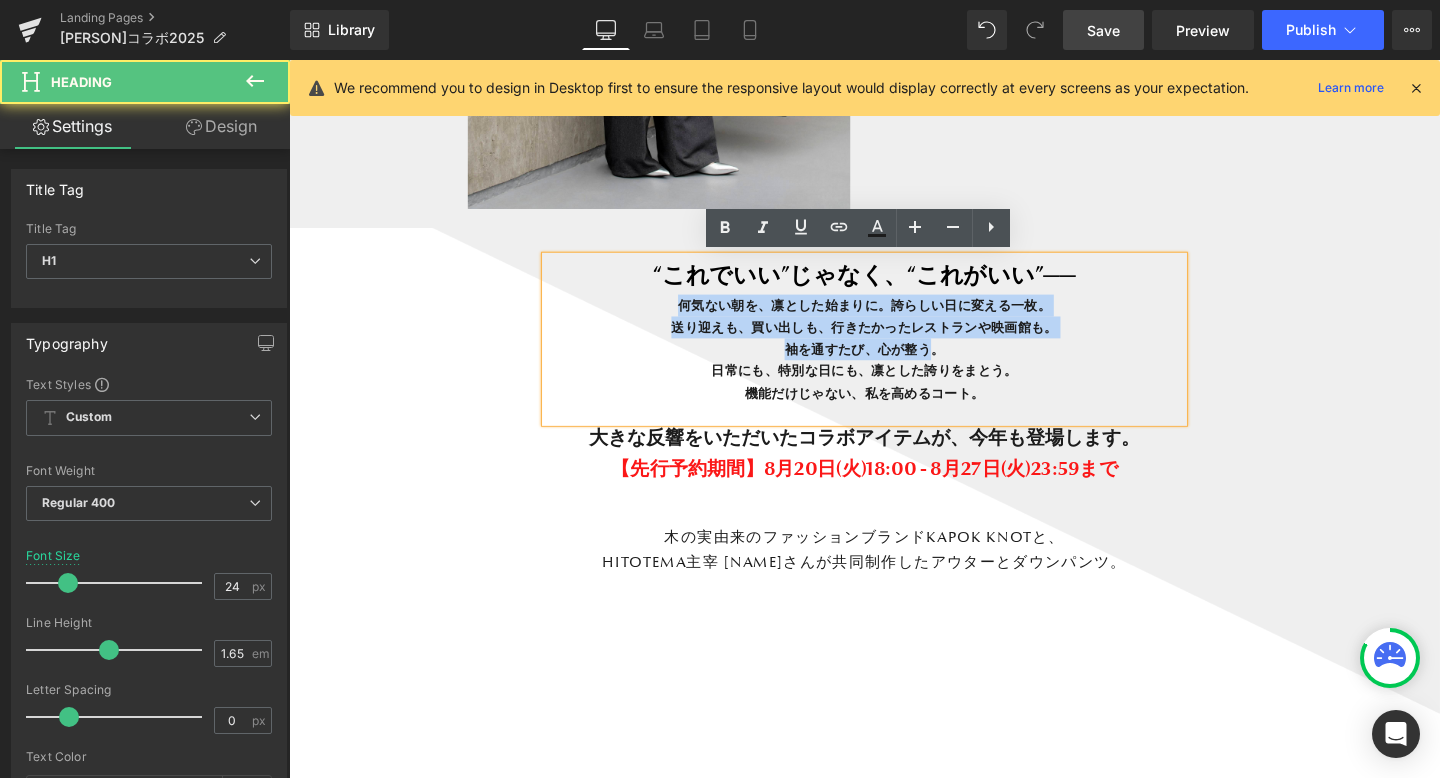click on "送り迎えも、買い出しも、行きたかったレストランや映画館も。" at bounding box center (894, 341) 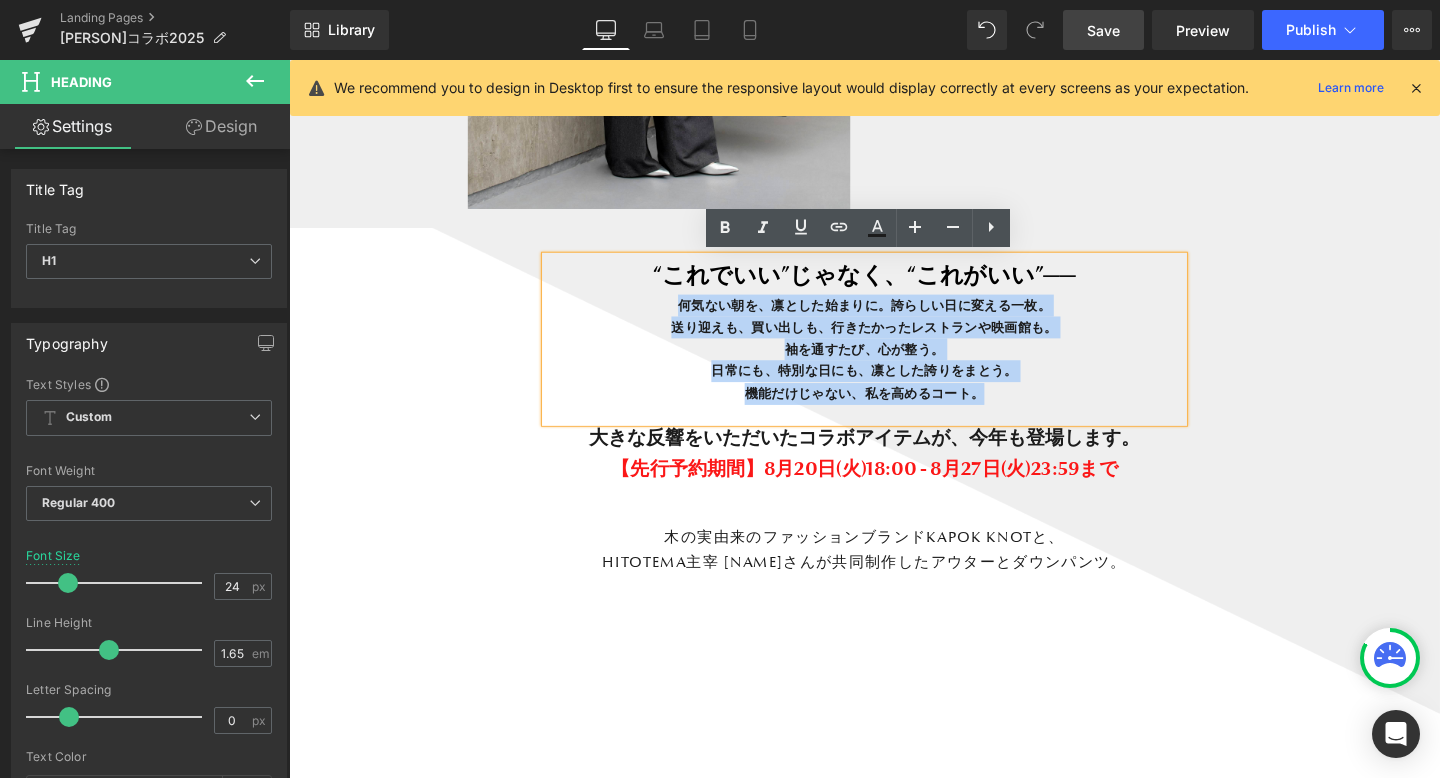 drag, startPoint x: 698, startPoint y: 321, endPoint x: 1017, endPoint y: 413, distance: 332.0015 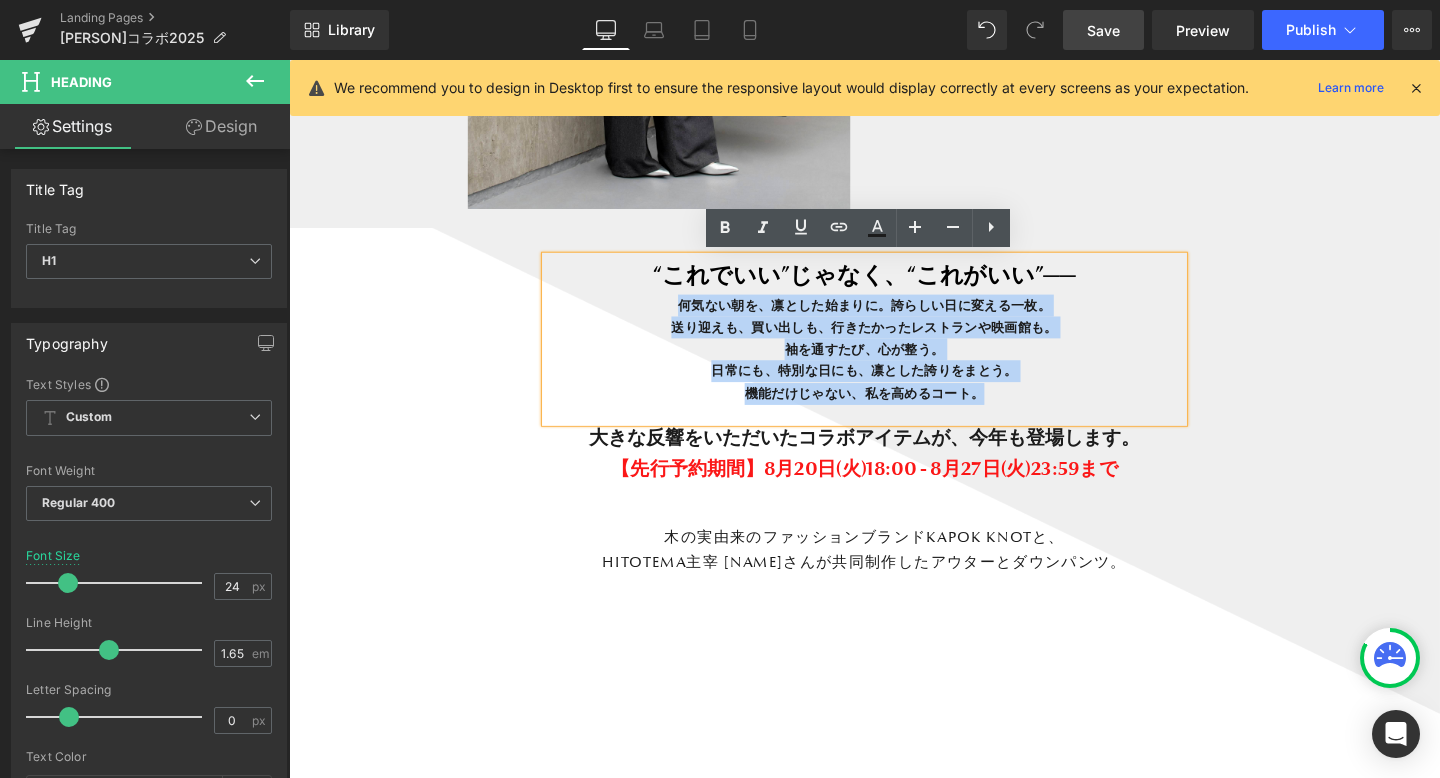 click on "“これでいい”じゃなく、“これがいい”── 何気ない朝を、凛とした始まりに。誇らしい日に変える一枚。 送り迎えも、買い出しも、行きたかったレストランや映画館も。 袖を通すたび、心が整う。 日常にも、特別な日にも、凛とした誇りをまとう。 機能だけじゃない、私を高めるコート。" at bounding box center [894, 354] 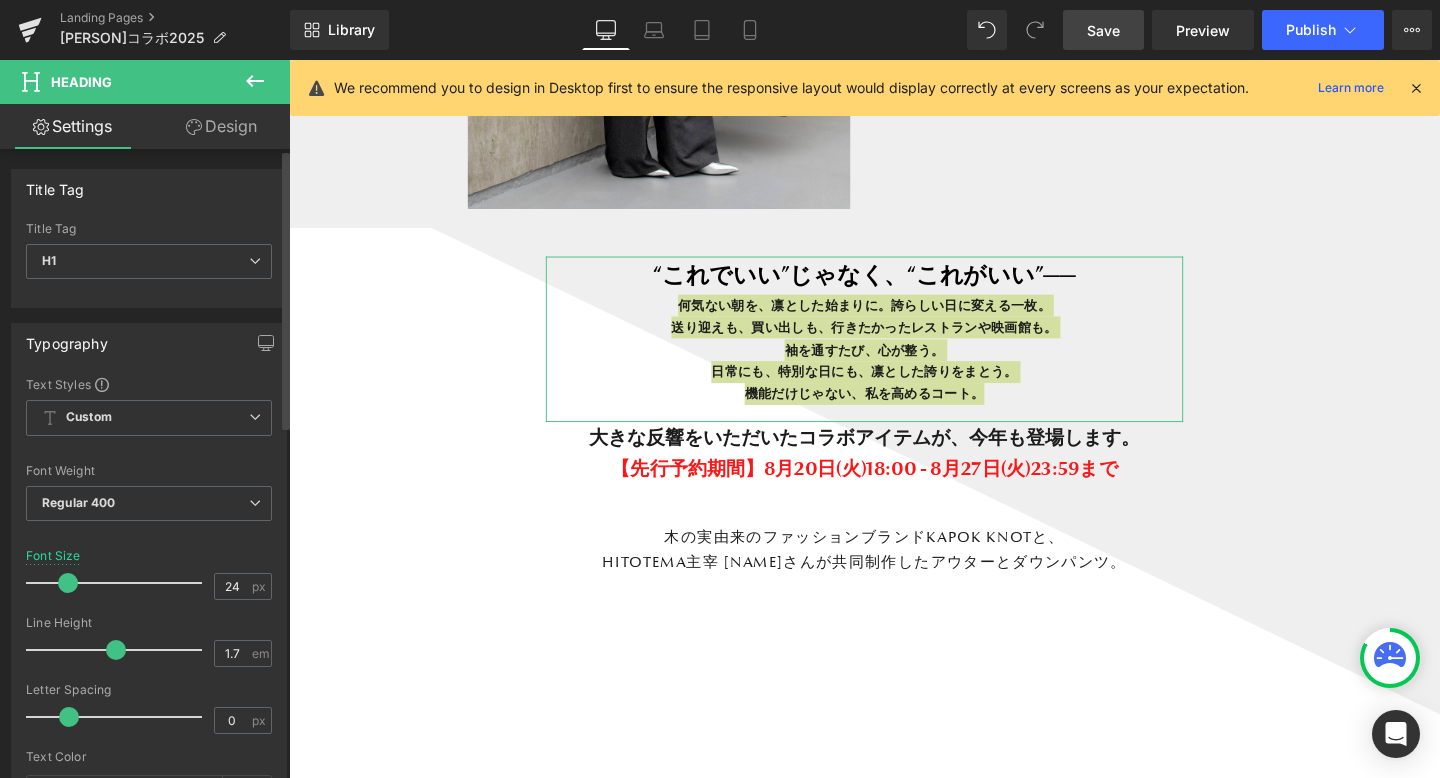 scroll, scrollTop: 10, scrollLeft: 10, axis: both 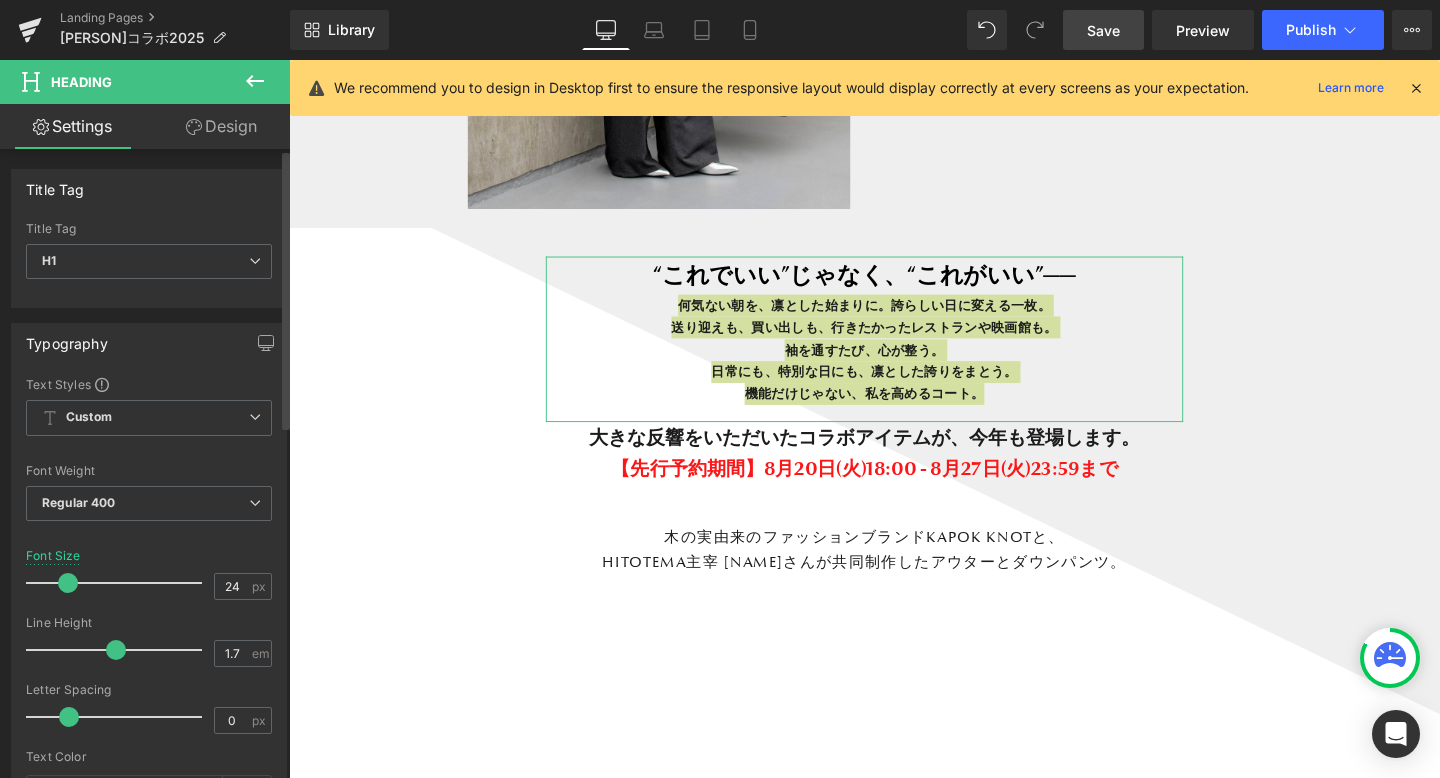type on "1.6" 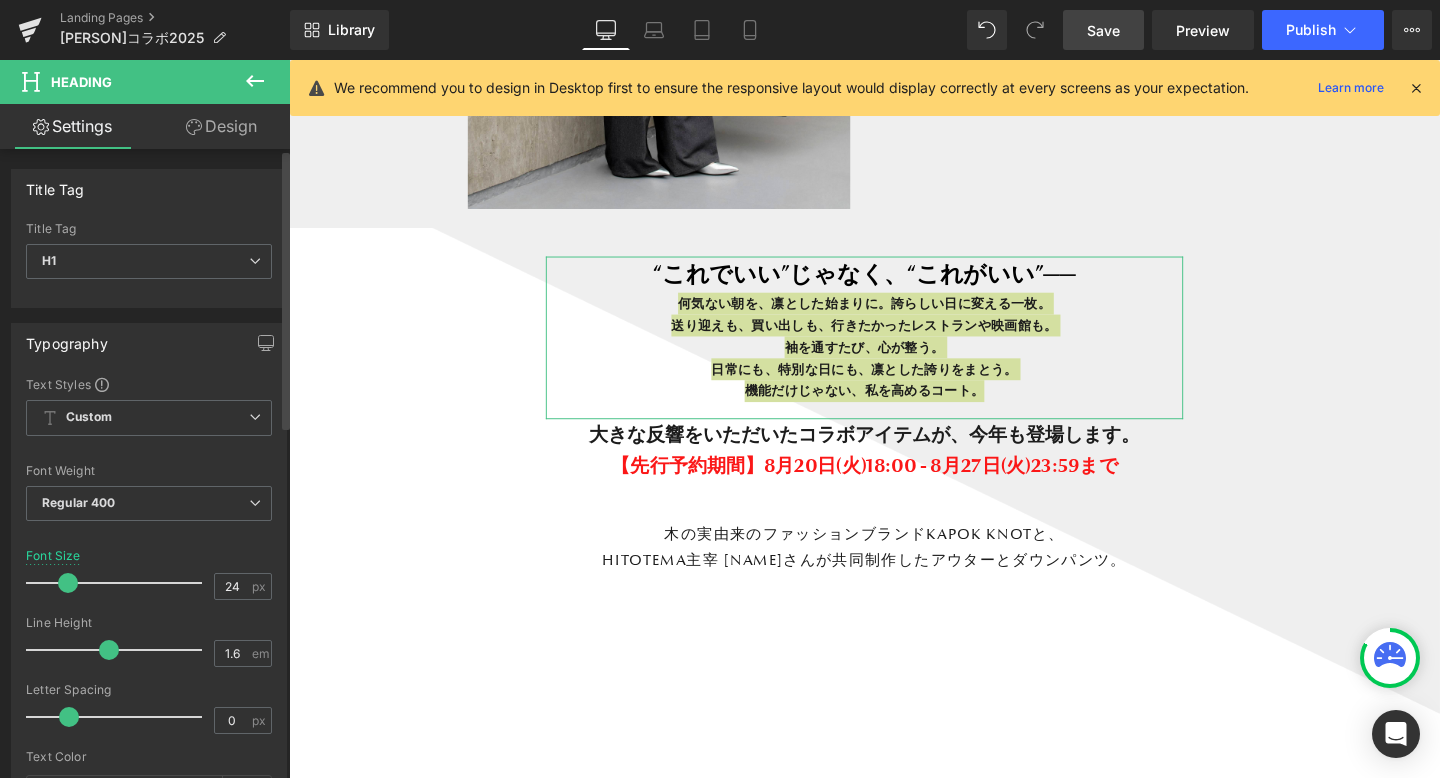 scroll, scrollTop: 11631, scrollLeft: 1210, axis: both 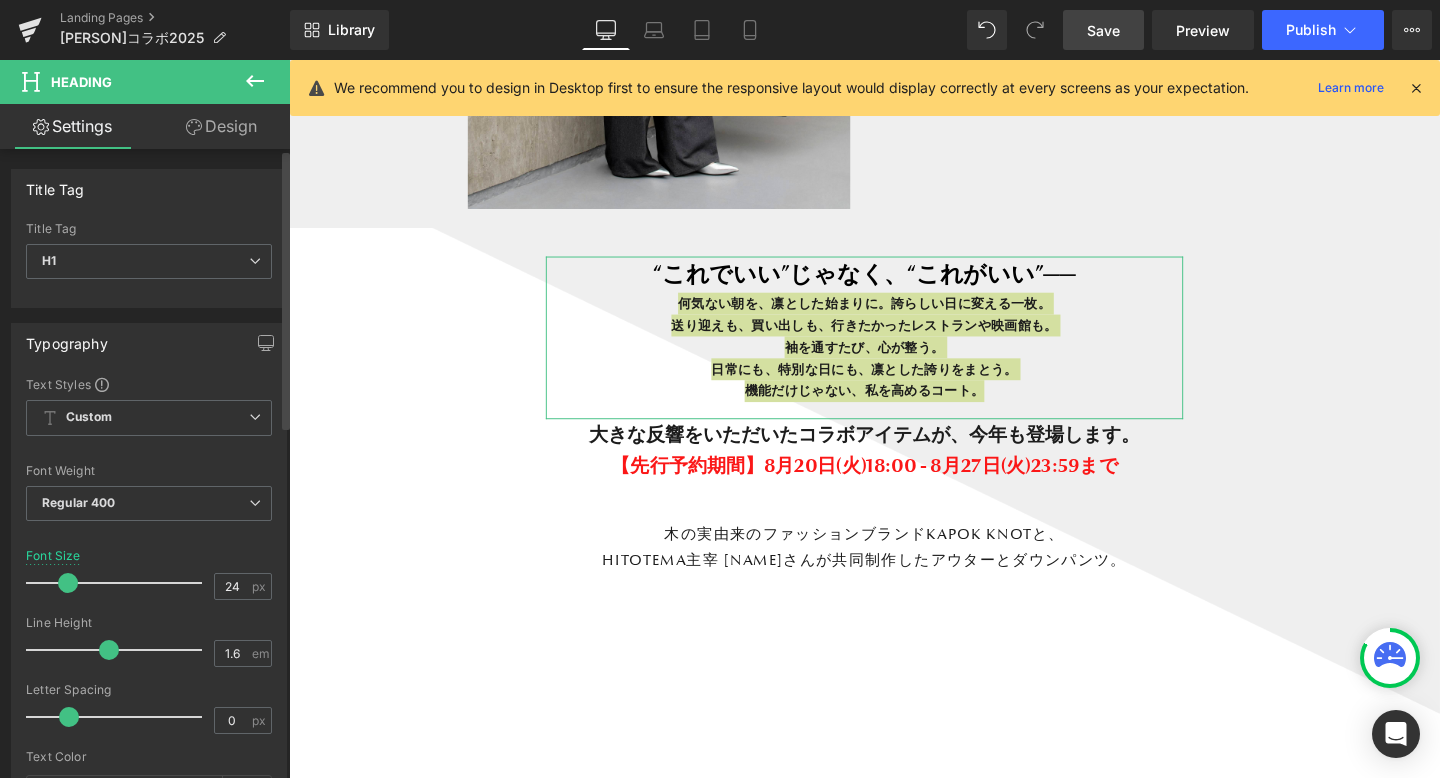 click at bounding box center (109, 650) 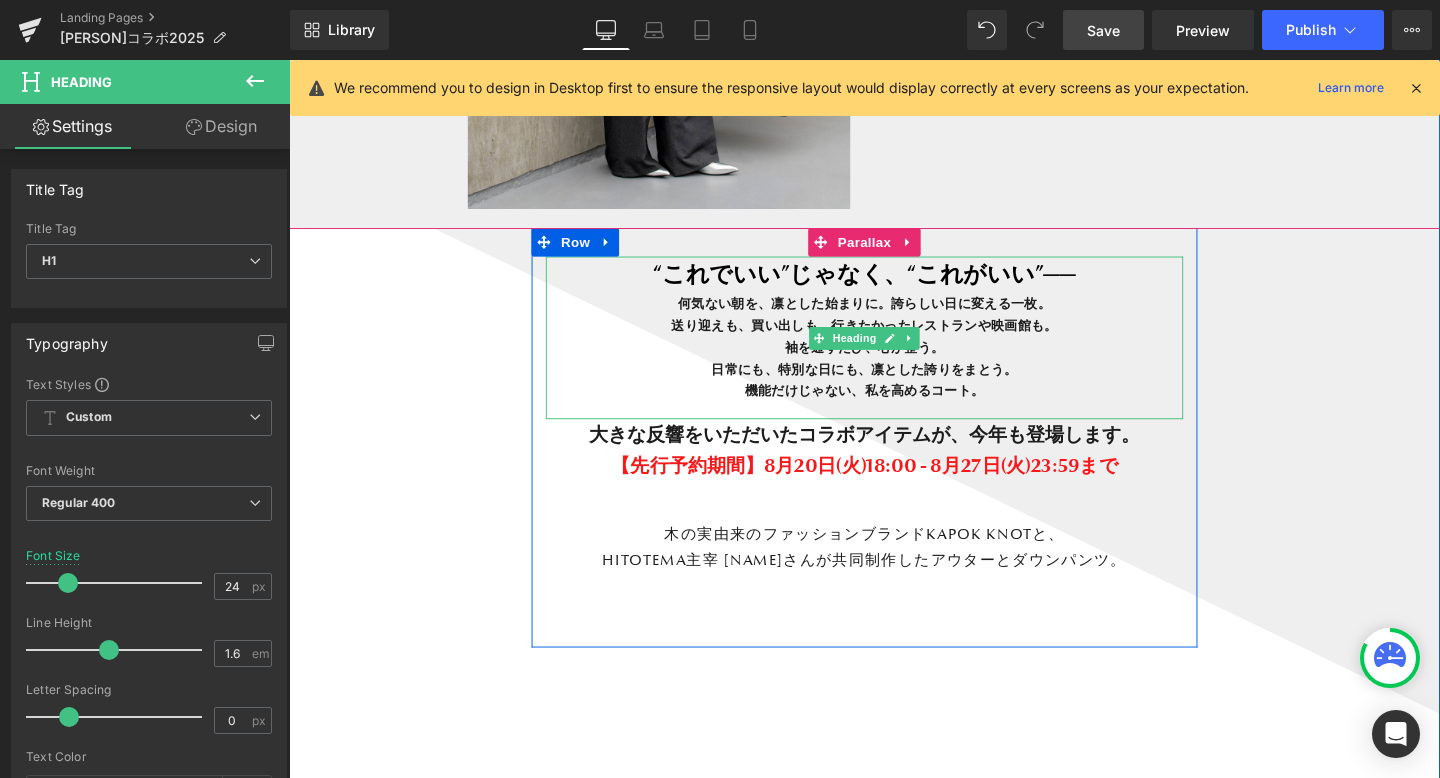 click on "日常にも、特別な日にも、凛とした誇りをまとう。" at bounding box center (894, 385) 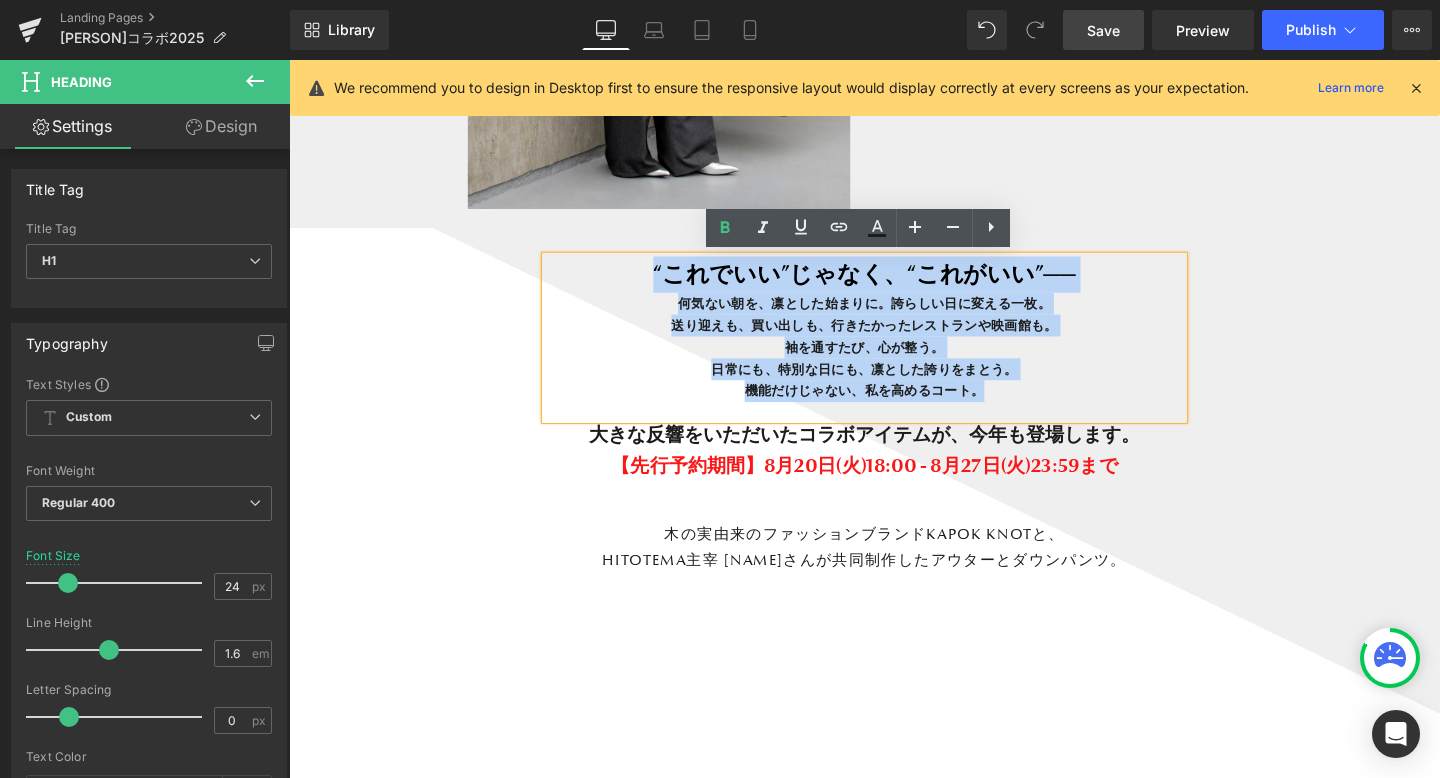 drag, startPoint x: 1029, startPoint y: 413, endPoint x: 670, endPoint y: 274, distance: 384.97012 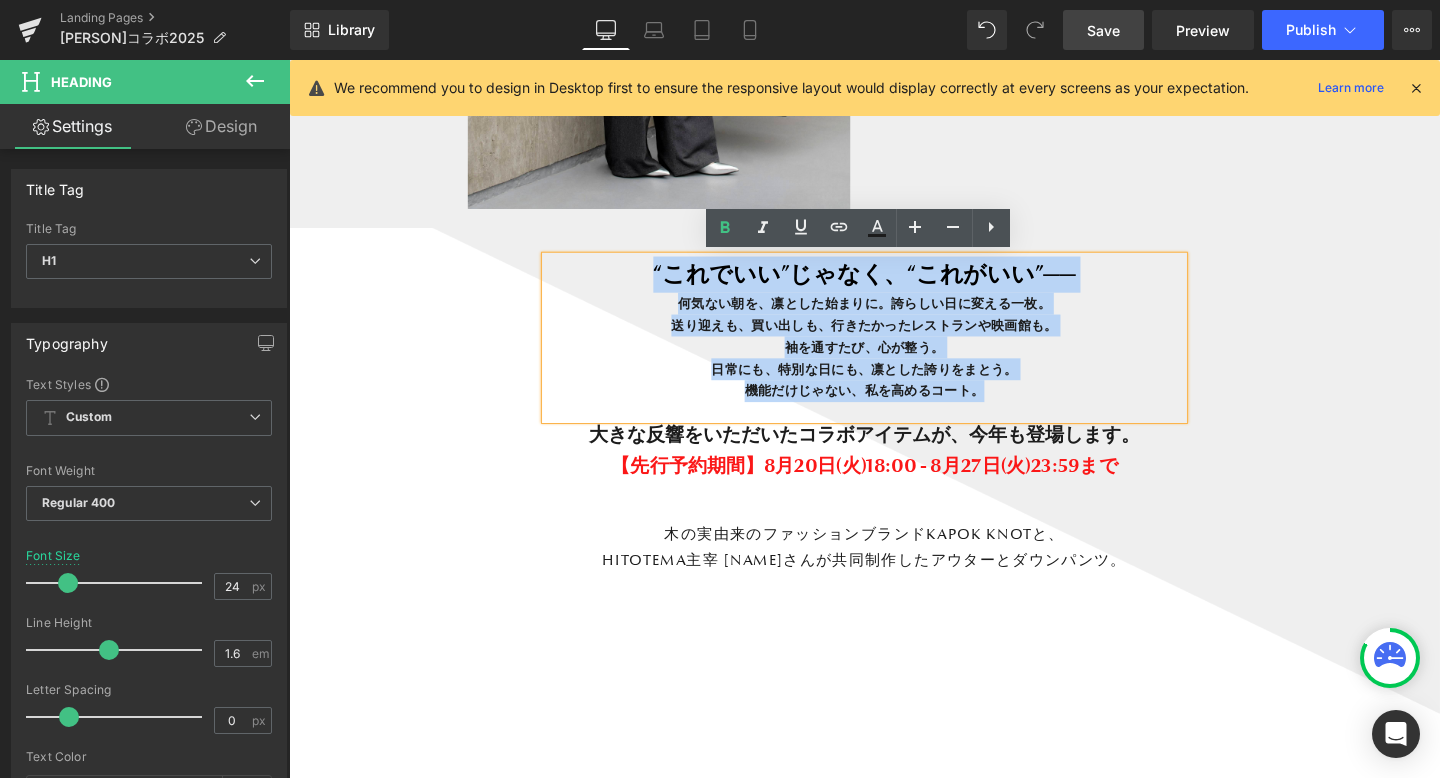 click on "“これでいい”じゃなく、“これがいい”── 何気ない朝を、凛とした始まりに。誇らしい日に変える一枚。 送り迎えも、買い出しも、行きたかったレストランや映画館も。 袖を通すたび、心が整う。 日常にも、特別な日にも、凛とした誇りをまとう。 機能だけじゃない、私を高めるコート。" at bounding box center (894, 353) 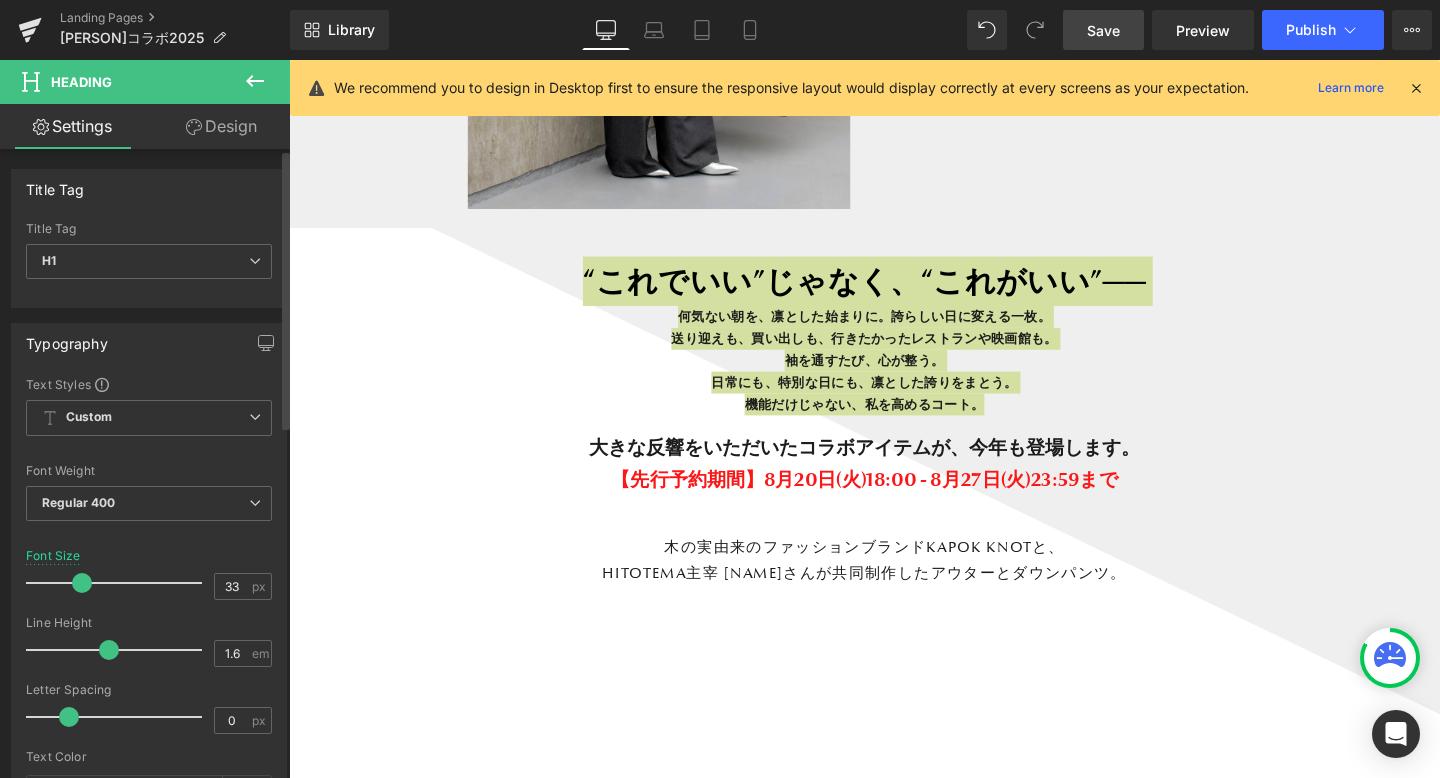 scroll, scrollTop: 10, scrollLeft: 10, axis: both 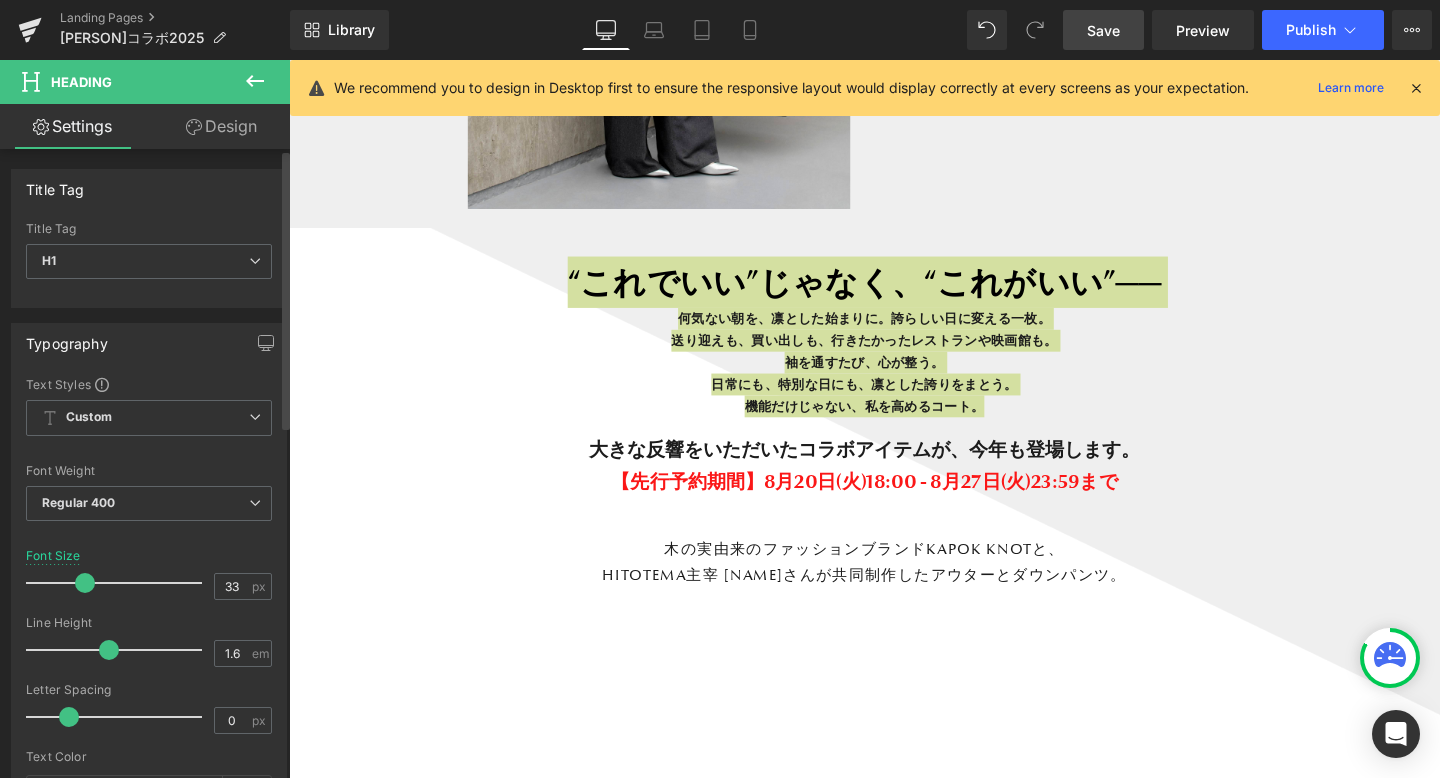 type on "32" 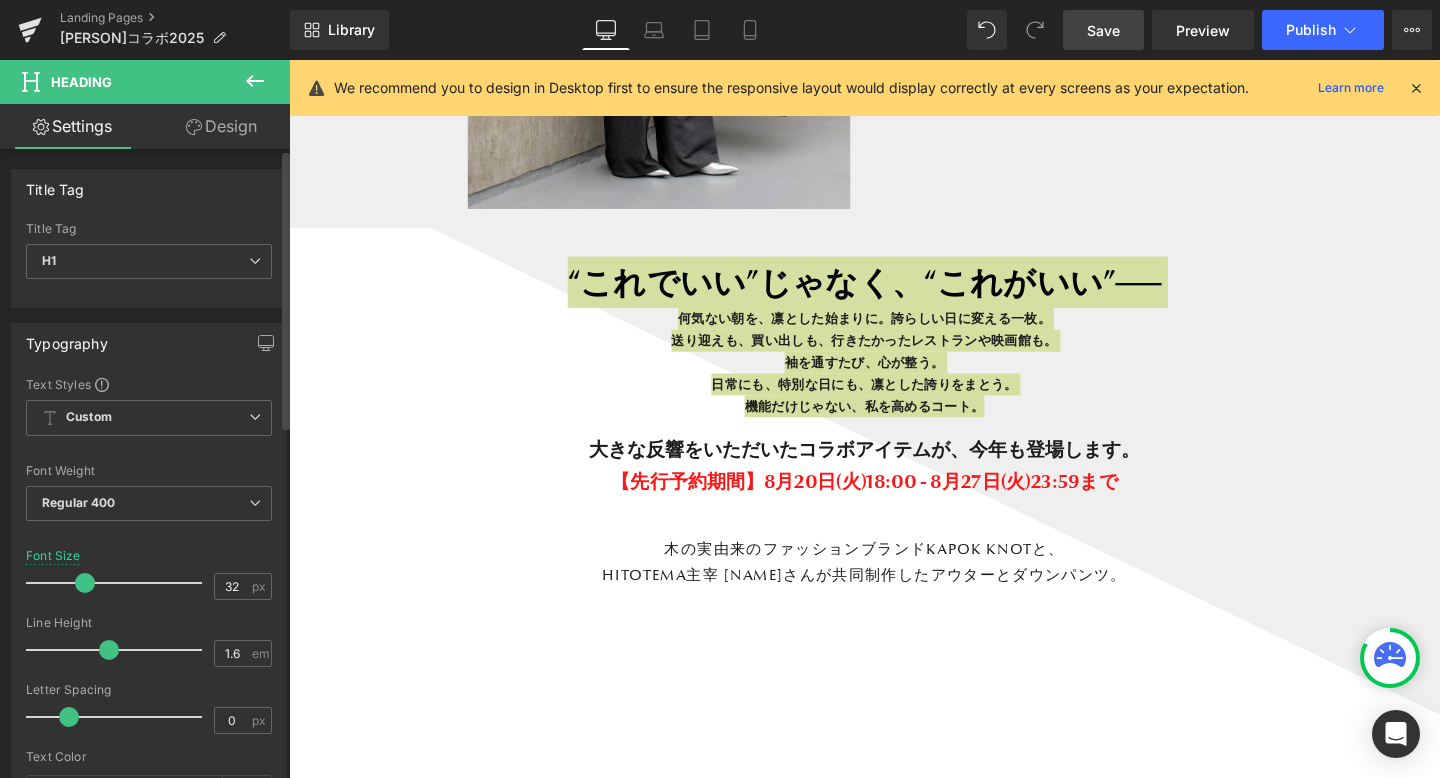 scroll, scrollTop: 11645, scrollLeft: 1210, axis: both 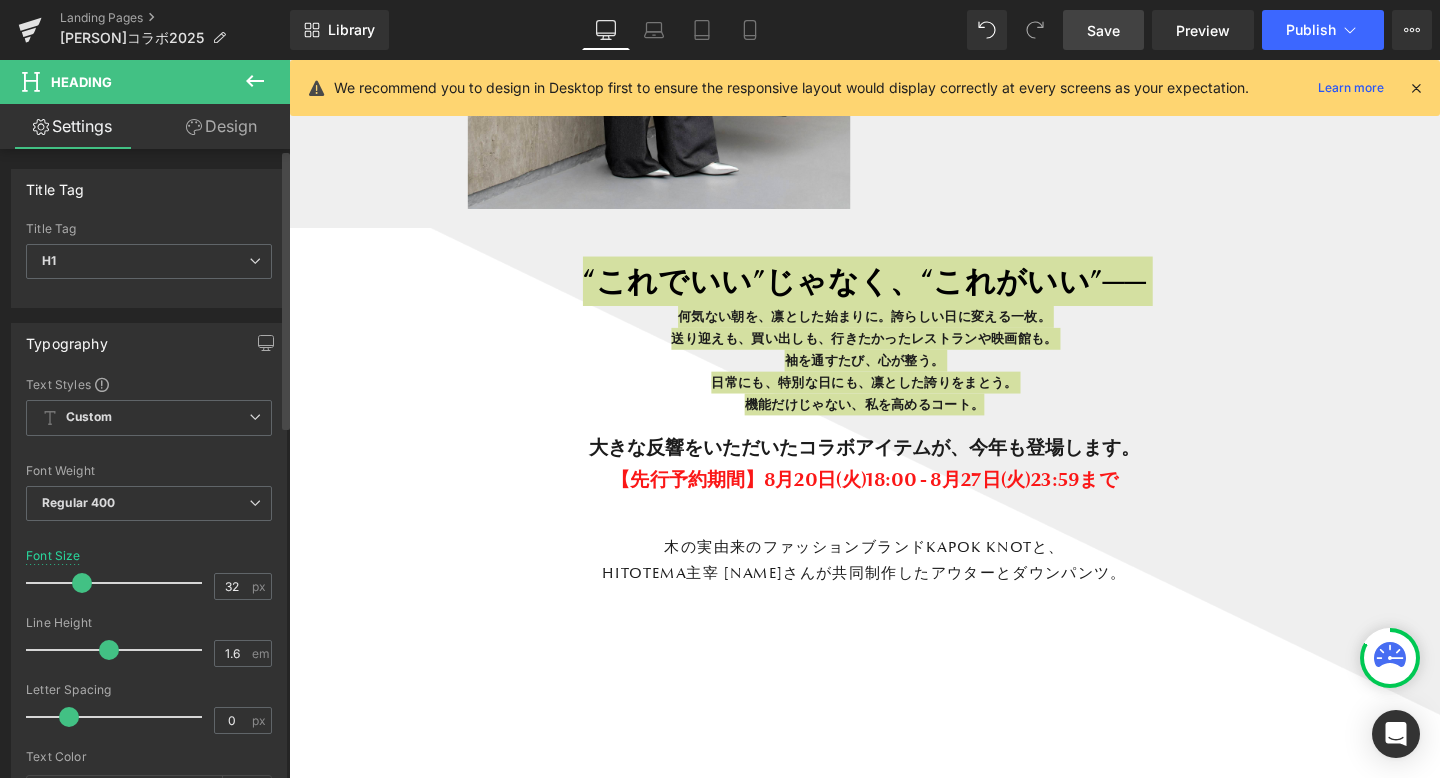 drag, startPoint x: 74, startPoint y: 582, endPoint x: 87, endPoint y: 582, distance: 13 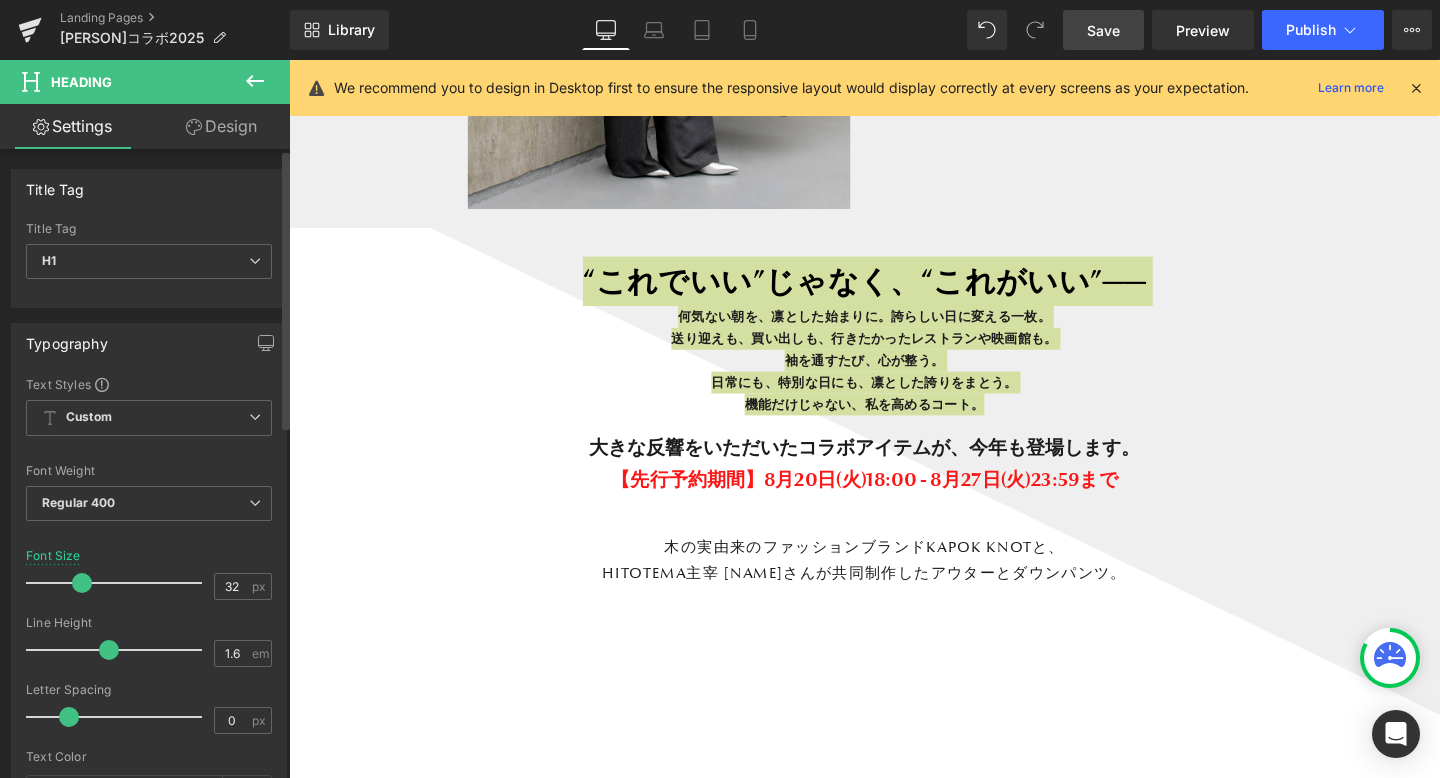 click at bounding box center (82, 583) 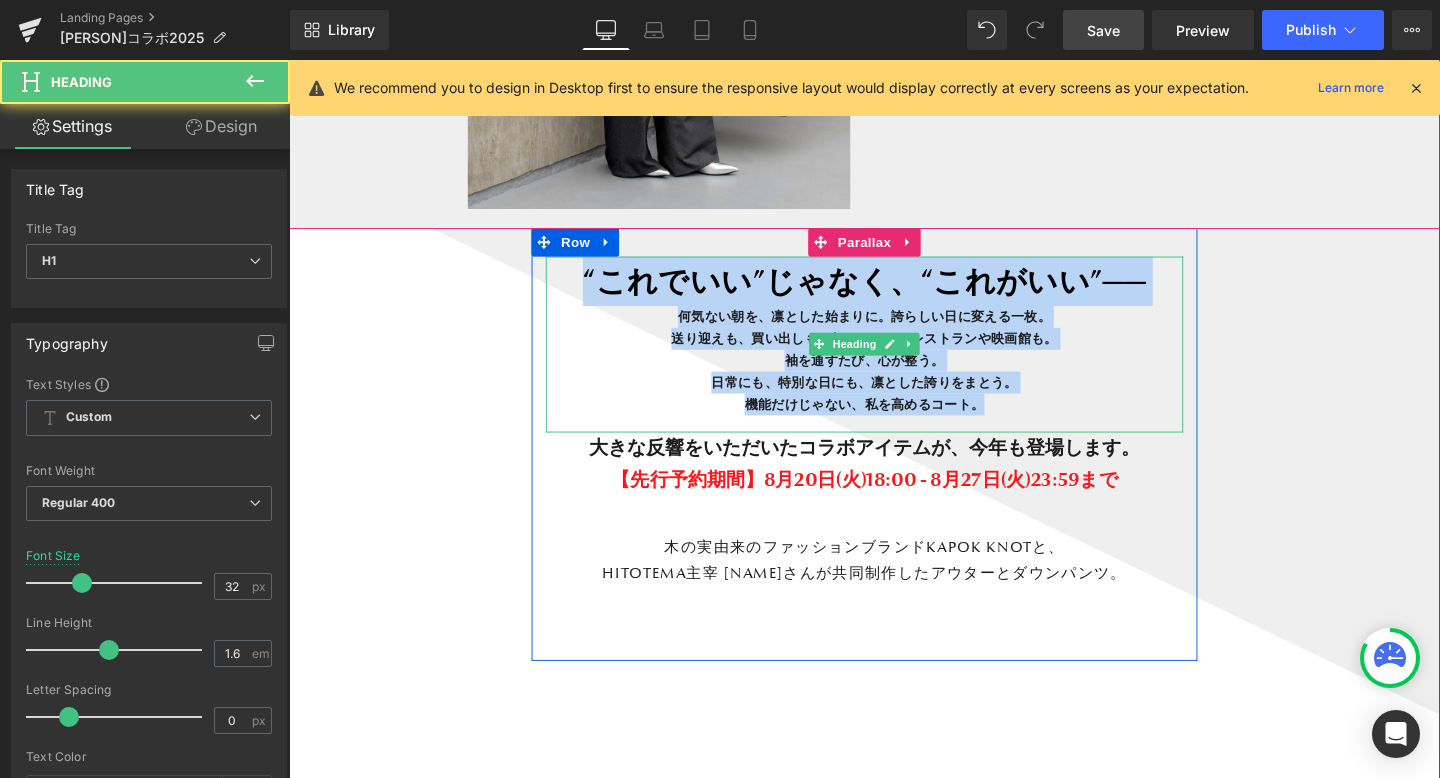 click on "“これでいい”じゃなく、“これがいい”──" at bounding box center [893, 292] 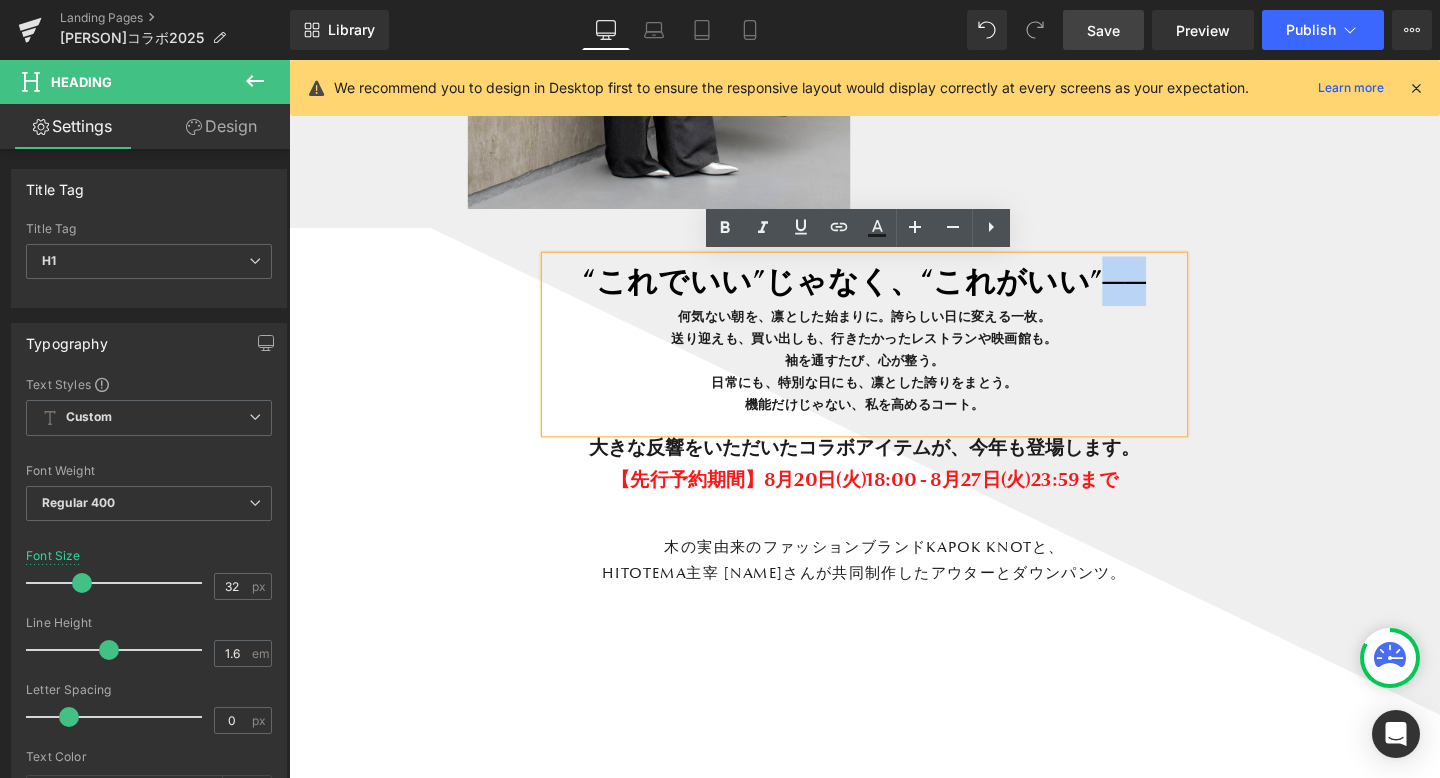 drag, startPoint x: 1132, startPoint y: 291, endPoint x: 1194, endPoint y: 291, distance: 62 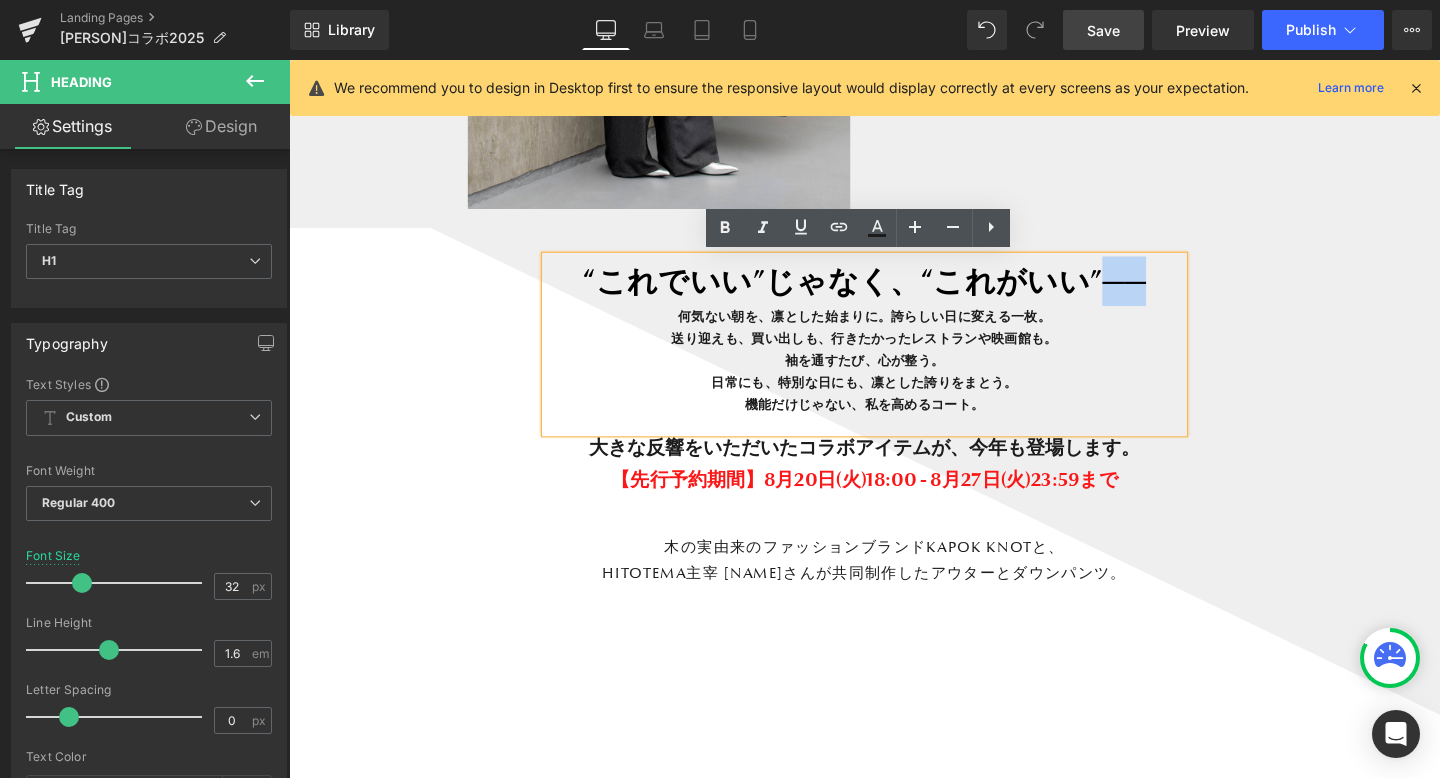 click on "“これでいい”じゃなく、“これがいい”──" at bounding box center [893, 292] 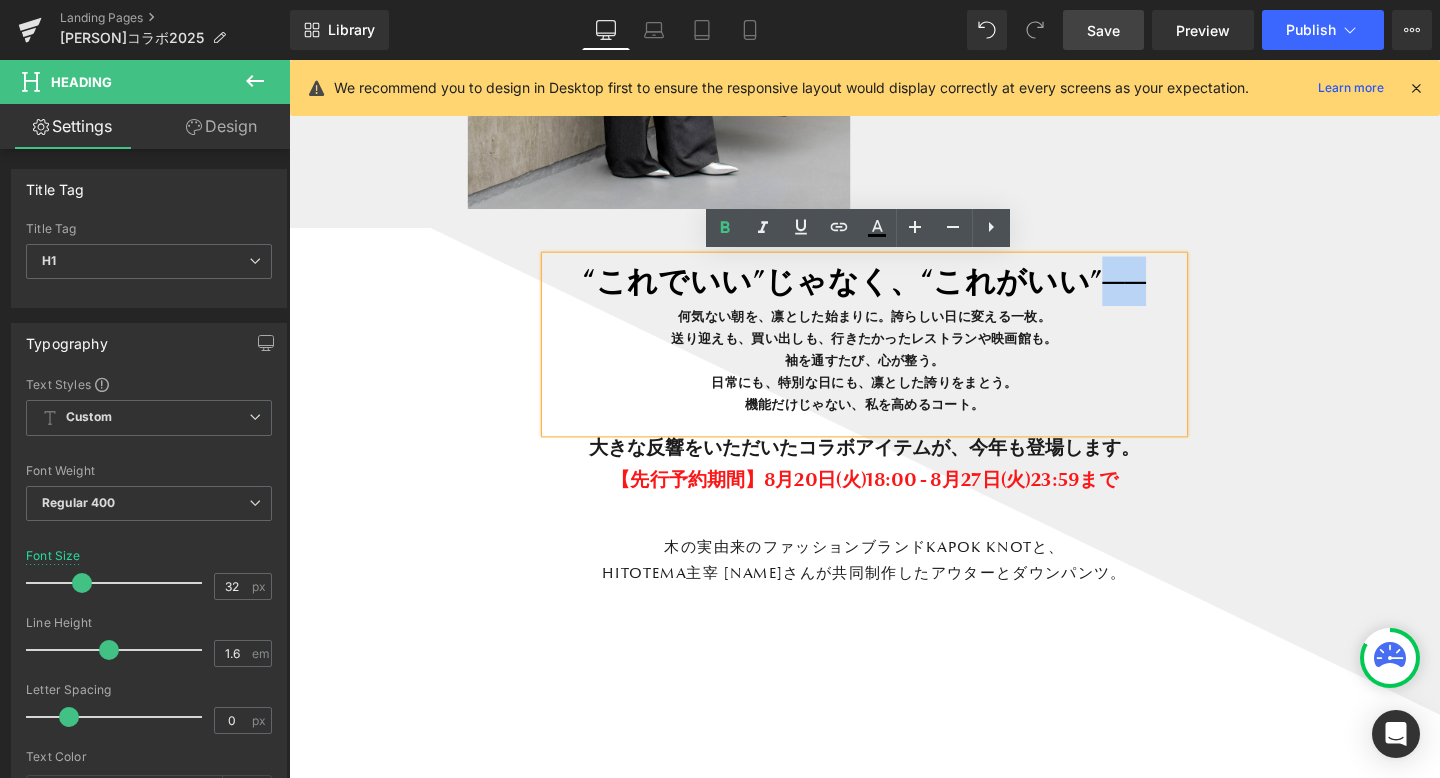 type 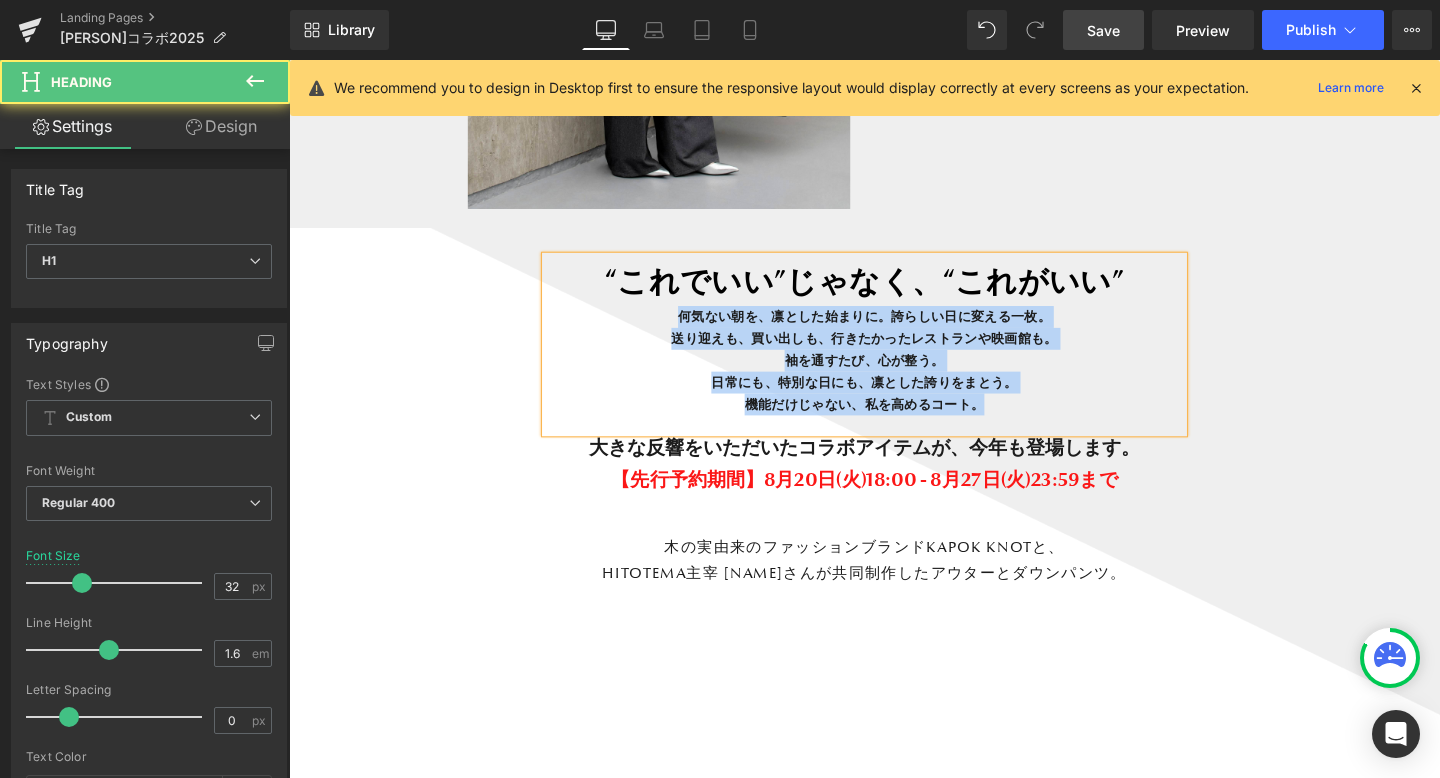 drag, startPoint x: 700, startPoint y: 329, endPoint x: 1036, endPoint y: 437, distance: 352.9306 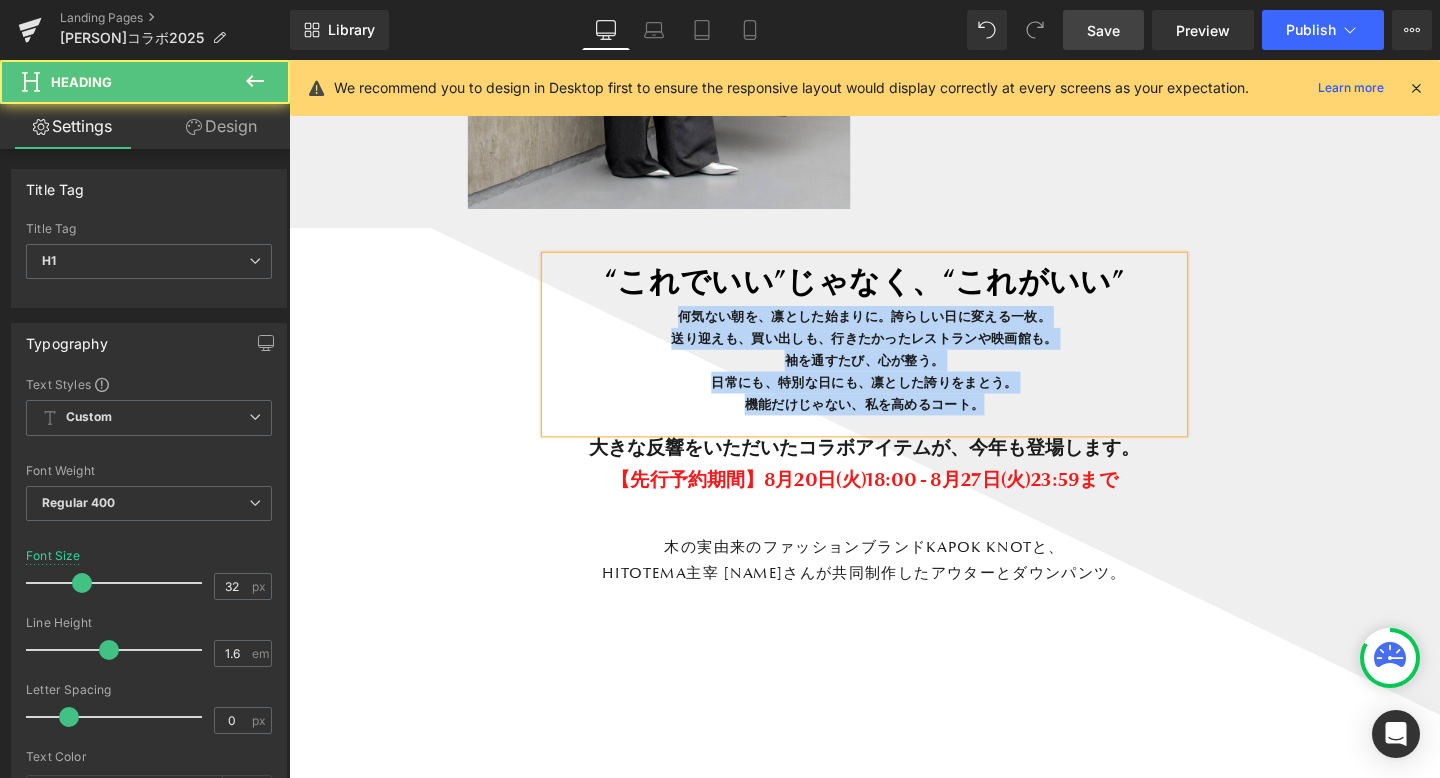 click on "“これでいい”じゃなく、“これがいい” 何気ない朝を、凛とした始まりに。誇らしい日に変える一枚。 送り迎えも、買い出しも、行きたかったレストランや映画館も。 袖を通すたび、心が整う。 日常にも、特別な日にも、凛とした誇りをまとう。 機能だけじゃない、私を高めるコート。" at bounding box center [894, 360] 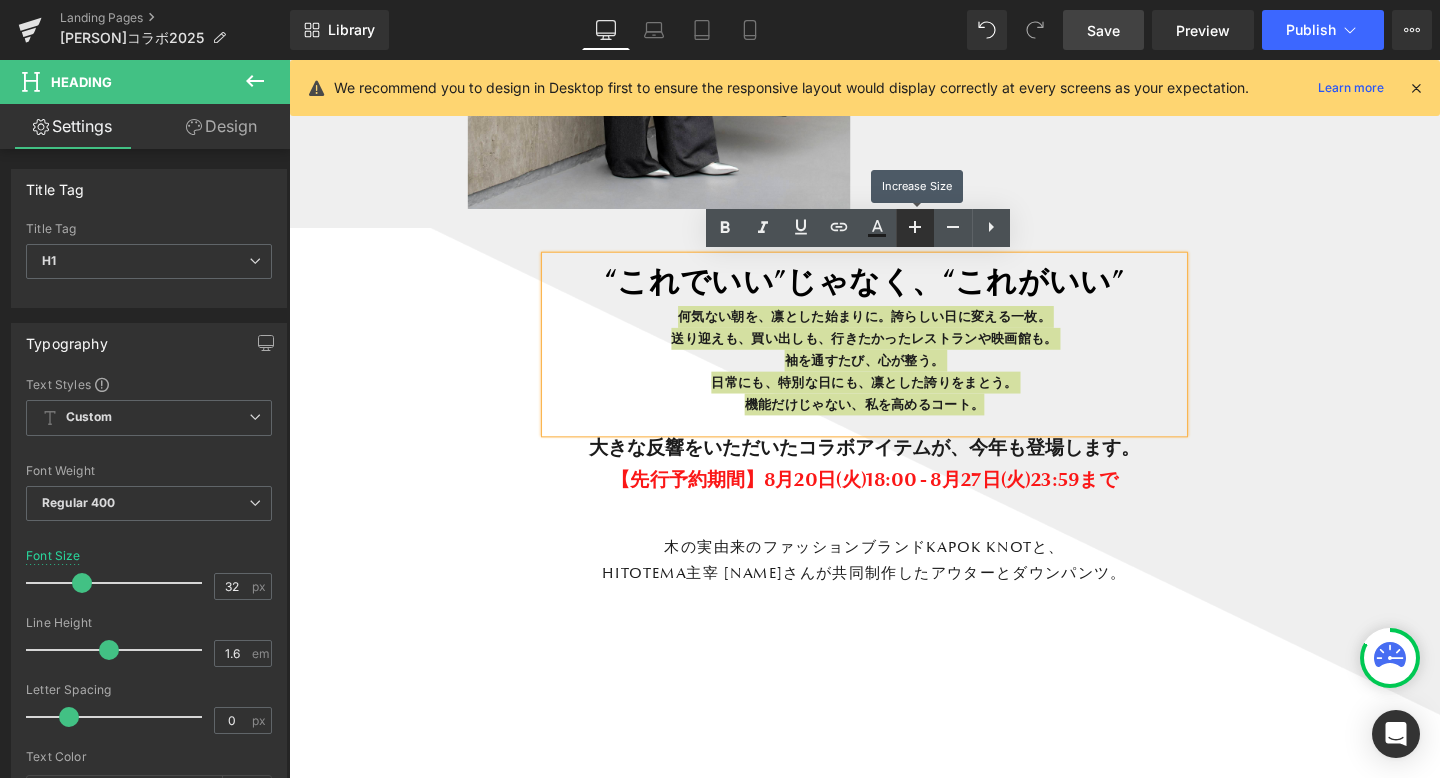 click 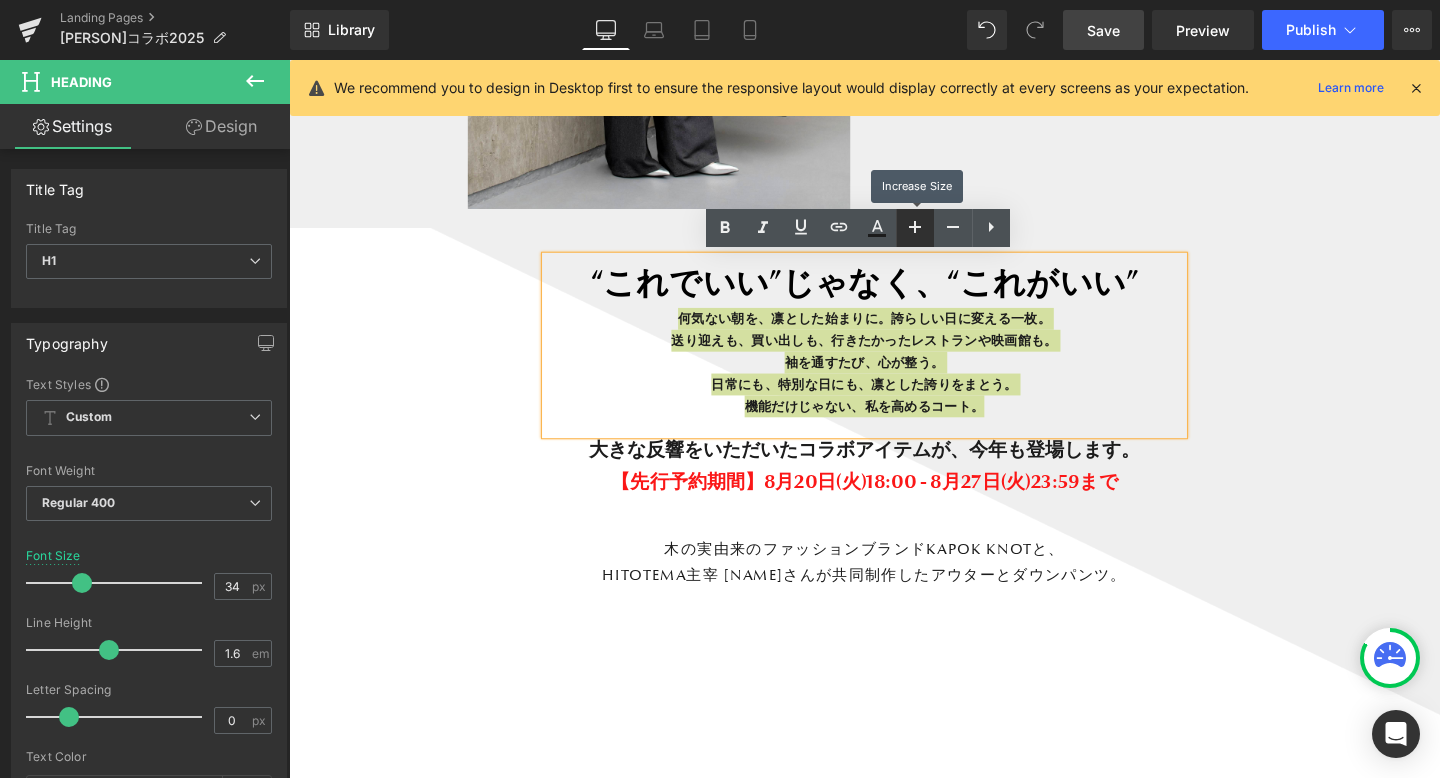 scroll, scrollTop: 10, scrollLeft: 10, axis: both 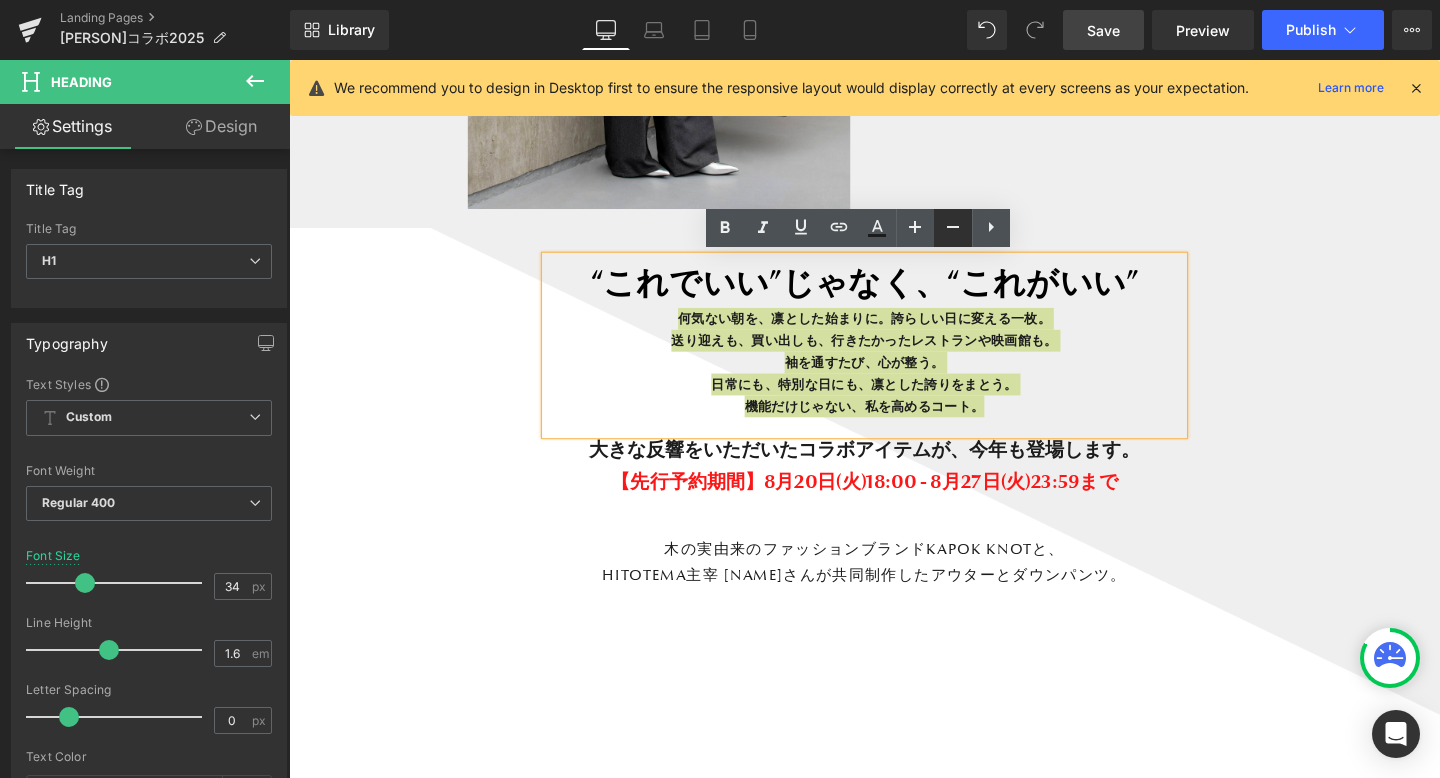 click 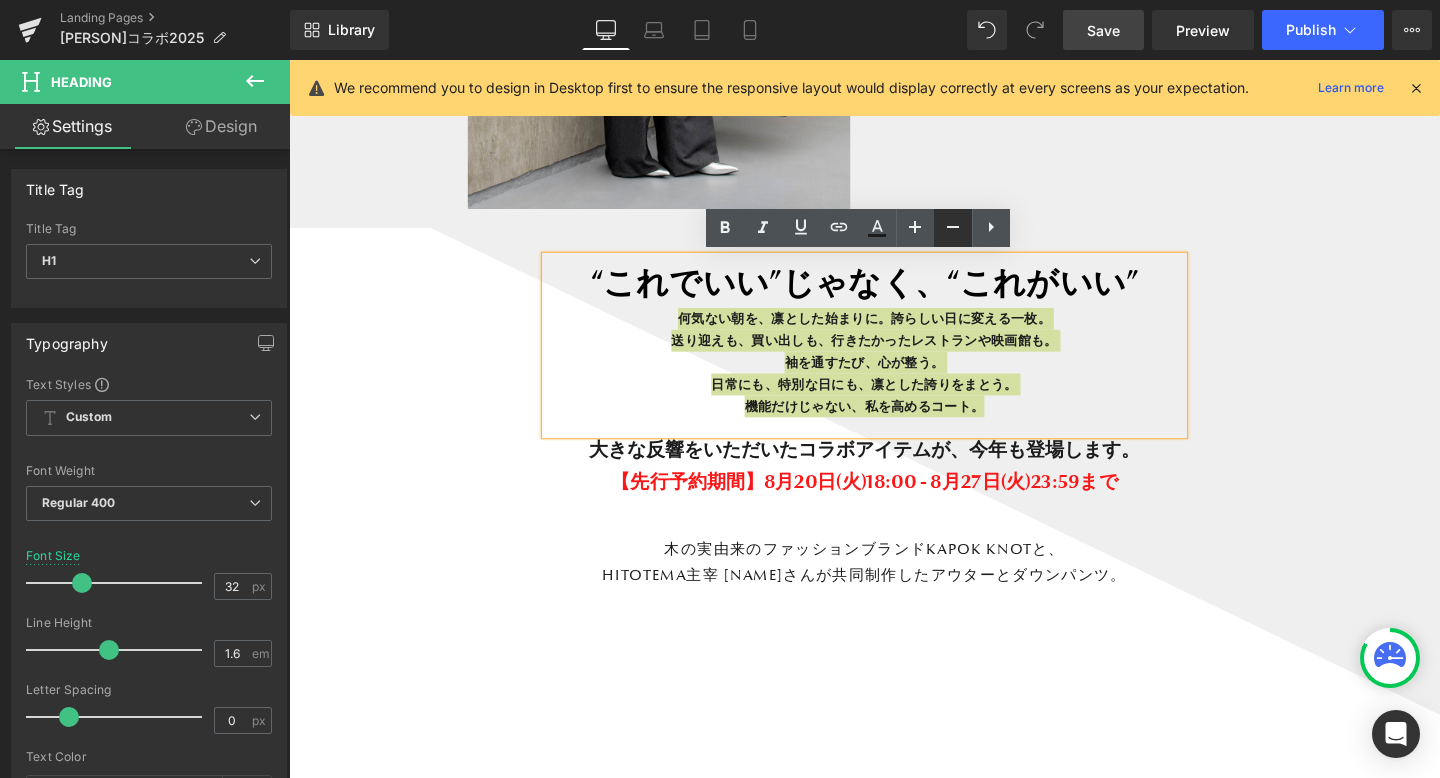 scroll, scrollTop: 11644, scrollLeft: 1210, axis: both 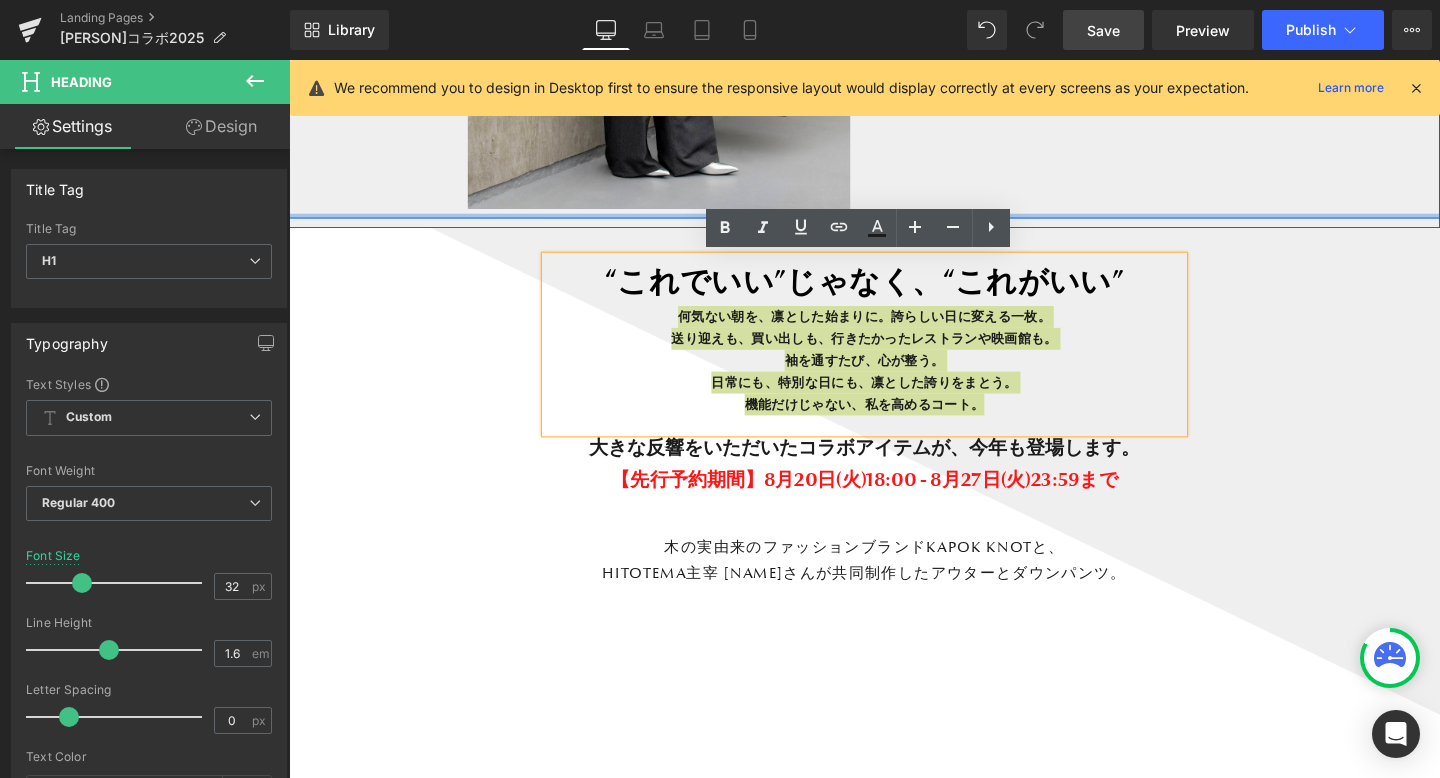 click on "Image         Image         Row         Image         Image         Row" at bounding box center [894, -582] 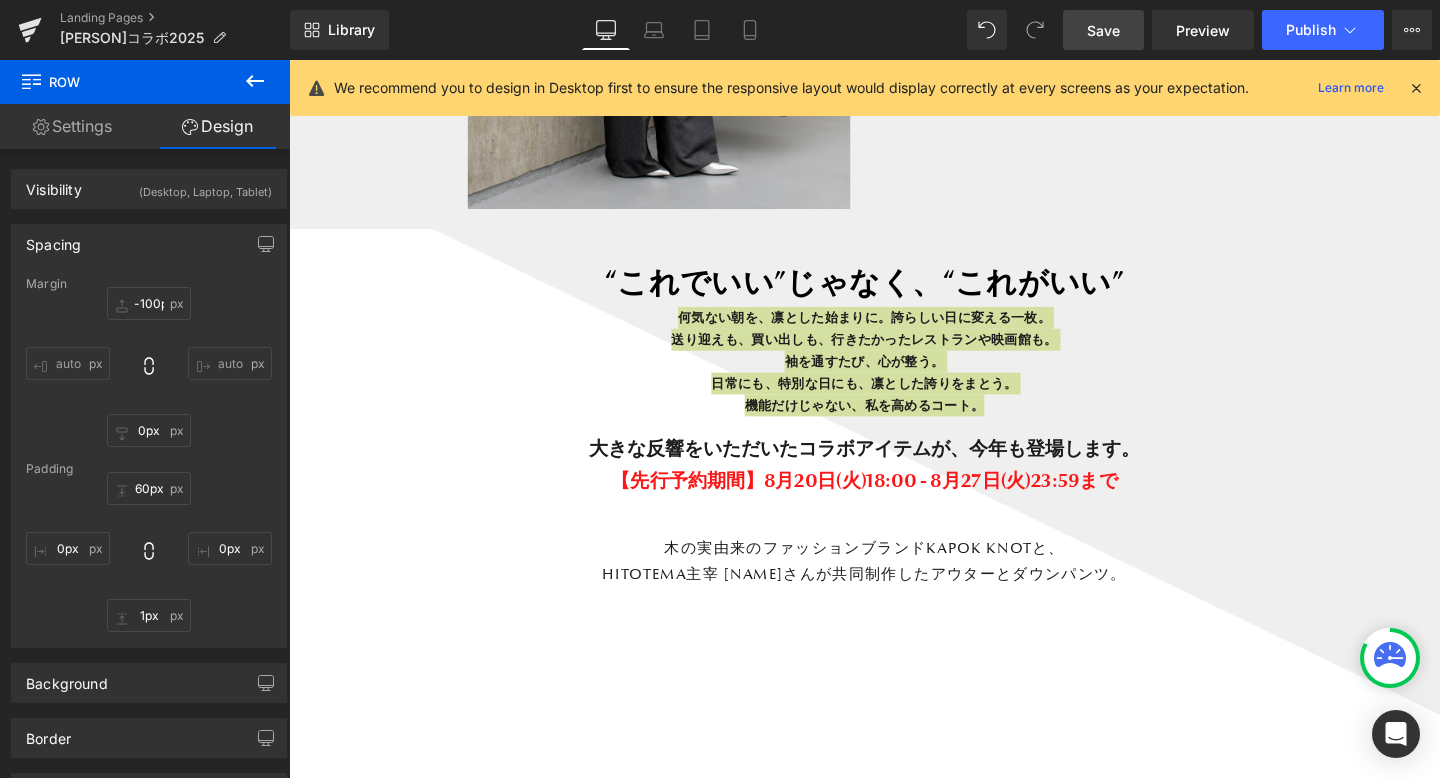 scroll, scrollTop: 10, scrollLeft: 10, axis: both 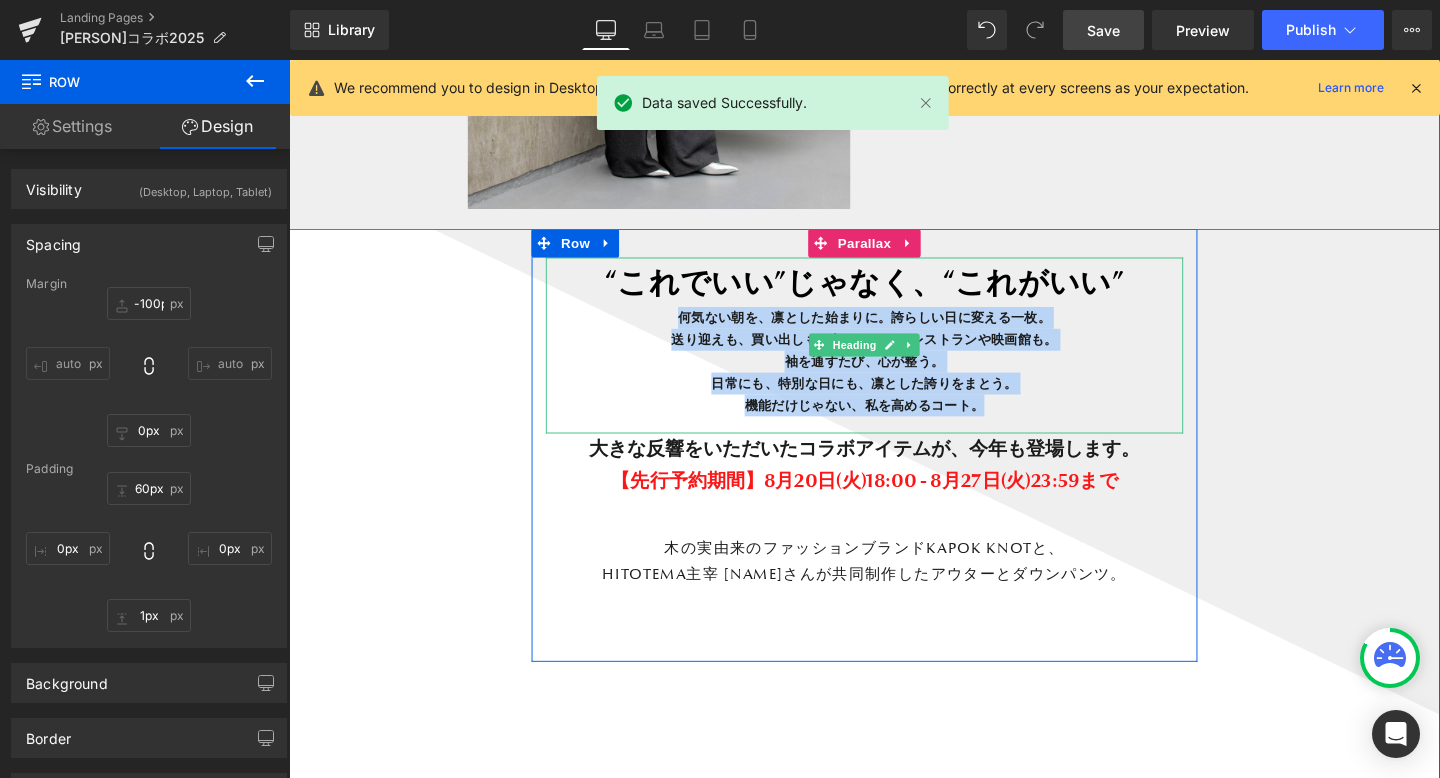 click on "機能だけじゃない、私を高めるコート。" at bounding box center (894, 423) 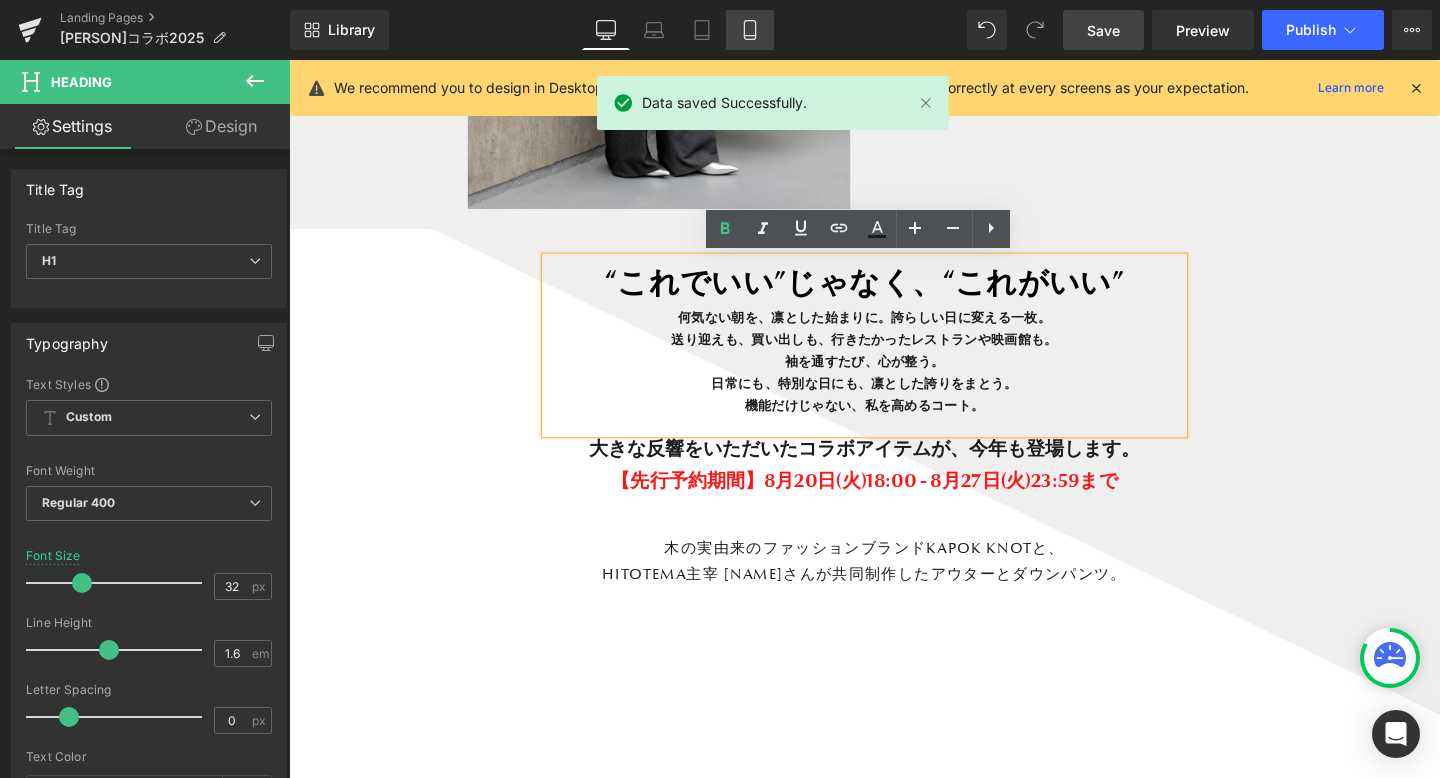 click on "Mobile" at bounding box center [750, 30] 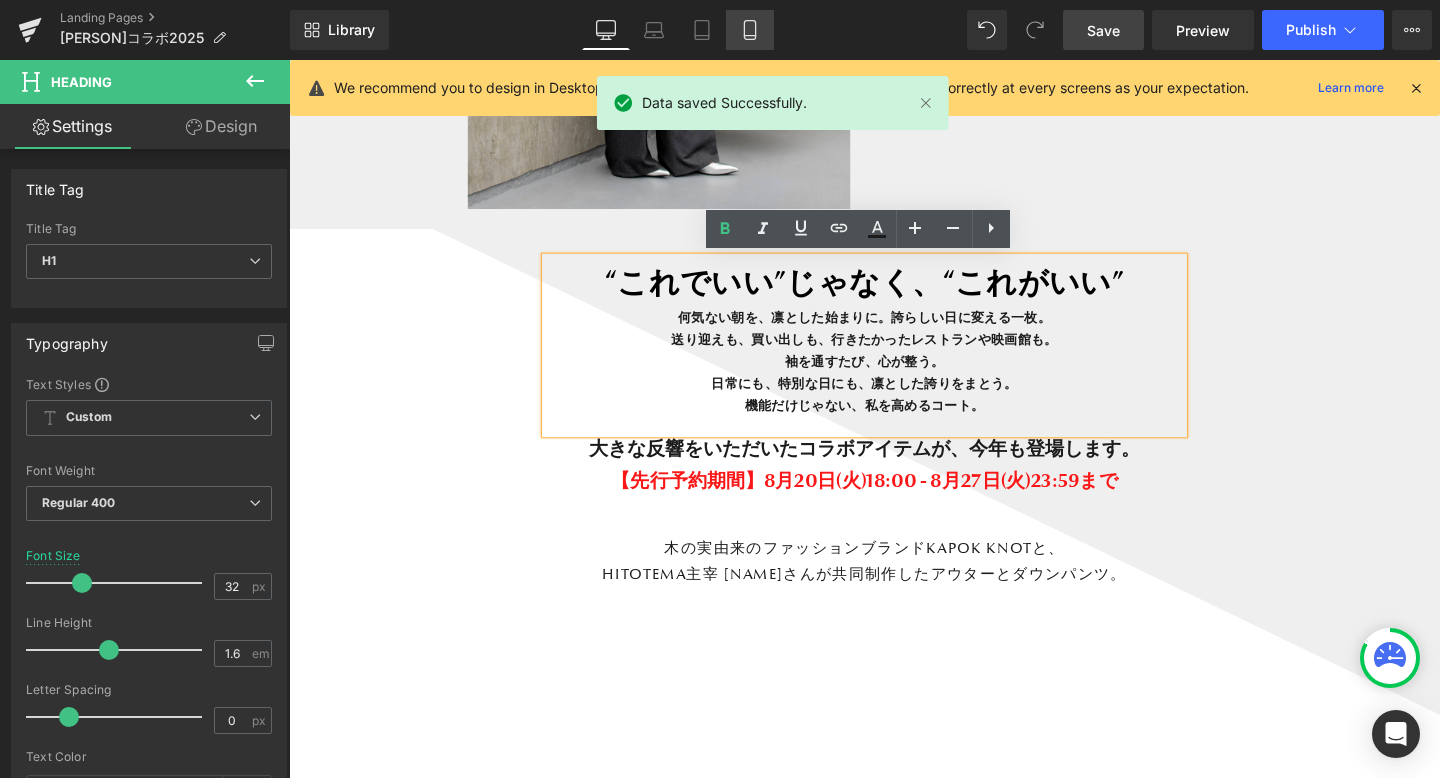 type on "19" 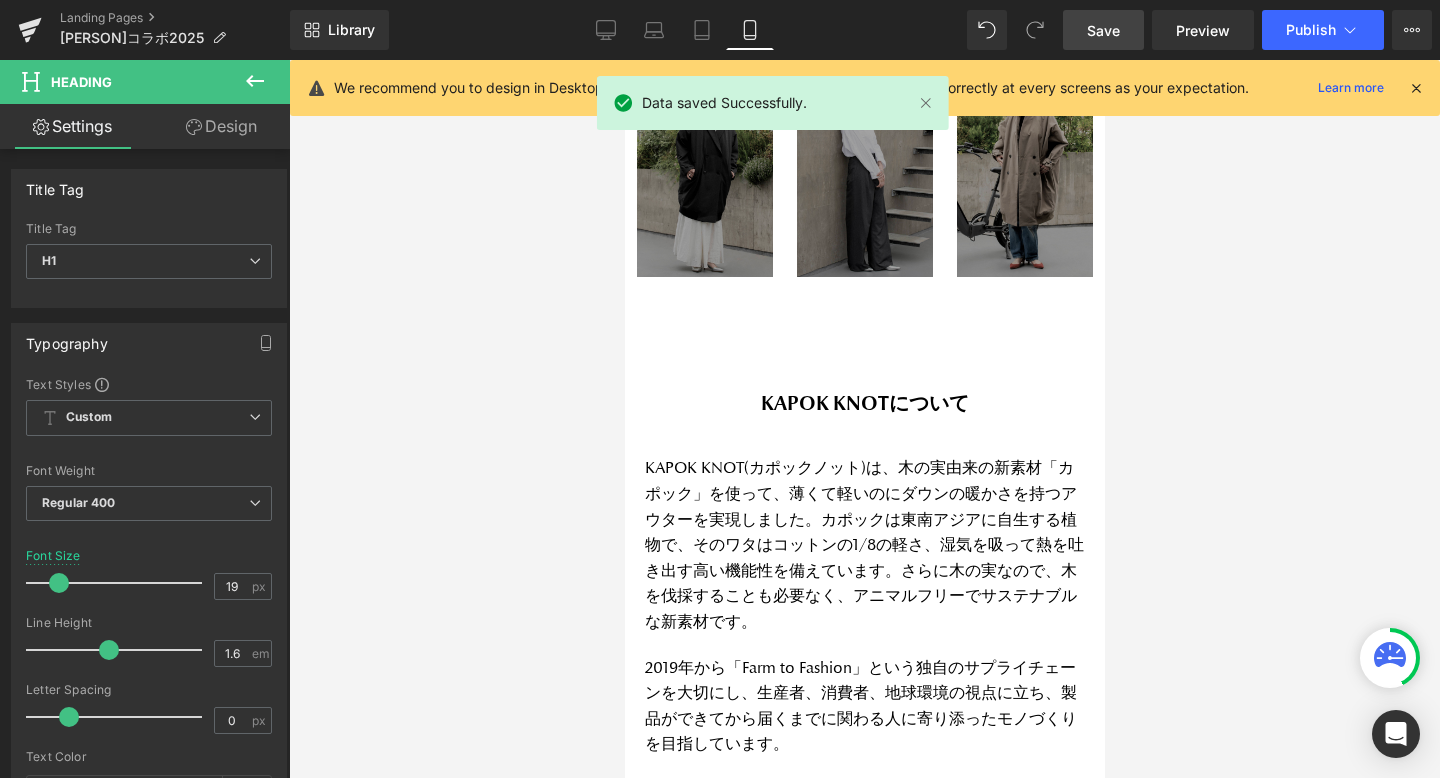 scroll, scrollTop: 802, scrollLeft: 0, axis: vertical 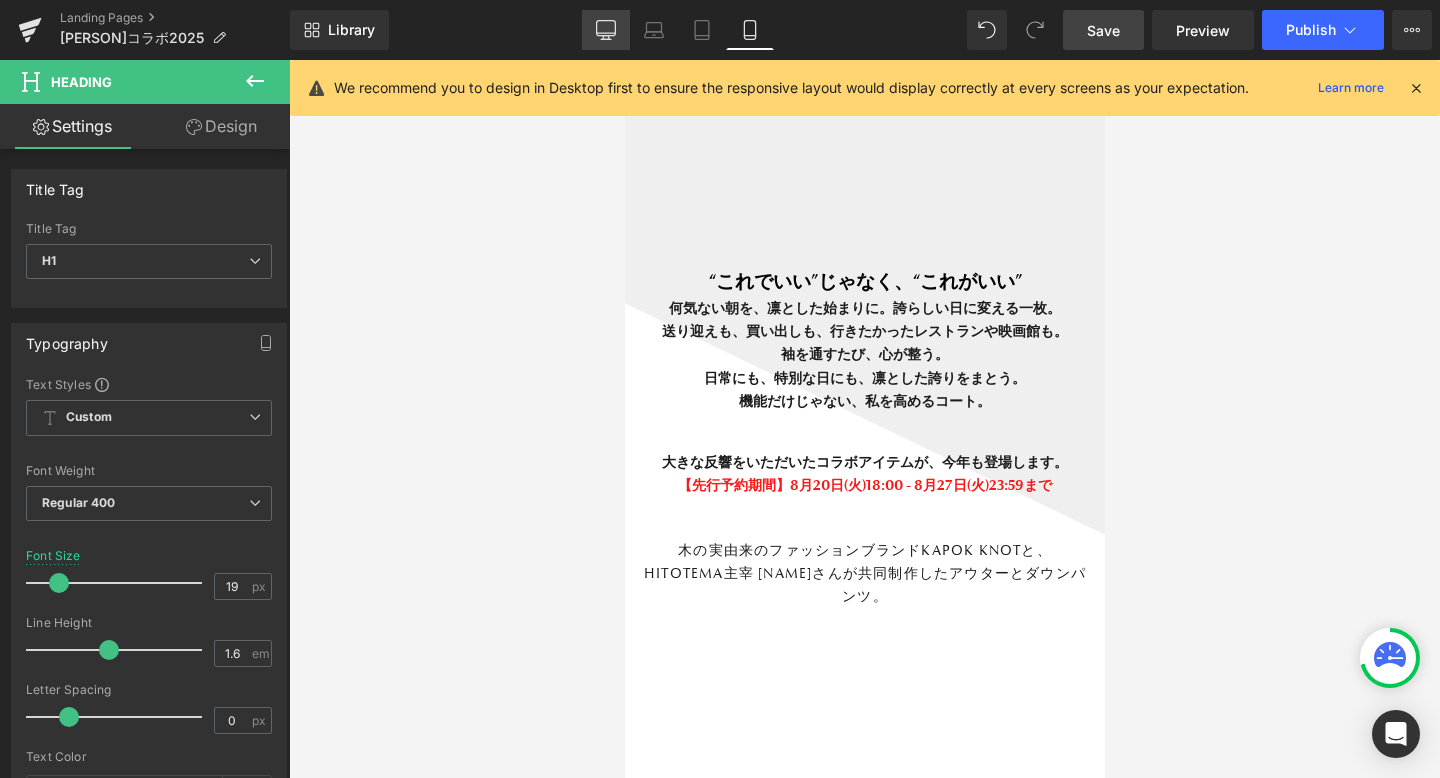 click 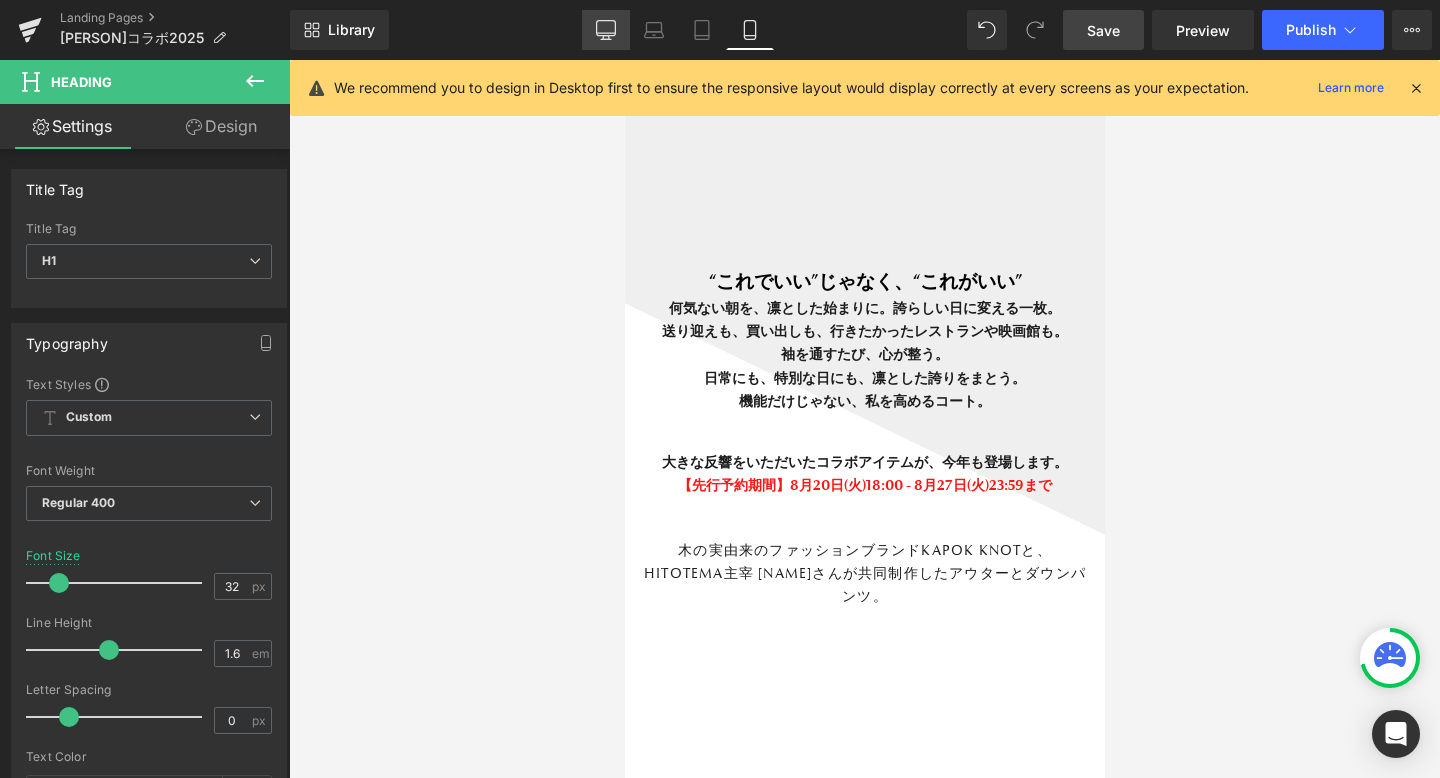 scroll, scrollTop: 1566, scrollLeft: 0, axis: vertical 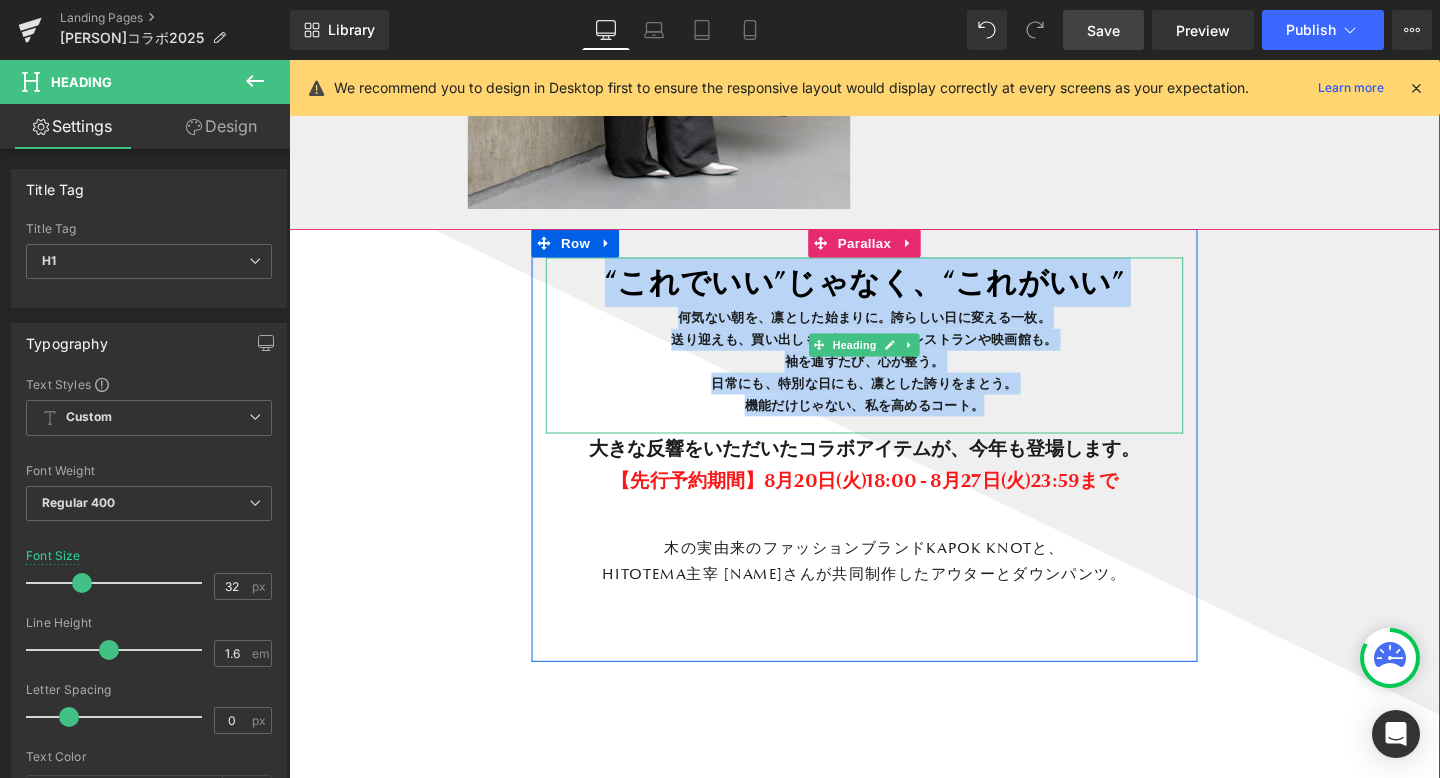drag, startPoint x: 625, startPoint y: 288, endPoint x: 1077, endPoint y: 419, distance: 470.60068 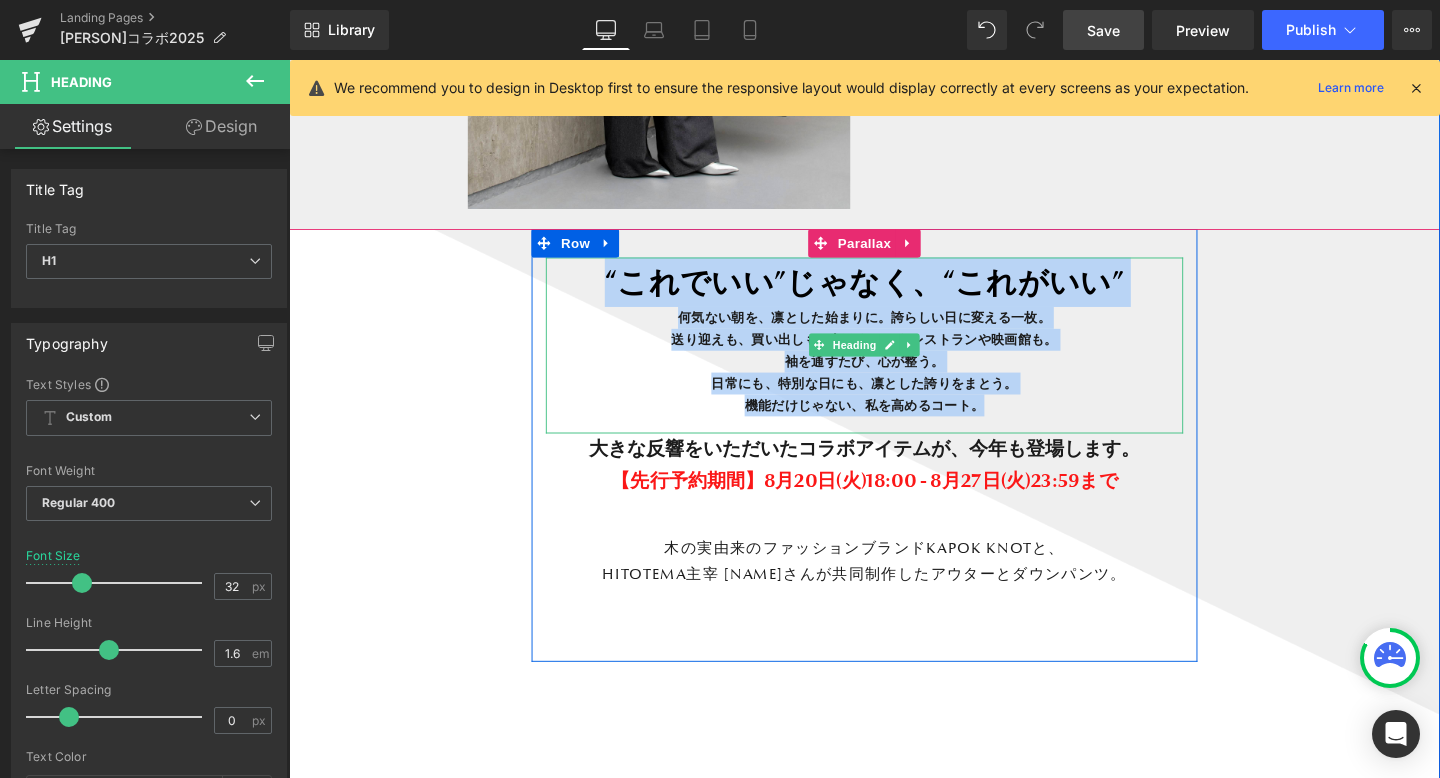 click on "“これでいい”じゃなく、“これがいい” 何気ない朝を、凛とした始まりに。誇らしい日に変える一枚。 送り迎えも、買い出しも、行きたかったレストランや映画館も。 袖を通すたび、心が整う。 日常にも、特別な日にも、凛とした誇りをまとう。 機能だけじゃない、私を高めるコート。" at bounding box center (894, 361) 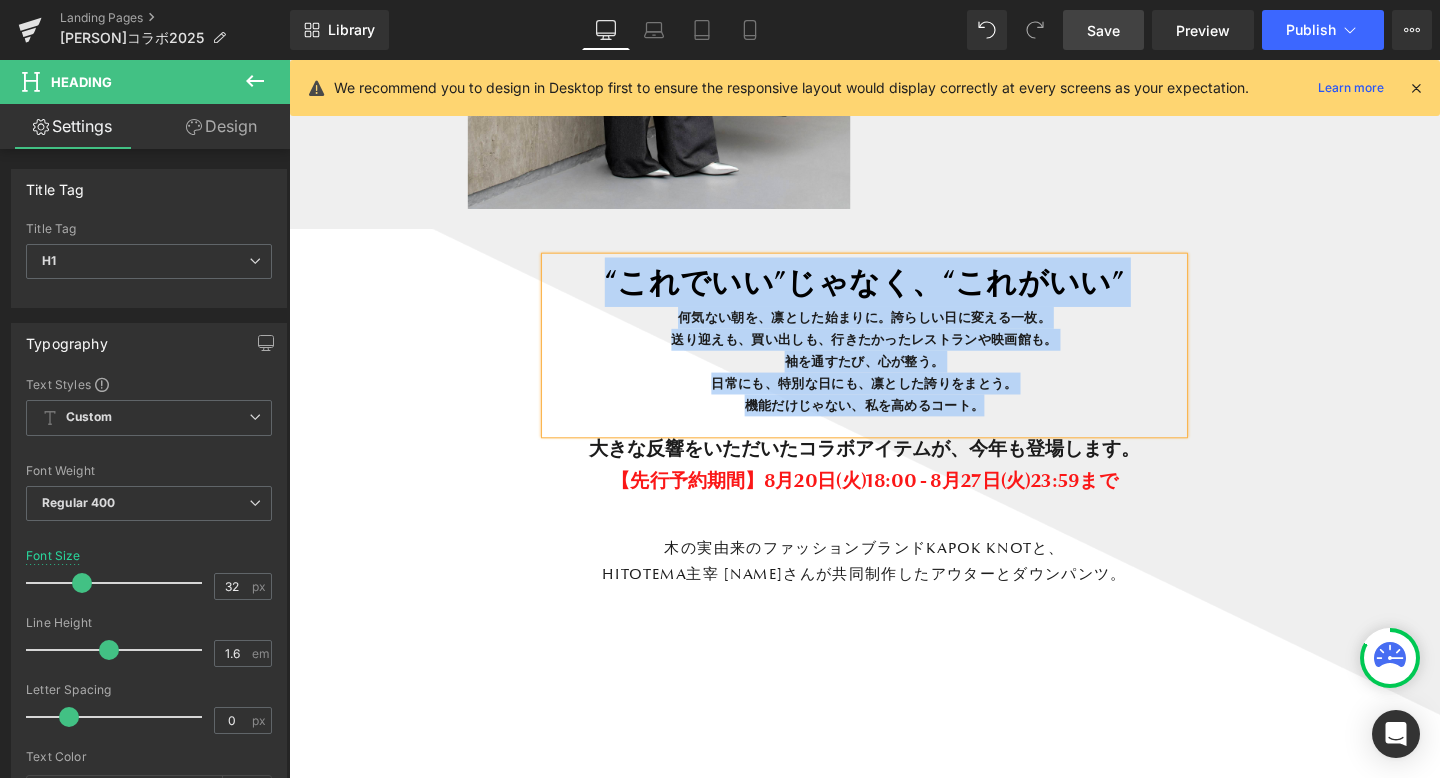 copy on "“これでいい”じゃなく、“これがいい” 何気ない朝を、凛とした始まりに。誇らしい日に変える一枚。 送り迎えも、買い出しも、行きたかったレストランや映画館も。 袖を通すたび、心が整う。 日常にも、特別な日にも、凛とした誇りをまとう。 機能だけじゃない、私を高めるコート。" 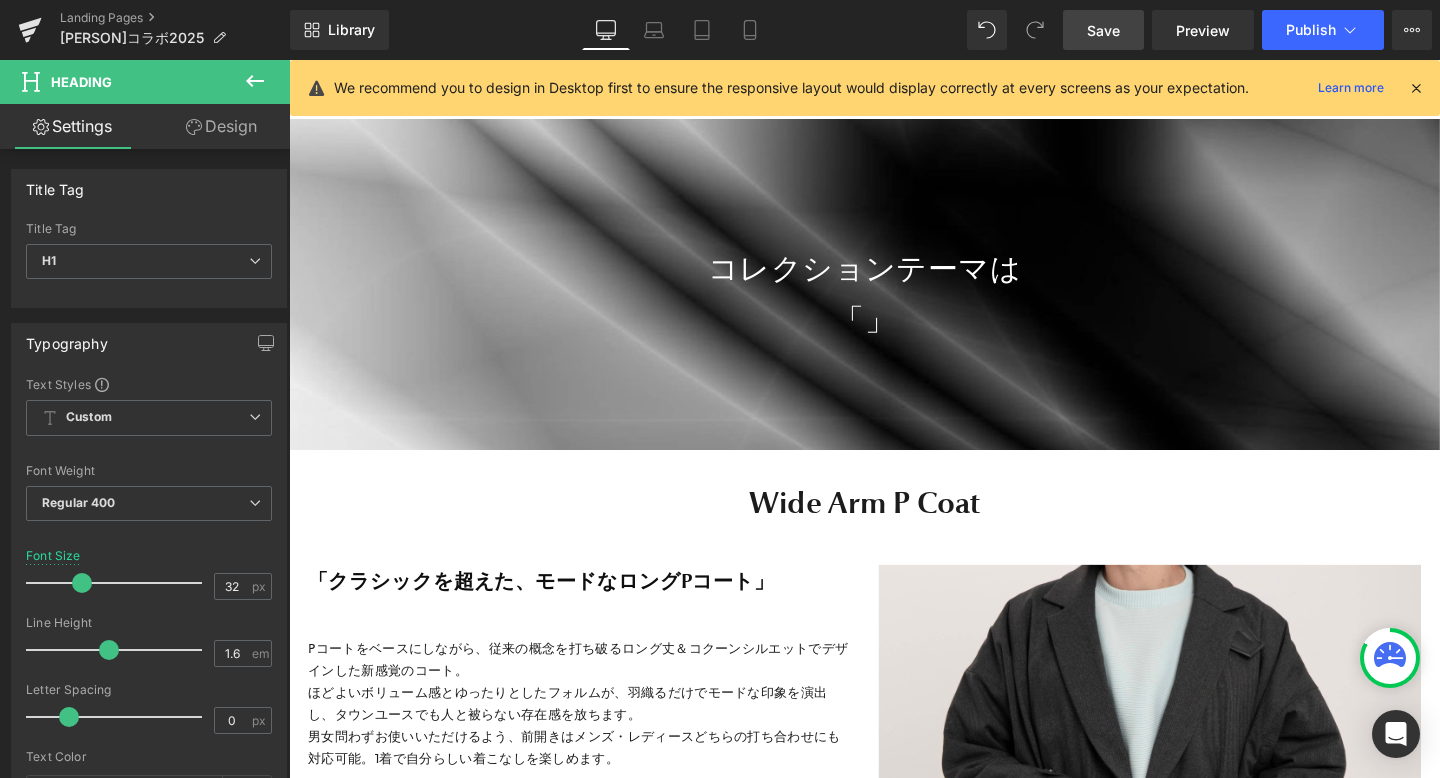 scroll, scrollTop: 6698, scrollLeft: 0, axis: vertical 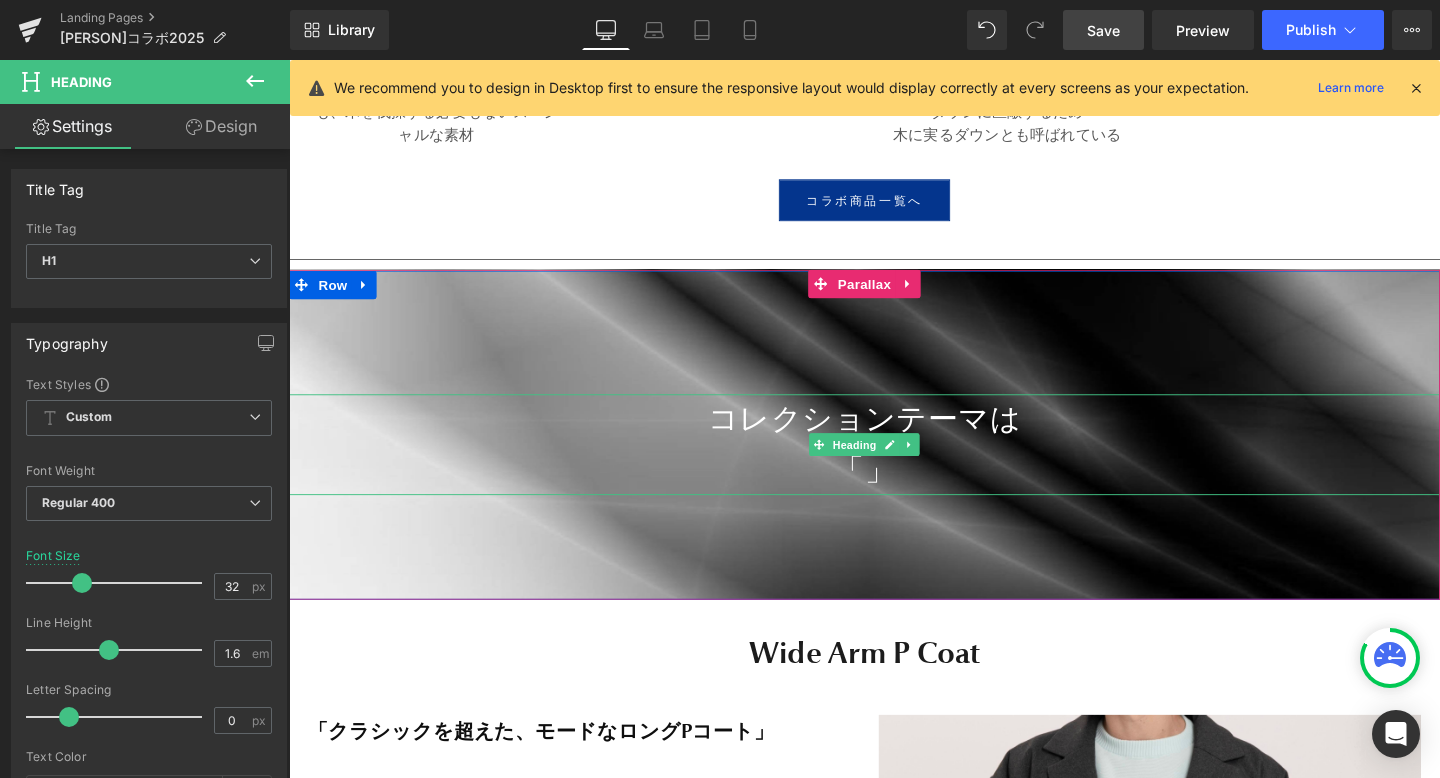 click on "「」" at bounding box center [894, 490] 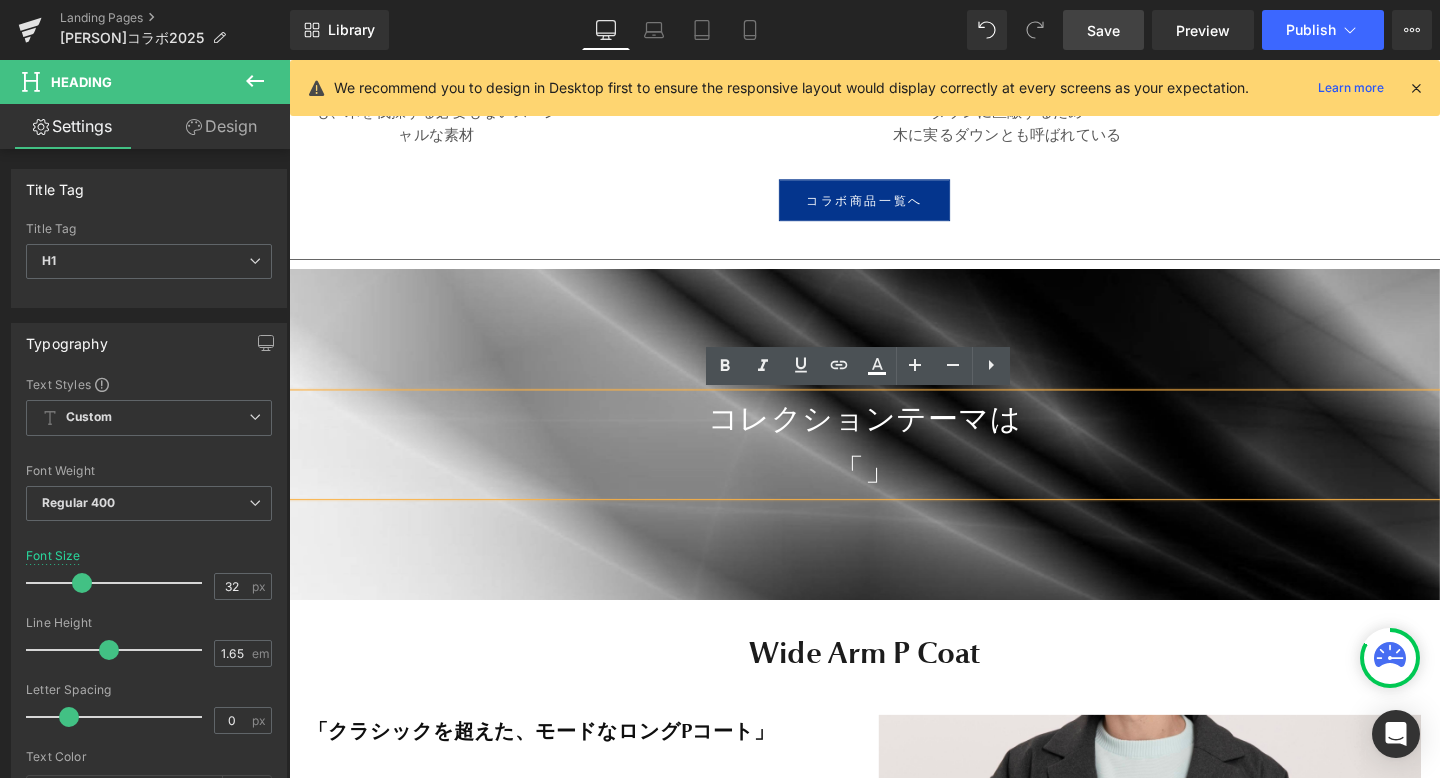 click on "「」" at bounding box center (894, 490) 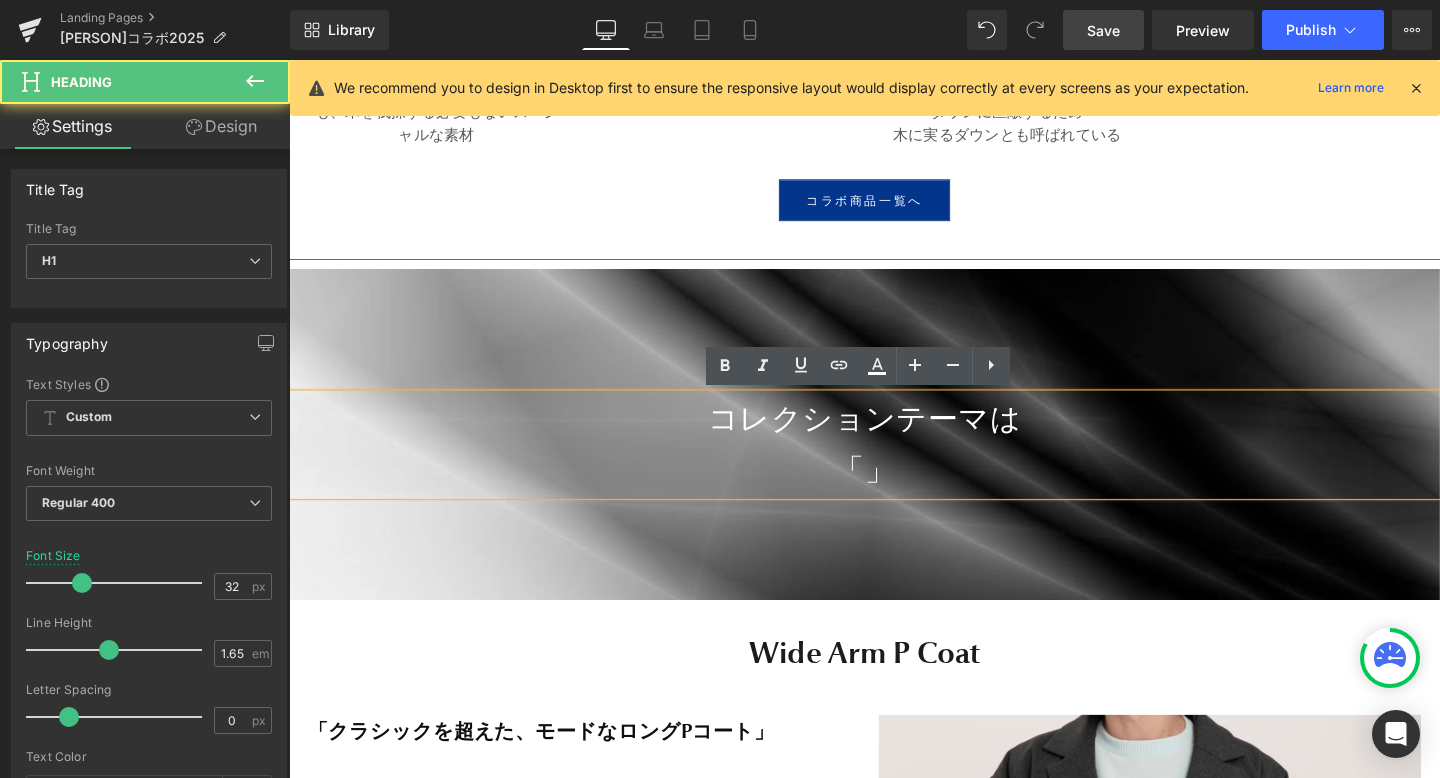 paste 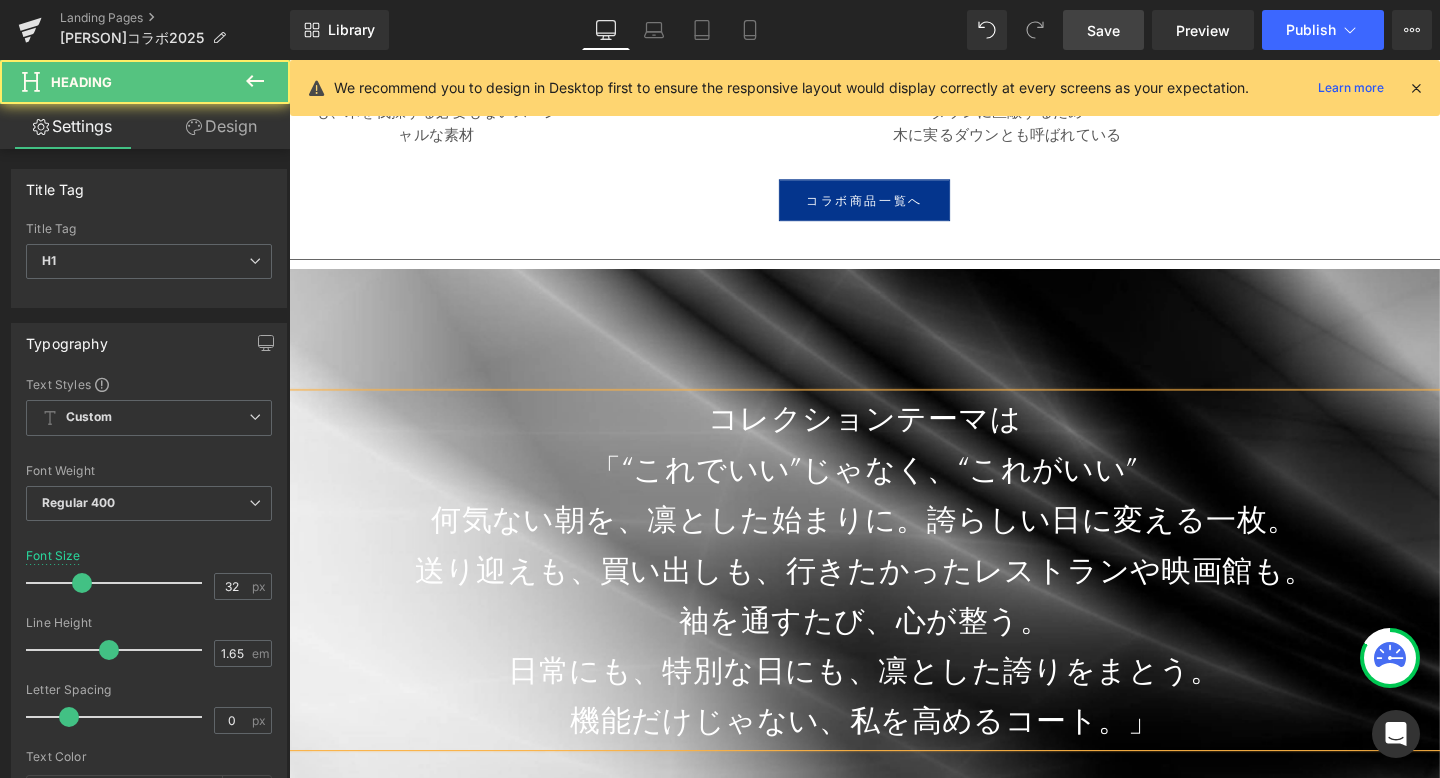 scroll, scrollTop: 10, scrollLeft: 10, axis: both 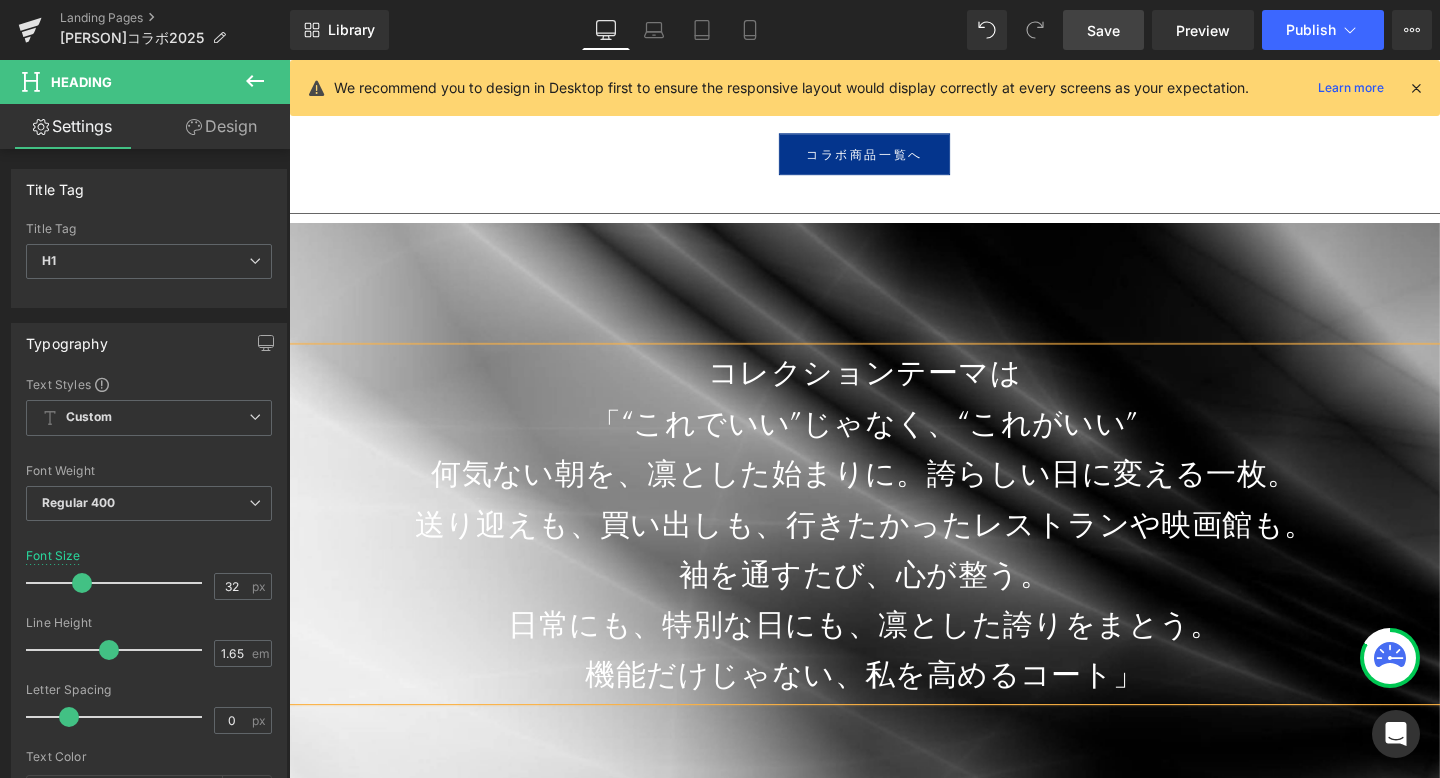 click on "機能だけじゃない、私を高めるコート」" at bounding box center (894, 706) 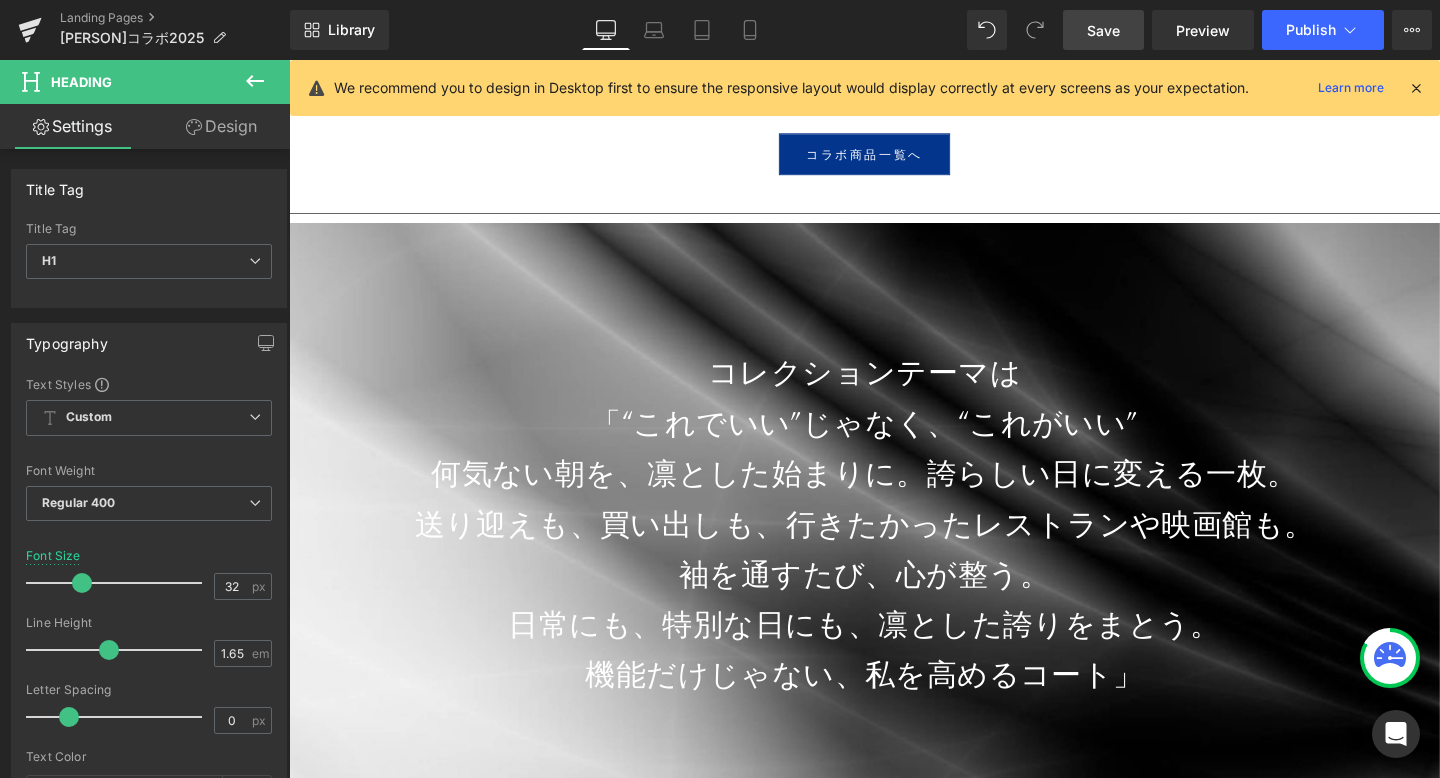 click 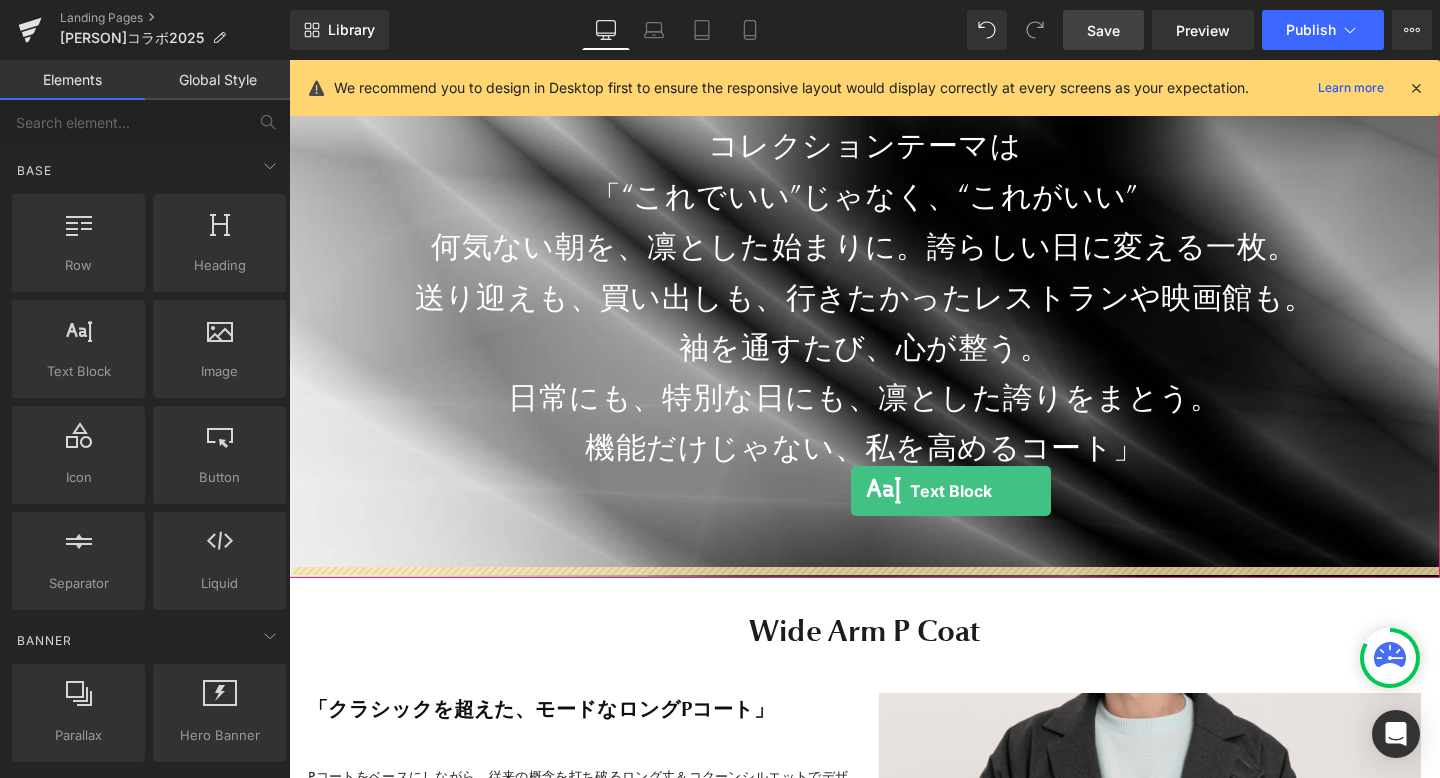 drag, startPoint x: 380, startPoint y: 416, endPoint x: 880, endPoint y: 511, distance: 508.94498 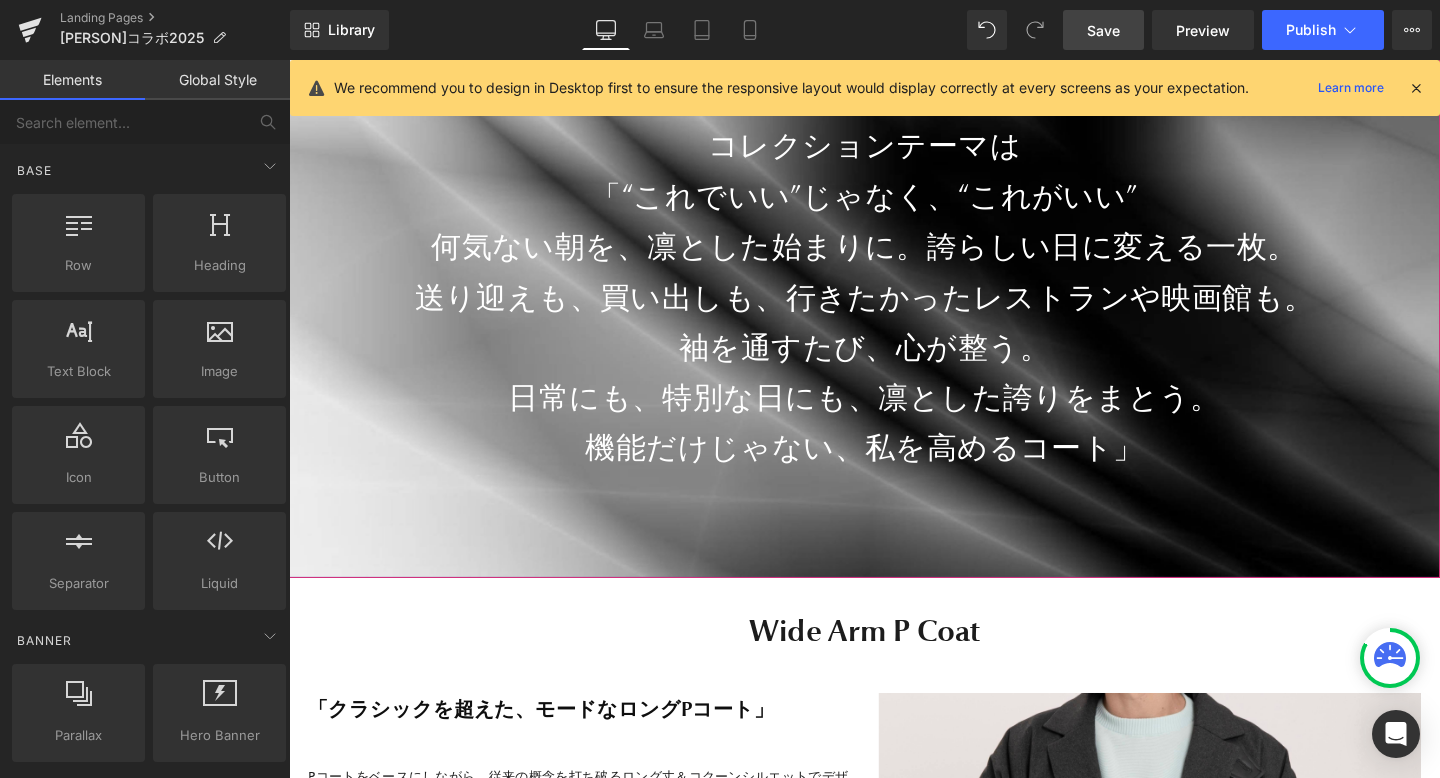 scroll, scrollTop: 10, scrollLeft: 10, axis: both 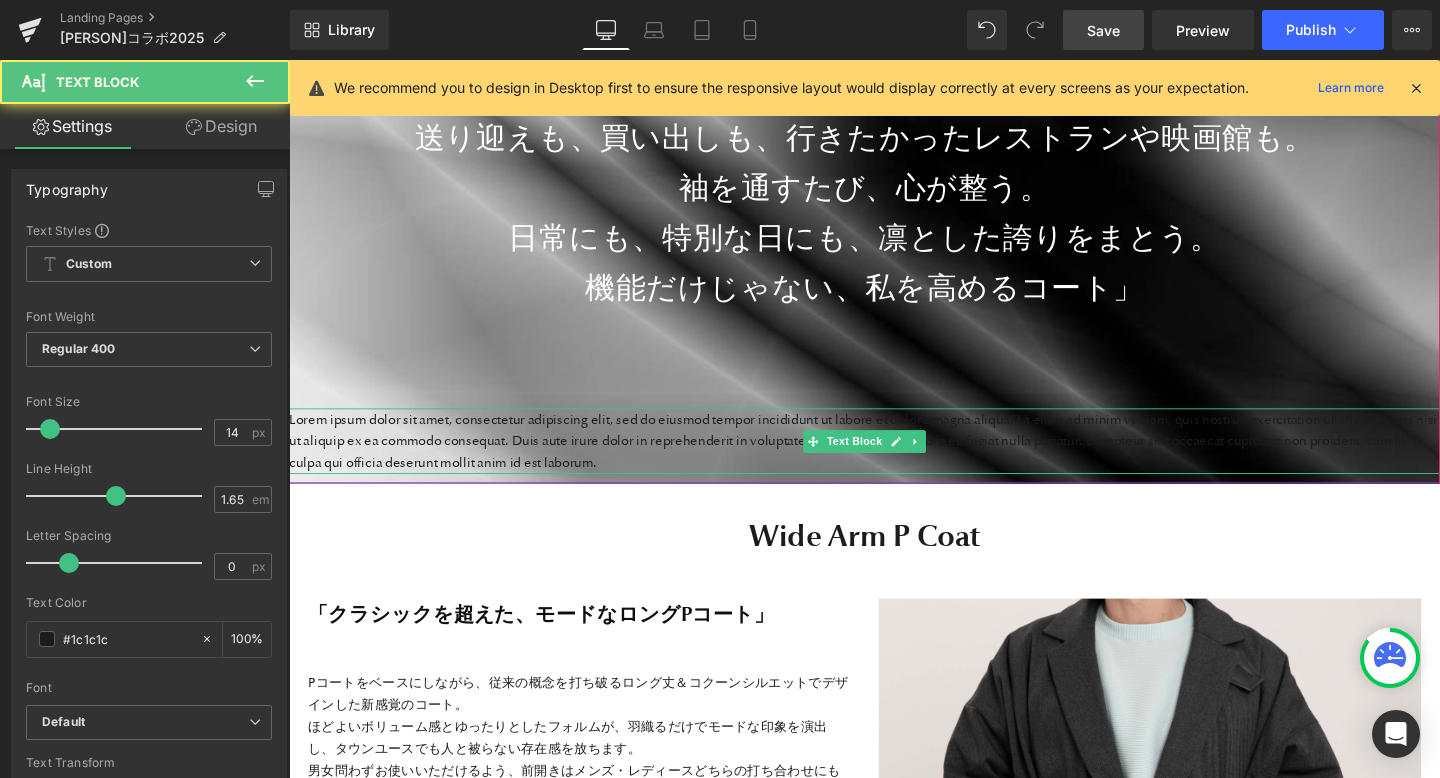 click on "Lorem ipsum dolor sit amet, consectetur adipiscing elit, sed do eiusmod tempor incididunt ut labore et dolore magna aliqua. Ut enim ad minim veniam, quis nostrud exercitation ullamco laboris nisi ut aliquip ex ea commodo consequat. Duis aute irure dolor in reprehenderit in voluptate velit esse cillum dolore eu fugiat nulla pariatur. Excepteur sint occaecat cupidatat non proident, sunt in culpa qui officia deserunt mollit anim id est laborum." at bounding box center (894, 460) 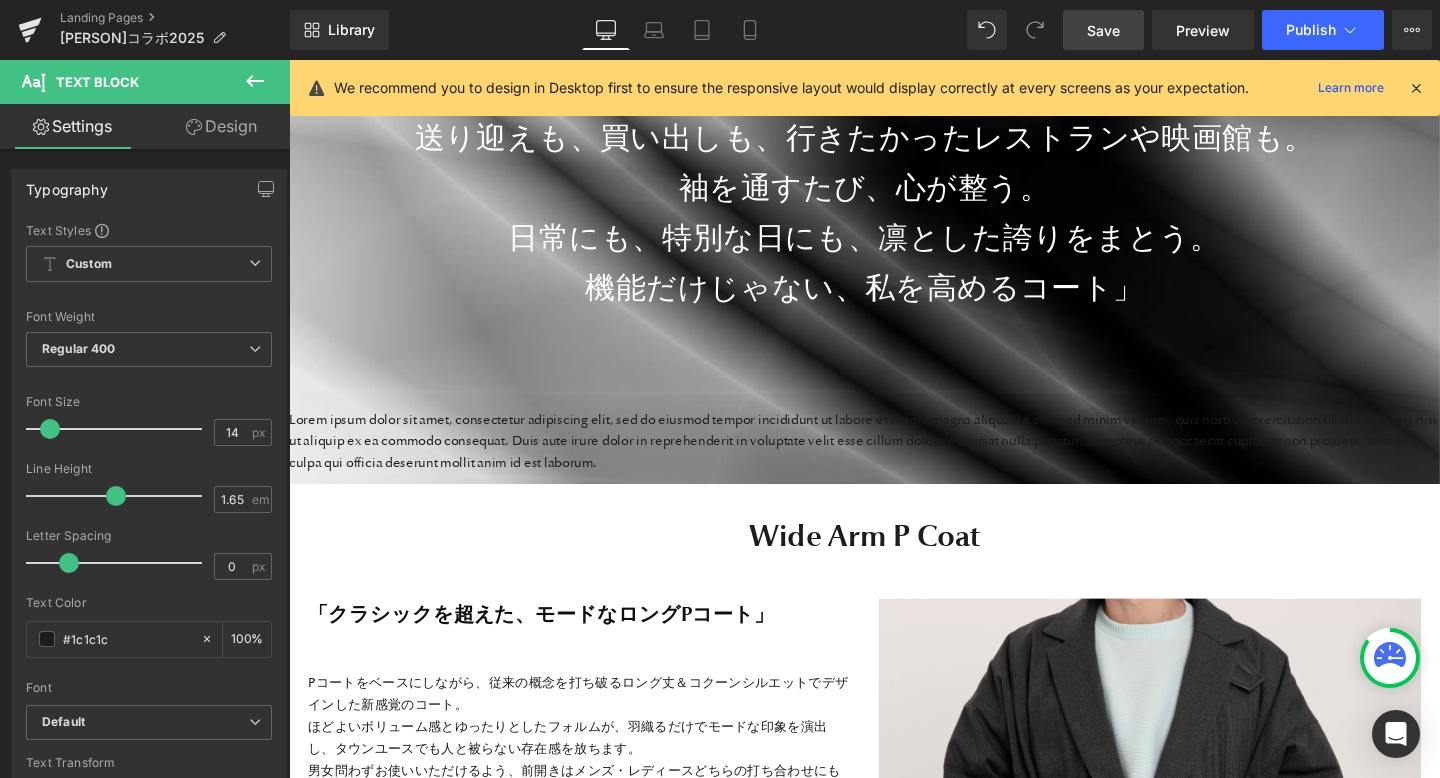 click on "Design" at bounding box center (221, 126) 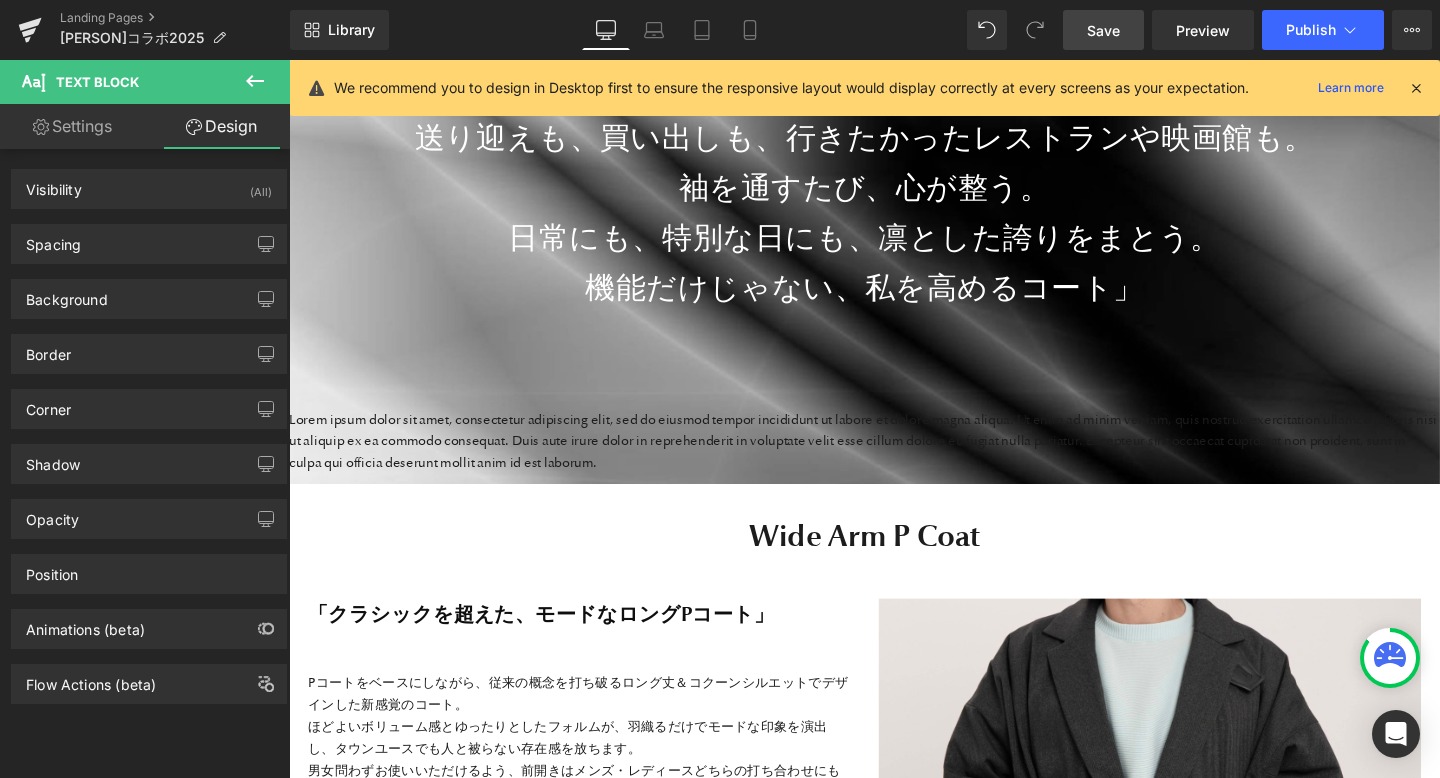 click on "Settings" at bounding box center [72, 126] 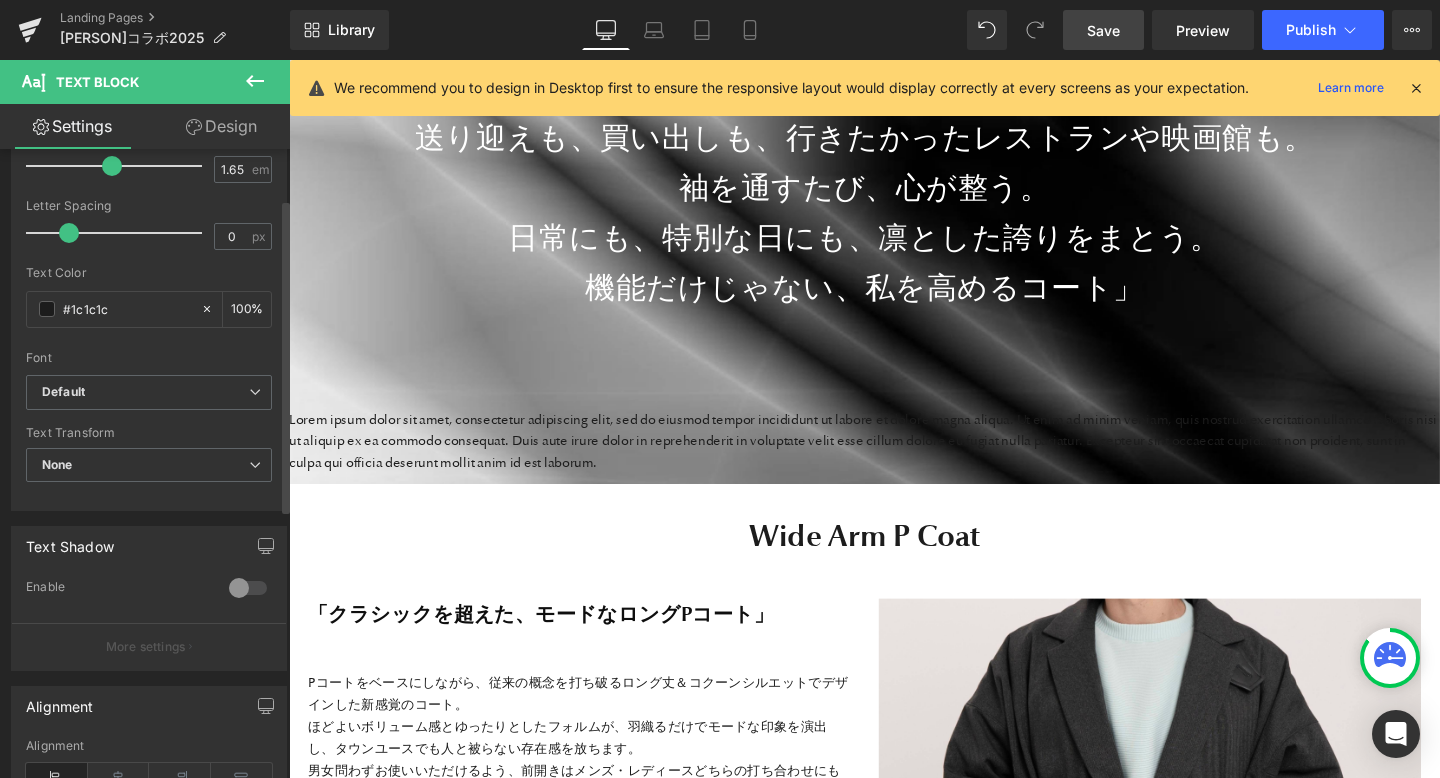 scroll, scrollTop: 476, scrollLeft: 0, axis: vertical 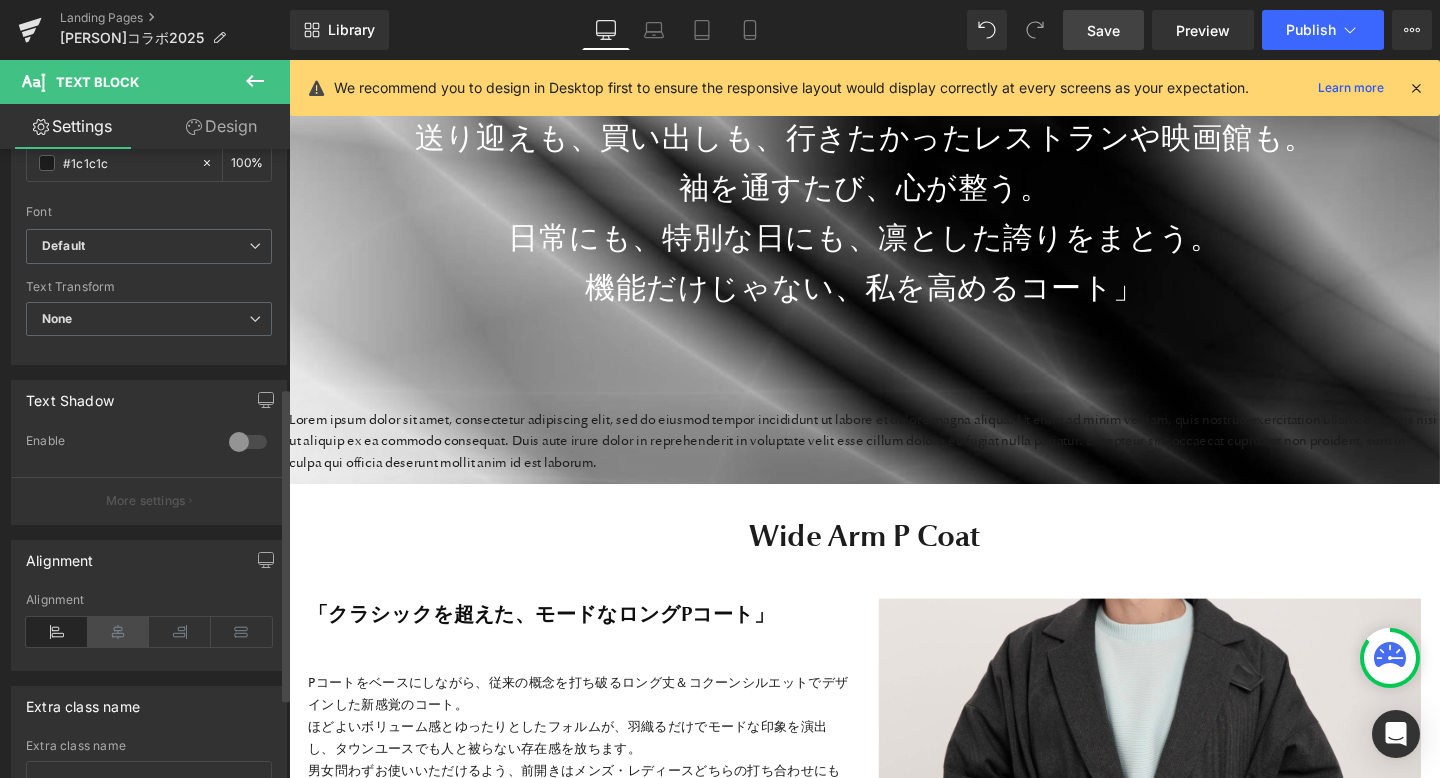 click at bounding box center [119, 632] 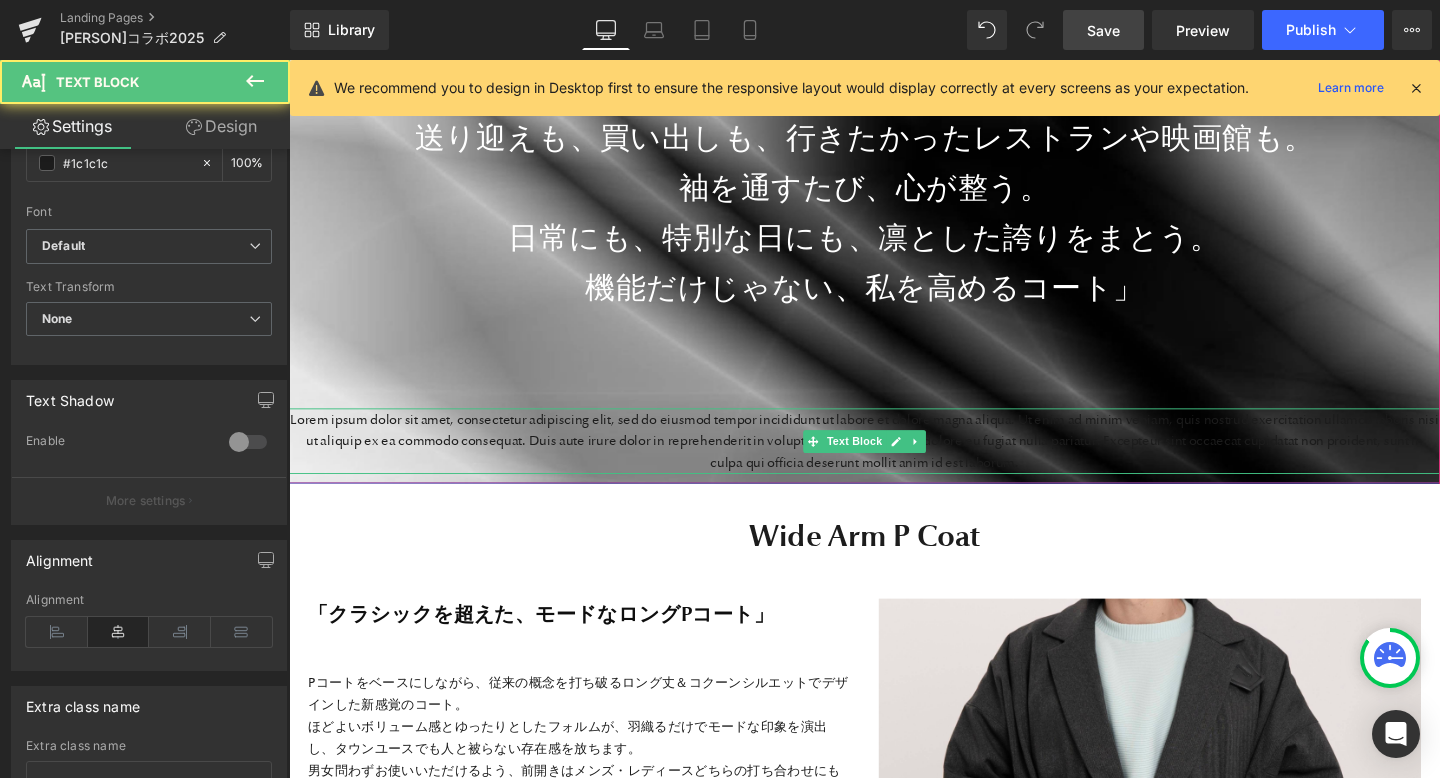 click on "Lorem ipsum dolor sit amet, consectetur adipiscing elit, sed do eiusmod tempor incididunt ut labore et dolore magna aliqua. Ut enim ad minim veniam, quis nostrud exercitation ullamco laboris nisi ut aliquip ex ea commodo consequat. Duis aute irure dolor in reprehenderit in voluptate velit esse cillum dolore eu fugiat nulla pariatur. Excepteur sint occaecat cupidatat non proident, sunt in culpa qui officia deserunt mollit anim id est laborum." at bounding box center (894, 460) 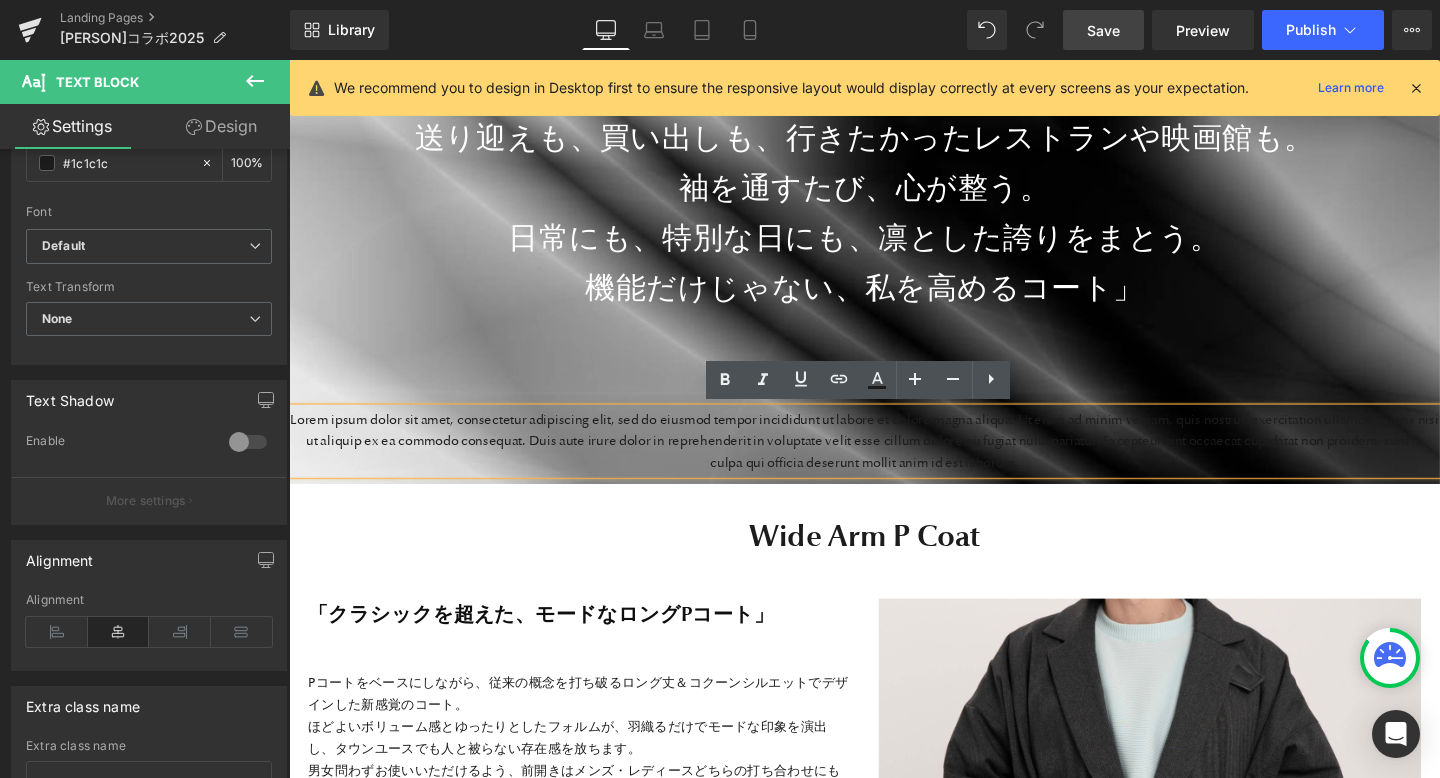 click on "コレクションテーマは 「“これでいい”じゃなく、“これがいい” 何気ない朝を、凛とした始まりに。誇らしい日に変える一枚。 送り迎えも、買い出しも、行きたかったレストランや映画館も。 袖を通すたび、心が整う。 日常にも、特別な日にも、凛とした誇りをまとう。 機能だけじゃない、私を高めるコート」 Heading
Lorem ipsum dolor sit amet, consectetur adipiscing elit, sed do eiusmod tempor incididunt ut labore et dolore magna aliqua. Ut enim ad minim veniam, quis nostrud exercitation ullamco laboris nisi ut aliquip ex ea commodo consequat. Duis aute irure dolor in reprehenderit in voluptate velit esse cillum dolore eu fugiat nulla pariatur. Excepteur sint occaecat cupidatat non proident, sunt in culpa qui officia deserunt mollit anim id est laborum.
Text Block" at bounding box center (894, 175) 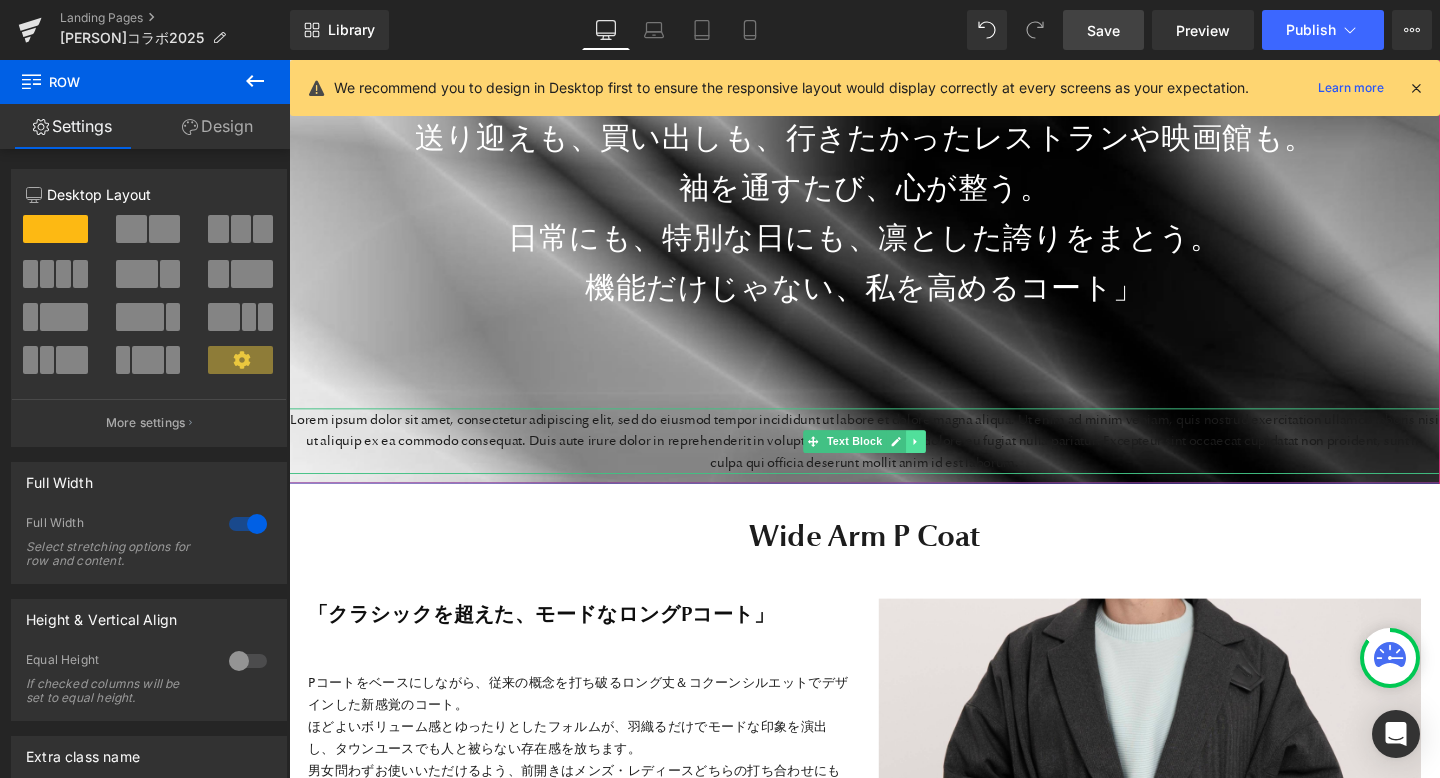 click 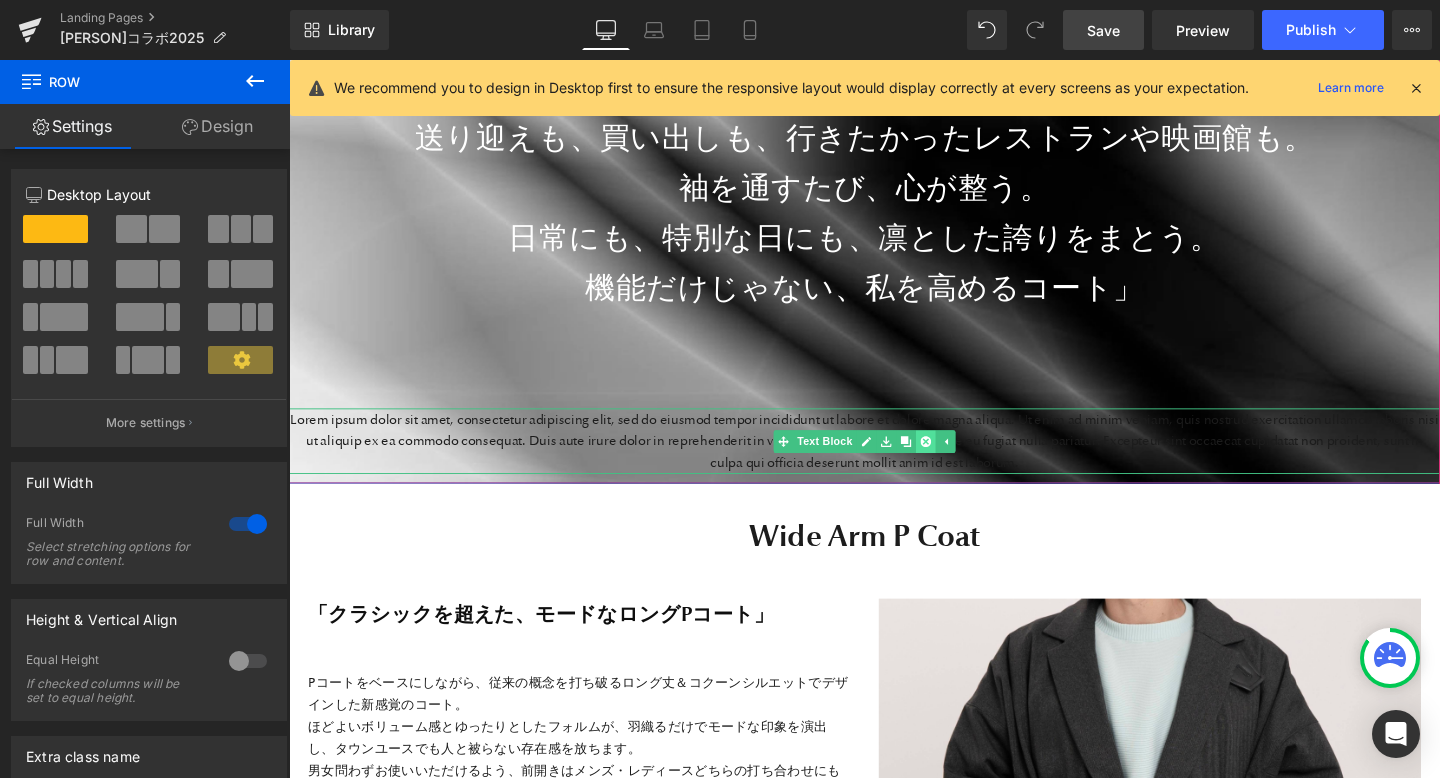 click 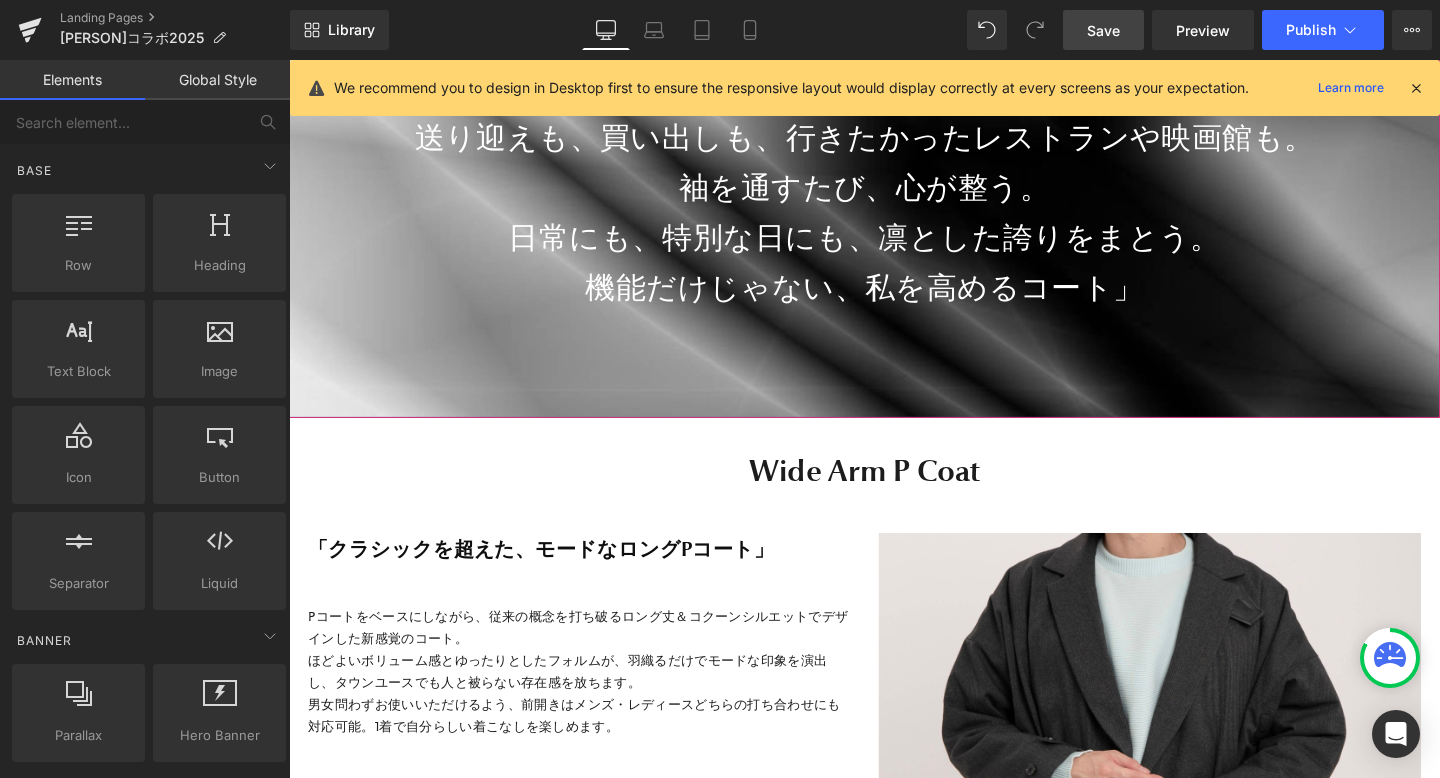 scroll, scrollTop: 11909, scrollLeft: 1210, axis: both 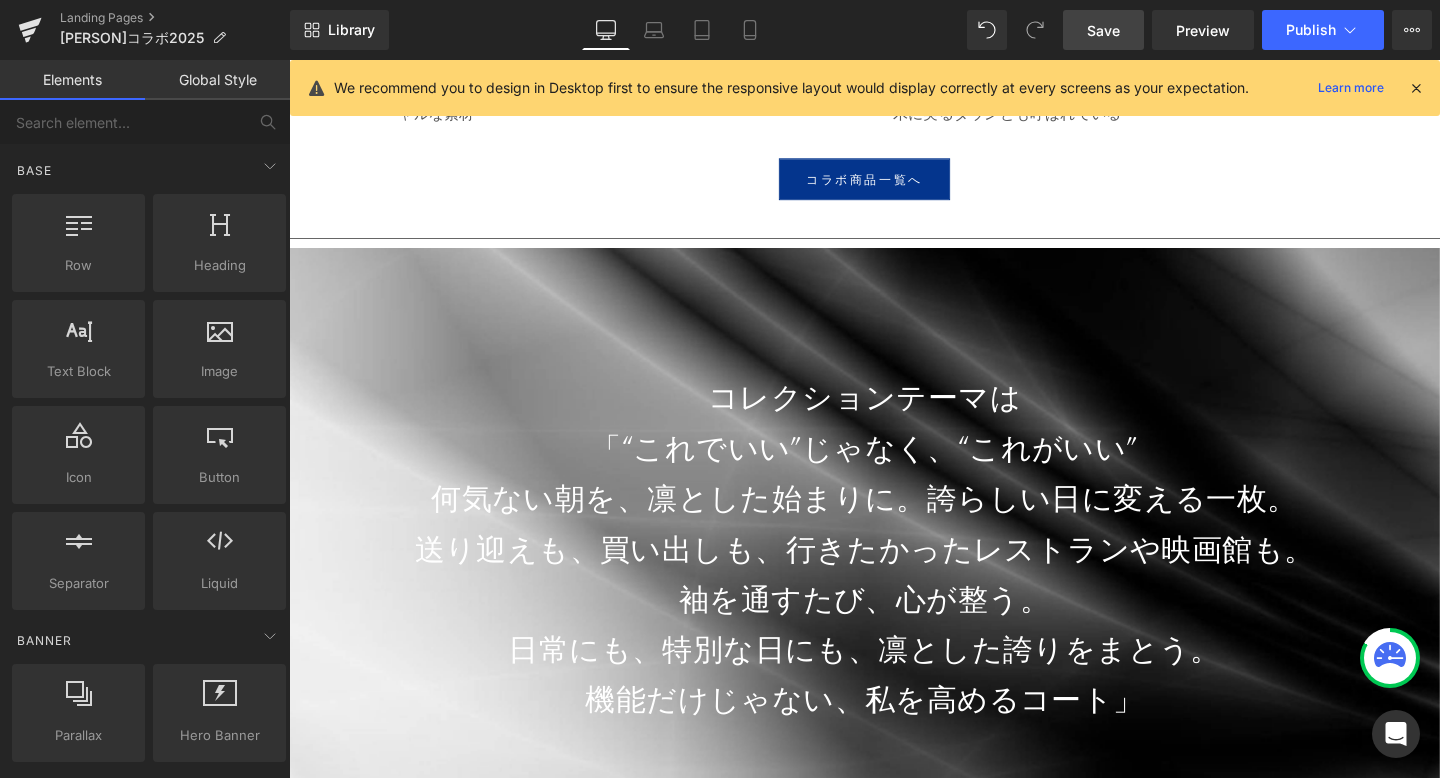 click on "コレクションテーマは" at bounding box center [894, 415] 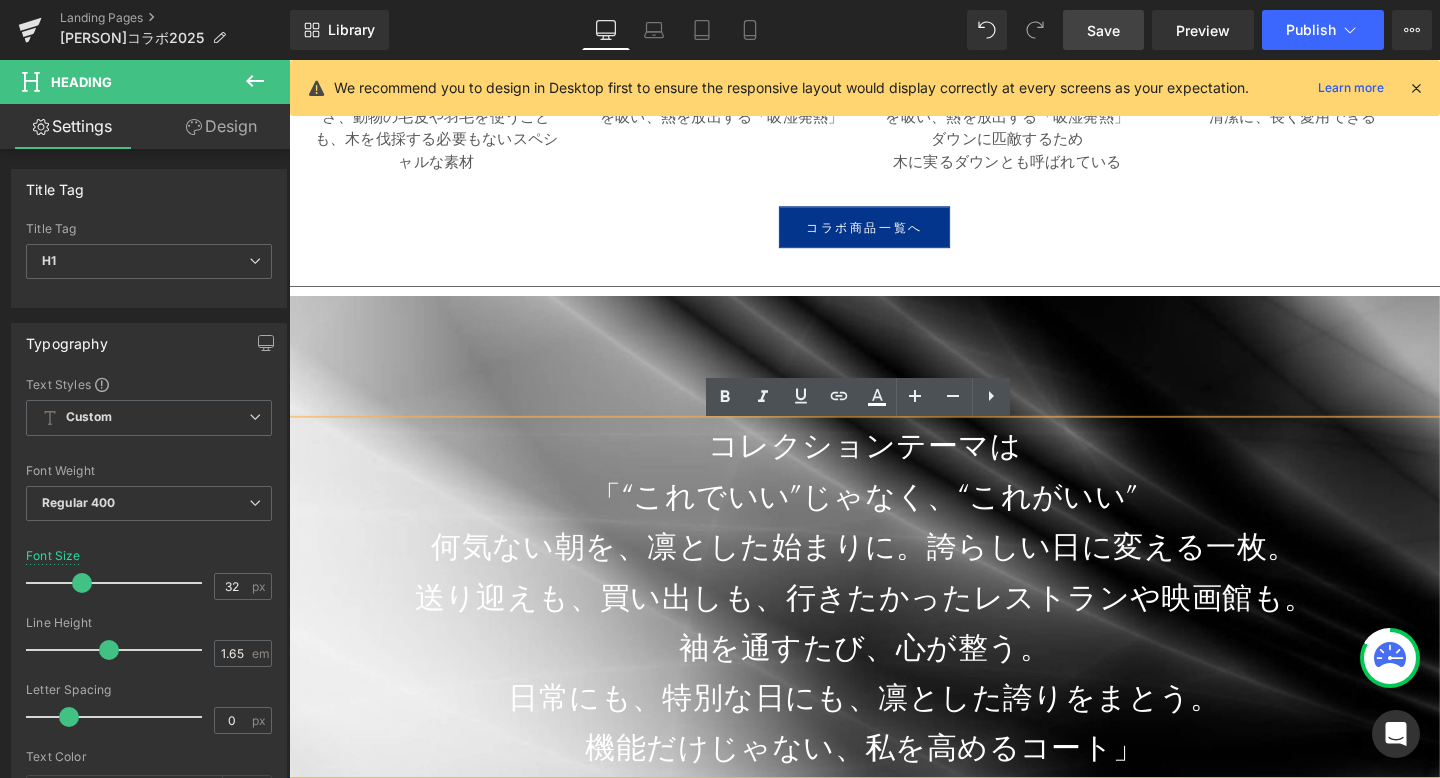 scroll, scrollTop: 6691, scrollLeft: 0, axis: vertical 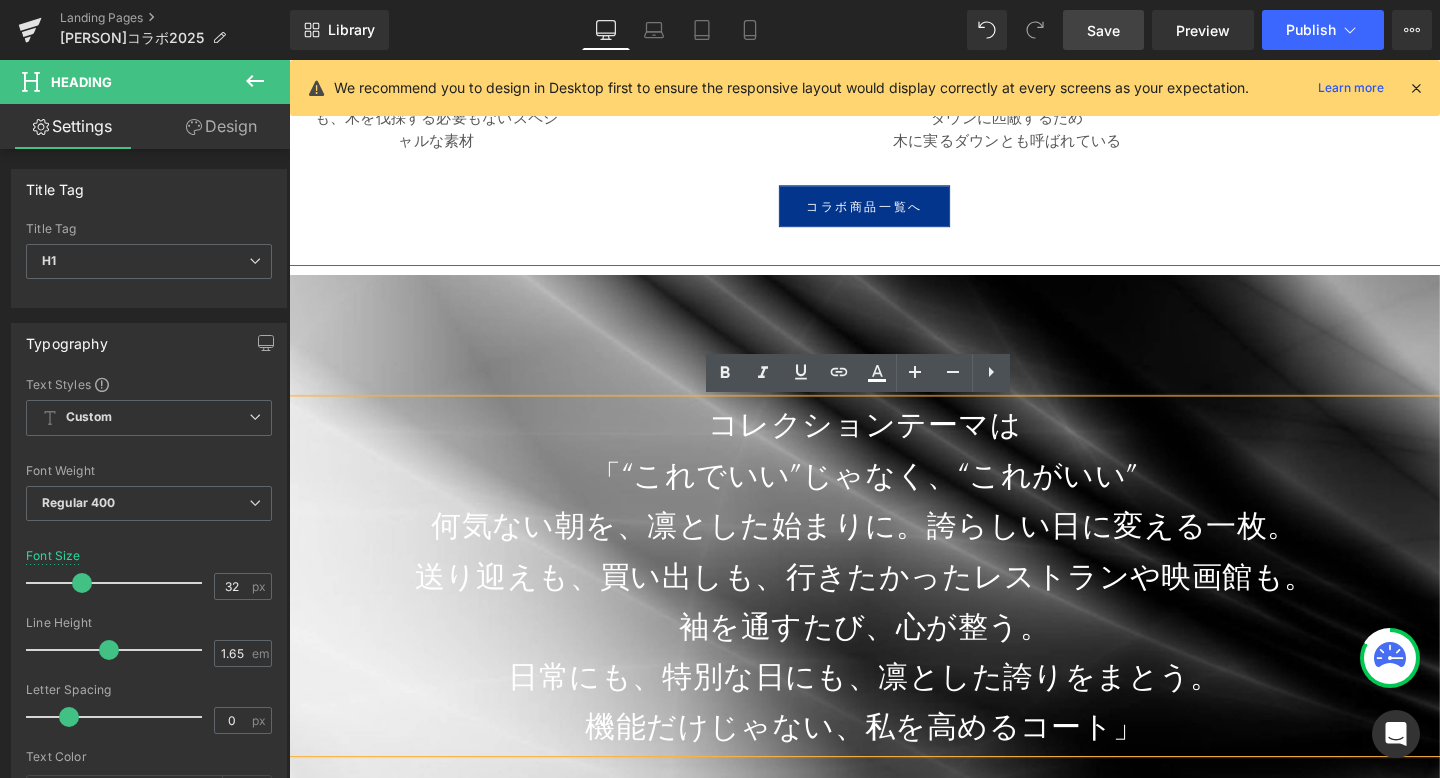 click on "「“これでいい”じゃなく、“これがいい”" at bounding box center (894, 497) 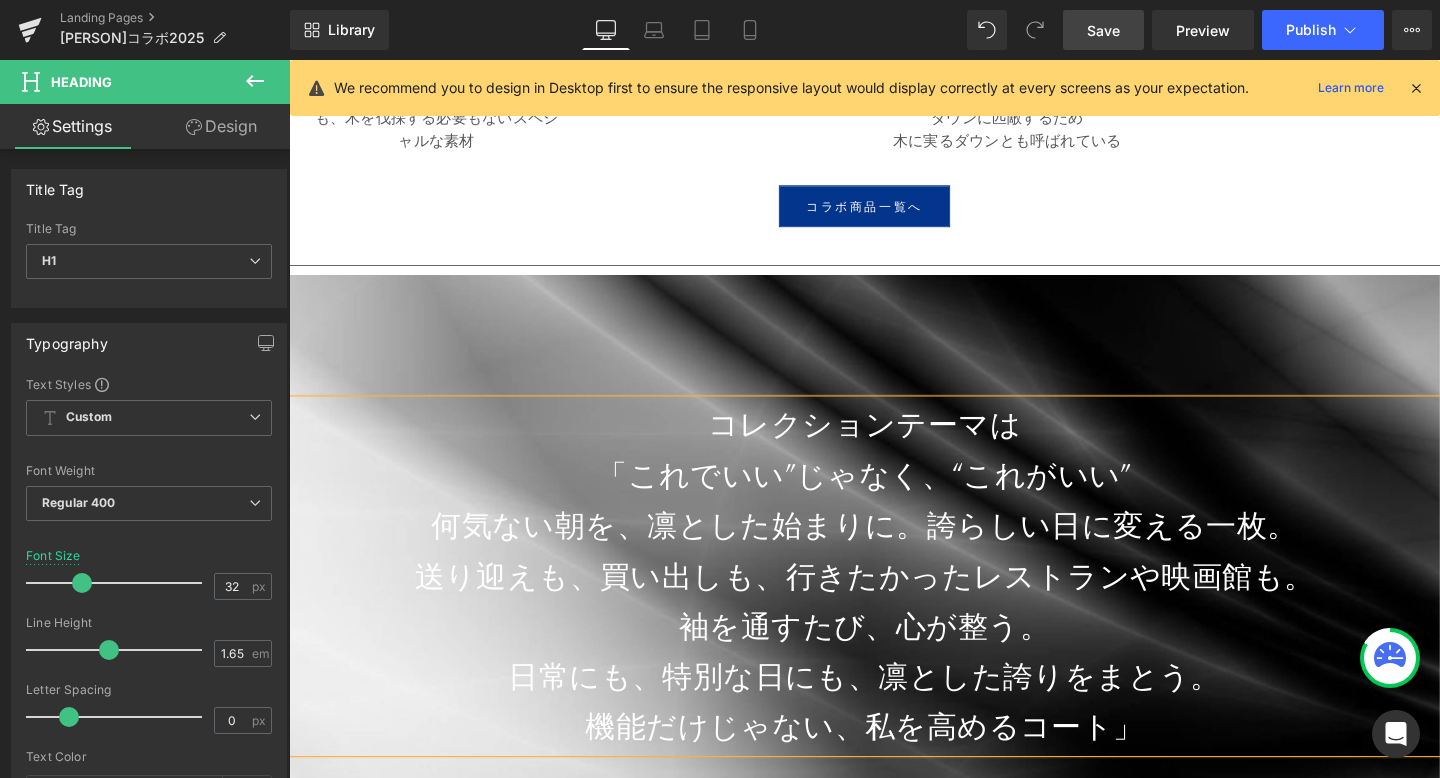 click on "「これでいい”じゃなく、“これがいい”" at bounding box center (894, 497) 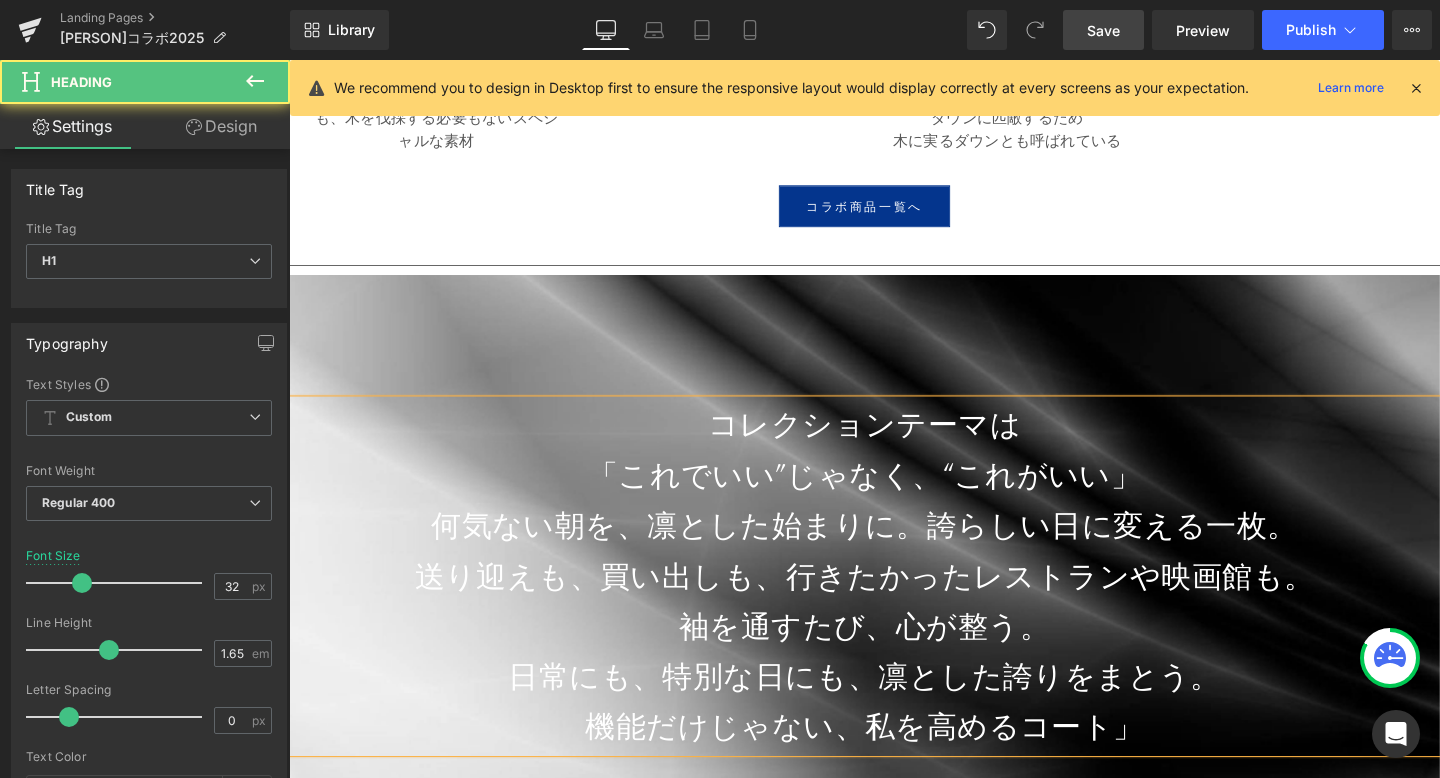 click on "「これでいい”じゃなく、“これがいい」" at bounding box center [894, 497] 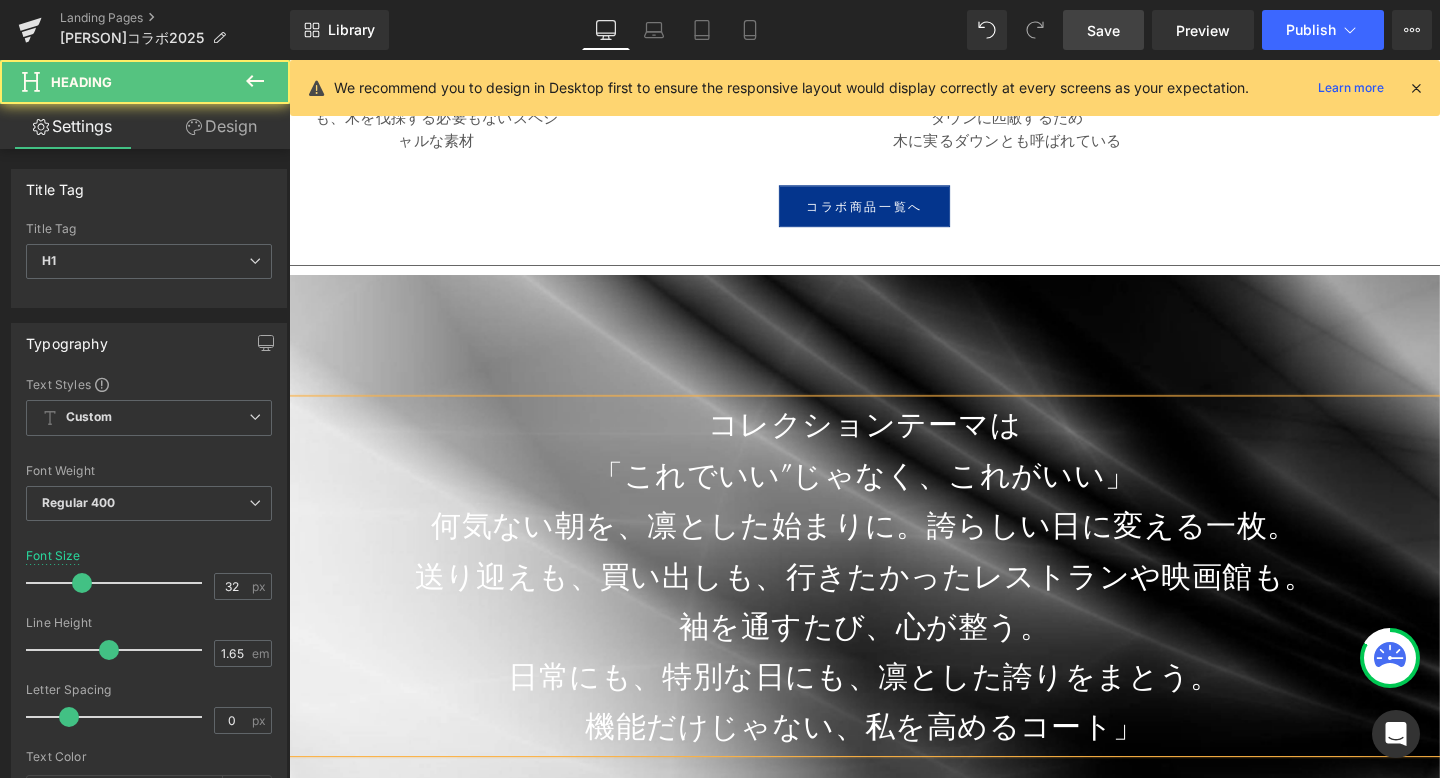 click on "機能だけじゃない、私を高めるコート」" at bounding box center (894, 761) 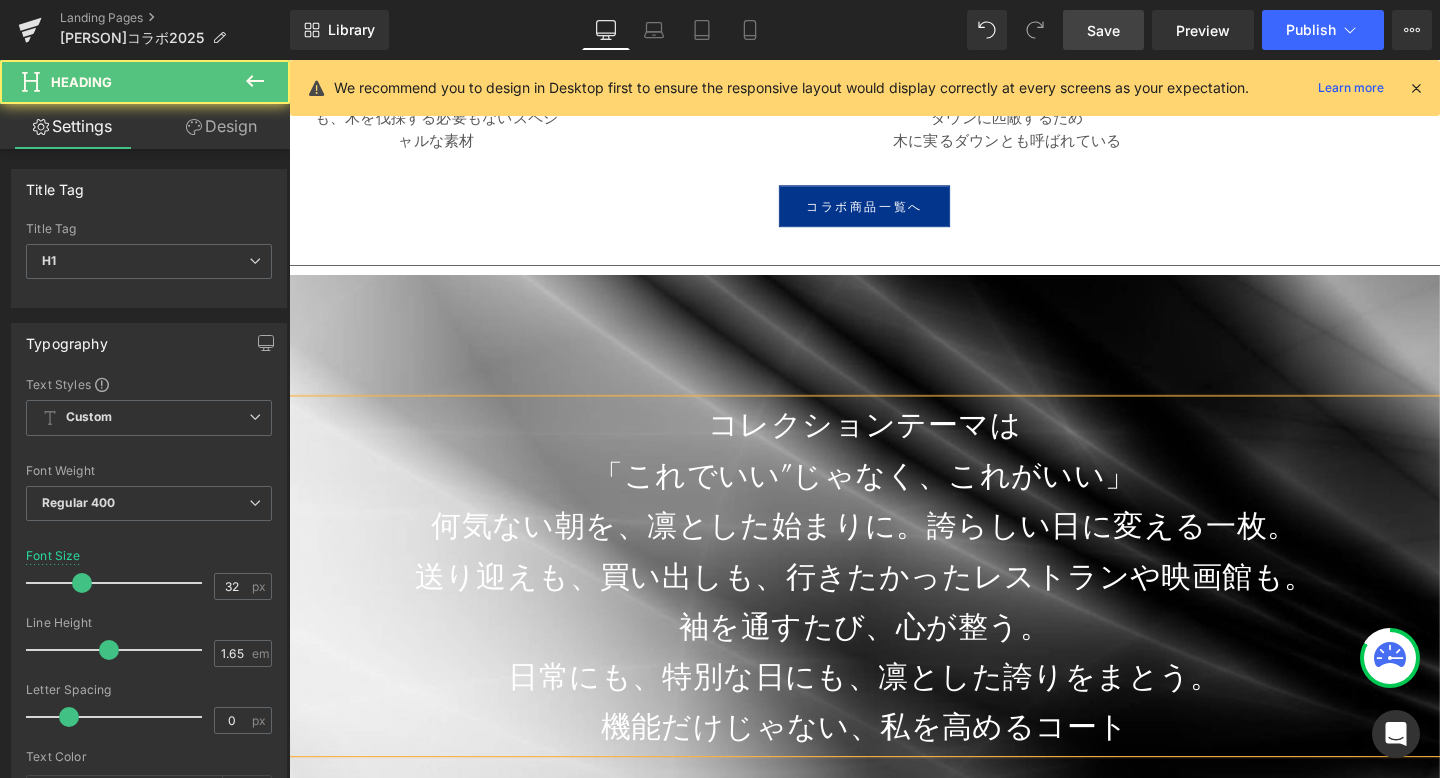 click on "日常にも、特別な日にも、凛とした誇りをまとう。" at bounding box center (894, 708) 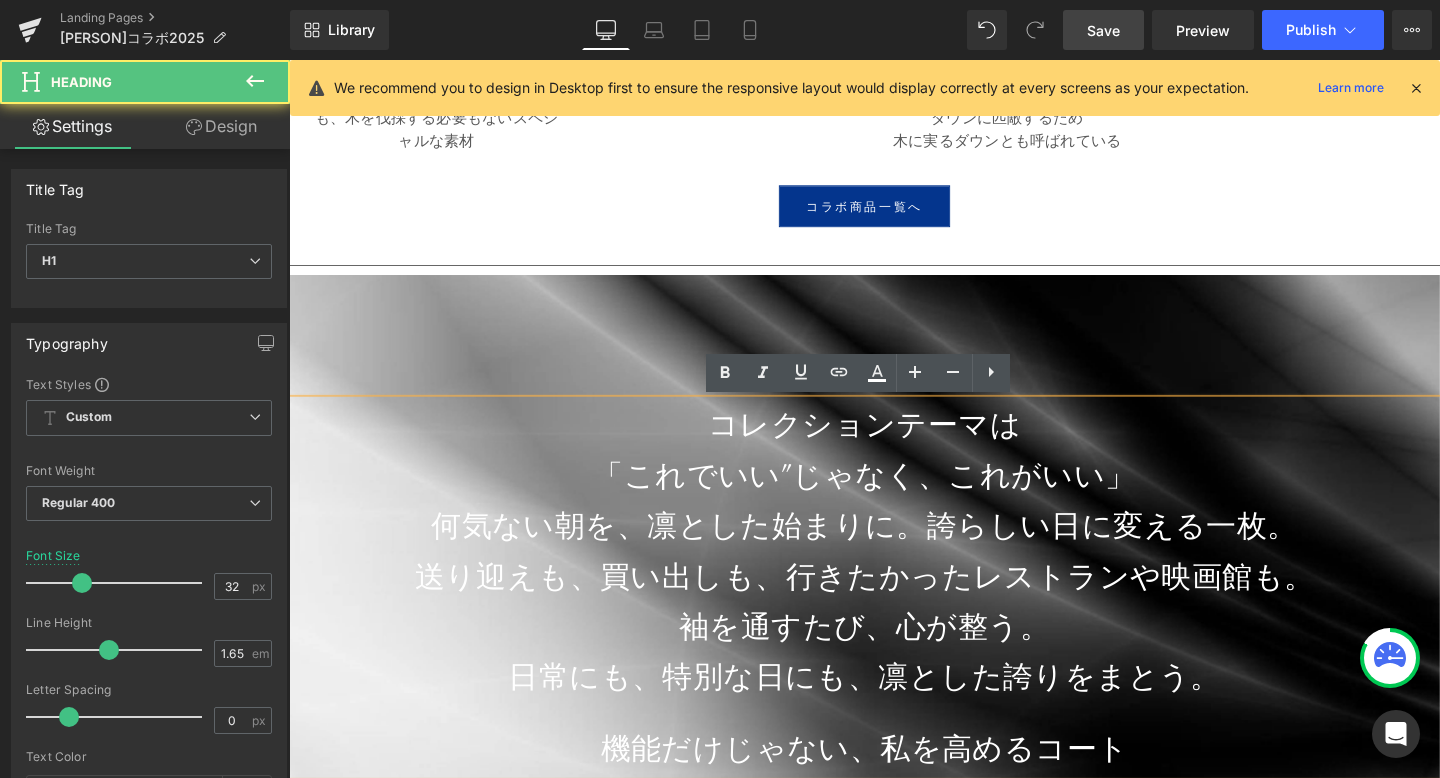 scroll, scrollTop: 10, scrollLeft: 10, axis: both 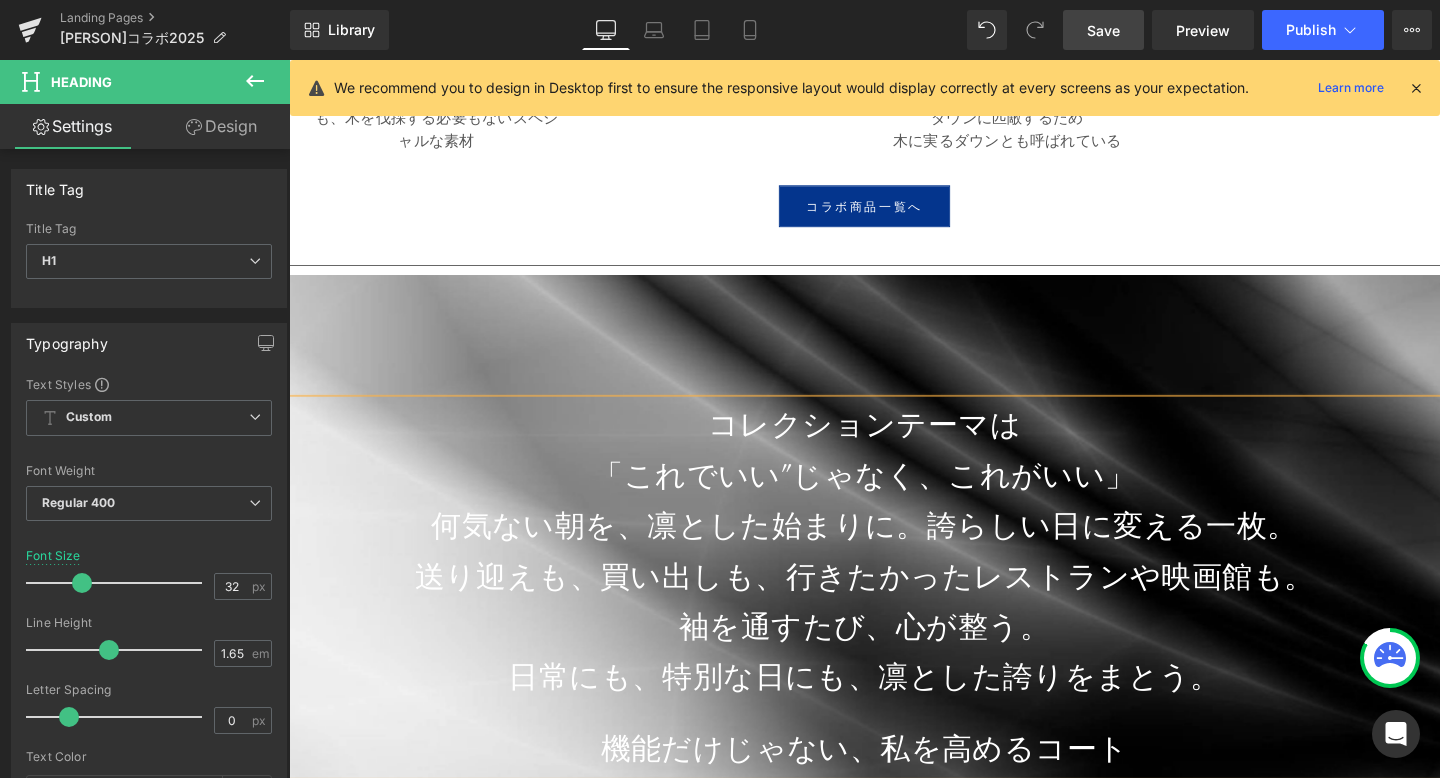 click on "コレクションテーマは 「これでいい”じゃなく、これがいい」 何気ない朝を、凛とした始まりに。誇らしい日に変える一枚。 送り迎えも、買い出しも、行きたかったレストランや映画館も。 袖を通すたび、心が整う。 日常にも、特別な日にも、凛とした誇りをまとう。 機能だけじゃない、私を高めるコート Heading" at bounding box center (894, 614) 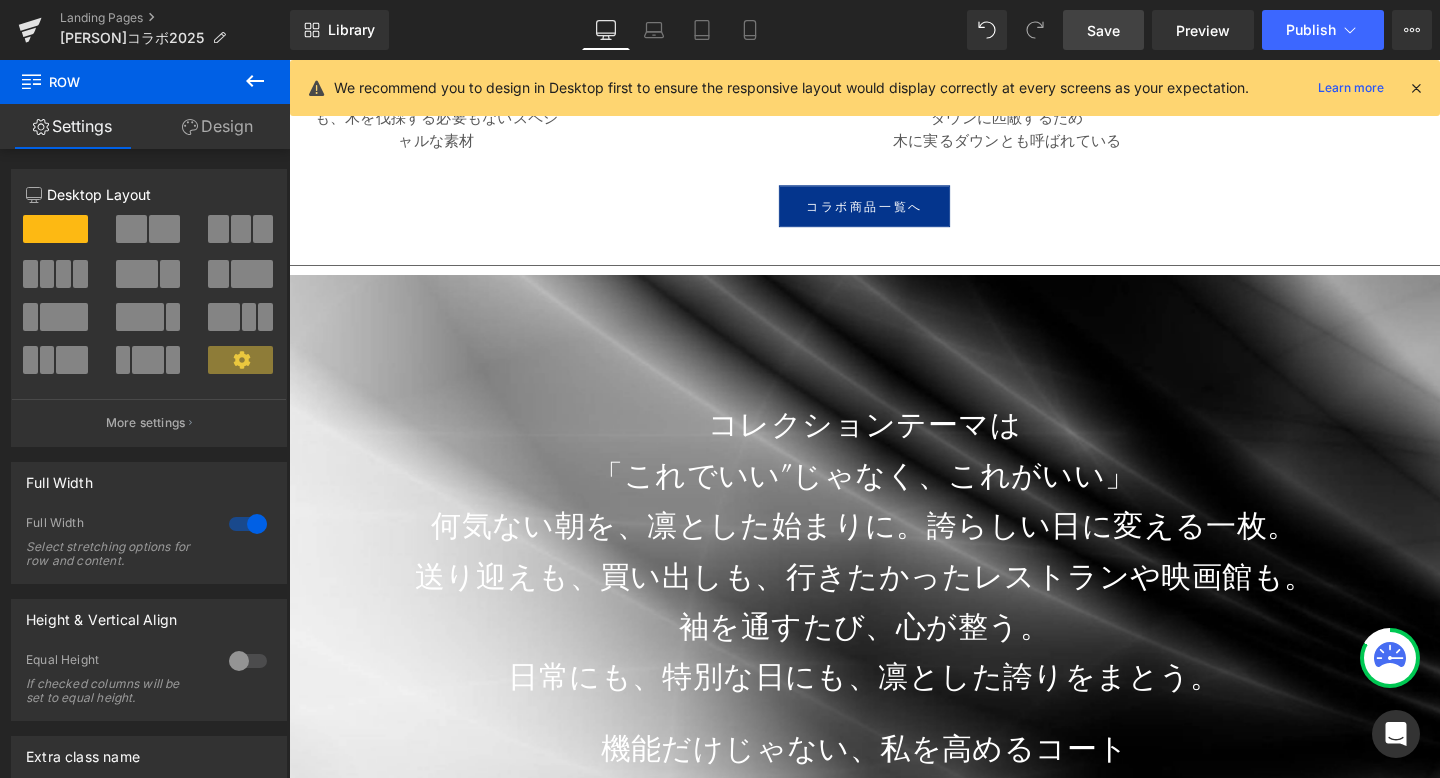 click on "Save" at bounding box center (1103, 30) 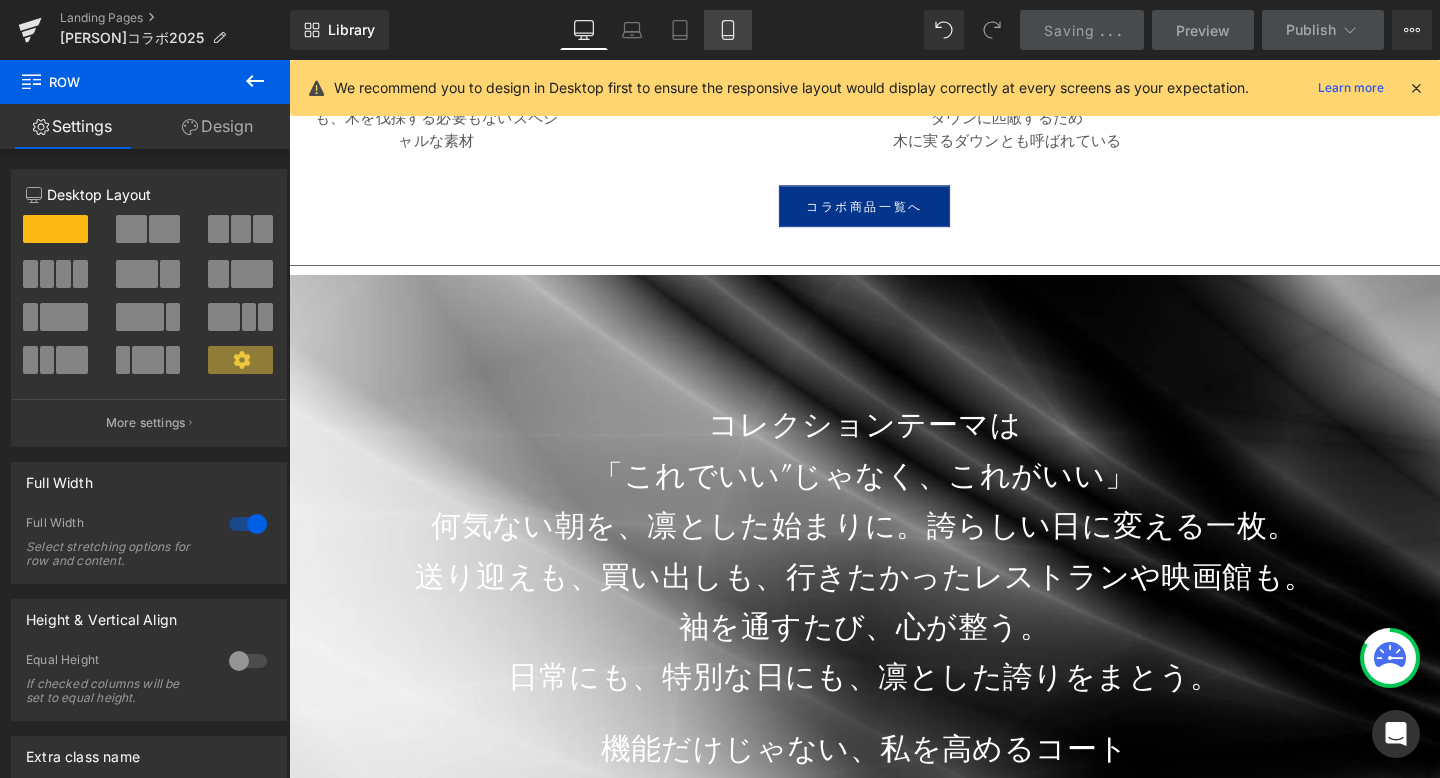 click 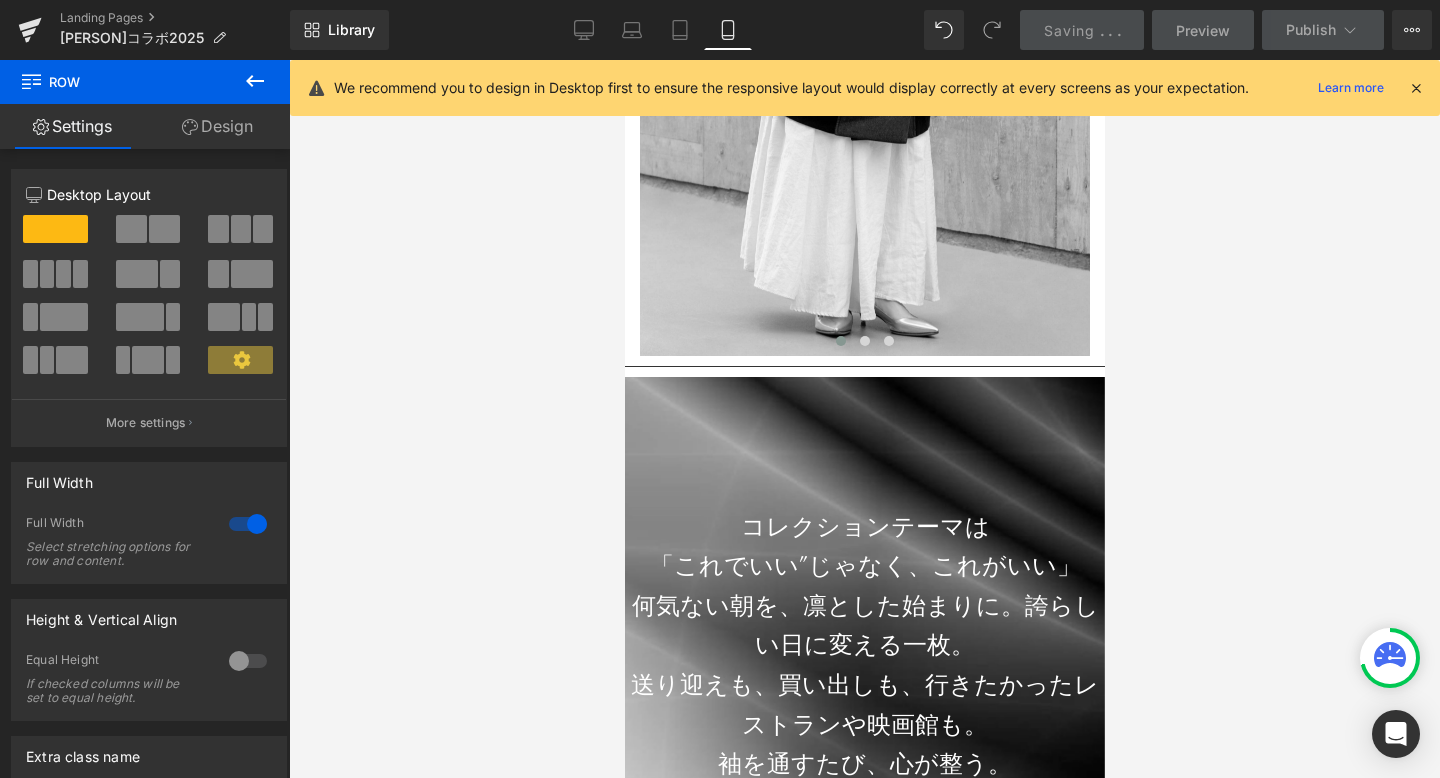scroll, scrollTop: 6780, scrollLeft: 0, axis: vertical 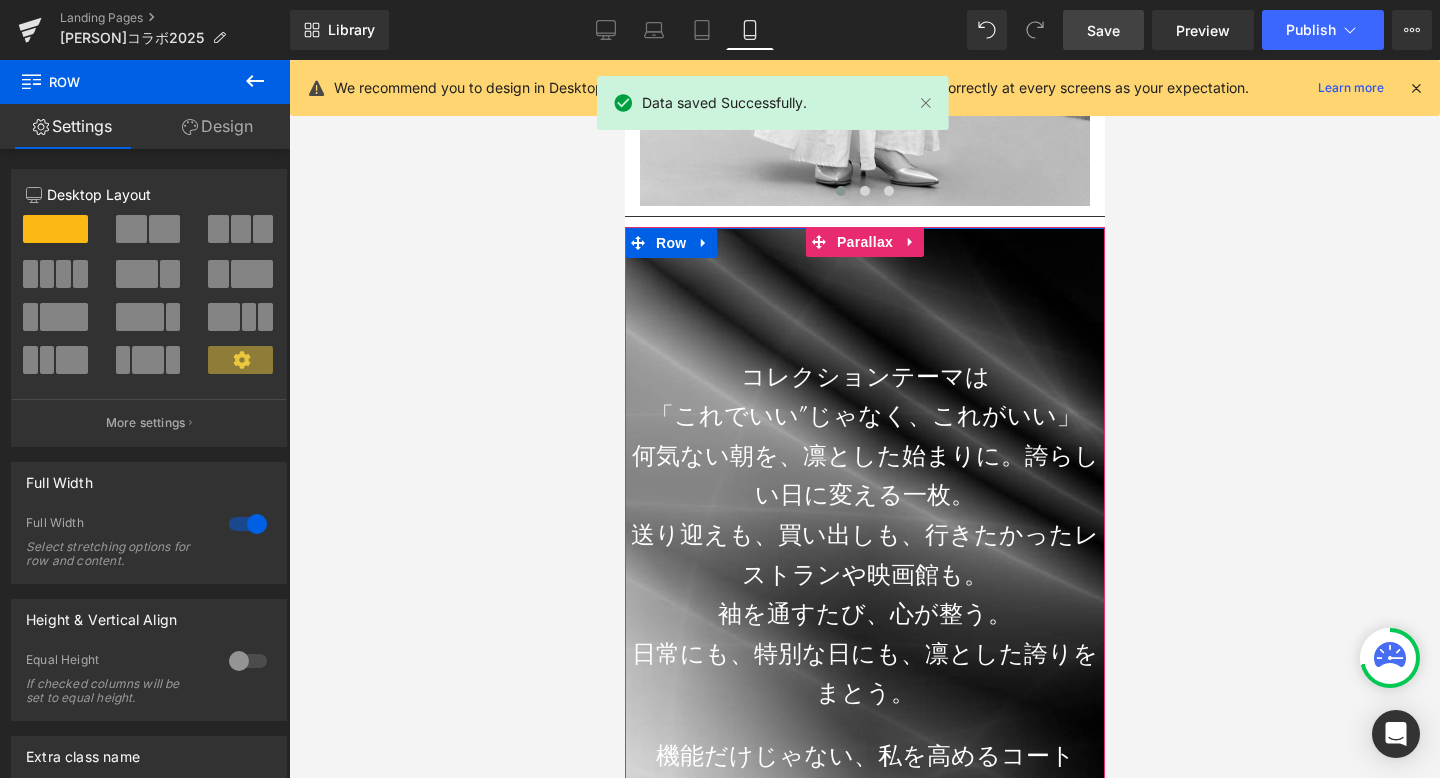 click on "何気ない朝を、凛とした始まりに。誇らしい日に変える一枚。" at bounding box center (864, 476) 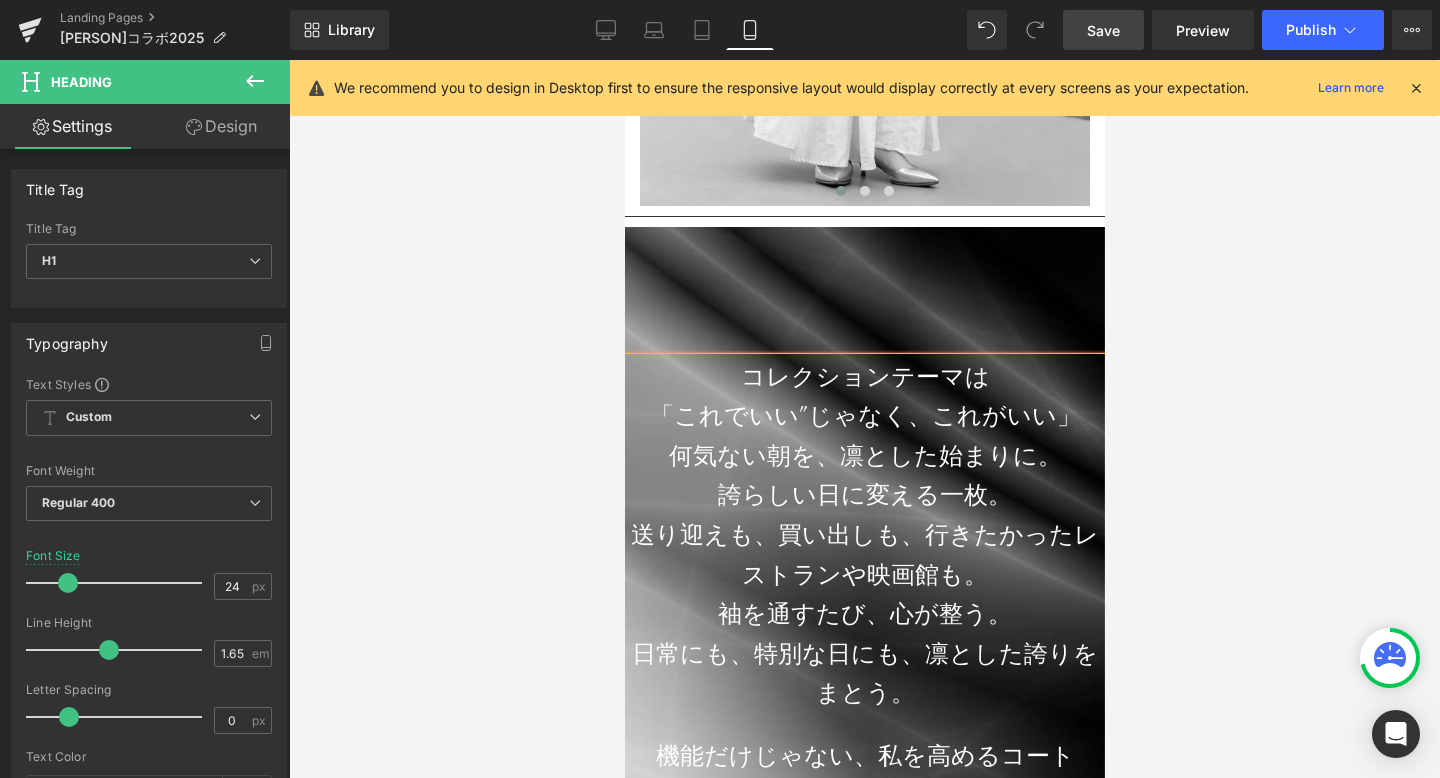click on "送り迎えも、買い出しも、行きたかったレストランや映画館も。" at bounding box center (864, 555) 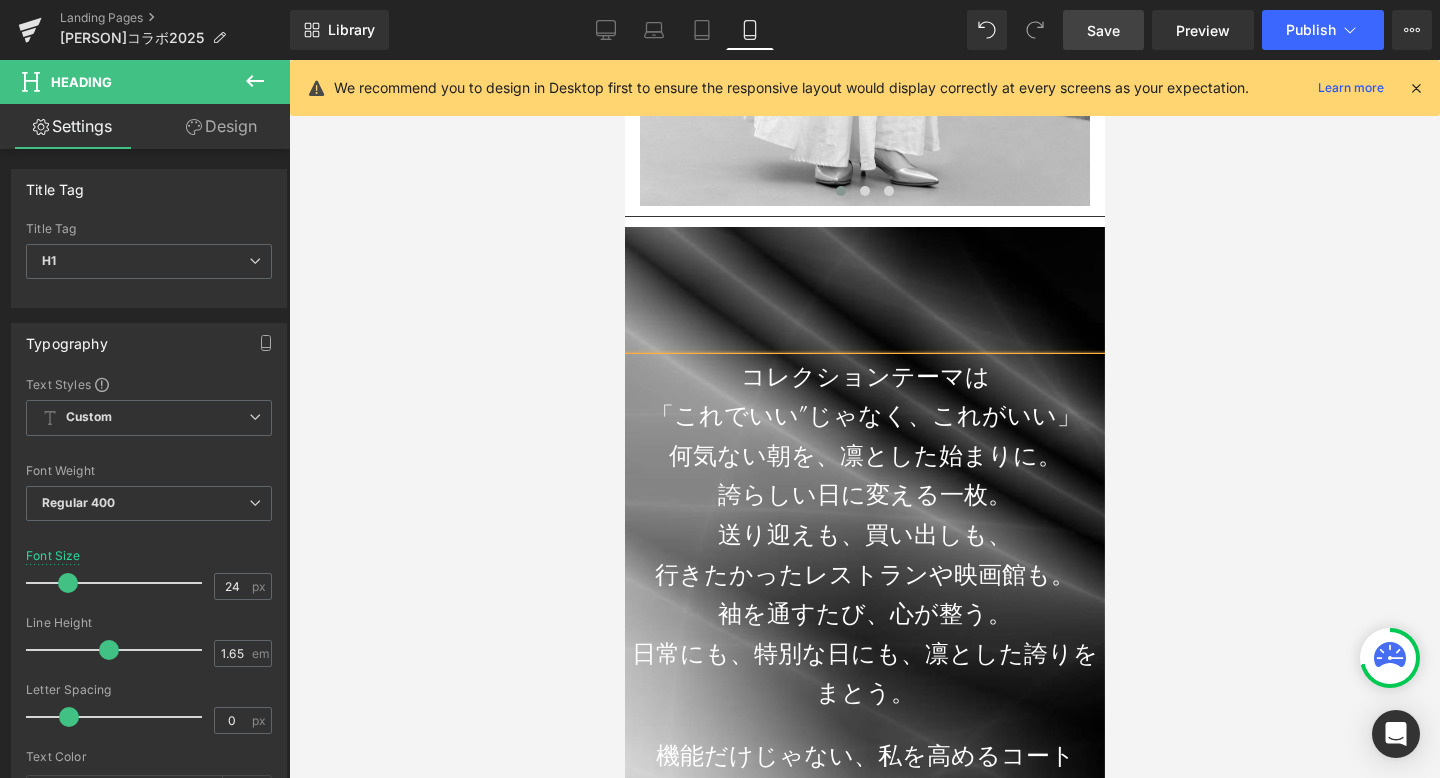click on "日常にも、特別な日にも、凛とした誇りをまとう。" at bounding box center (864, 674) 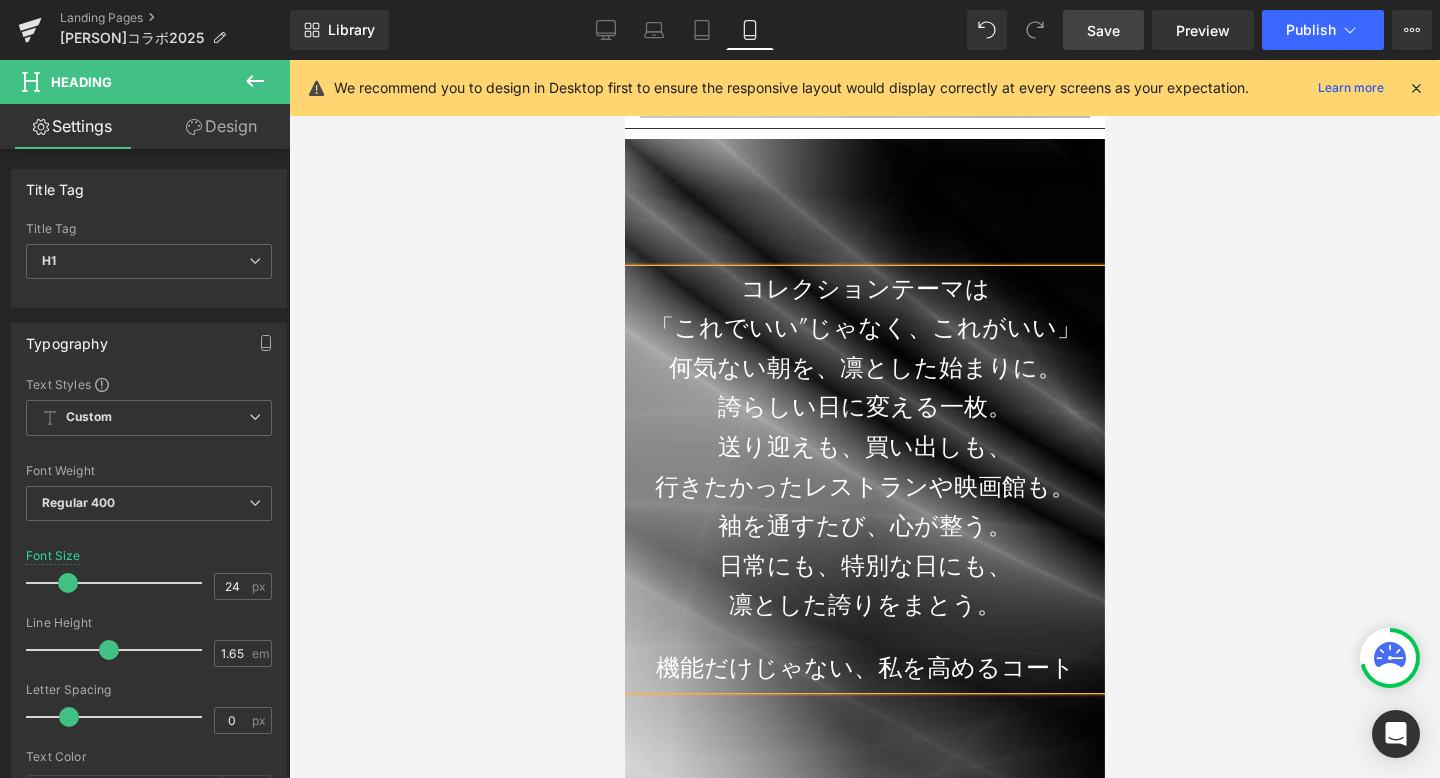 scroll, scrollTop: 6969, scrollLeft: 0, axis: vertical 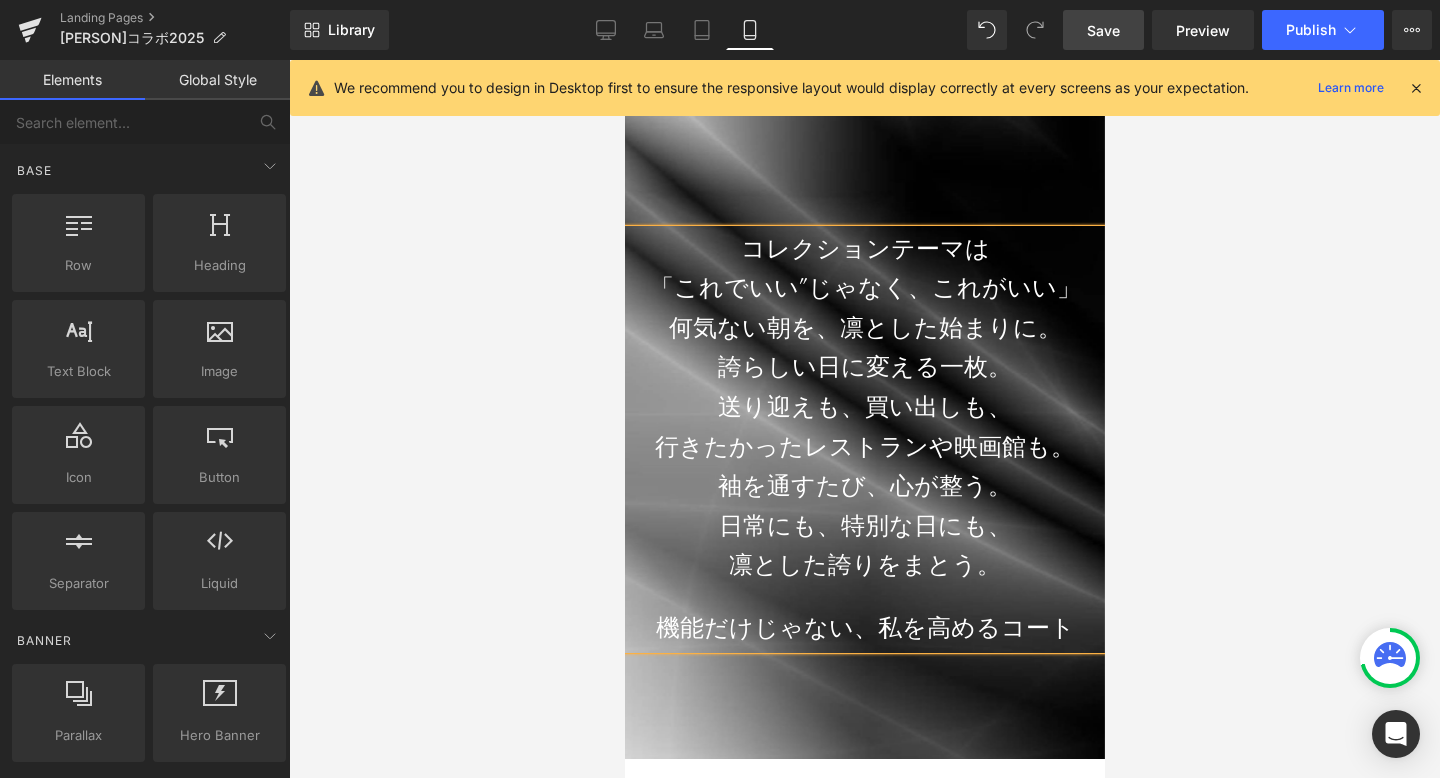 click at bounding box center [864, 419] 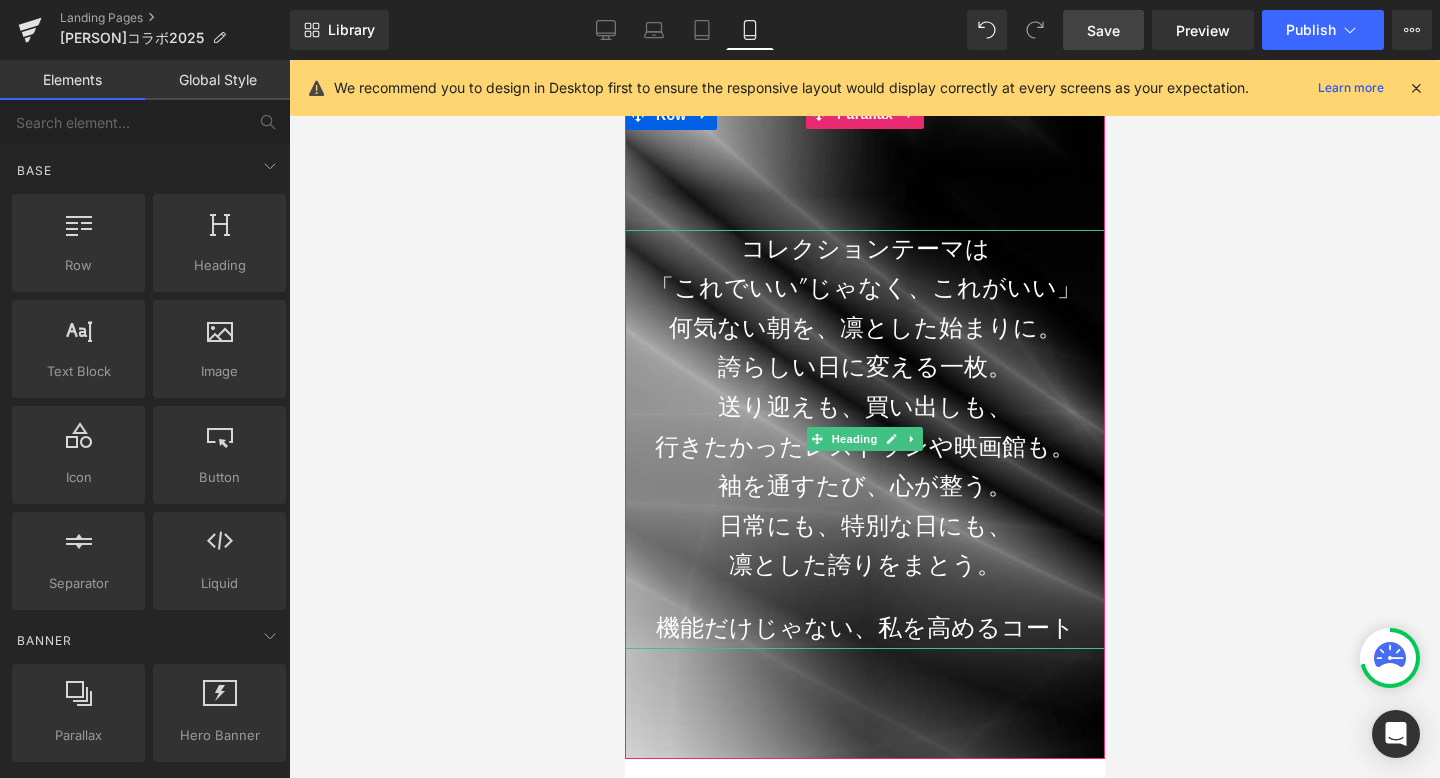 click on "「これでいい”じゃなく、これがいい」" at bounding box center (864, 289) 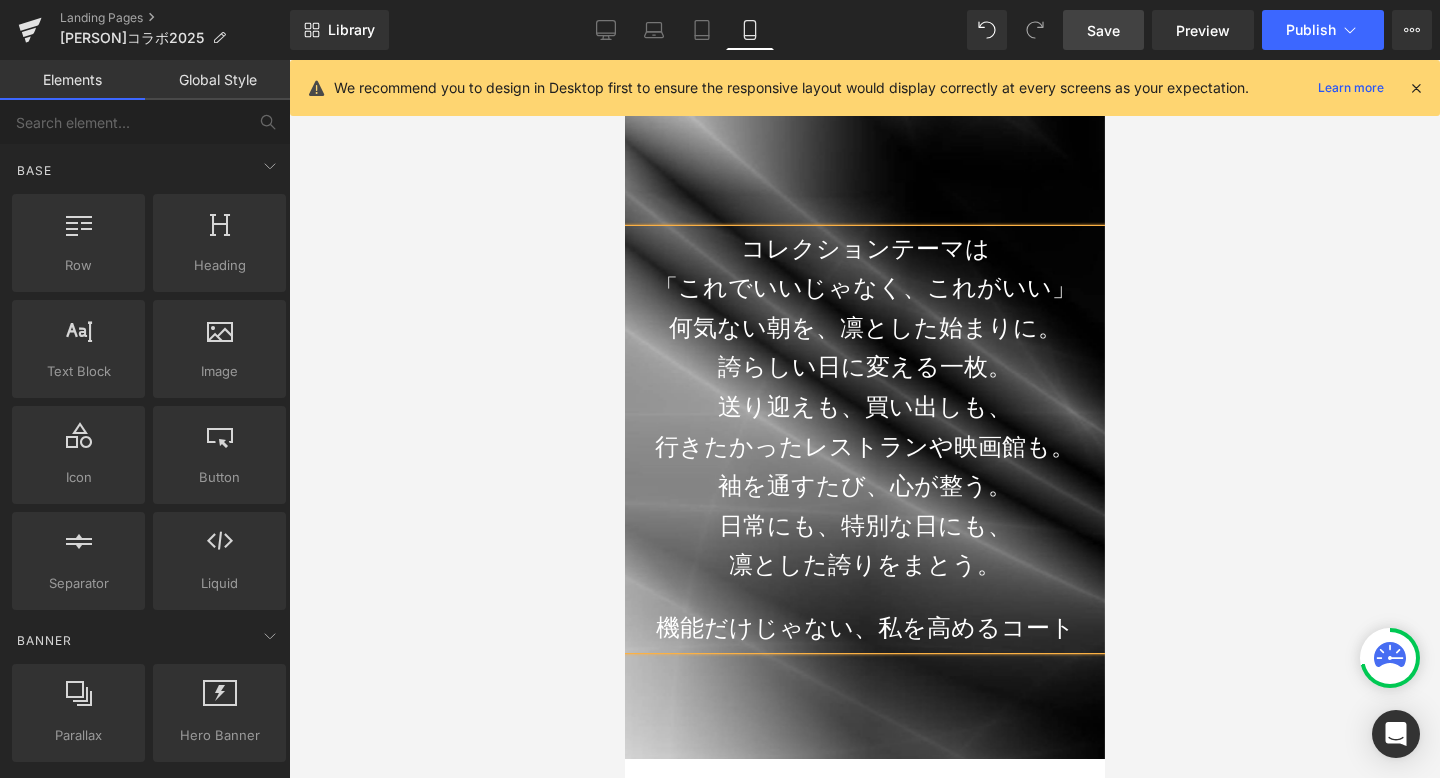 click at bounding box center [864, 419] 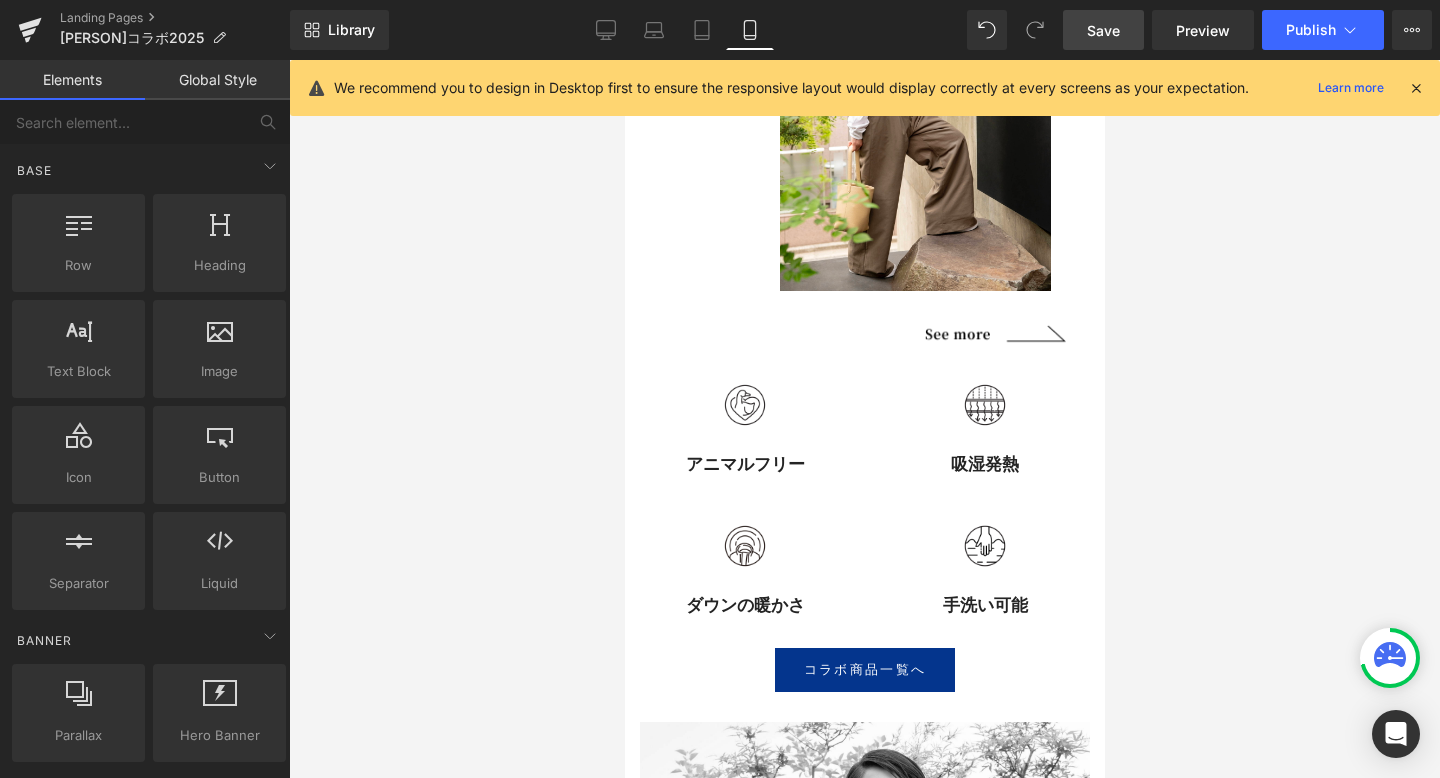 scroll, scrollTop: 5214, scrollLeft: 0, axis: vertical 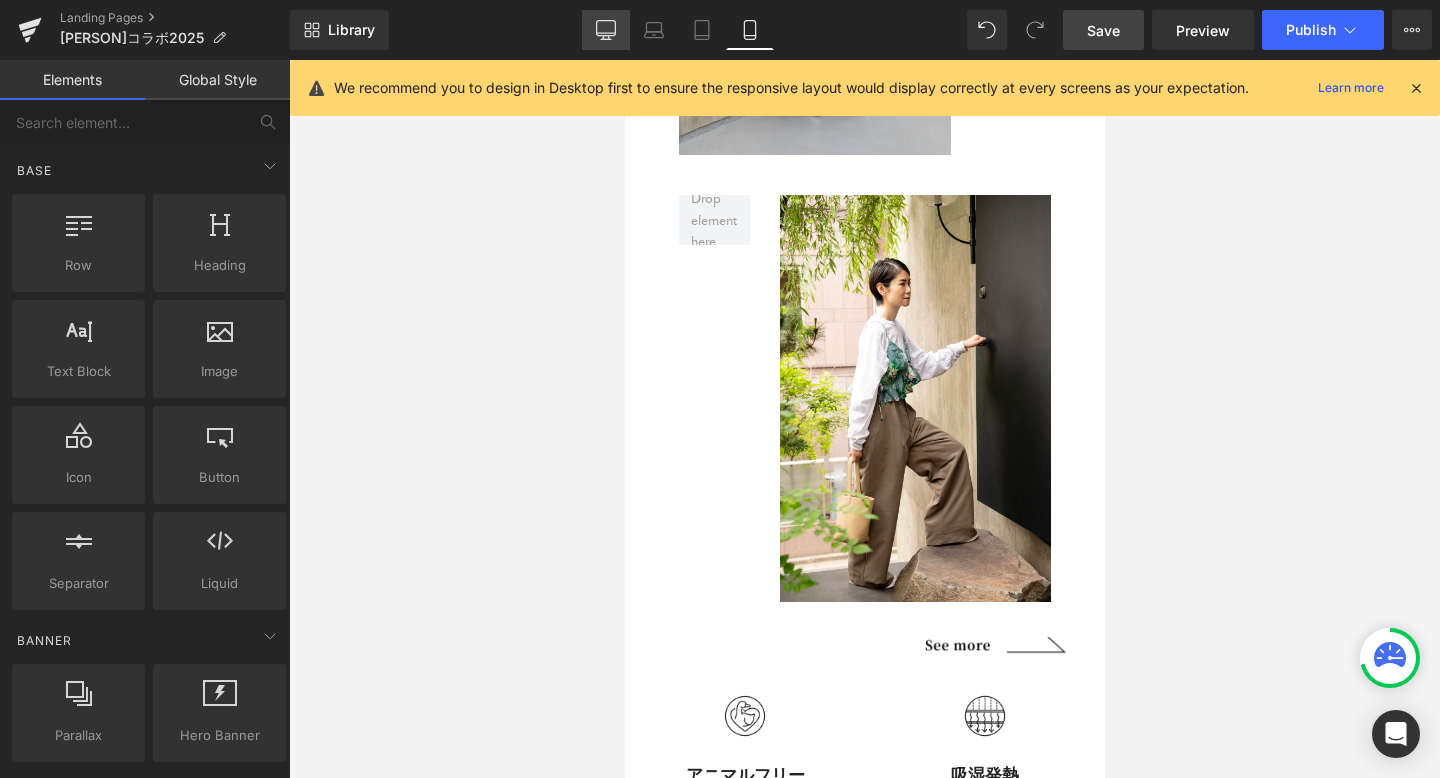 click 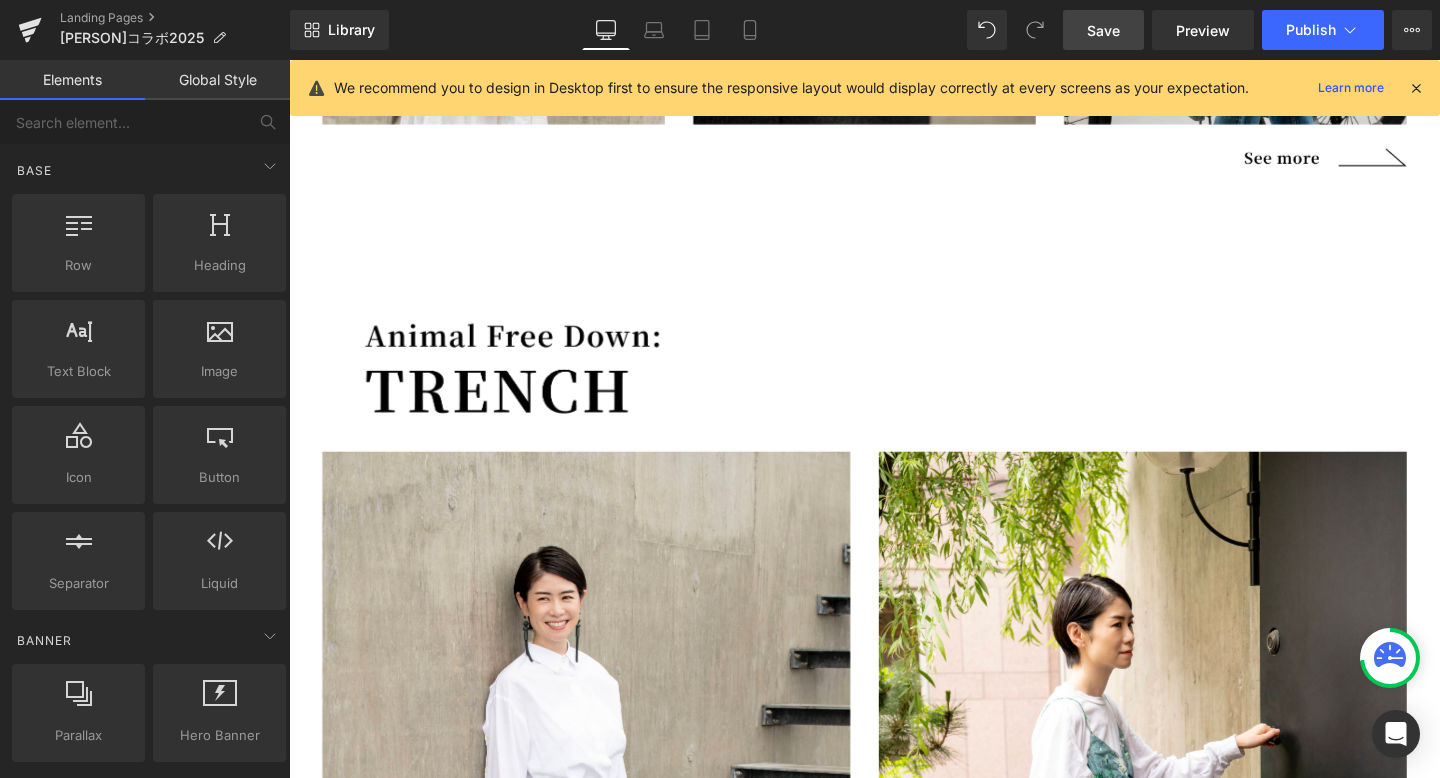 scroll, scrollTop: 6464, scrollLeft: 0, axis: vertical 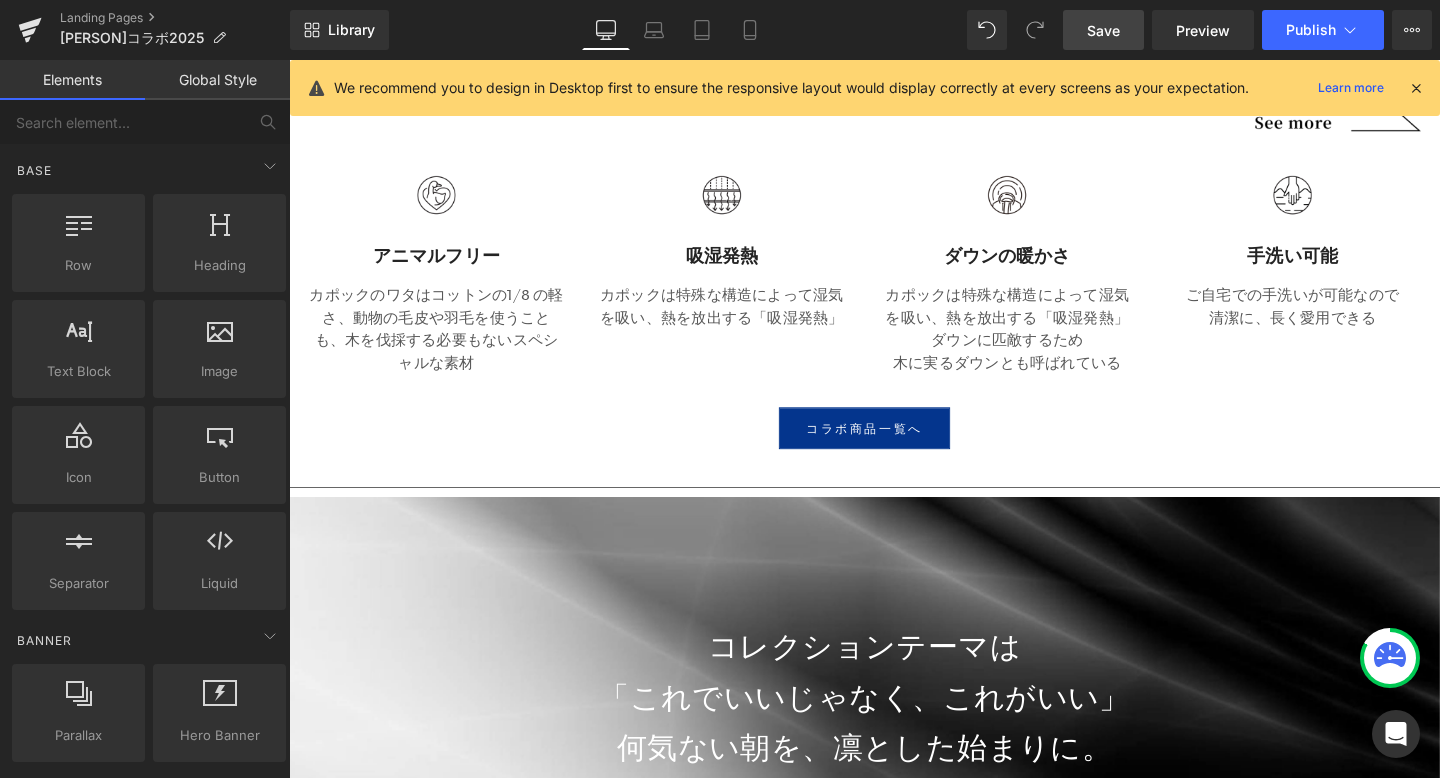 click on "Save" at bounding box center (1103, 30) 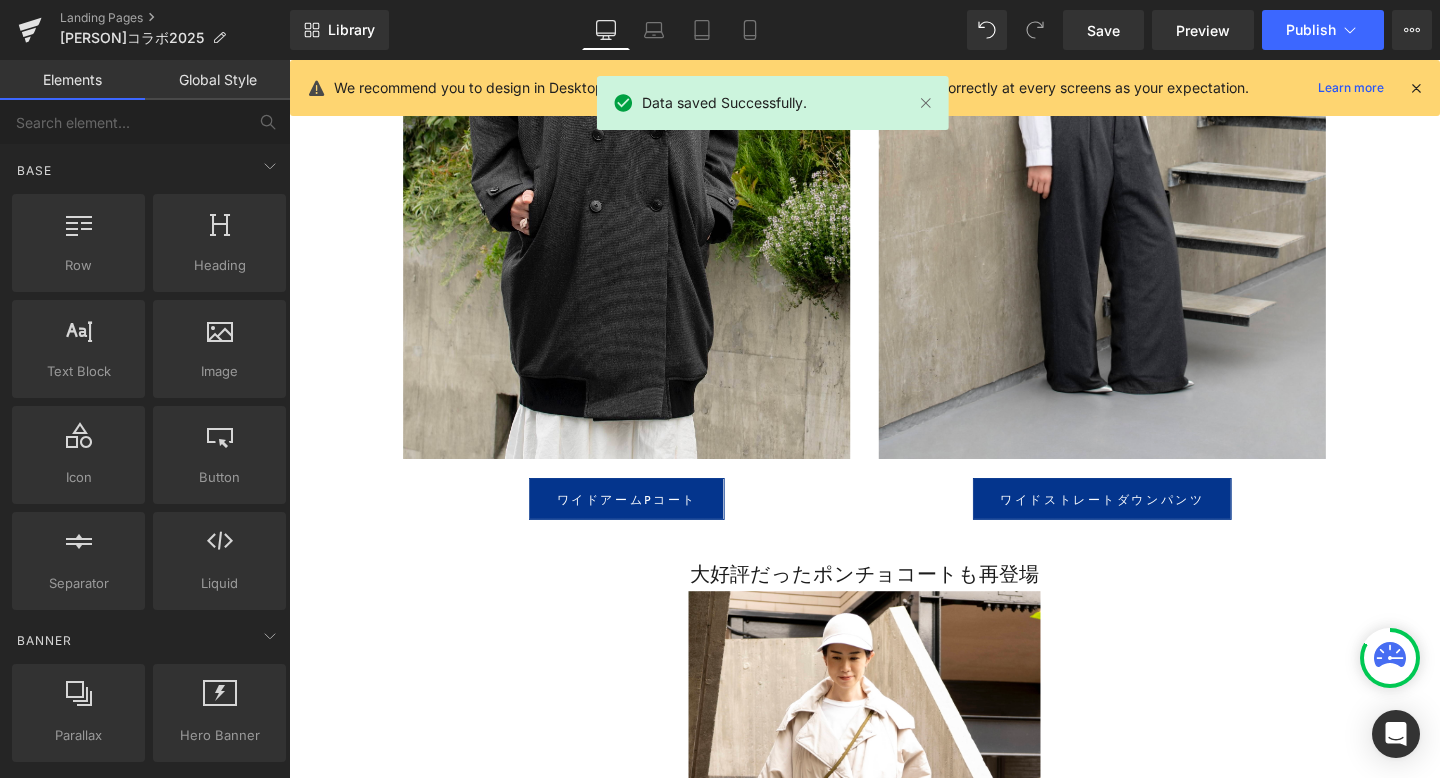 scroll, scrollTop: 9699, scrollLeft: 0, axis: vertical 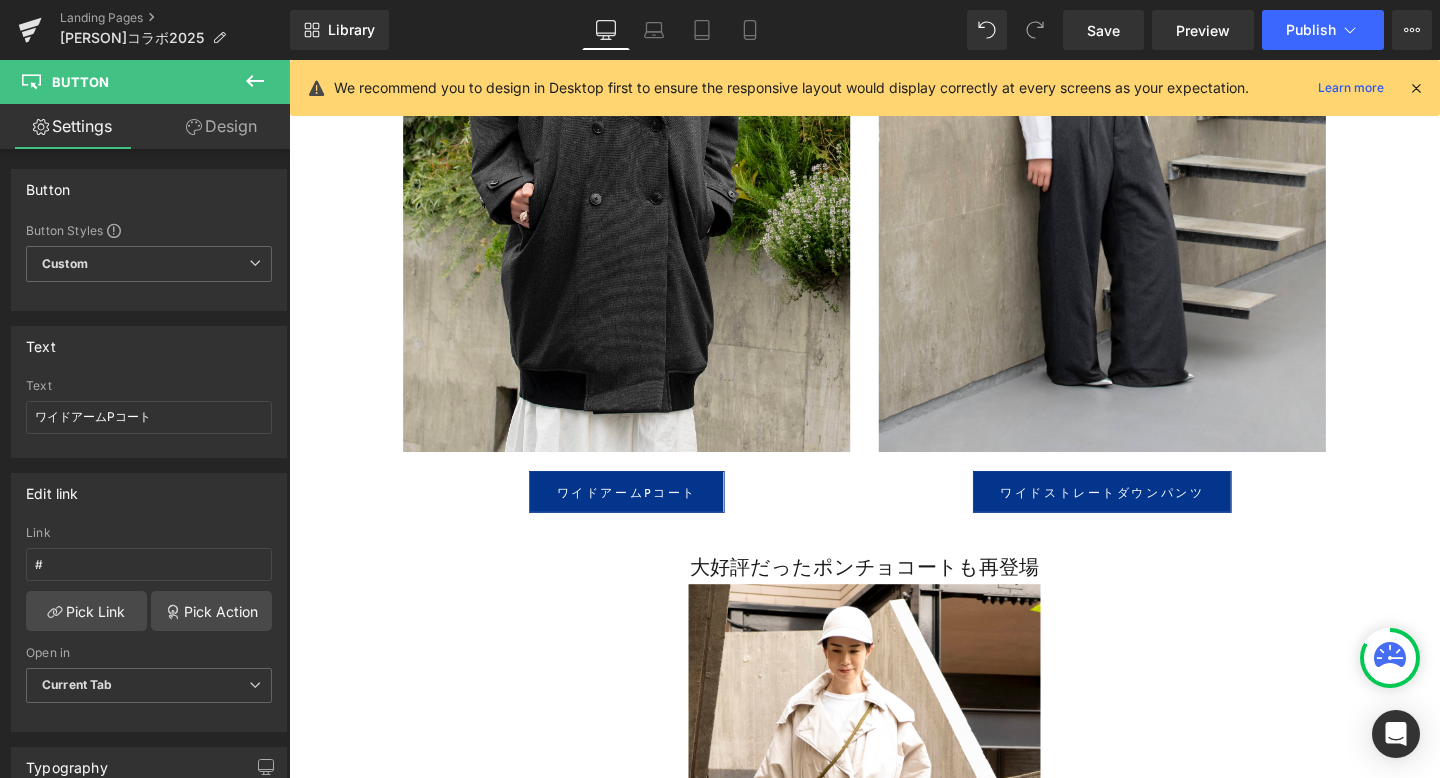 drag, startPoint x: 438, startPoint y: 447, endPoint x: 499, endPoint y: 75, distance: 376.96817 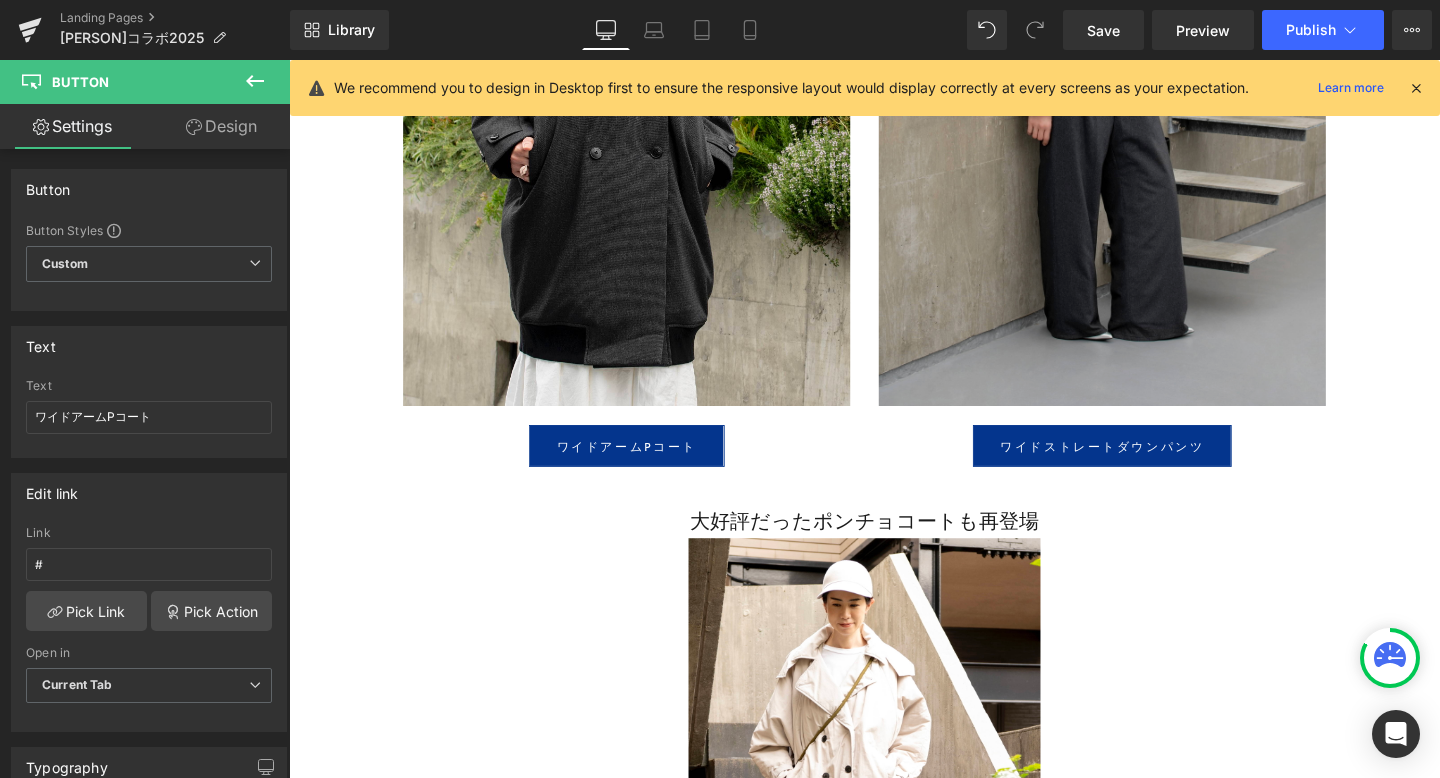 scroll, scrollTop: 9755, scrollLeft: 0, axis: vertical 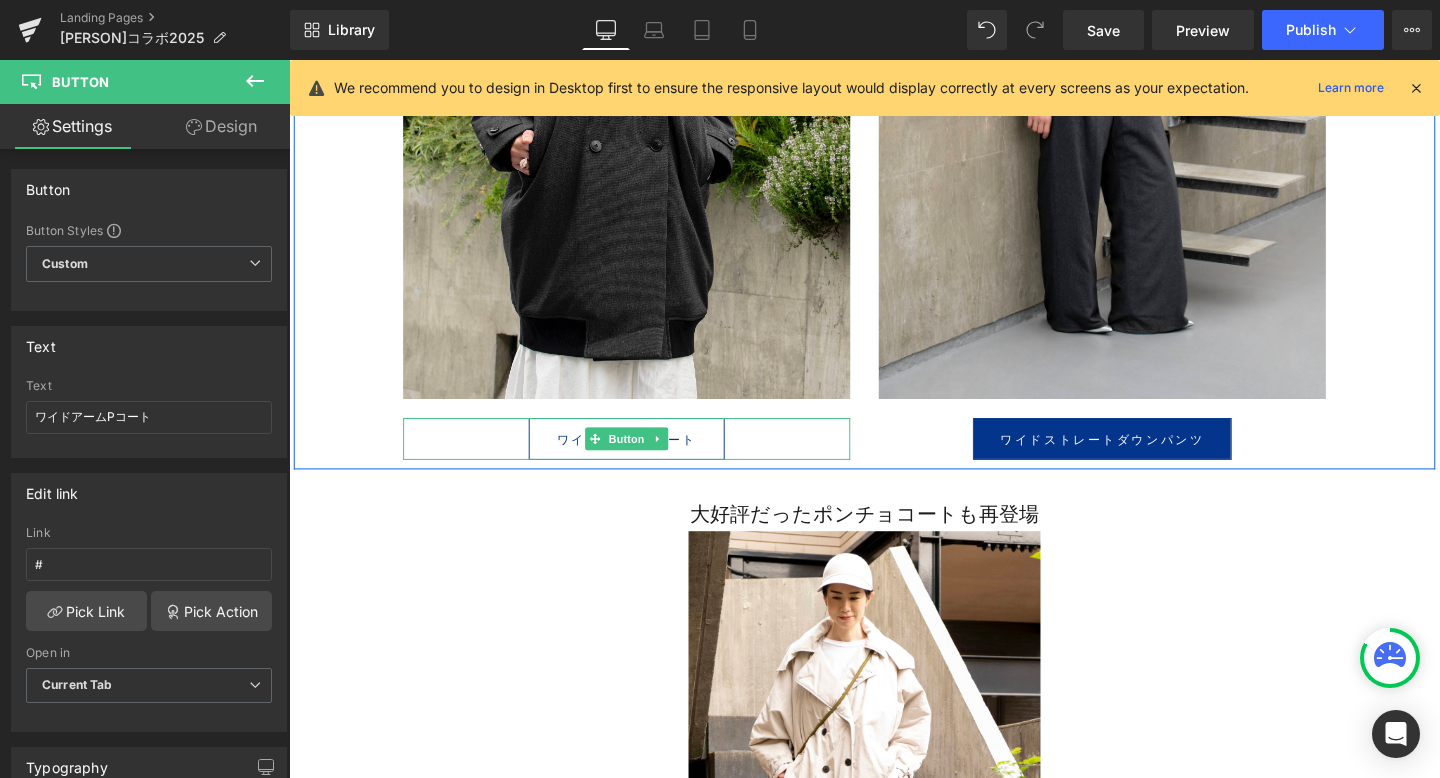 click on "Button" at bounding box center [644, 458] 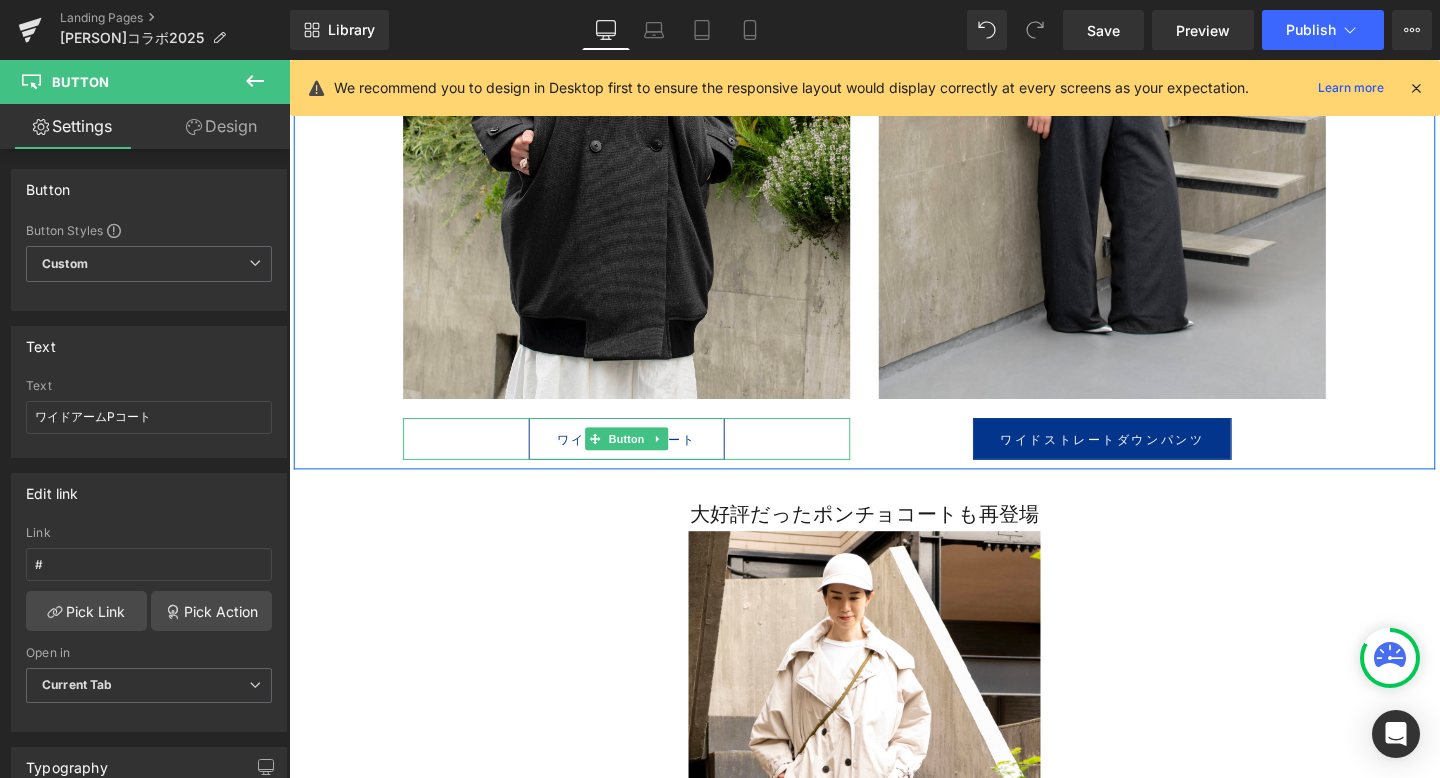 click on "ワイドアームPコート" at bounding box center [643, 458] 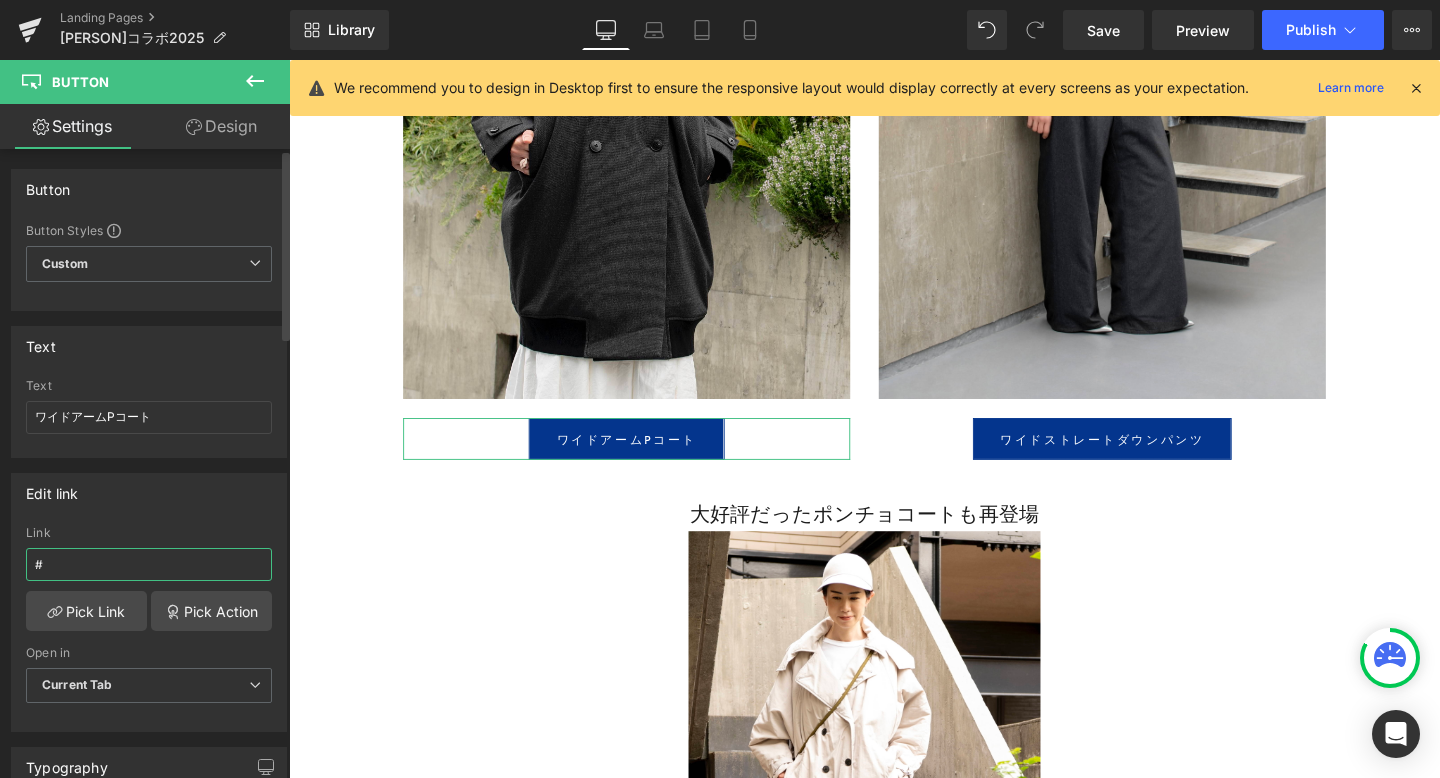 click on "#" at bounding box center [149, 564] 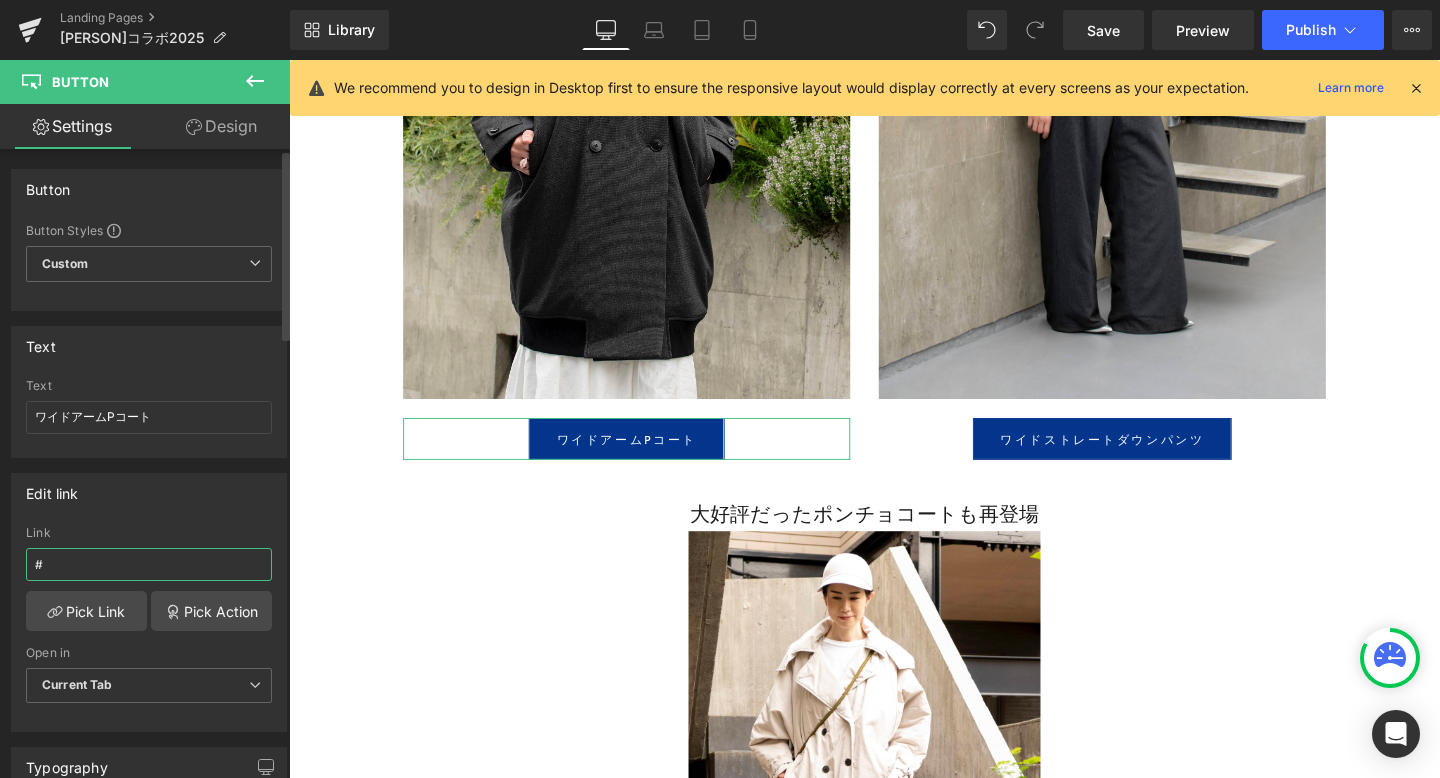 drag, startPoint x: 114, startPoint y: 567, endPoint x: 0, endPoint y: 568, distance: 114.00439 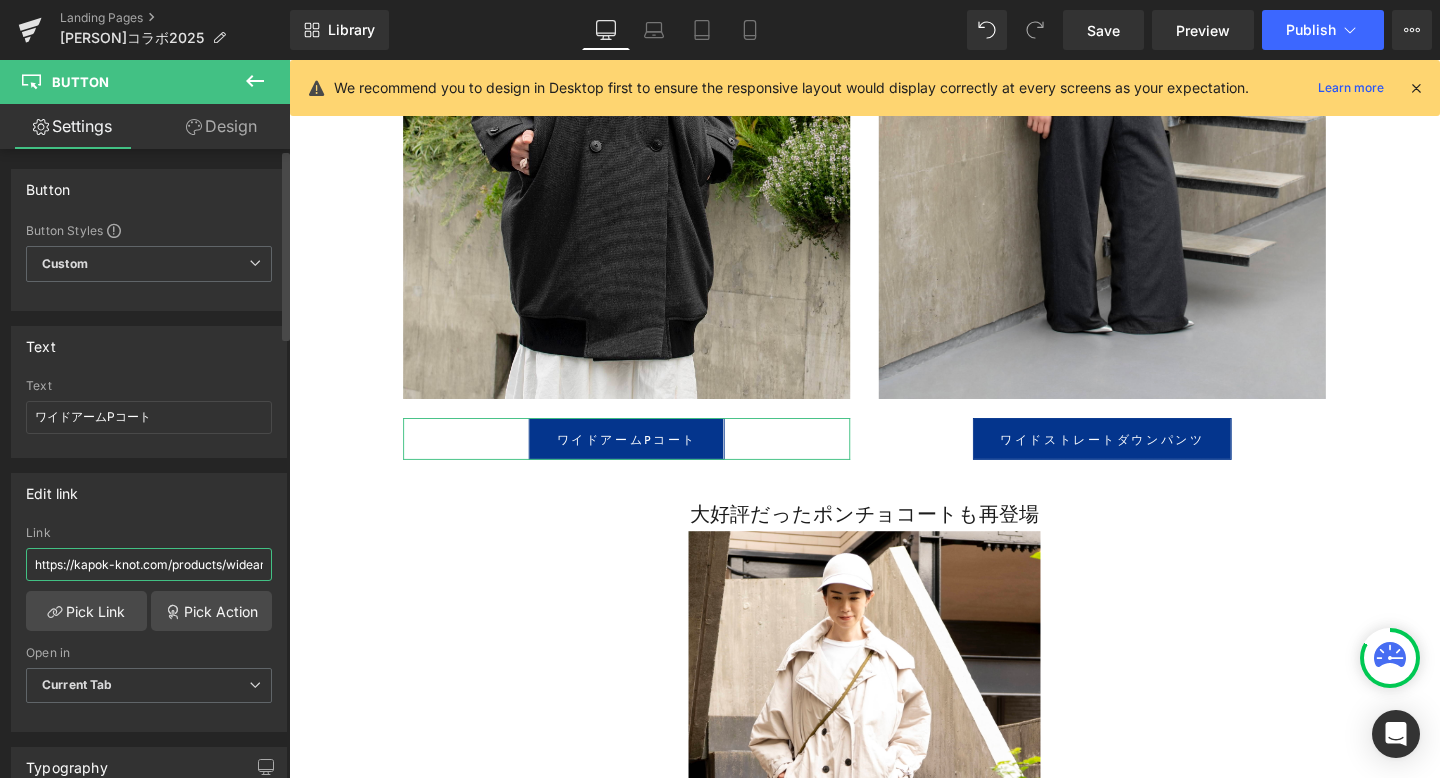 scroll, scrollTop: 0, scrollLeft: 59, axis: horizontal 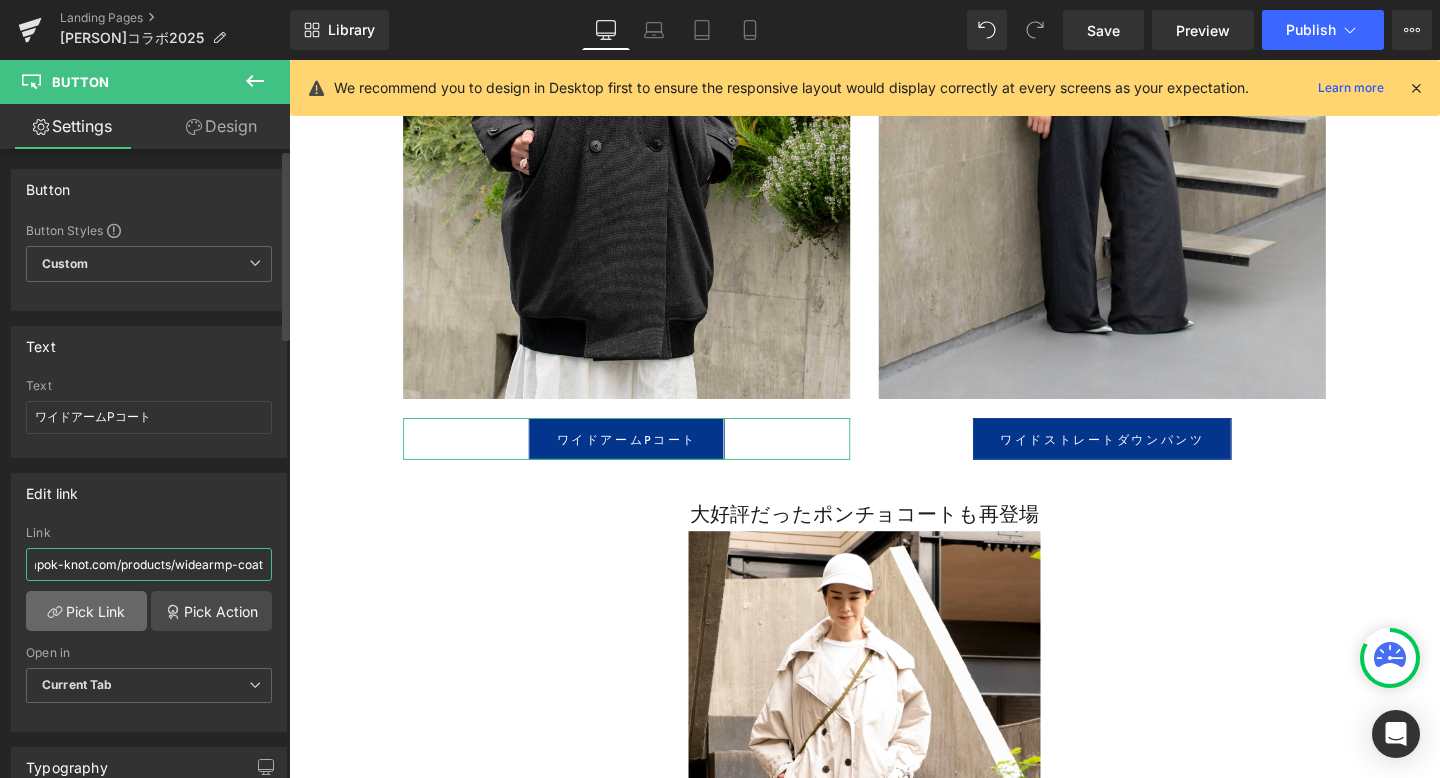 type on "https://kapok-knot.com/products/widearmp-coat" 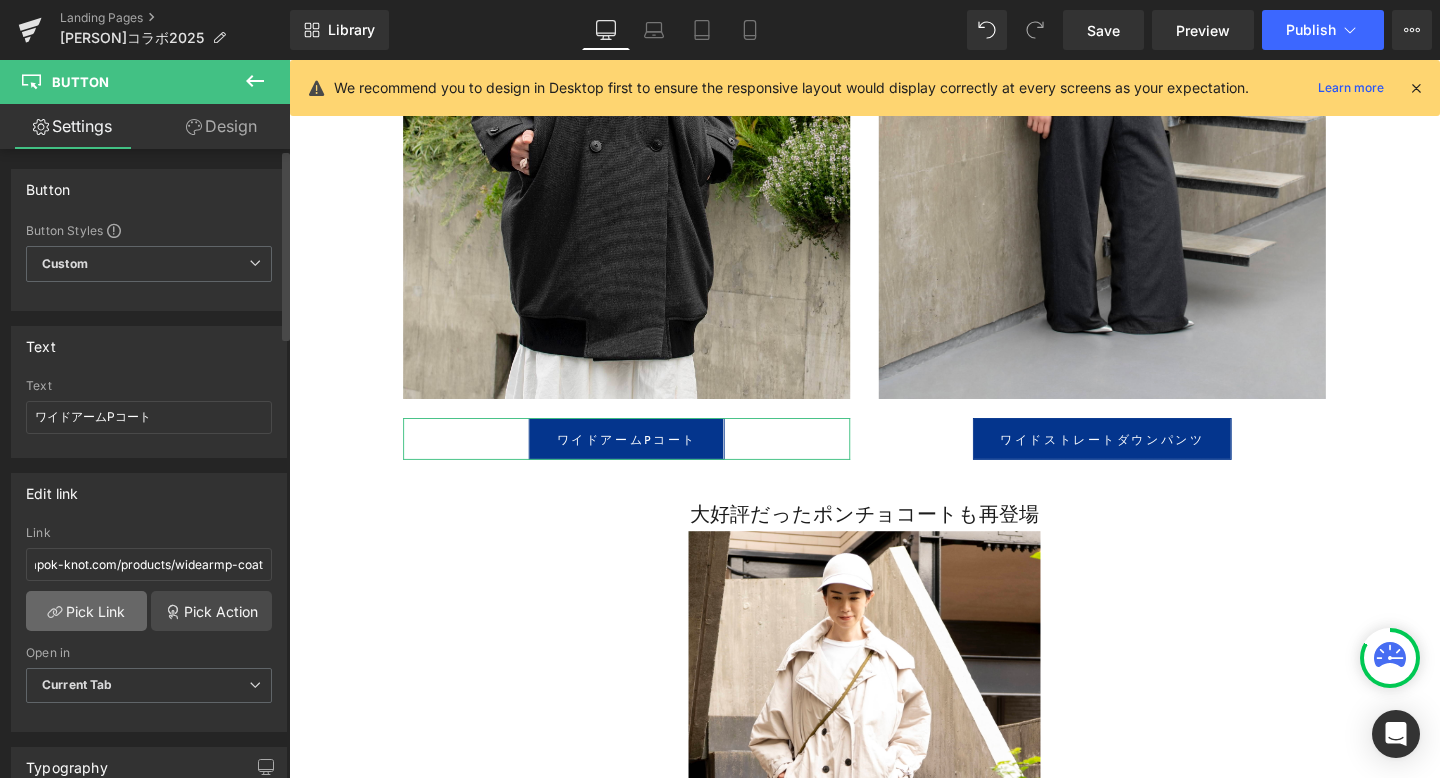 click on "Pick Link" at bounding box center (86, 611) 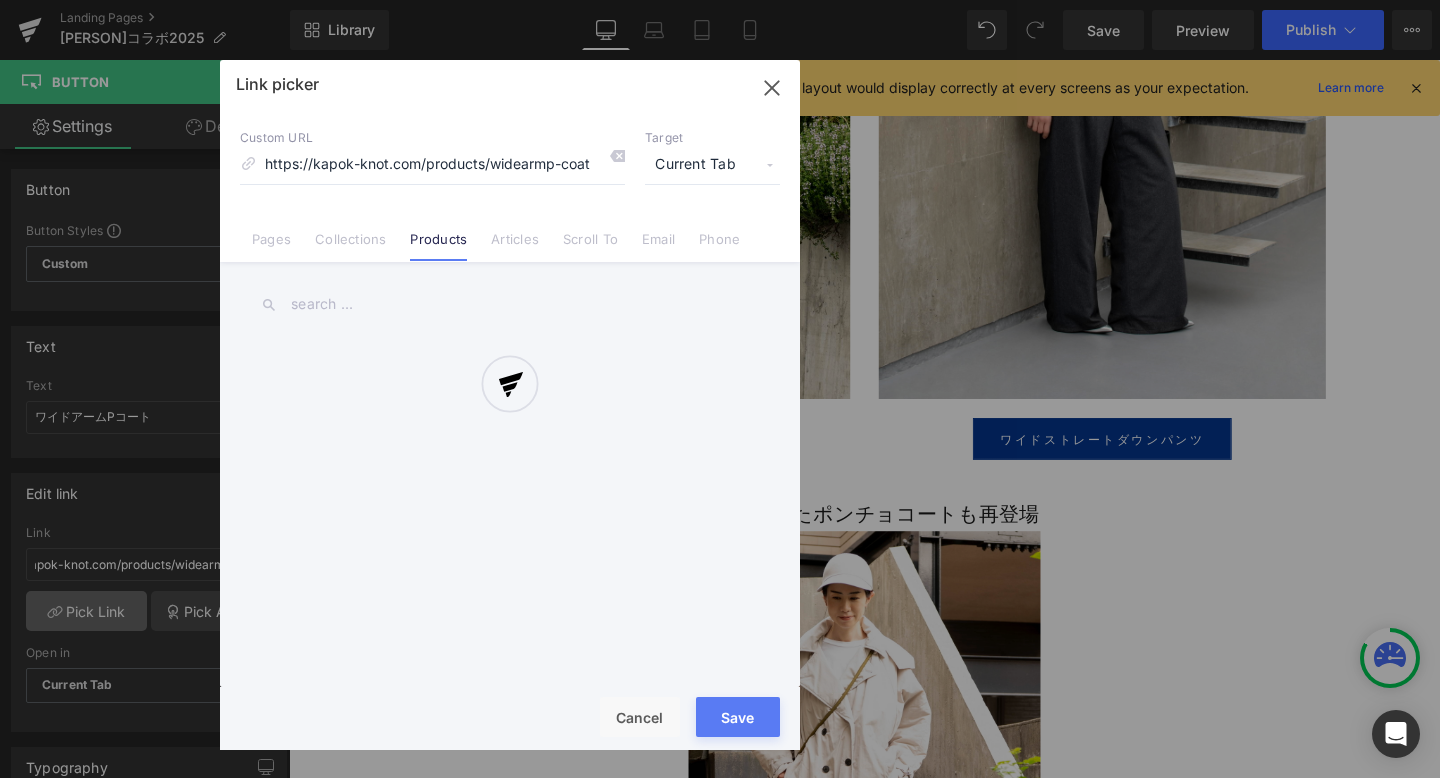 scroll, scrollTop: 0, scrollLeft: 0, axis: both 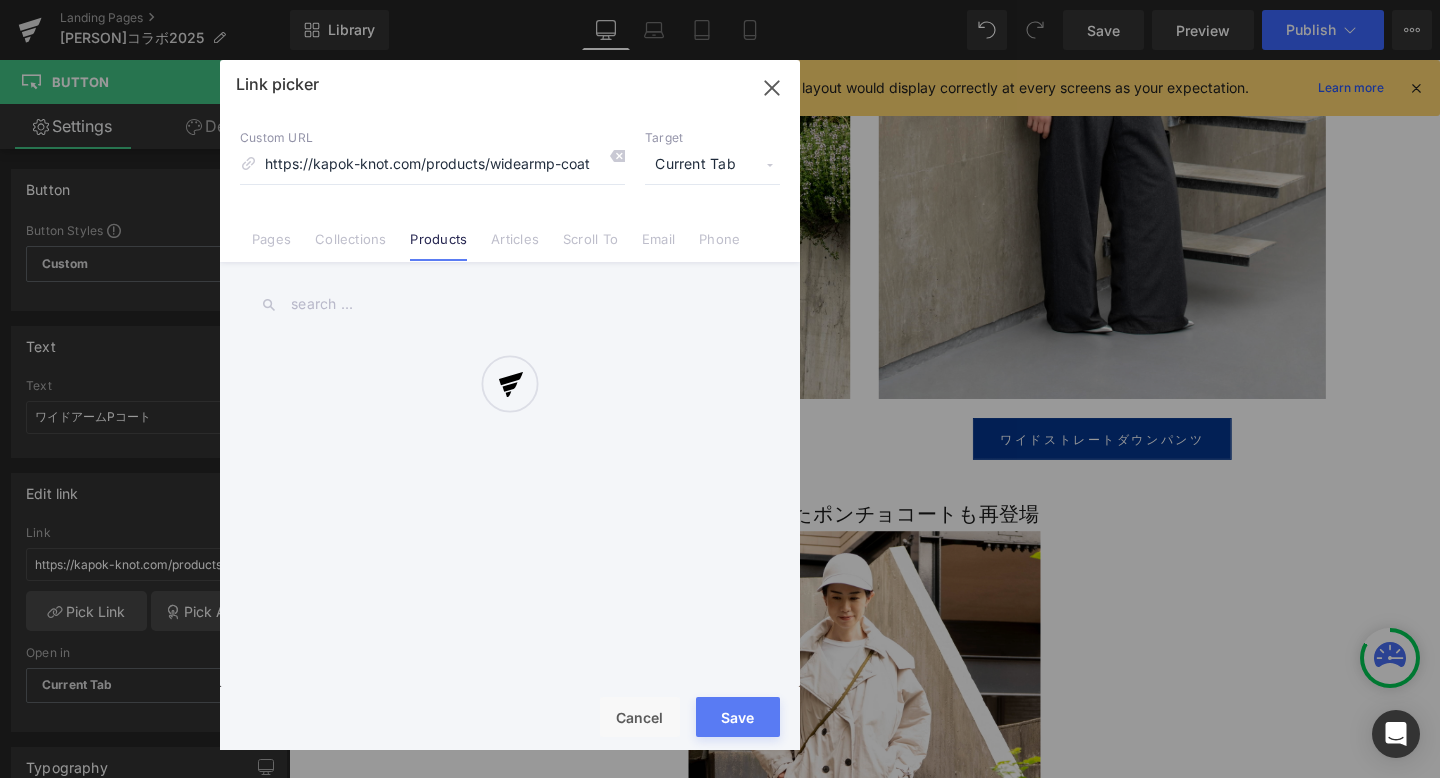 click at bounding box center [510, 405] 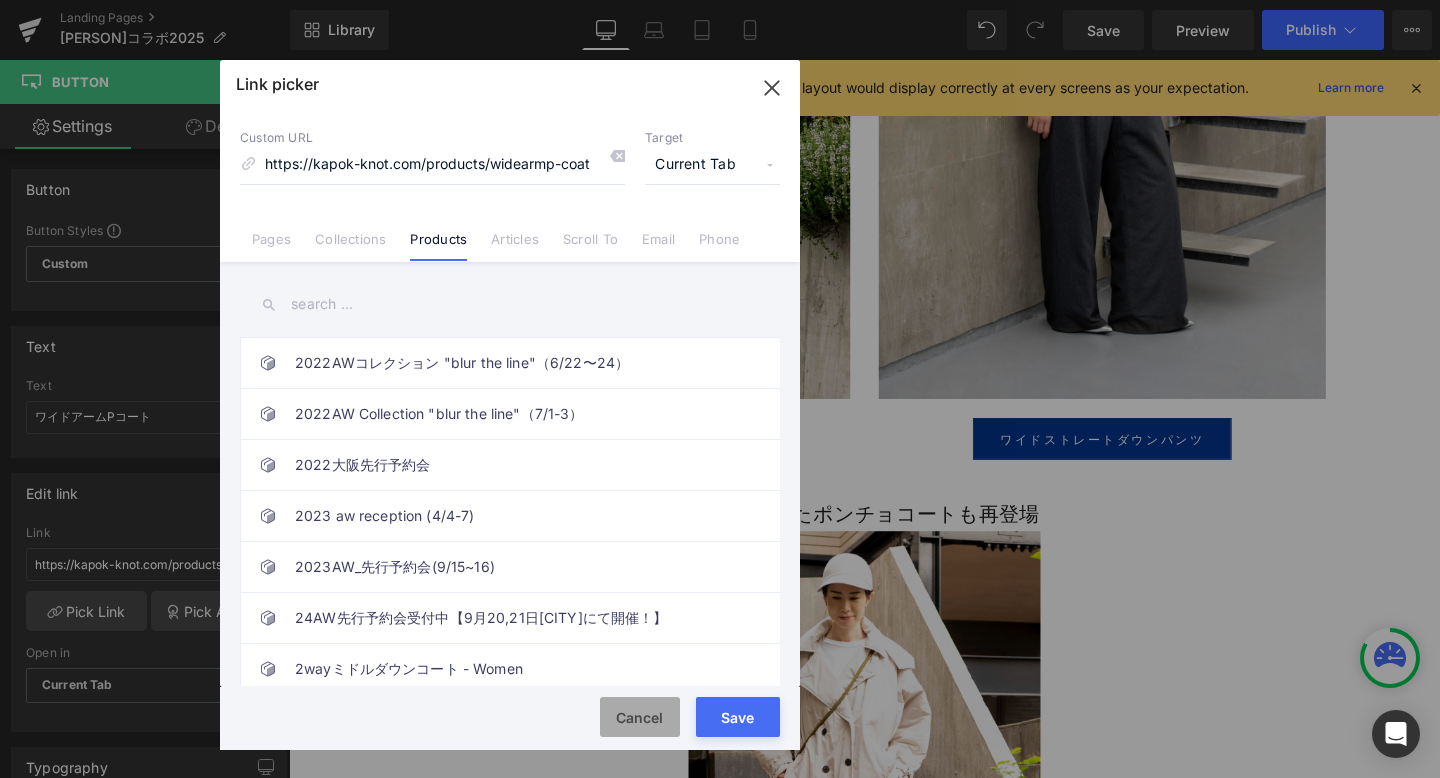 click on "Cancel" at bounding box center [640, 717] 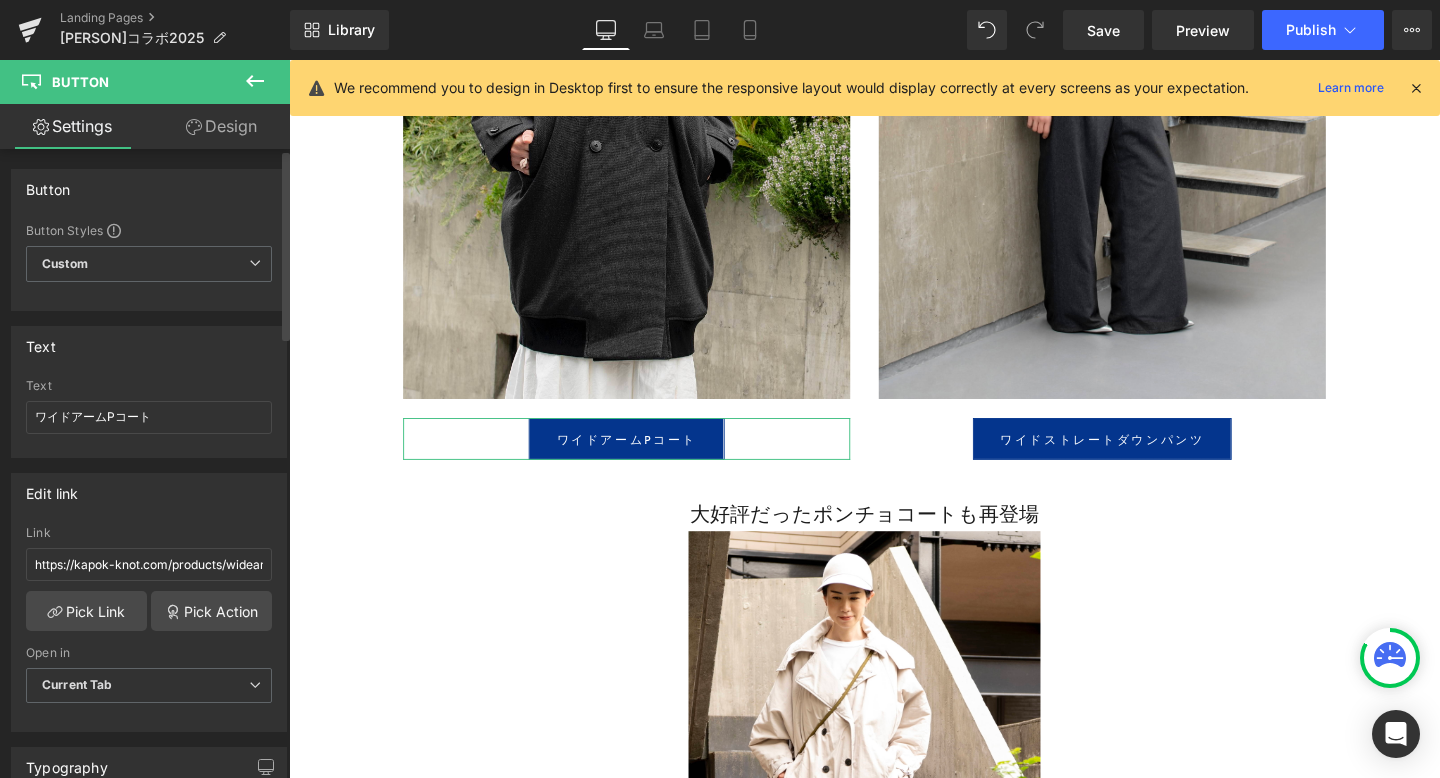 click on "Edit link" at bounding box center [149, 493] 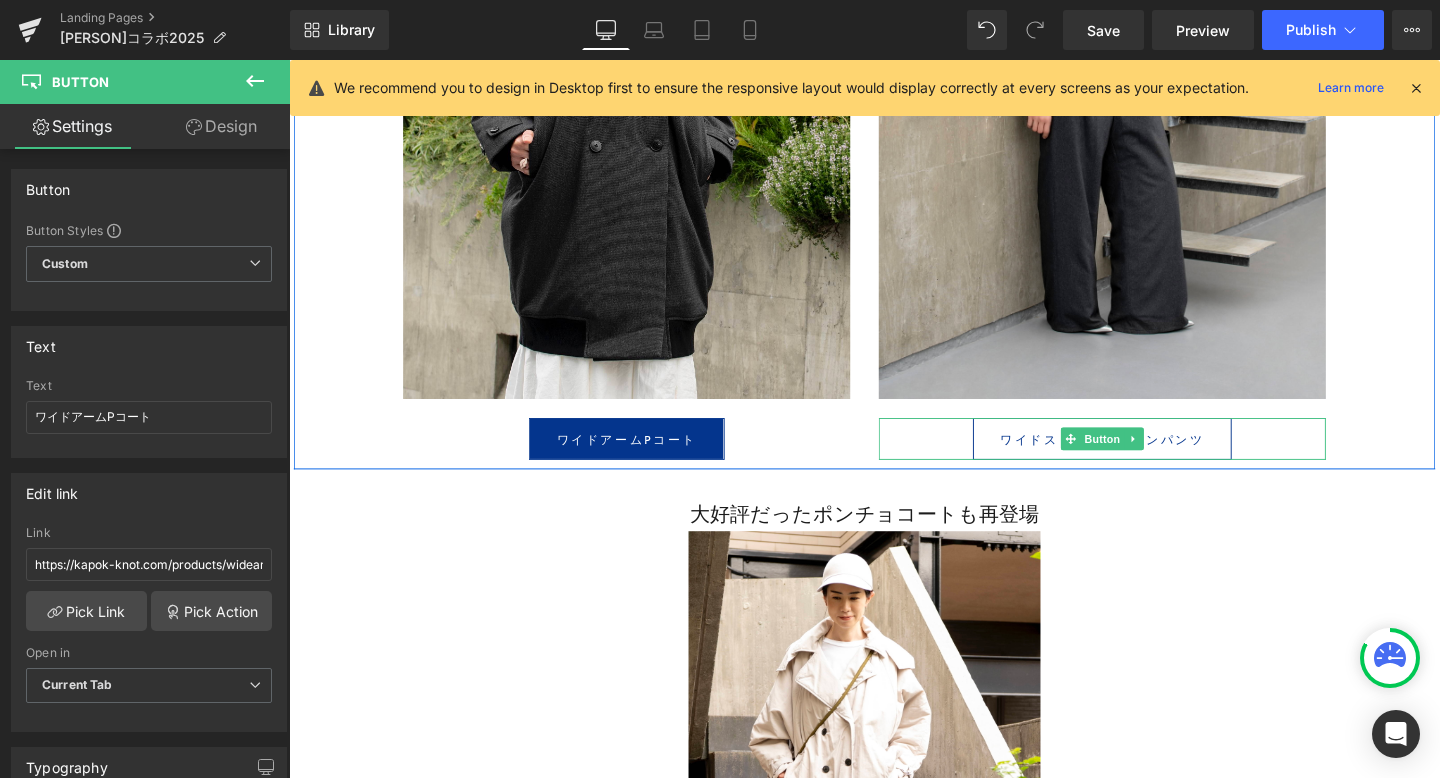 click on "ワイドストレートダウンパンツ" at bounding box center (1144, 458) 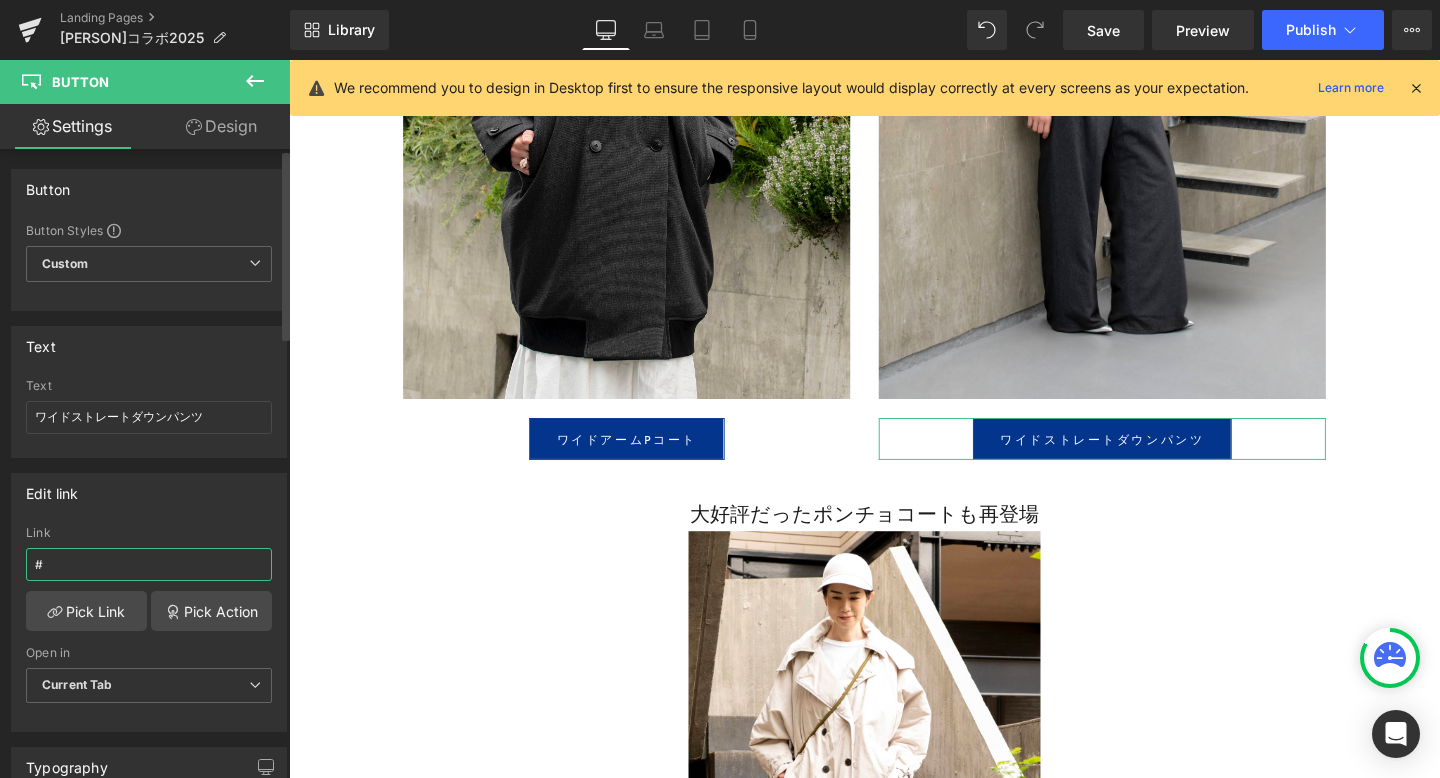drag, startPoint x: 80, startPoint y: 563, endPoint x: 22, endPoint y: 562, distance: 58.00862 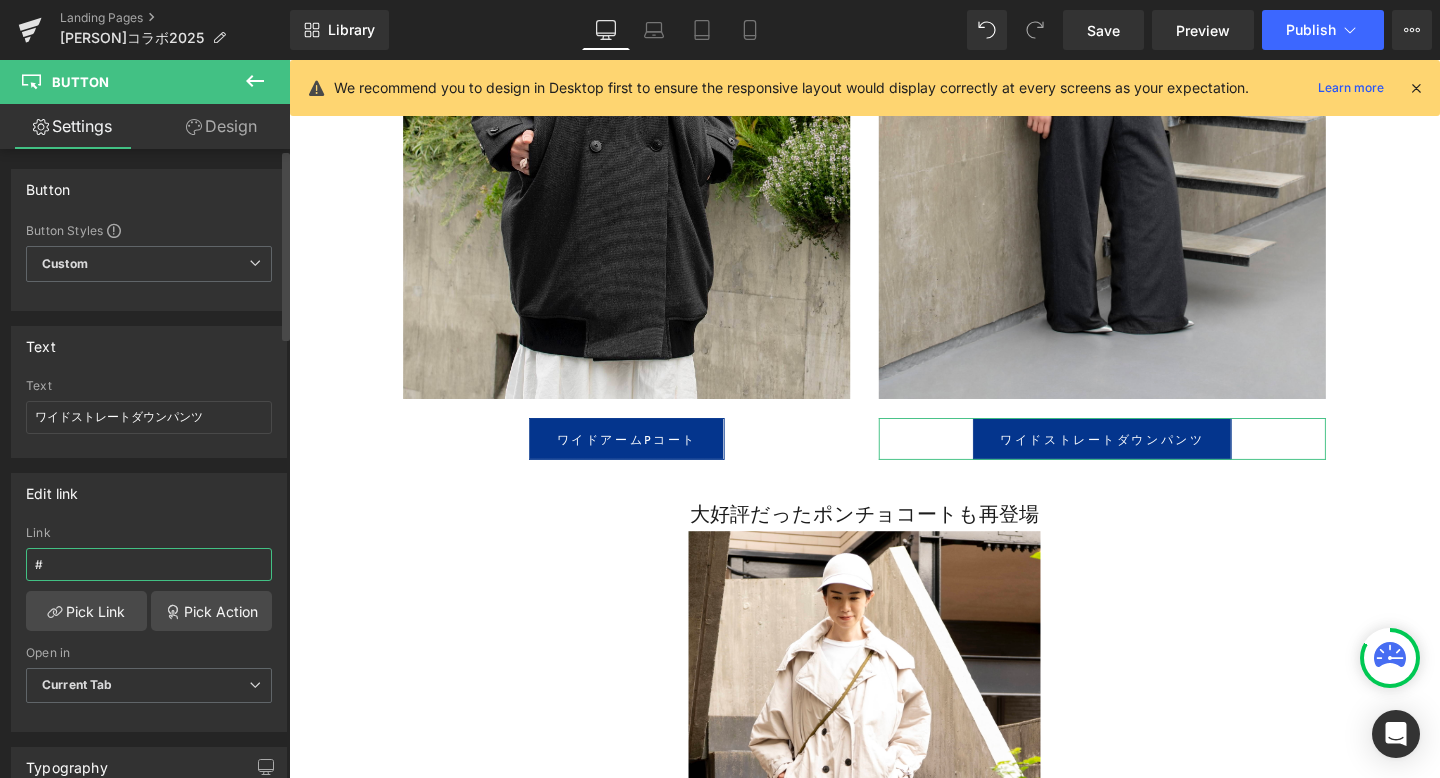 paste on "https://kapok-knot.com/products/wide-straight-down-pants" 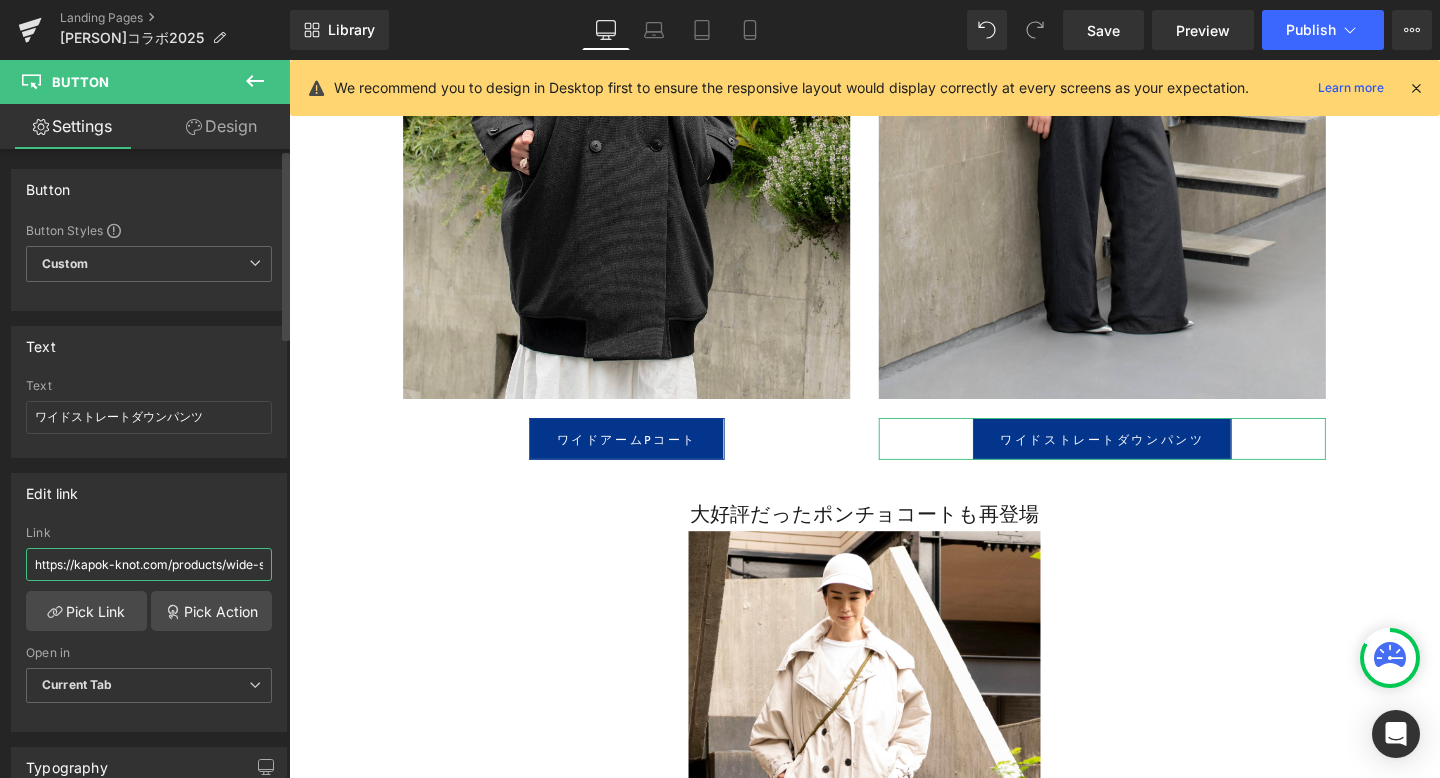 scroll, scrollTop: 0, scrollLeft: 121, axis: horizontal 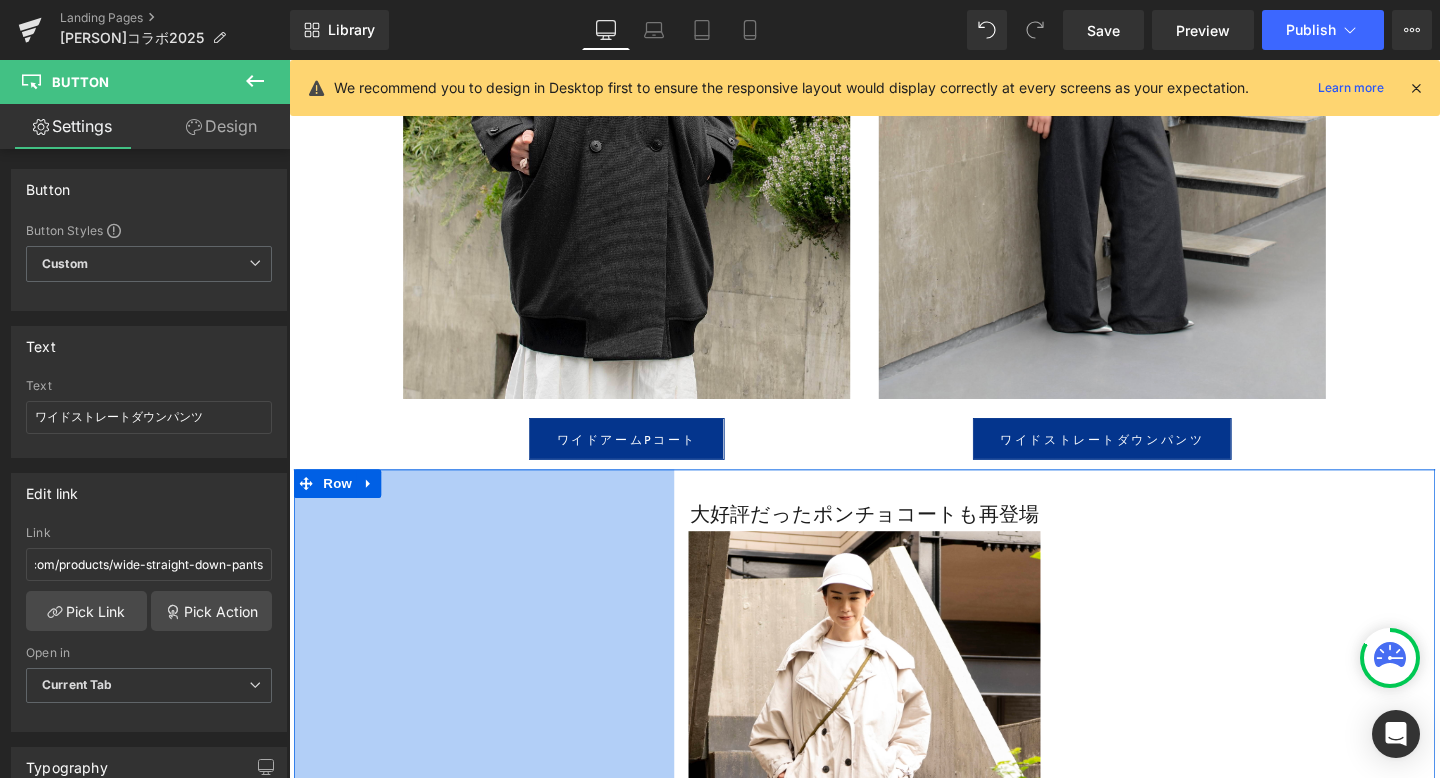 click on "400px" at bounding box center (494, 837) 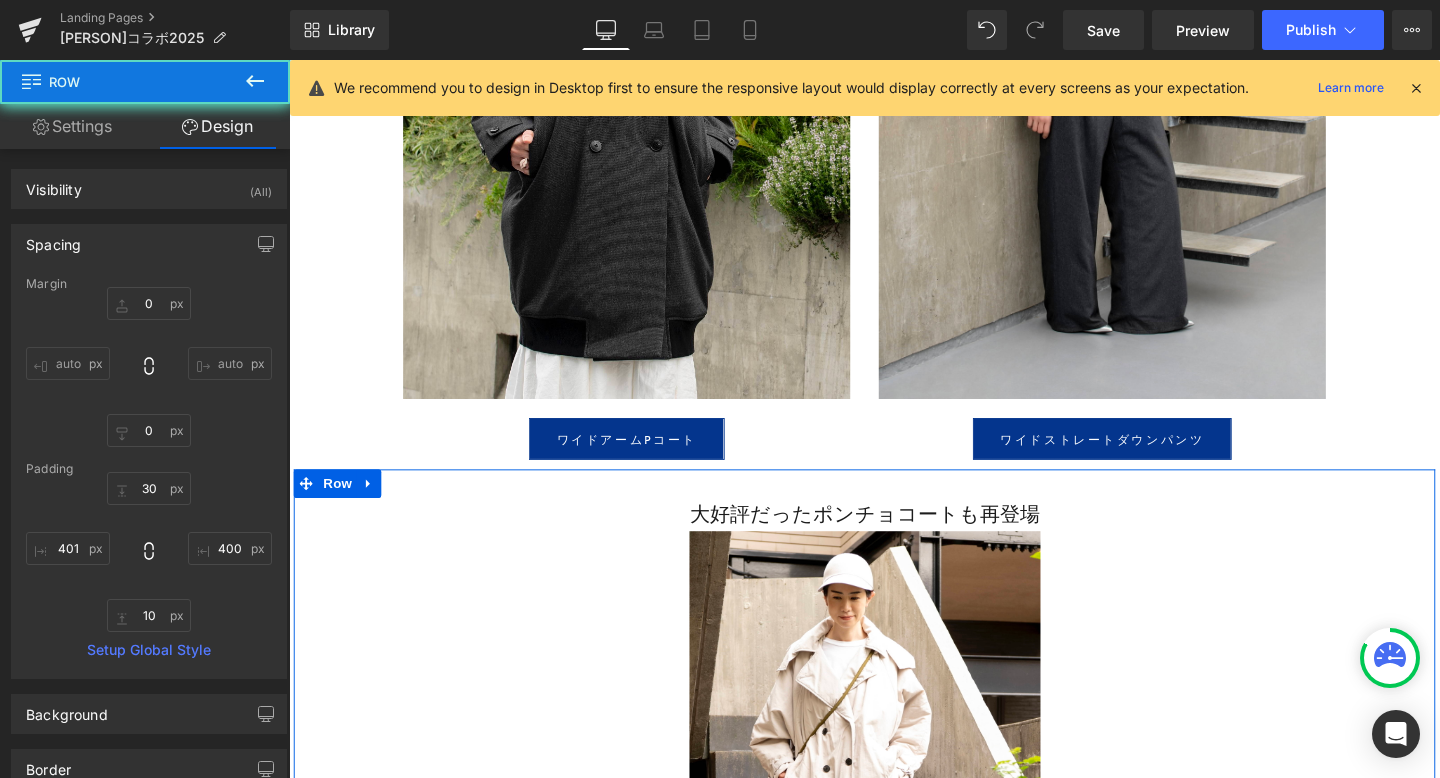 scroll, scrollTop: 10296, scrollLeft: 0, axis: vertical 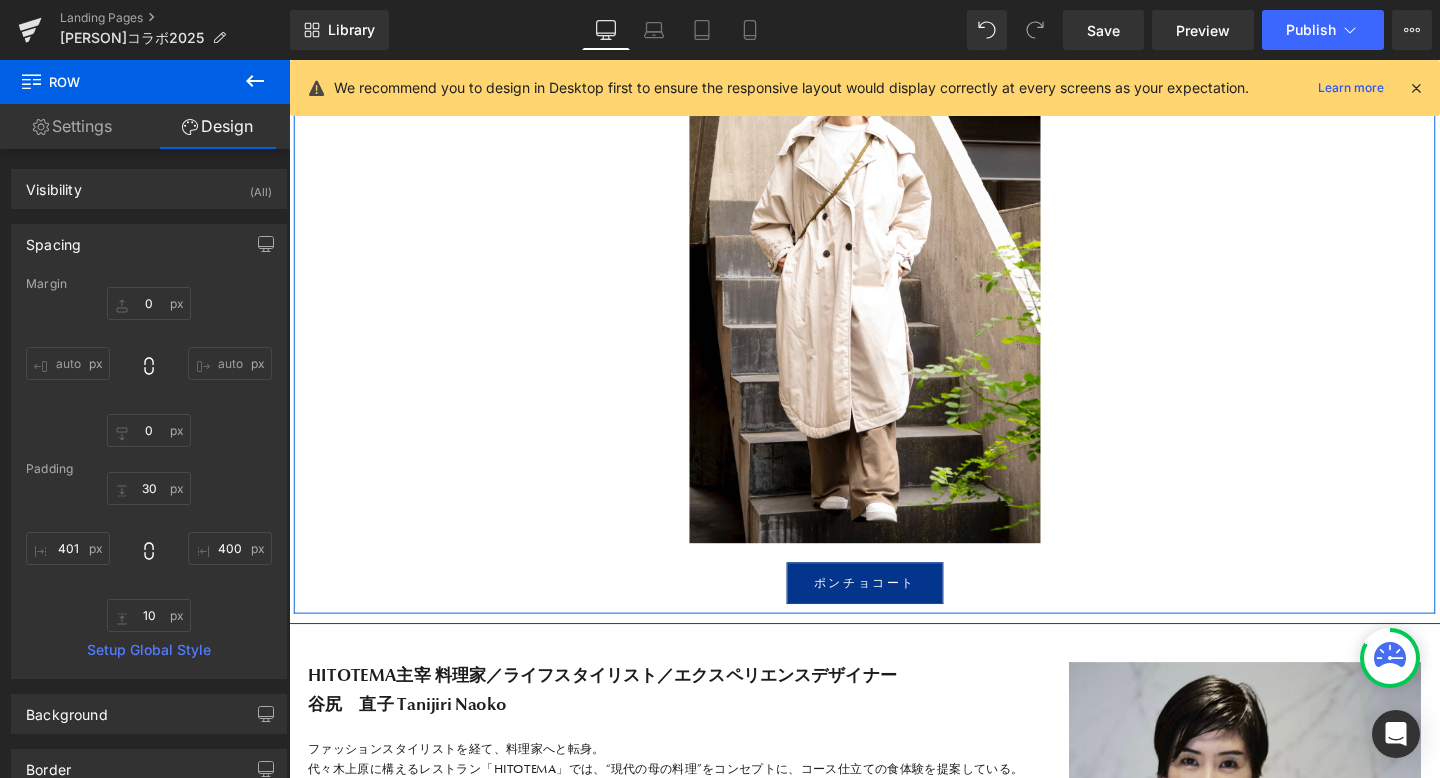 click on "ポンチョコート Button" at bounding box center [894, 610] 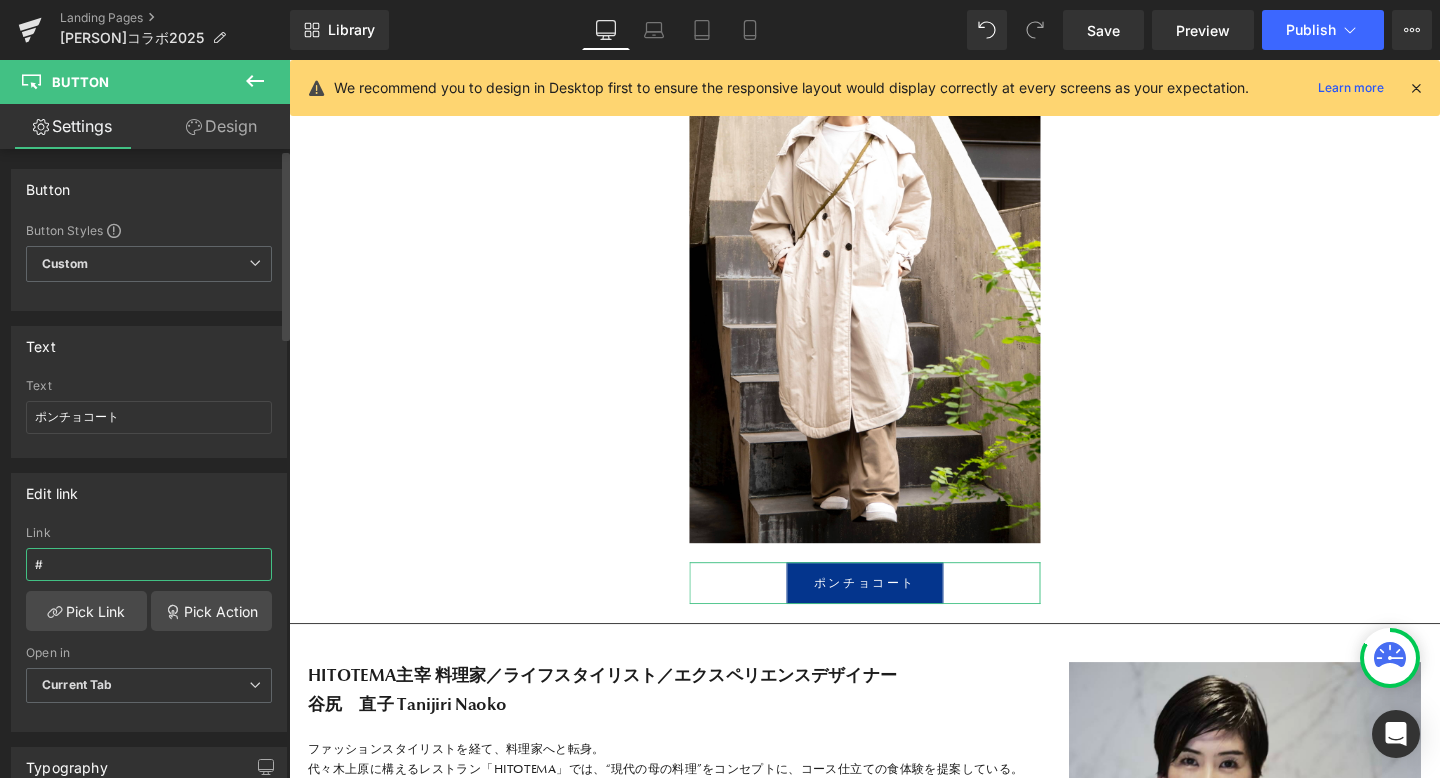 drag, startPoint x: 72, startPoint y: 556, endPoint x: 24, endPoint y: 556, distance: 48 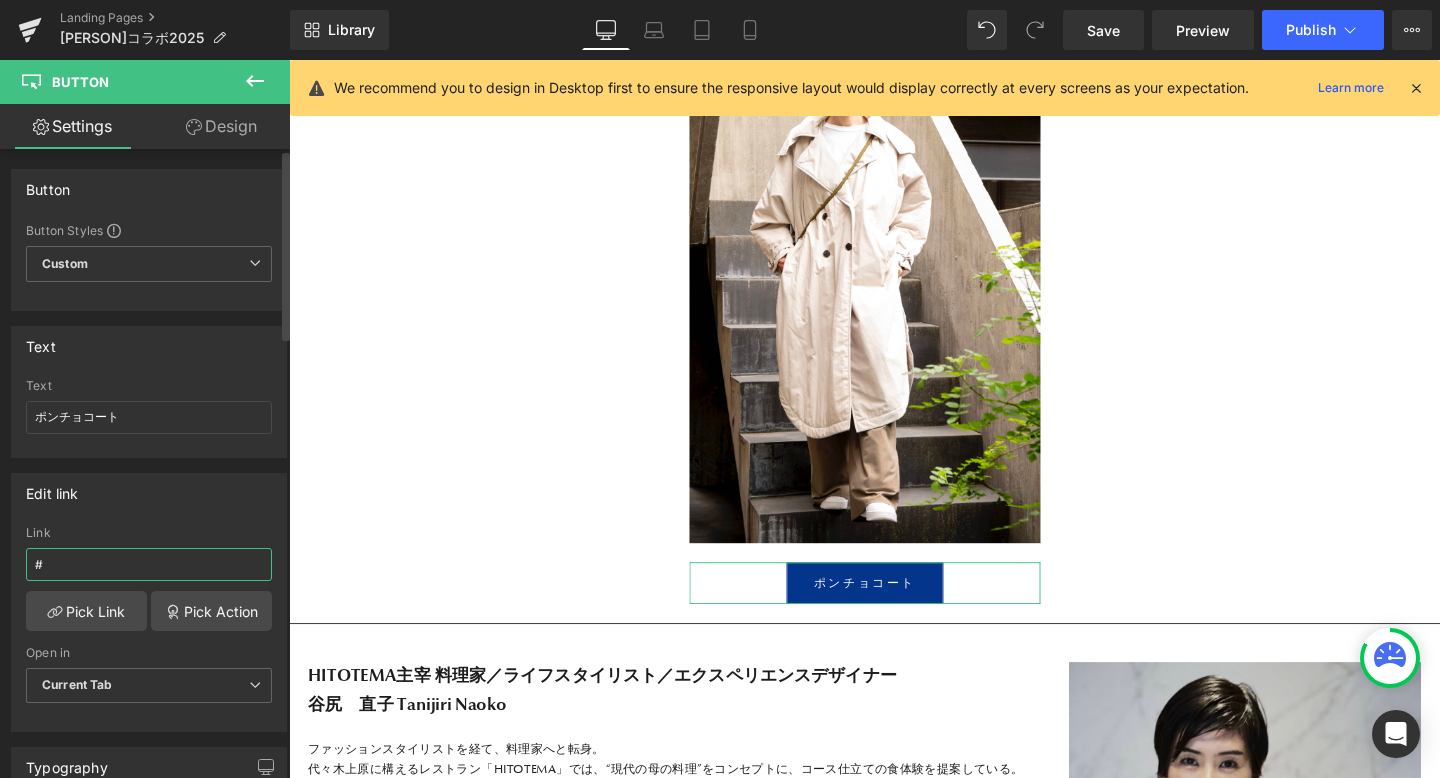 click on "#" at bounding box center (149, 564) 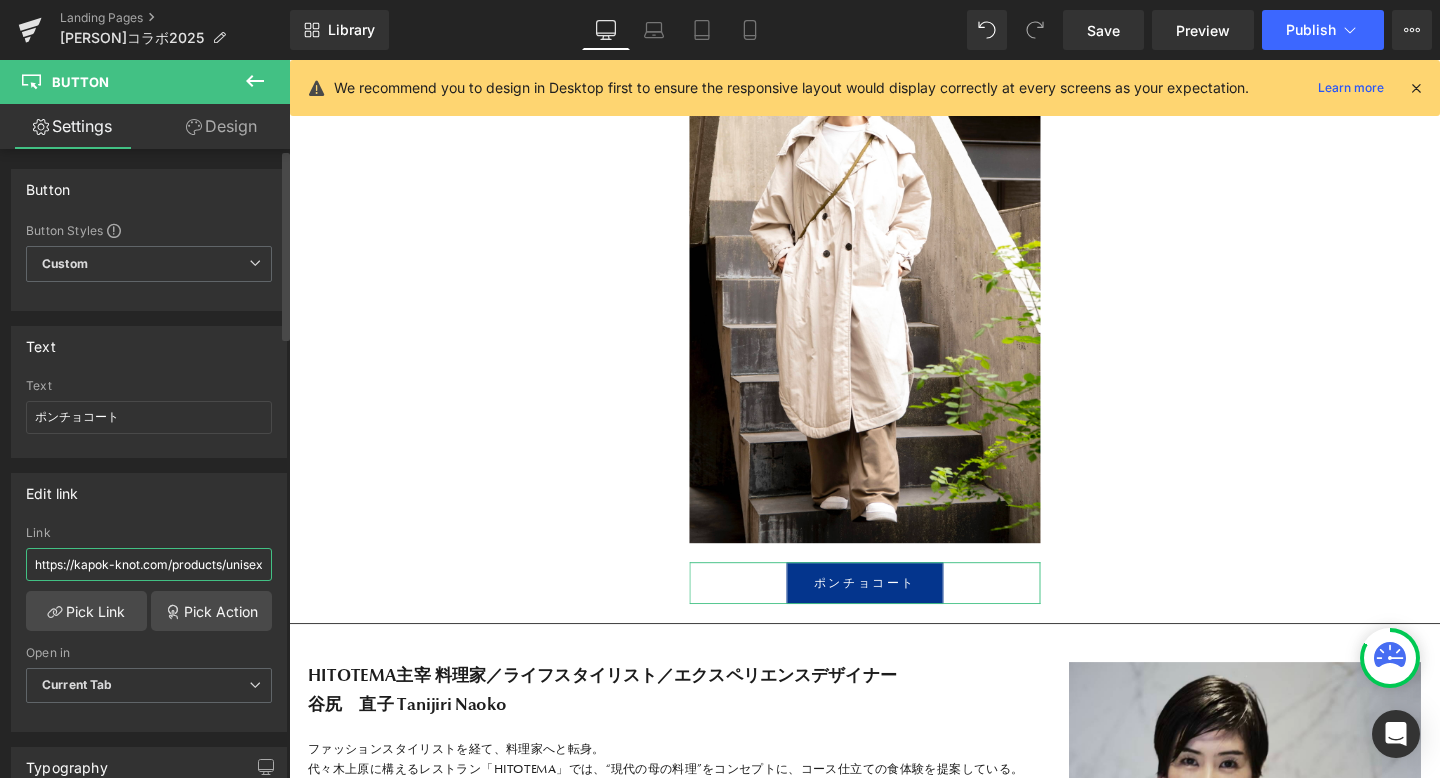 scroll, scrollTop: 0, scrollLeft: 205, axis: horizontal 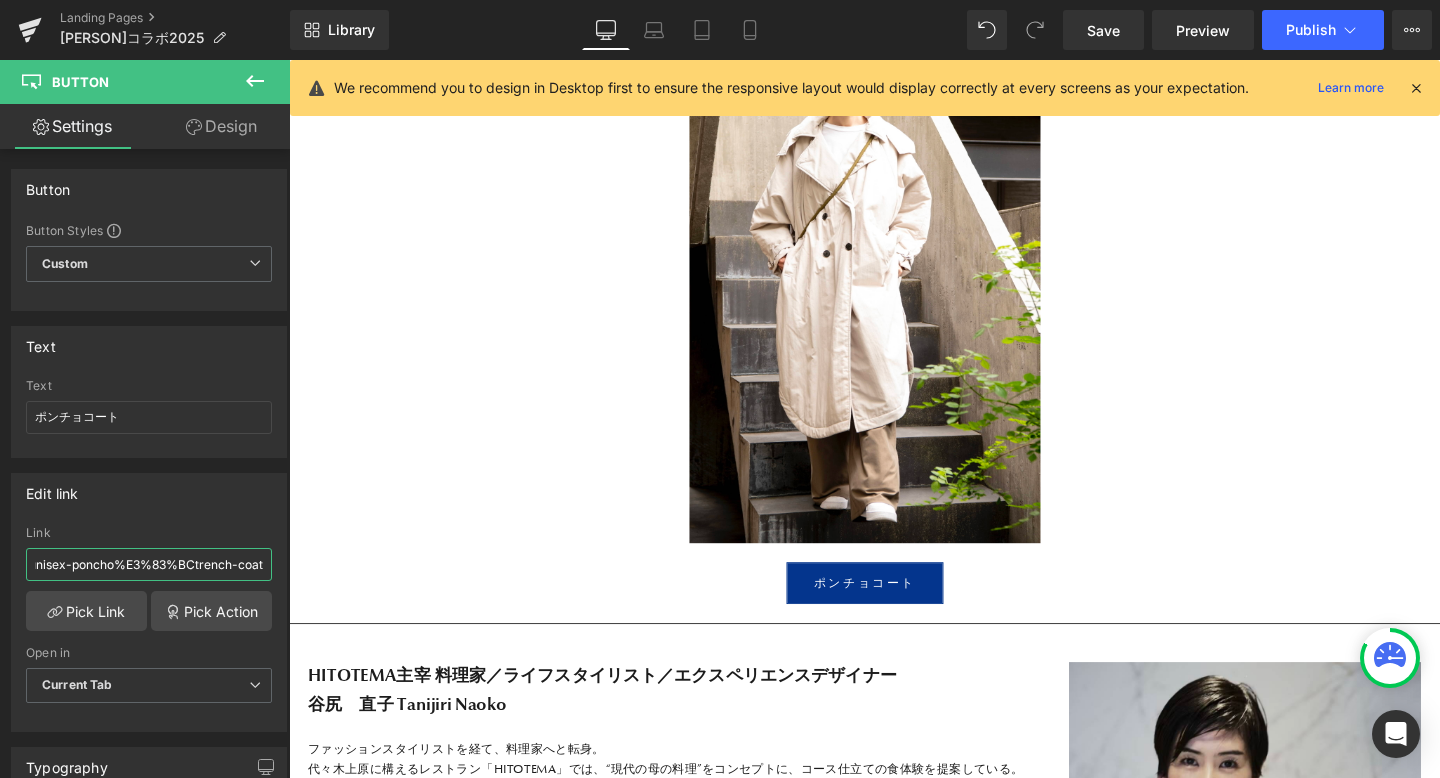 type on "https://kapok-knot.com/products/unisex-poncho%E3%83%BCtrench-coat" 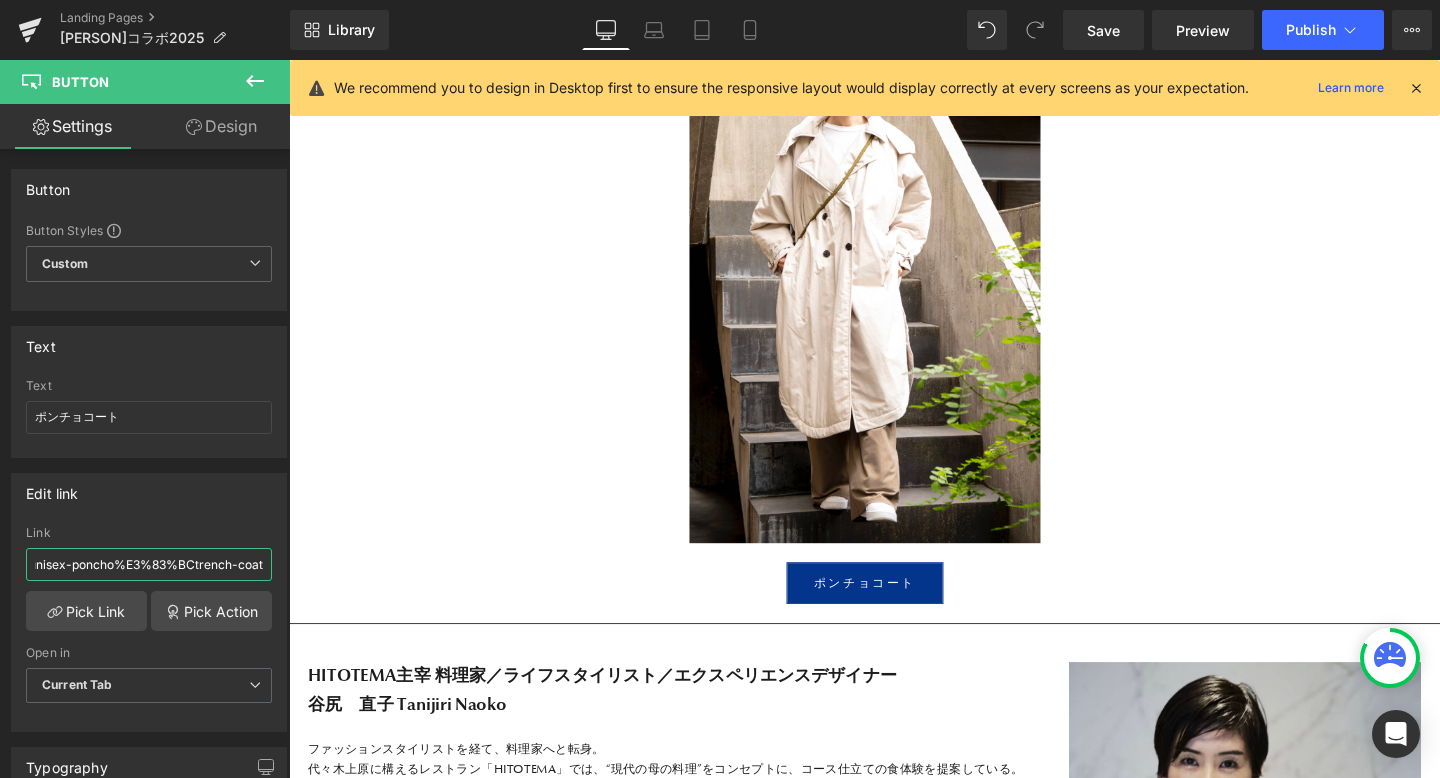 scroll, scrollTop: 0, scrollLeft: 0, axis: both 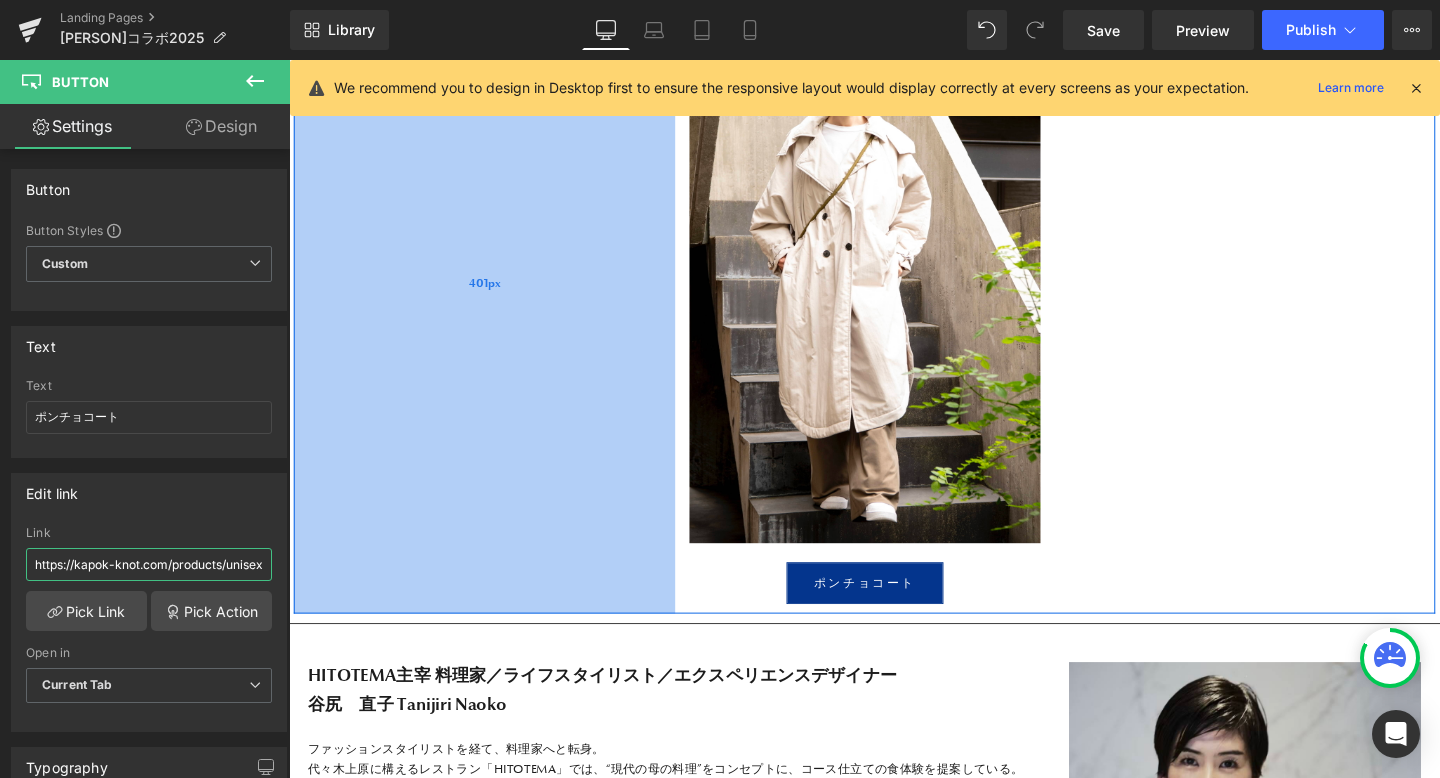 drag, startPoint x: 327, startPoint y: 626, endPoint x: 311, endPoint y: 596, distance: 34 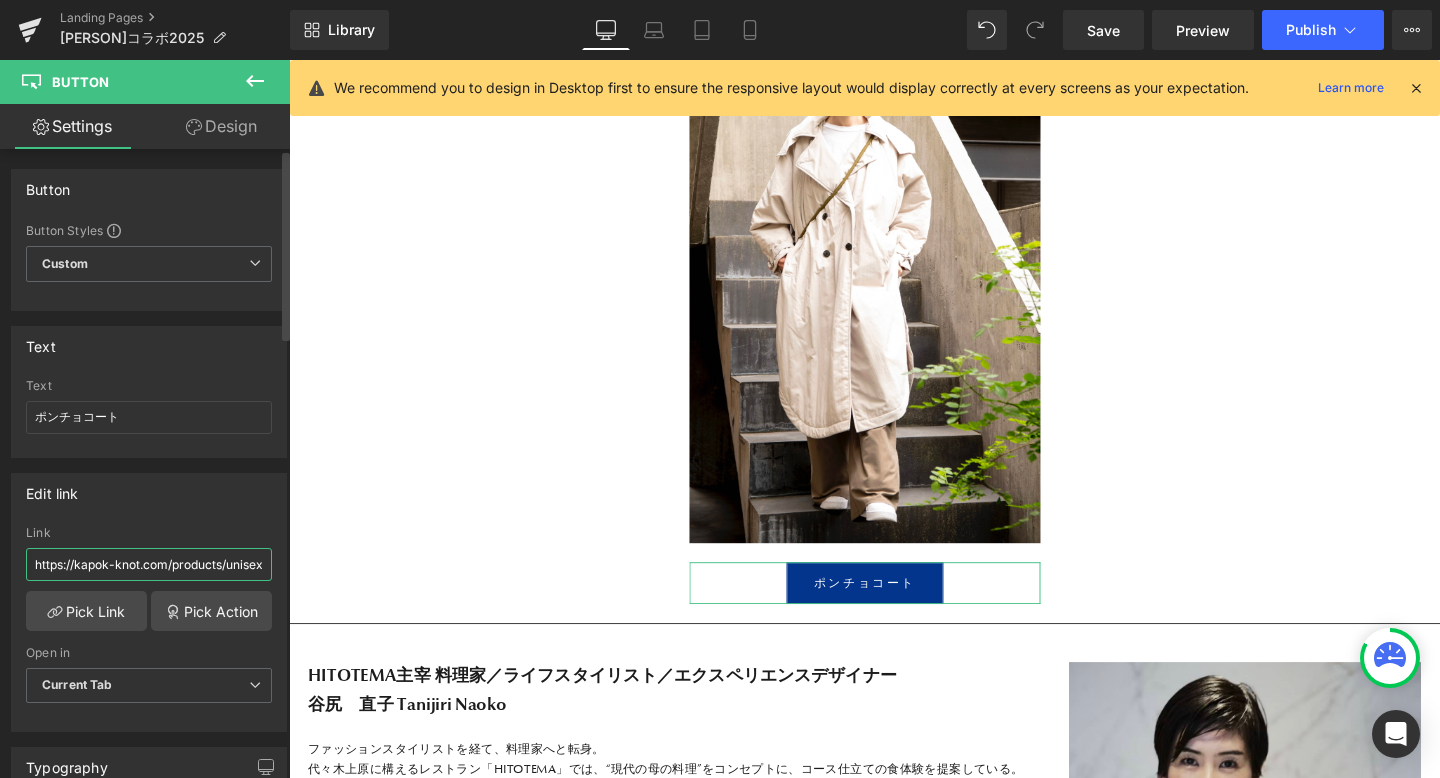 click on "https://kapok-knot.com/products/unisex-poncho%E3%83%BCtrench-coat" at bounding box center (149, 564) 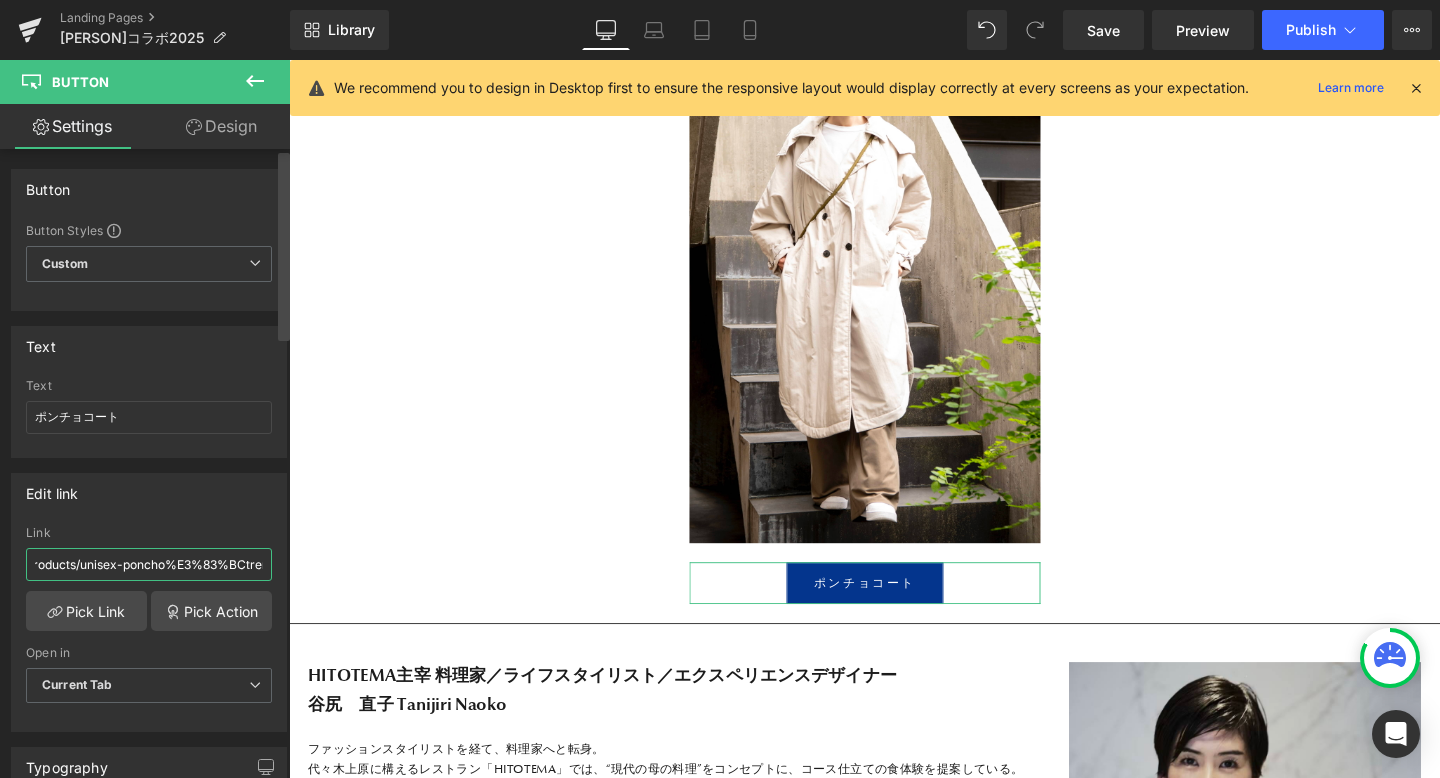 scroll, scrollTop: 0, scrollLeft: 205, axis: horizontal 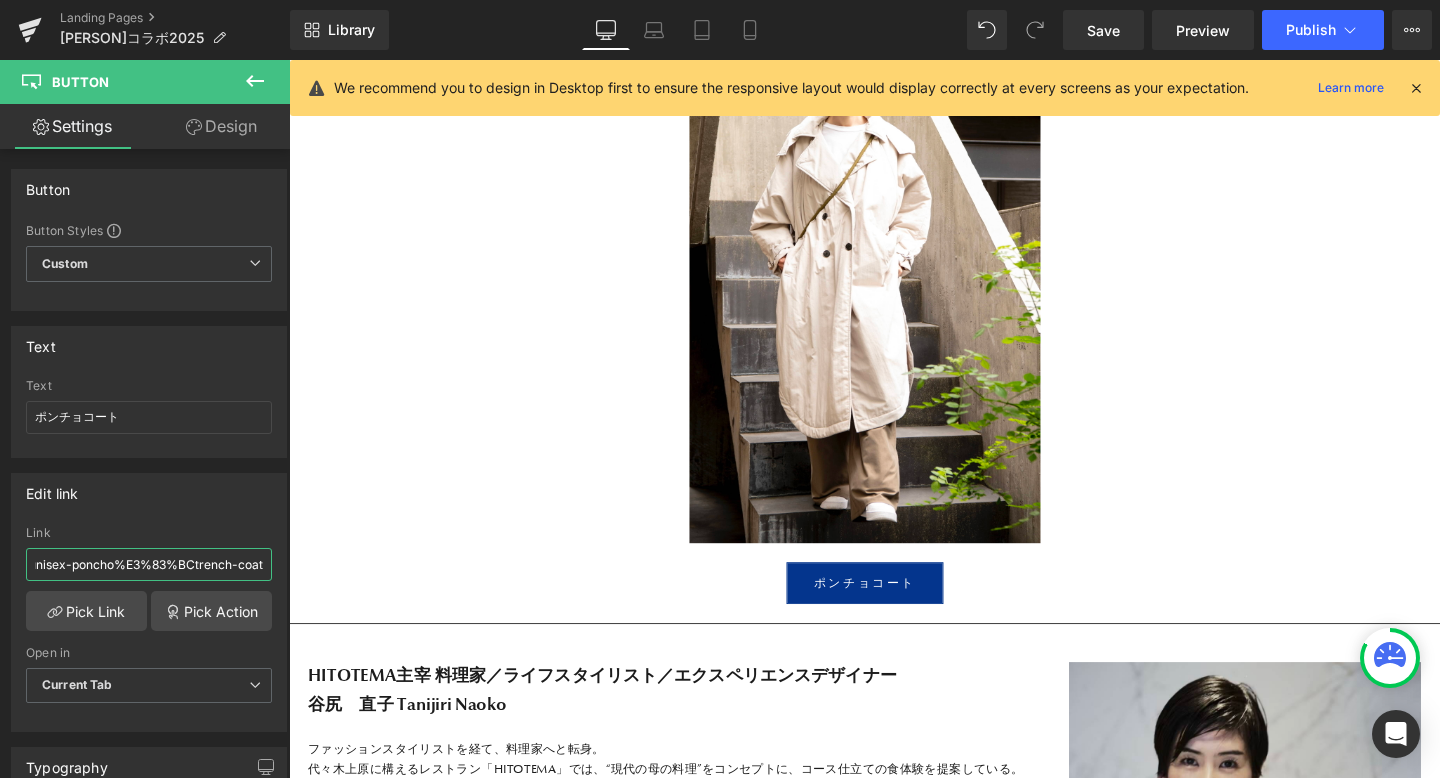 drag, startPoint x: 327, startPoint y: 621, endPoint x: 292, endPoint y: 599, distance: 41.340054 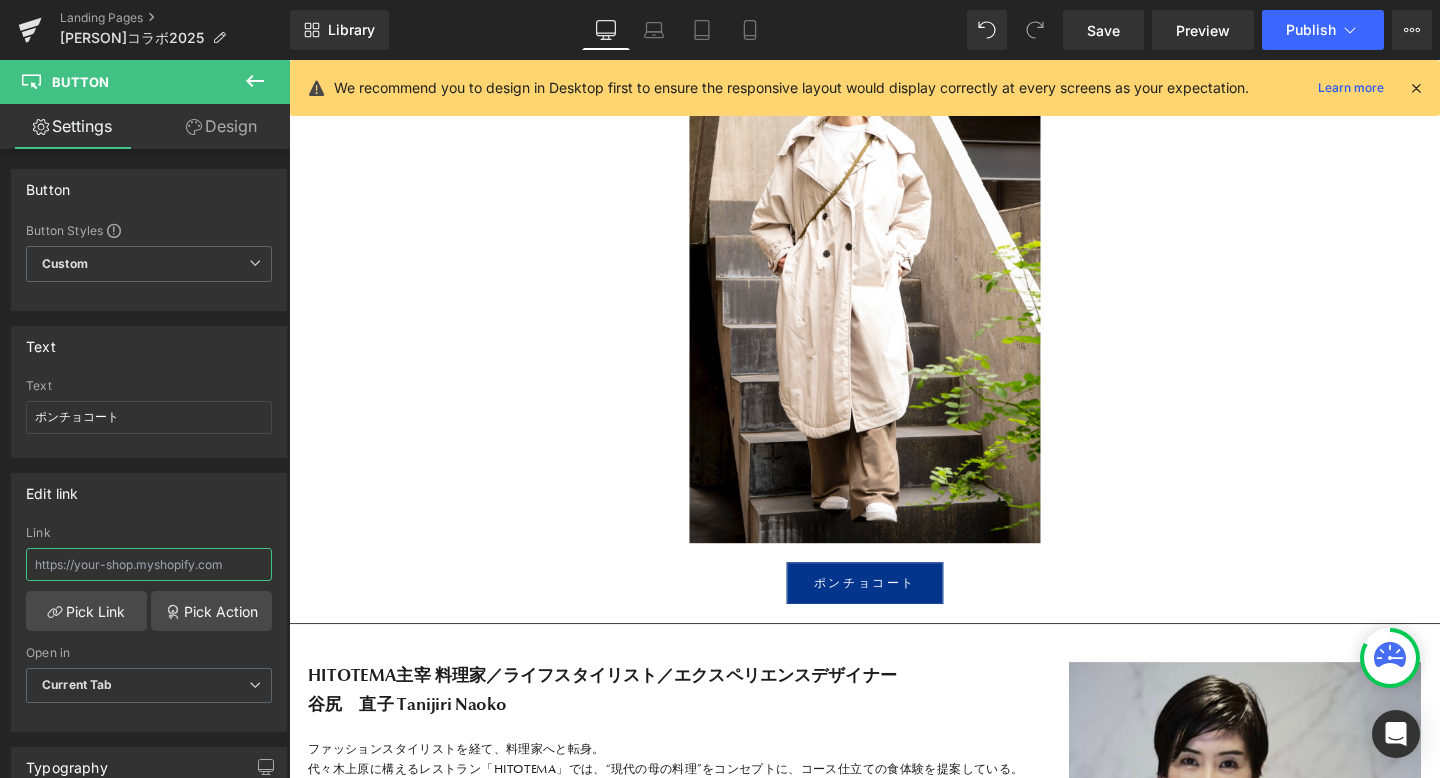 scroll, scrollTop: 0, scrollLeft: 0, axis: both 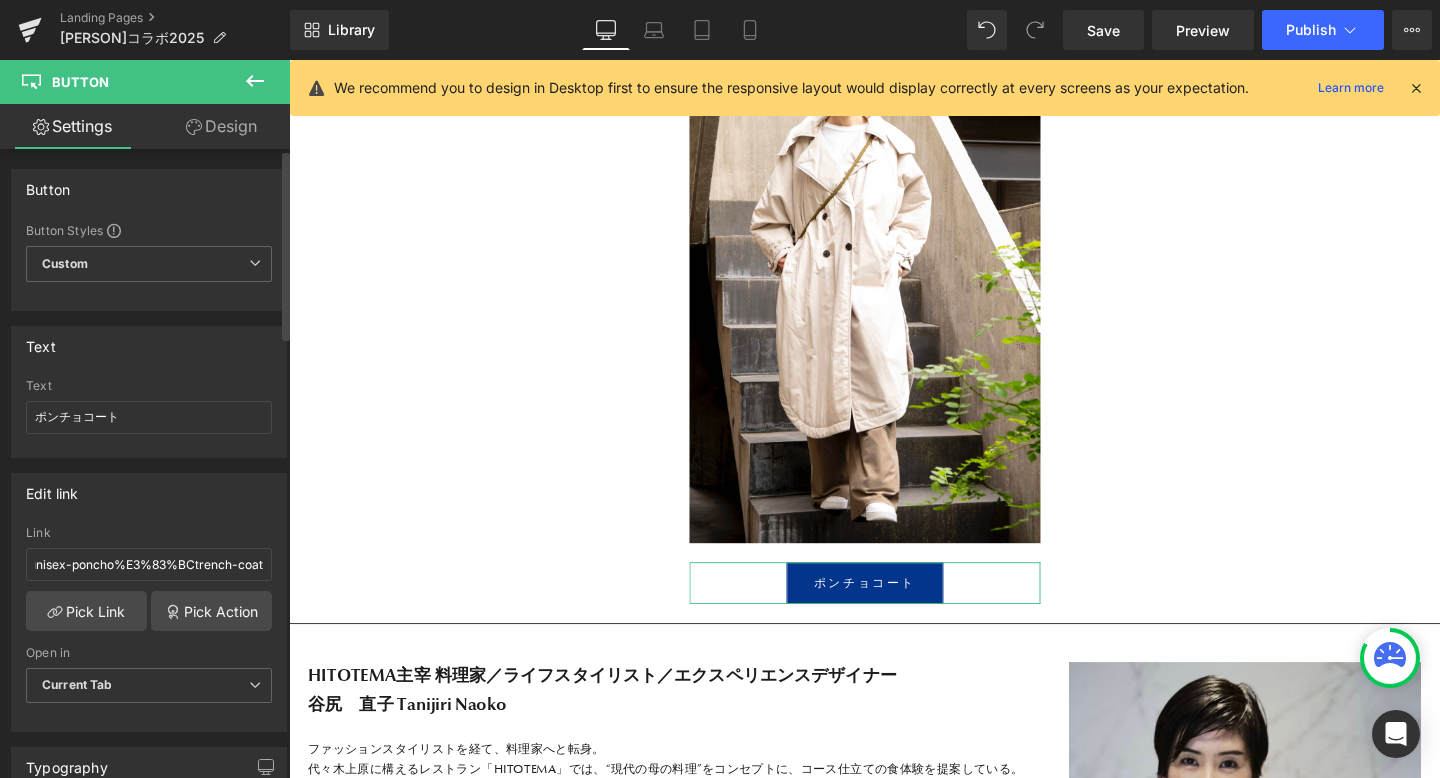 click on "Edit link" at bounding box center [149, 493] 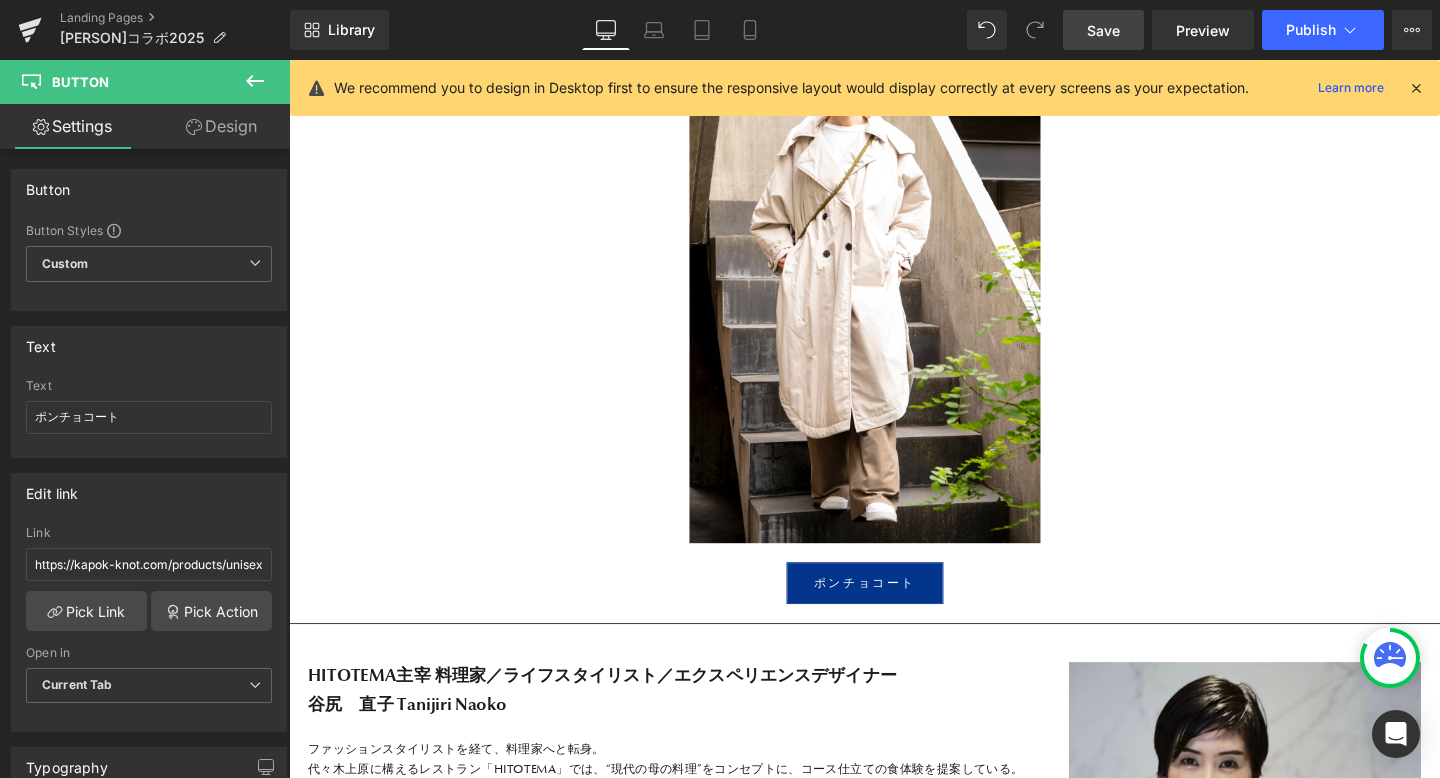 click on "Save" at bounding box center [1103, 30] 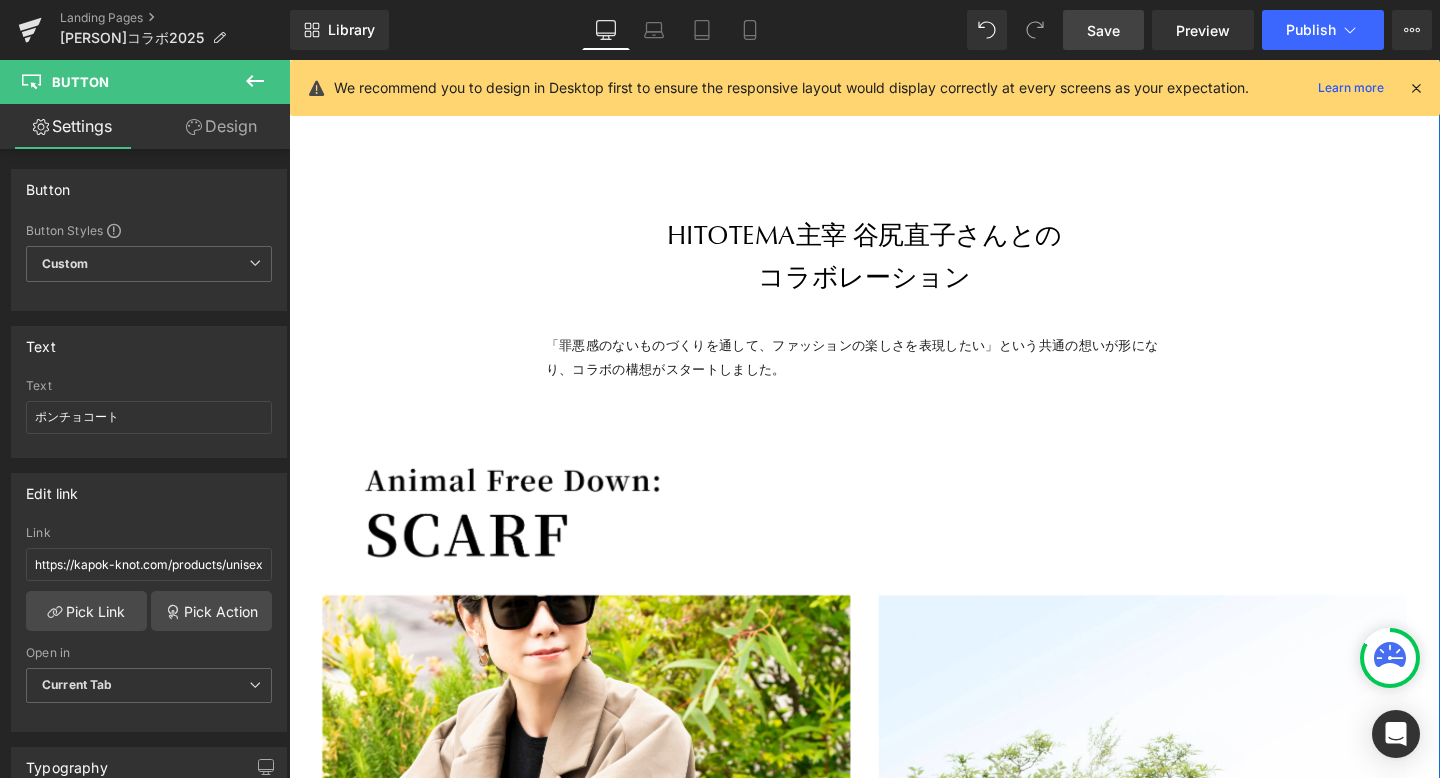 scroll, scrollTop: 3339, scrollLeft: 0, axis: vertical 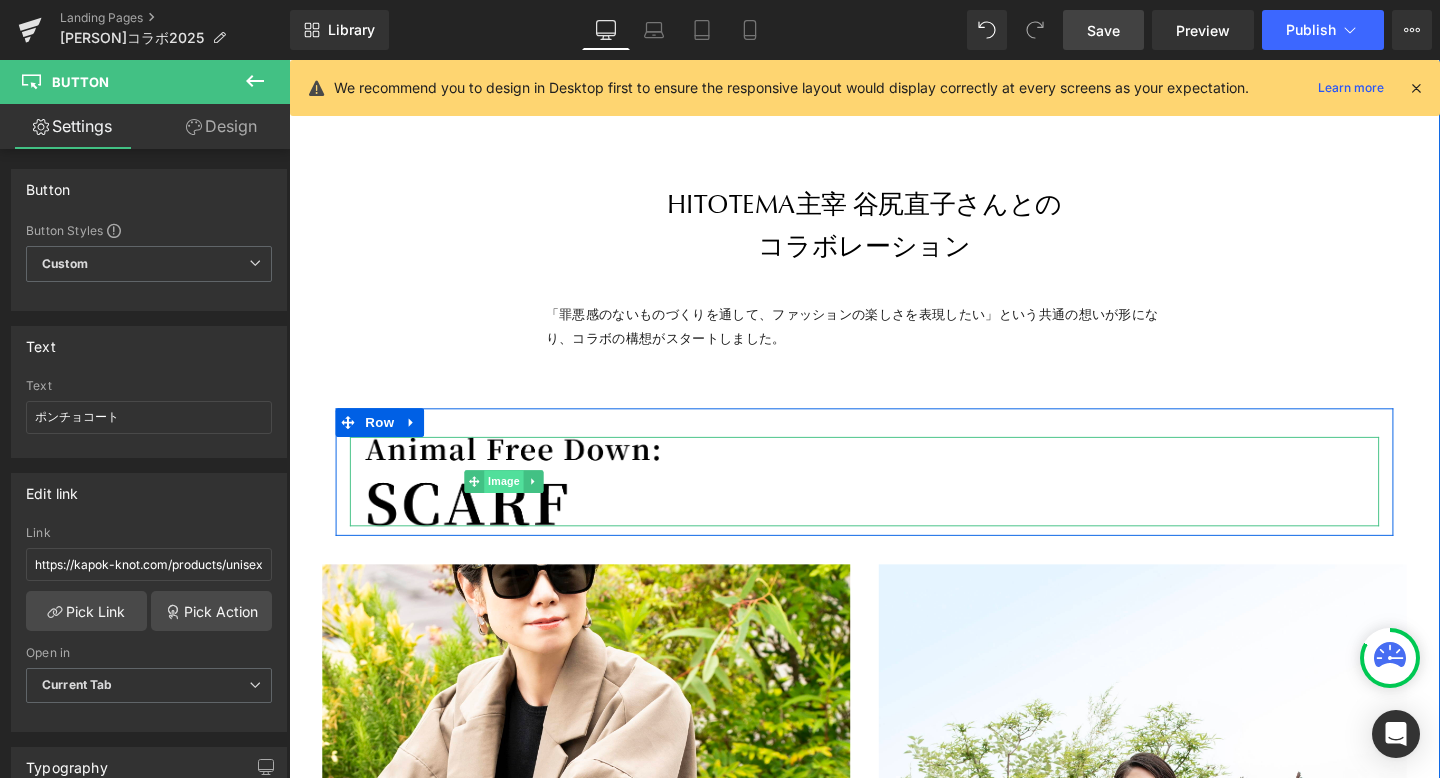 click on "Image" at bounding box center (516, 503) 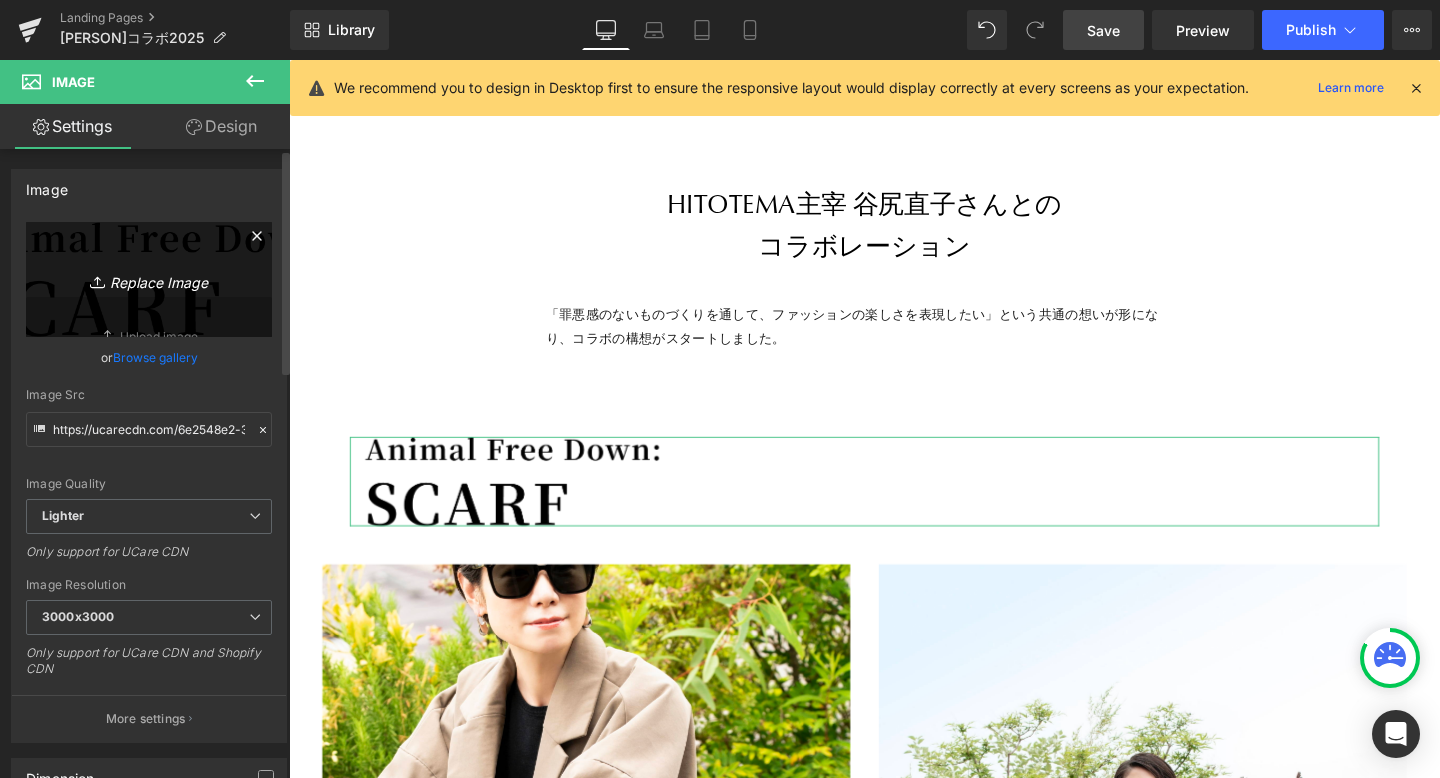 click on "Replace Image" at bounding box center (149, 279) 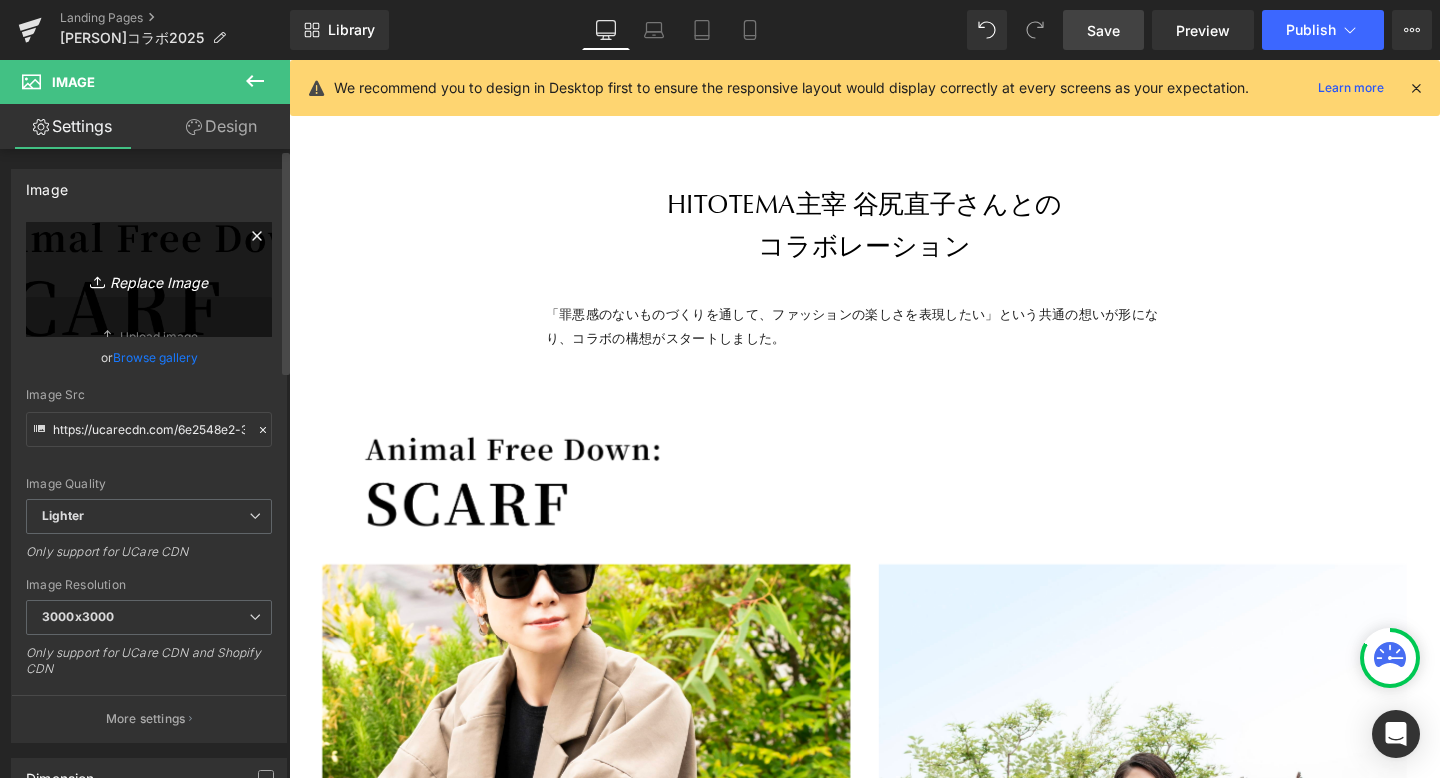 type on "C:\fakepath\1.png" 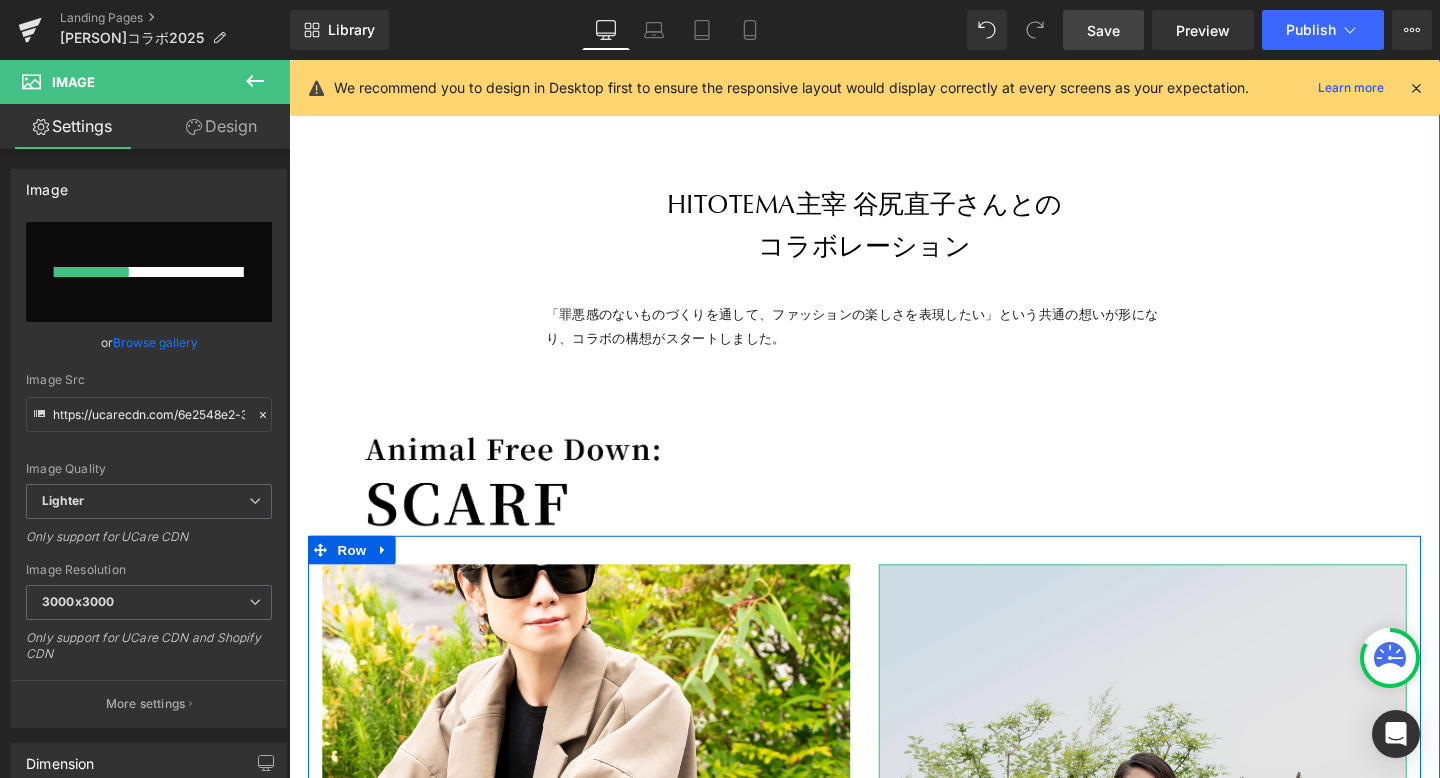 type 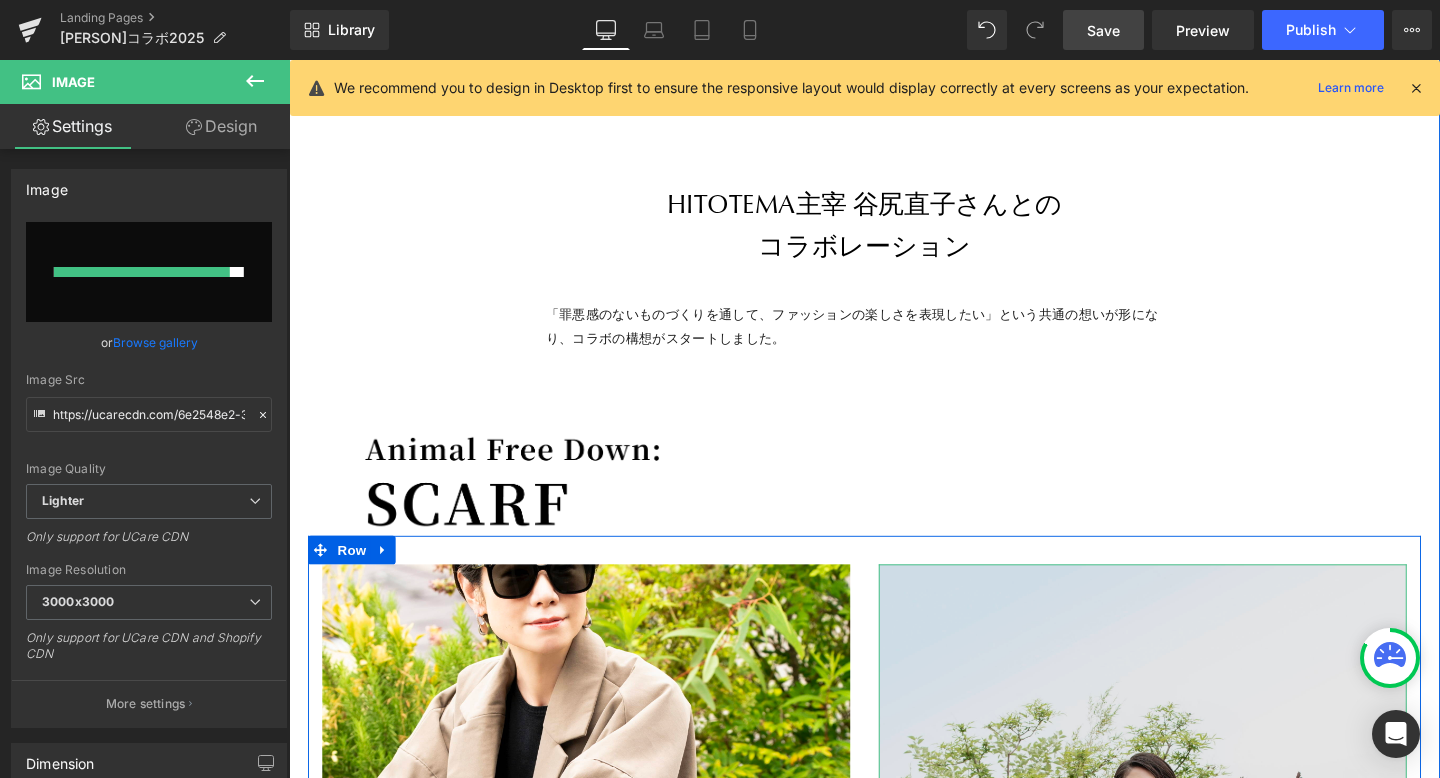 type on "https://ucarecdn.com/3320a33b-d603-4ae6-8e70-255ac1870d66/-/format/auto/-/preview/3000x3000/-/quality/lighter/1.png" 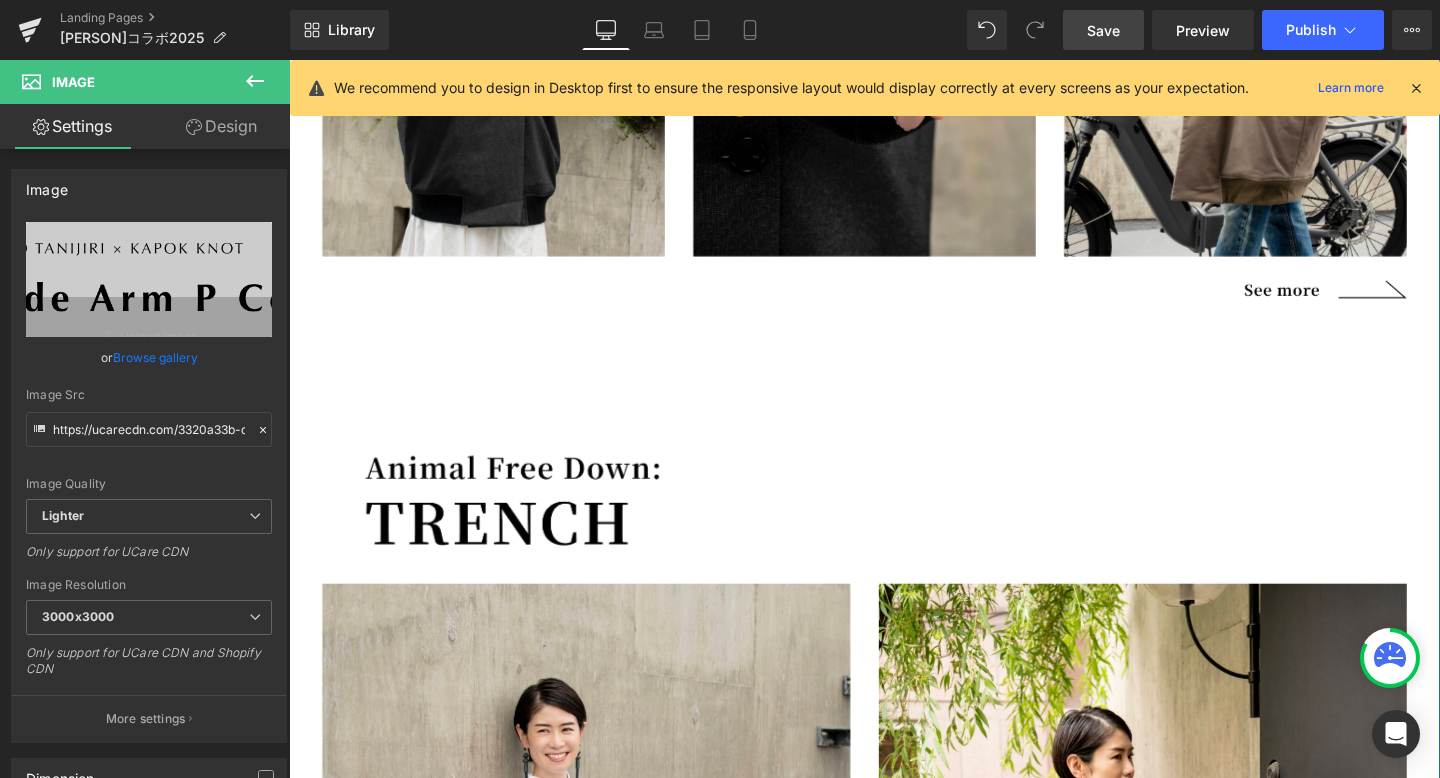 scroll, scrollTop: 5095, scrollLeft: 0, axis: vertical 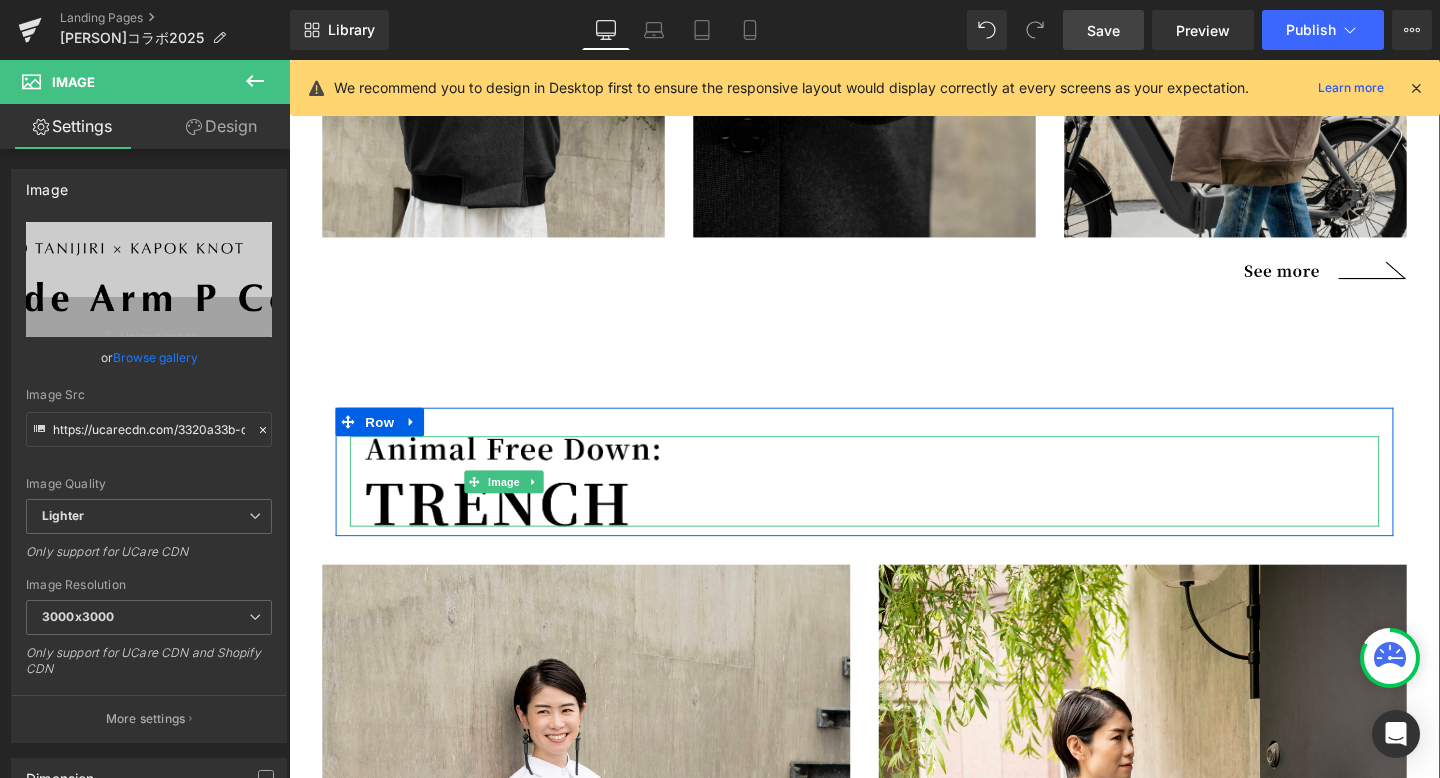click at bounding box center (515, 503) 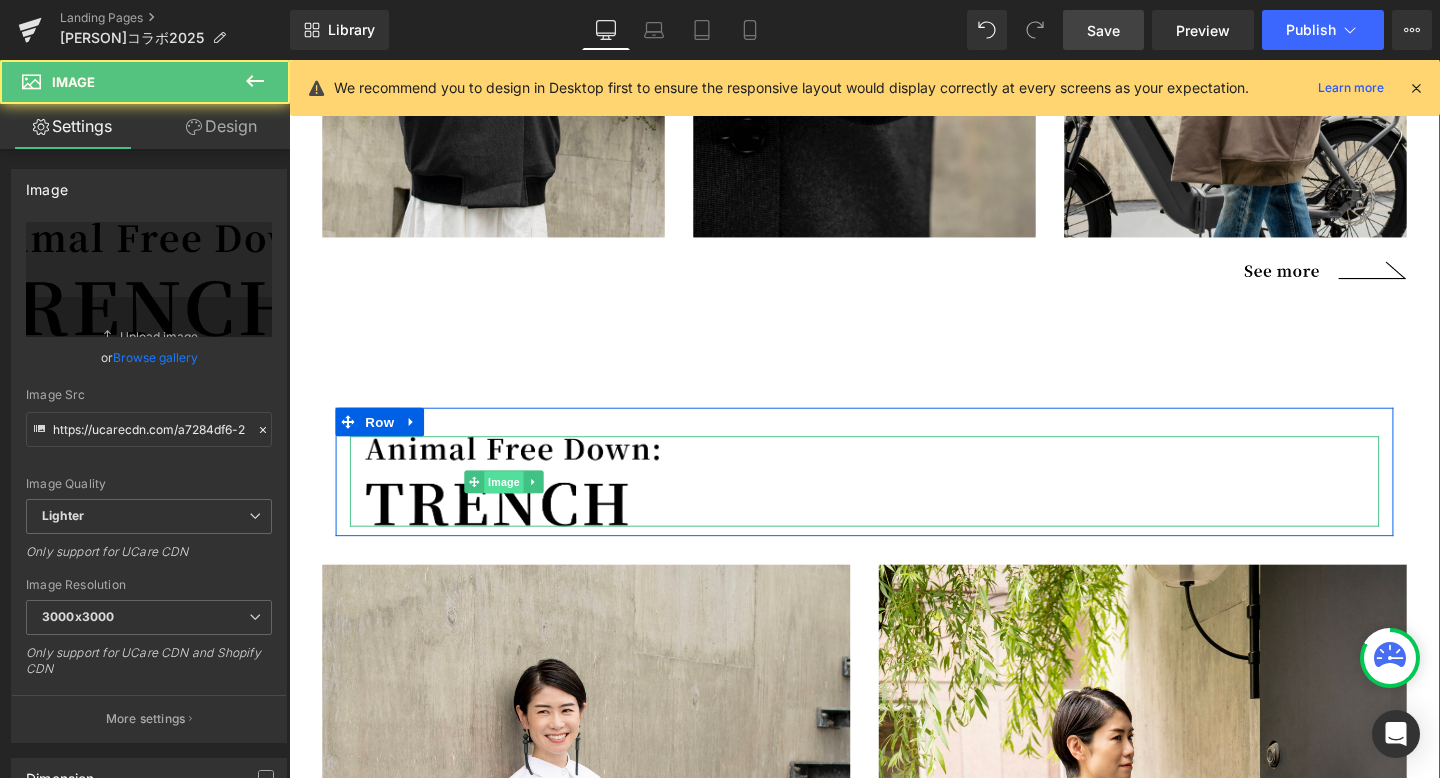 click on "Image" at bounding box center (516, 504) 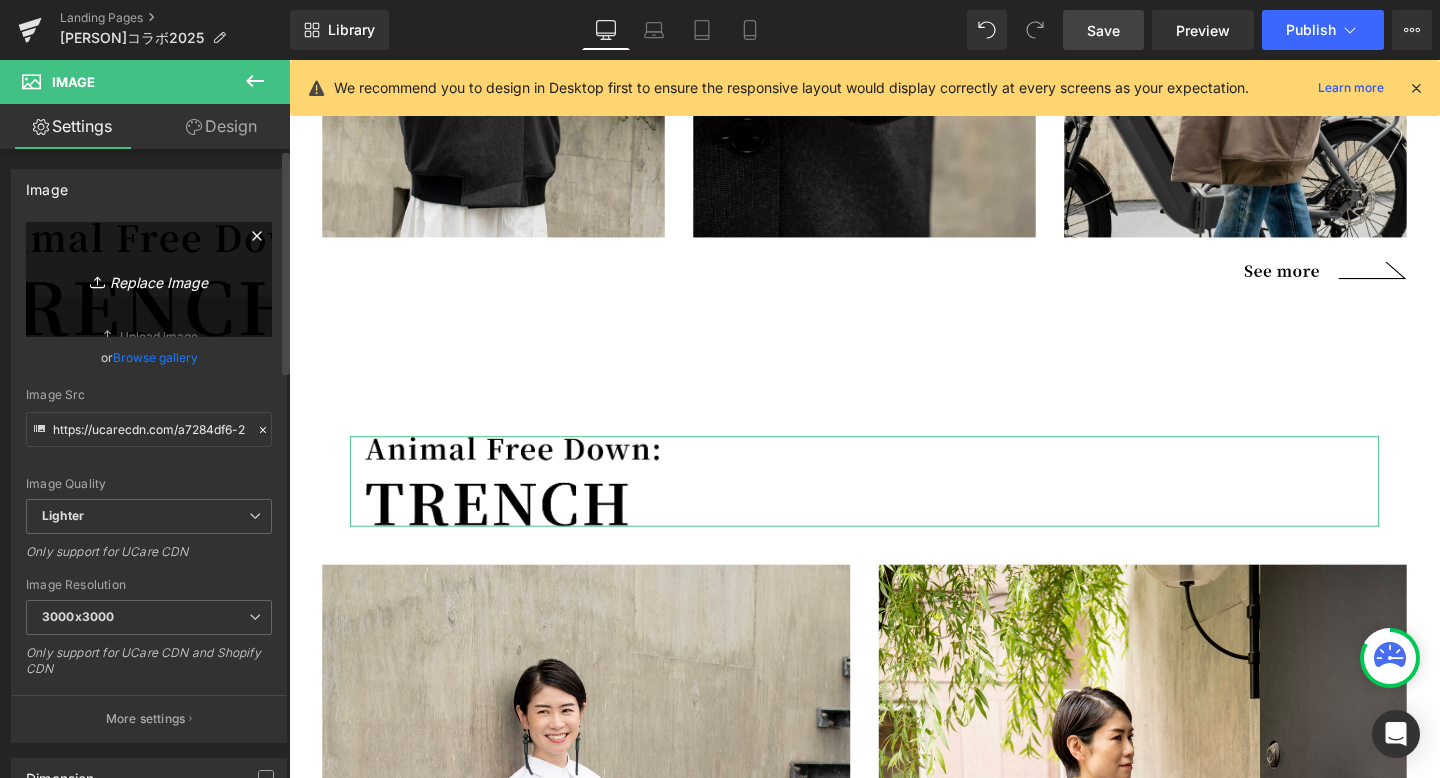 click on "Replace Image" at bounding box center [149, 279] 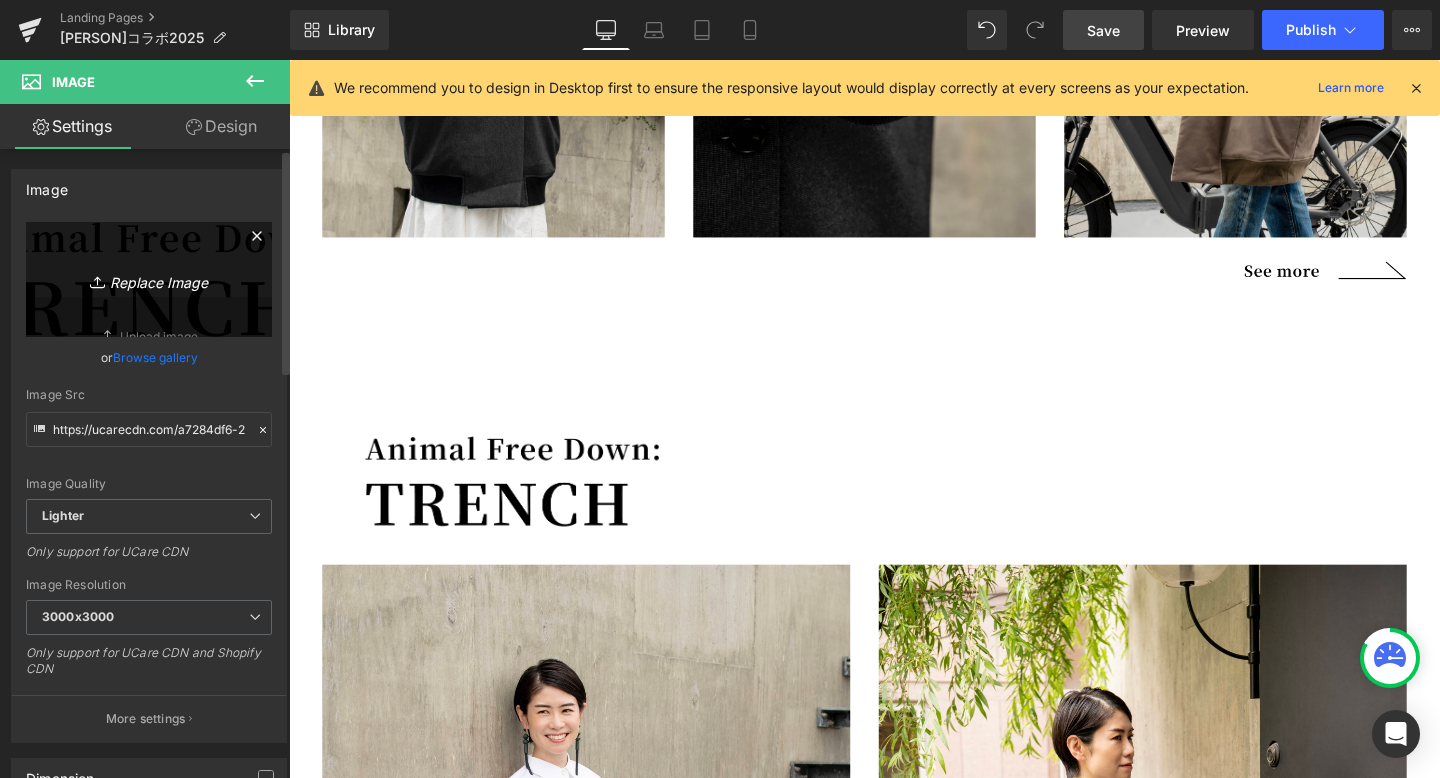 type on "C:\fakepath\2.png" 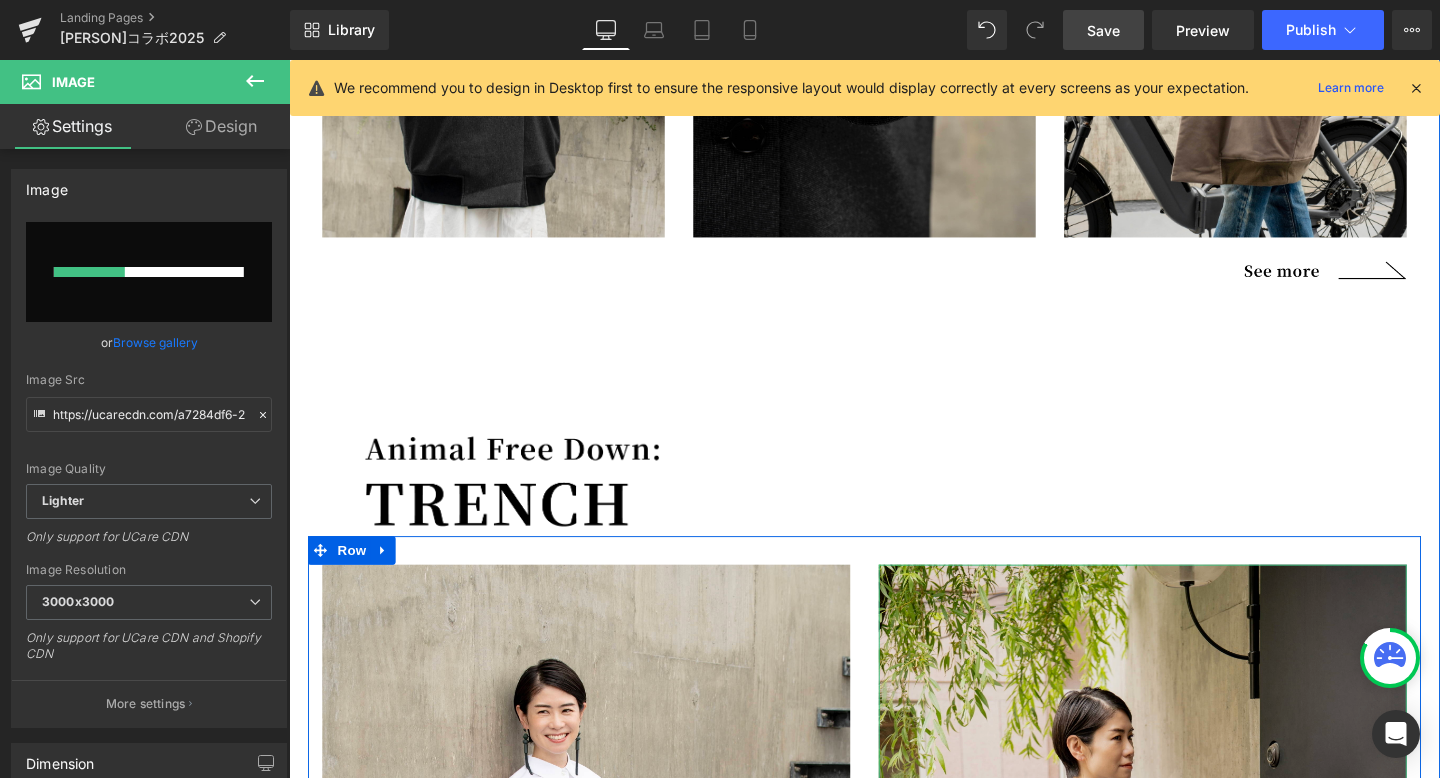 type 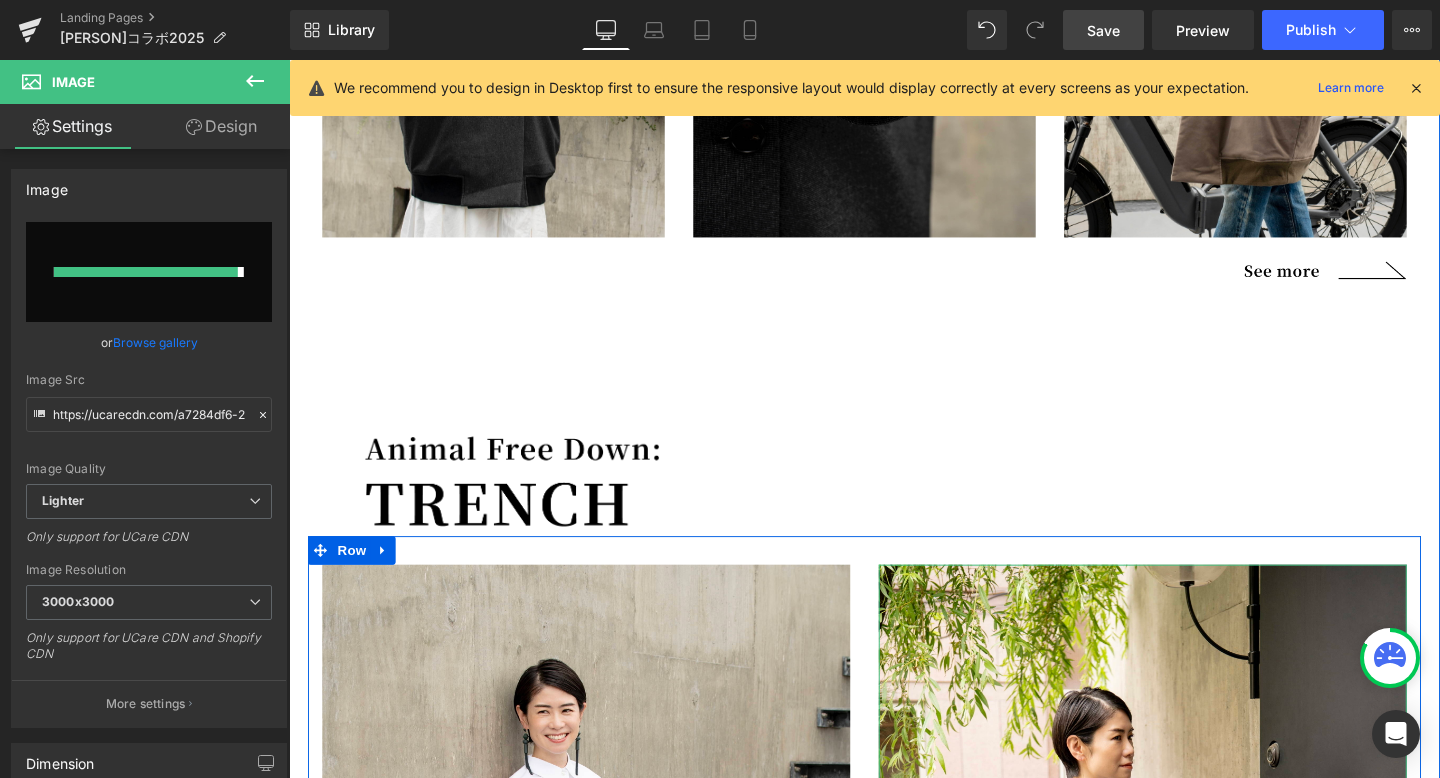 type on "https://ucarecdn.com/dcb2faa8-a7a8-46ce-a7ee-cab2eabb7070/-/format/auto/-/preview/3000x3000/-/quality/lighter/2.png" 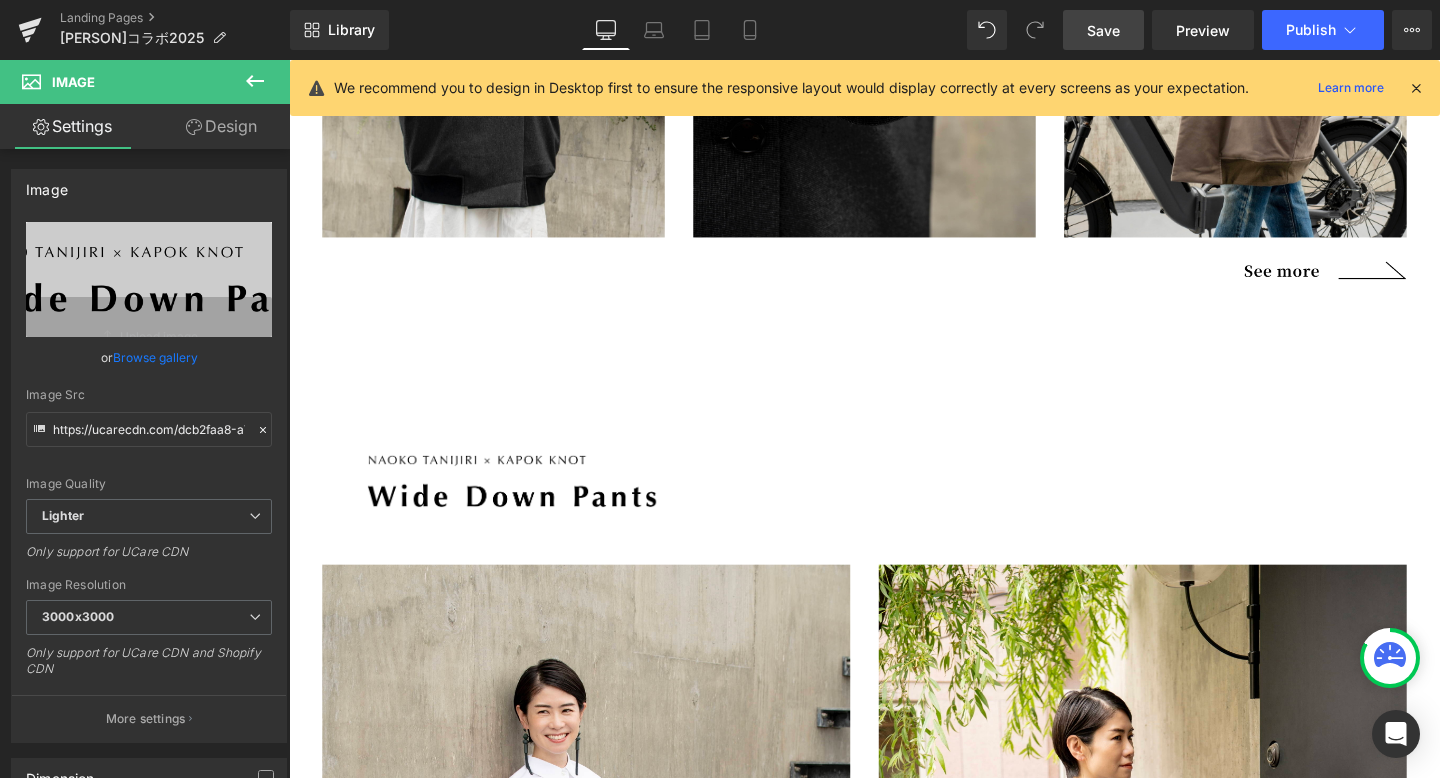 click on "Save" at bounding box center (1103, 30) 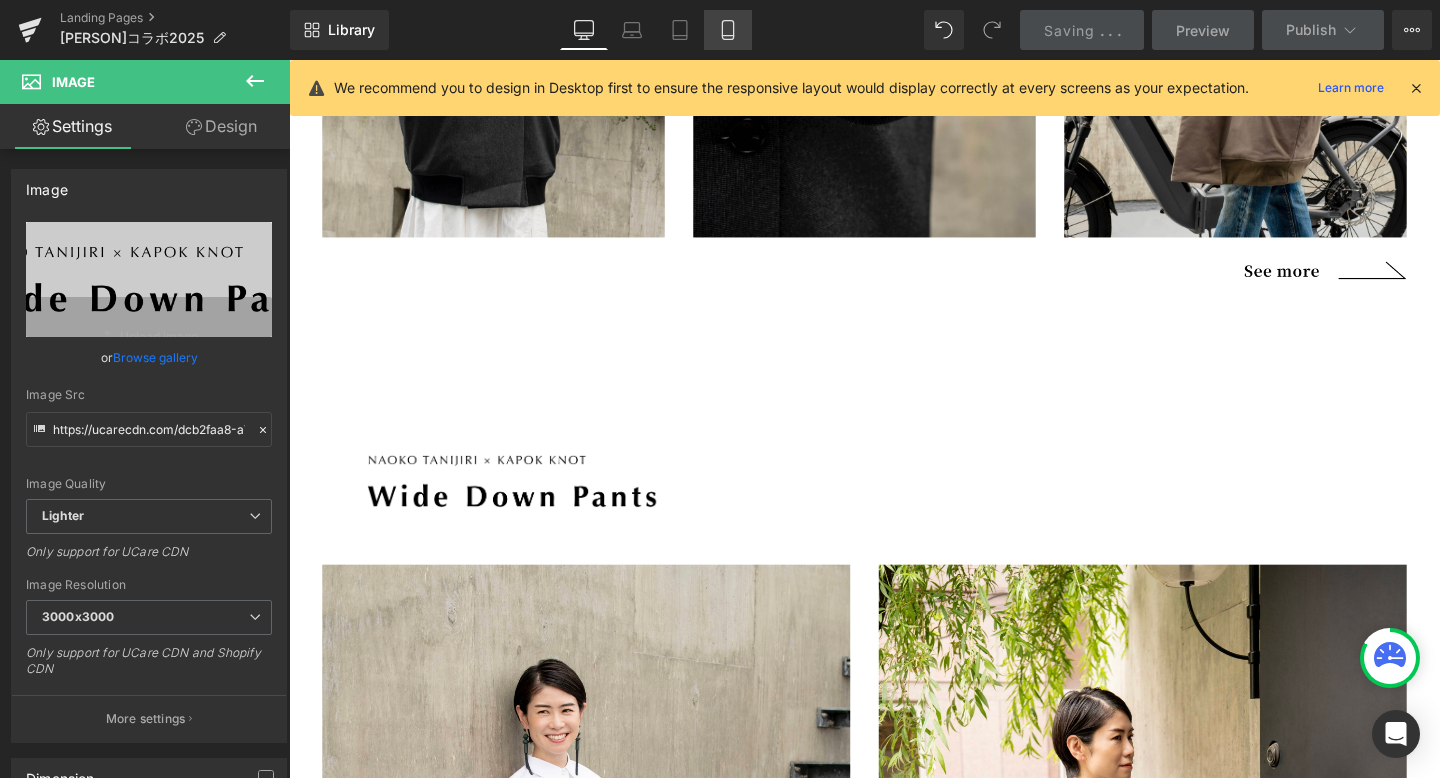 click on "Mobile" at bounding box center [728, 30] 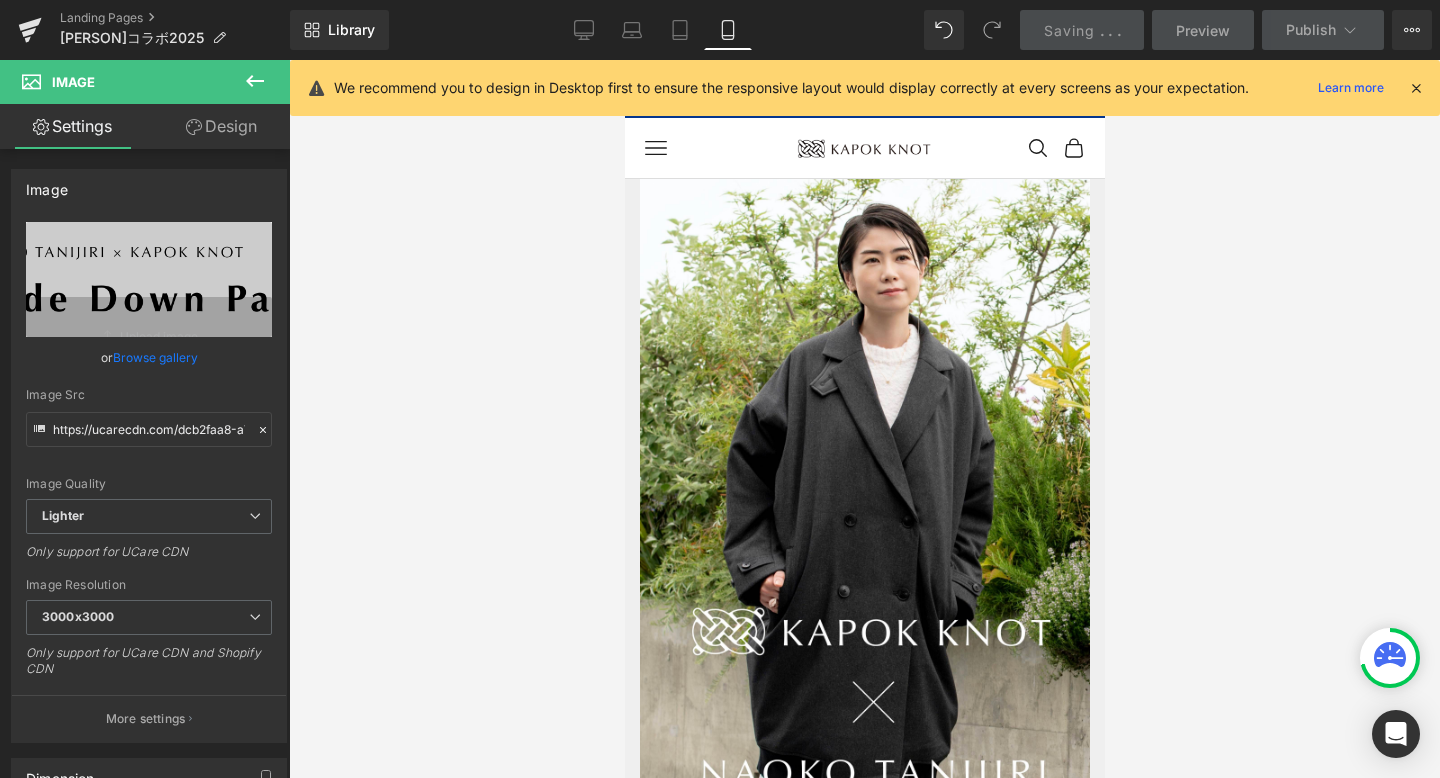 scroll, scrollTop: 13254, scrollLeft: 480, axis: both 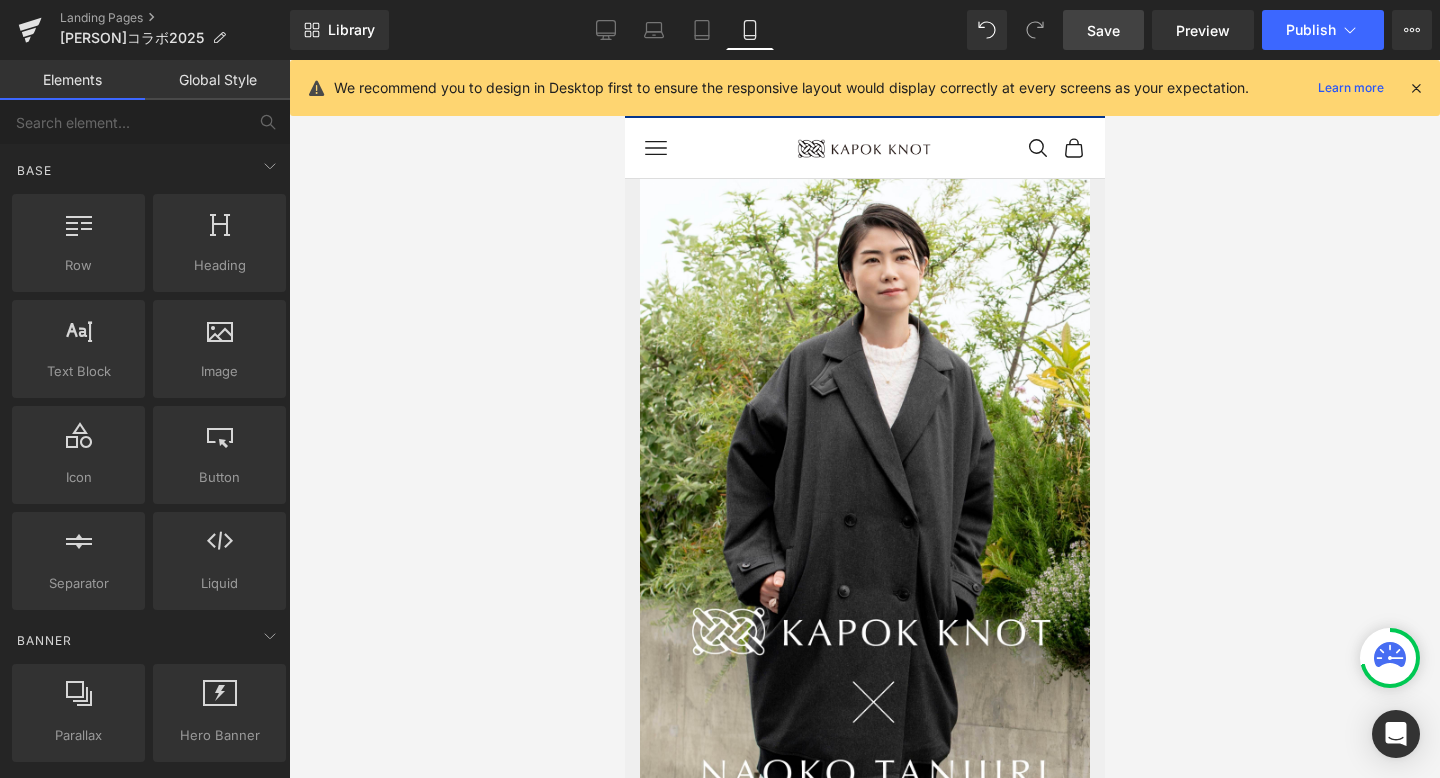 click at bounding box center (864, 419) 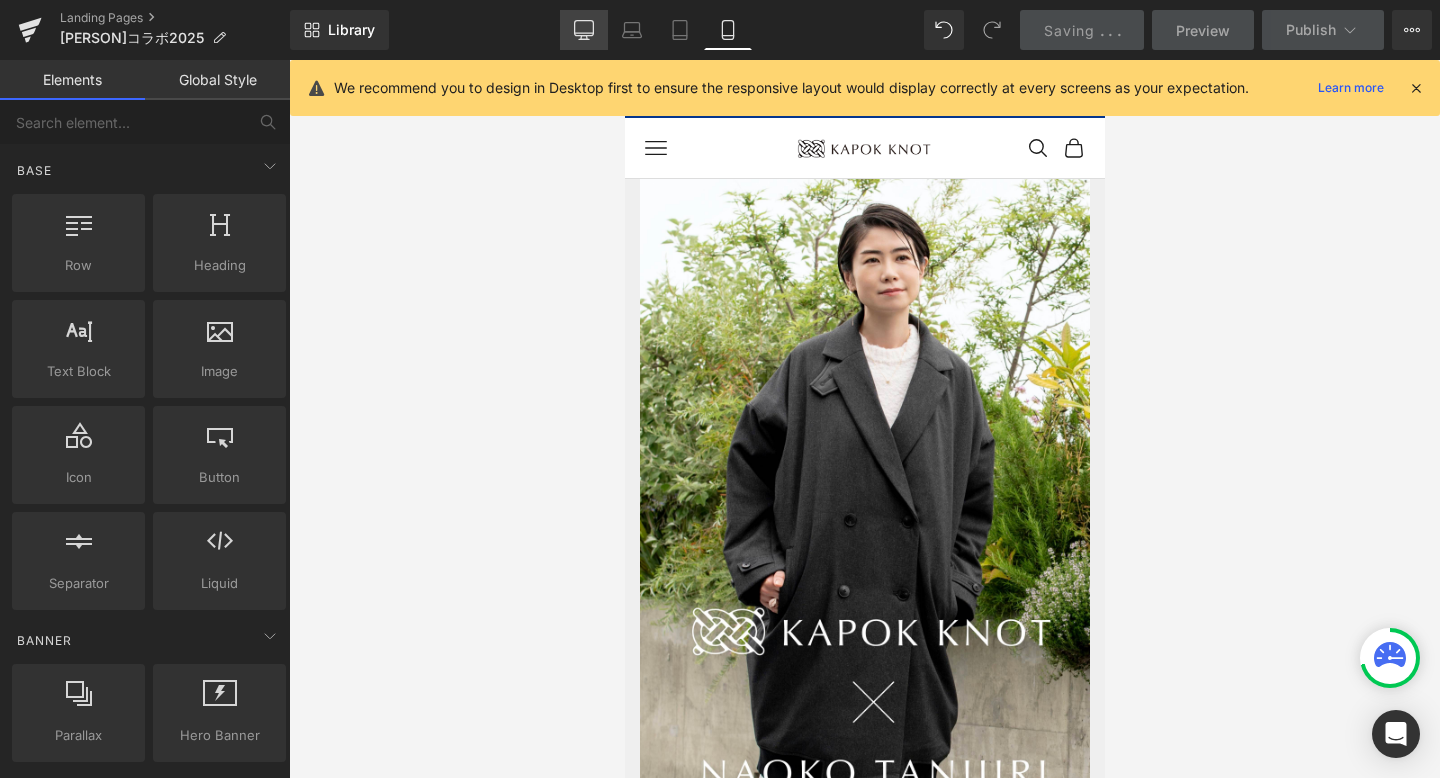 click 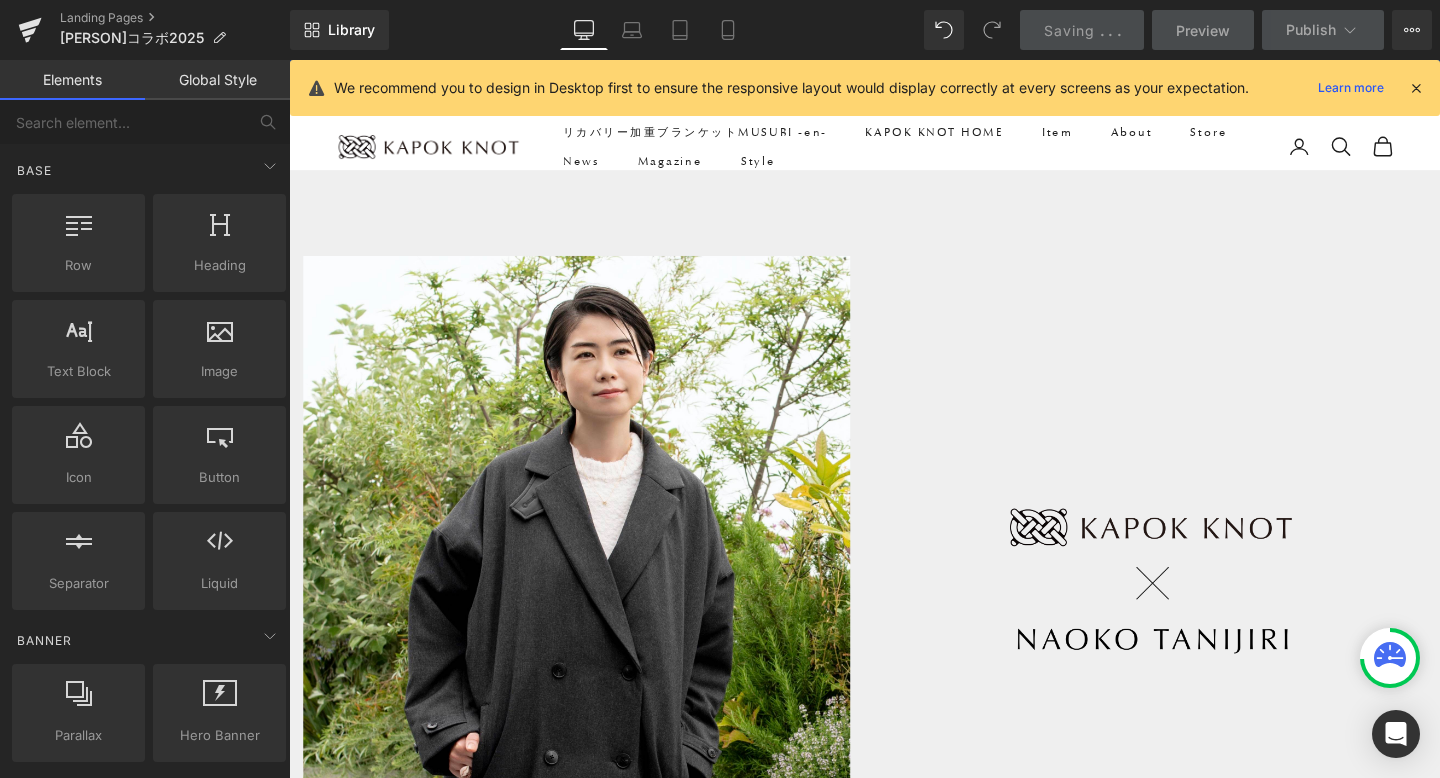 scroll, scrollTop: 142, scrollLeft: 0, axis: vertical 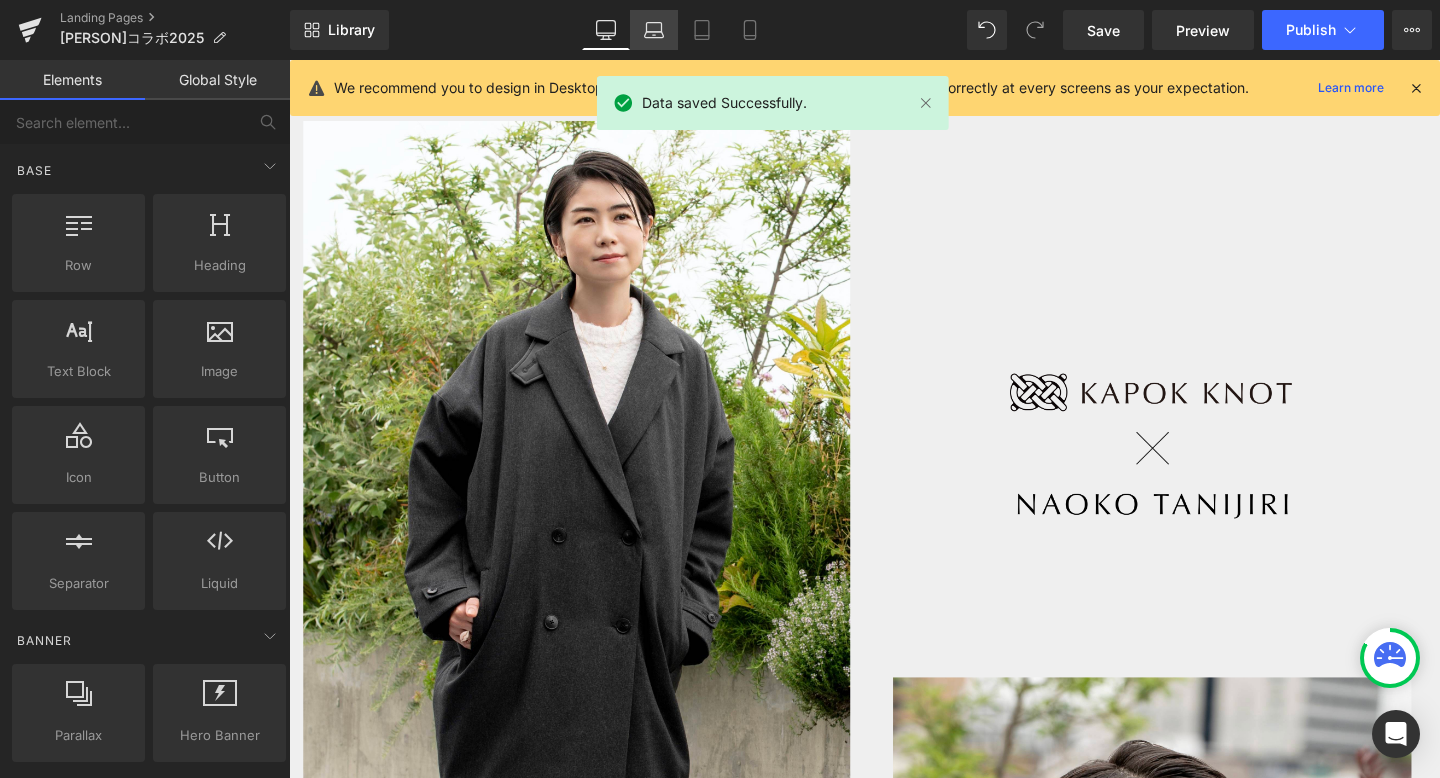 click on "Laptop" at bounding box center (654, 30) 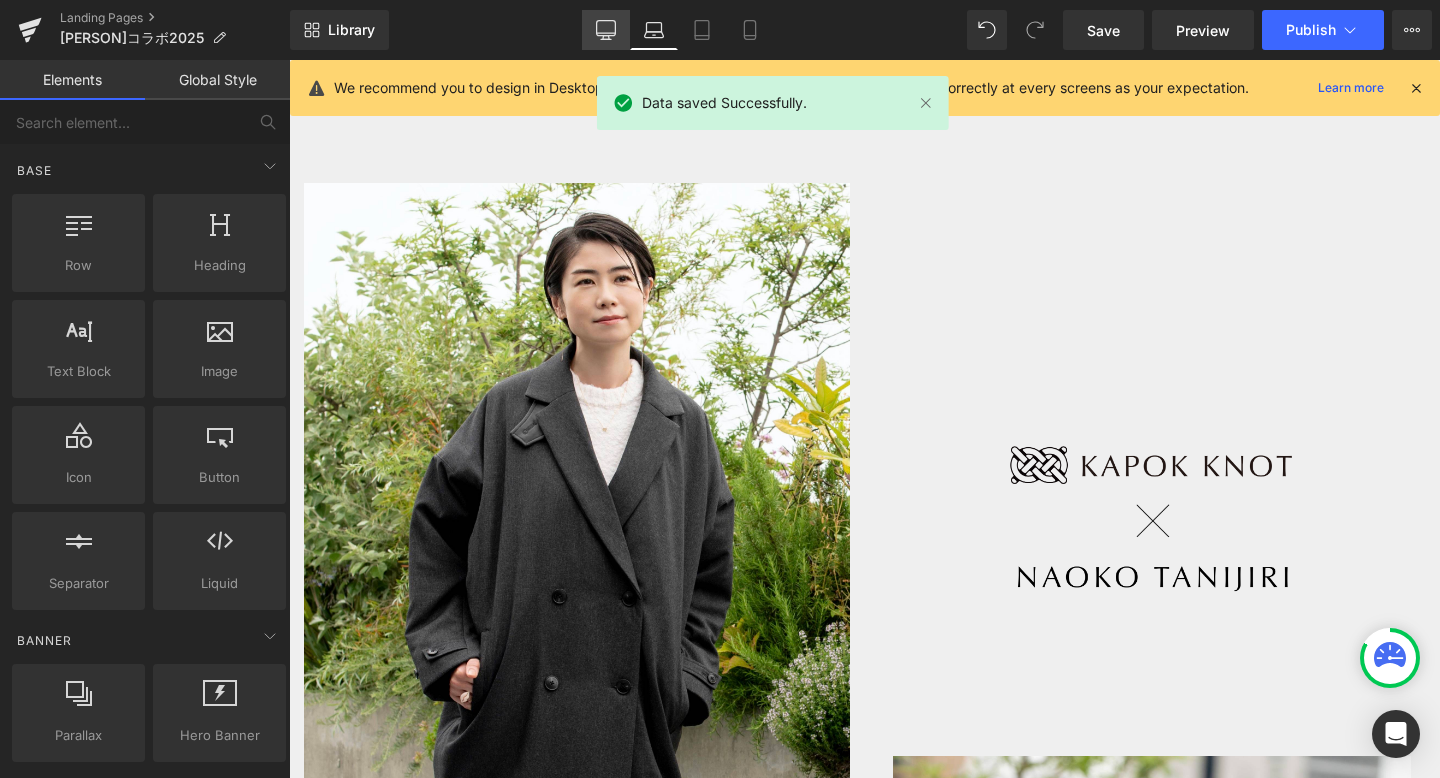 click 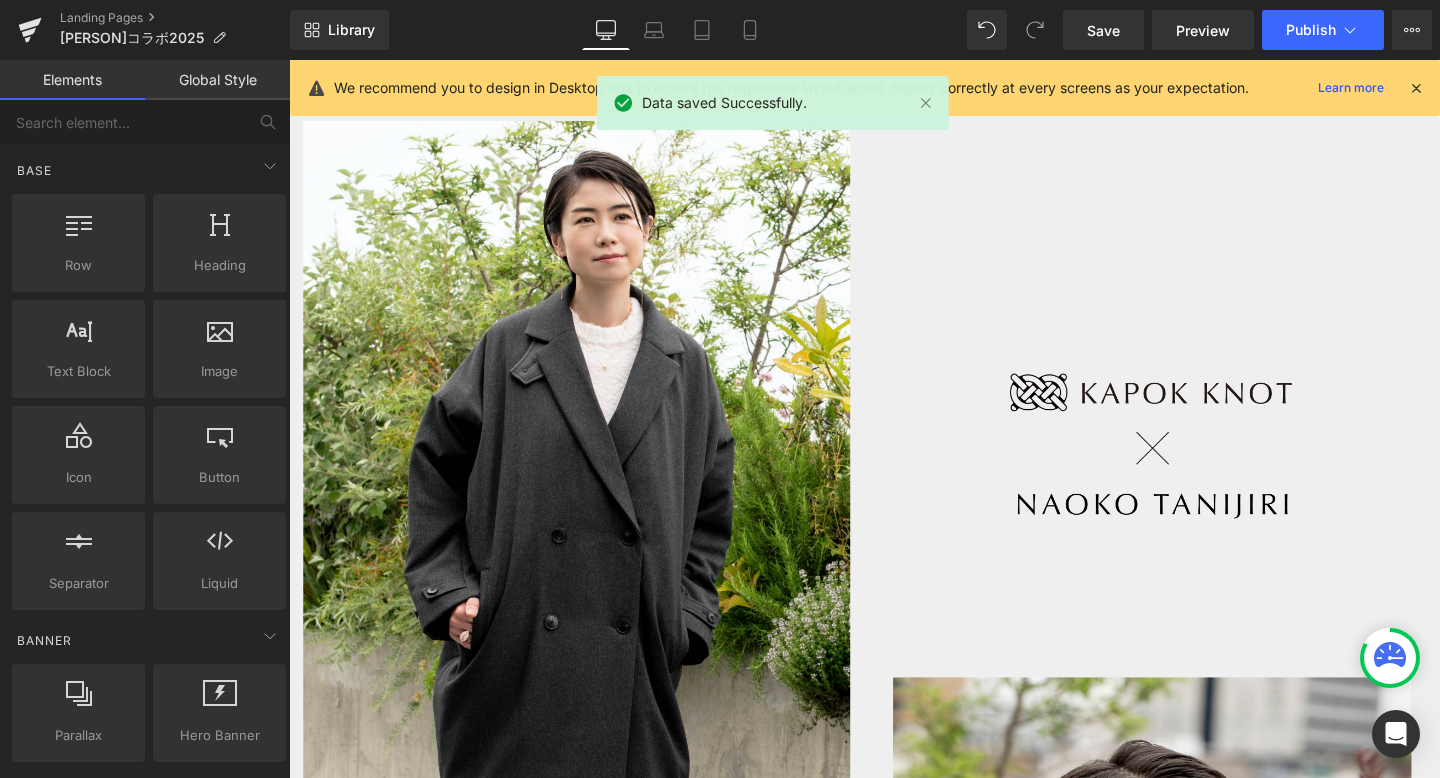 scroll, scrollTop: 10, scrollLeft: 10, axis: both 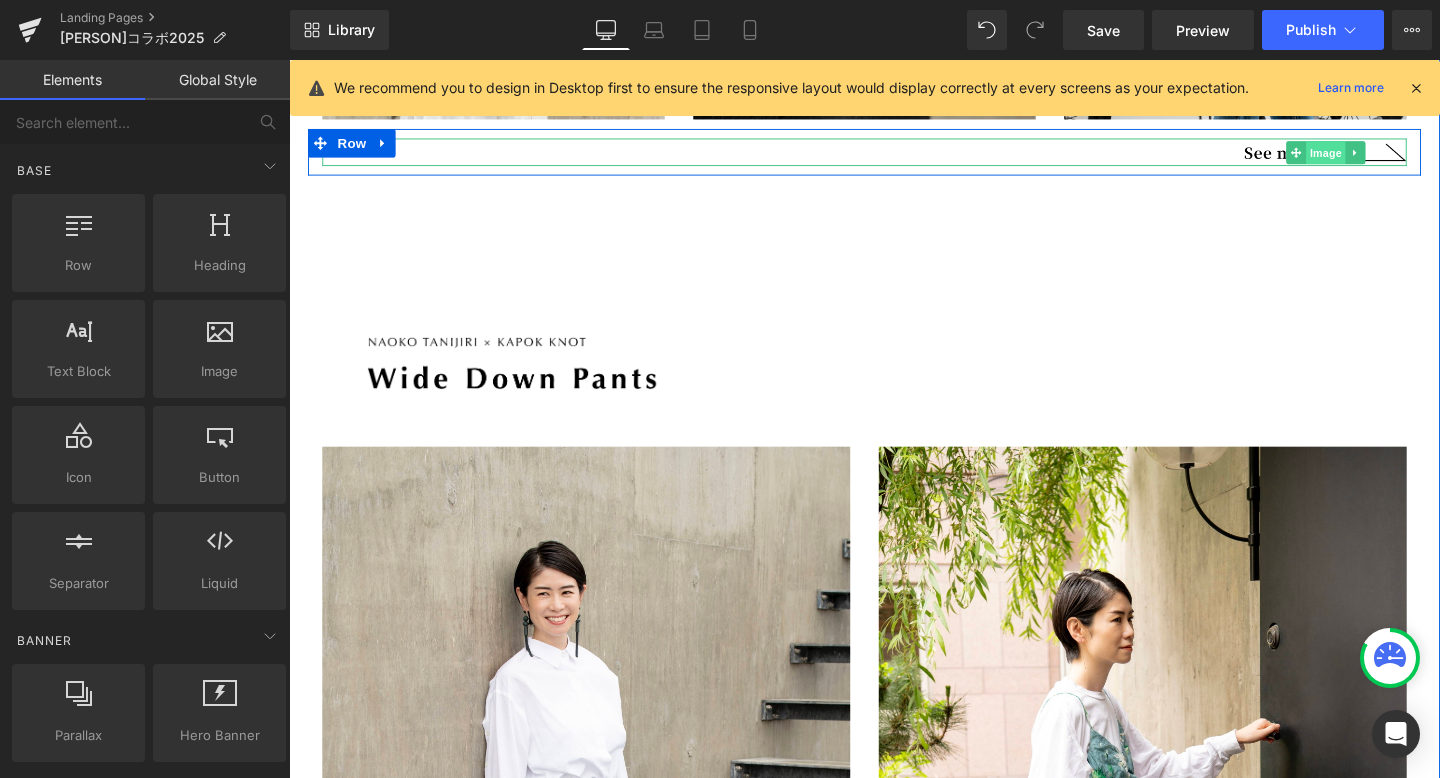 click on "Image" at bounding box center [1379, 157] 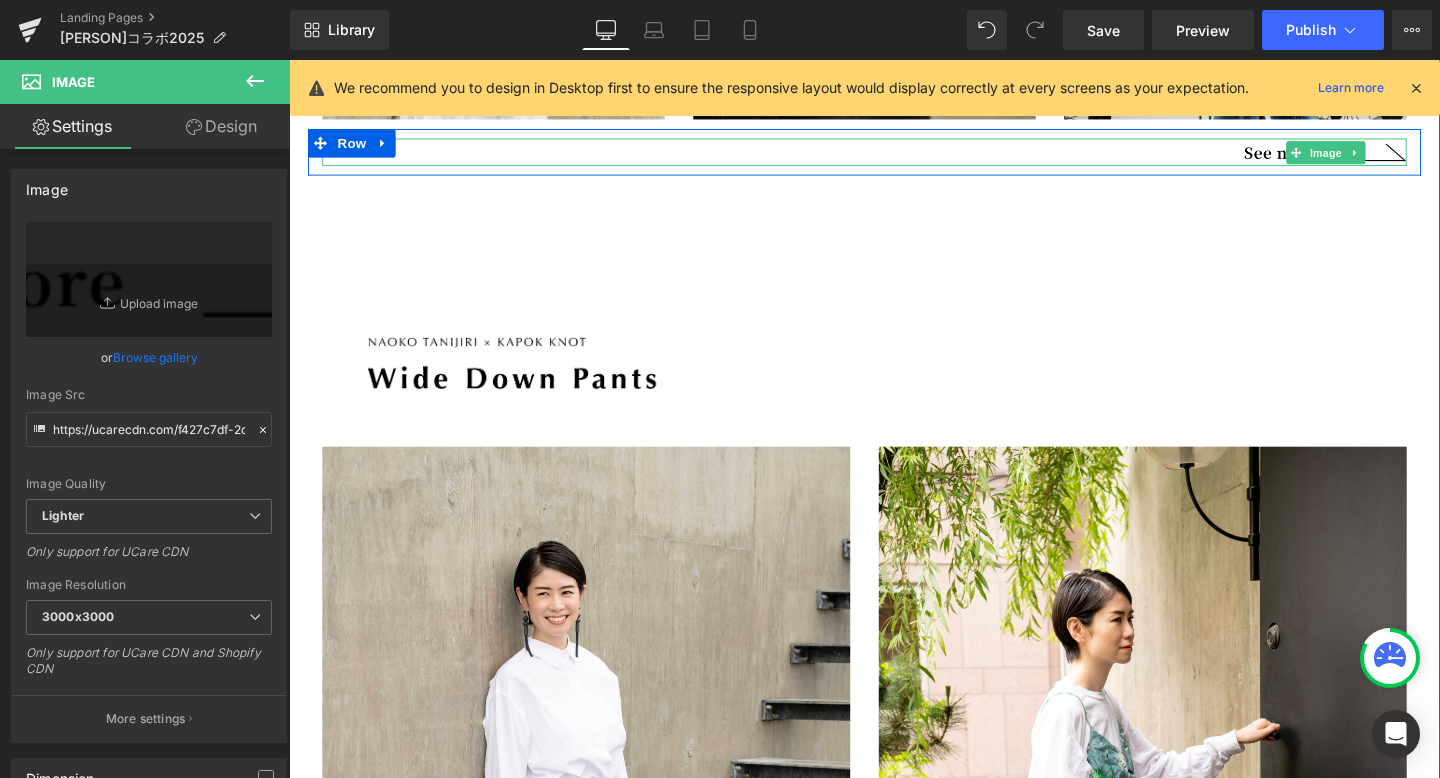 click at bounding box center [1378, 156] 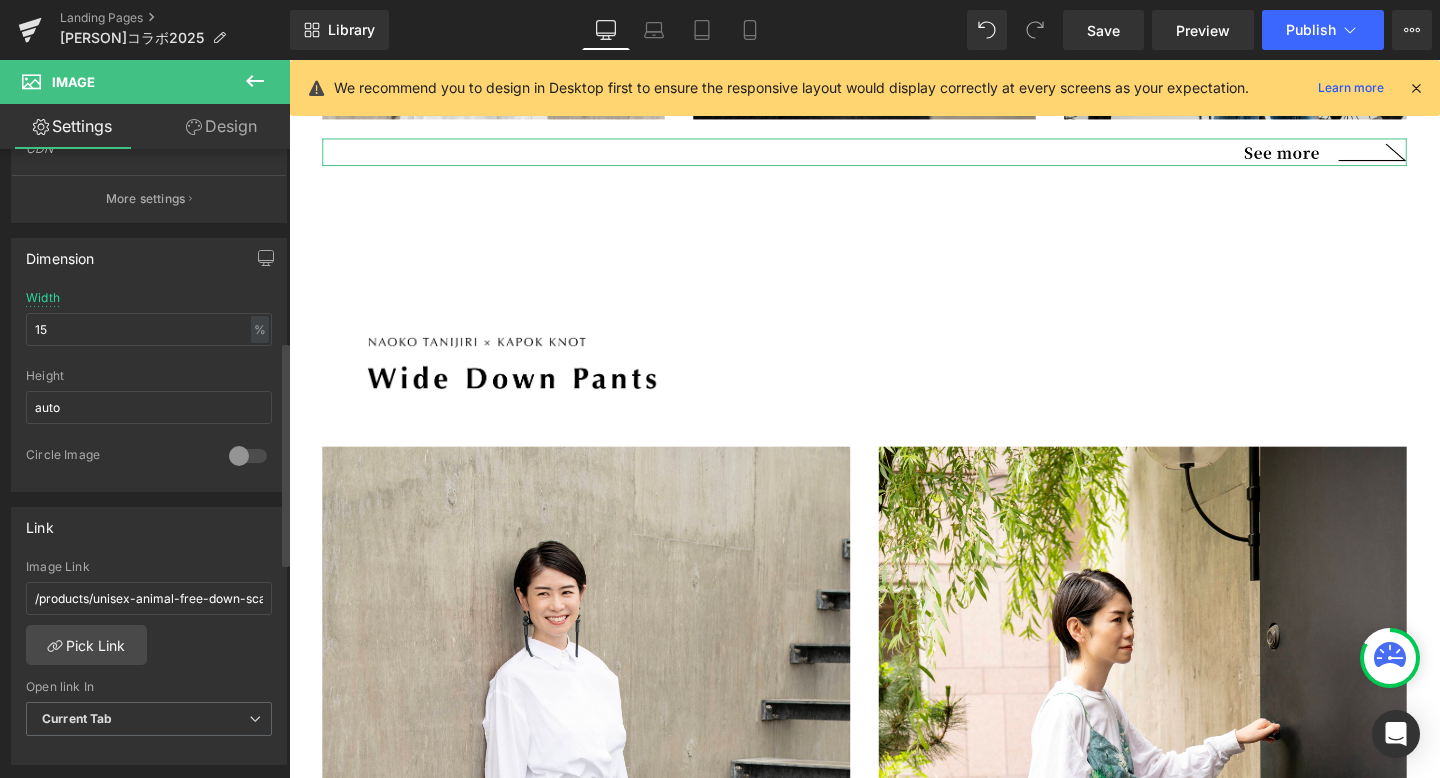 scroll, scrollTop: 572, scrollLeft: 0, axis: vertical 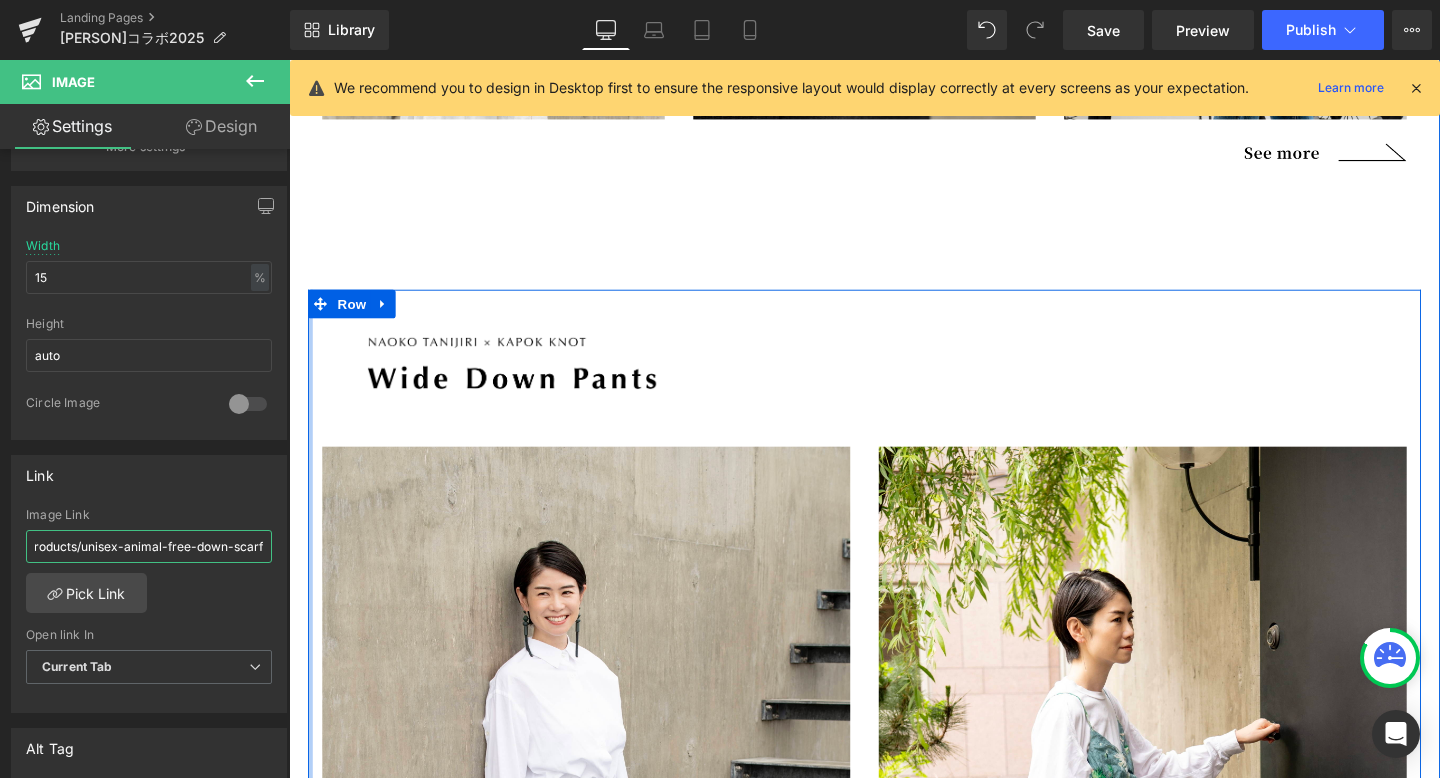 drag, startPoint x: 323, startPoint y: 601, endPoint x: 309, endPoint y: 587, distance: 19.79899 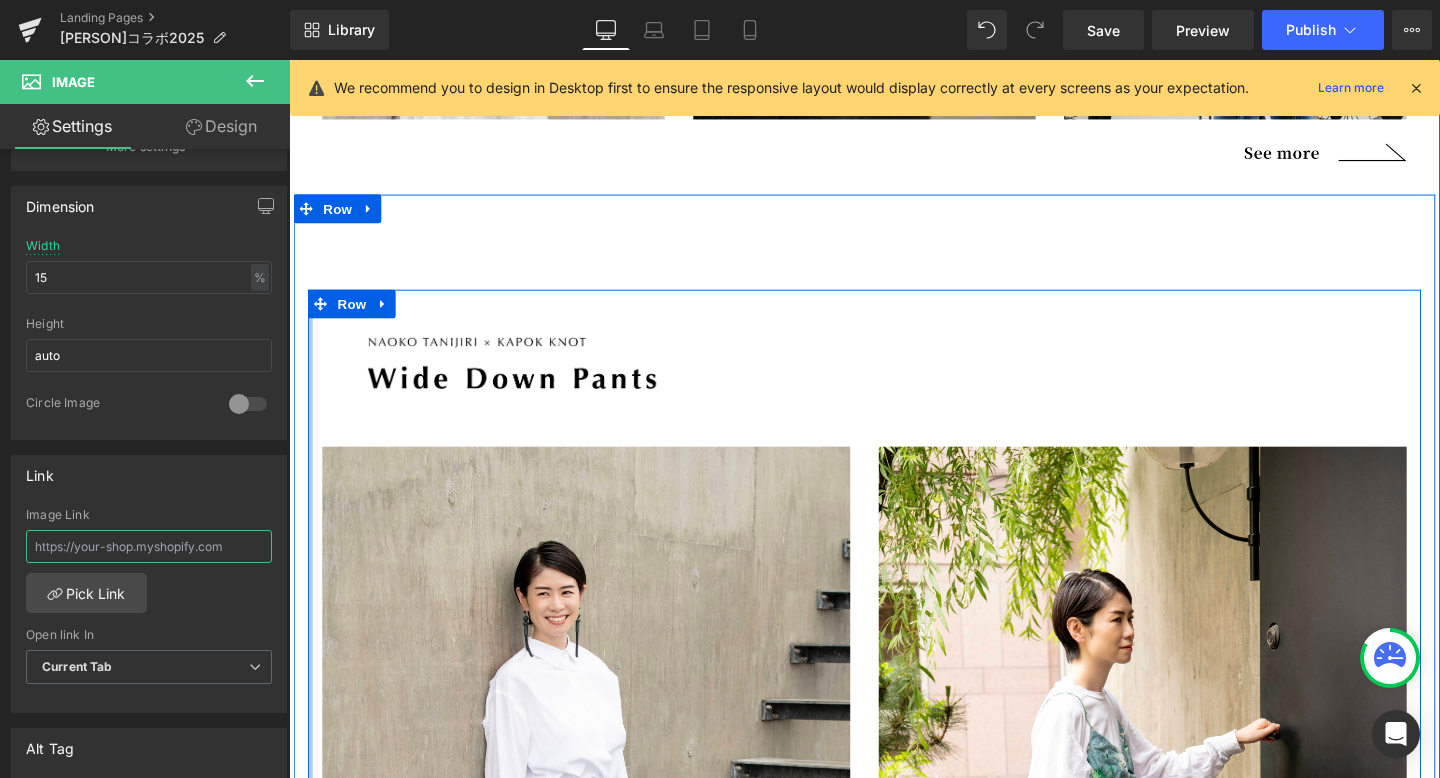 scroll, scrollTop: 0, scrollLeft: 0, axis: both 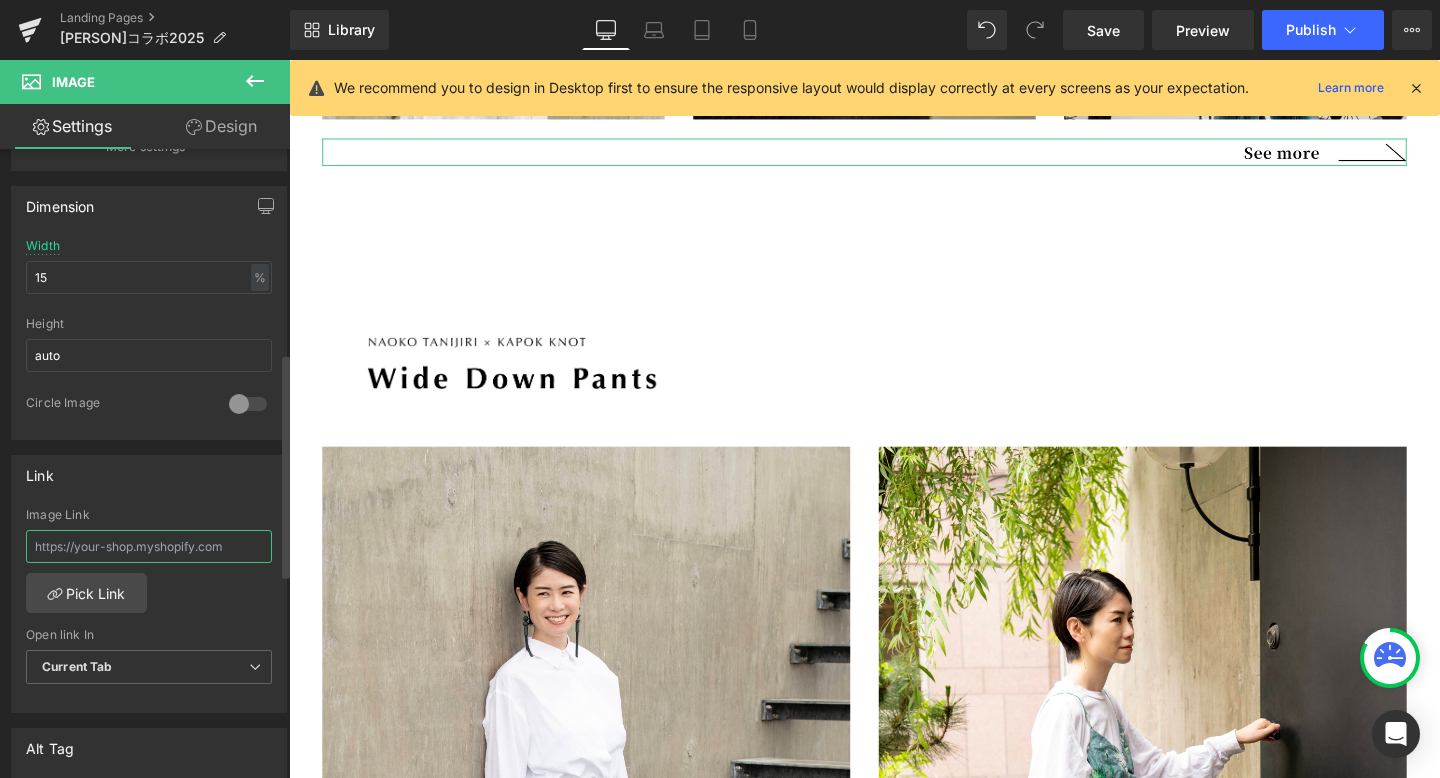 click at bounding box center [149, 546] 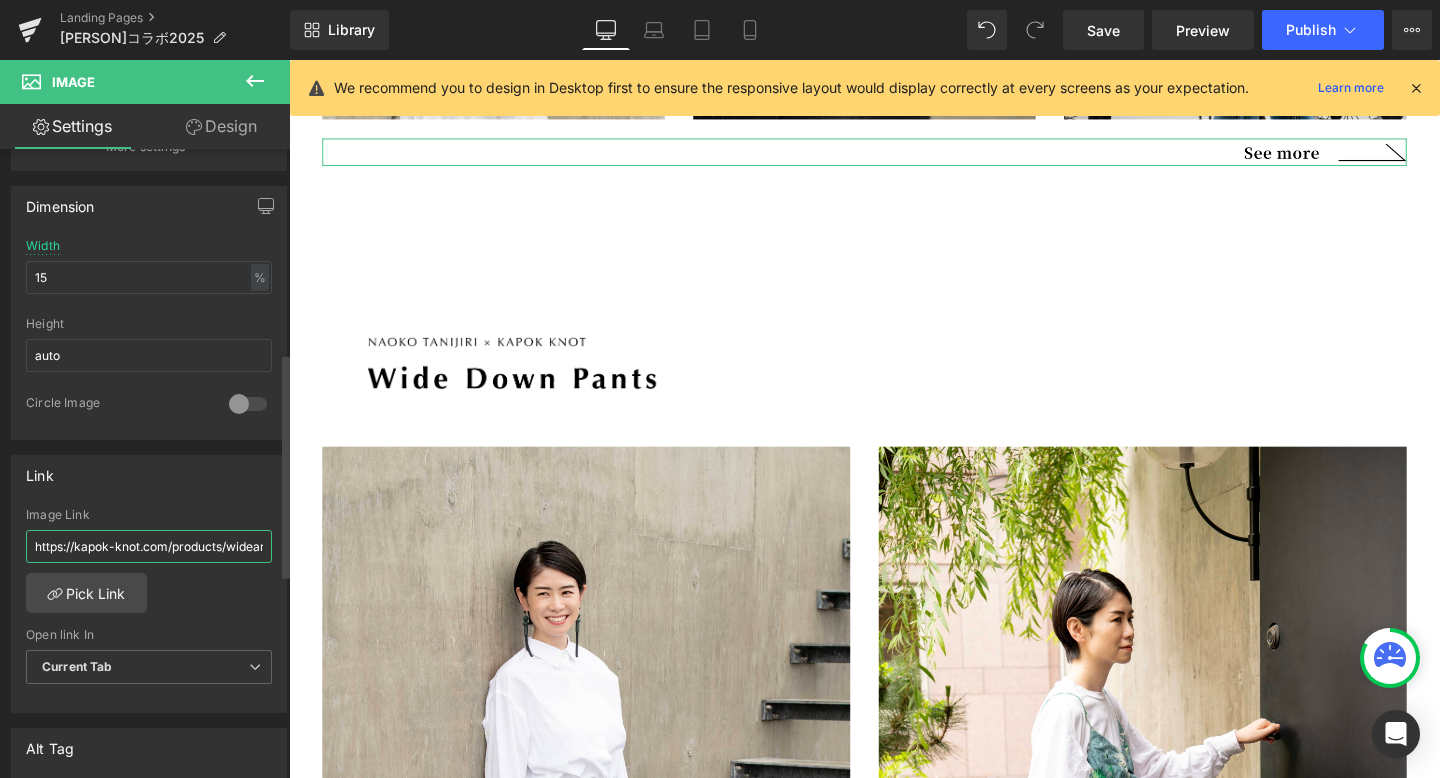 scroll, scrollTop: 0, scrollLeft: 59, axis: horizontal 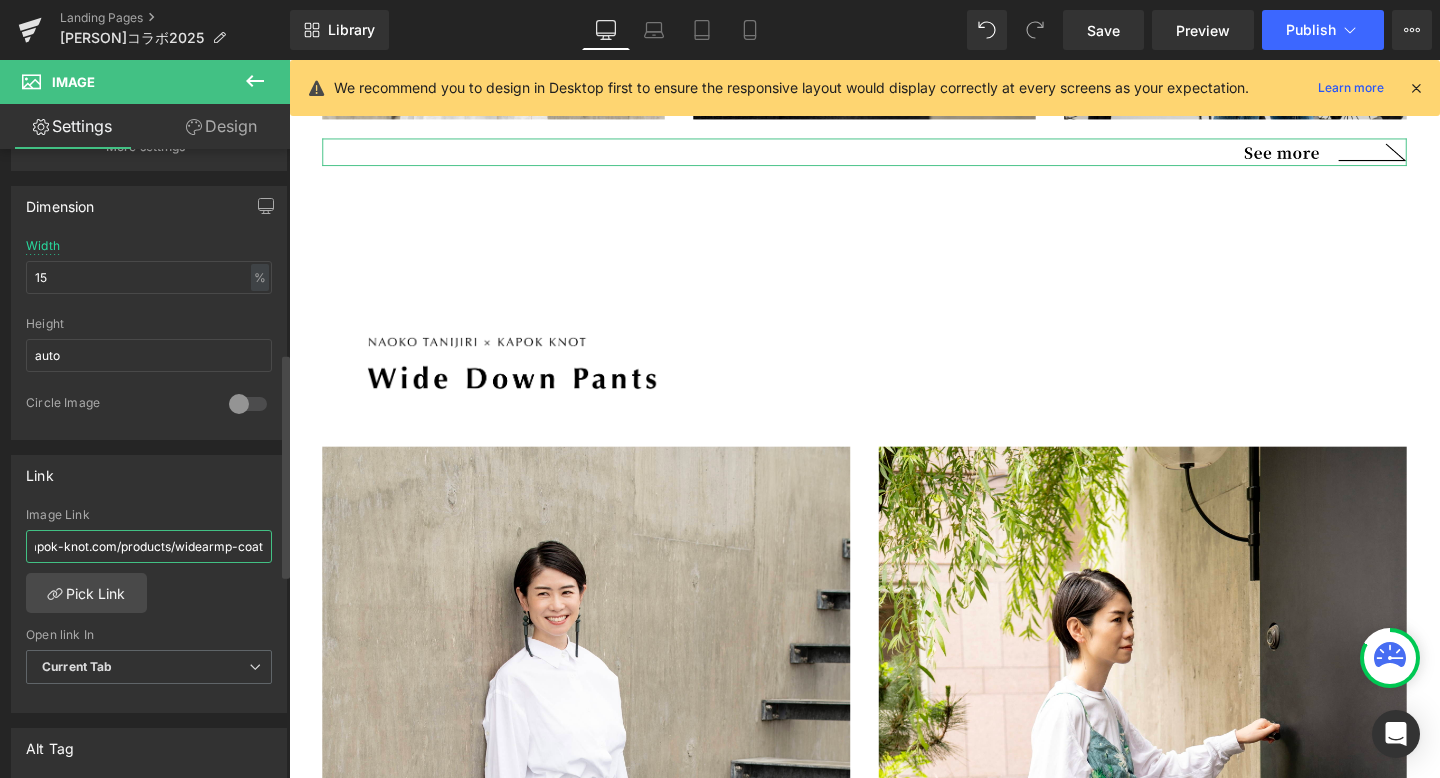 type on "https://kapok-knot.com/products/widearmp-coat" 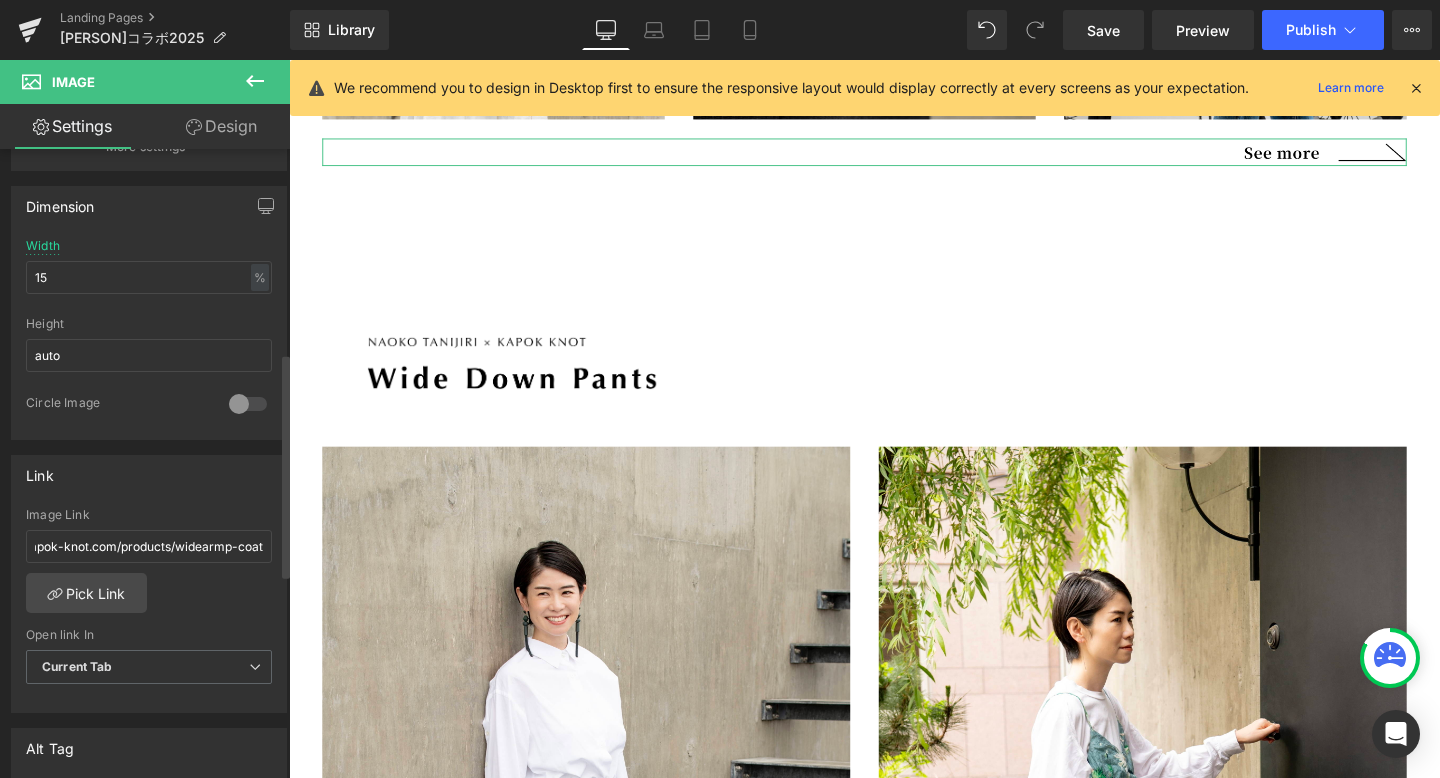 scroll, scrollTop: 0, scrollLeft: 0, axis: both 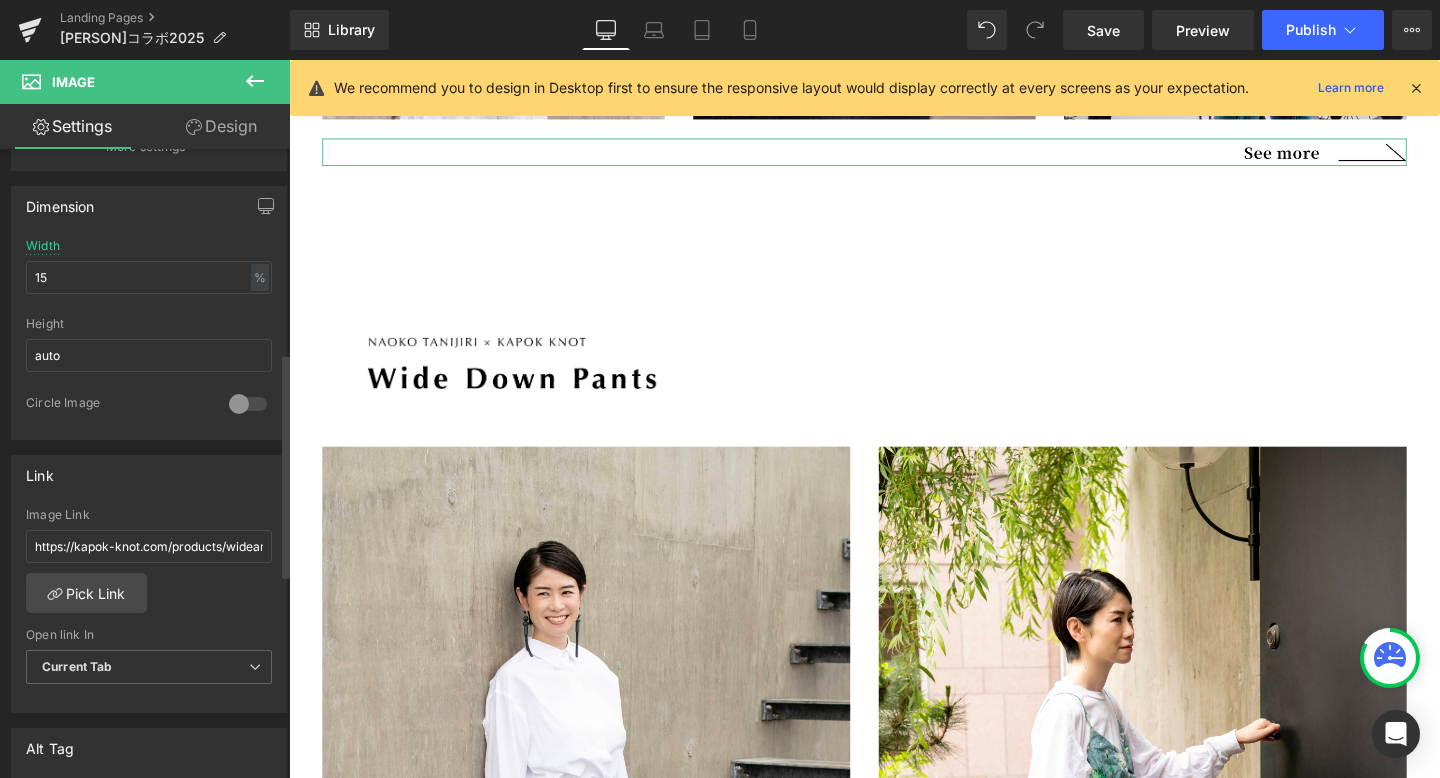 click on "Link" at bounding box center [149, 475] 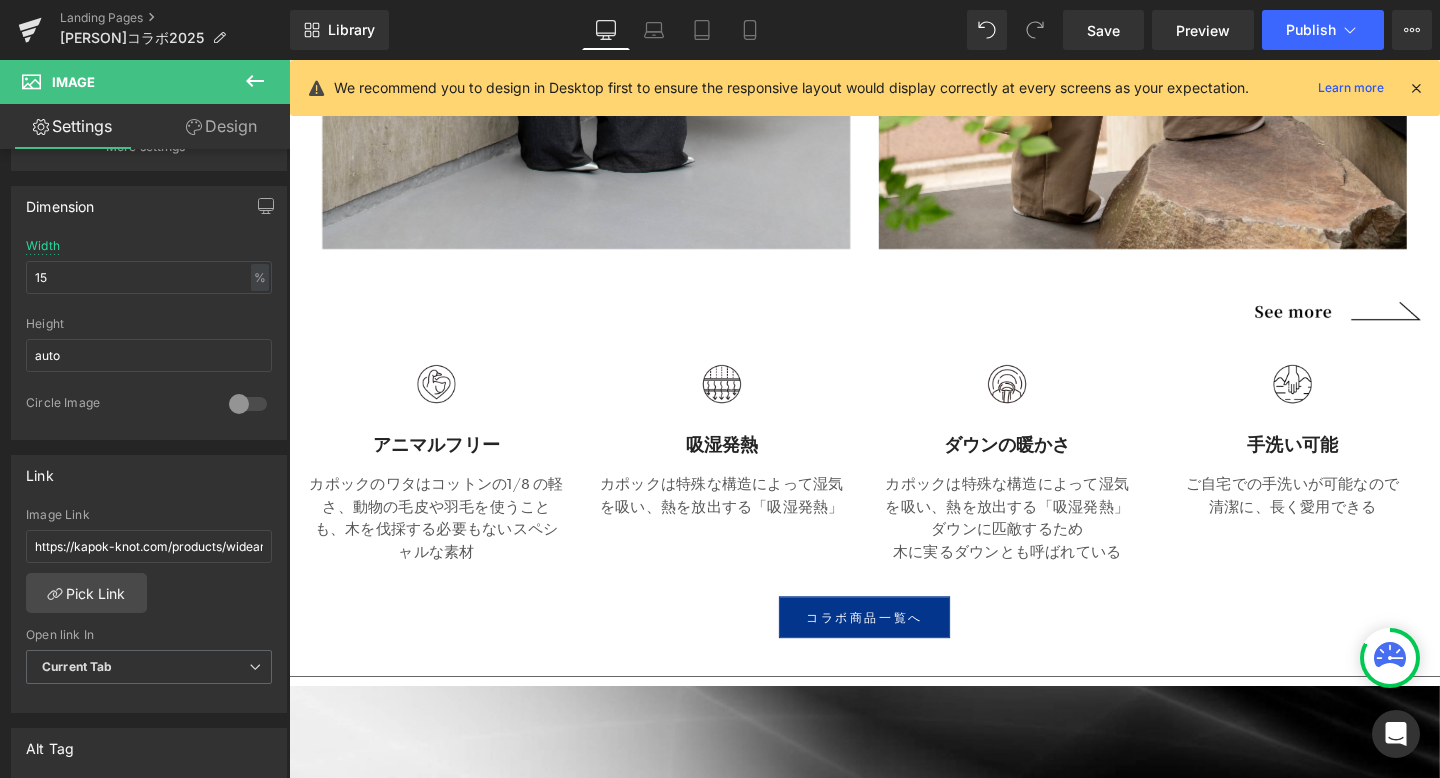 scroll, scrollTop: 6248, scrollLeft: 0, axis: vertical 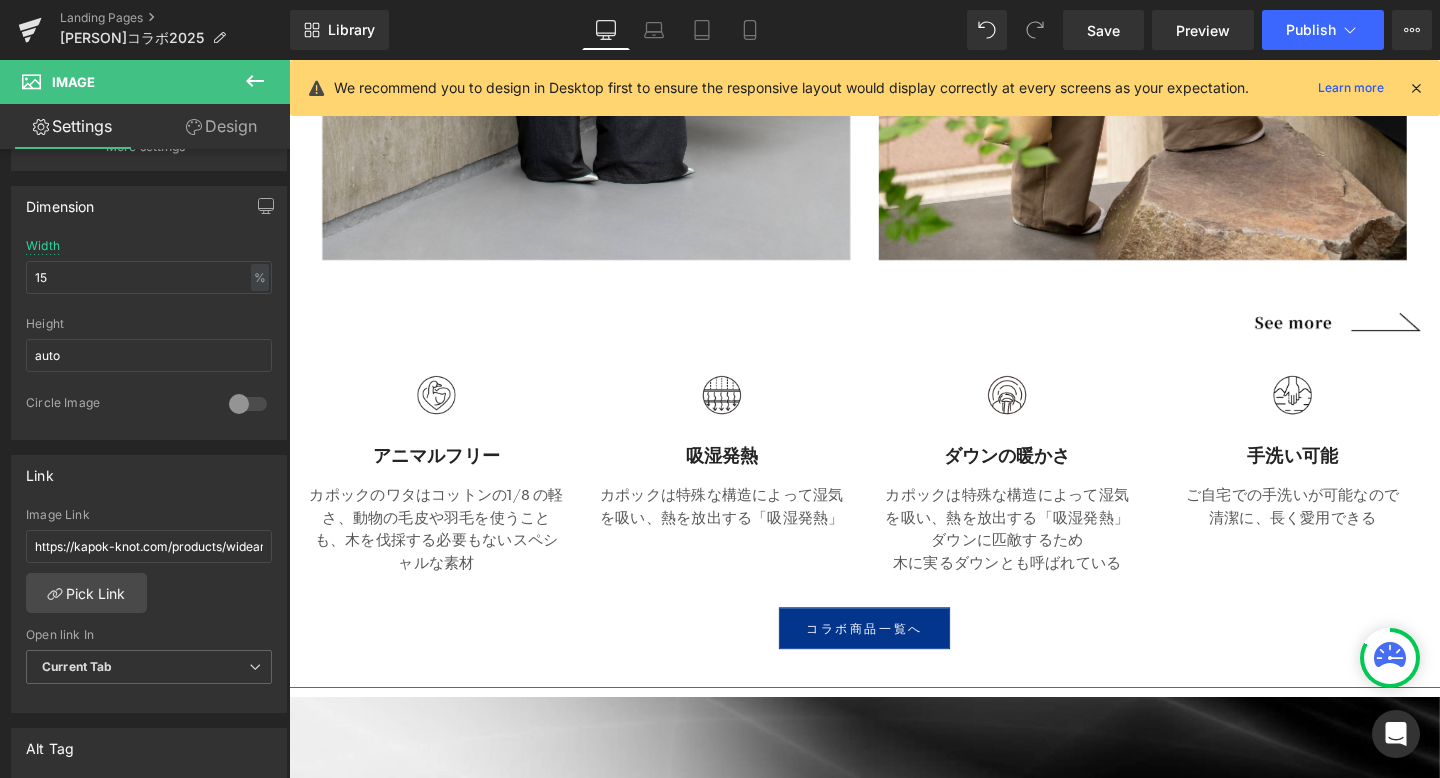 click at bounding box center (1392, 335) 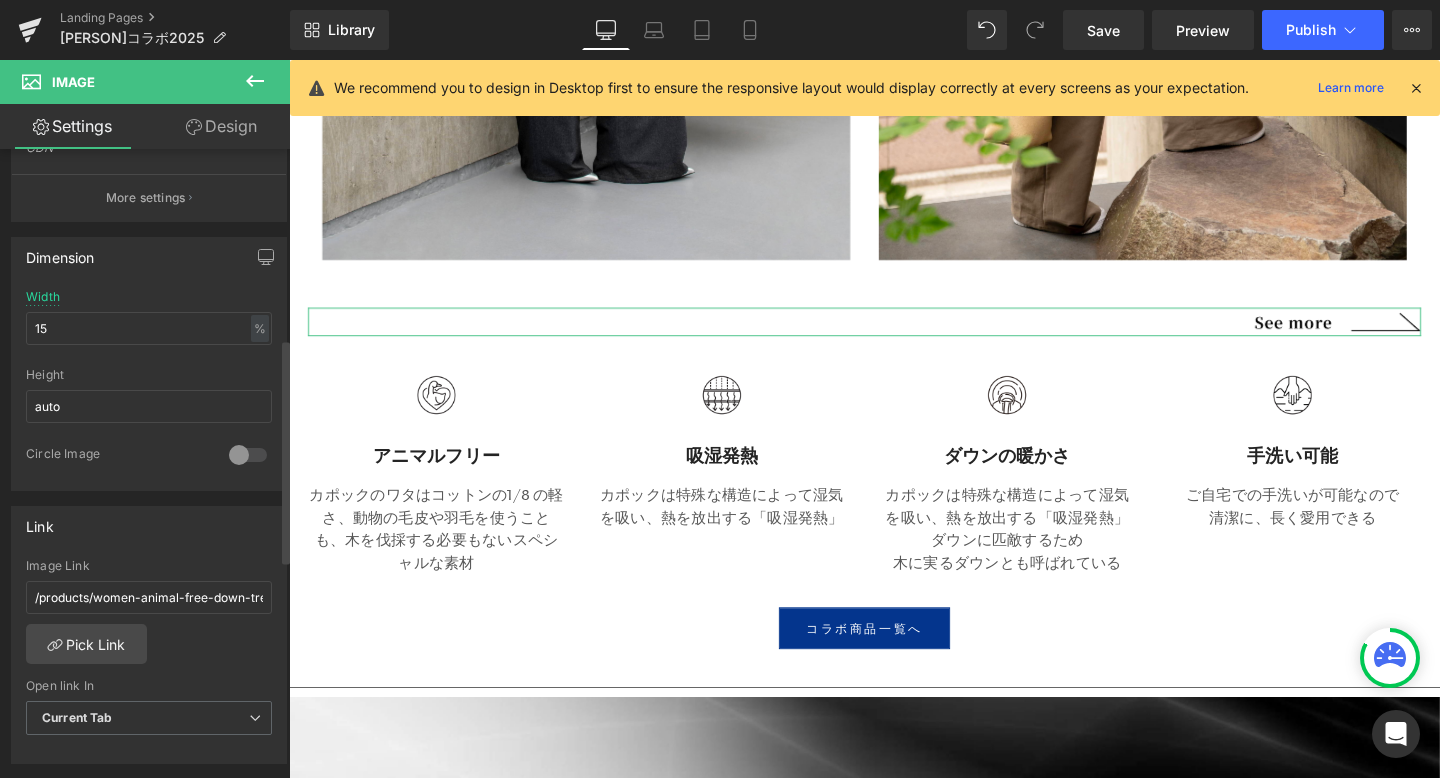 scroll, scrollTop: 532, scrollLeft: 0, axis: vertical 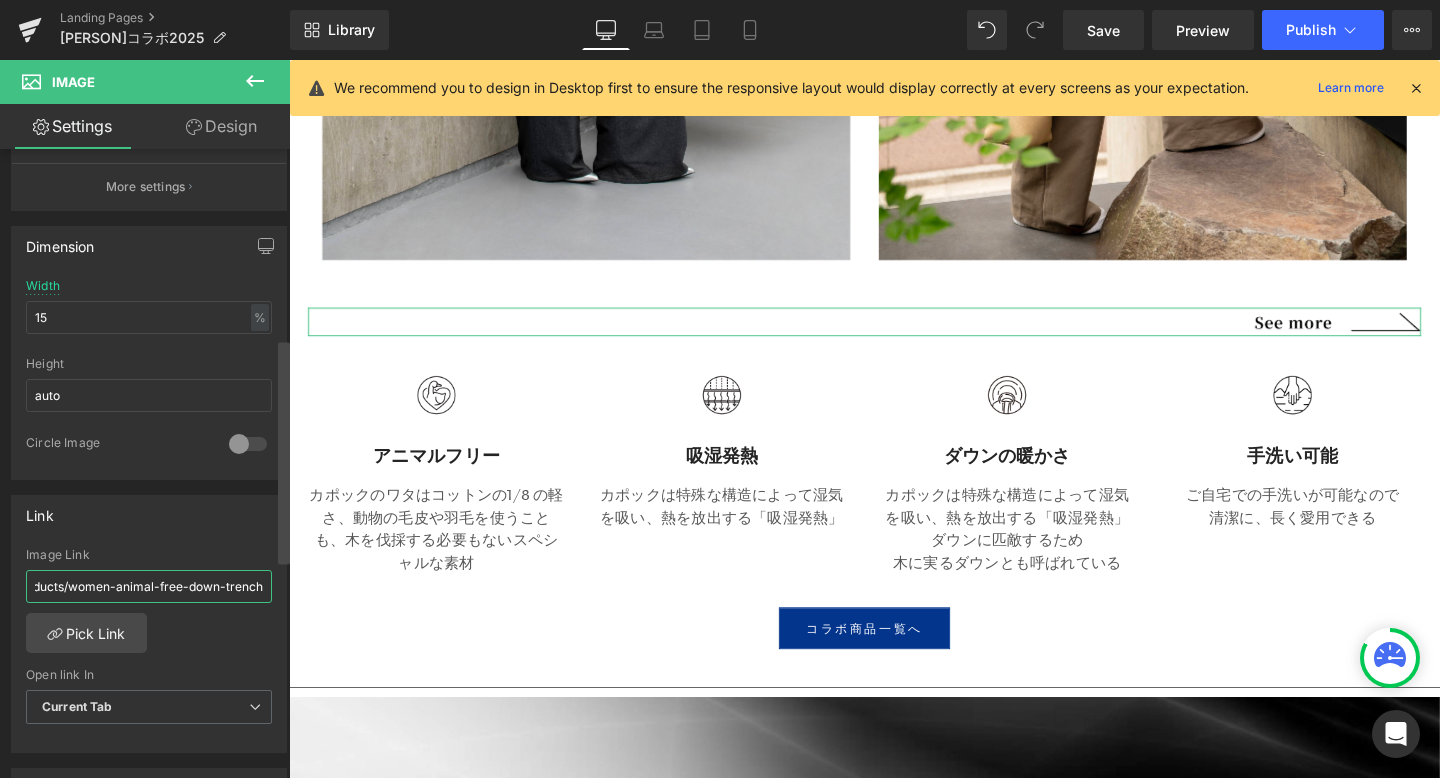 drag, startPoint x: 36, startPoint y: 583, endPoint x: 280, endPoint y: 583, distance: 244 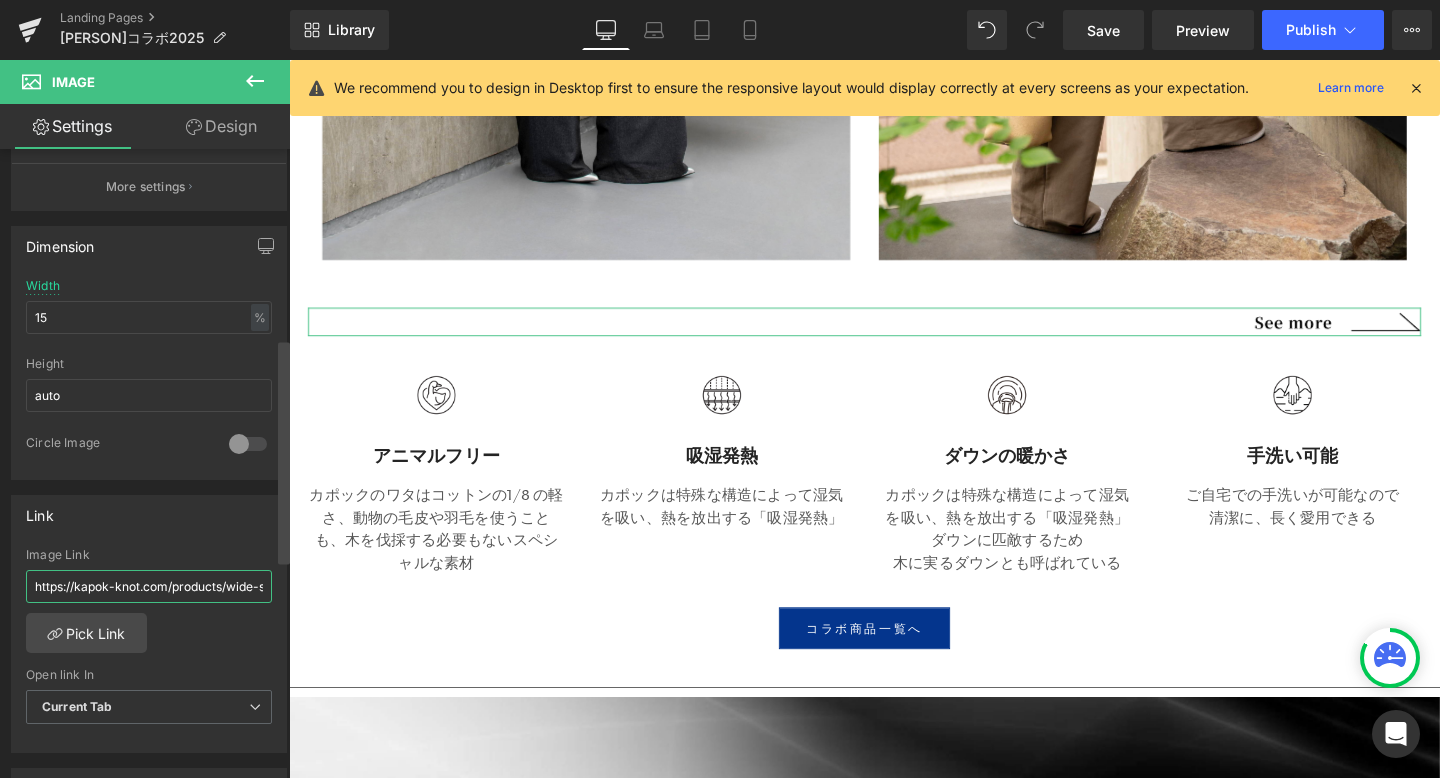 scroll, scrollTop: 0, scrollLeft: 121, axis: horizontal 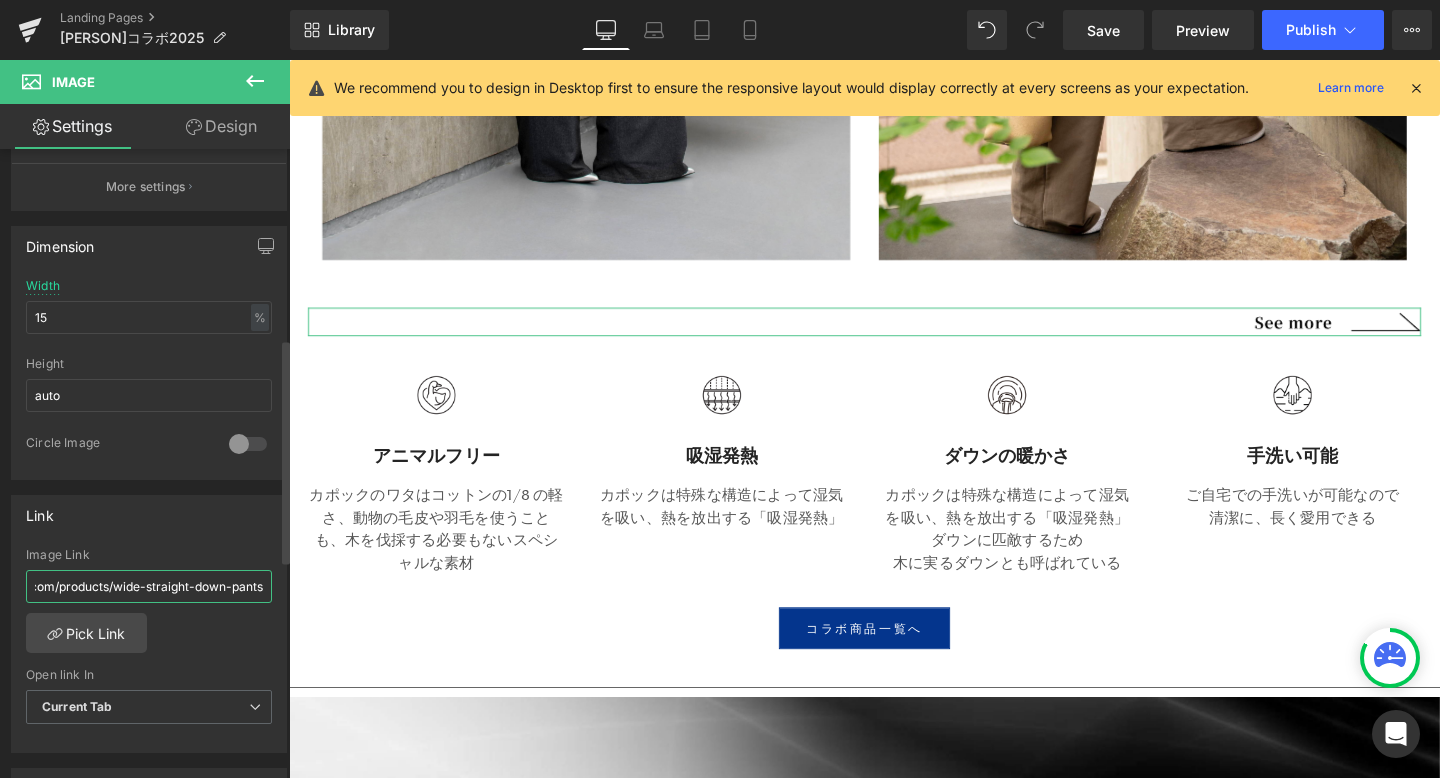 type on "https://kapok-knot.com/products/wide-straight-down-pants" 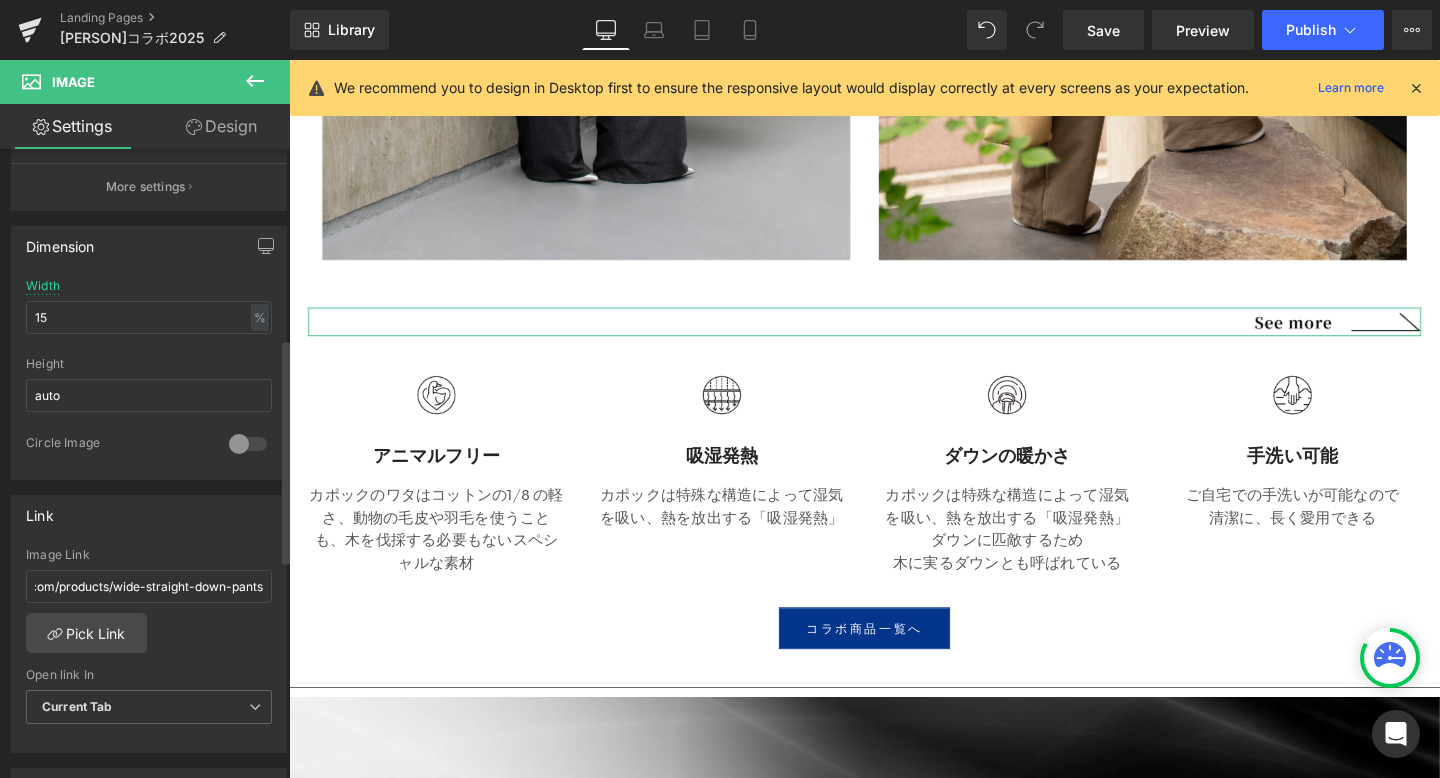click on "Link" at bounding box center [149, 515] 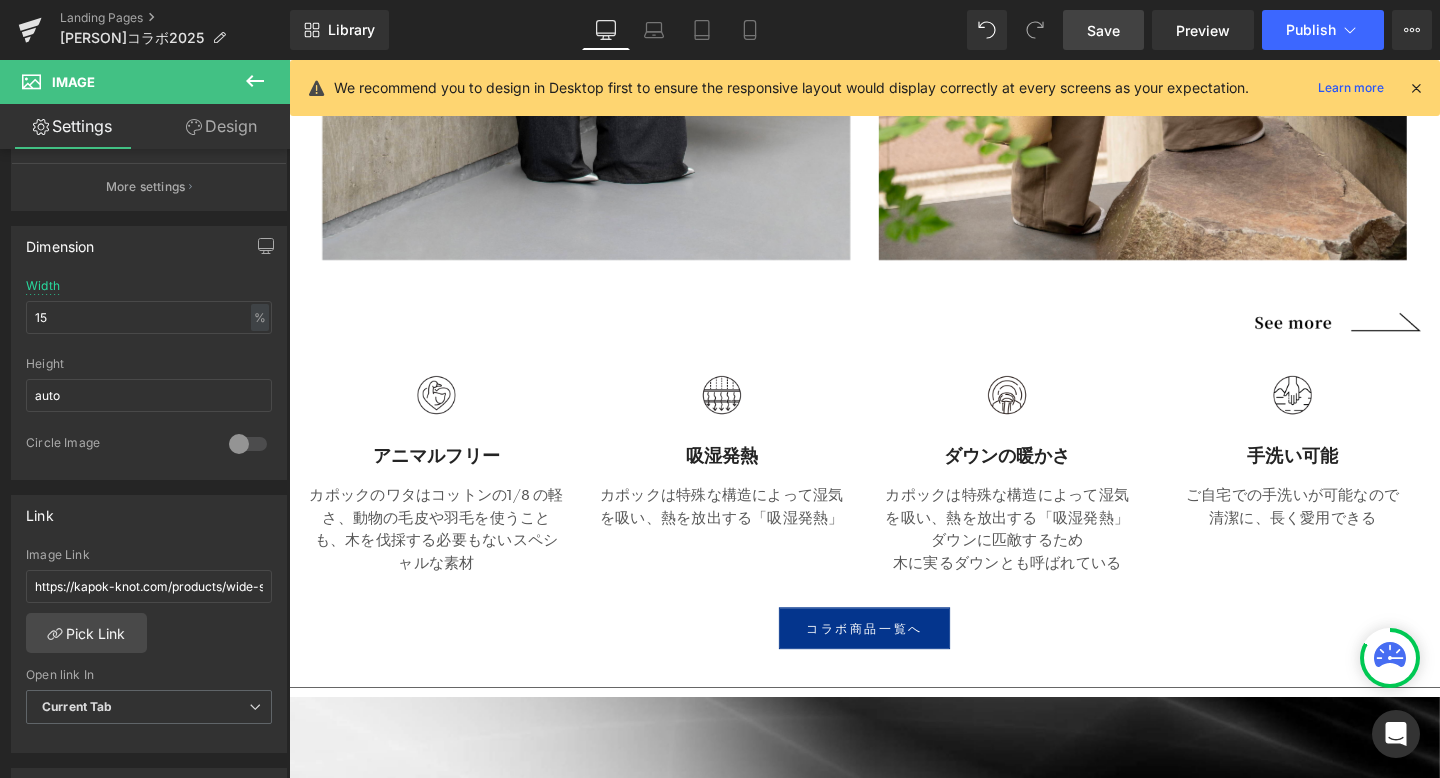 click on "Save" at bounding box center [1103, 30] 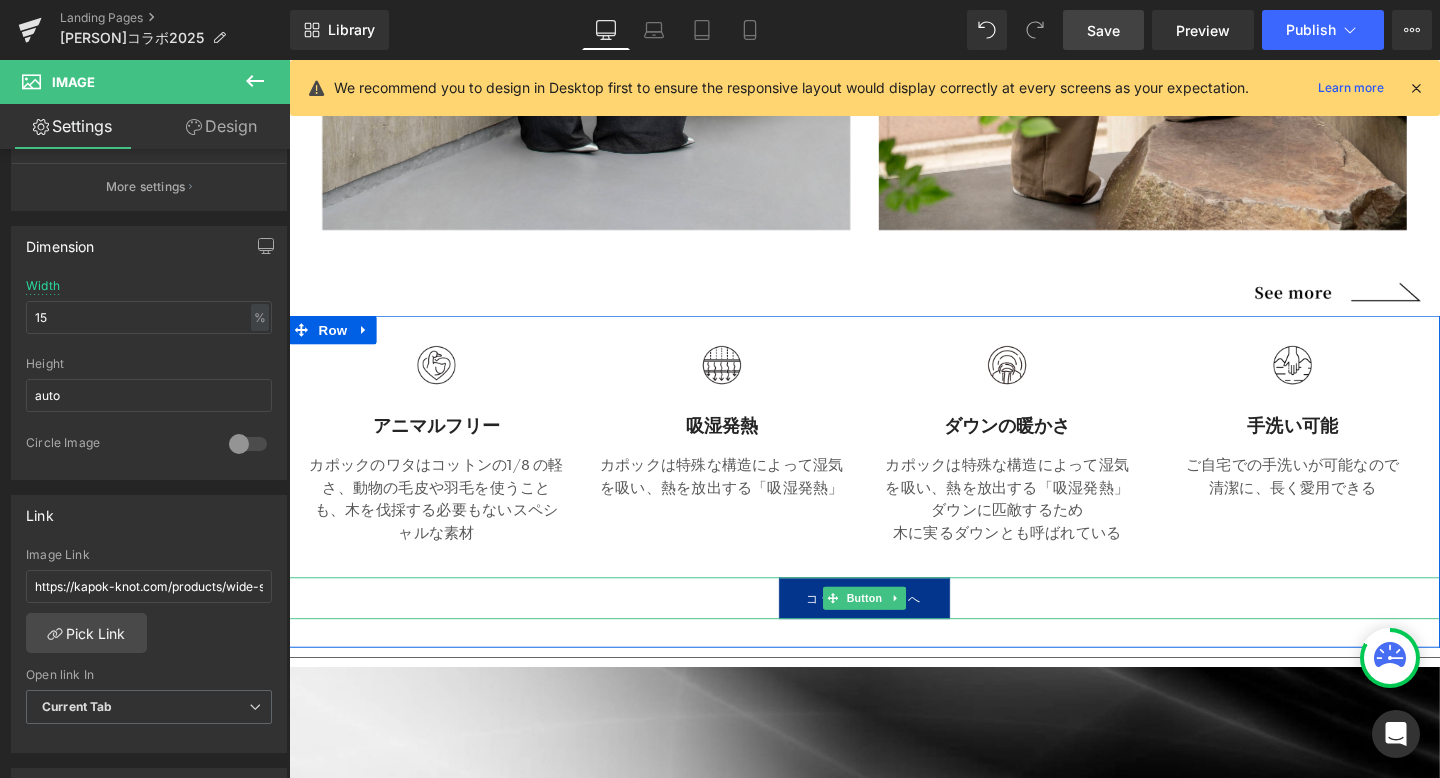 scroll, scrollTop: 6282, scrollLeft: 0, axis: vertical 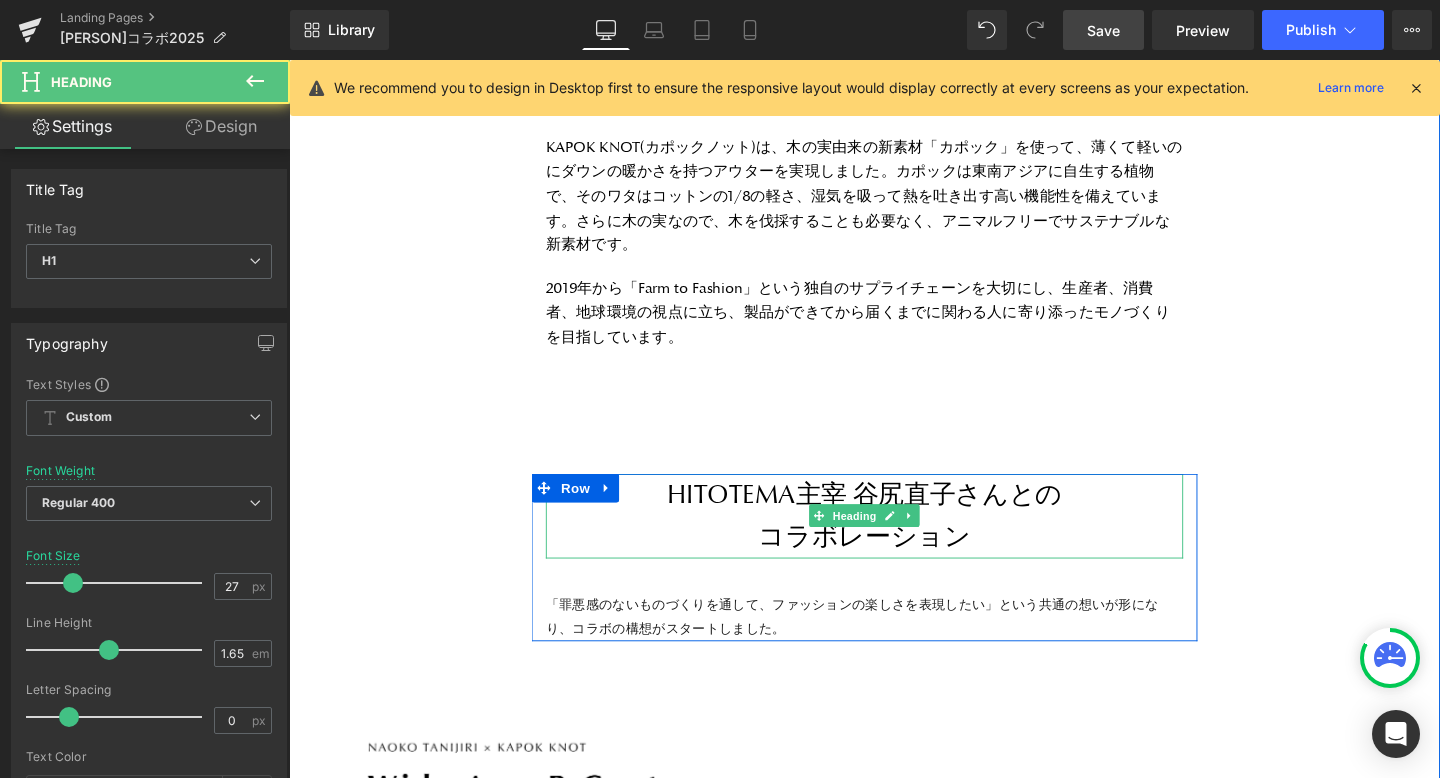 drag, startPoint x: 675, startPoint y: 514, endPoint x: 969, endPoint y: 512, distance: 294.0068 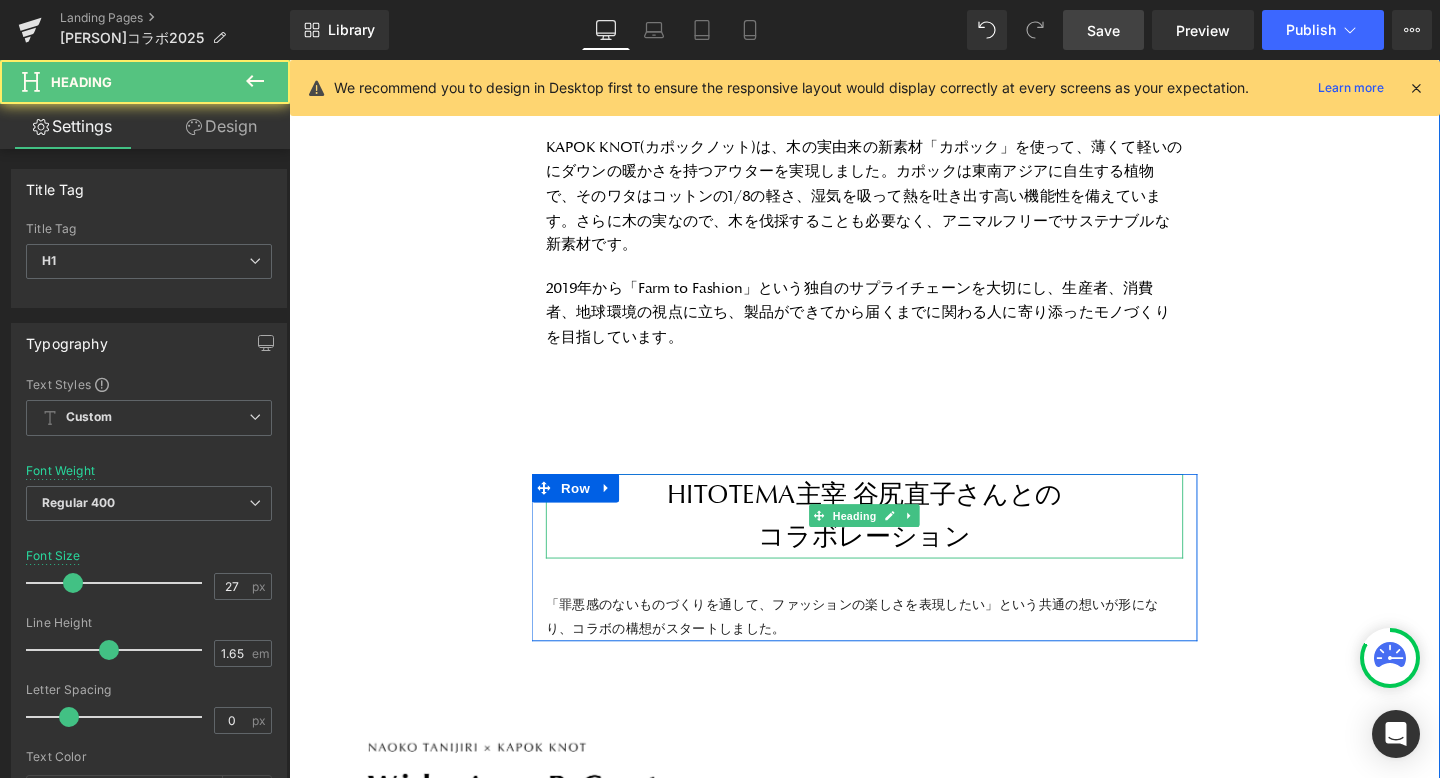 click on "HITOTEMA主宰 谷尻直子さんとの" at bounding box center (894, 517) 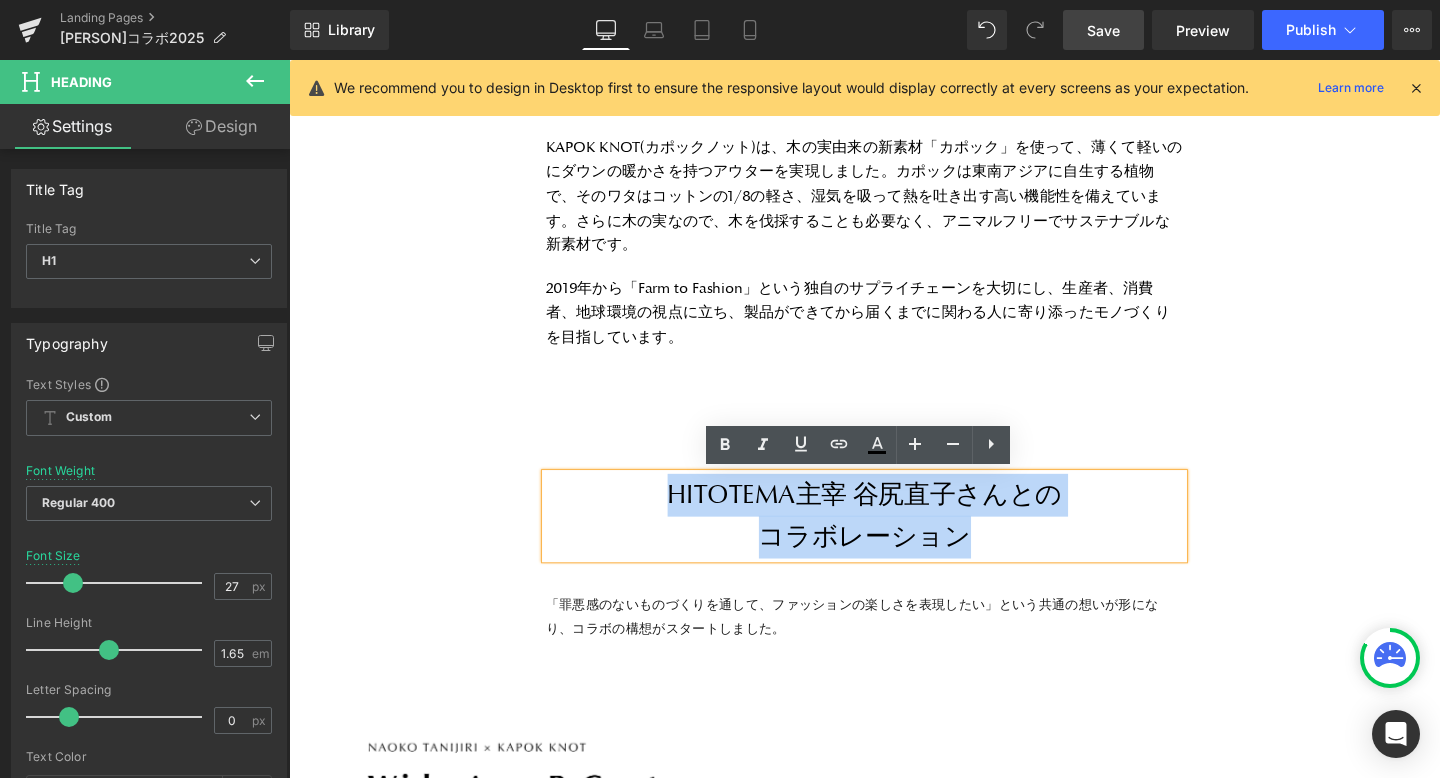 drag, startPoint x: 1015, startPoint y: 562, endPoint x: 683, endPoint y: 506, distance: 336.68976 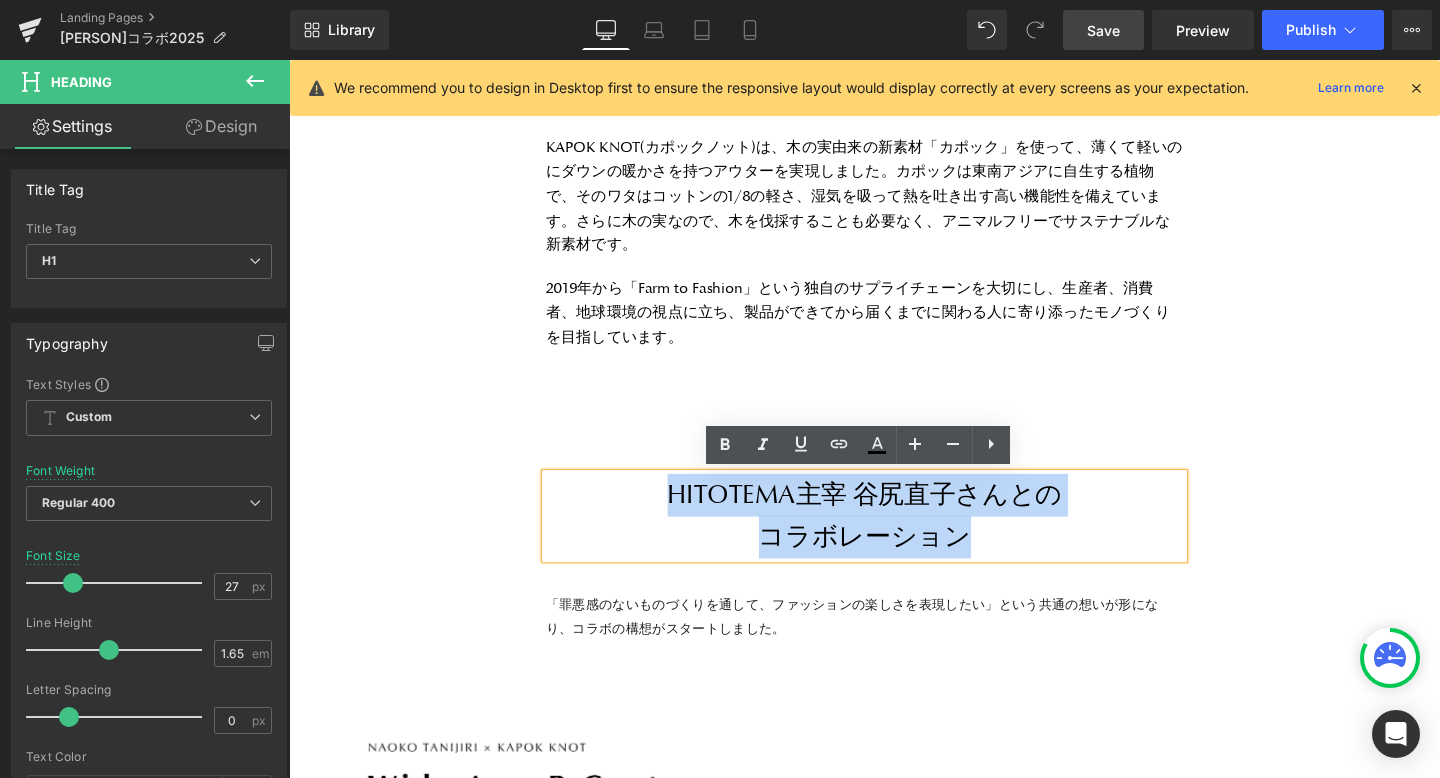 click on "HITOTEMA主宰 谷尻直子さんとの コラボレーション" at bounding box center [894, 539] 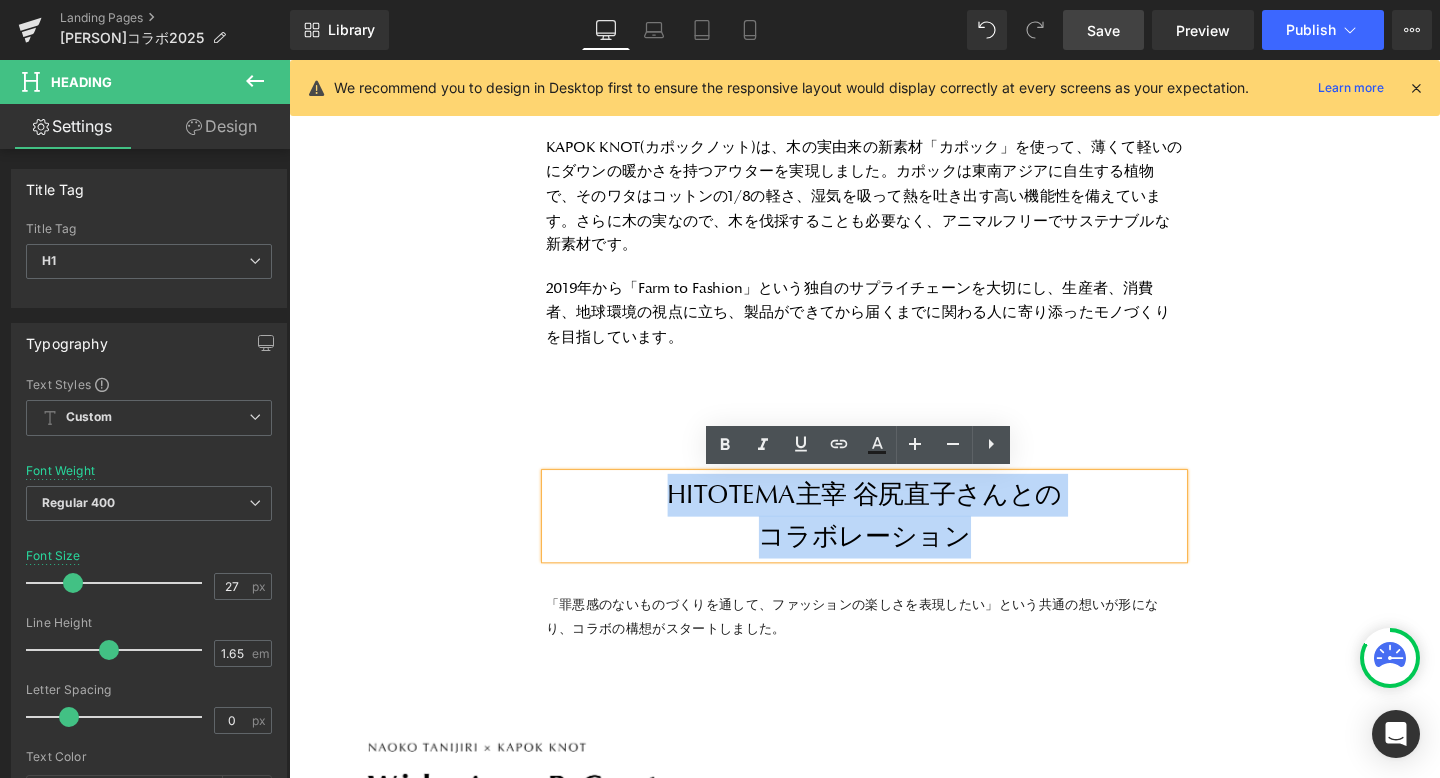 copy on "HITOTEMA主宰 谷尻直子さんとの コラボレーション" 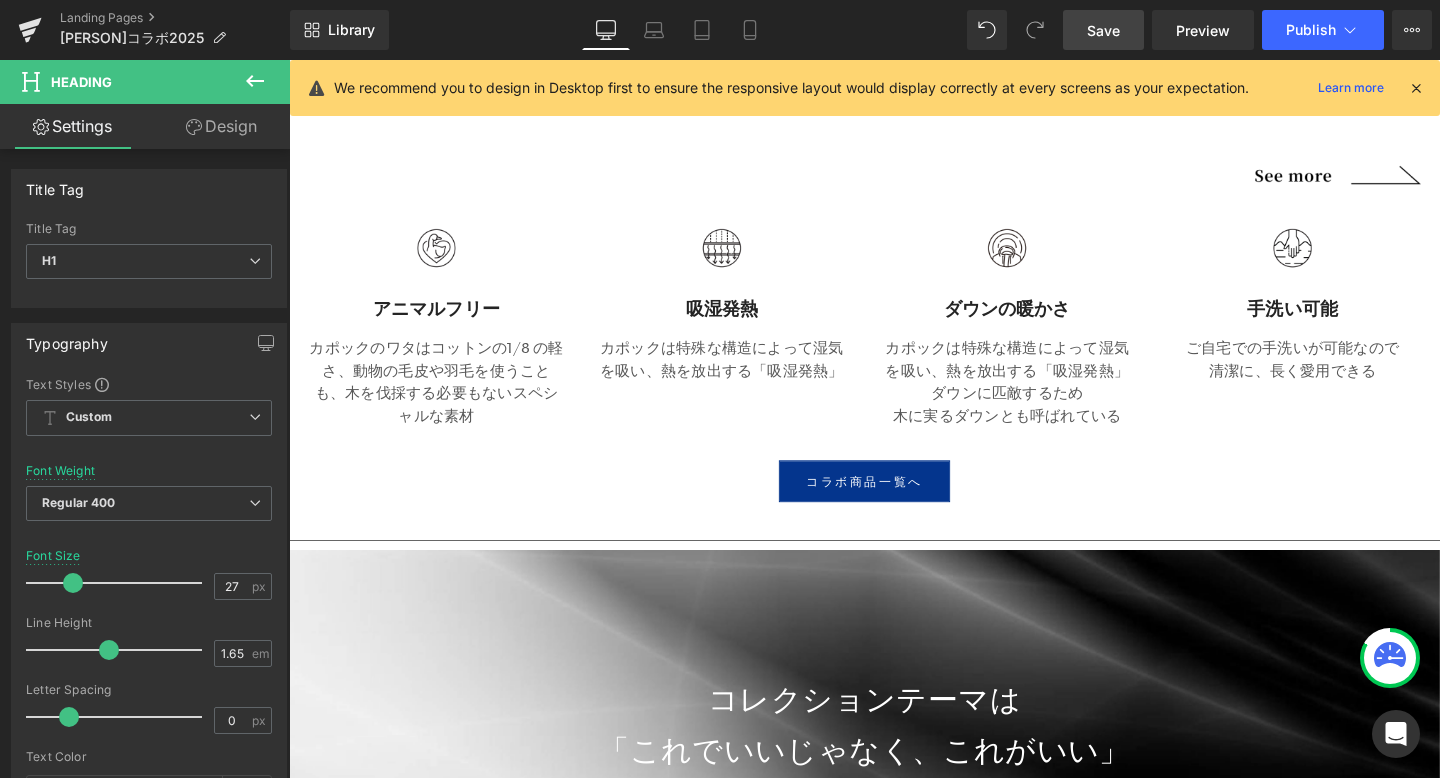 scroll, scrollTop: 6408, scrollLeft: 0, axis: vertical 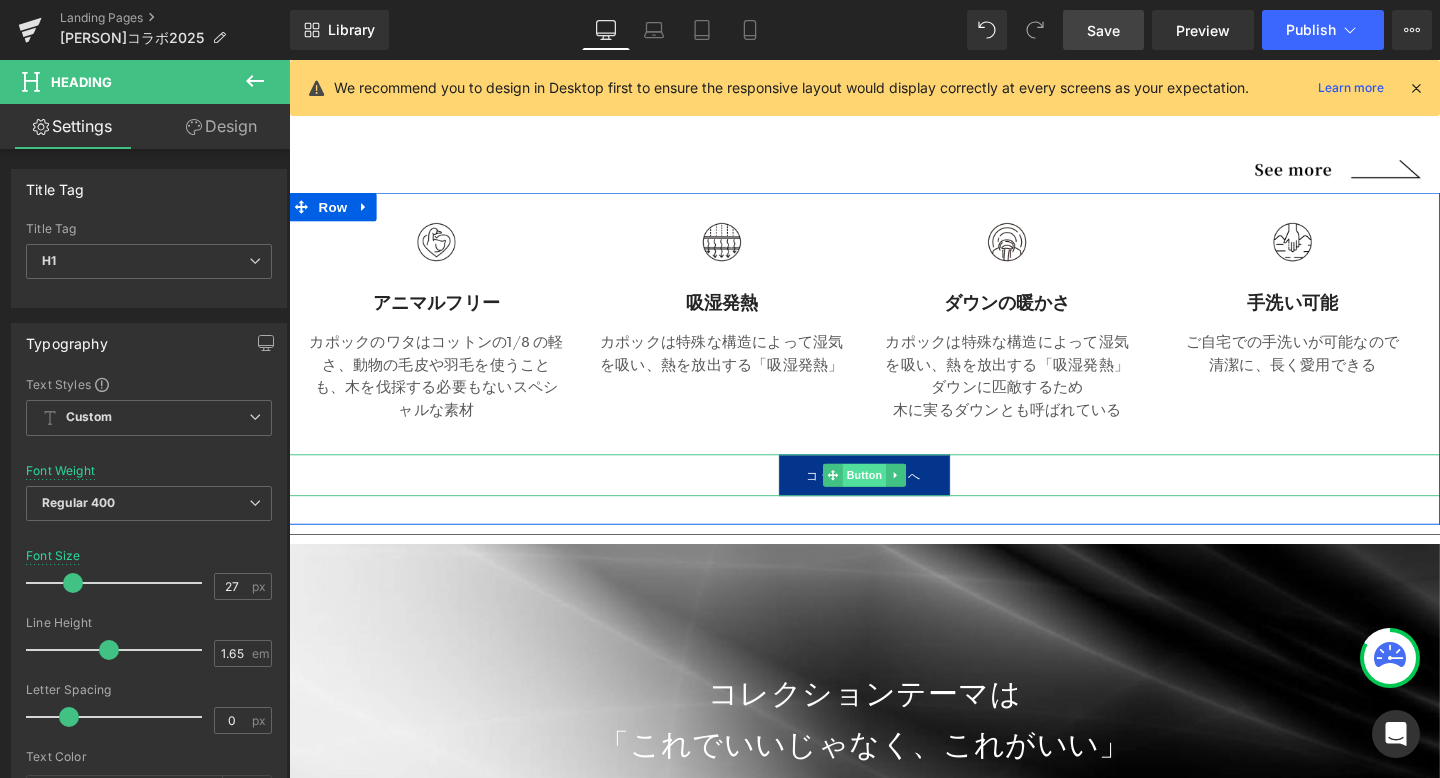 drag, startPoint x: 909, startPoint y: 511, endPoint x: 898, endPoint y: 507, distance: 11.7046995 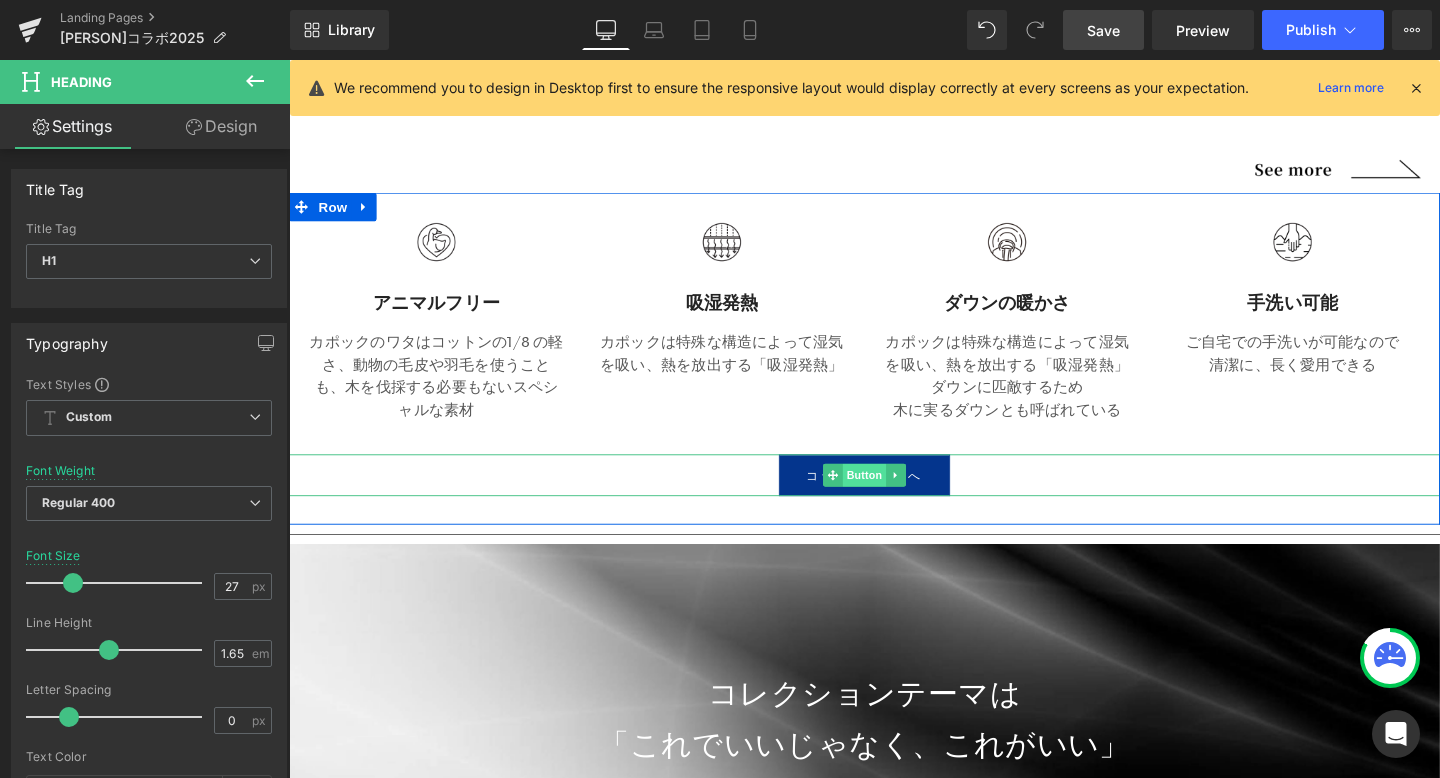 click on "コラボ商品一覧へ" at bounding box center [894, 497] 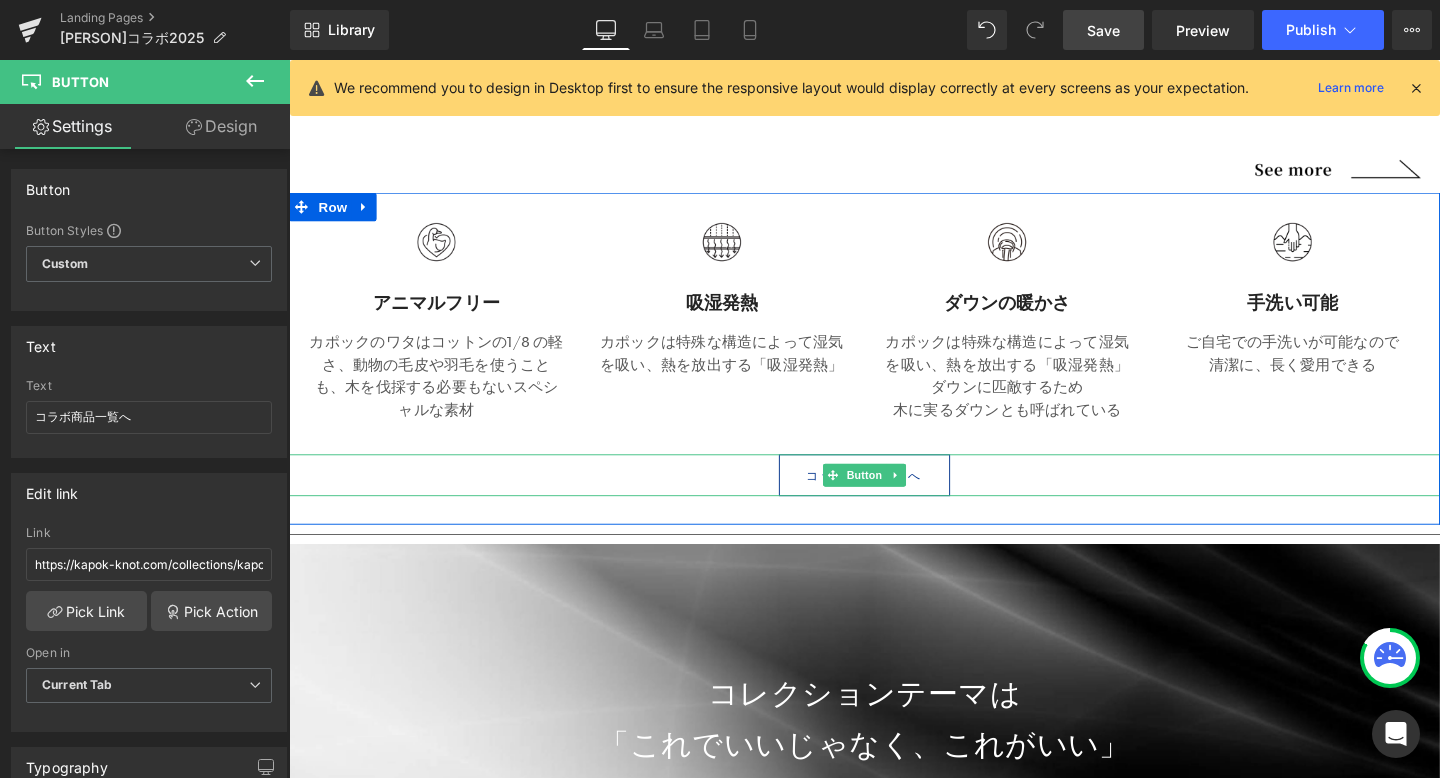 click on "コラボ商品一覧へ" at bounding box center [894, 497] 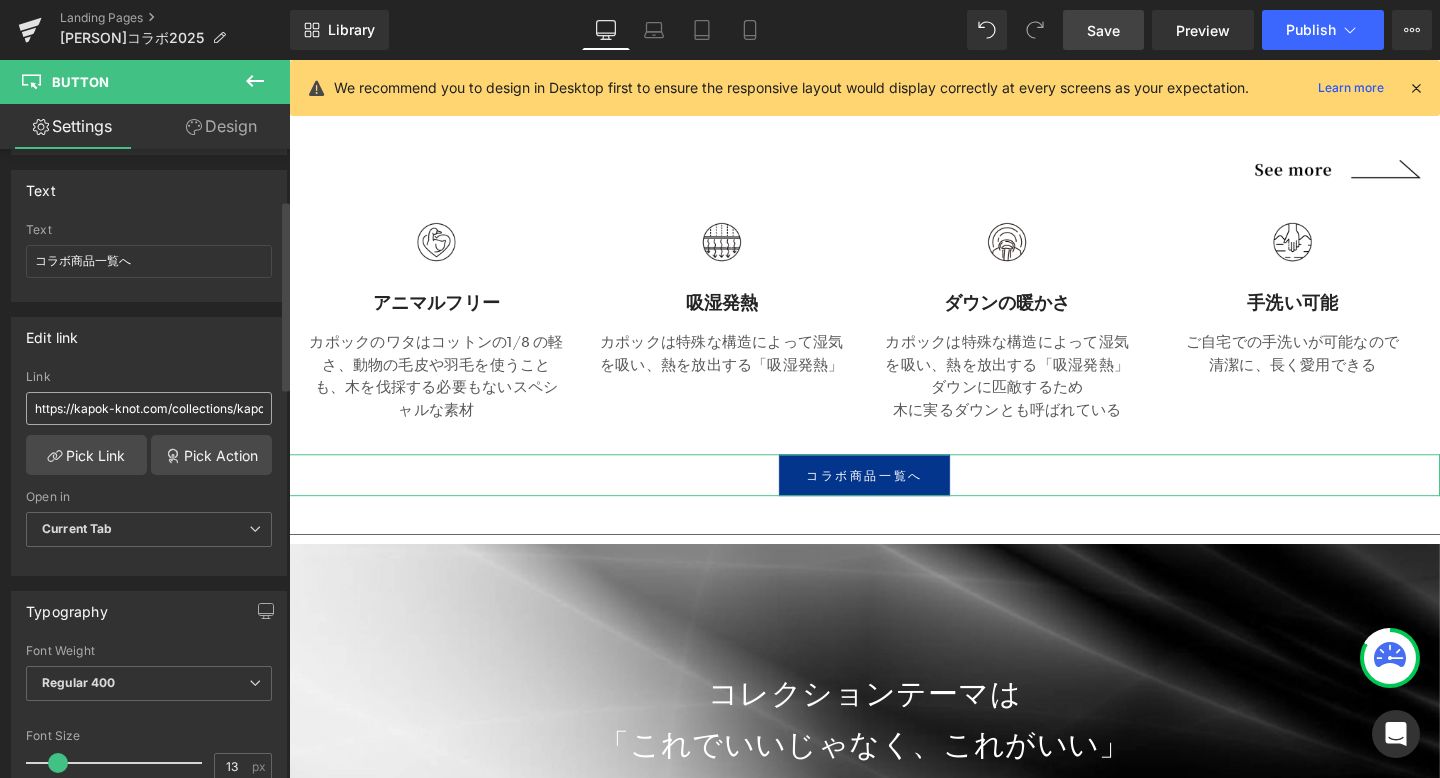 scroll, scrollTop: 153, scrollLeft: 0, axis: vertical 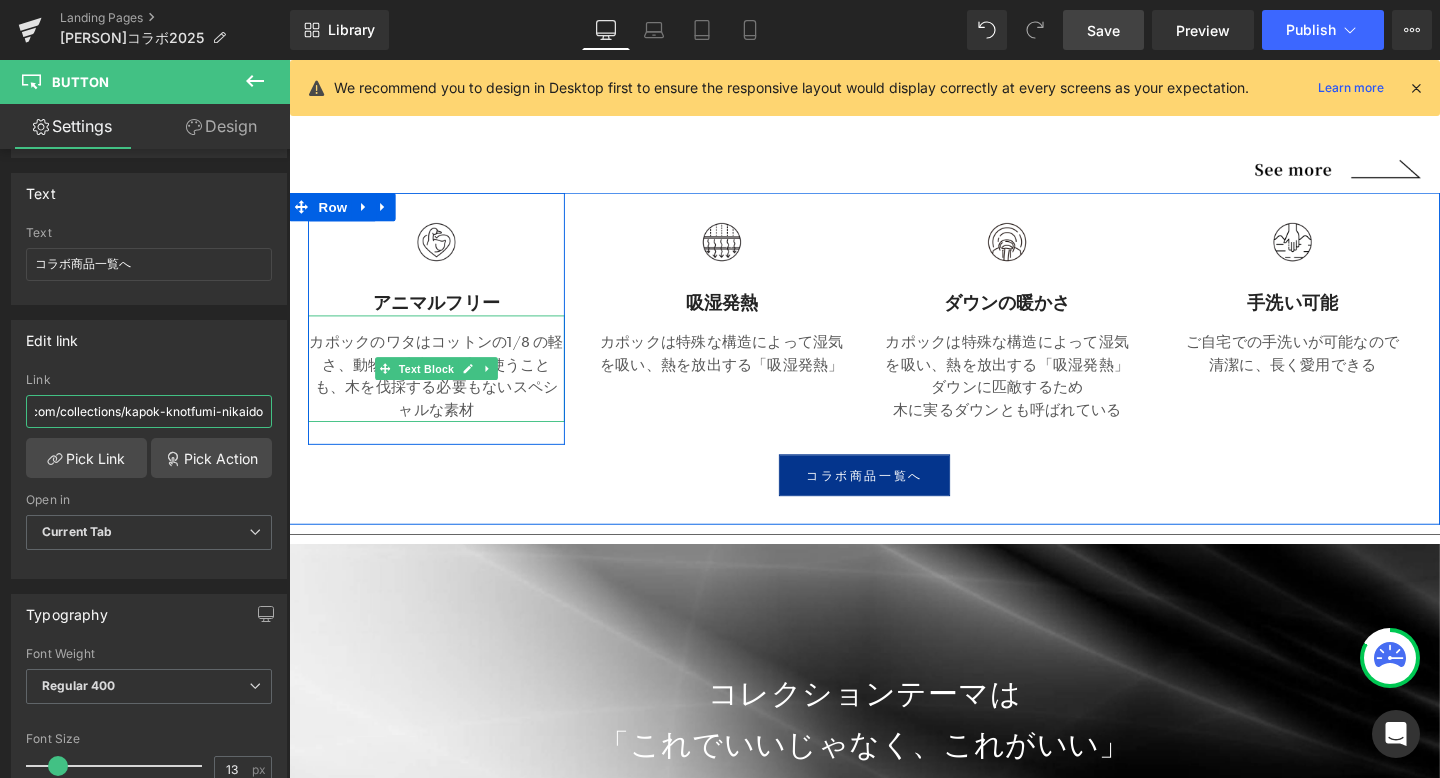 drag, startPoint x: 325, startPoint y: 469, endPoint x: 314, endPoint y: 432, distance: 38.600517 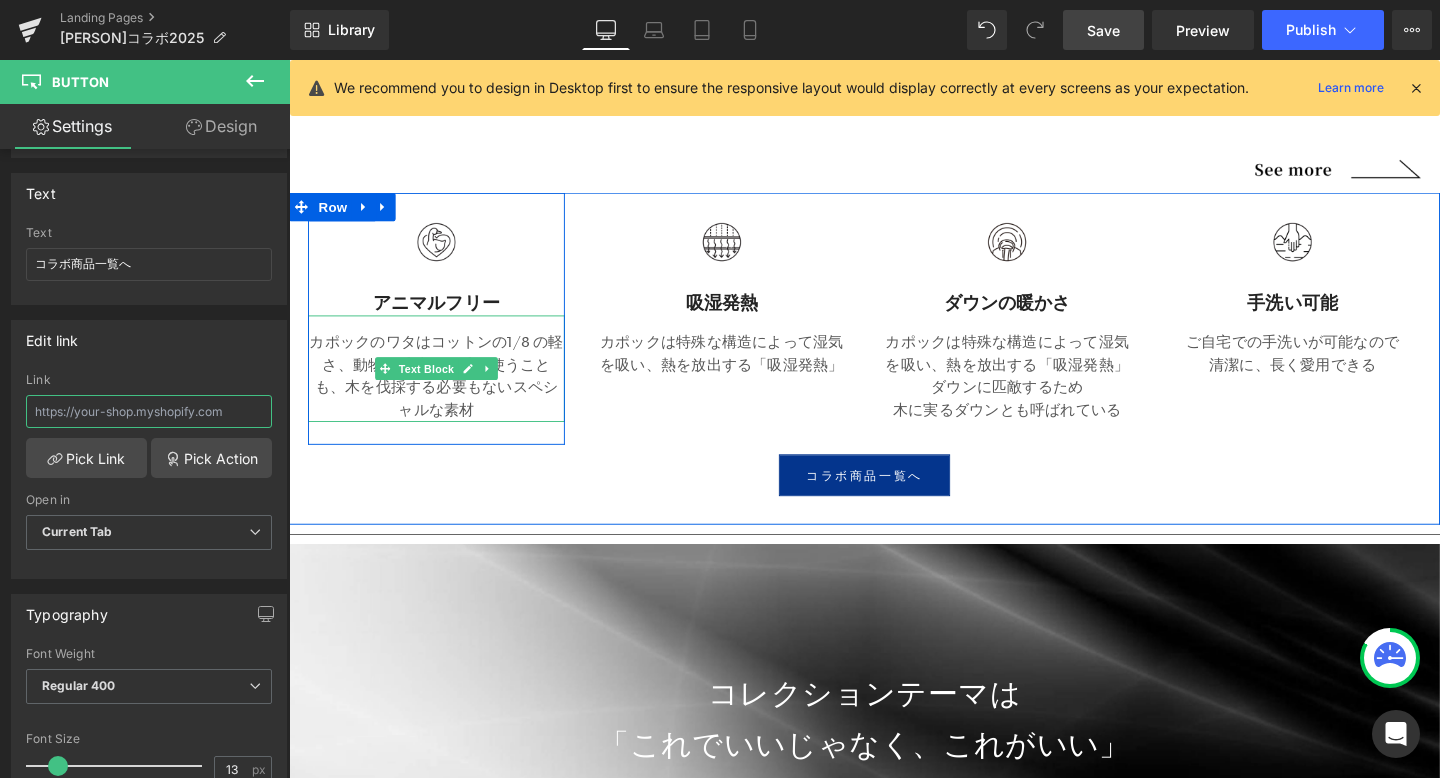 scroll, scrollTop: 0, scrollLeft: 0, axis: both 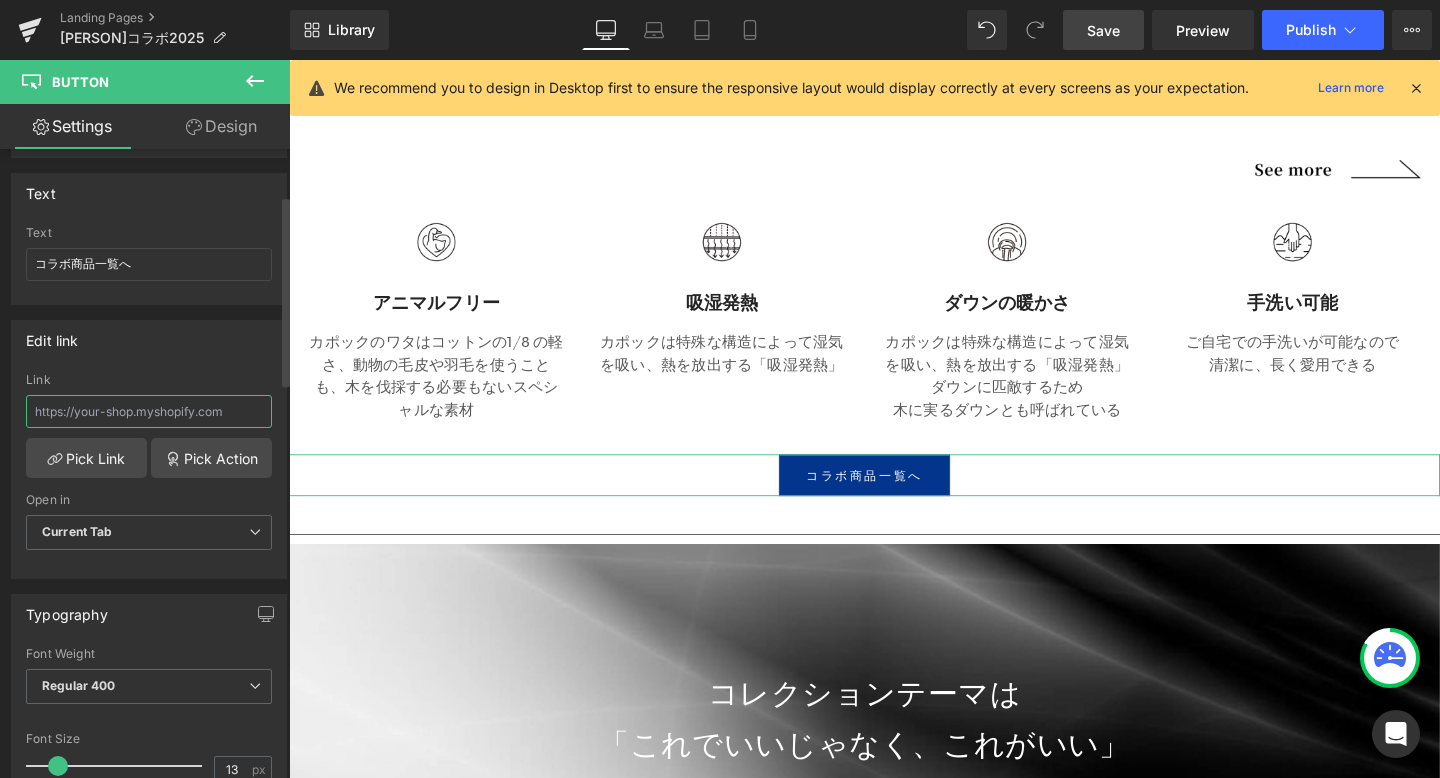 click at bounding box center [149, 411] 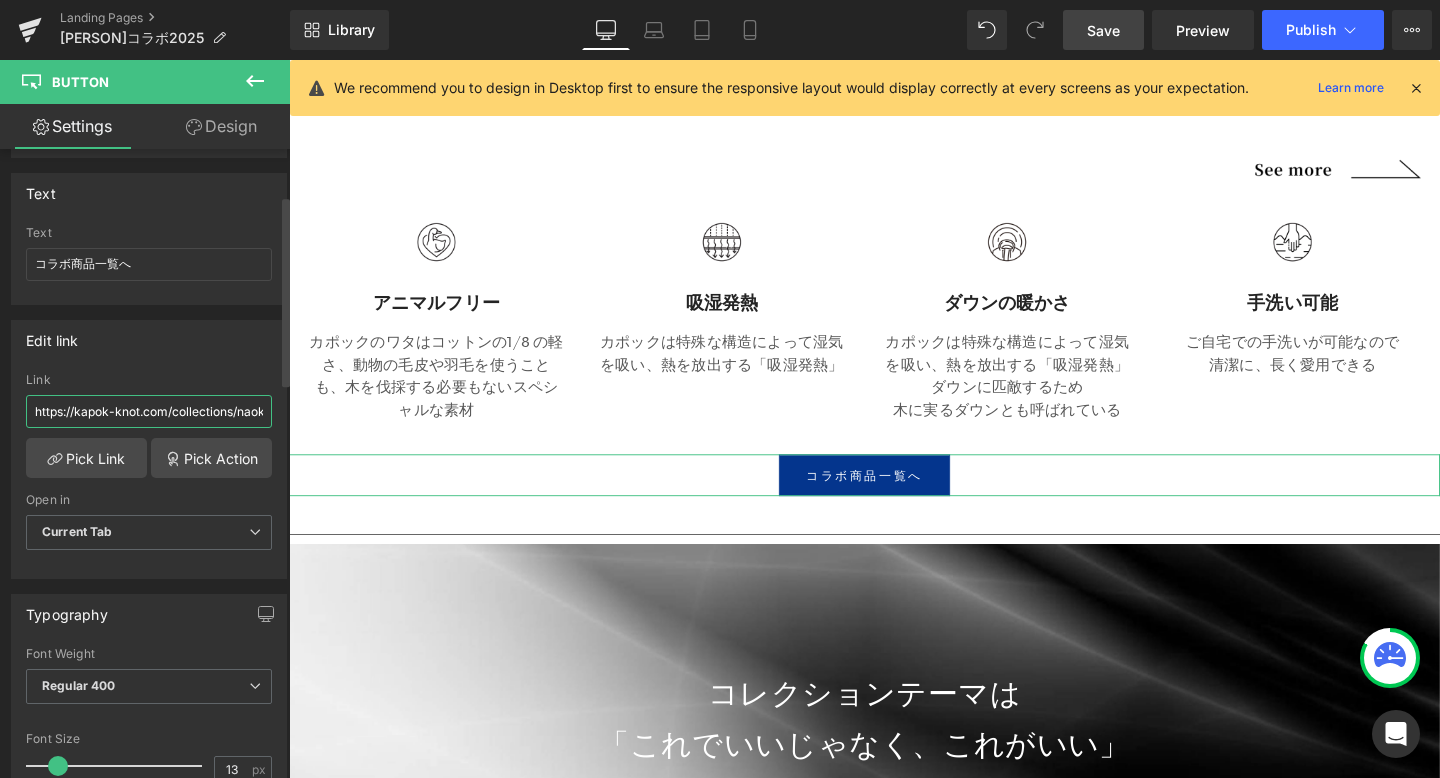 scroll, scrollTop: 0, scrollLeft: 139, axis: horizontal 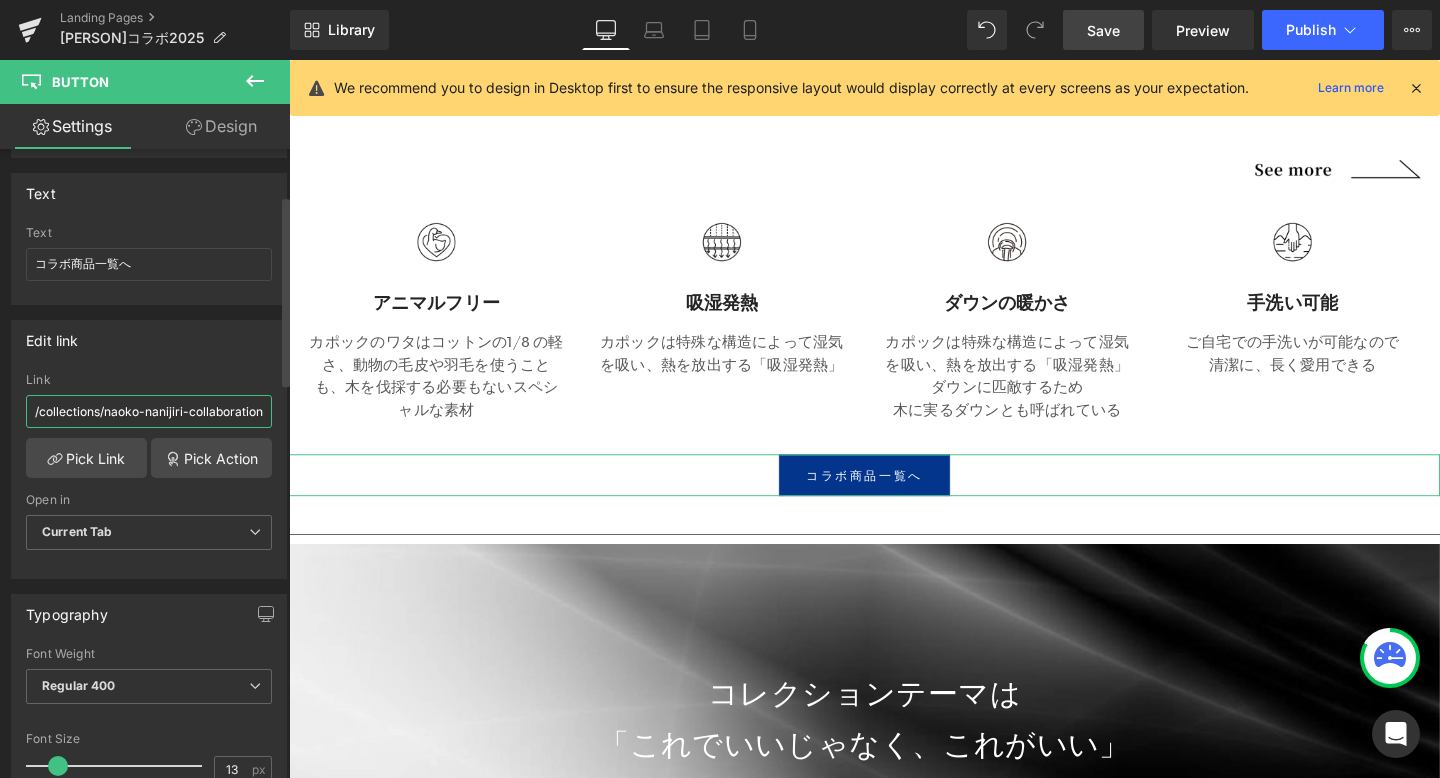 type on "https://kapok-knot.com/collections/naoko-nanijiri-collaboration" 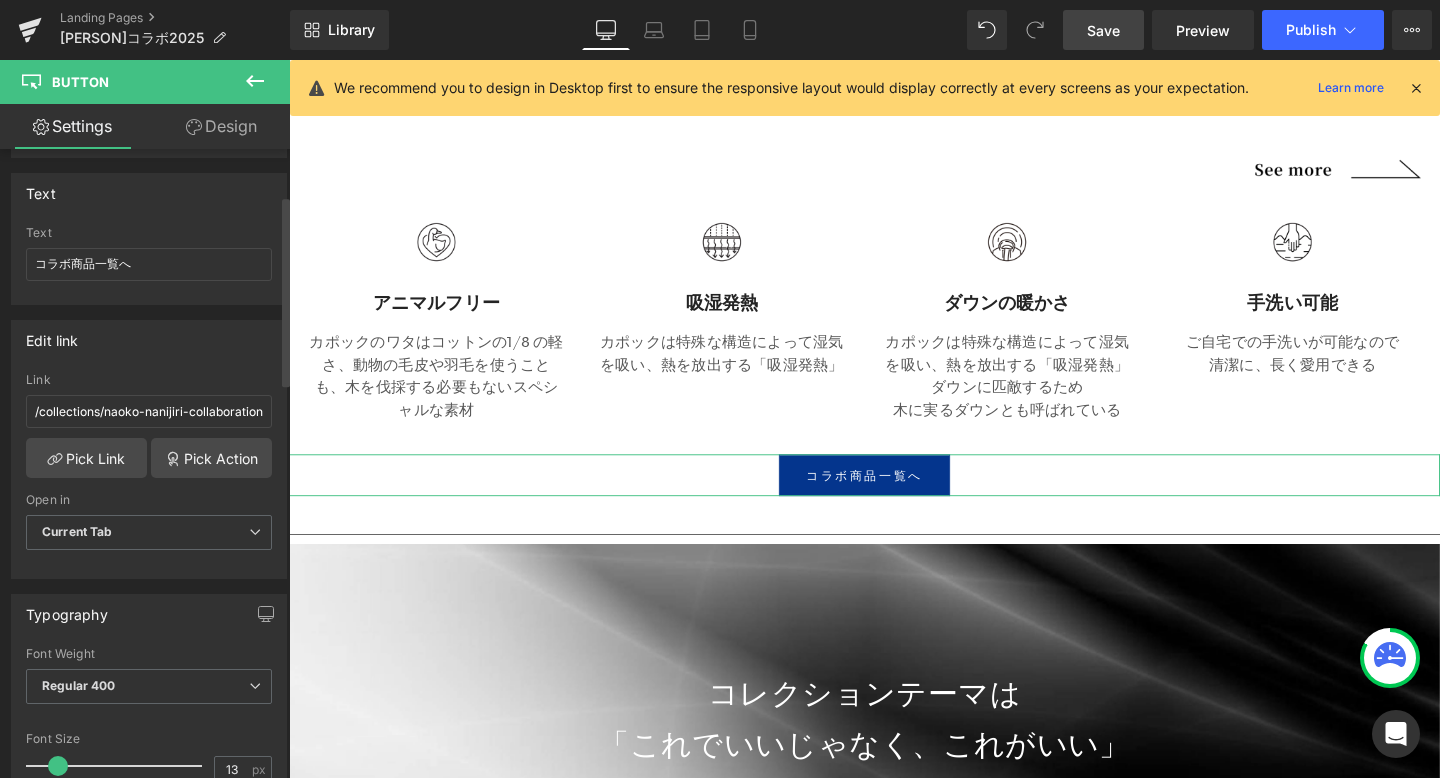 click on "Edit link" at bounding box center (149, 340) 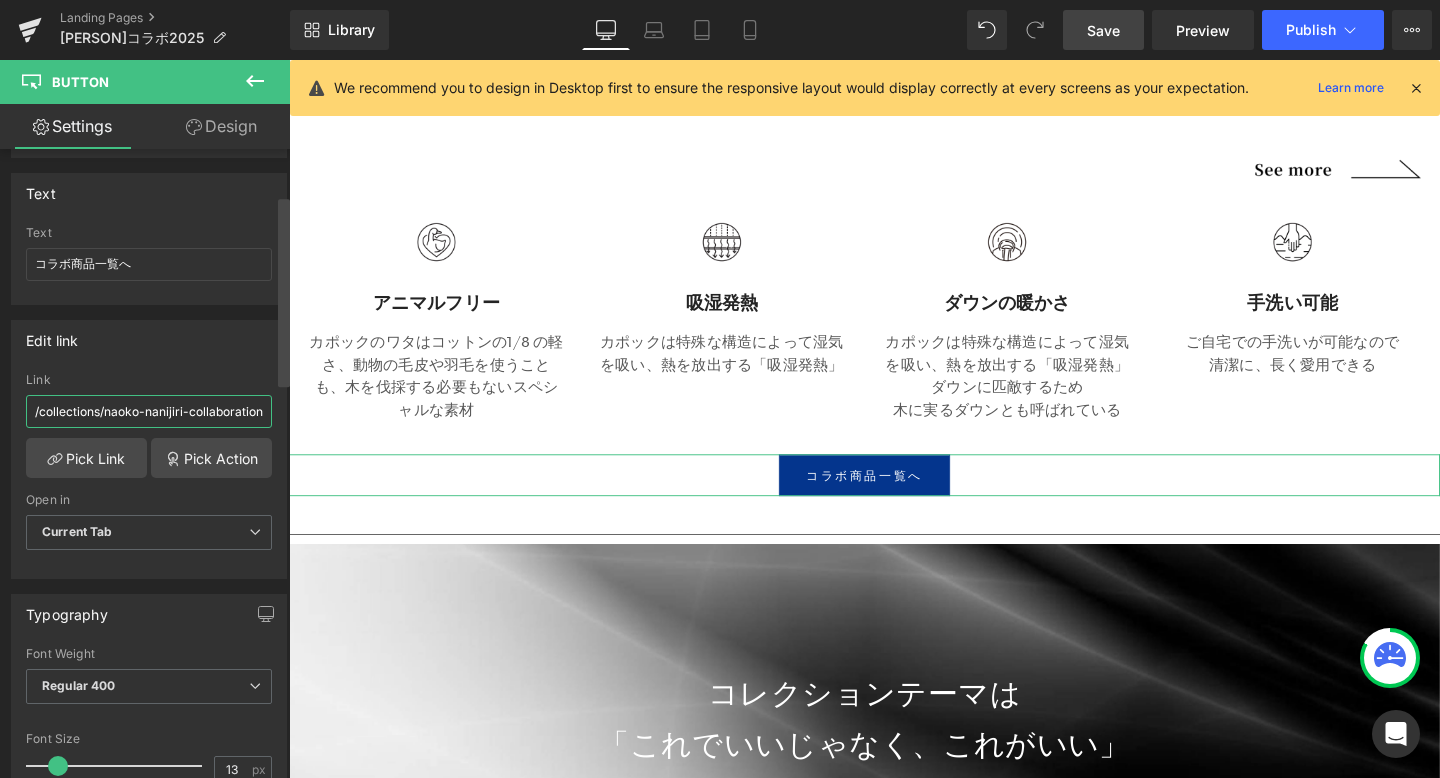 scroll, scrollTop: 0, scrollLeft: 139, axis: horizontal 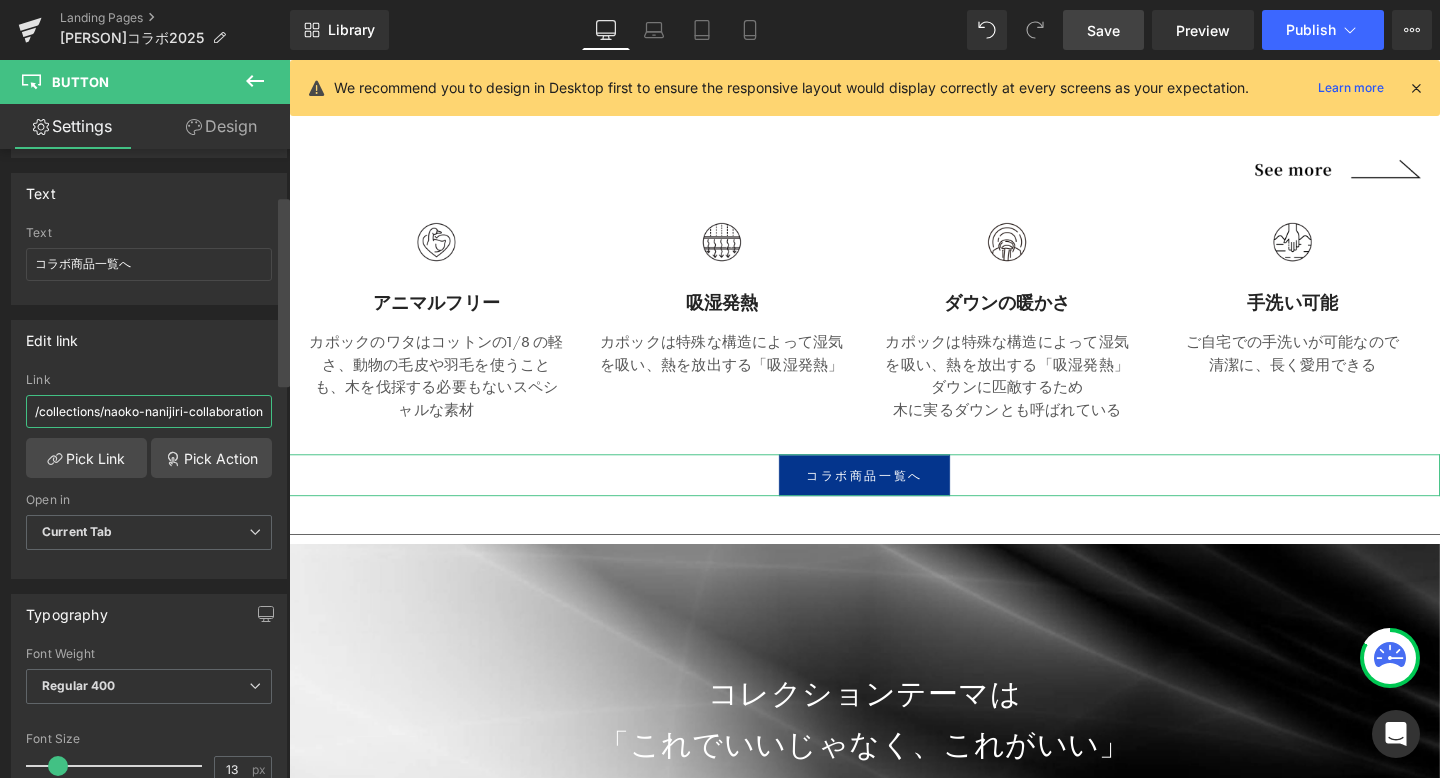 drag, startPoint x: 233, startPoint y: 407, endPoint x: 282, endPoint y: 407, distance: 49 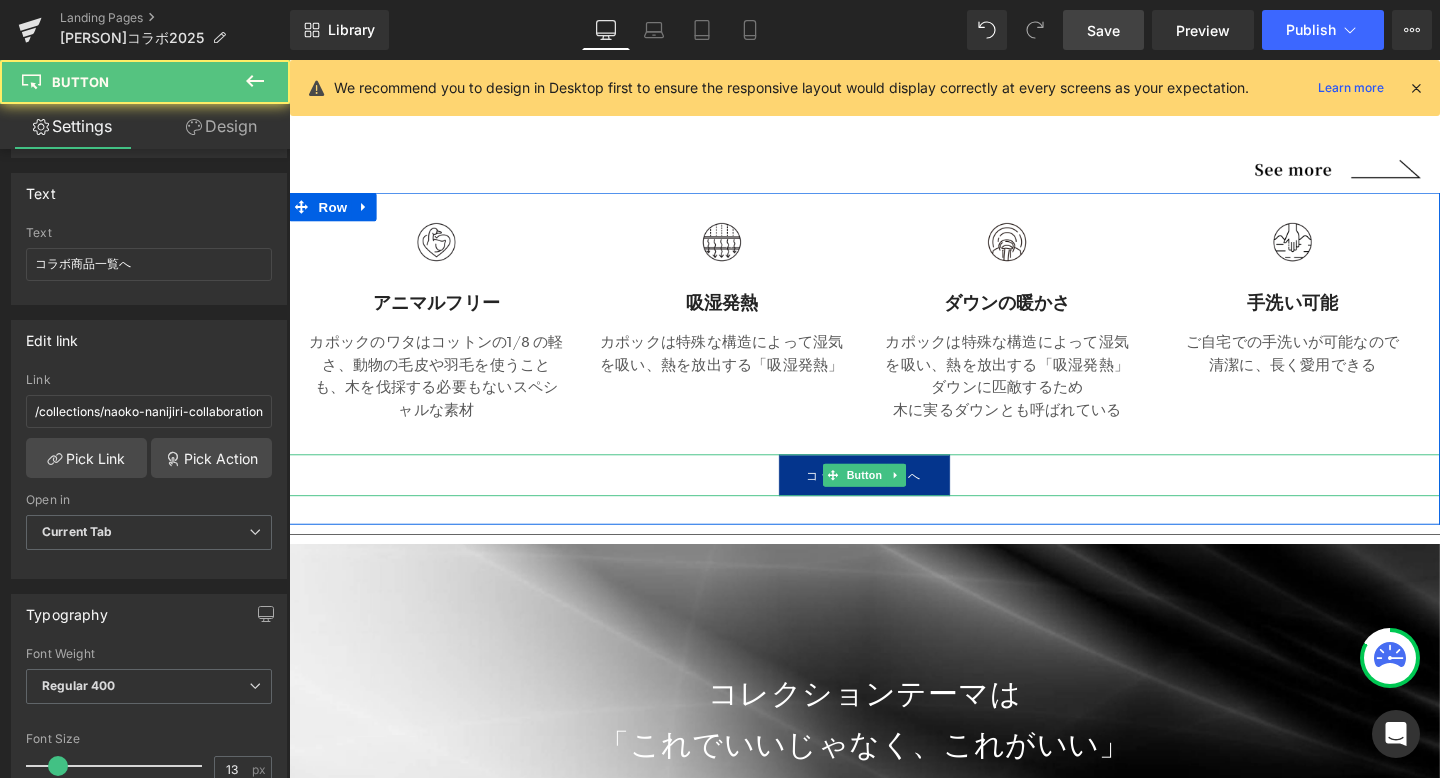 click on "コラボ商品一覧へ" at bounding box center (894, 497) 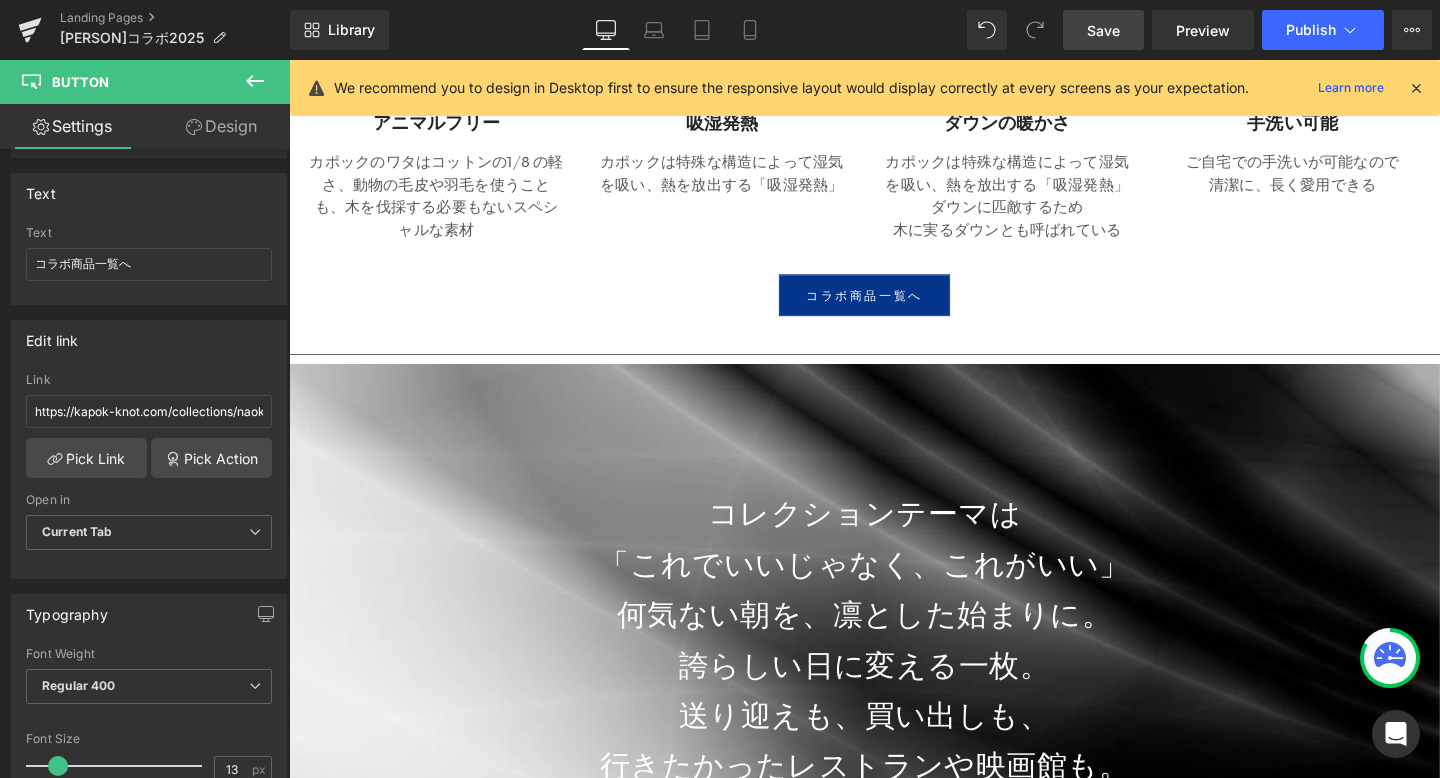 scroll, scrollTop: 6509, scrollLeft: 0, axis: vertical 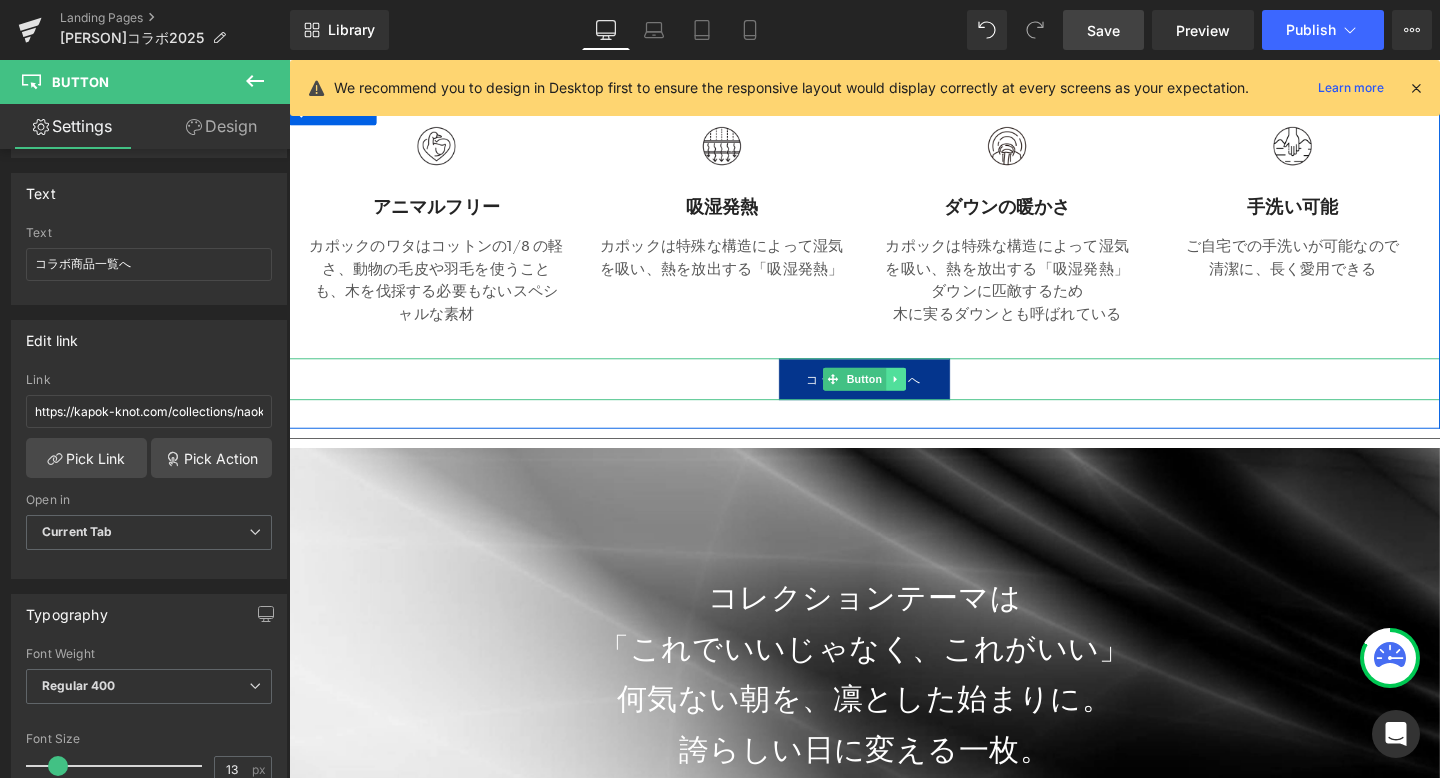 click 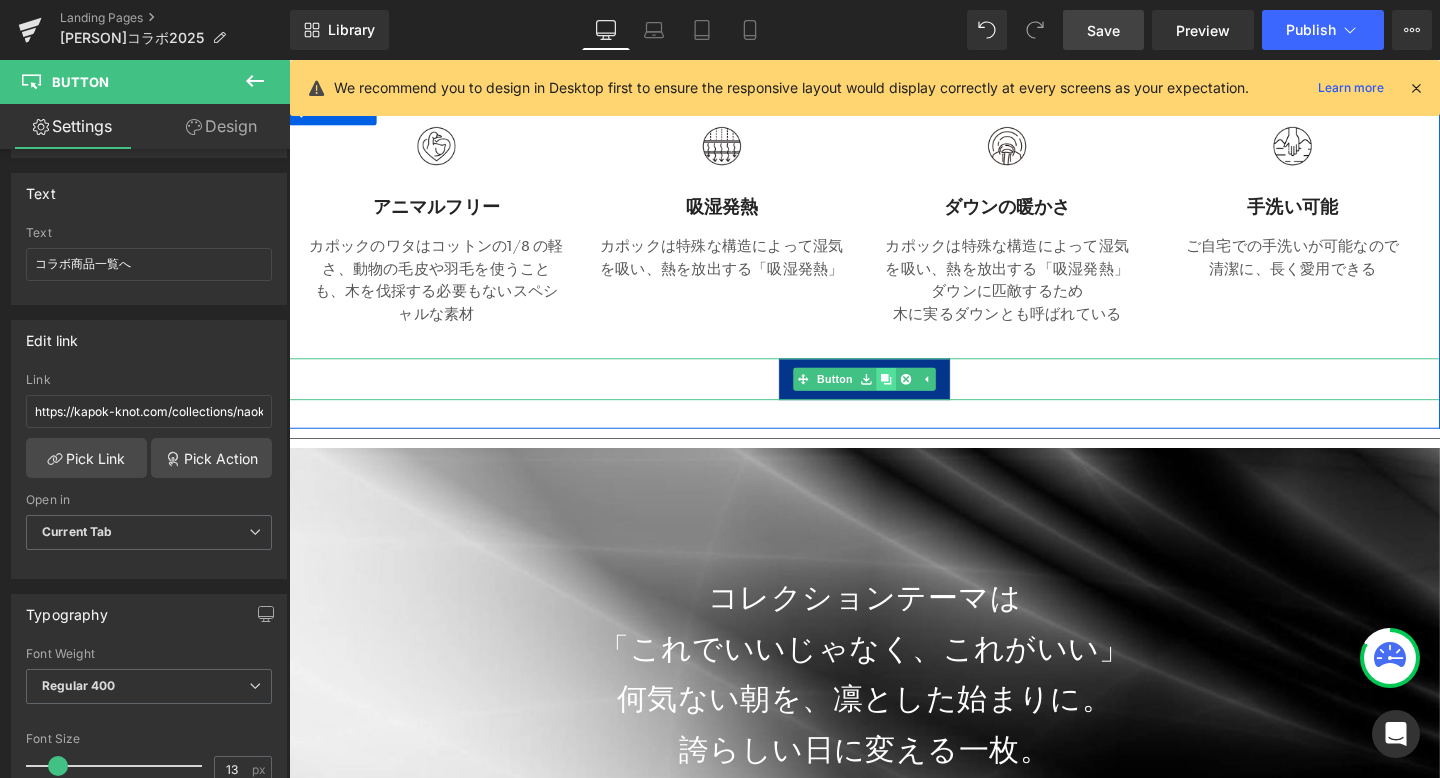 click 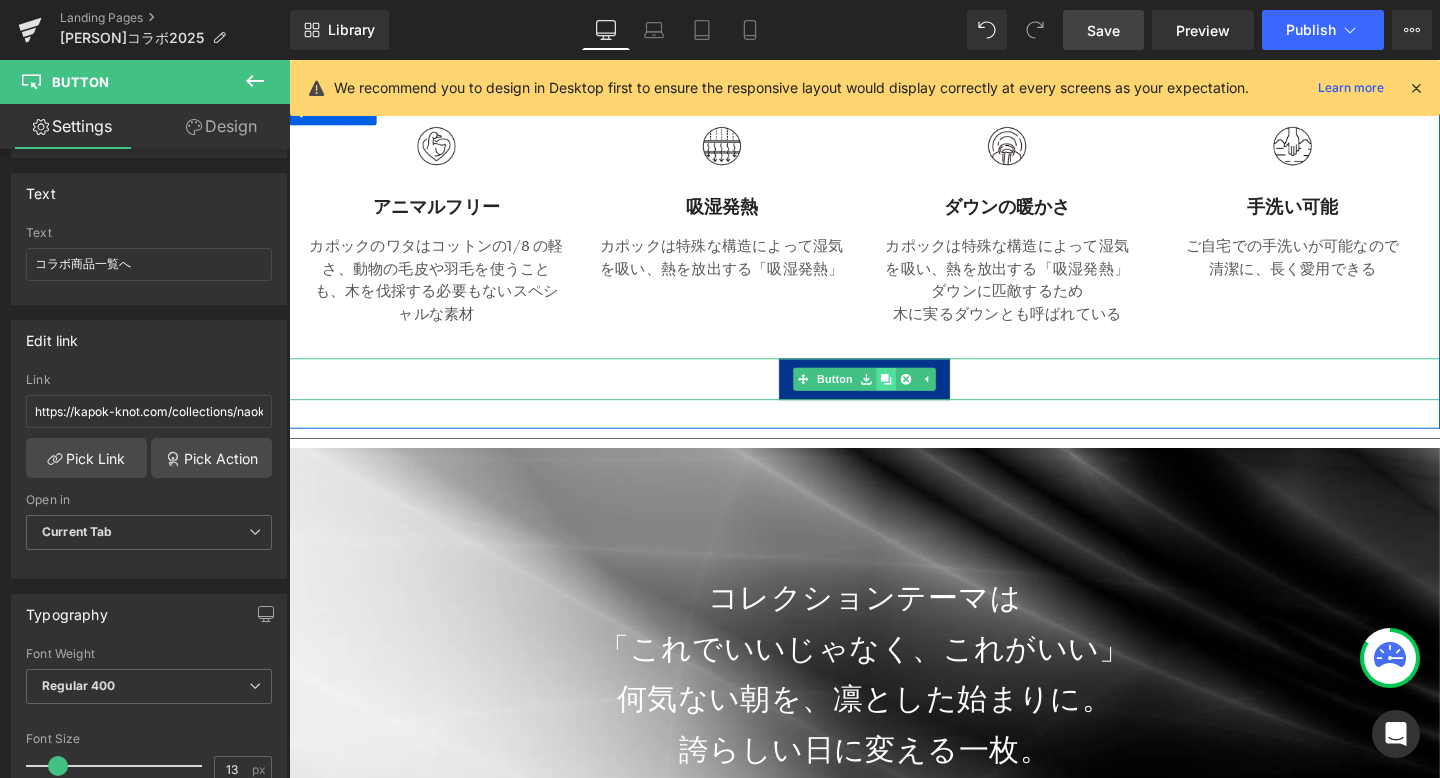 scroll, scrollTop: 10, scrollLeft: 10, axis: both 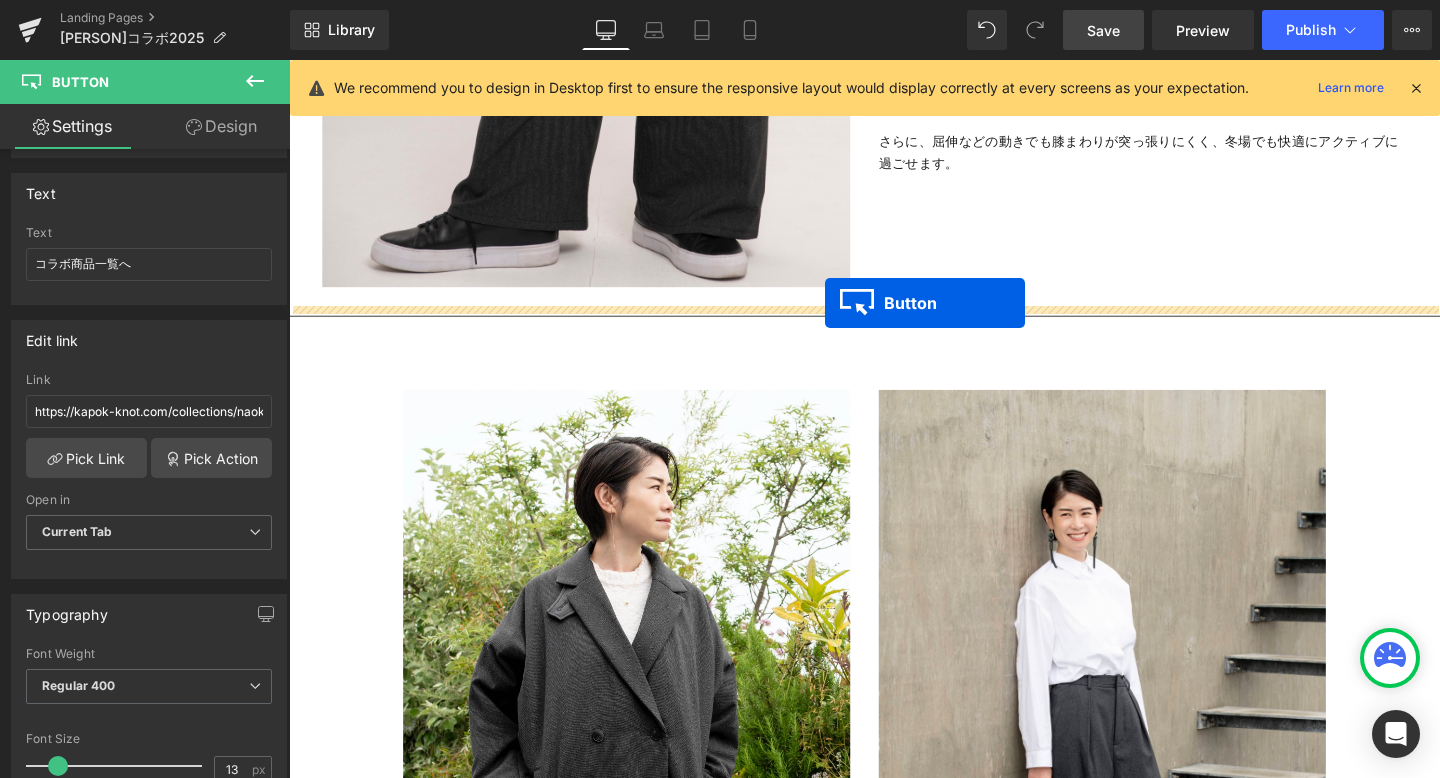 drag, startPoint x: 856, startPoint y: 441, endPoint x: 852, endPoint y: 315, distance: 126.06348 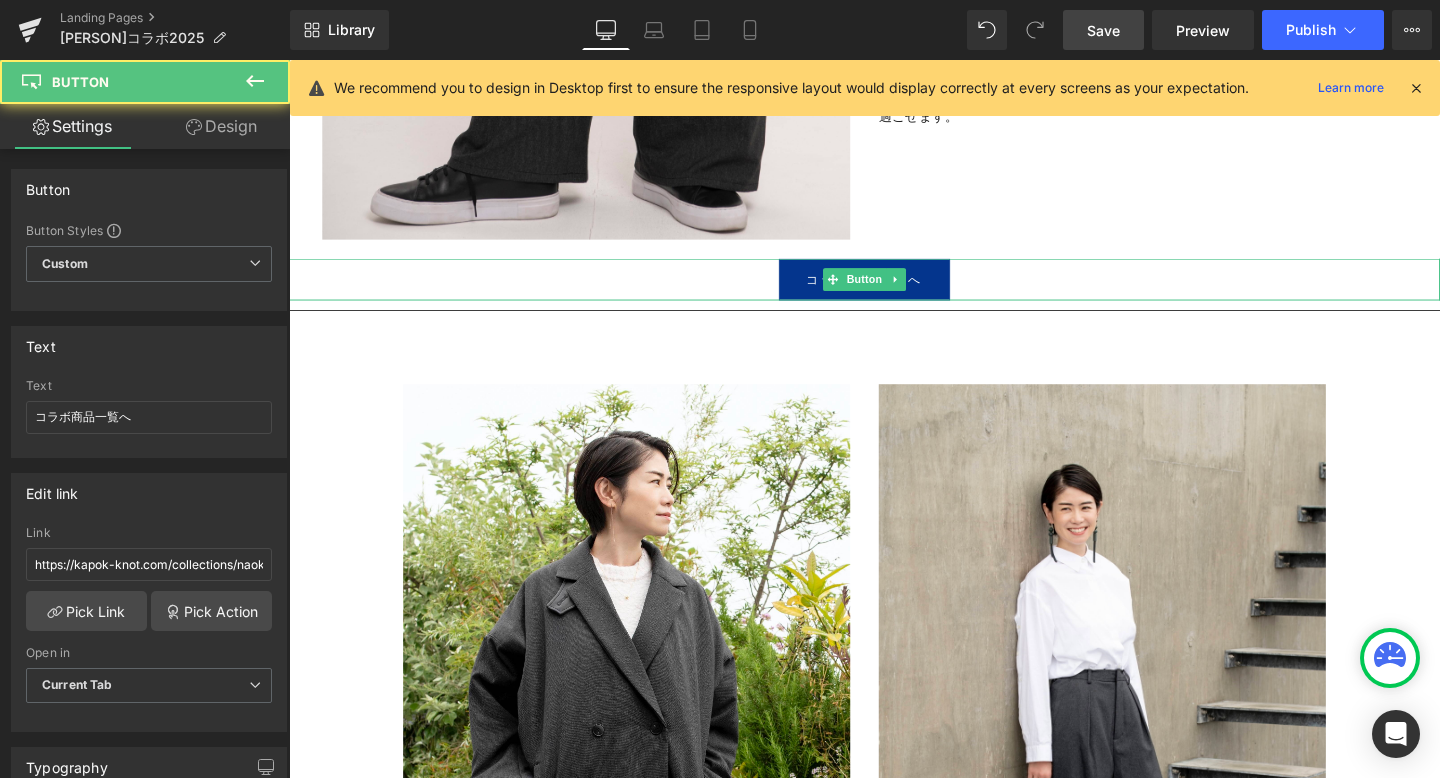 scroll, scrollTop: 9059, scrollLeft: 0, axis: vertical 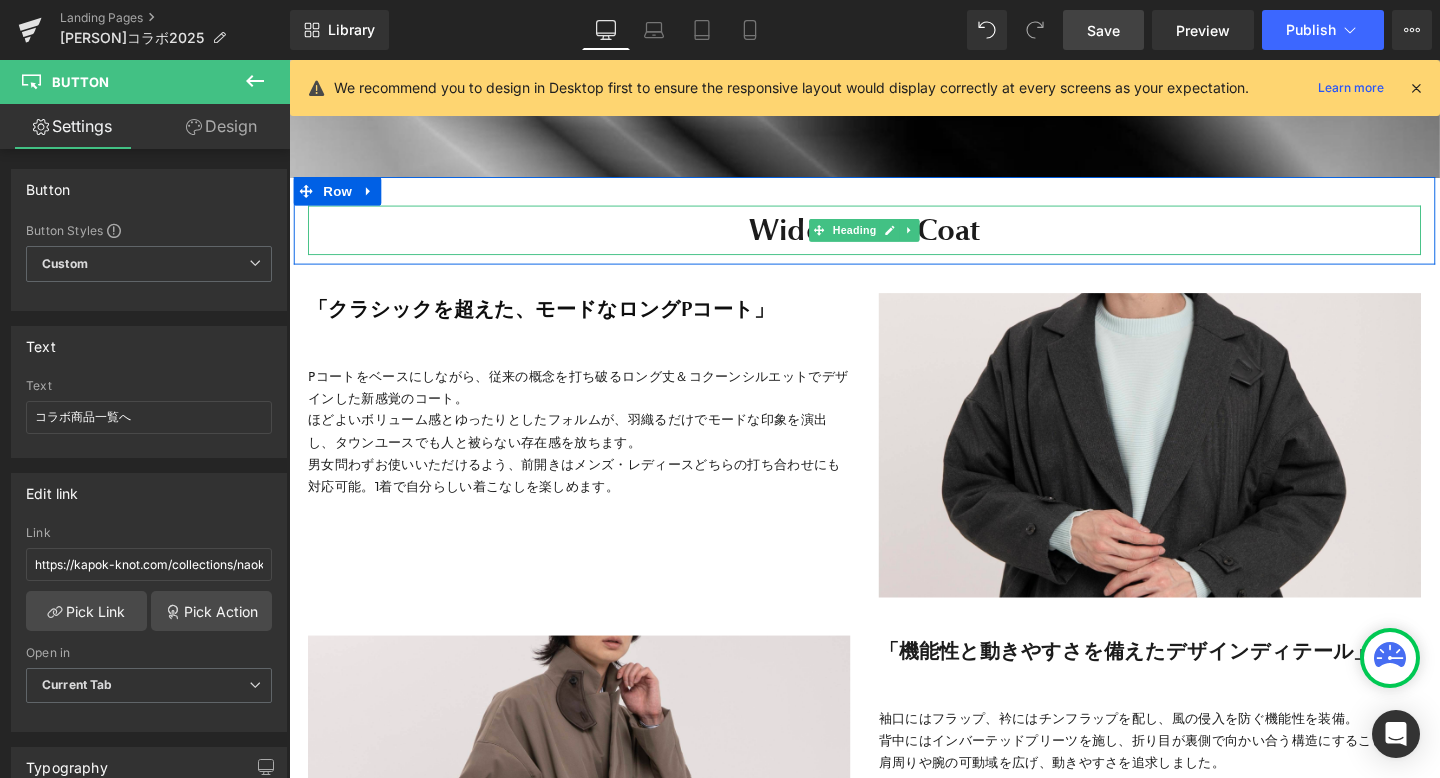 click on "Wide Arm P Coat" at bounding box center [894, 238] 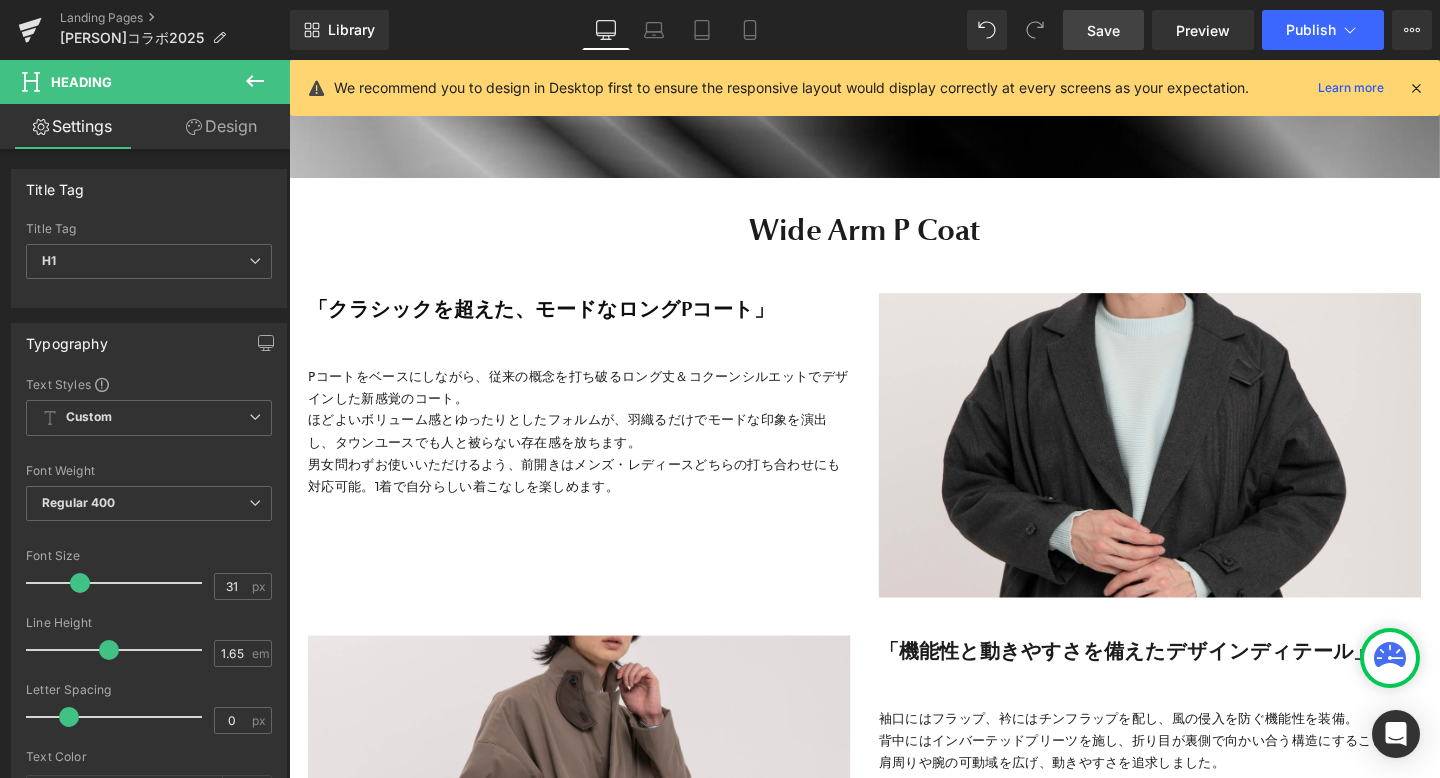 click 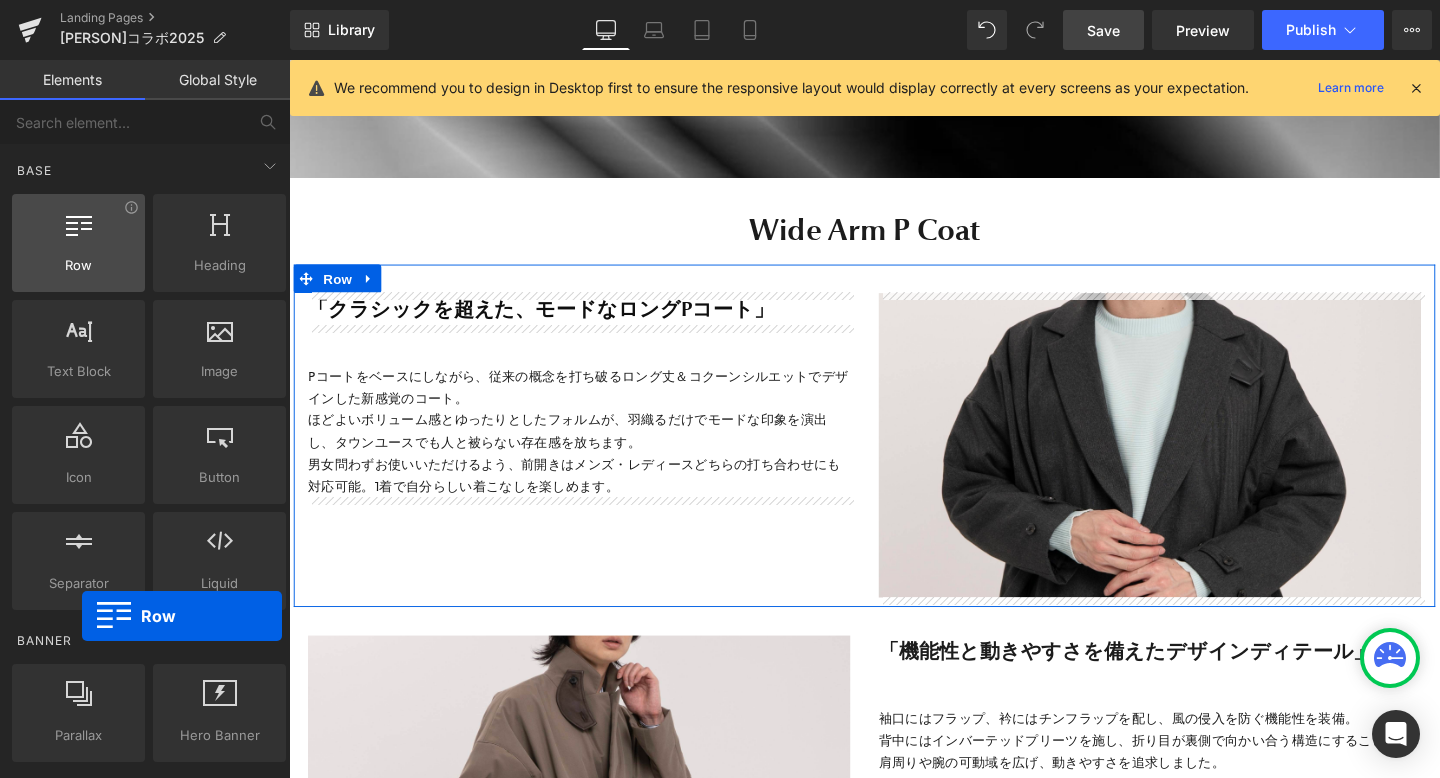 drag, startPoint x: 68, startPoint y: 252, endPoint x: 82, endPoint y: 246, distance: 15.231546 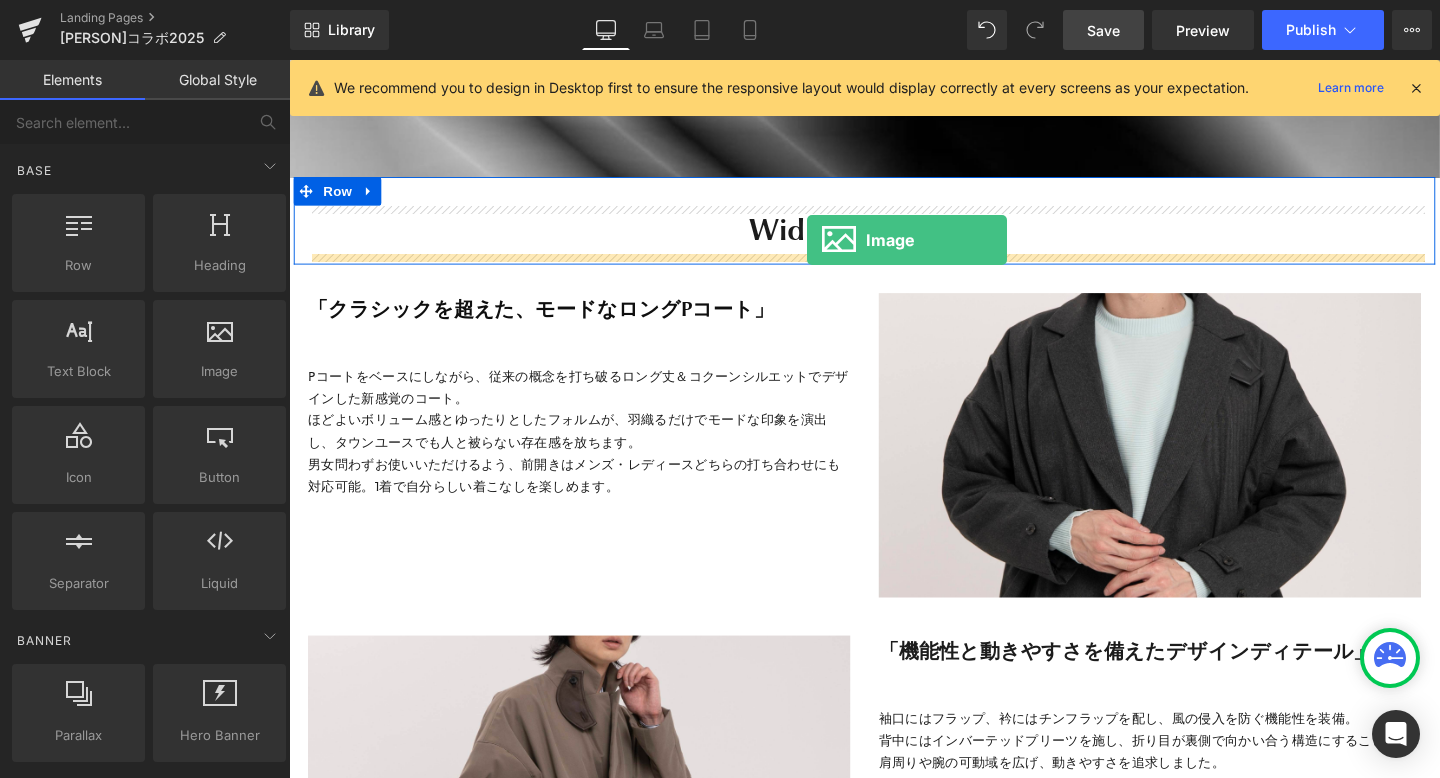 drag, startPoint x: 520, startPoint y: 419, endPoint x: 833, endPoint y: 248, distance: 356.6651 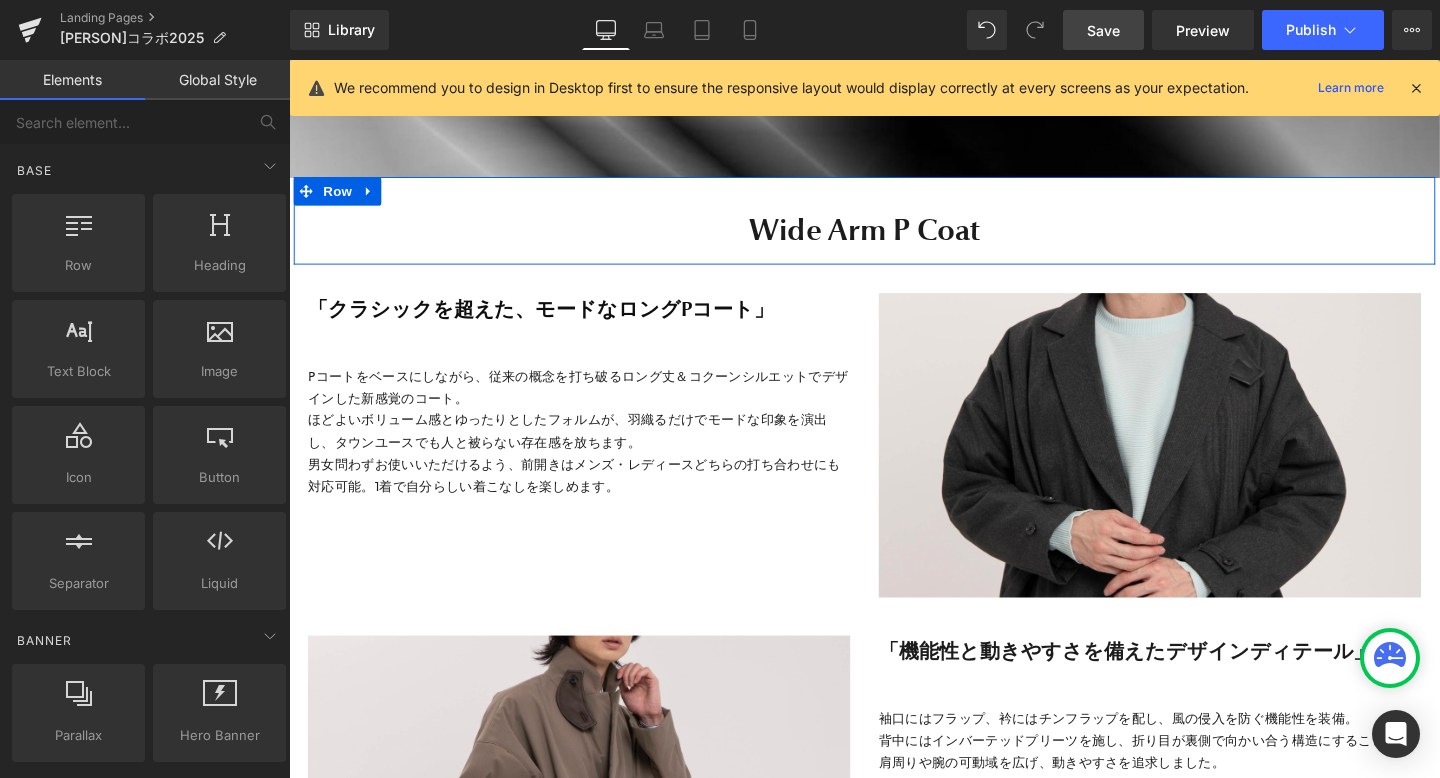 scroll, scrollTop: 10, scrollLeft: 10, axis: both 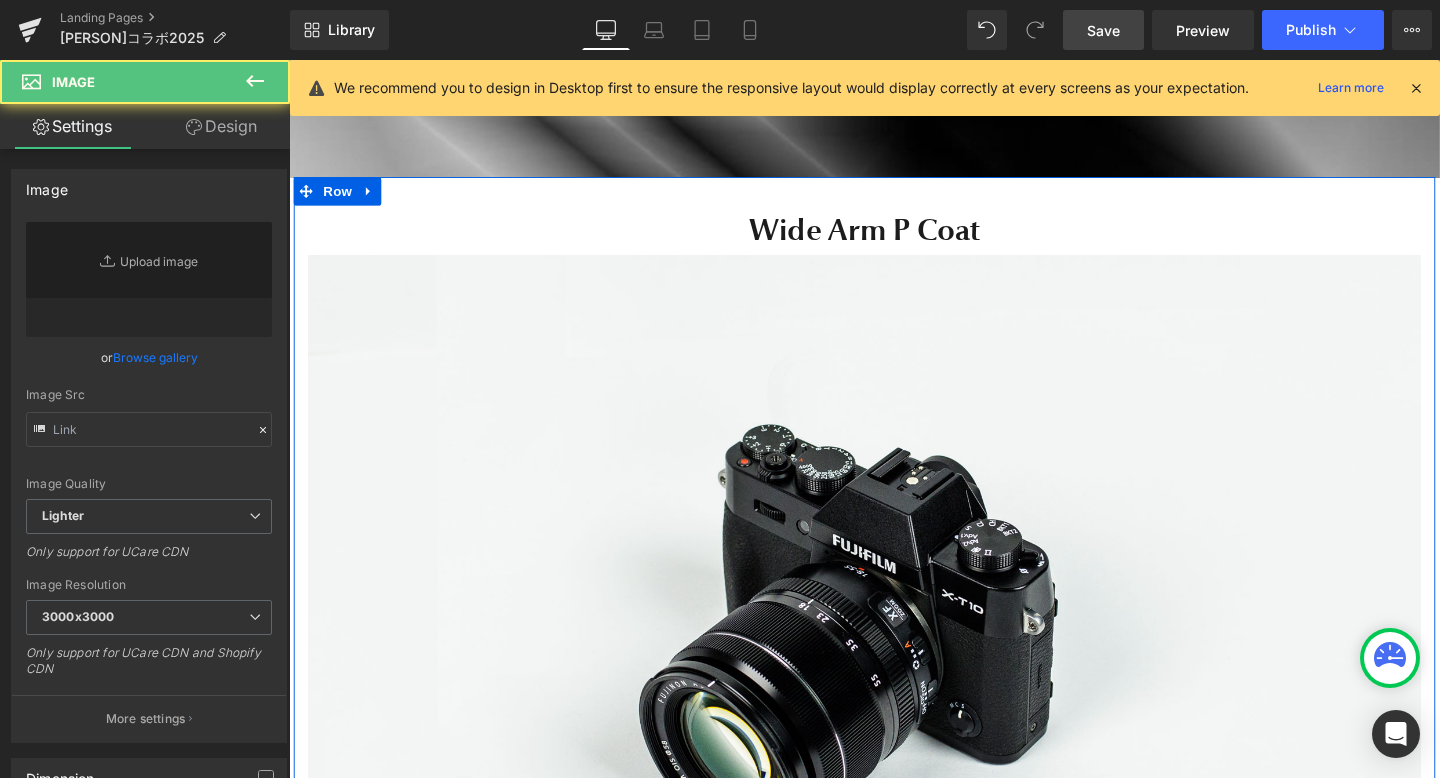 type on "//d1um8515vdn9kb.cloudfront.net/images/parallax.jpg" 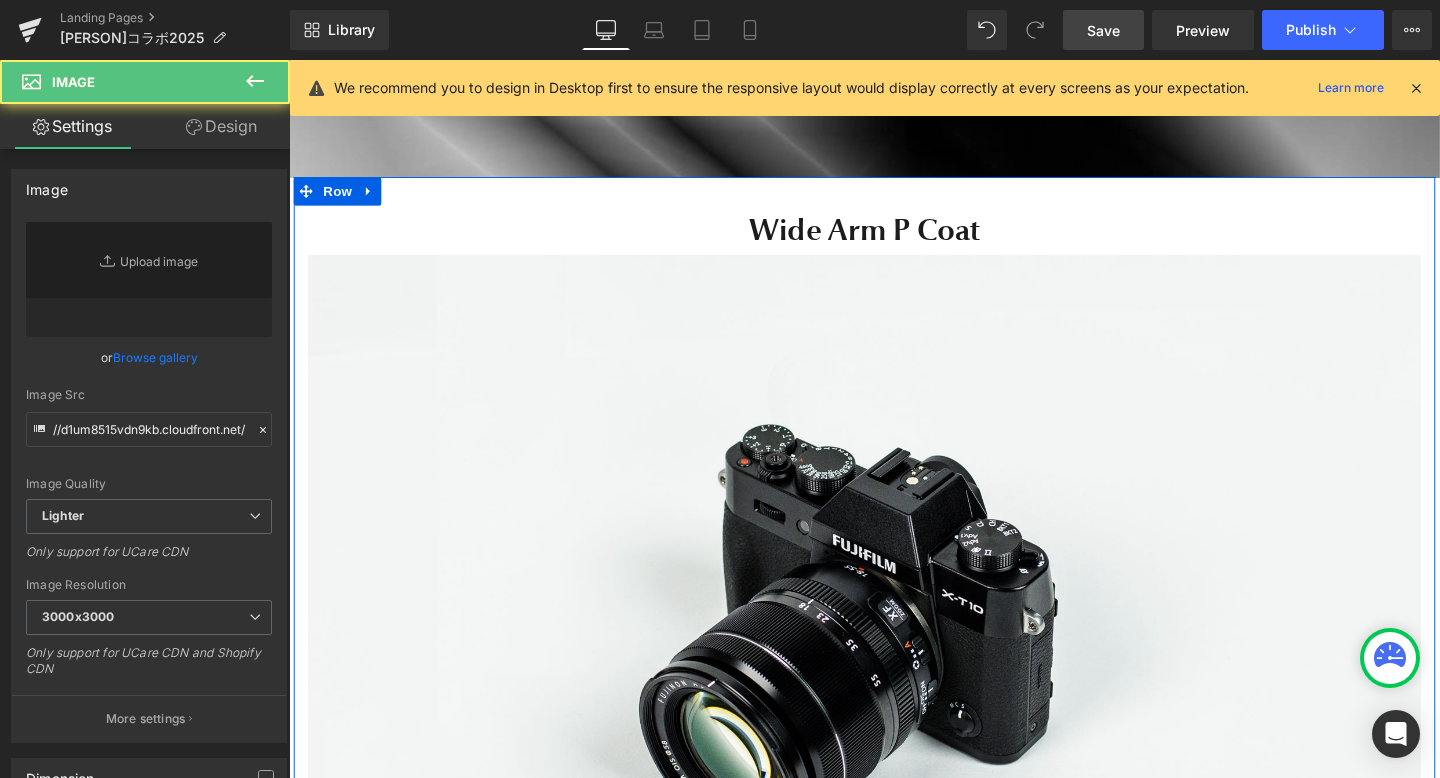 scroll, scrollTop: 9, scrollLeft: 10, axis: both 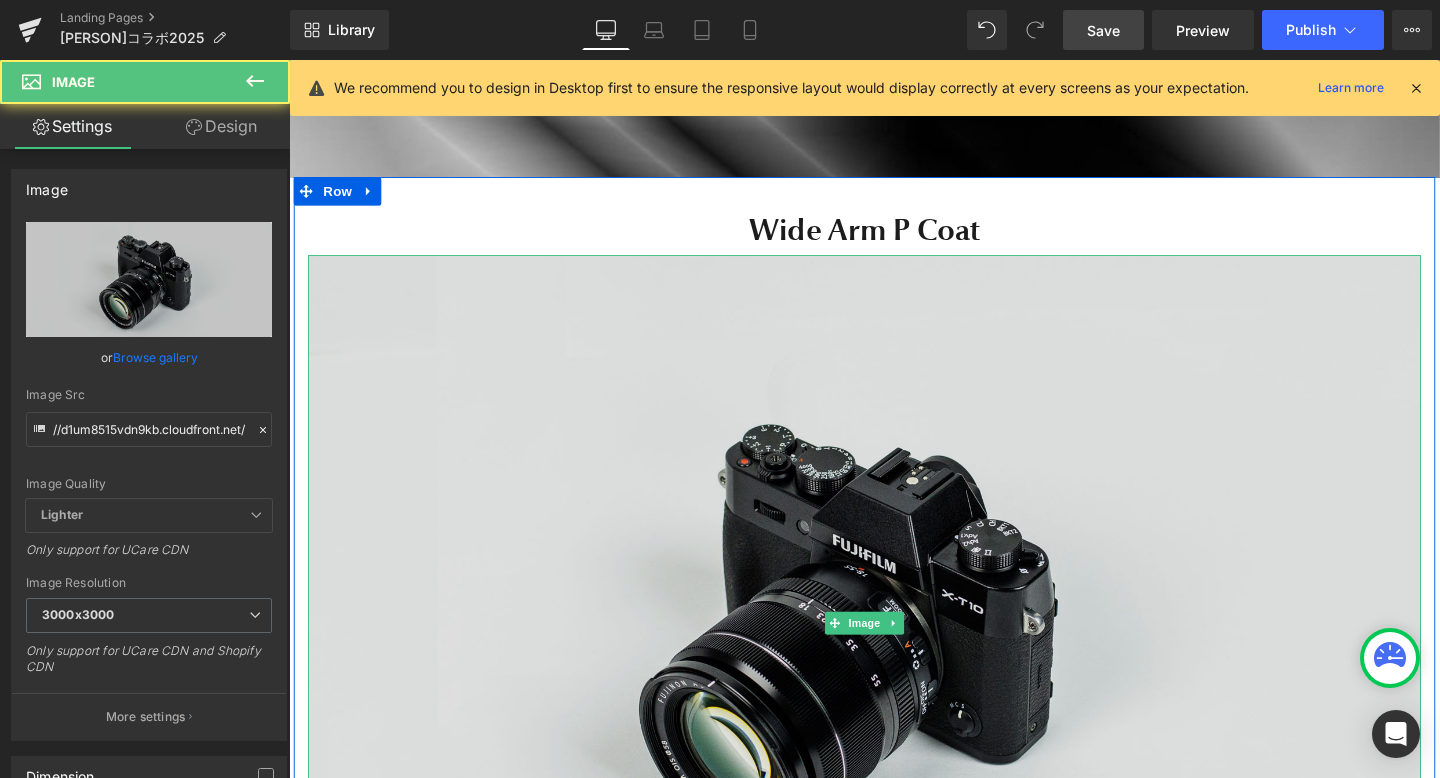 click at bounding box center (894, 652) 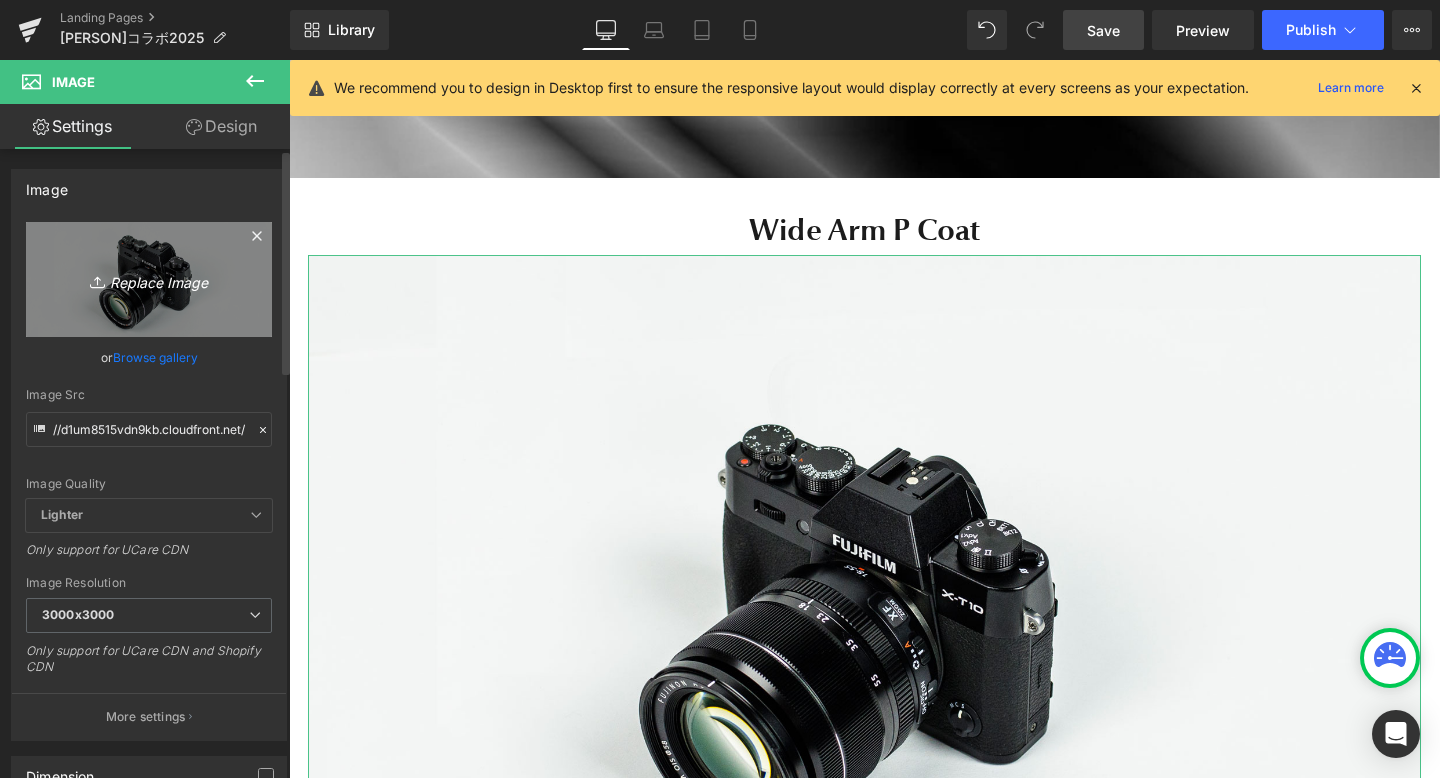 click on "Replace Image" at bounding box center (149, 279) 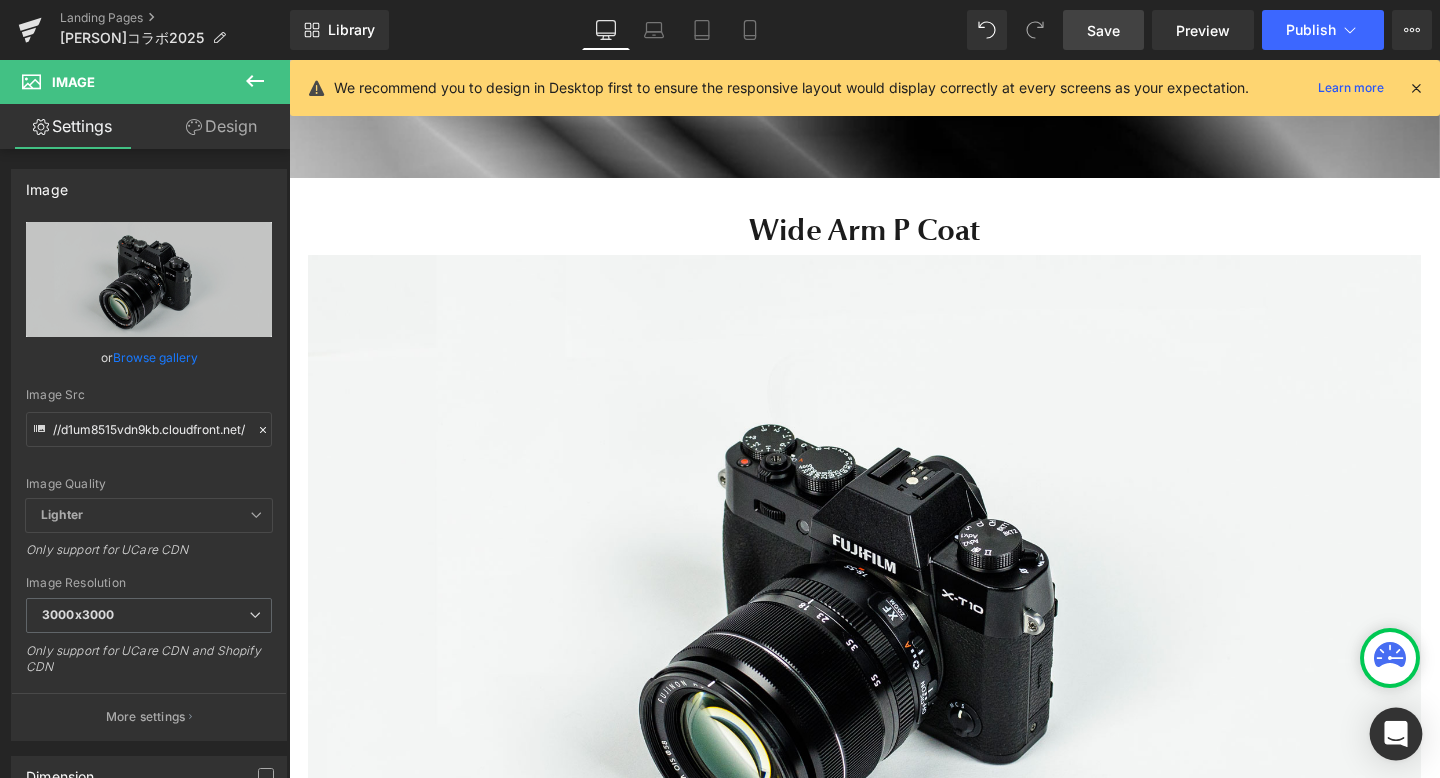 type on "C:\fakepath\1.png" 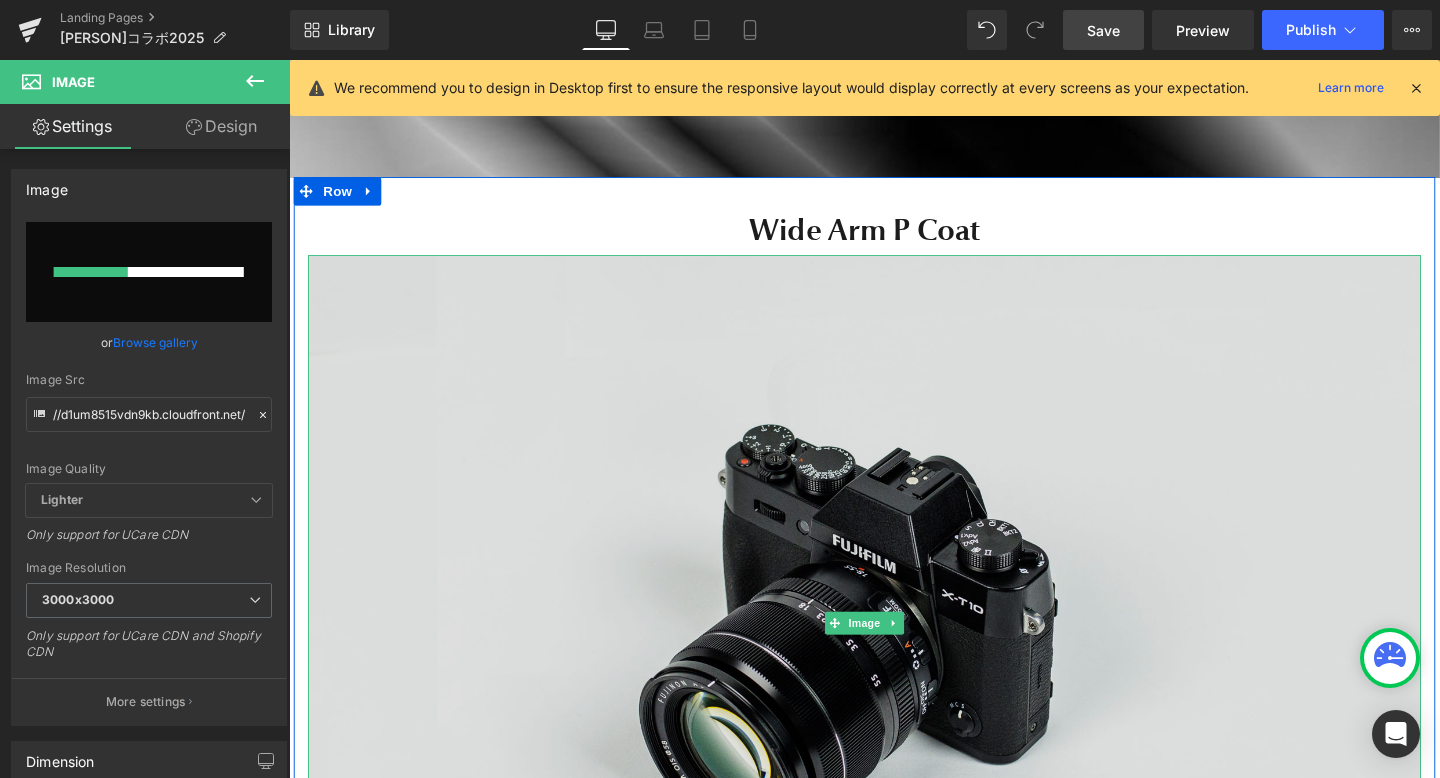 type 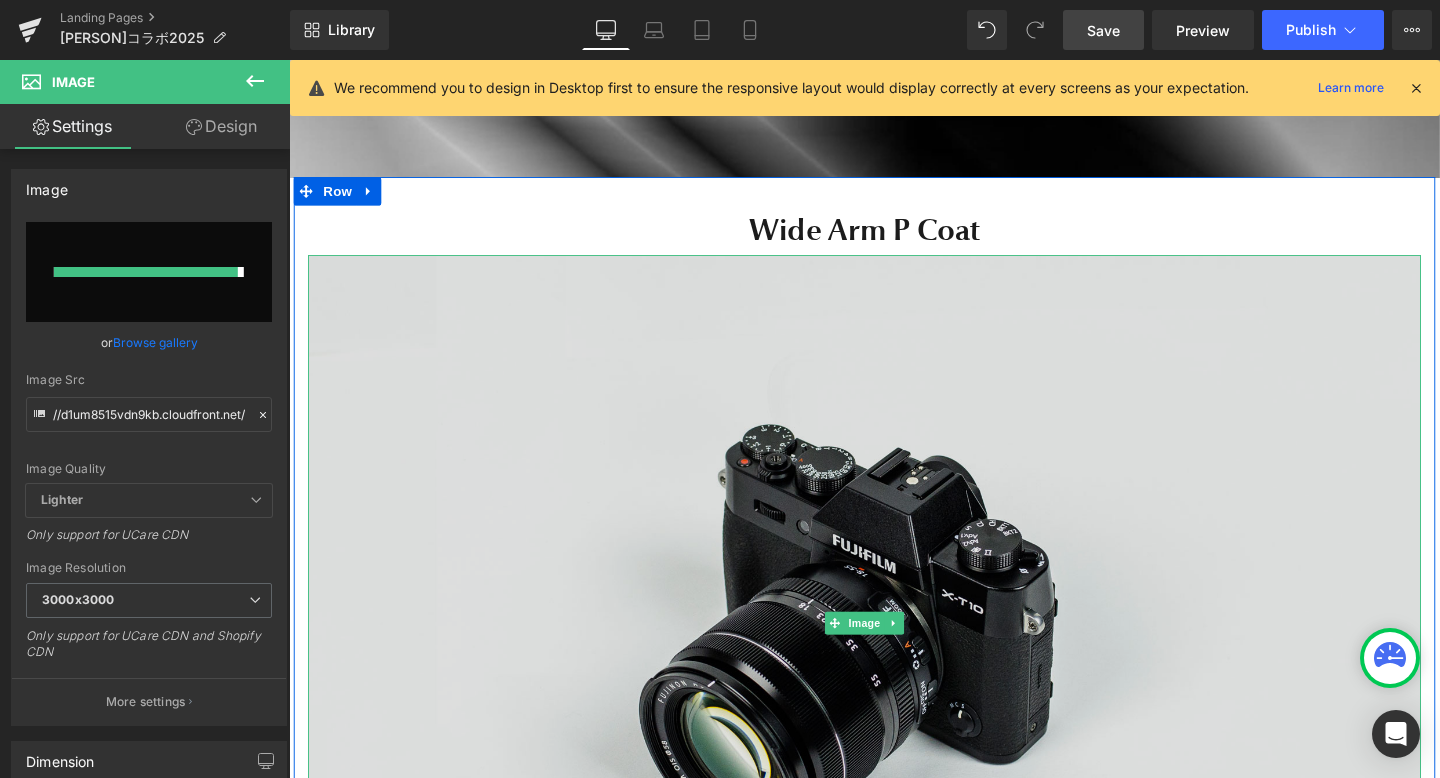 type on "https://ucarecdn.com/e8dac2e8-b9be-43d3-9db6-78bd1f66d1a1/-/format/auto/-/preview/3000x3000/-/quality/lighter/1.png" 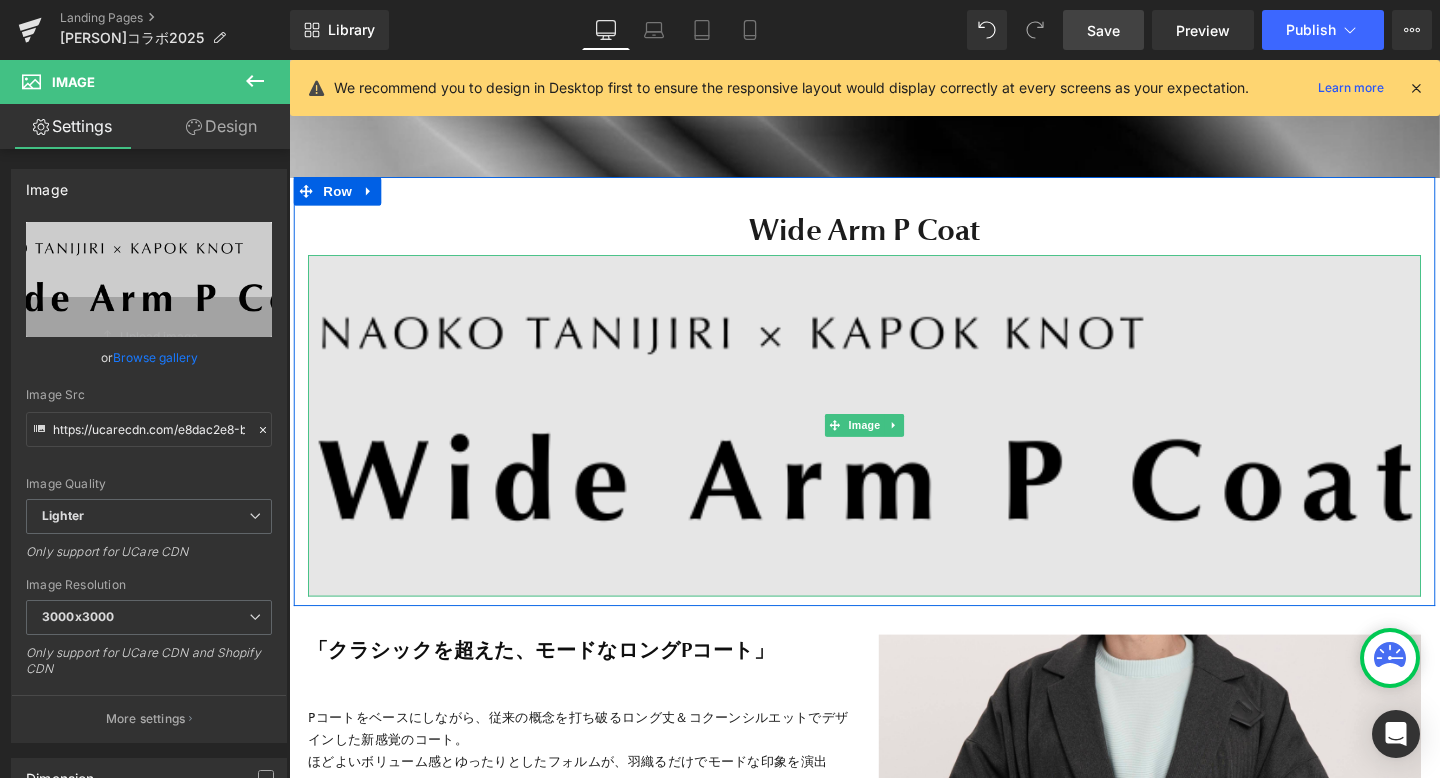 scroll, scrollTop: 12492, scrollLeft: 1210, axis: both 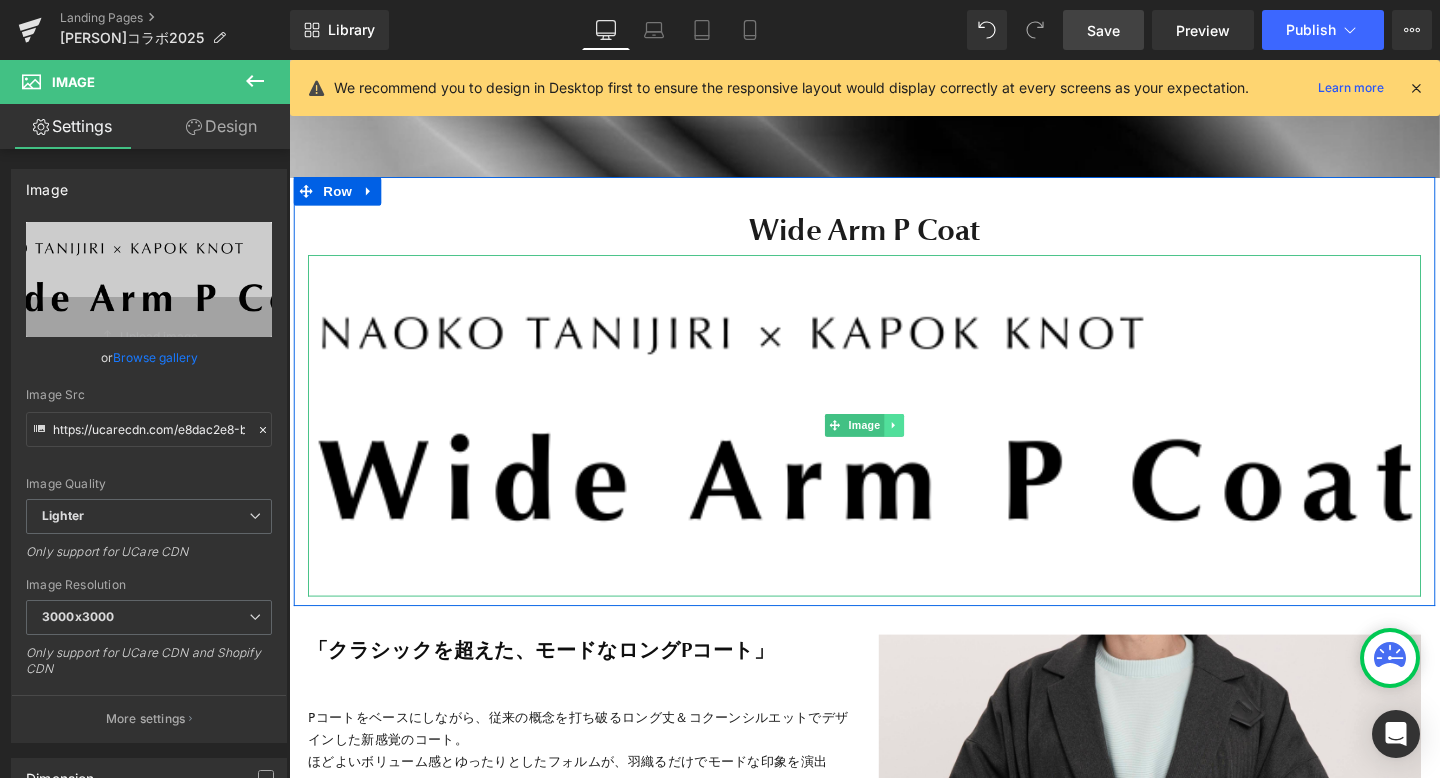 click 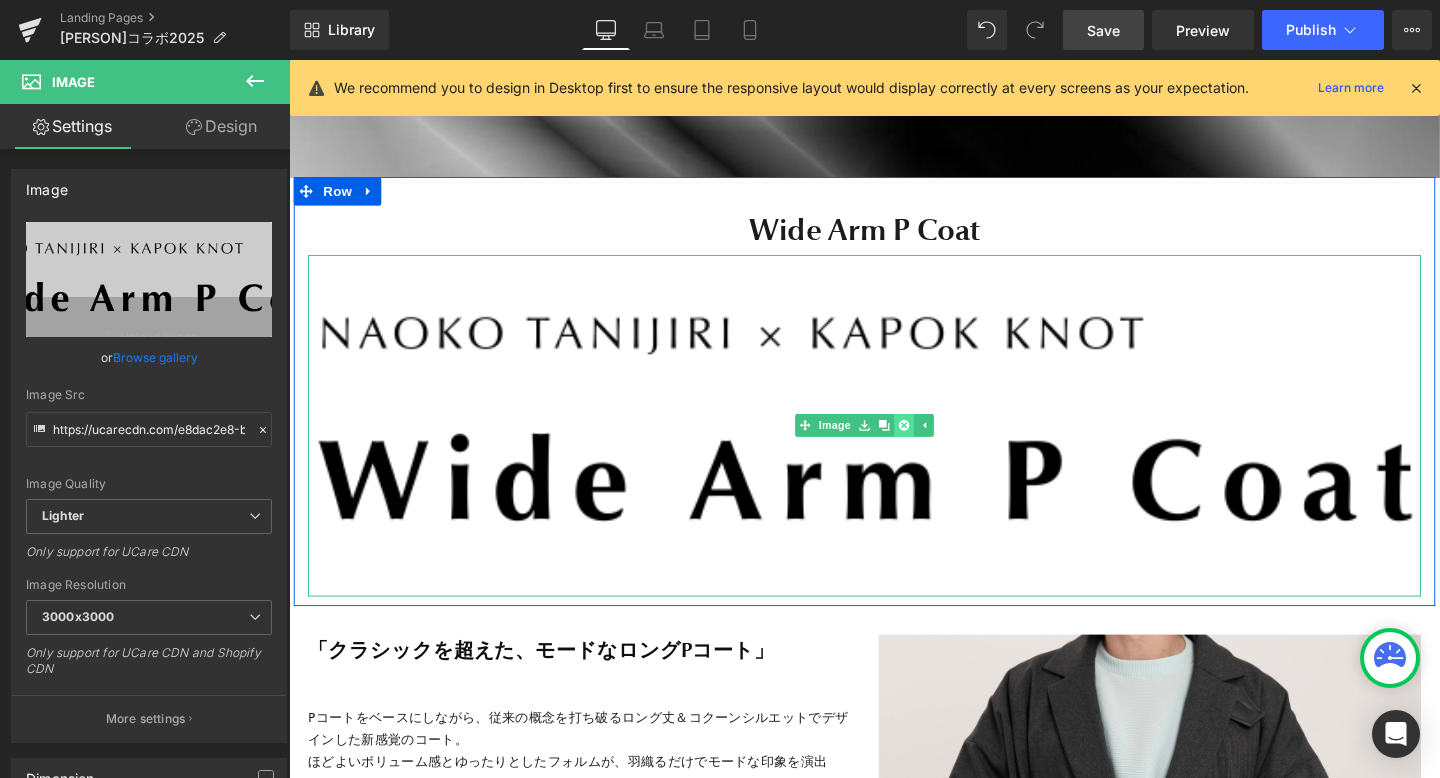 click 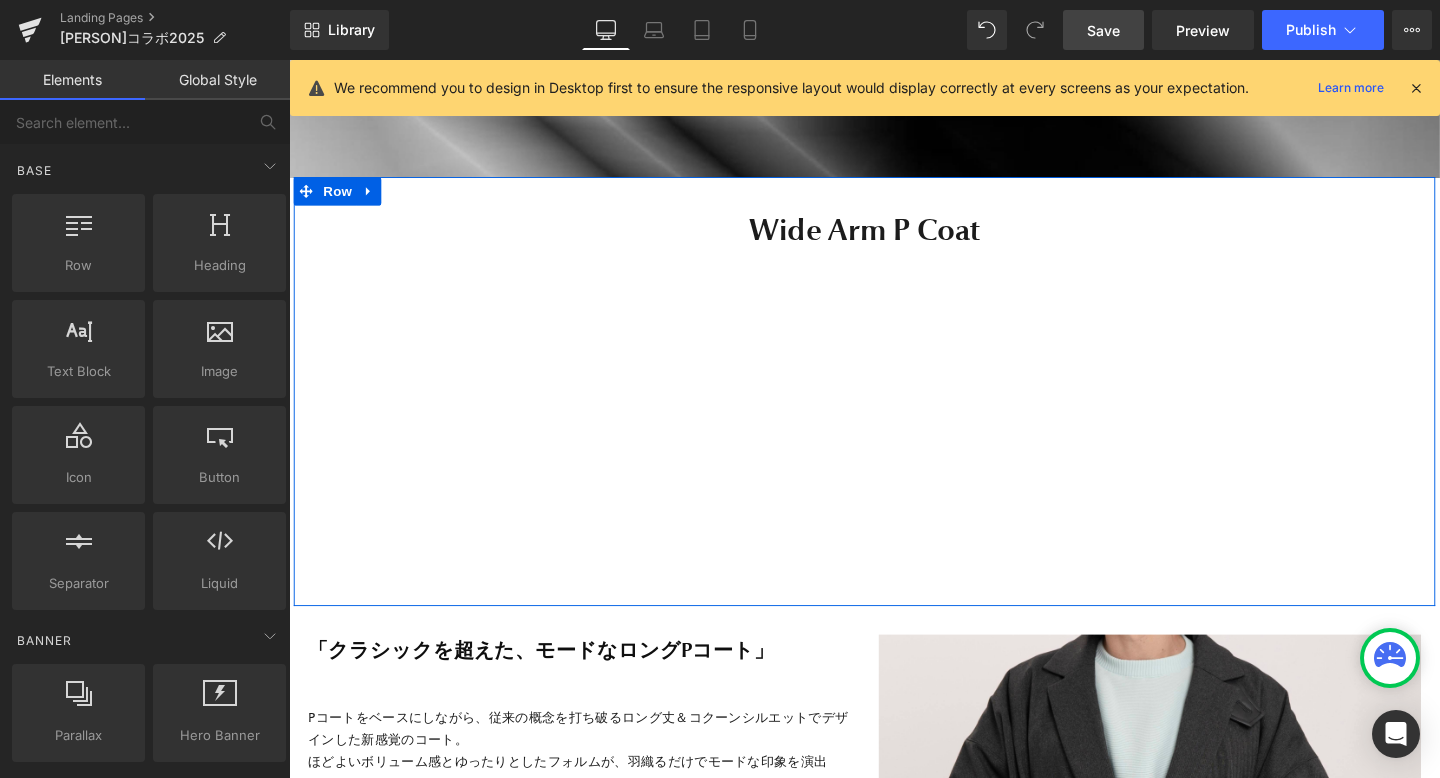 scroll, scrollTop: 12133, scrollLeft: 1210, axis: both 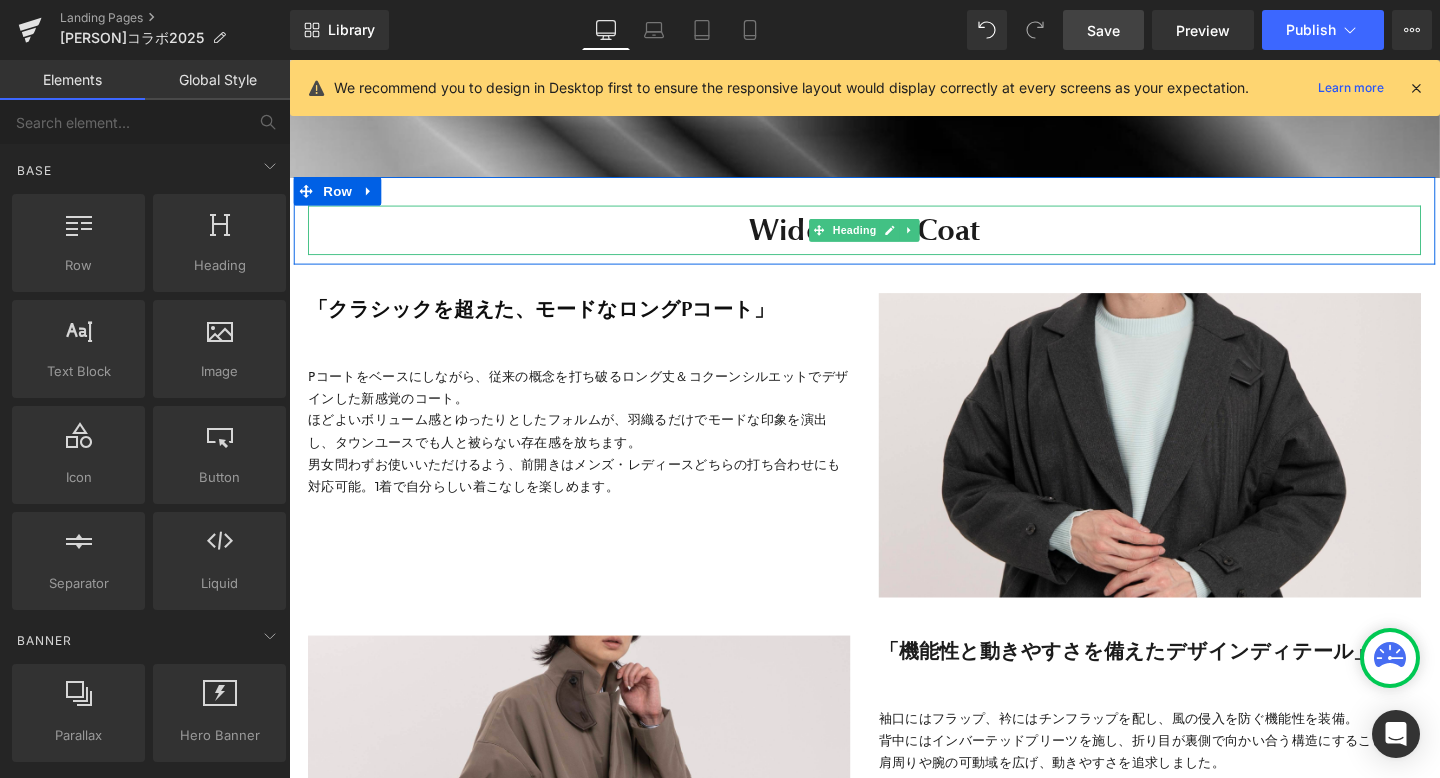 click on "Wide Arm P Coat" at bounding box center (894, 238) 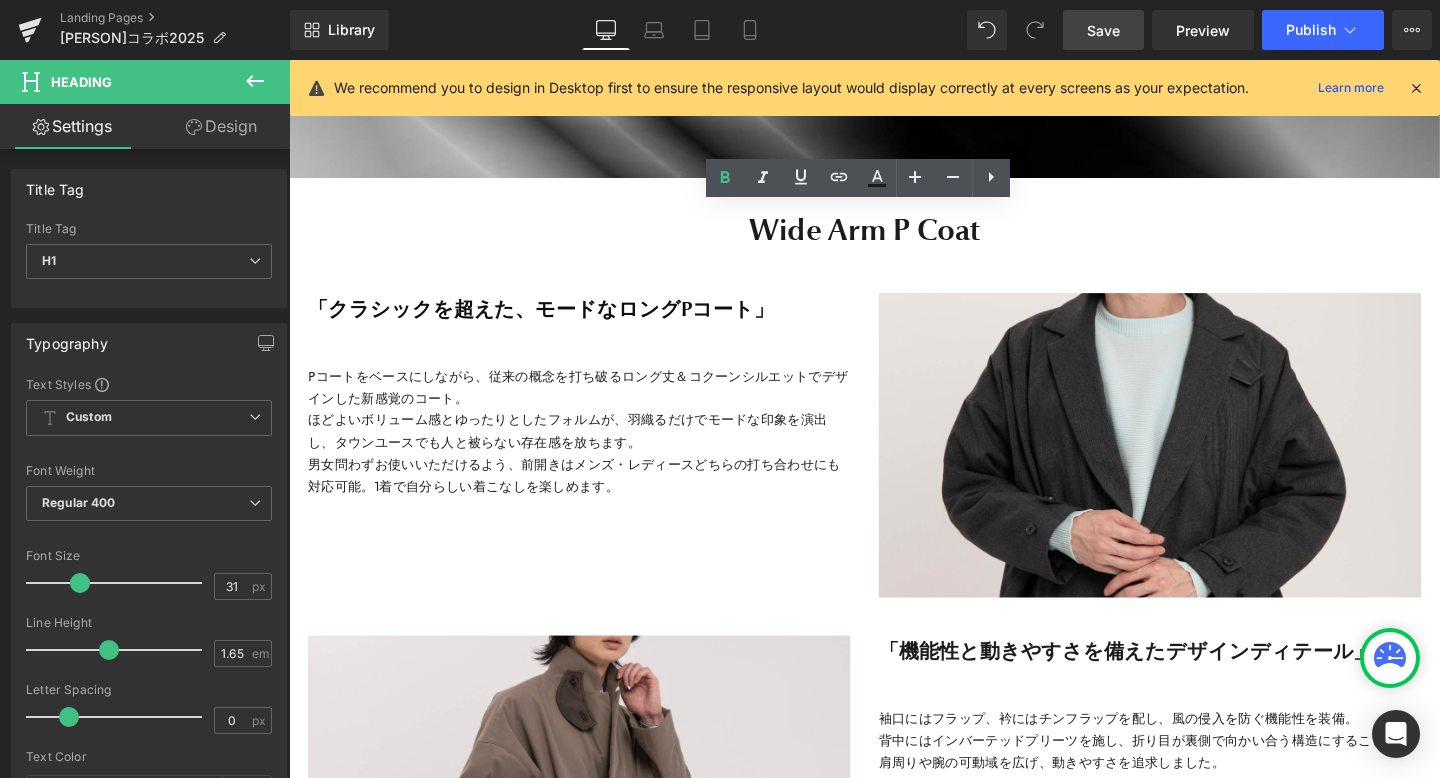 click on "Save" at bounding box center (1103, 30) 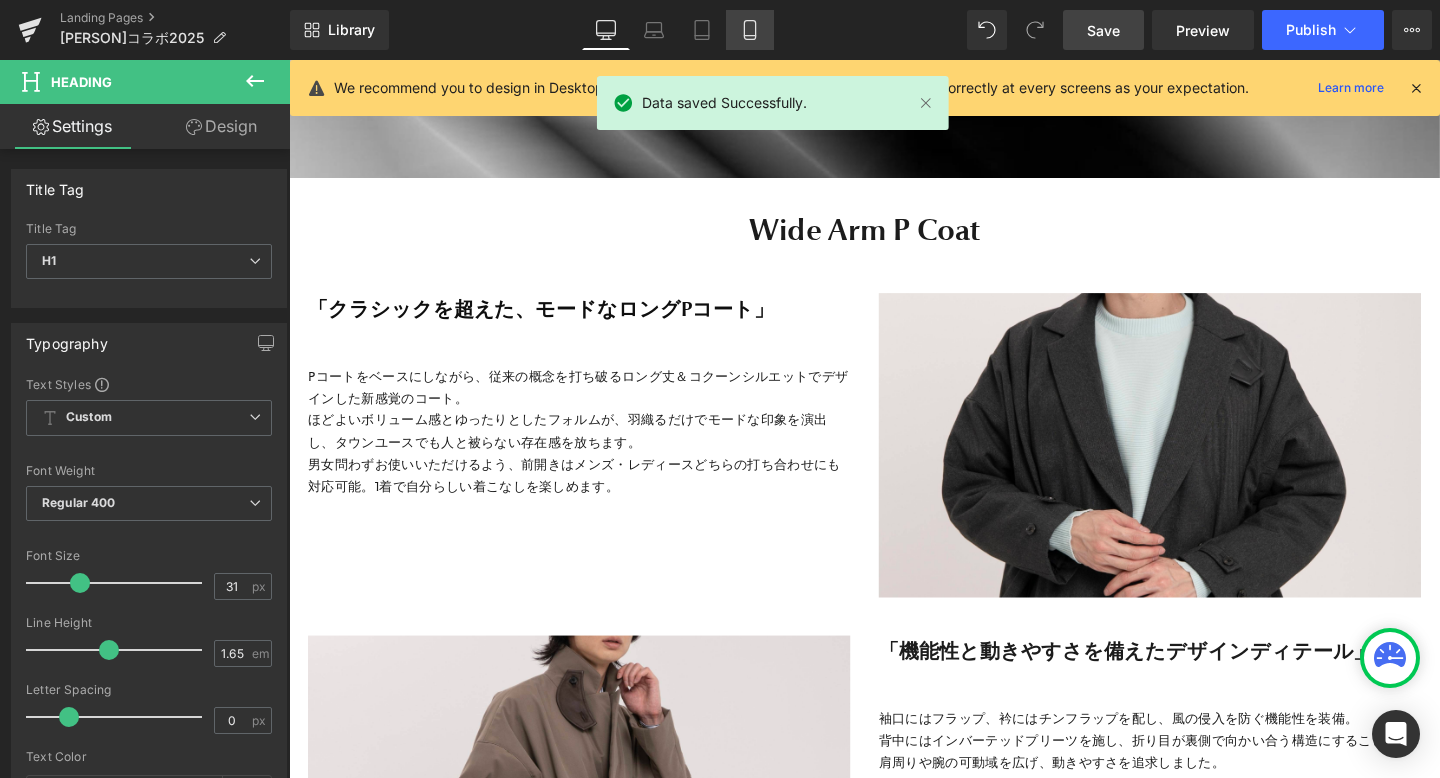 click 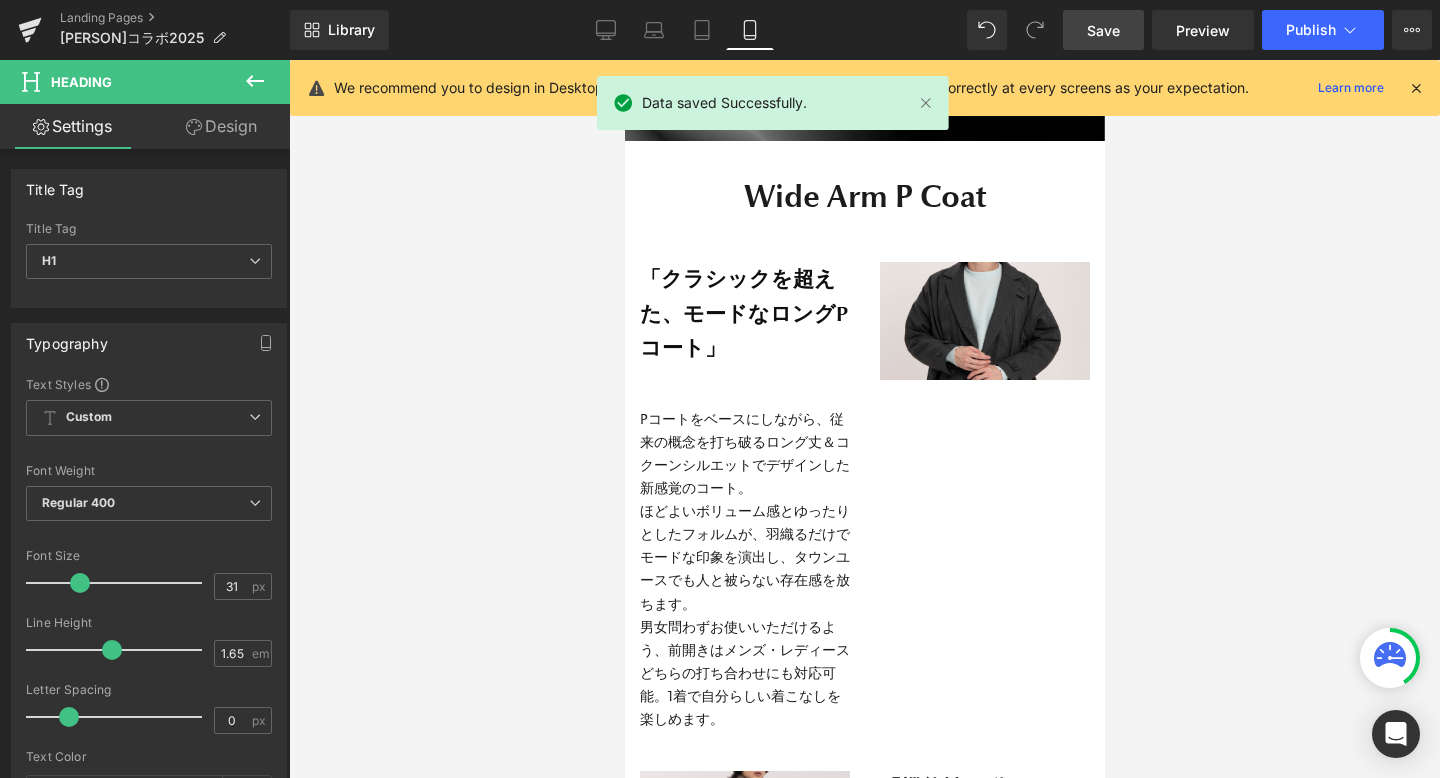 scroll, scrollTop: 7544, scrollLeft: 0, axis: vertical 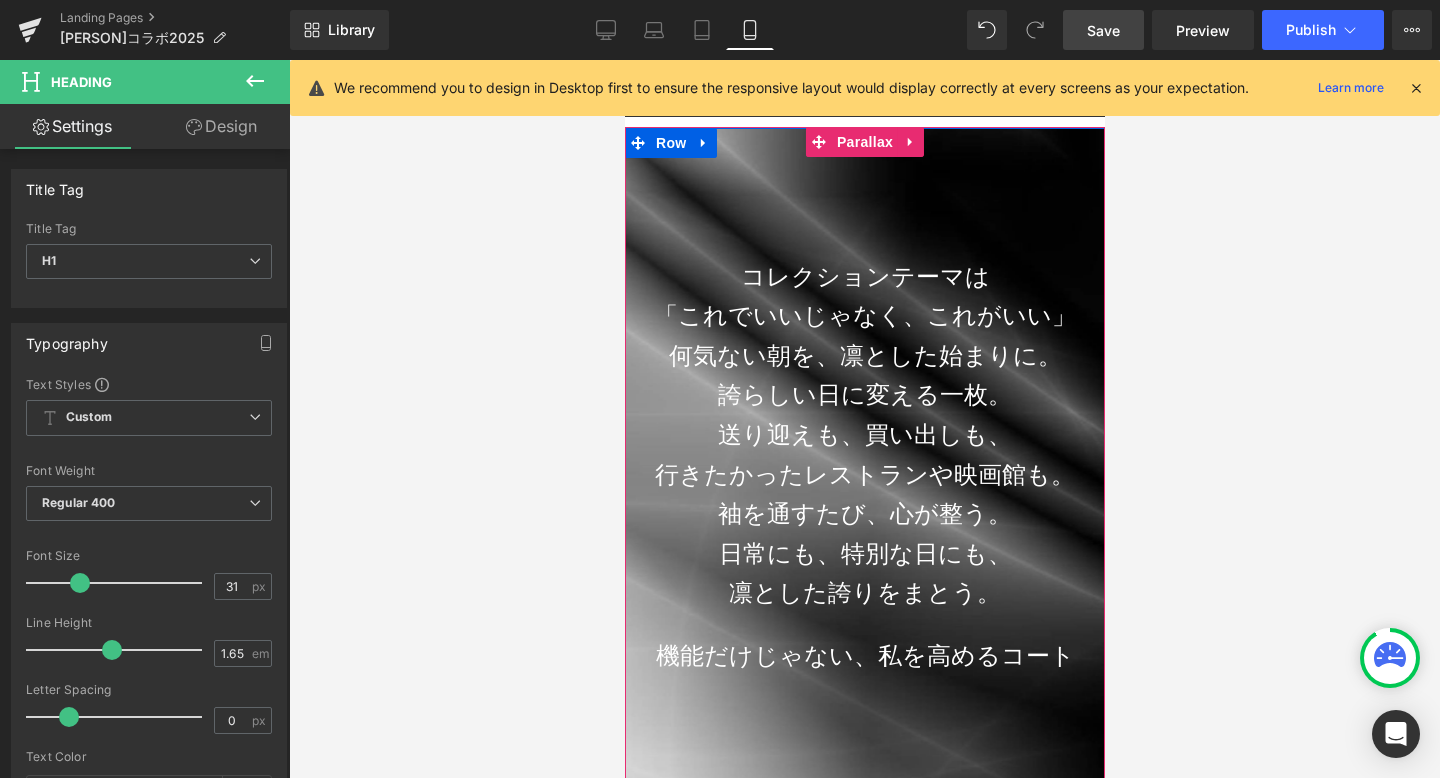 click on "「これでいいじゃなく、これがいい」" at bounding box center [864, 317] 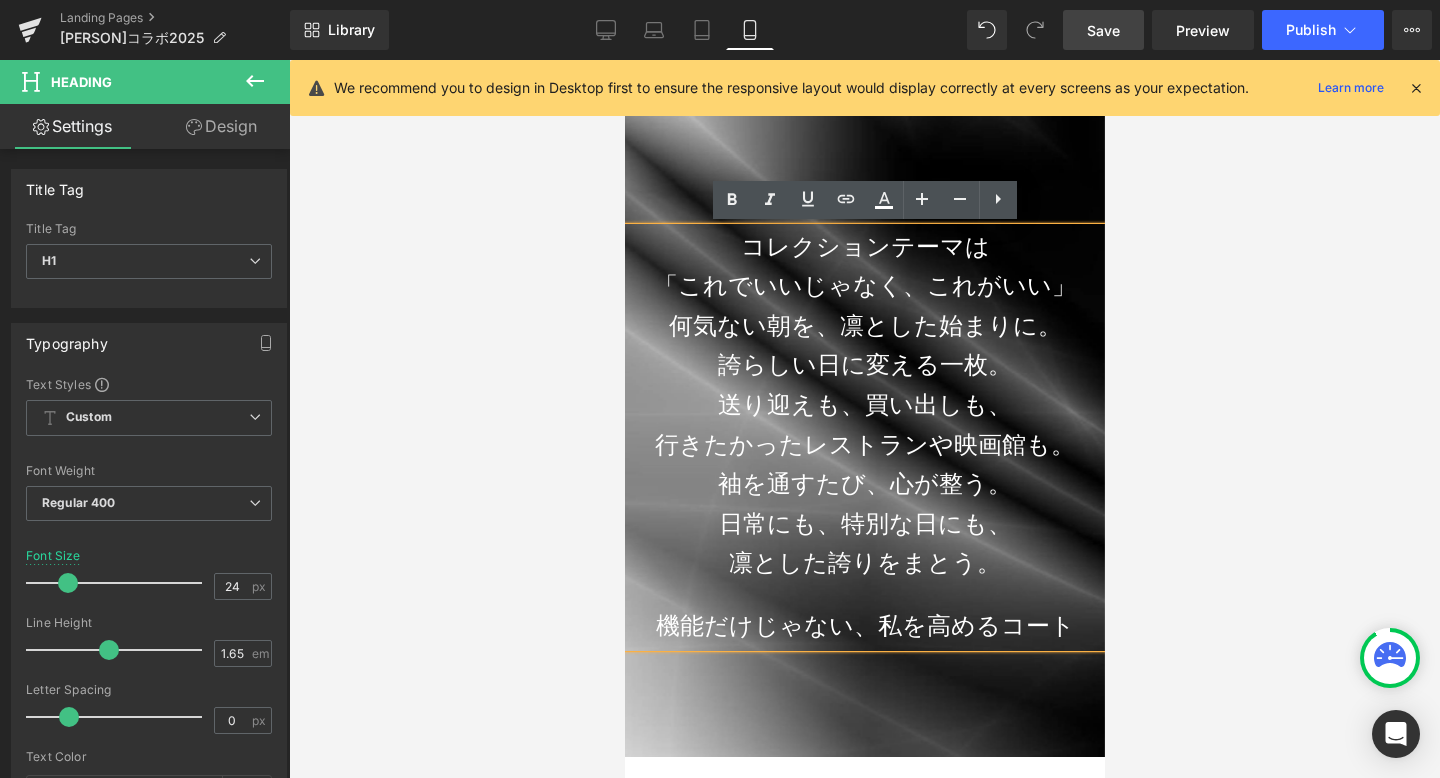scroll, scrollTop: 6960, scrollLeft: 0, axis: vertical 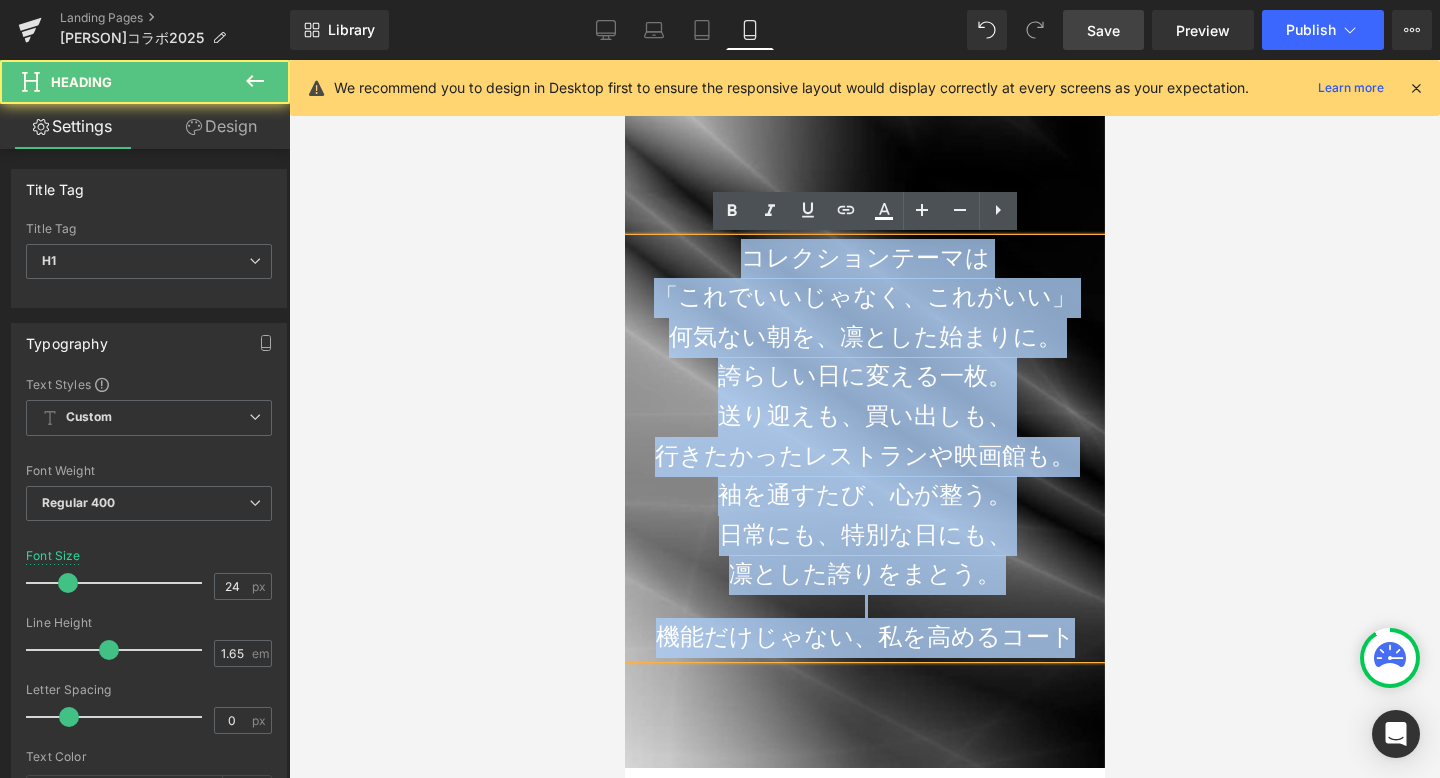drag, startPoint x: 750, startPoint y: 252, endPoint x: 1151, endPoint y: 645, distance: 561.47125 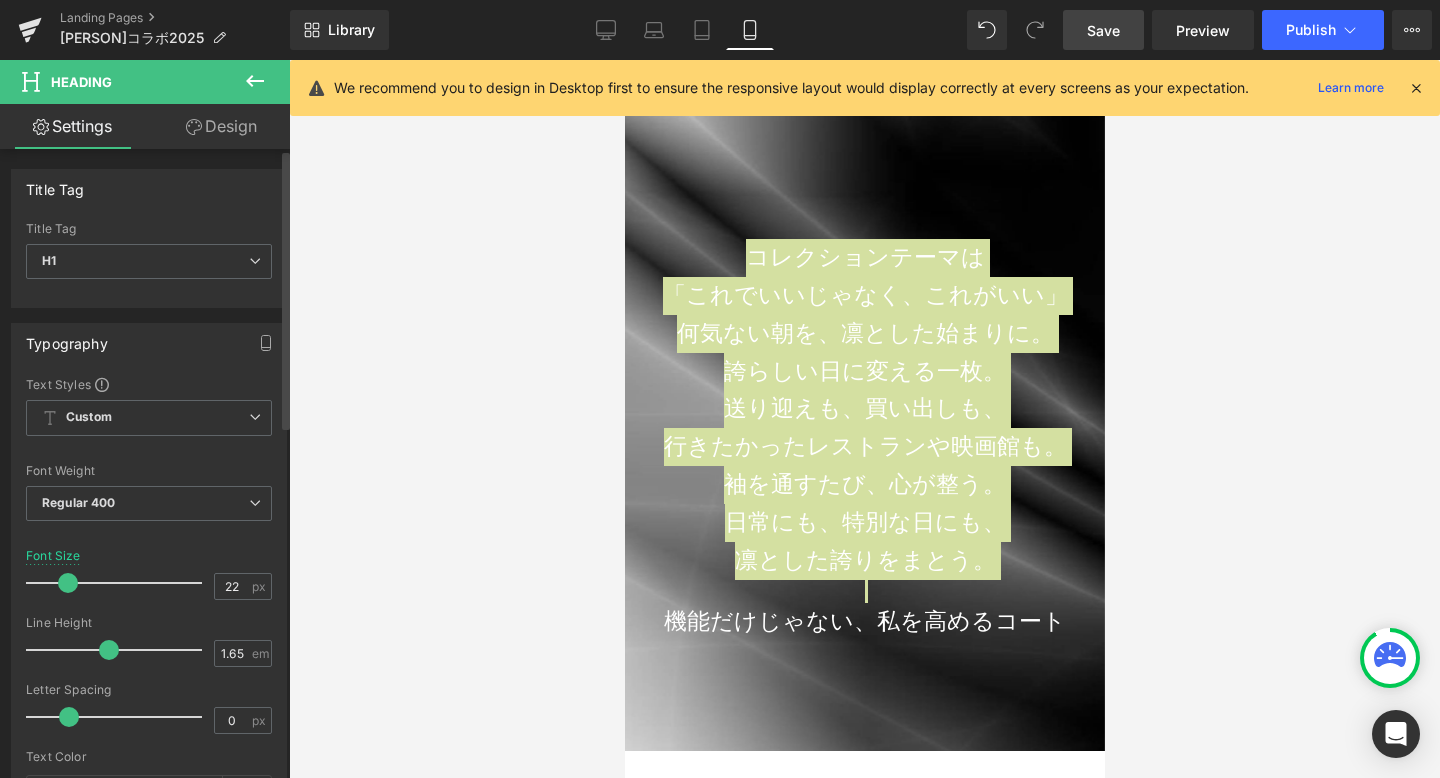 scroll, scrollTop: 13265, scrollLeft: 480, axis: both 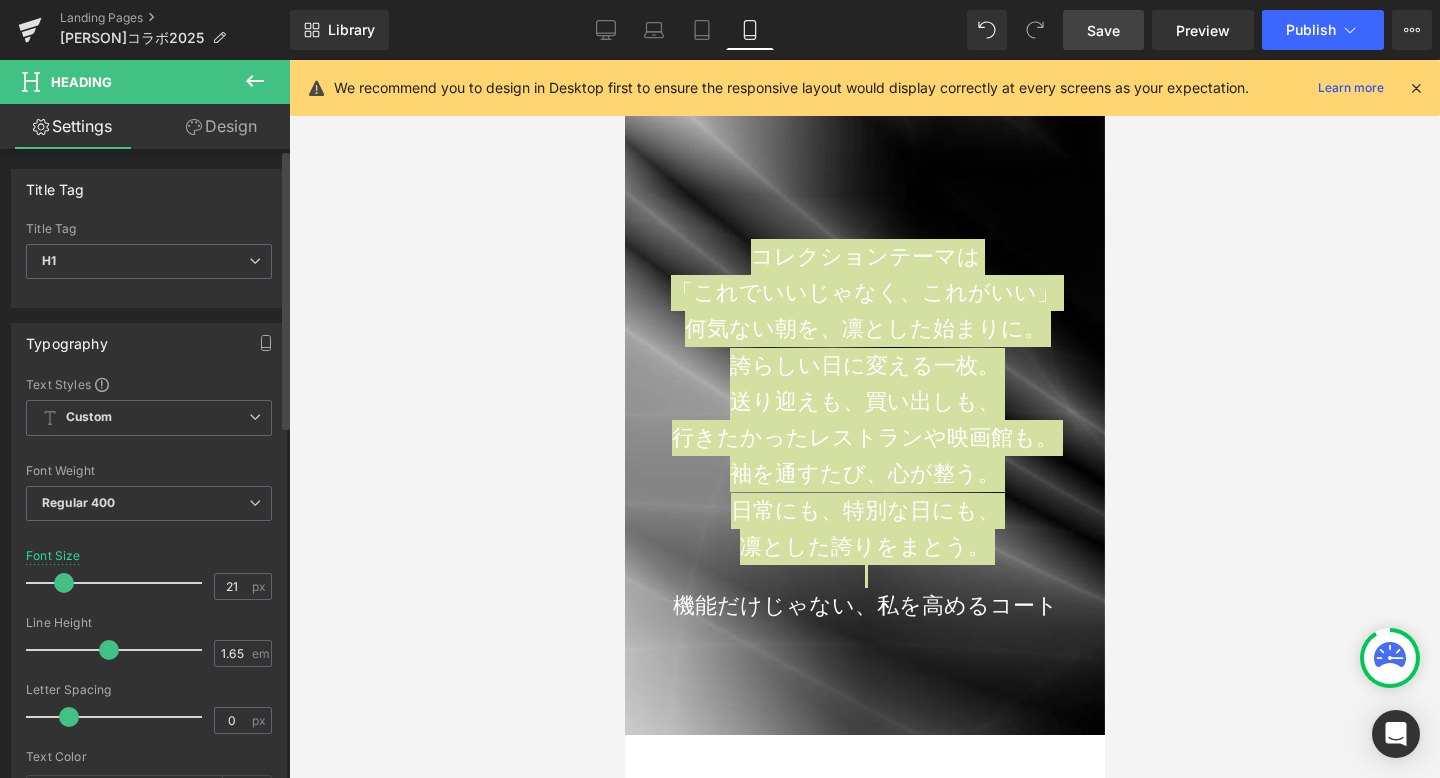 type on "20" 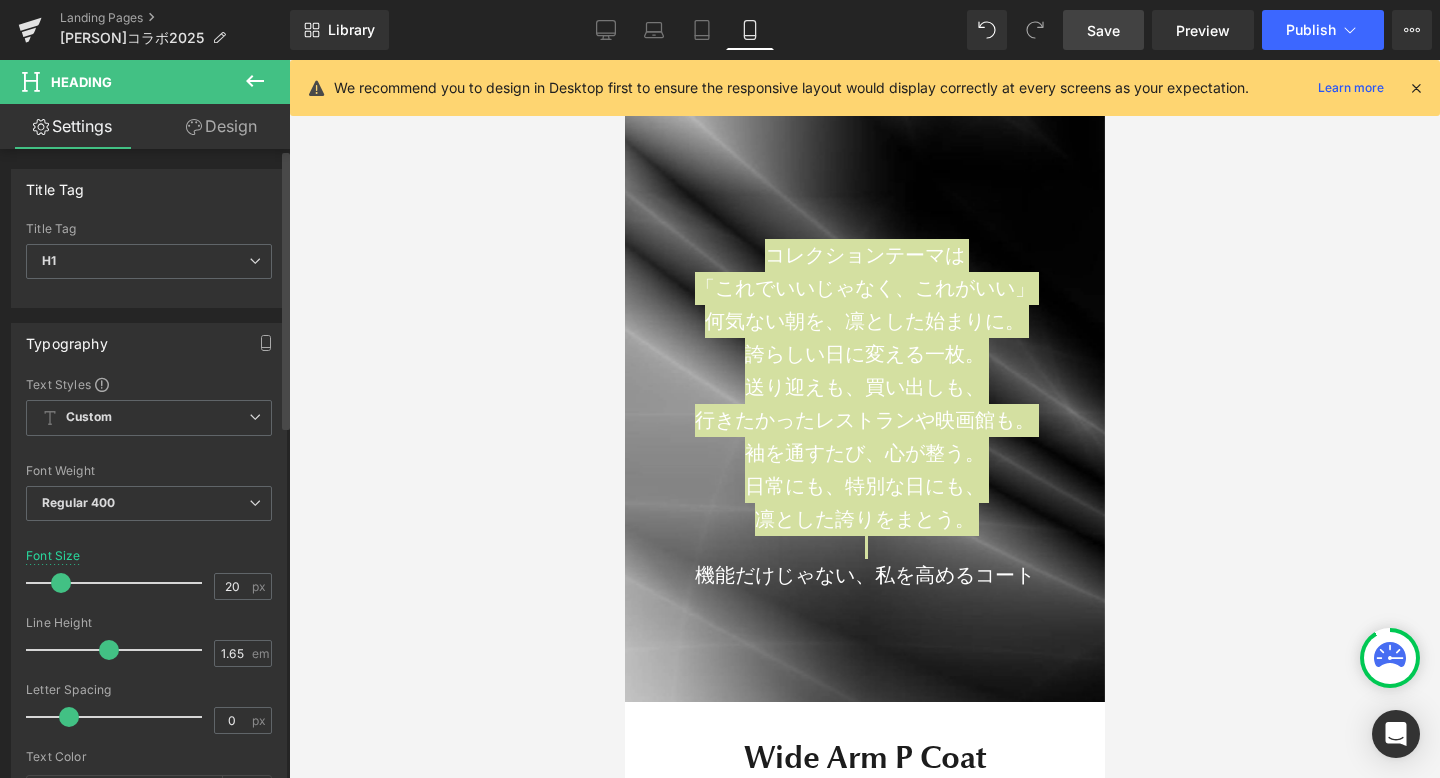 scroll, scrollTop: 13231, scrollLeft: 480, axis: both 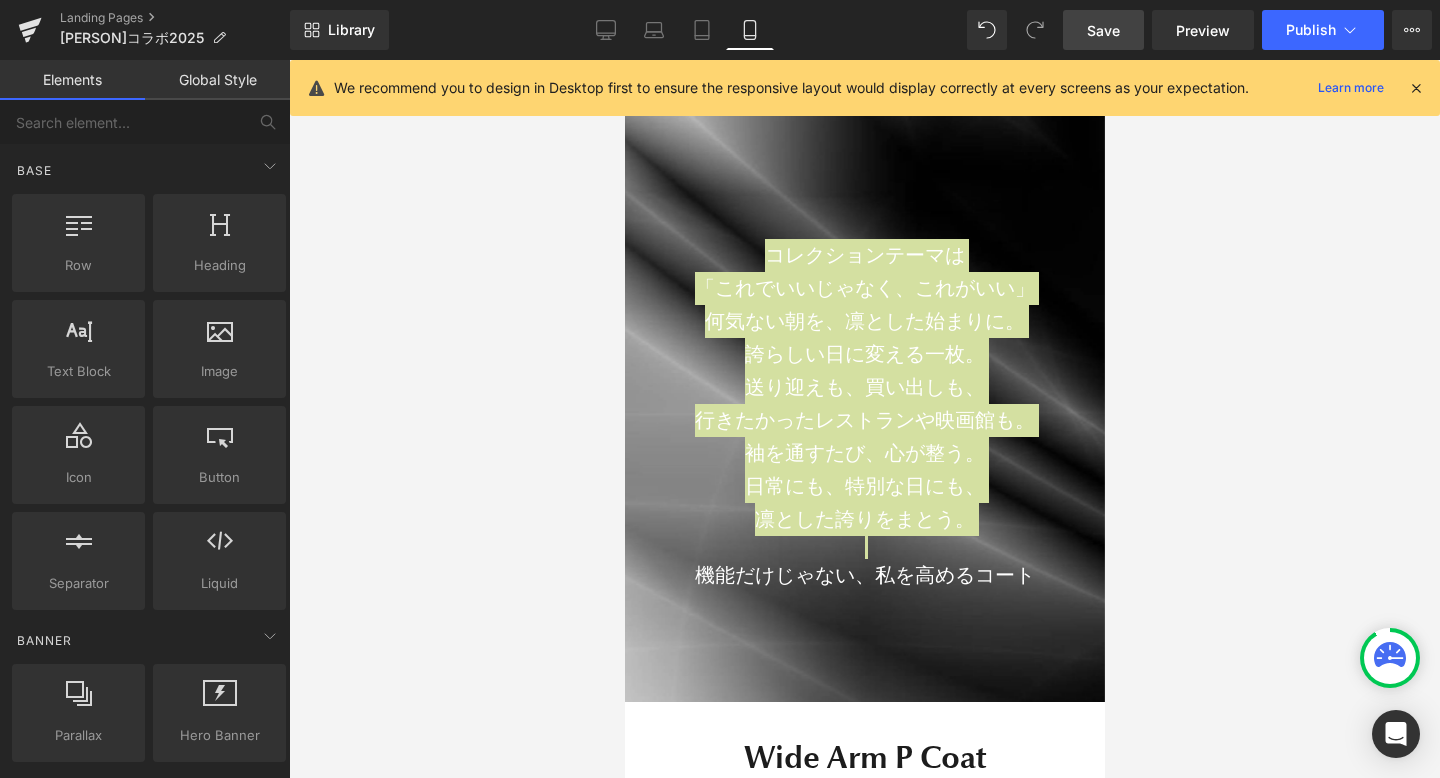 click at bounding box center (864, 419) 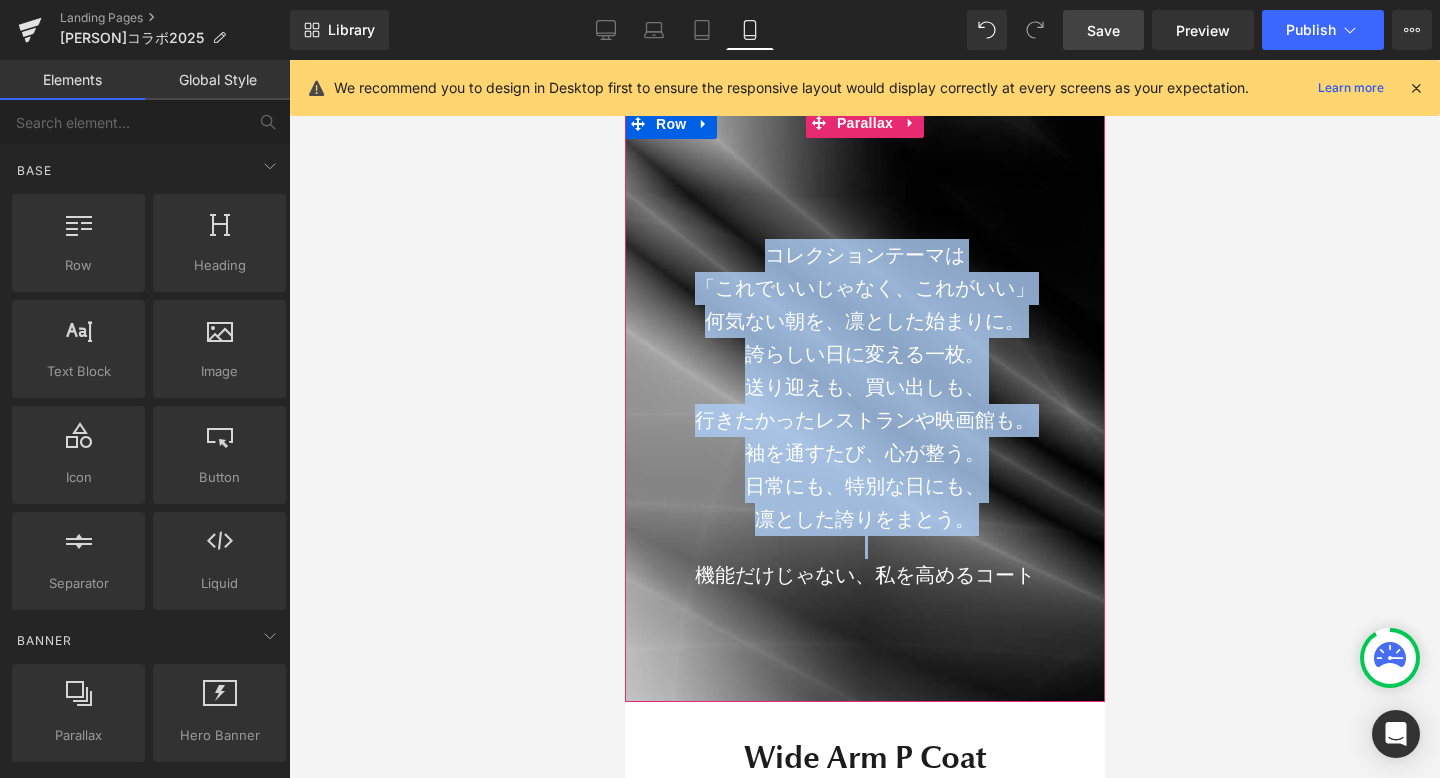 click on "コレクションテーマは" at bounding box center [864, 255] 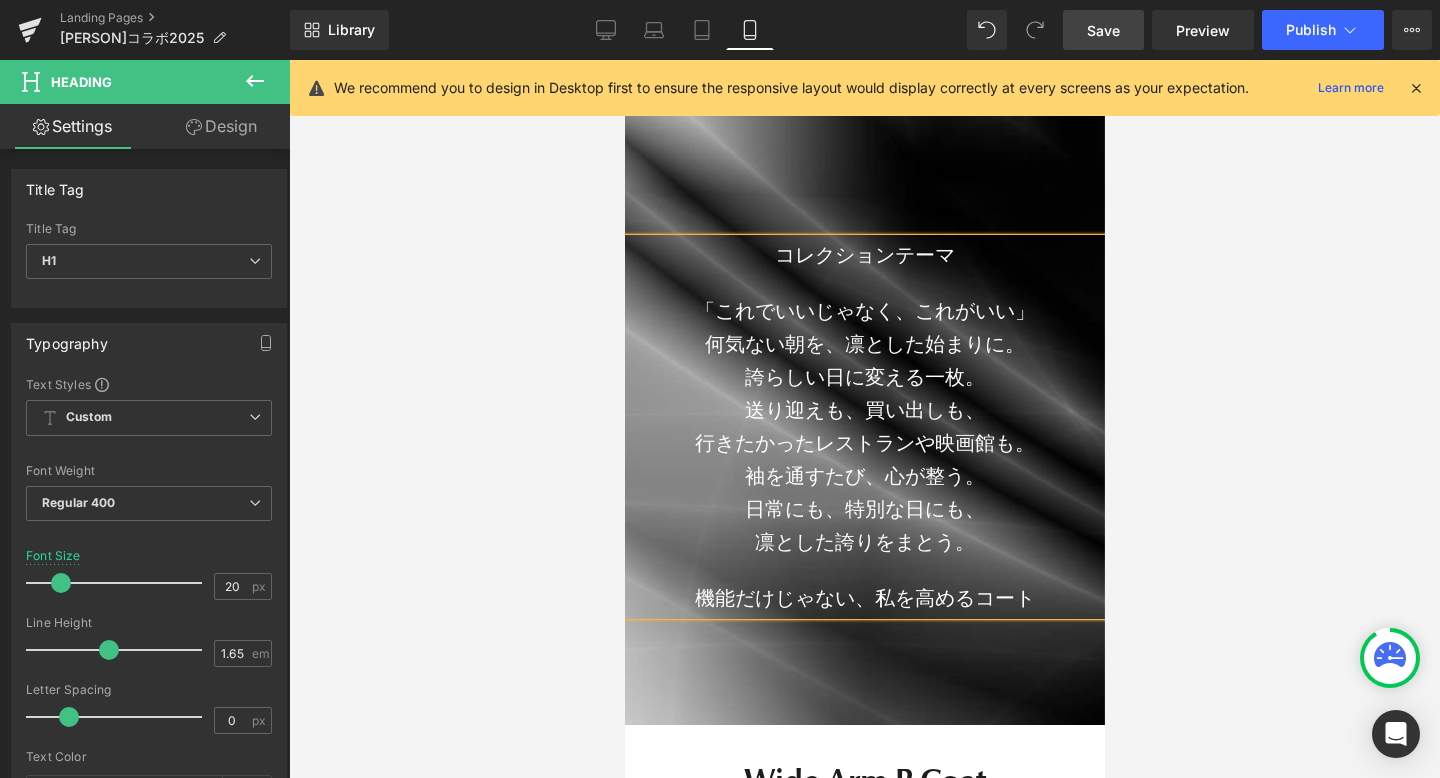 scroll, scrollTop: 10, scrollLeft: 10, axis: both 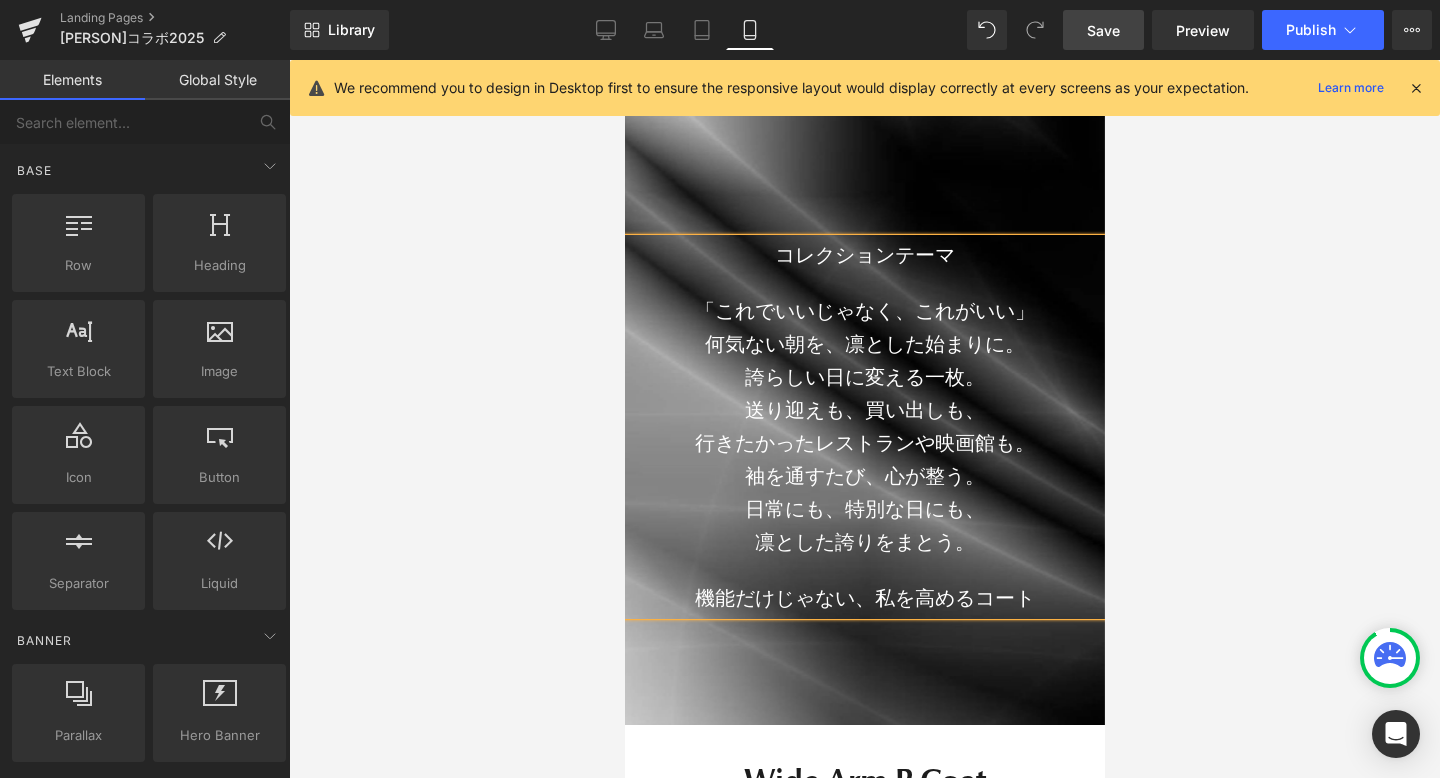 click at bounding box center [864, 419] 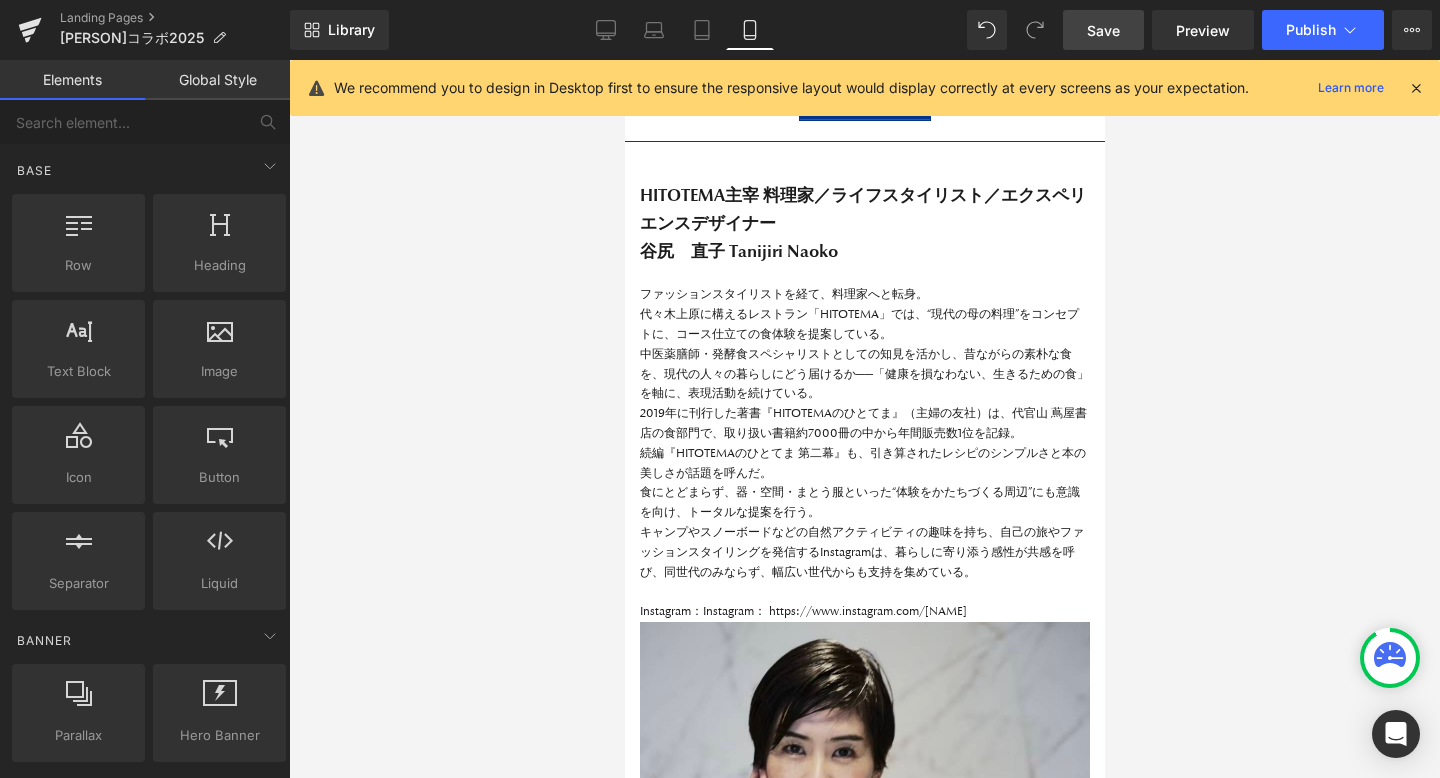 scroll, scrollTop: 10838, scrollLeft: 0, axis: vertical 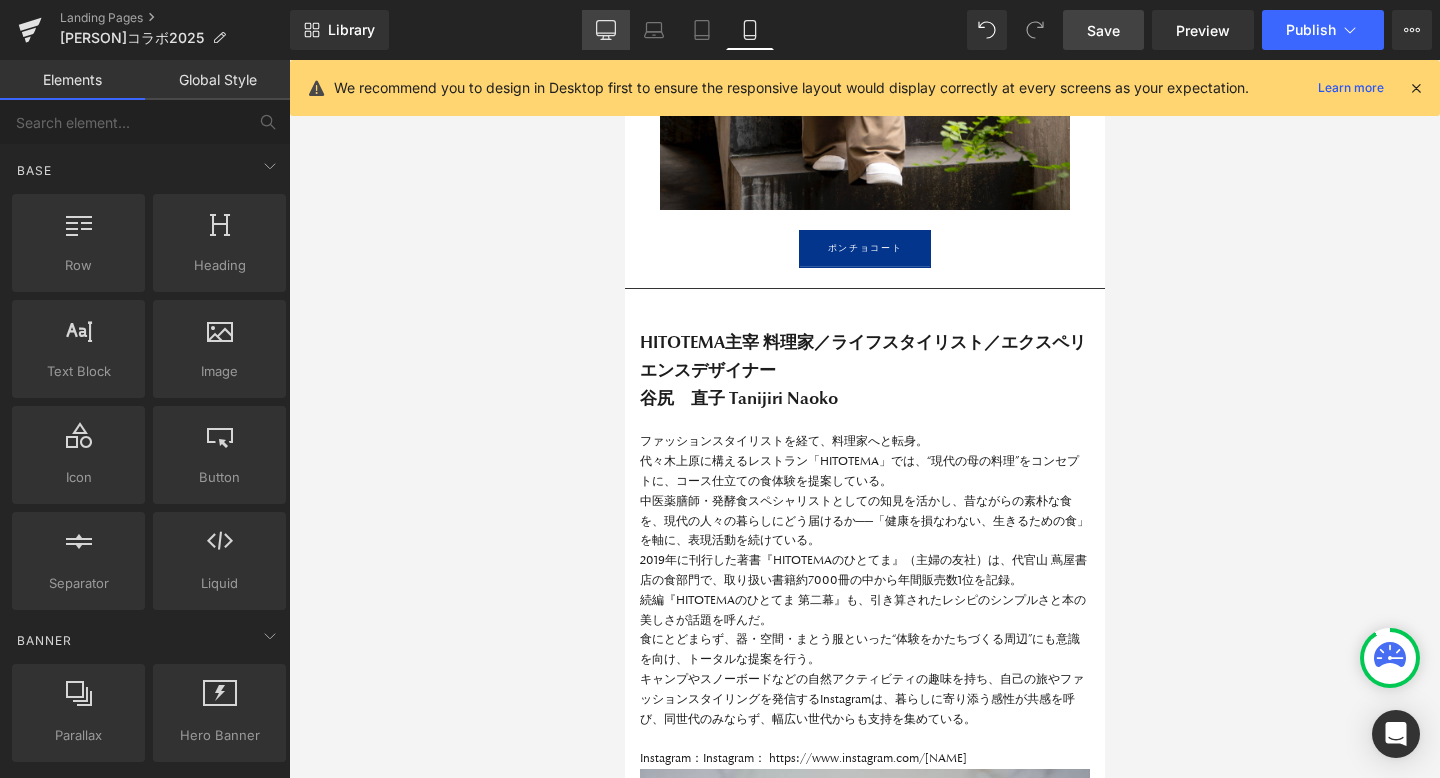 click 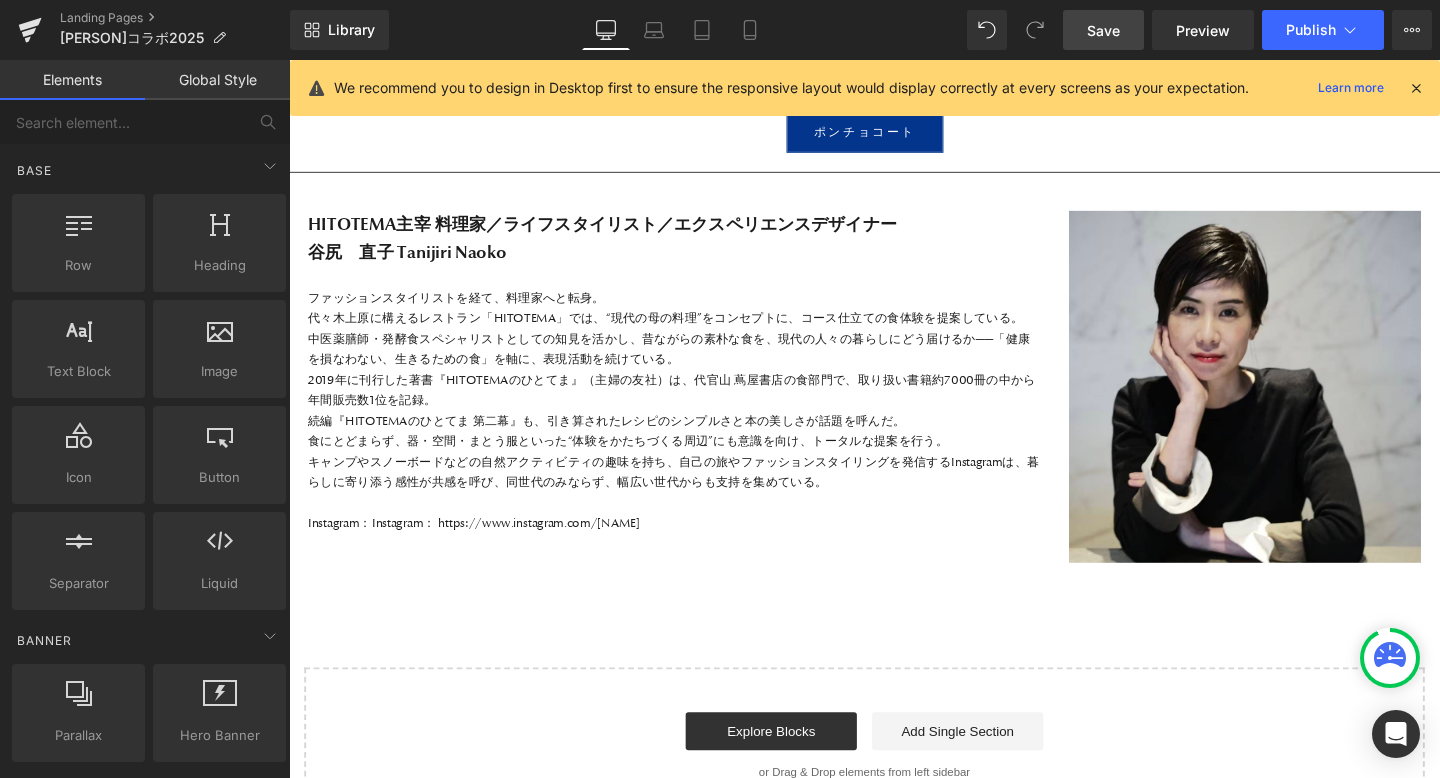 scroll, scrollTop: 10945, scrollLeft: 0, axis: vertical 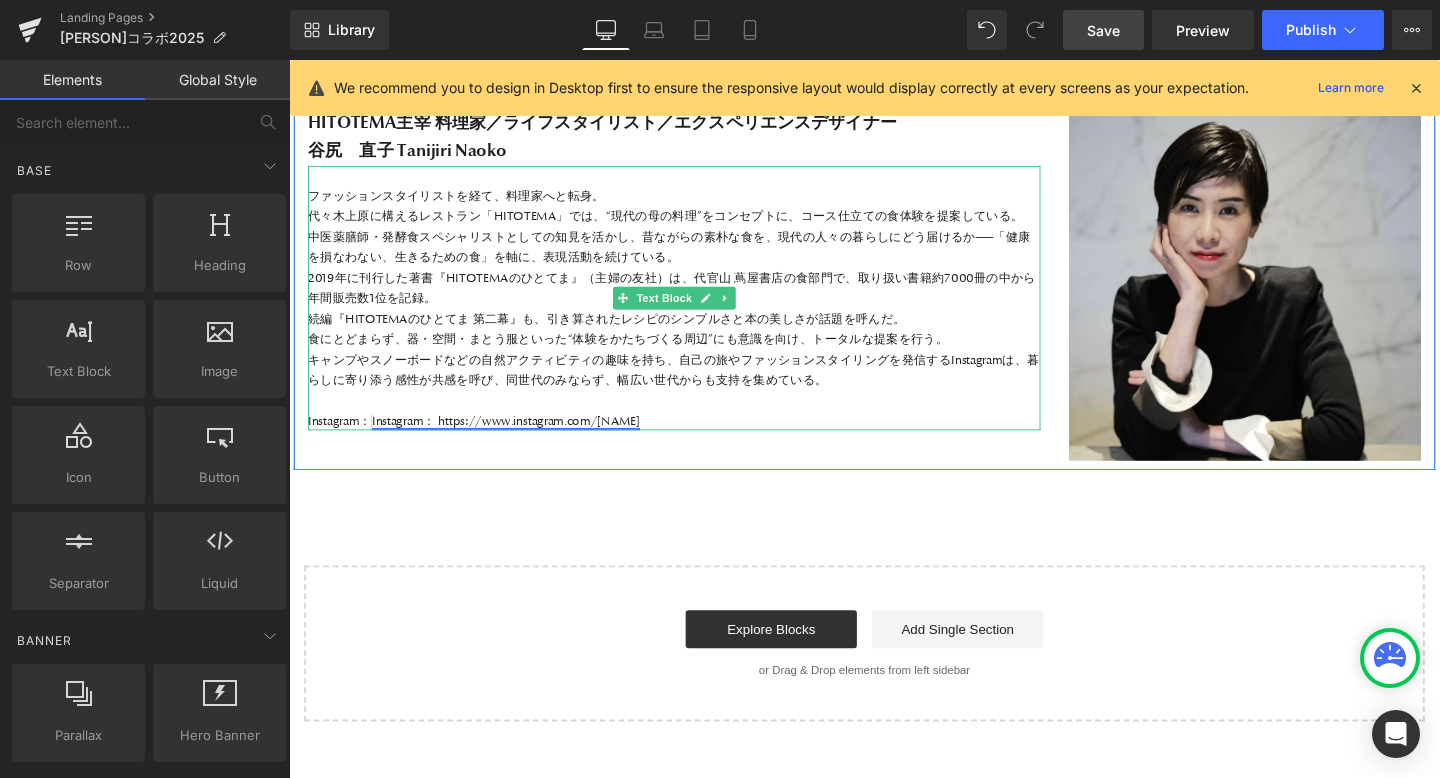 click on "Instagram： https://www.instagram.com/[NAME]" at bounding box center [517, 438] 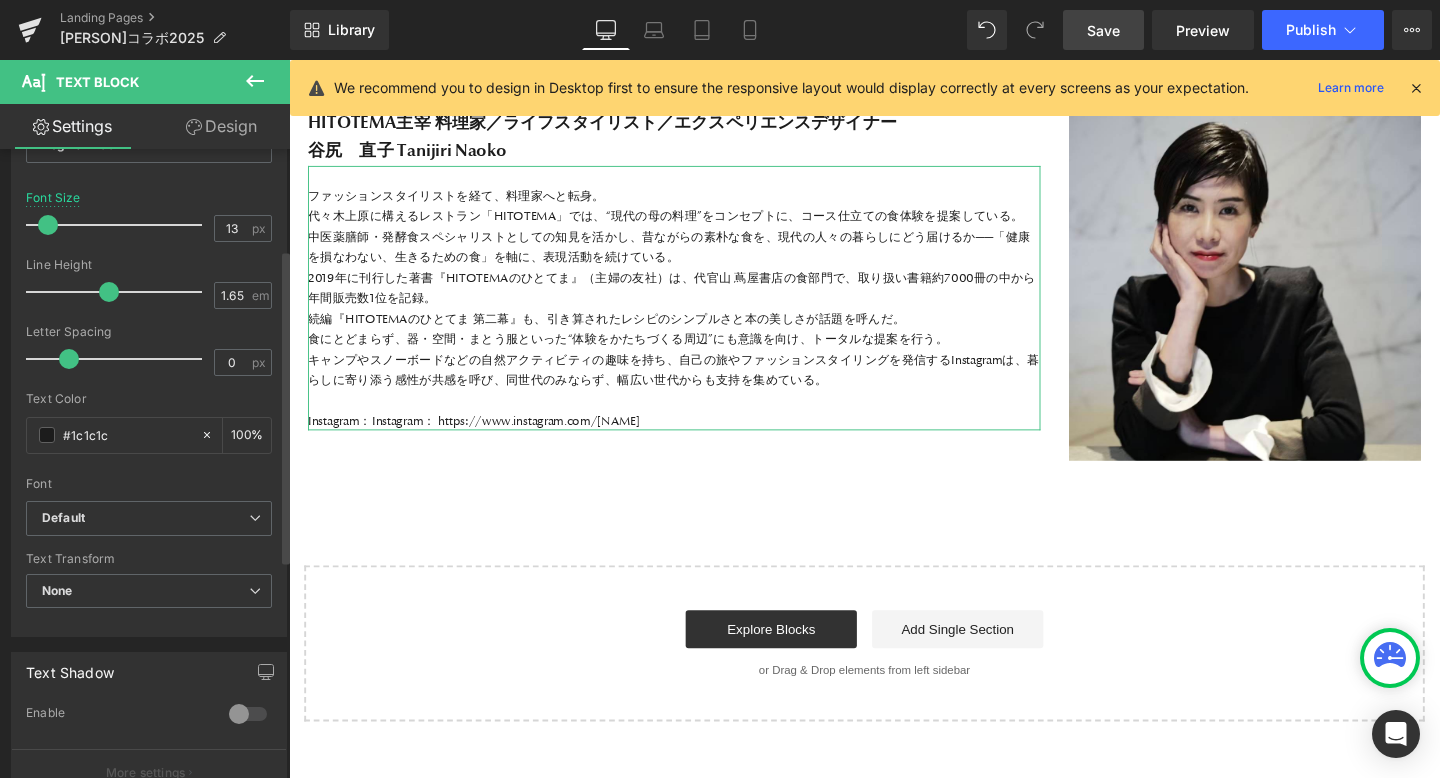 scroll, scrollTop: 201, scrollLeft: 0, axis: vertical 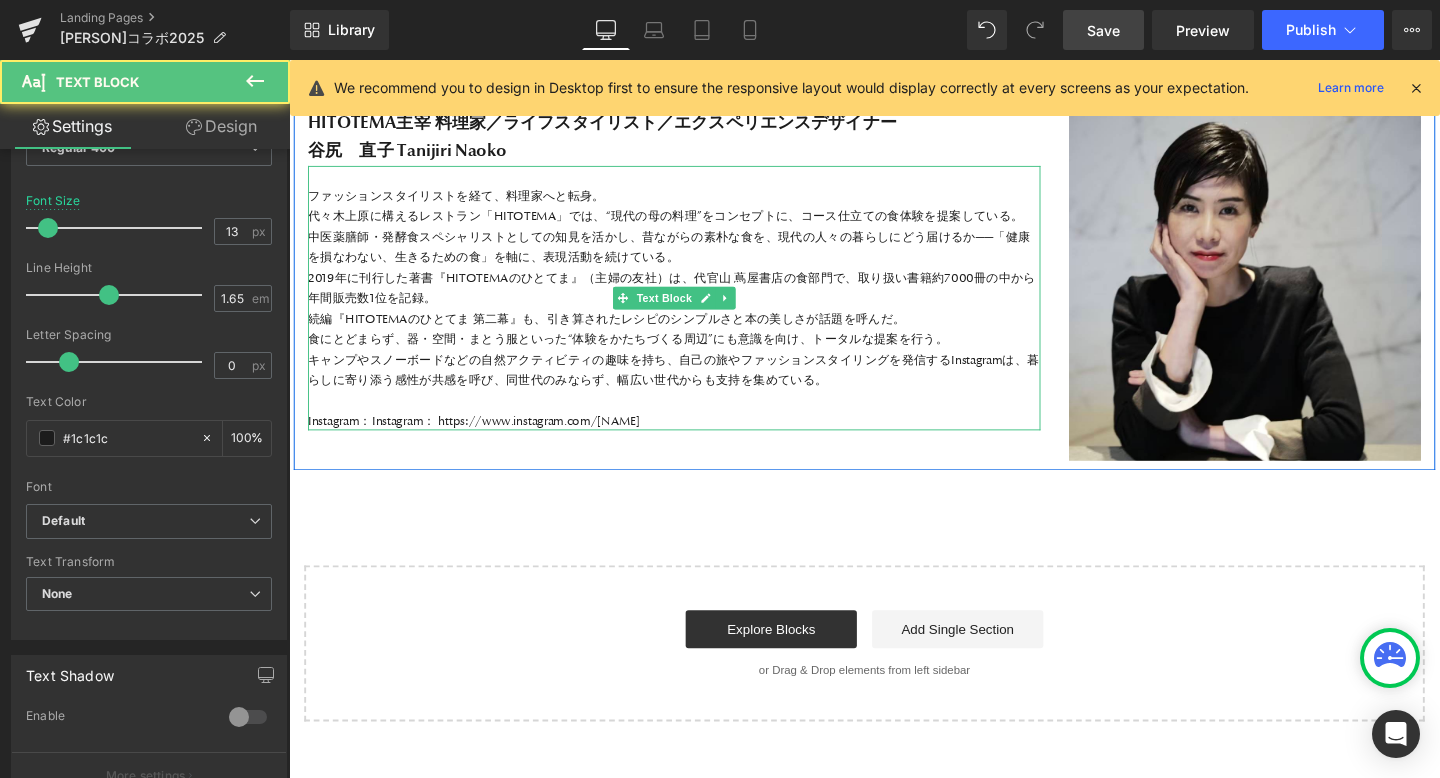 click on "Instagram： https://www.instagram.com/[NAME]" at bounding box center [694, 438] 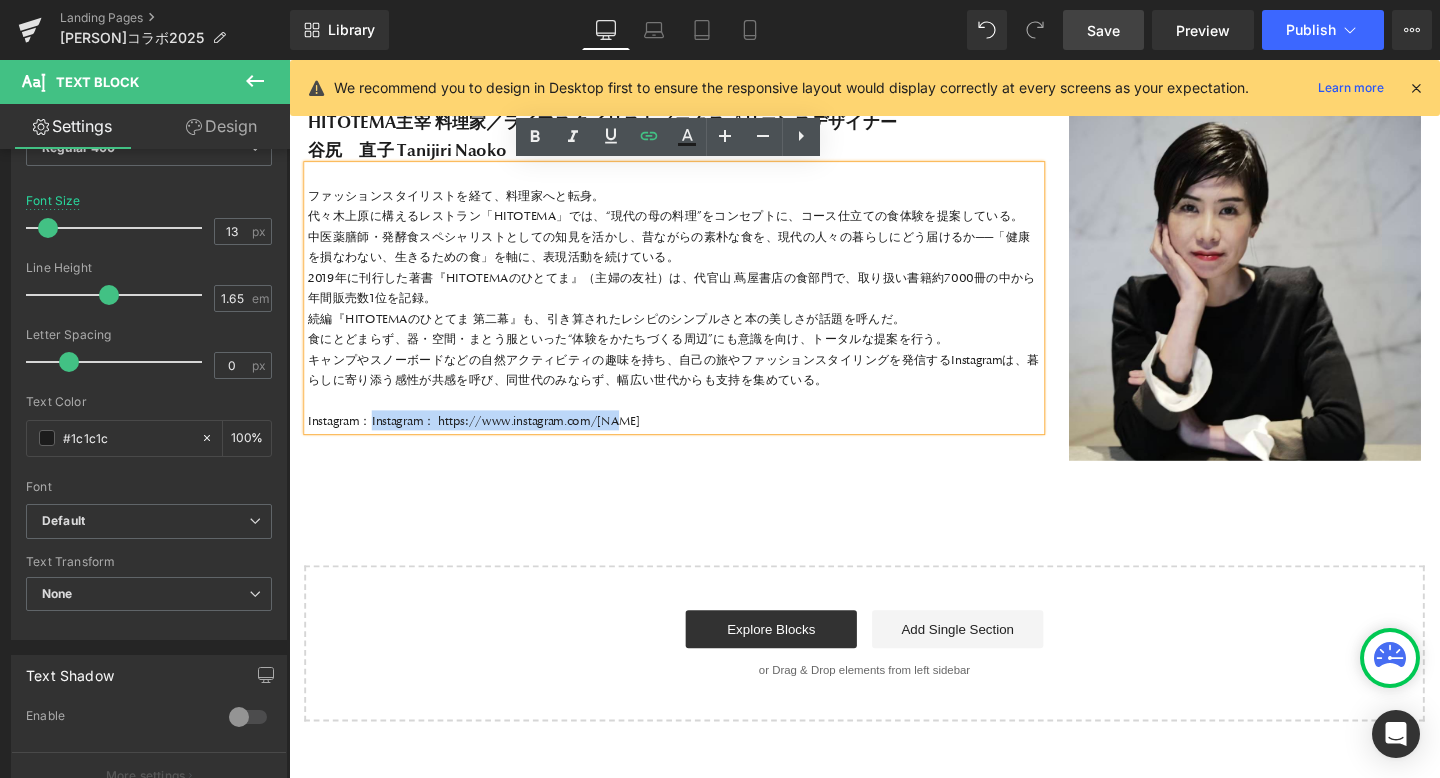 drag, startPoint x: 662, startPoint y: 437, endPoint x: 385, endPoint y: 443, distance: 277.06497 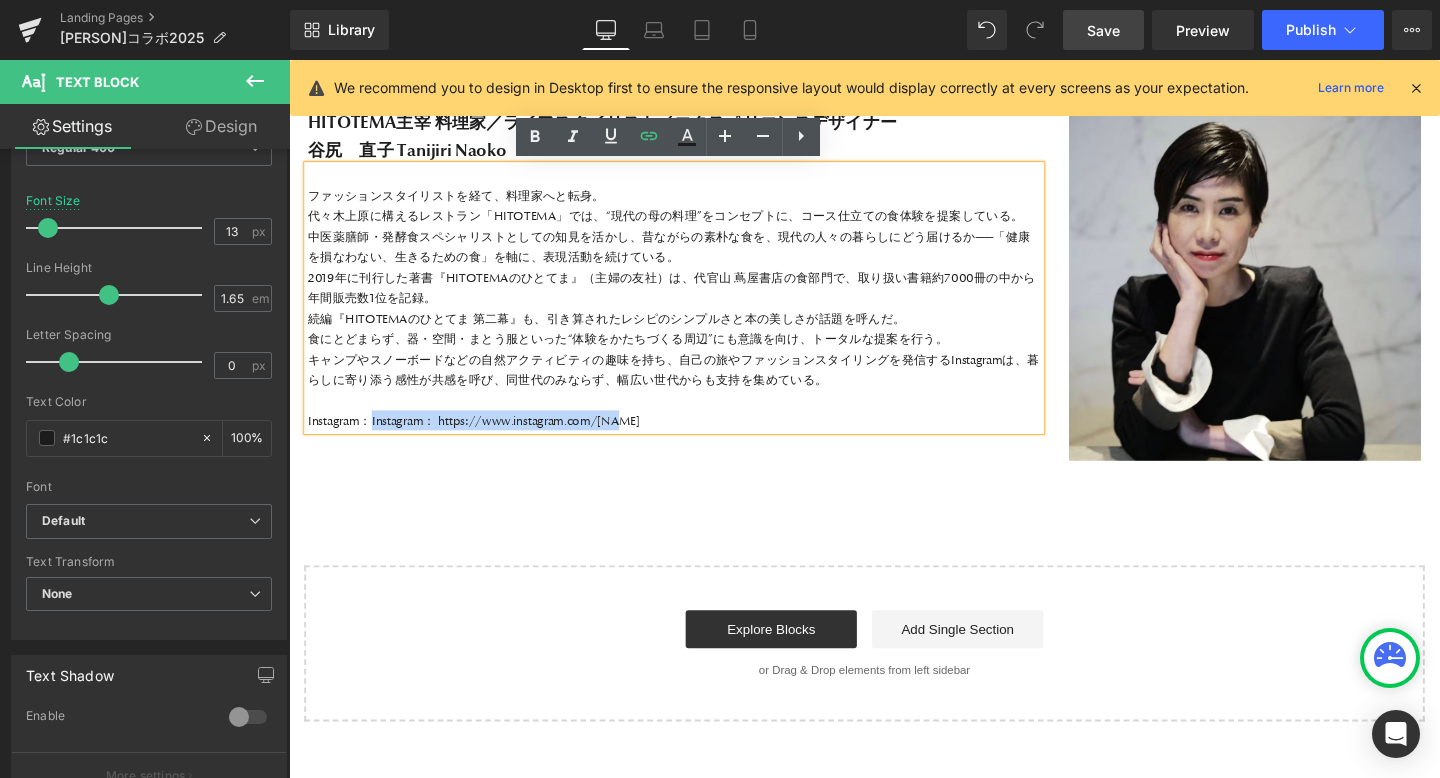 click on "Instagram： https://www.instagram.com/[NAME]" at bounding box center (694, 438) 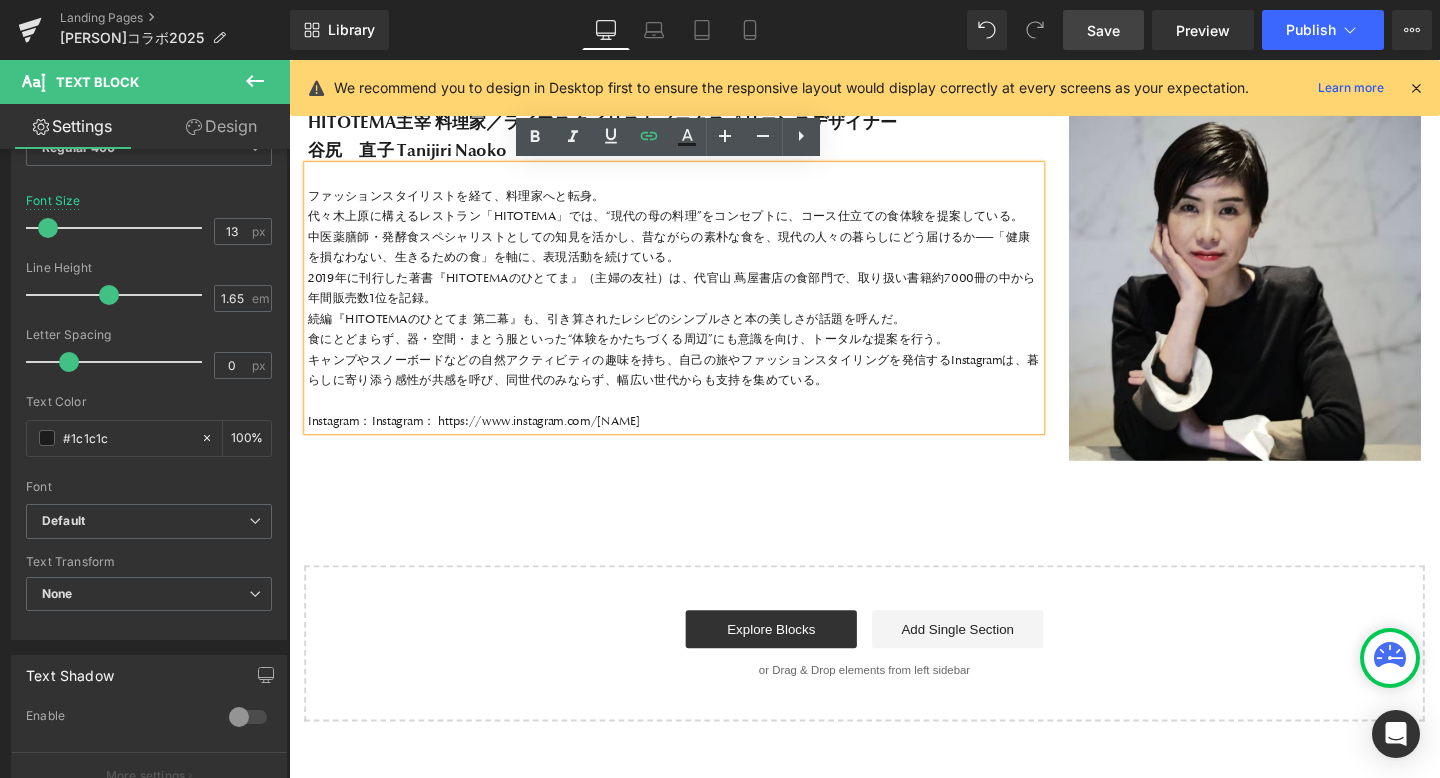 click on "Instagram： https://www.instagram.com/[NAME]" at bounding box center [694, 438] 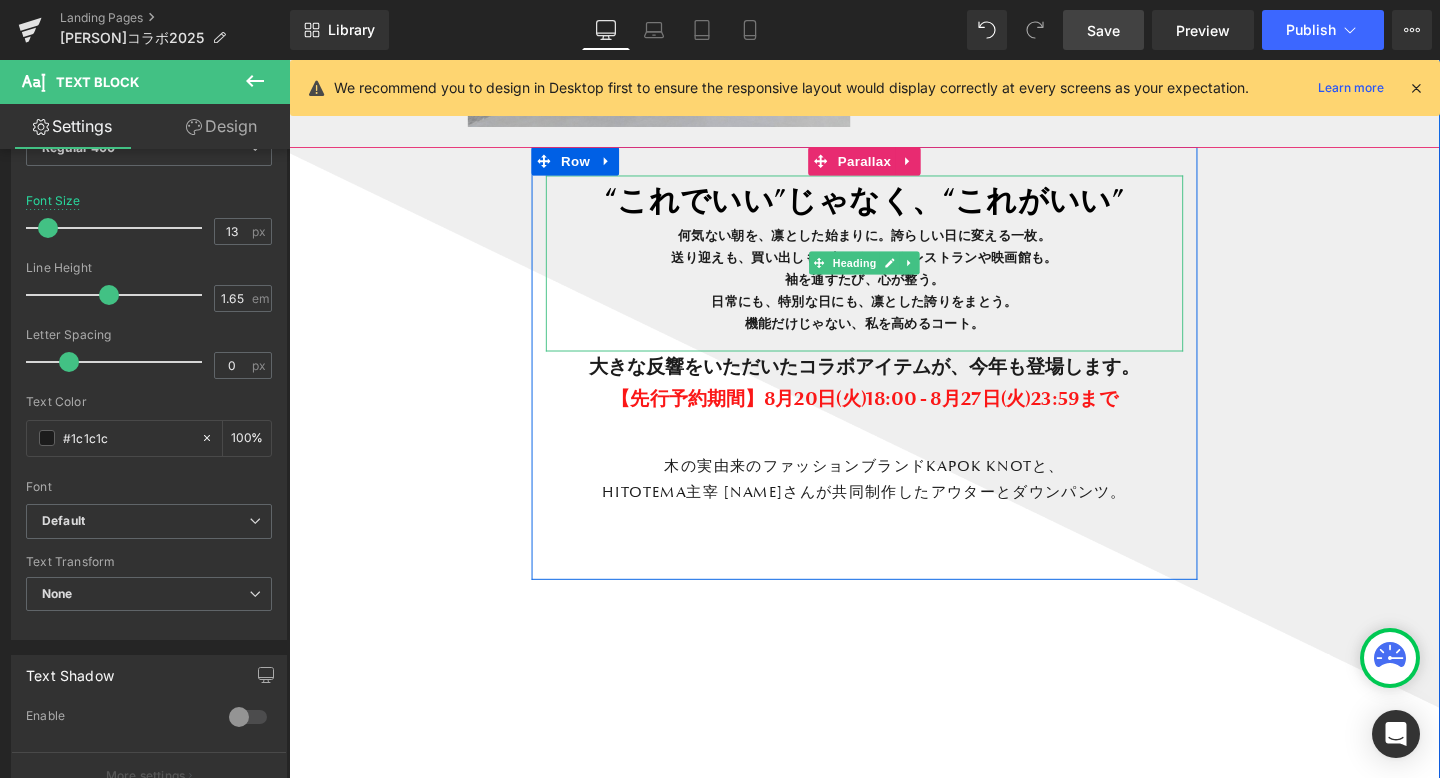 scroll, scrollTop: 1612, scrollLeft: 0, axis: vertical 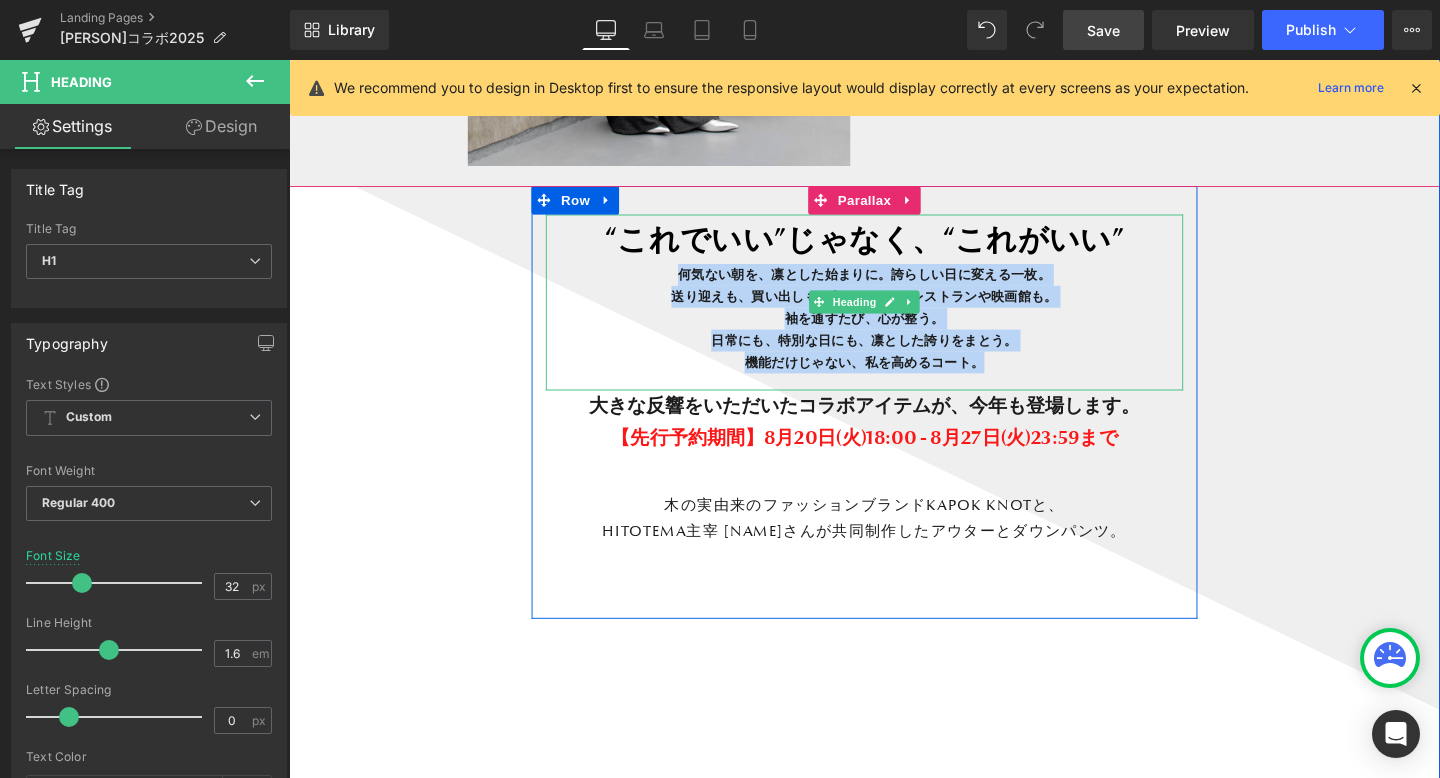 drag, startPoint x: 904, startPoint y: 379, endPoint x: 673, endPoint y: 289, distance: 247.91328 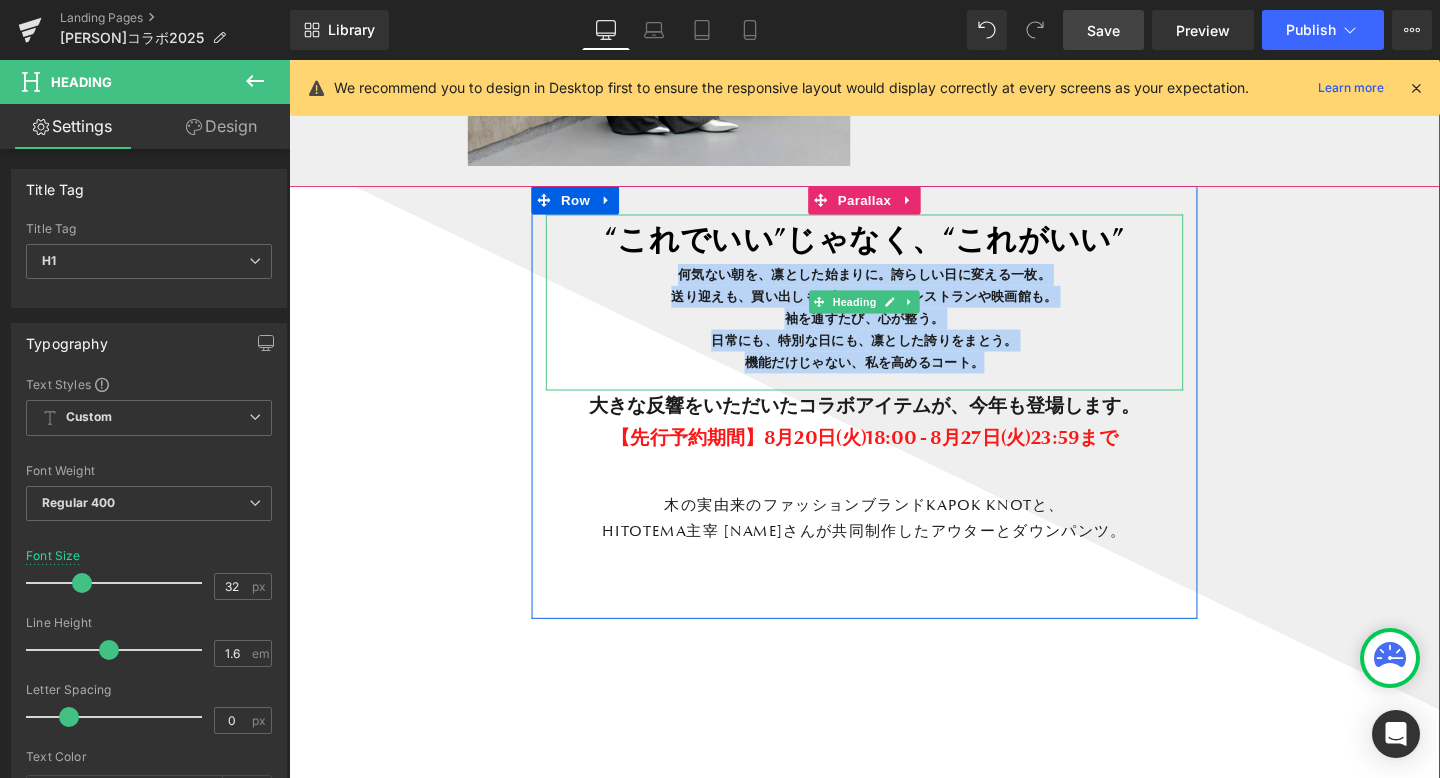 click on "“これでいい”じゃなく、“これがいい” 何気ない朝を、凛とした始まりに。誇らしい日に変える一枚。 送り迎えも、買い出しも、行きたかったレストランや映画館も。 袖を通すたび、心が整う。 日常にも、特別な日にも、凛とした誇りをまとう。 機能だけじゃない、私を高めるコート。" at bounding box center [894, 315] 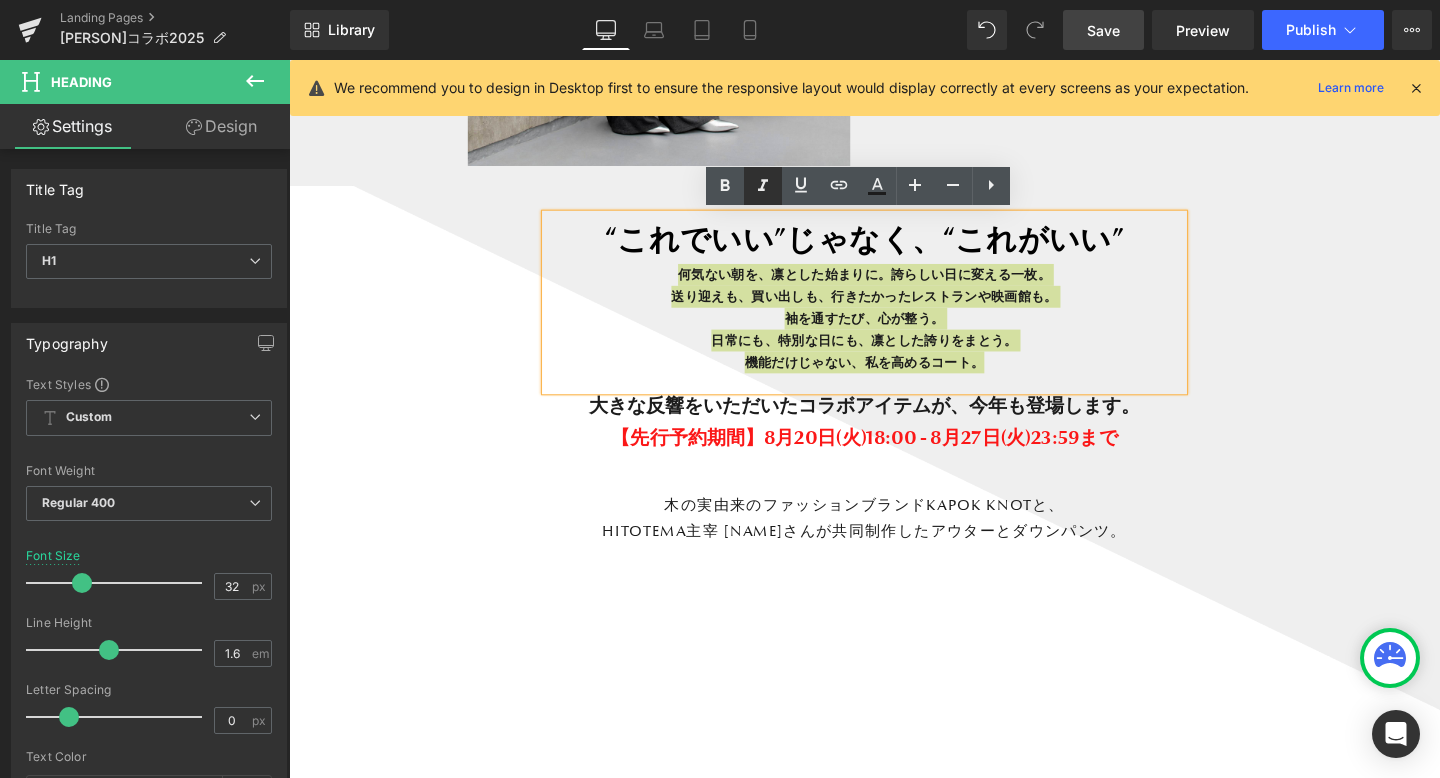click 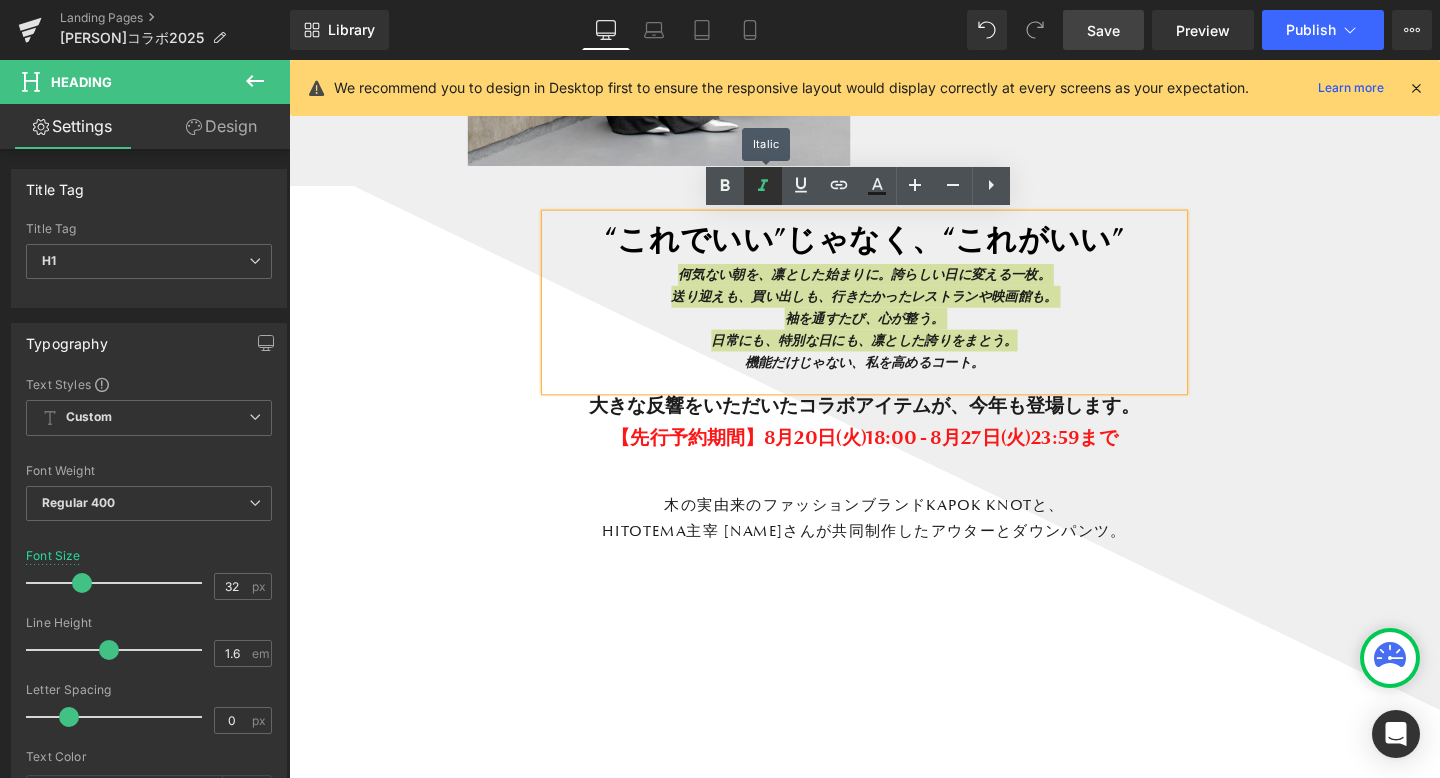 click 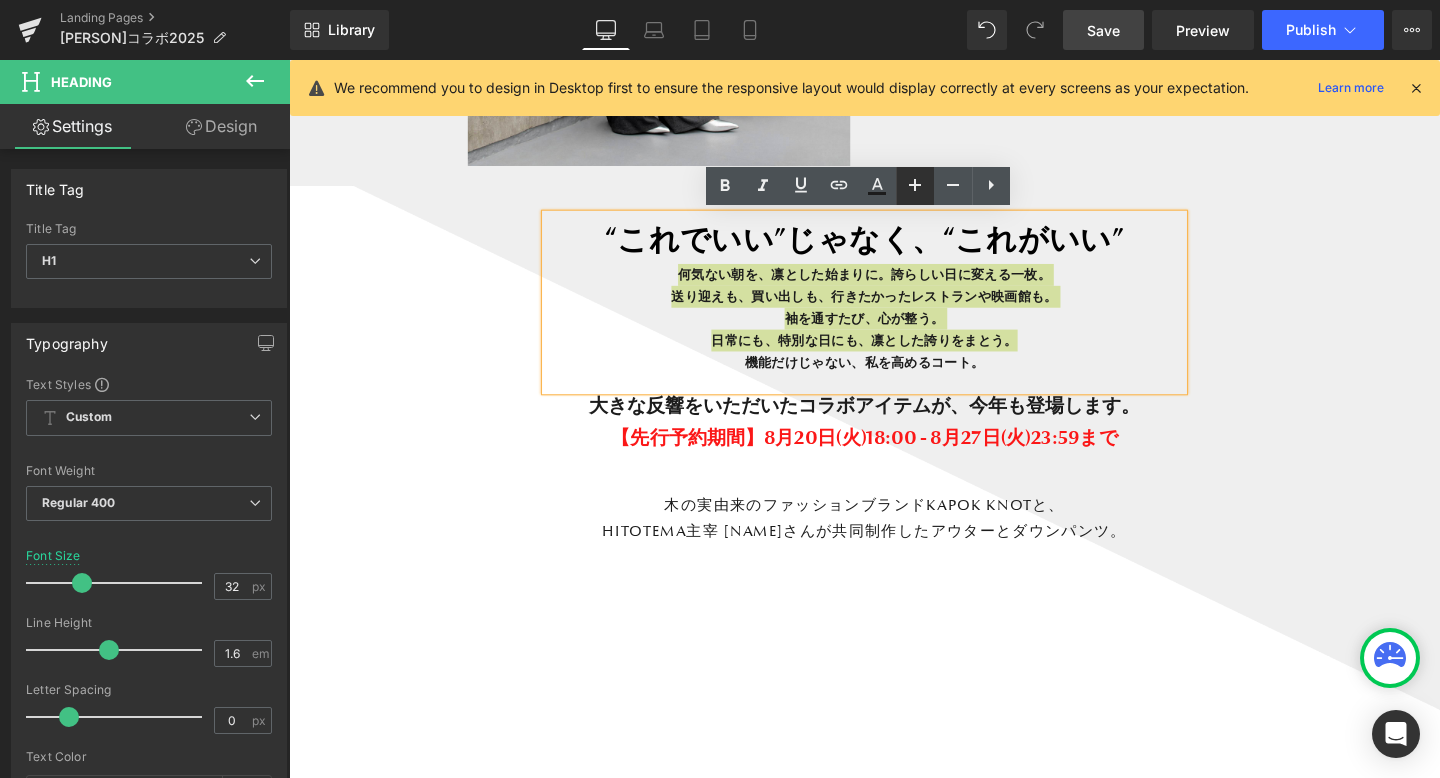 click 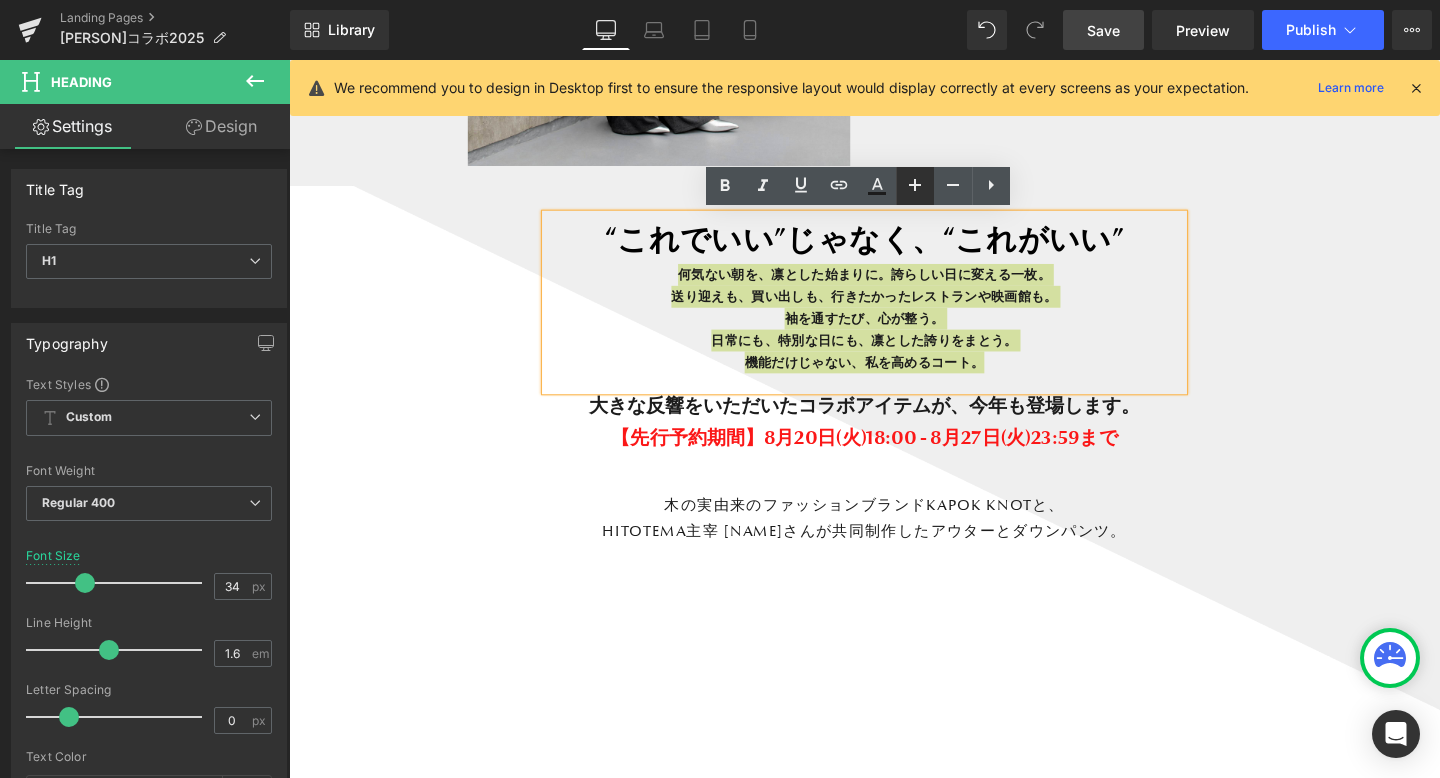 scroll, scrollTop: 10, scrollLeft: 10, axis: both 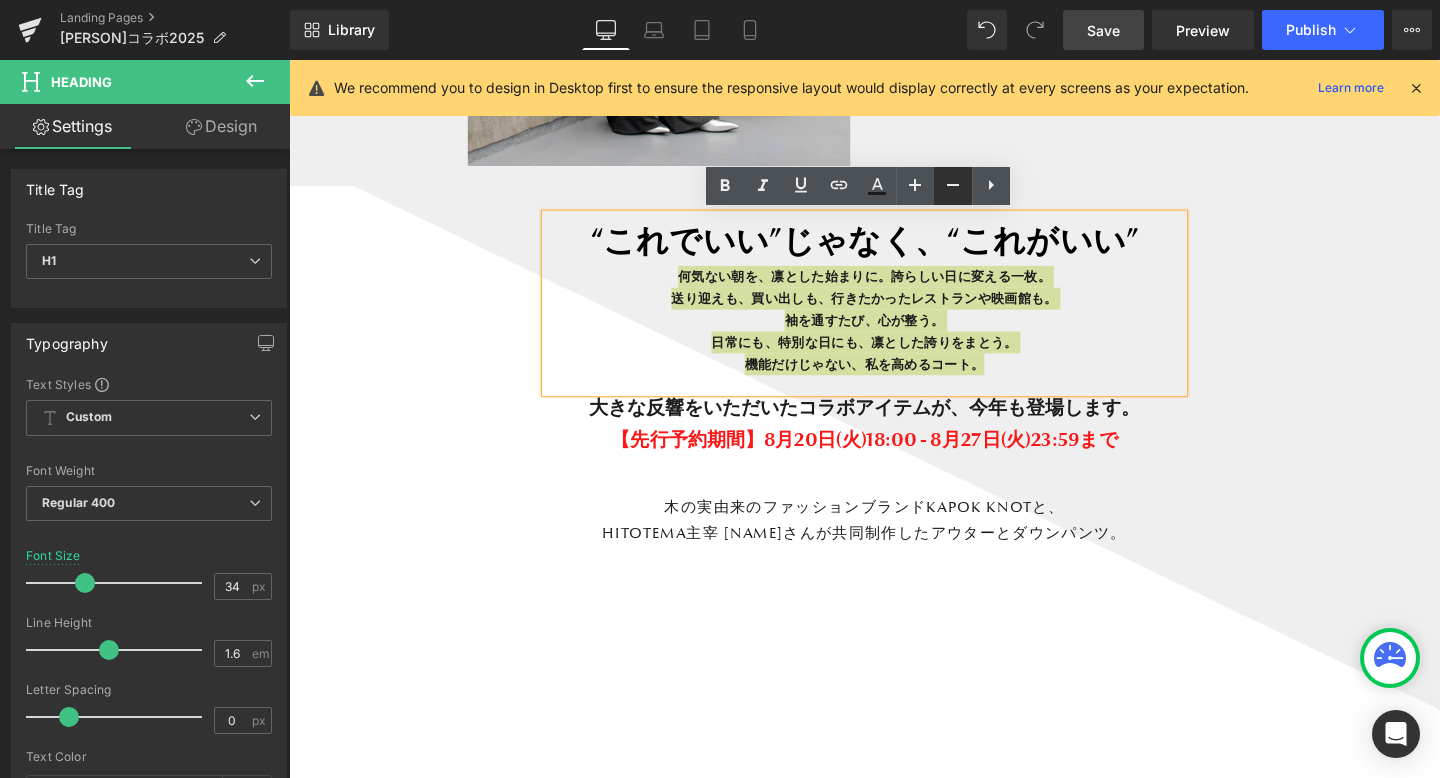 click 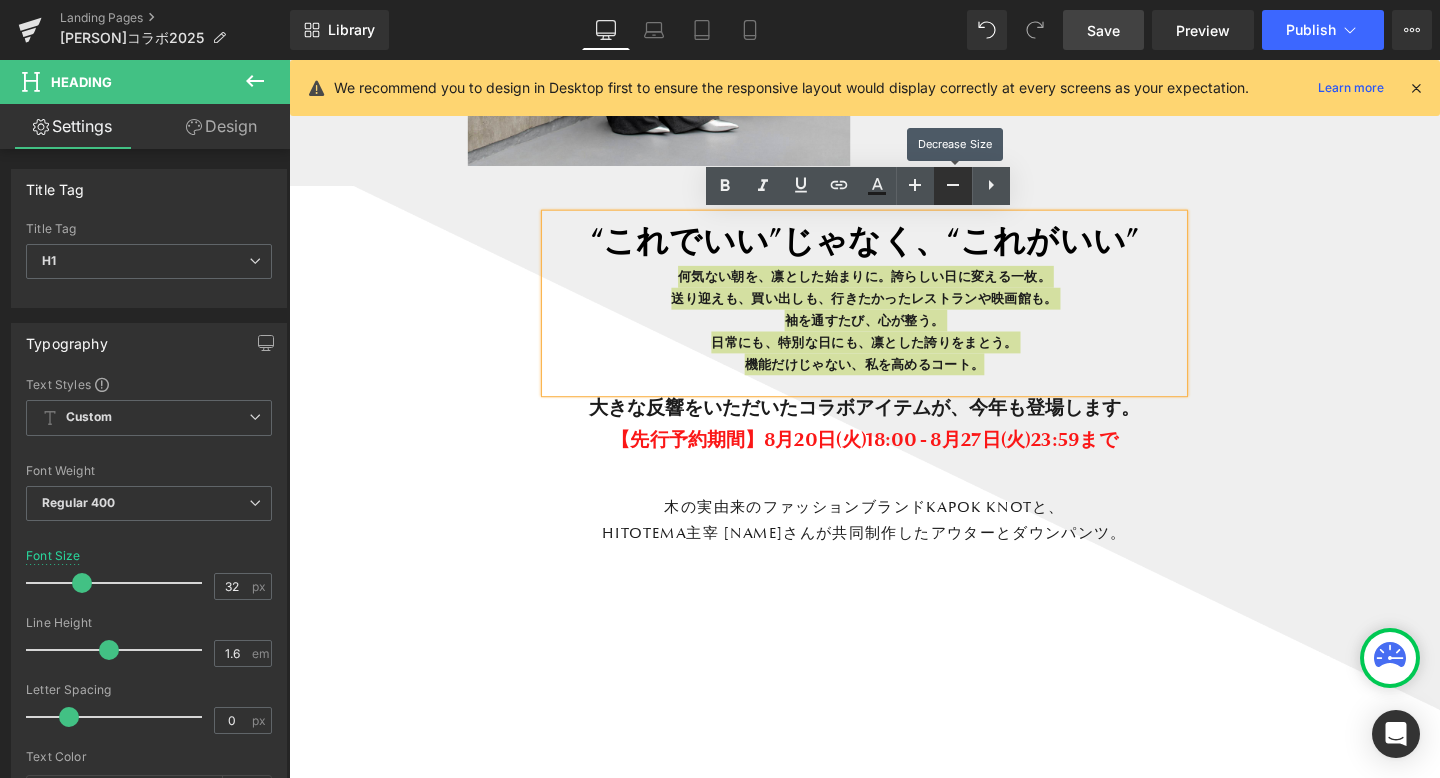 scroll, scrollTop: 12156, scrollLeft: 1210, axis: both 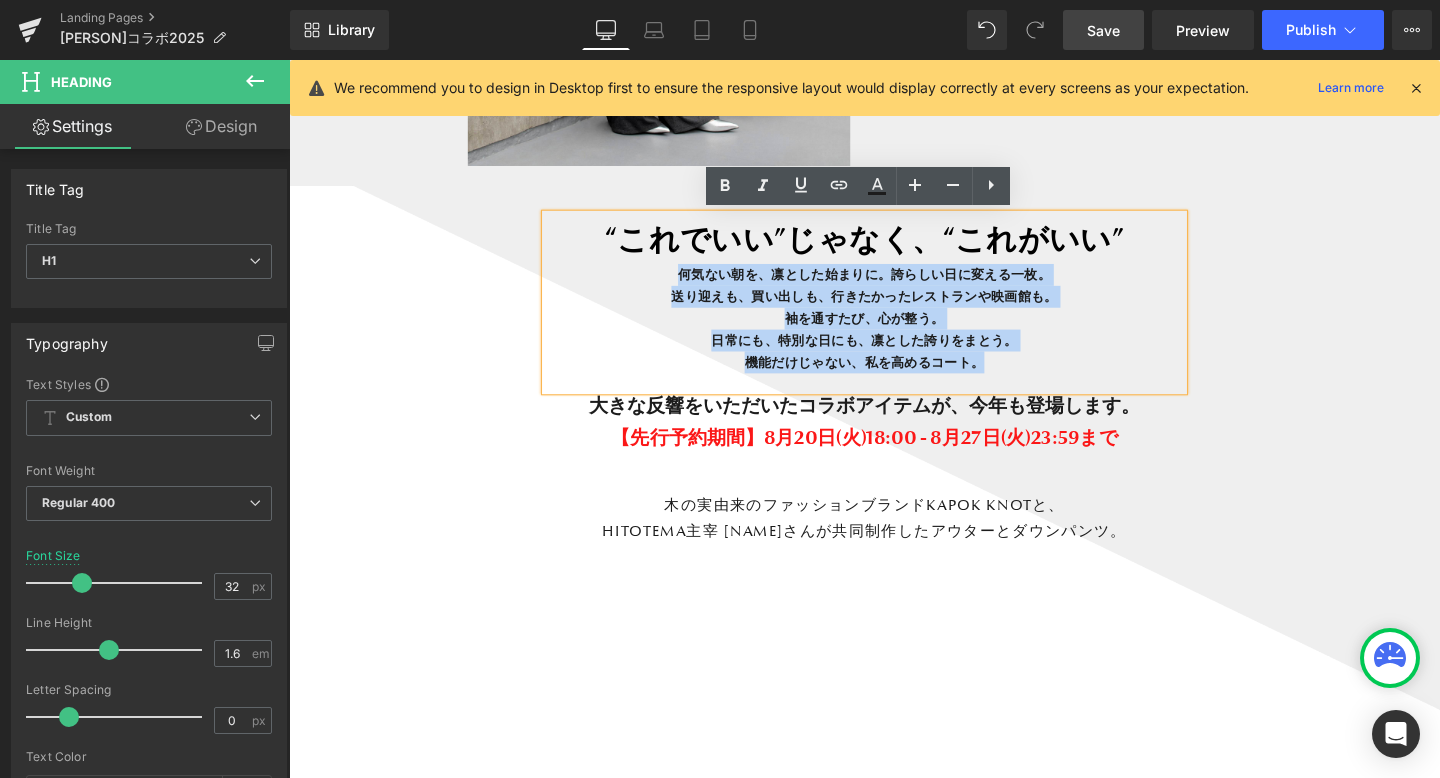 click on "“これでいい”じゃなく、“これがいい” 何気ない朝を、凛とした始まりに。誇らしい日に変える一枚。 送り迎えも、買い出しも、行きたかったレストランや映画館も。 袖を通すたび、心が整う。 日常にも、特別な日にも、凛とした誇りをまとう。 機能だけじゃない、私を高めるコート。 Heading
大きな反響をいただいたコラボアイテムが、今年も登場します。 【先行予約期間】8月20日(火)18:00 - 8月27日(火)23:59まで
Heading
木の実由来のファッションブランドKAPOK KNOTと、 HITOTEMA主宰 谷尻直子さんが共同制作したアウターとダウンパンツ。
Text Block         Row" at bounding box center (894, 435) 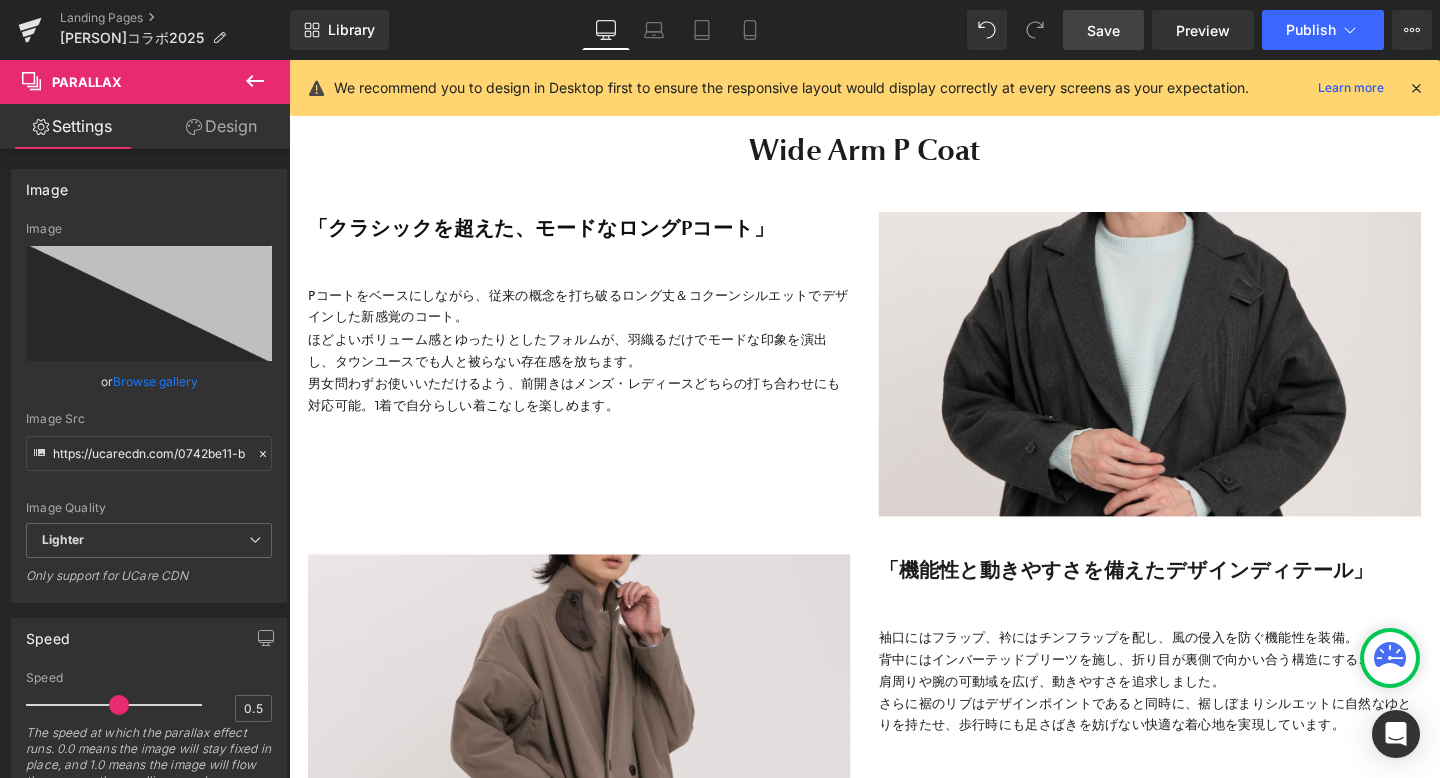 scroll, scrollTop: 7691, scrollLeft: 0, axis: vertical 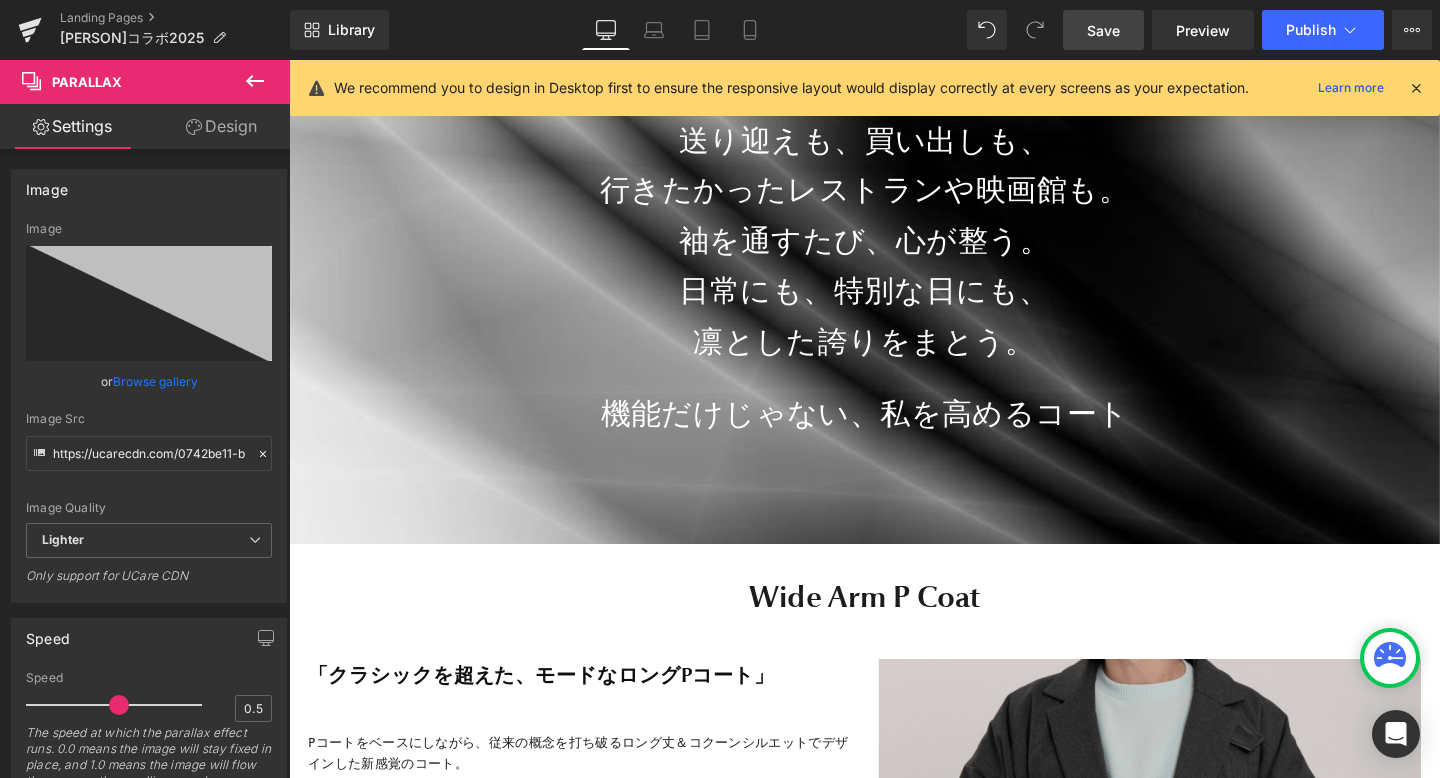 click on "日常にも、特別な日にも、" at bounding box center [894, 303] 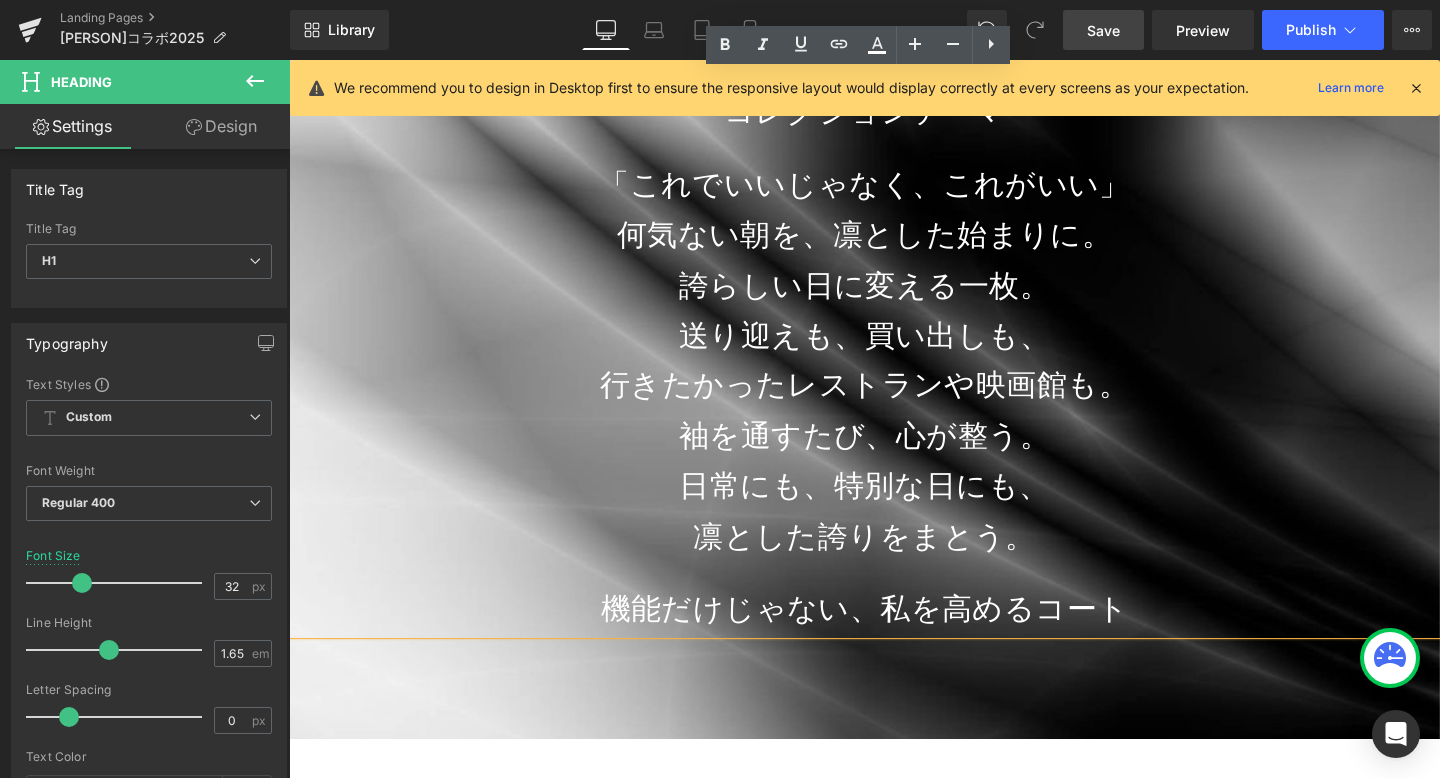 scroll, scrollTop: 6953, scrollLeft: 0, axis: vertical 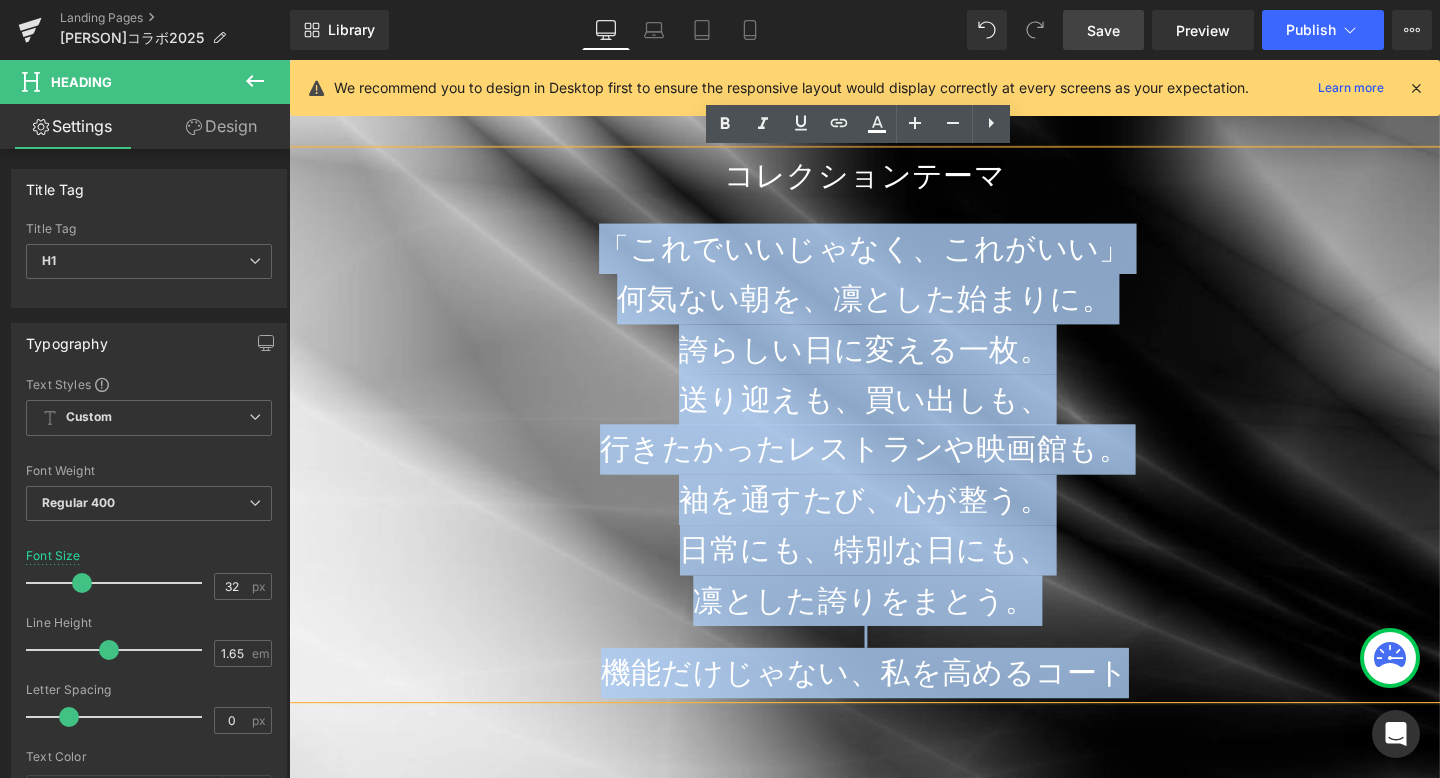 drag, startPoint x: 635, startPoint y: 248, endPoint x: 1183, endPoint y: 693, distance: 705.9242 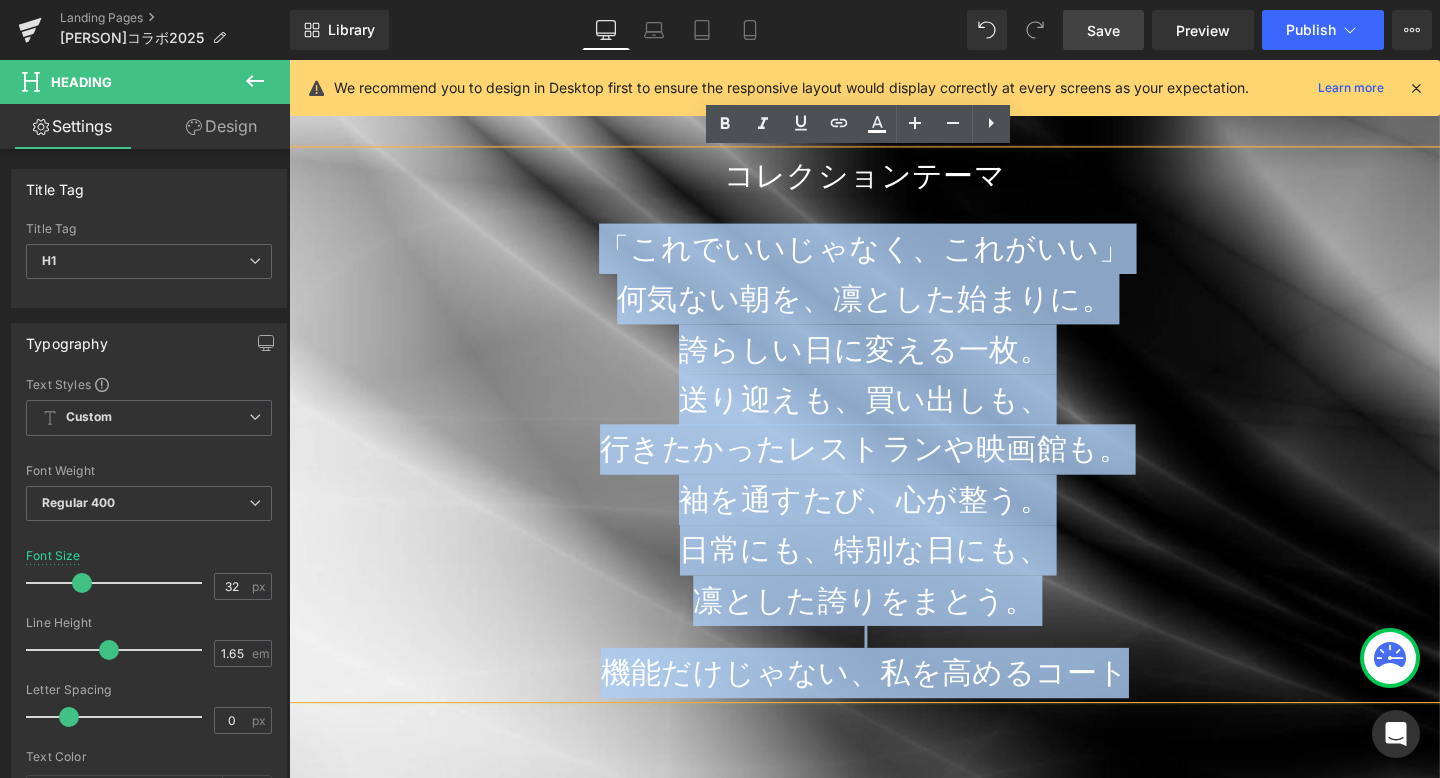 click on "コレクションテーマ 「これでいいじゃなく、これがいい」 何気ない朝を、凛とした始まりに。 誇らしい日に変える一枚。 送り迎えも、買い出しも、 行きたかったレストランや映画館も。 袖を通すたび、心が整う。 日常にも、特別な日にも、 凛とした誇りをまとう。 機能だけじゃない、私を高めるコート" at bounding box center (894, 443) 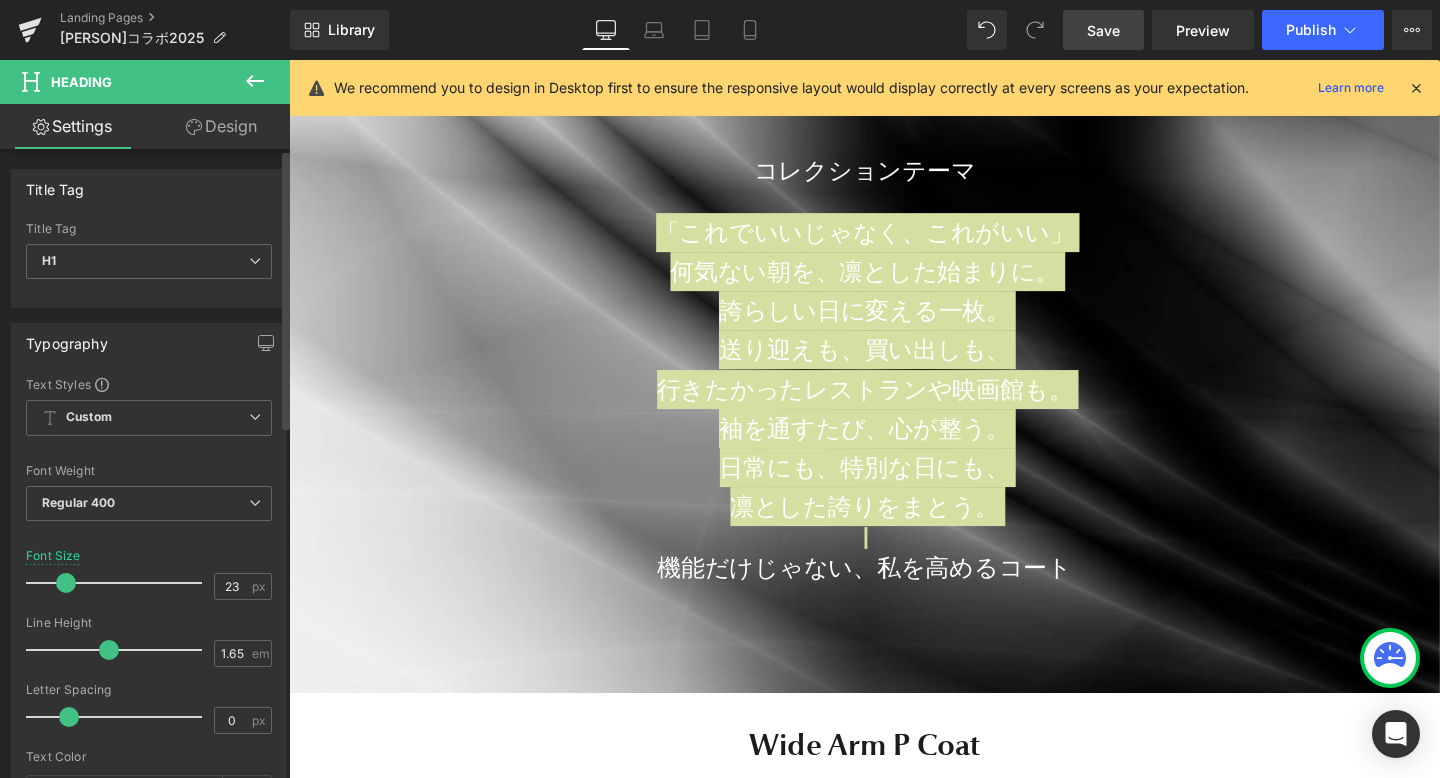 scroll, scrollTop: 12040, scrollLeft: 1210, axis: both 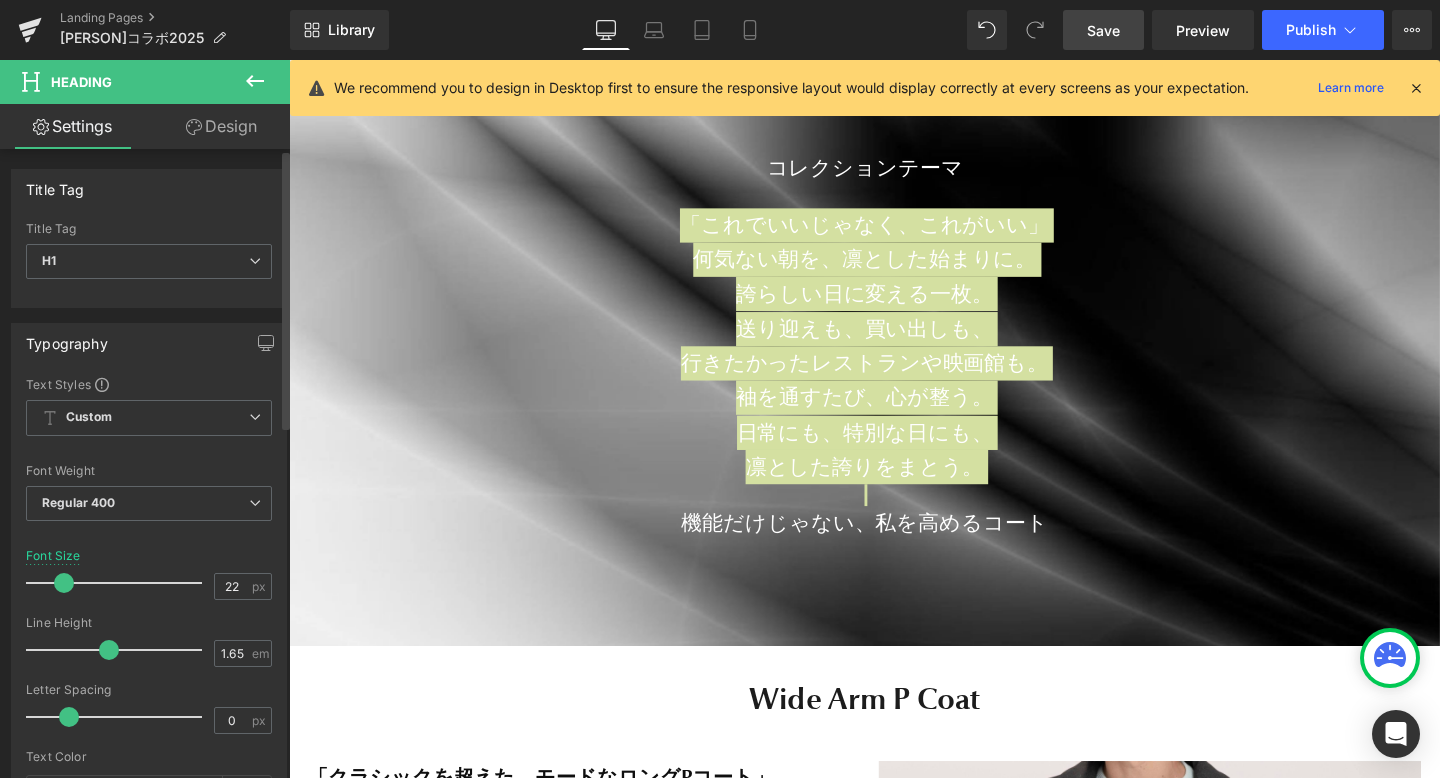 drag, startPoint x: 82, startPoint y: 582, endPoint x: 66, endPoint y: 582, distance: 16 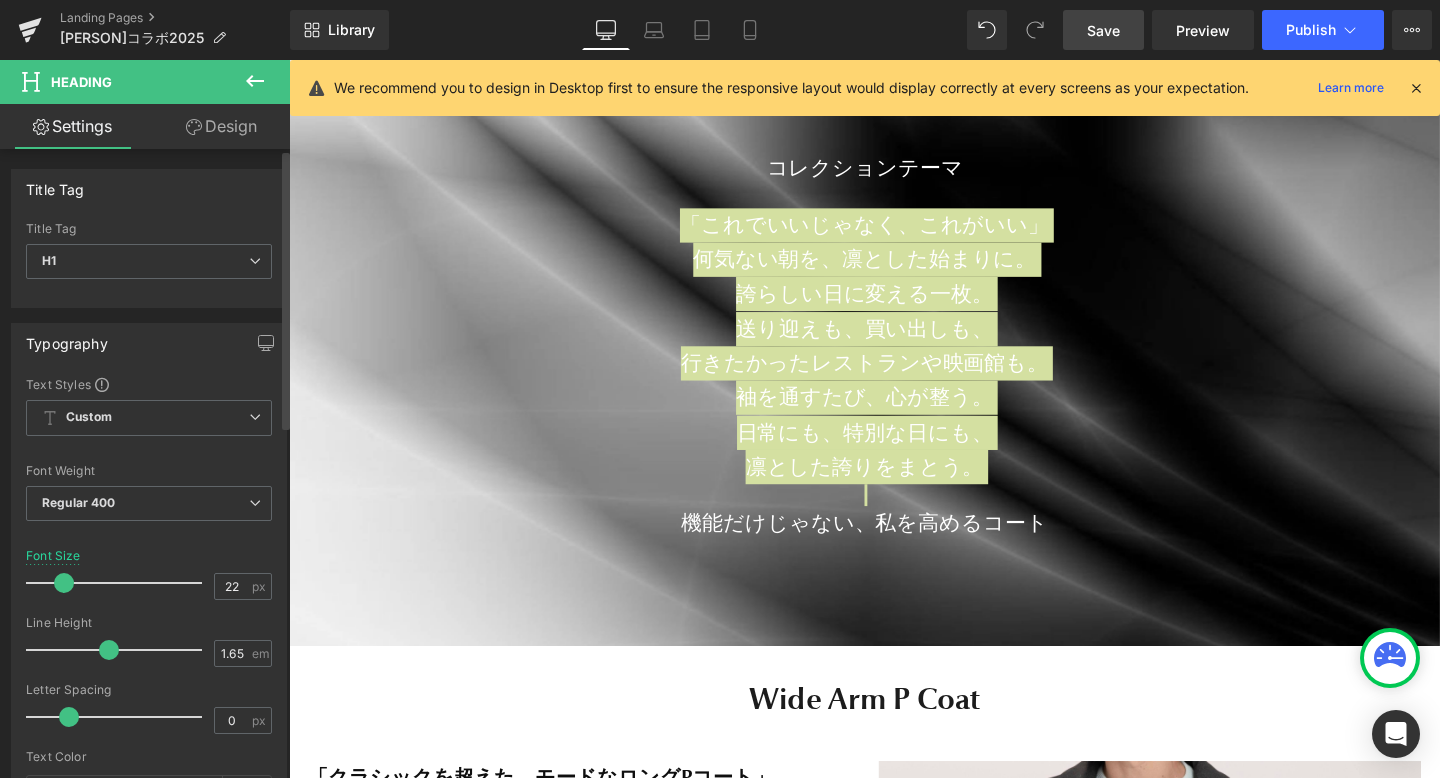 click at bounding box center (64, 583) 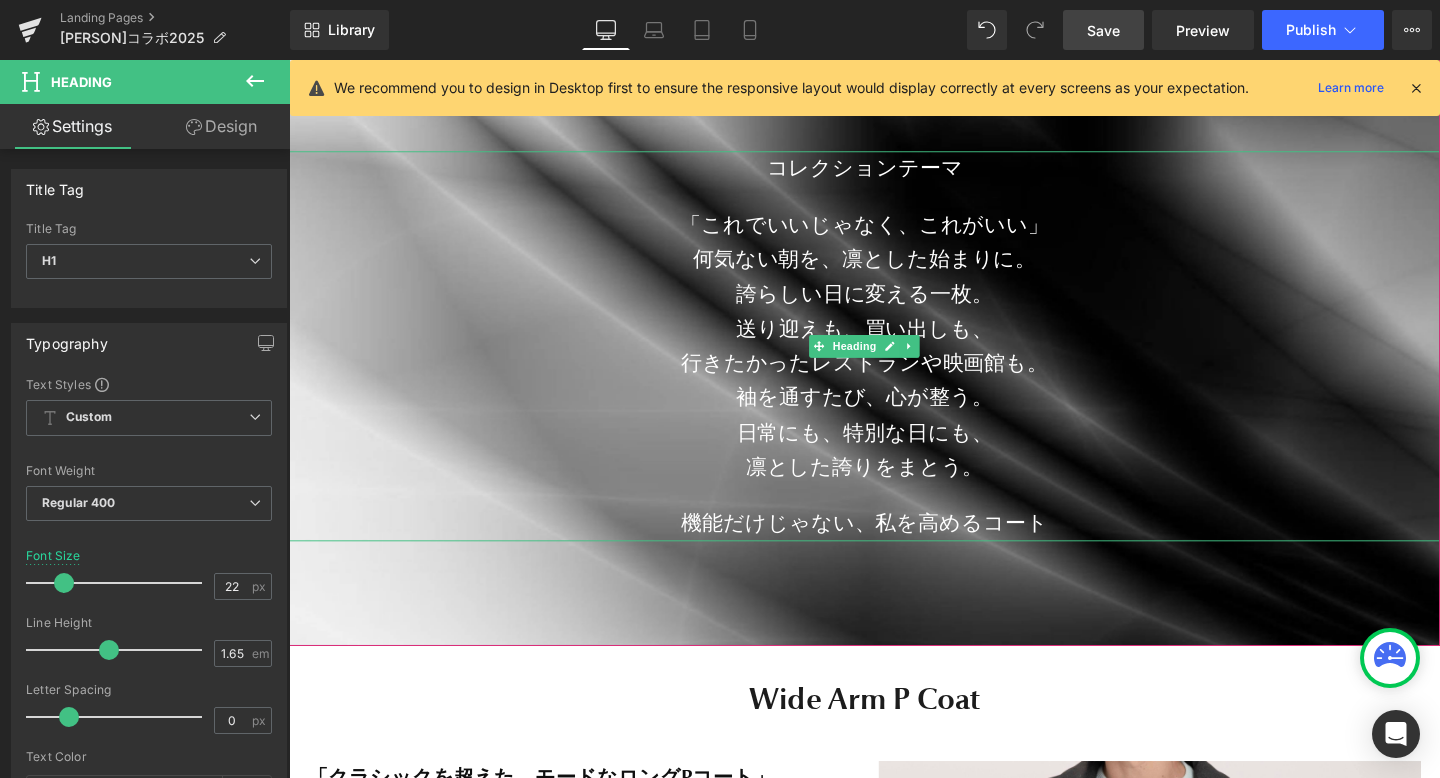 click on "袖を通すたび、心が整う。" at bounding box center (894, 415) 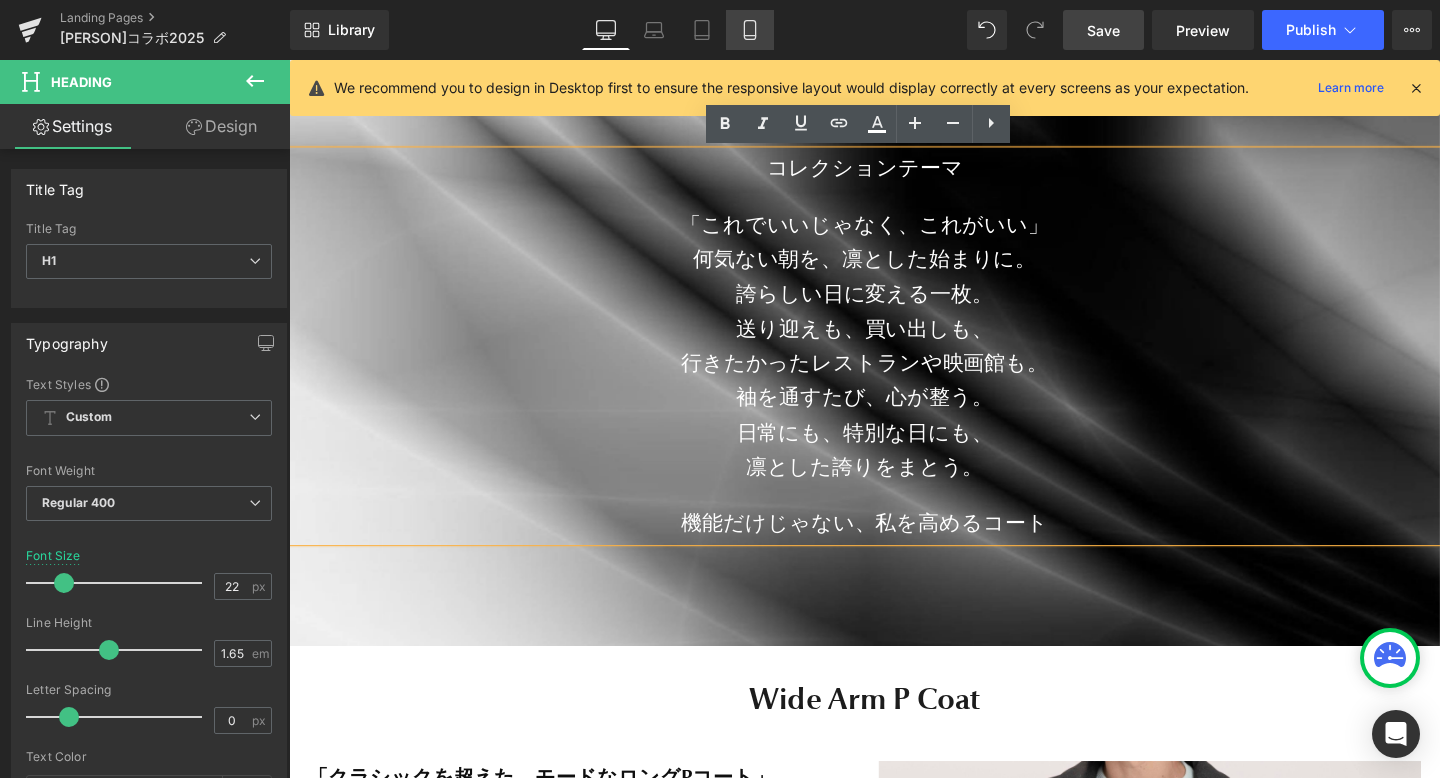 click 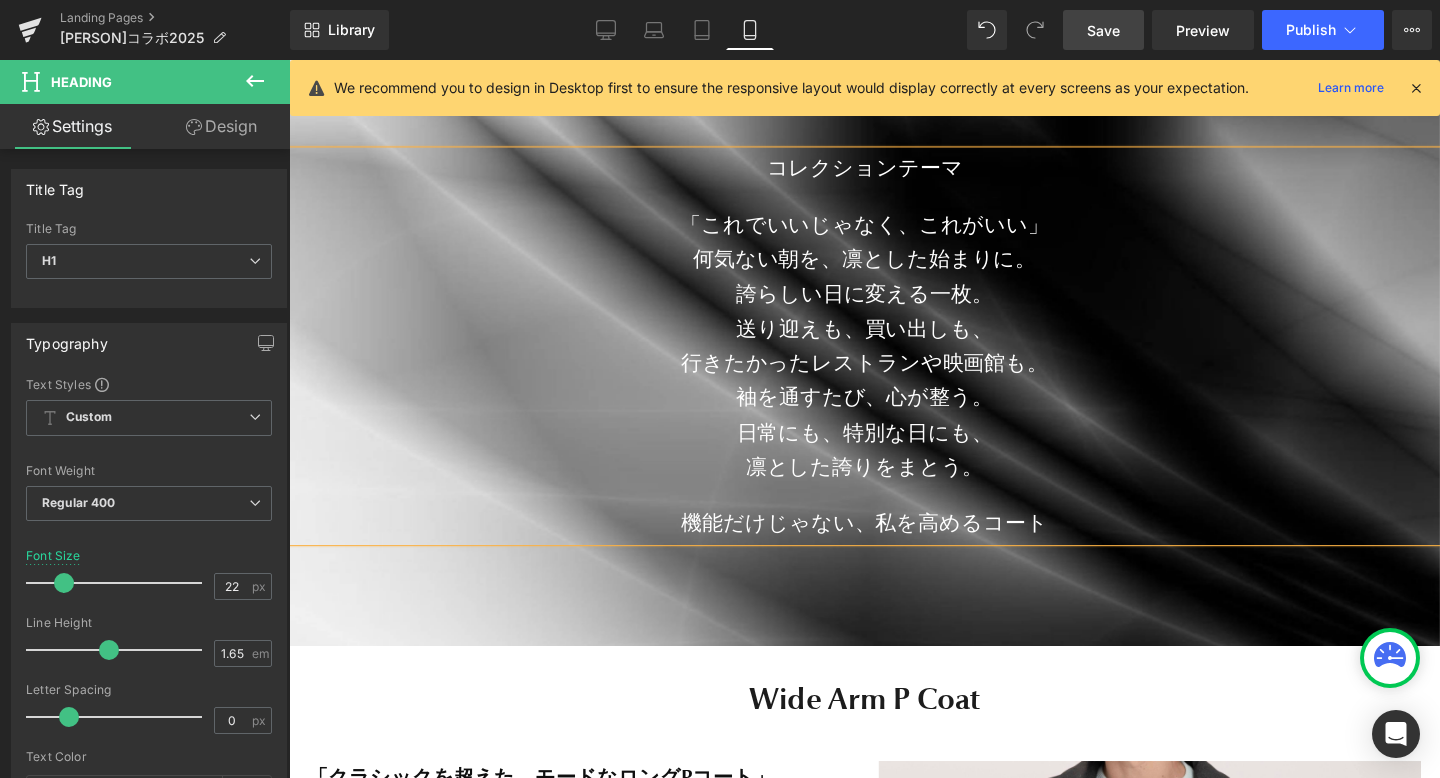 type on "20" 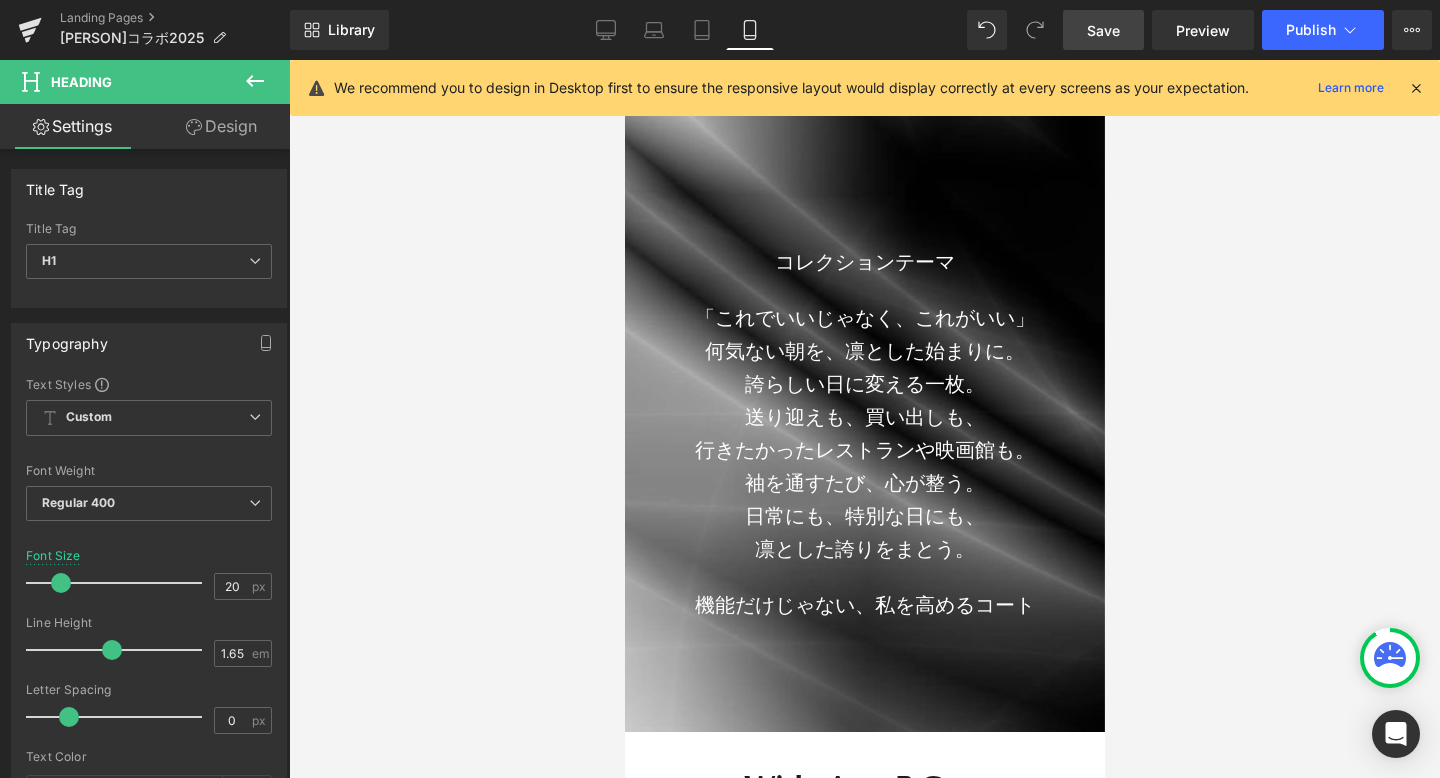 scroll, scrollTop: 7043, scrollLeft: 0, axis: vertical 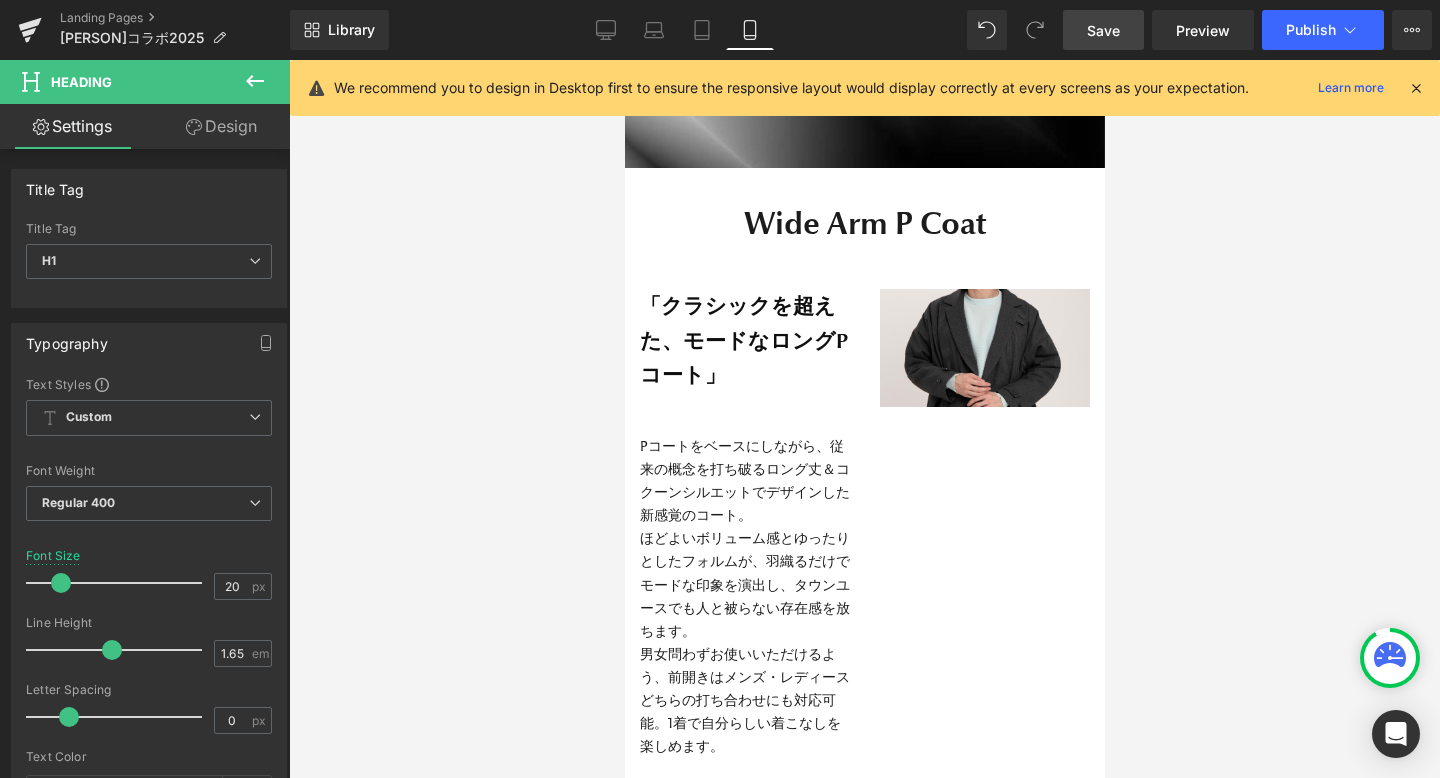 click on "Save" at bounding box center (1103, 30) 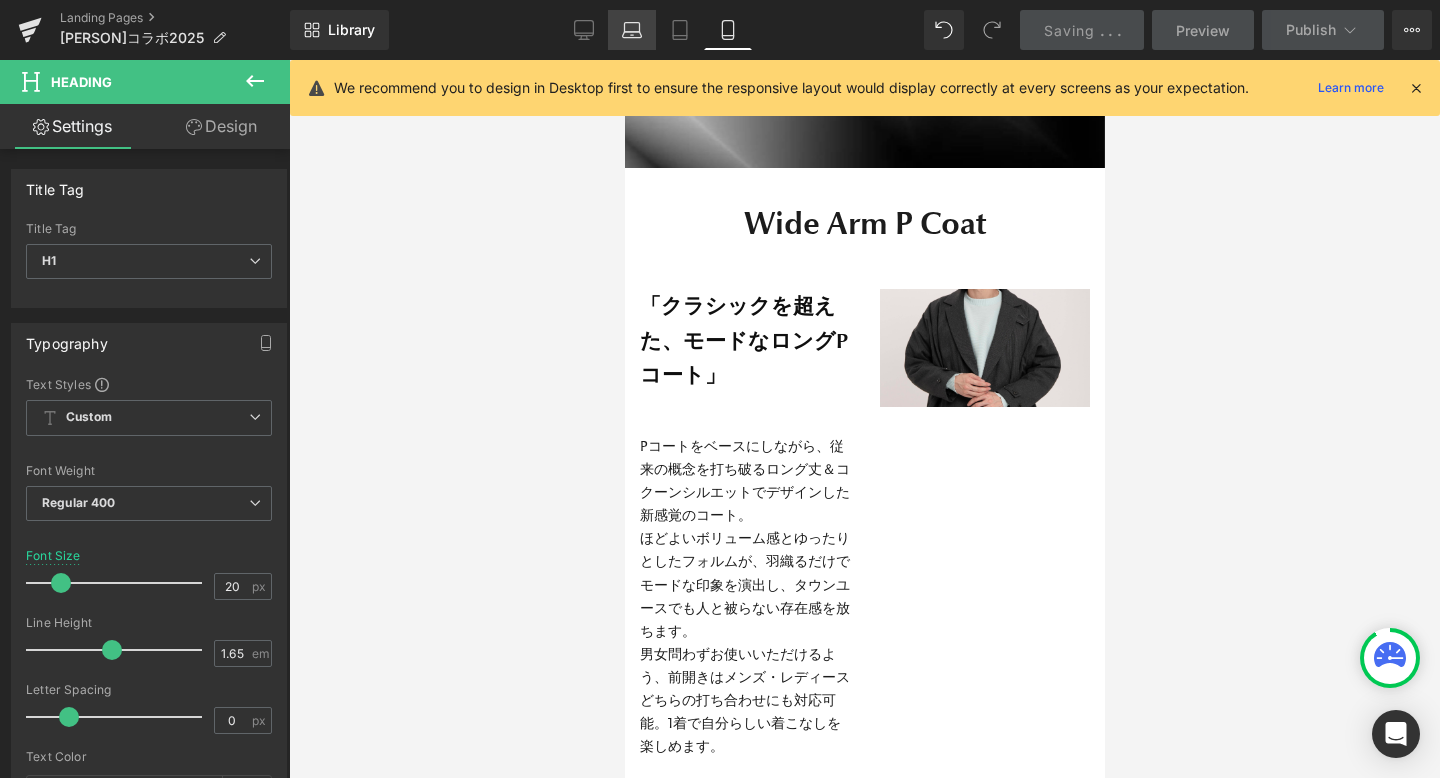 click 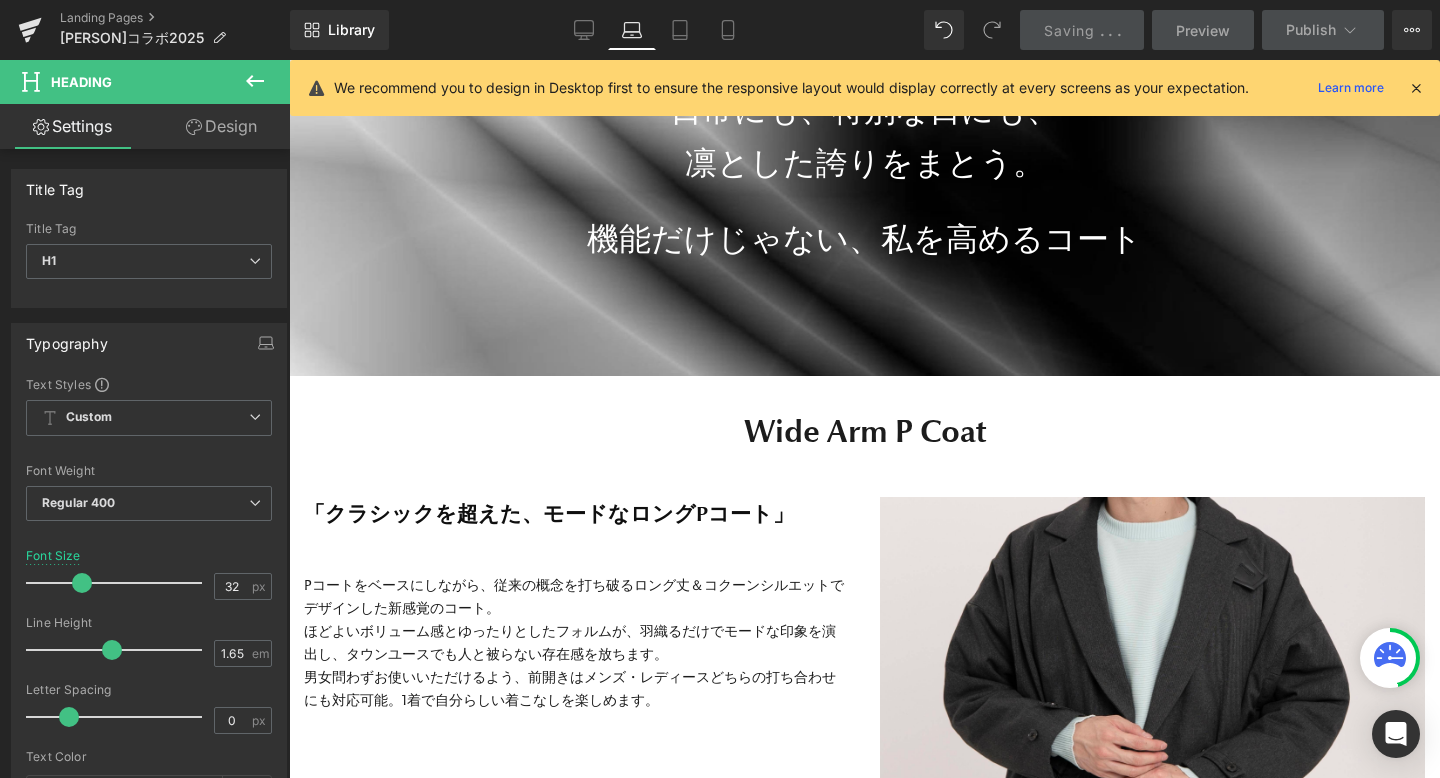scroll, scrollTop: 6909, scrollLeft: 0, axis: vertical 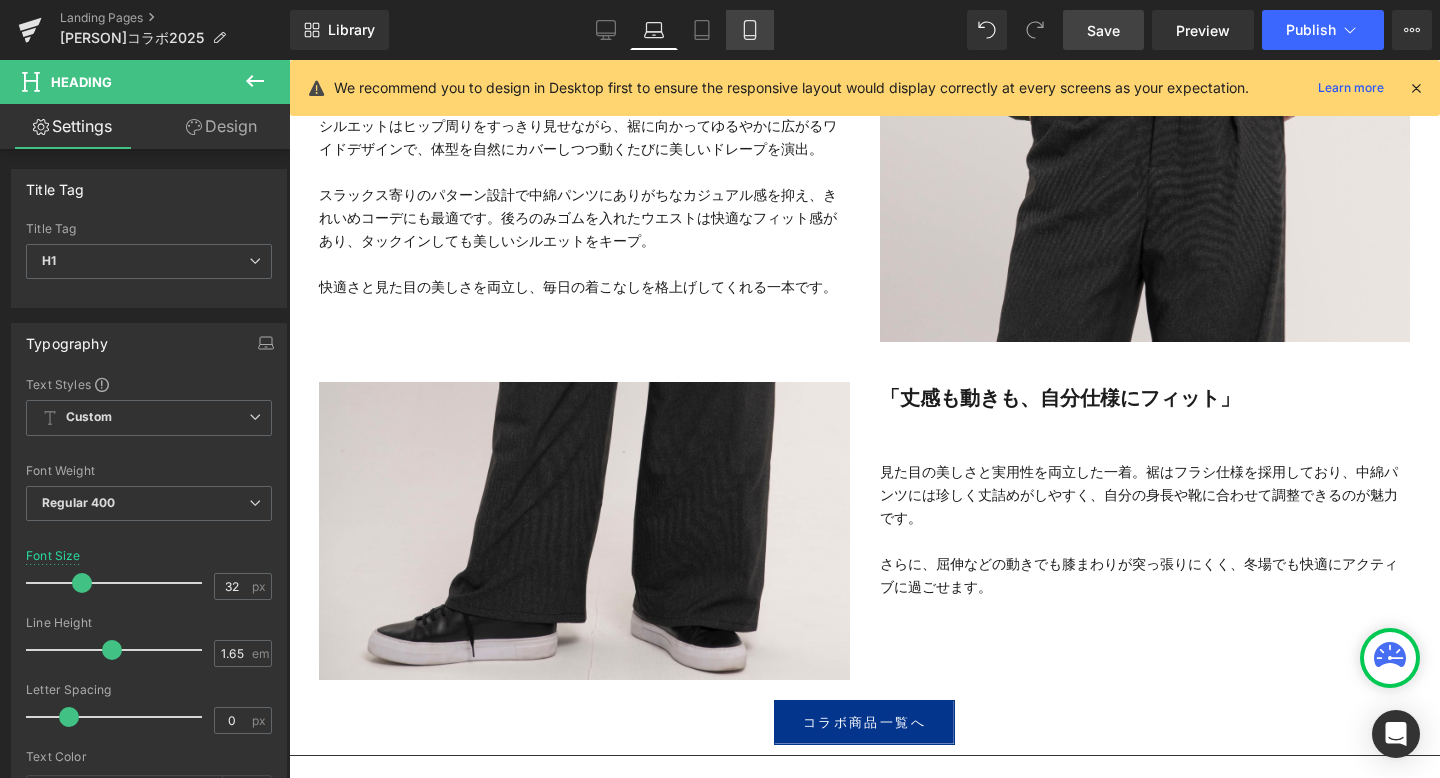 click 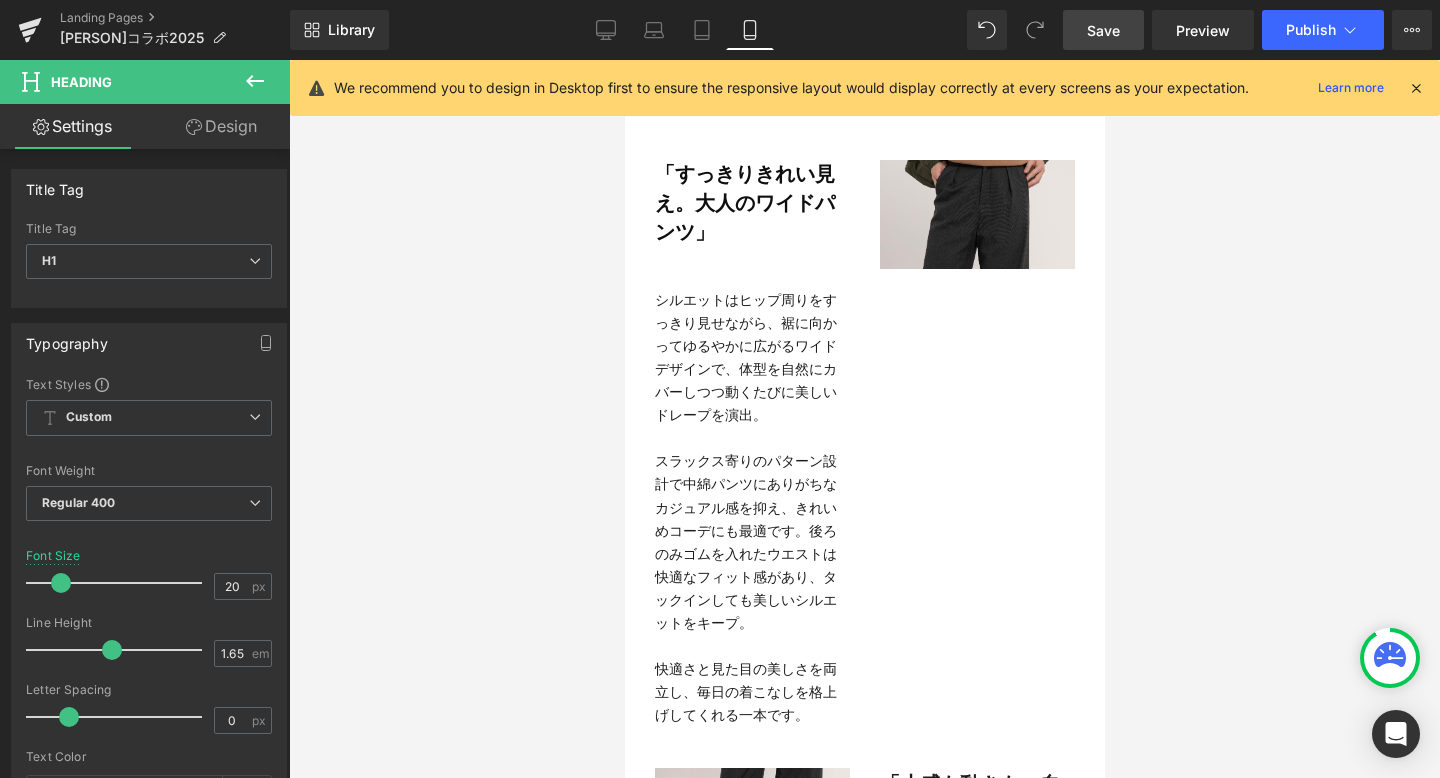 scroll, scrollTop: 6896, scrollLeft: 0, axis: vertical 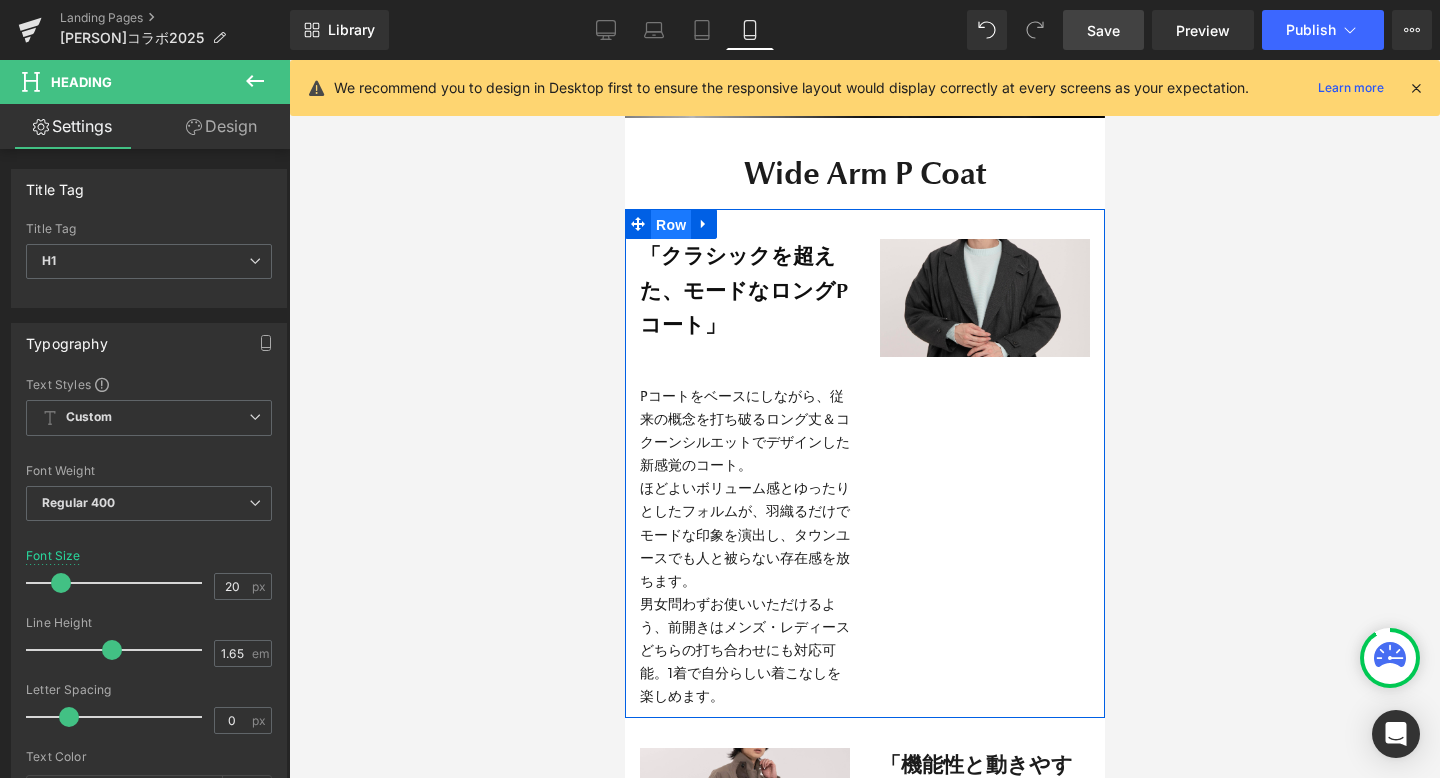 click on "Row" at bounding box center [670, 225] 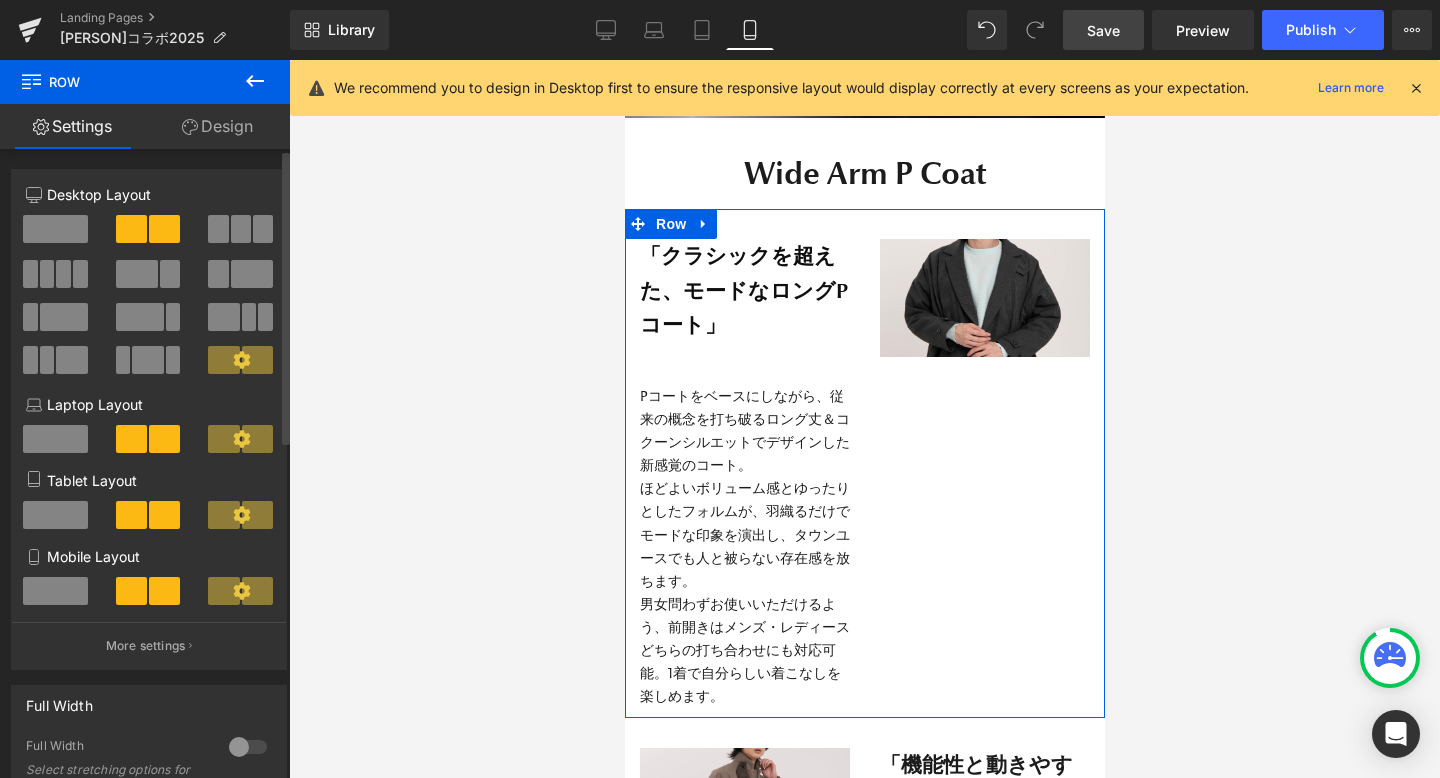 click at bounding box center [55, 591] 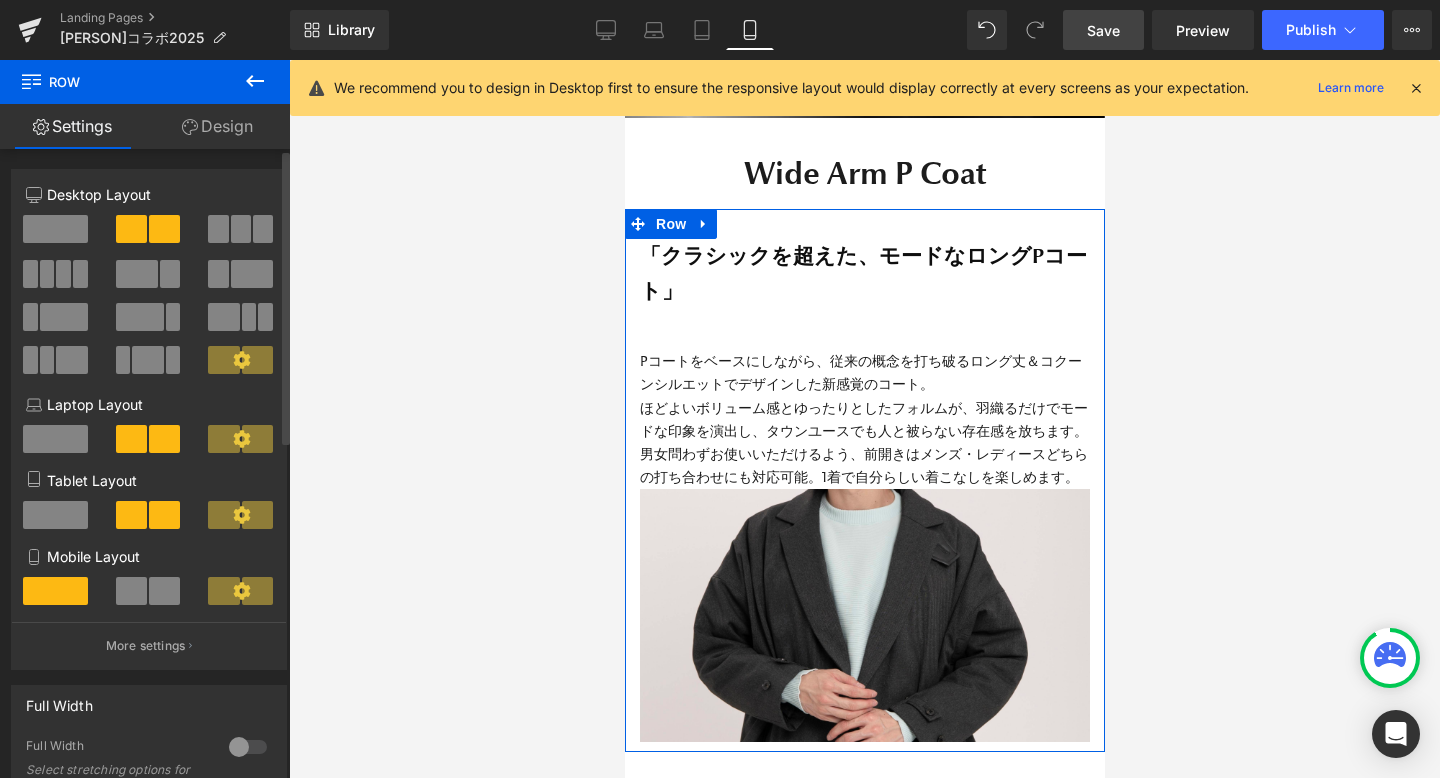 scroll, scrollTop: 10, scrollLeft: 10, axis: both 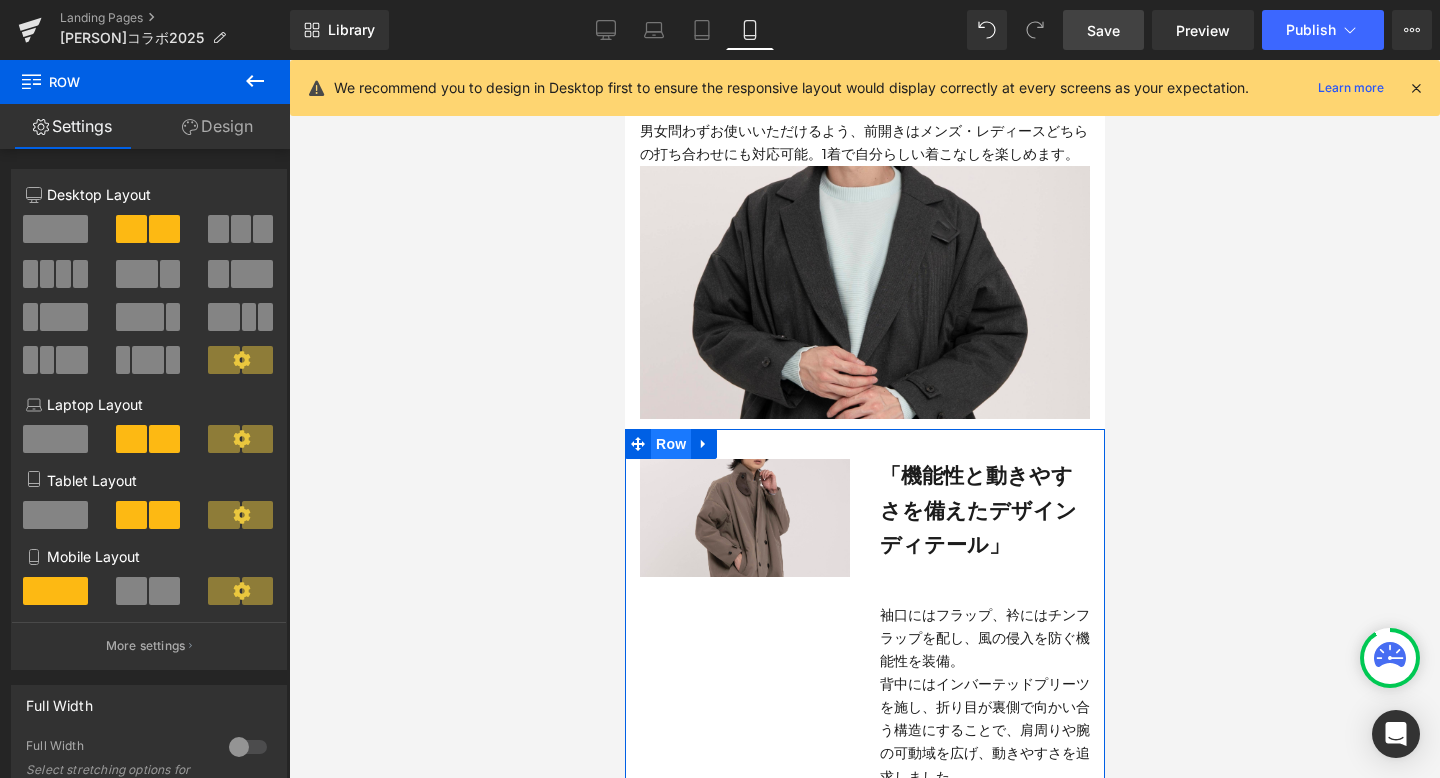 click on "Row" at bounding box center [670, 444] 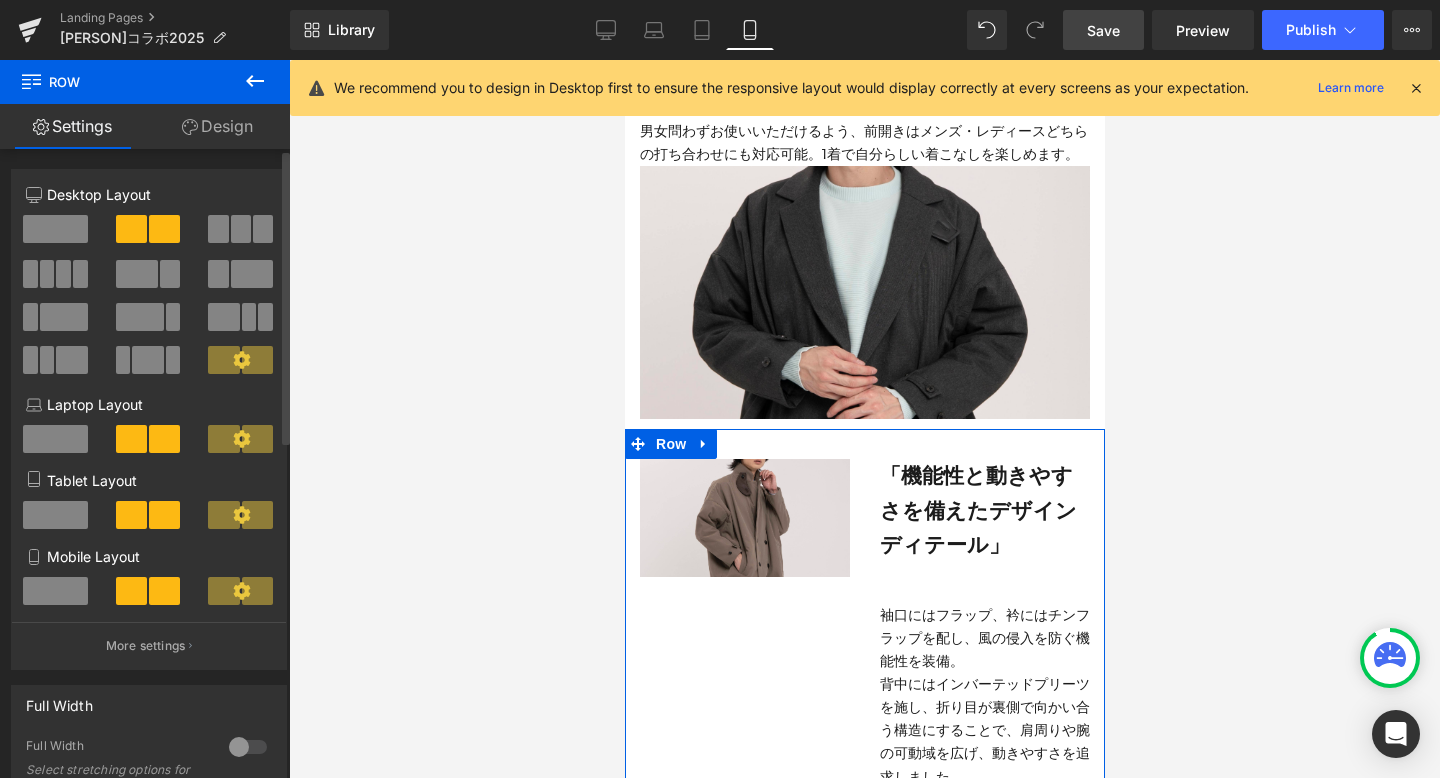 click at bounding box center (55, 591) 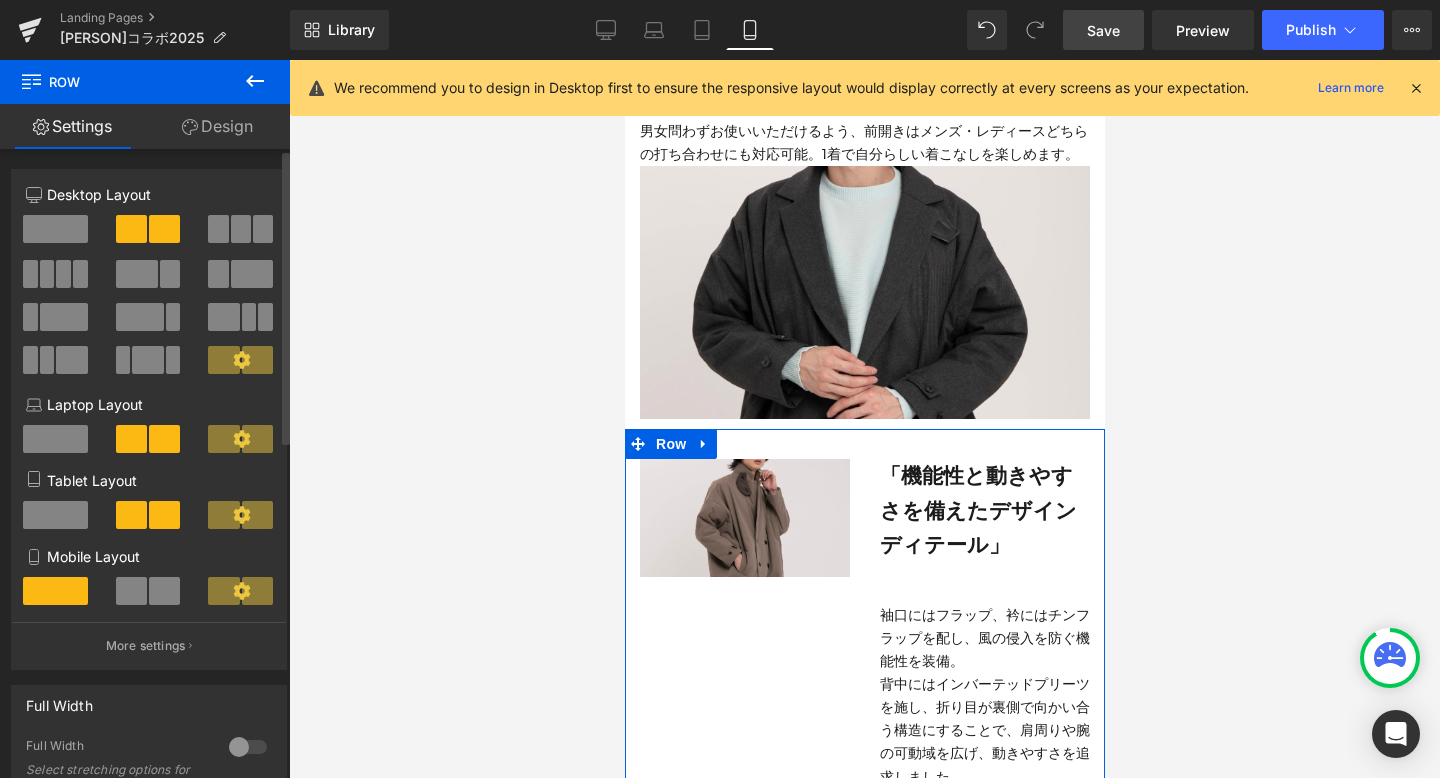 scroll, scrollTop: 9, scrollLeft: 10, axis: both 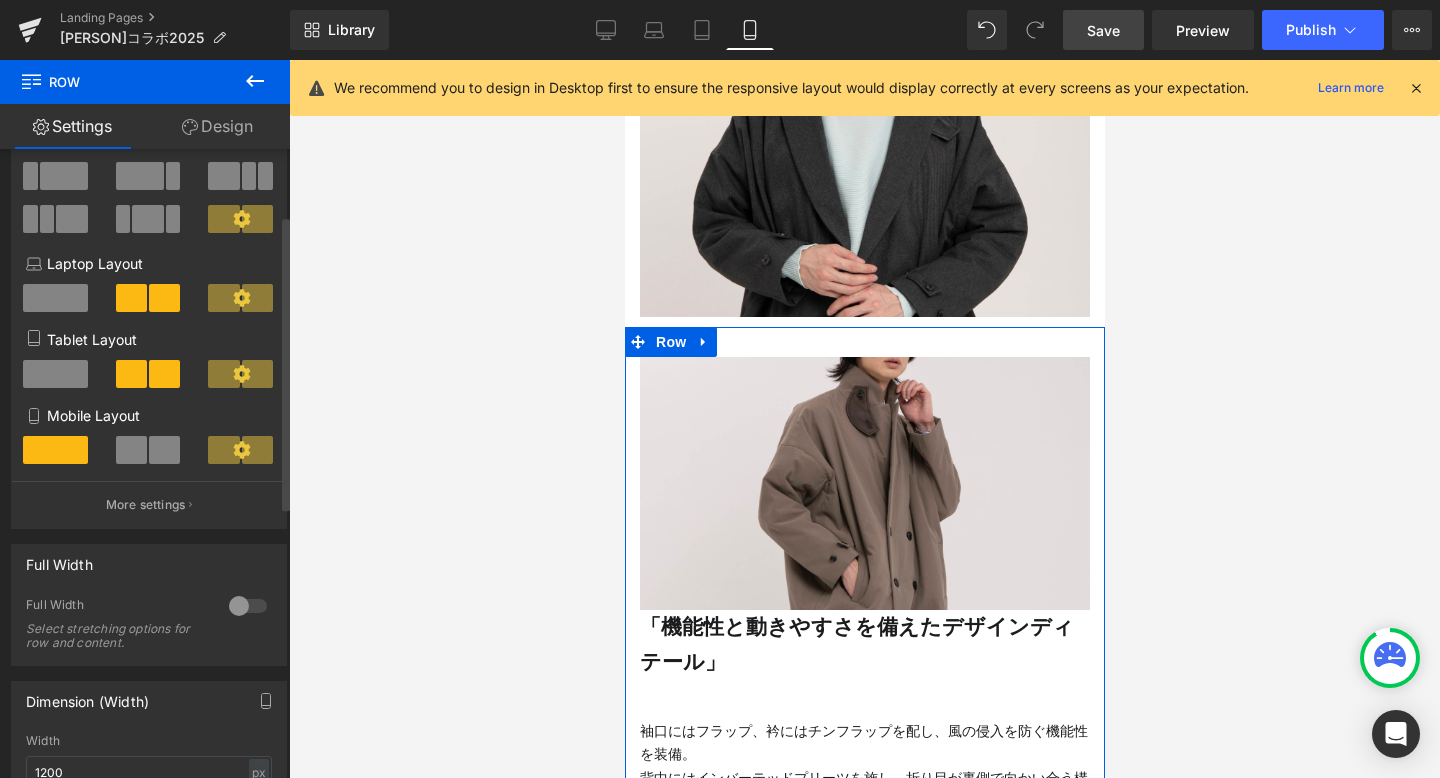 click 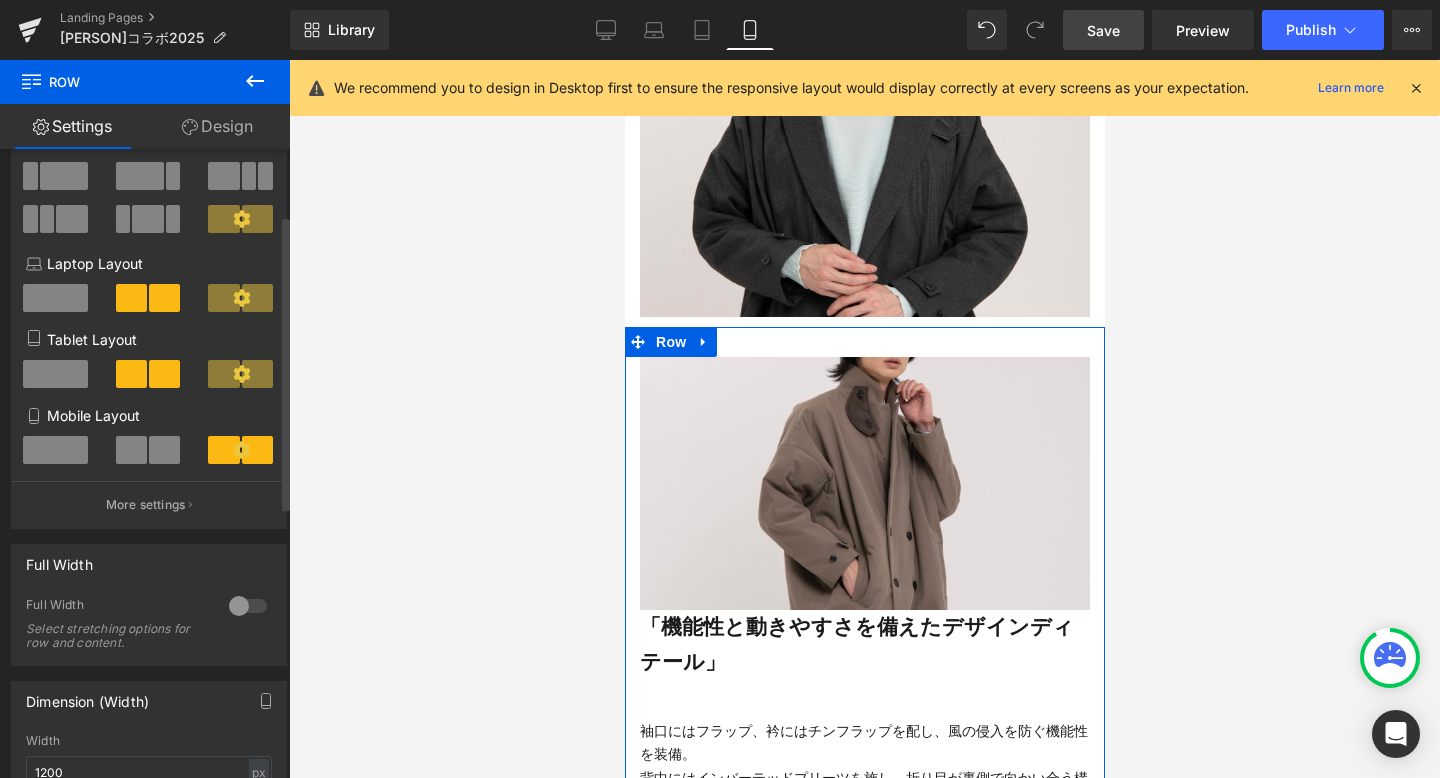 click at bounding box center [223, 450] 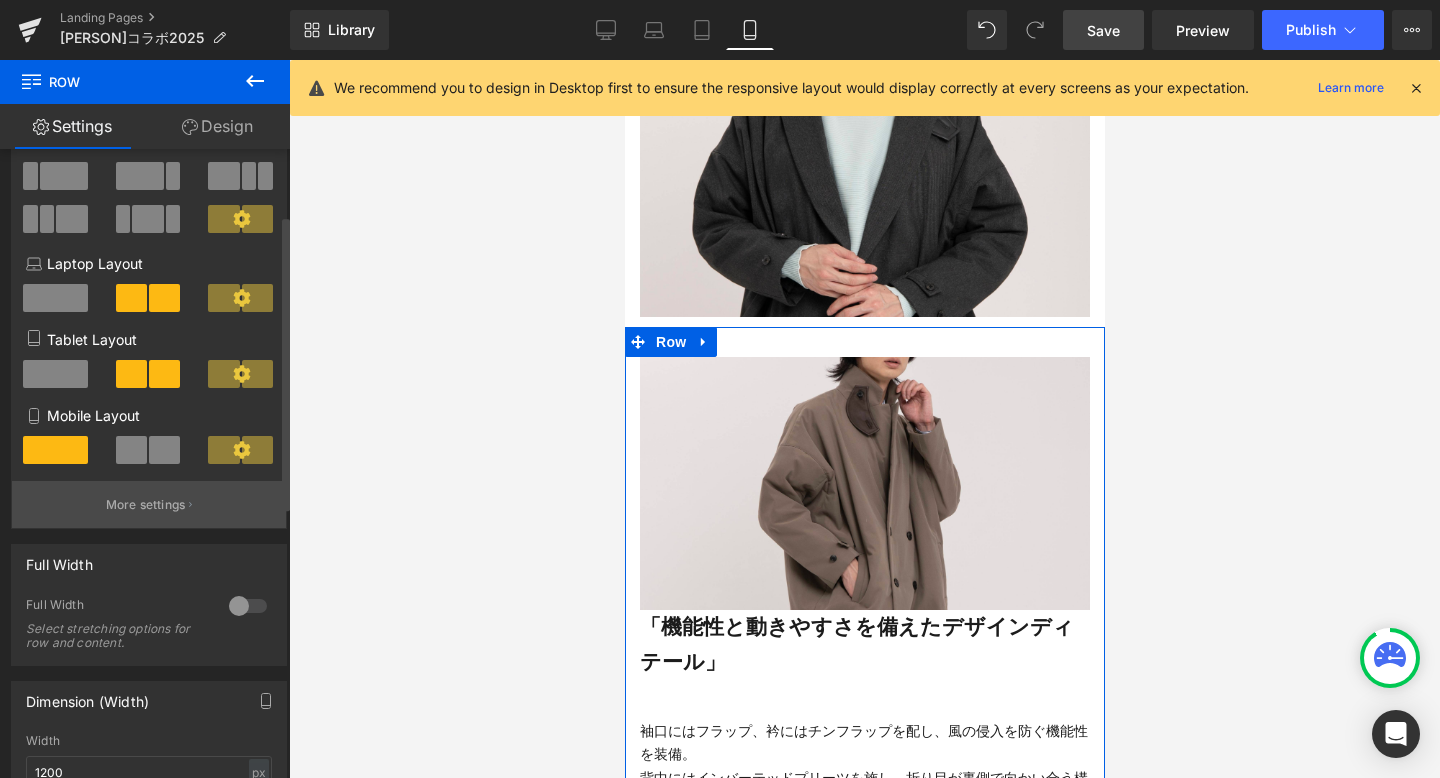 click on "More settings" at bounding box center (146, 505) 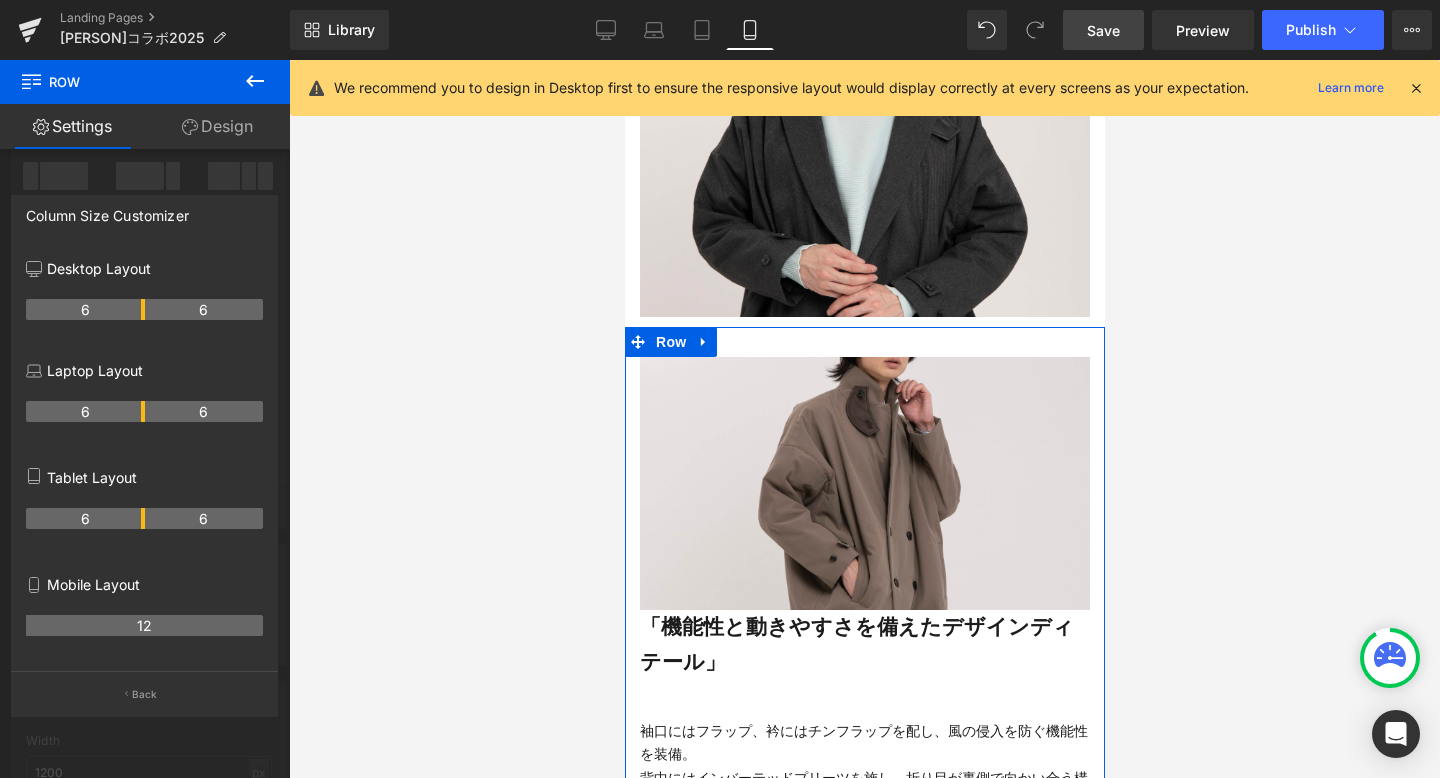 click on "12" at bounding box center [144, 625] 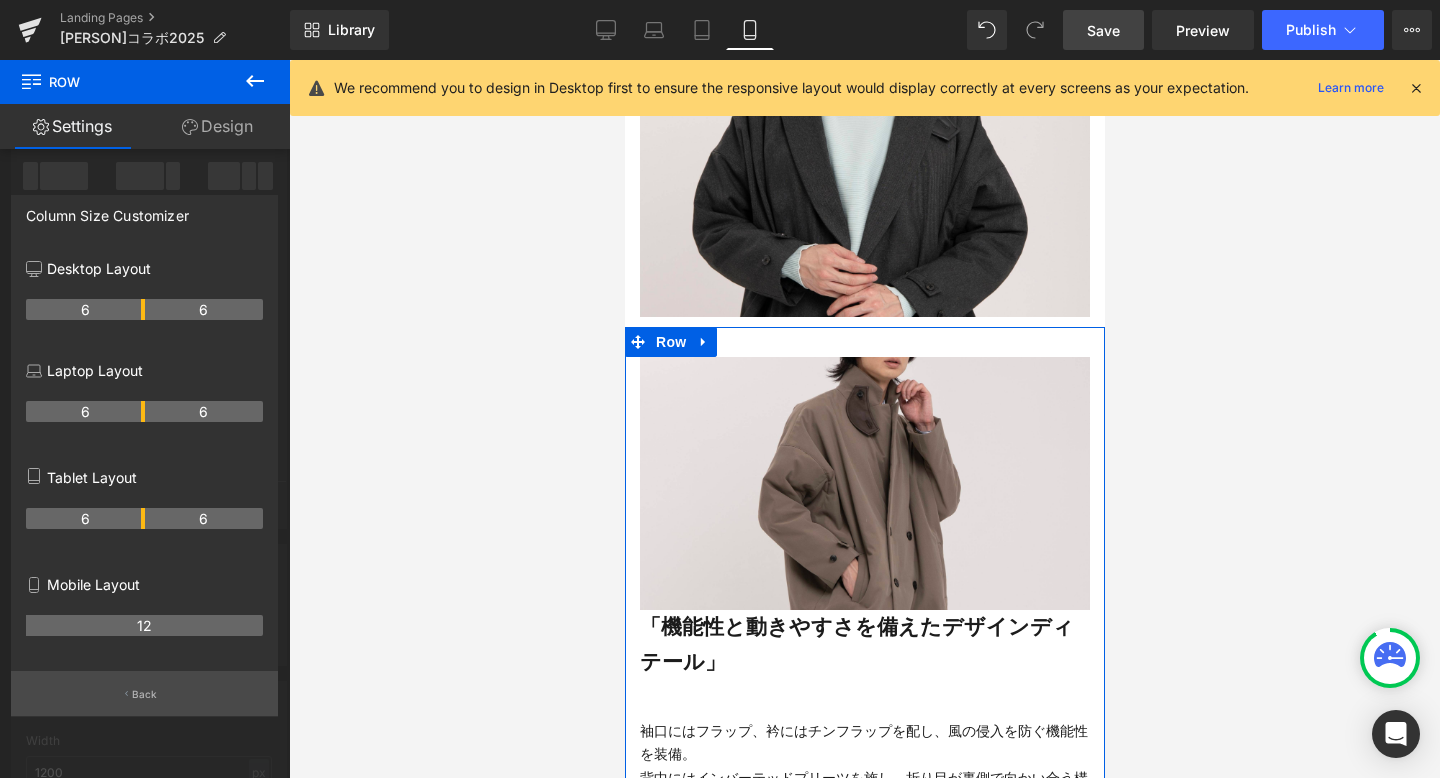 click on "Back" at bounding box center (145, 694) 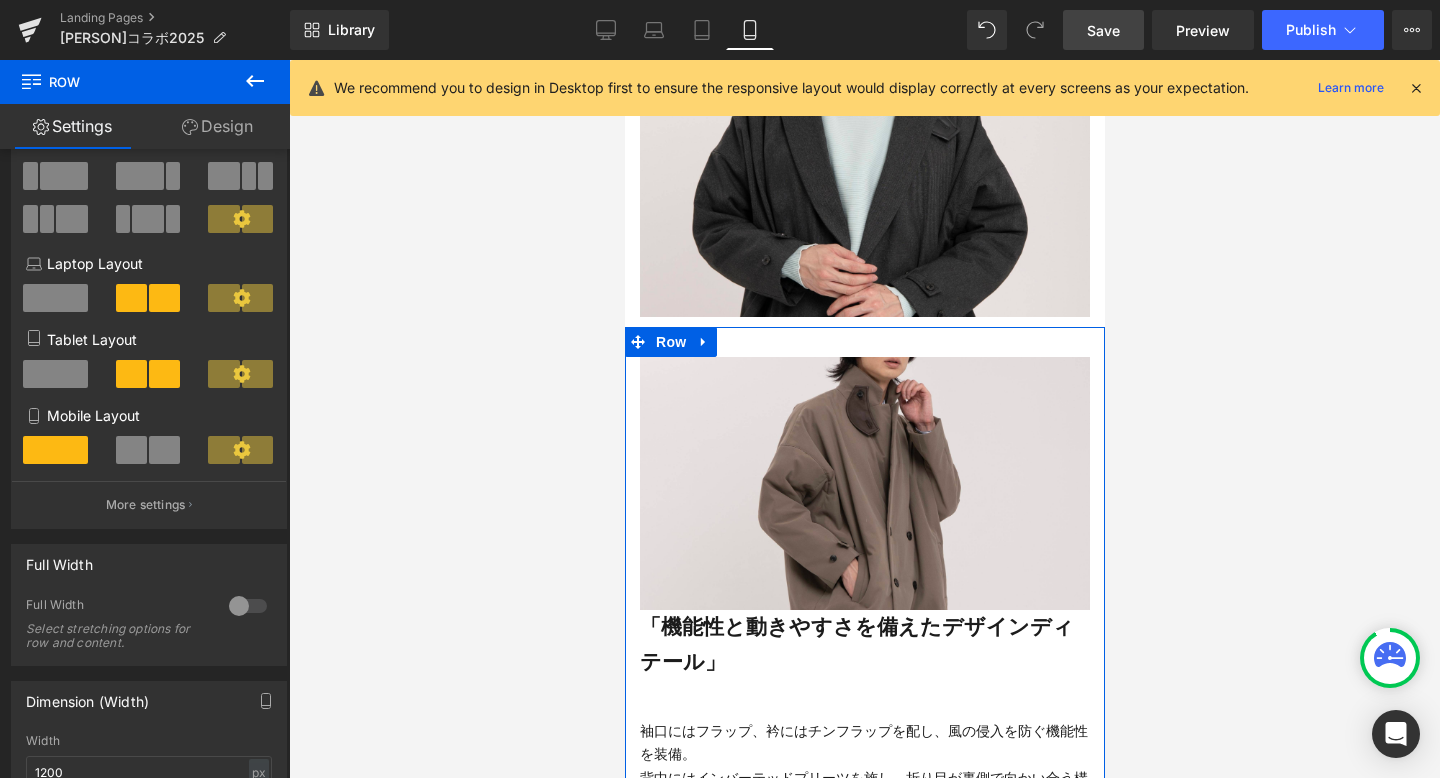 click on "Design" at bounding box center [217, 126] 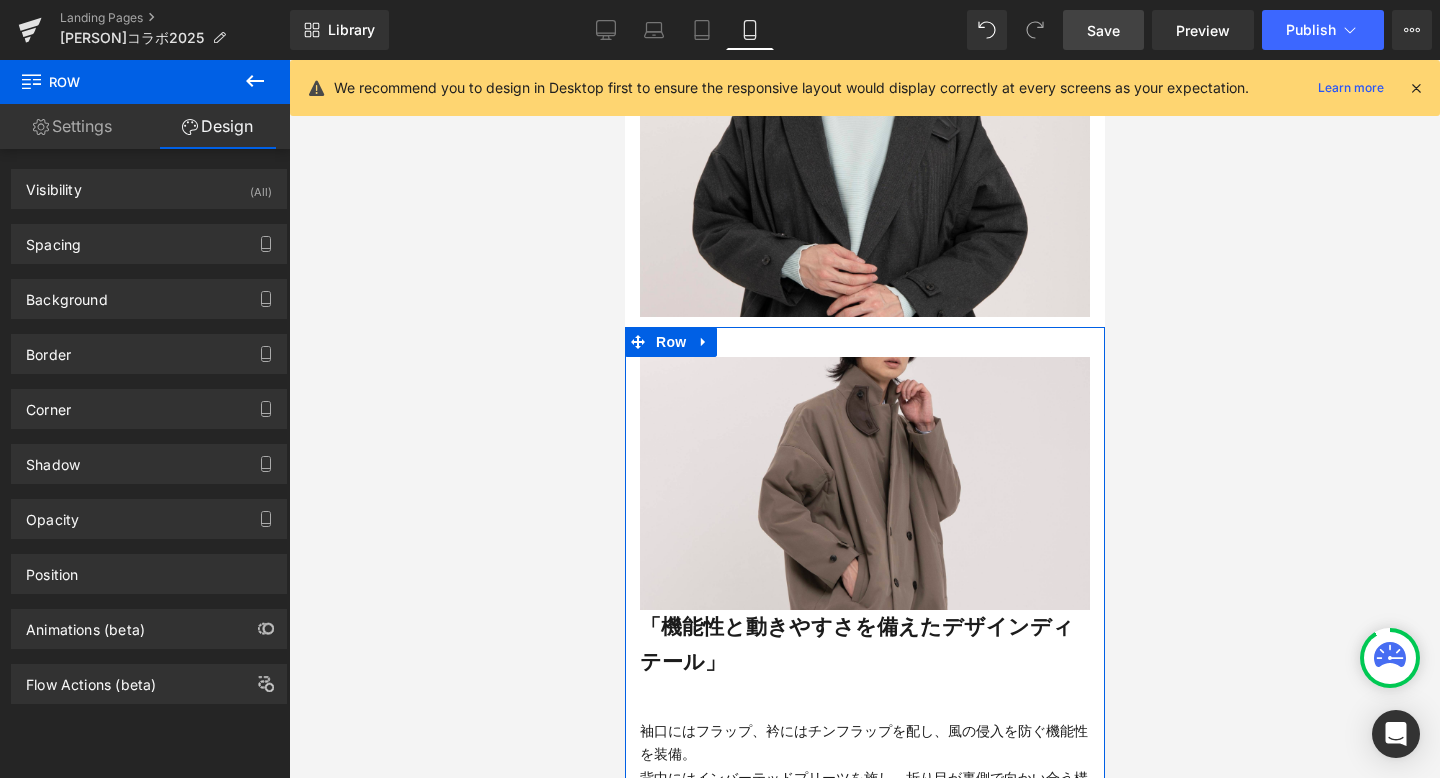 click on "Settings" at bounding box center (72, 126) 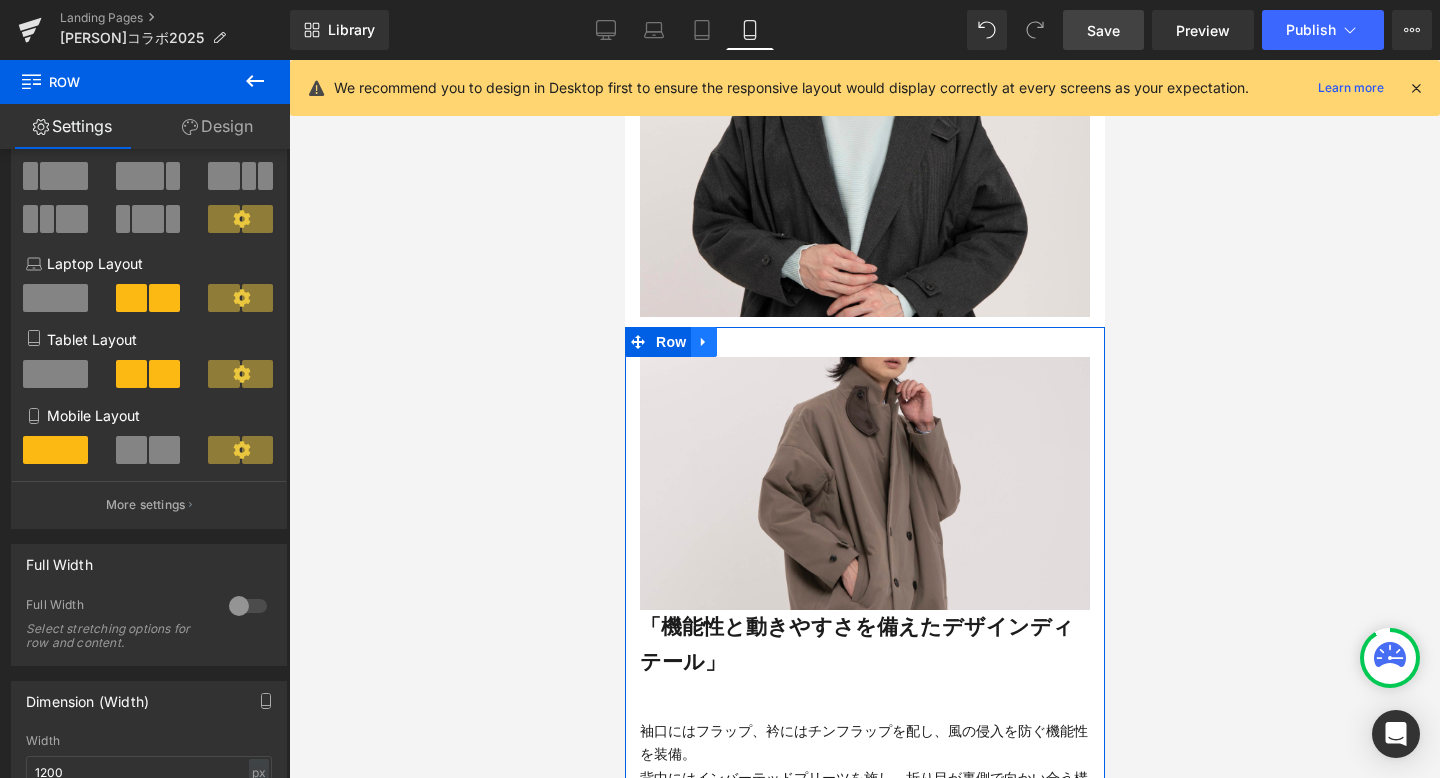 click 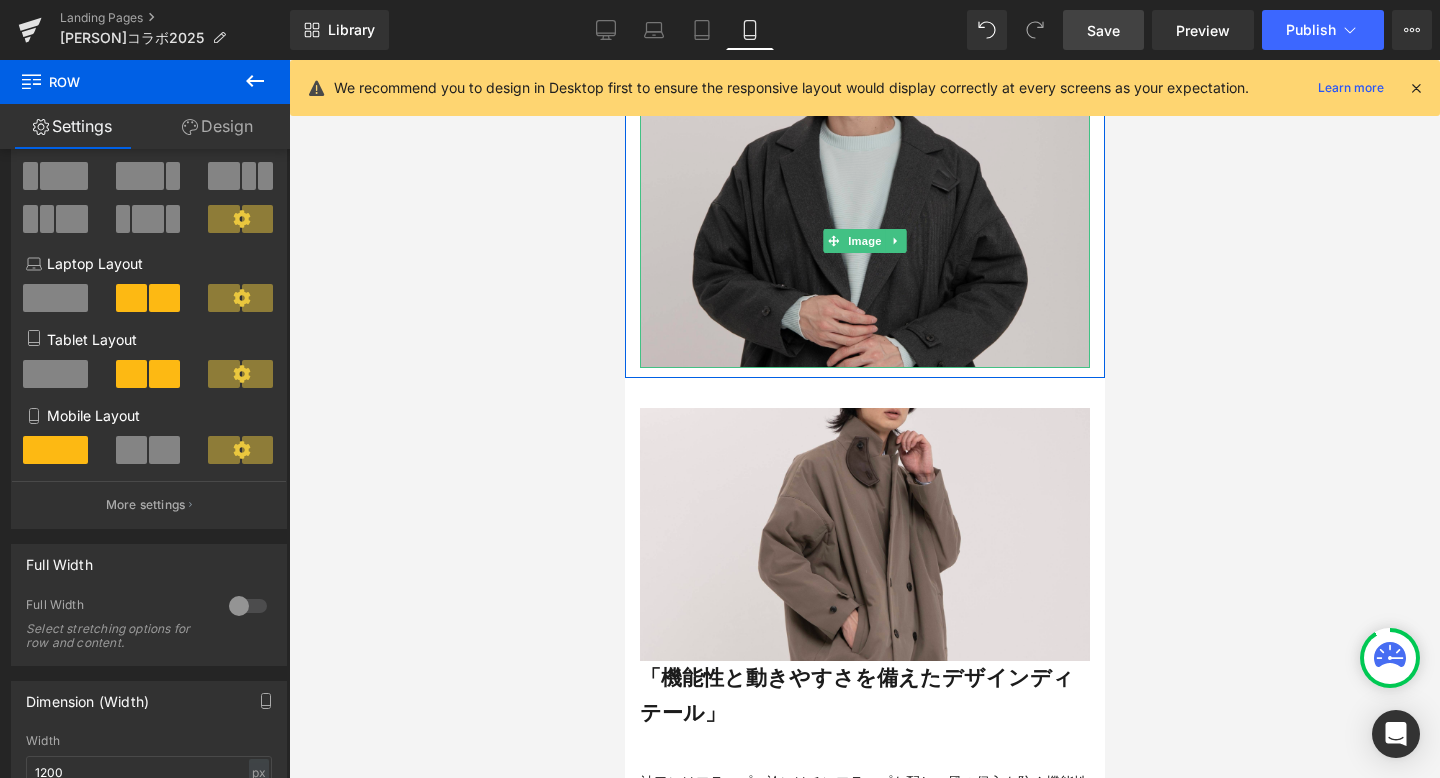 scroll, scrollTop: 7959, scrollLeft: 0, axis: vertical 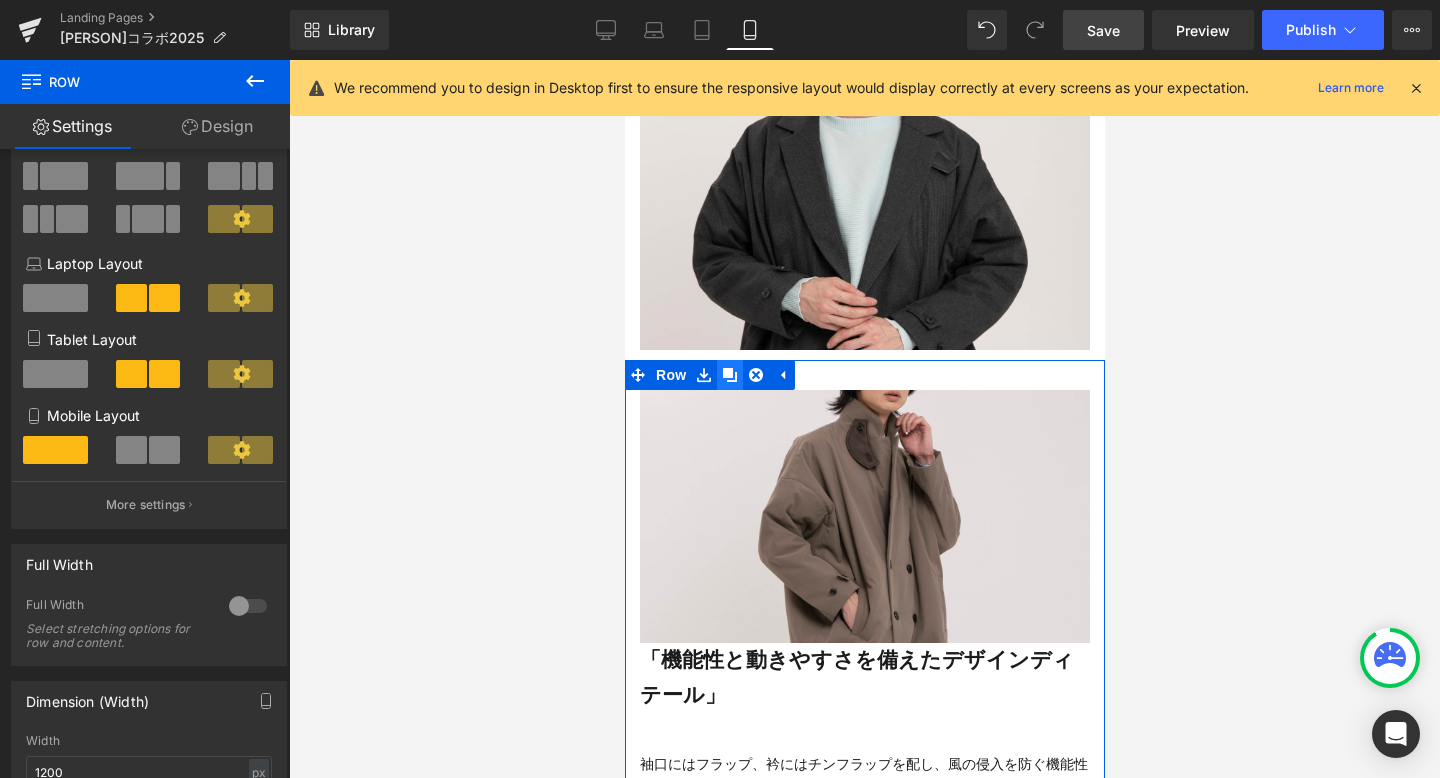 click 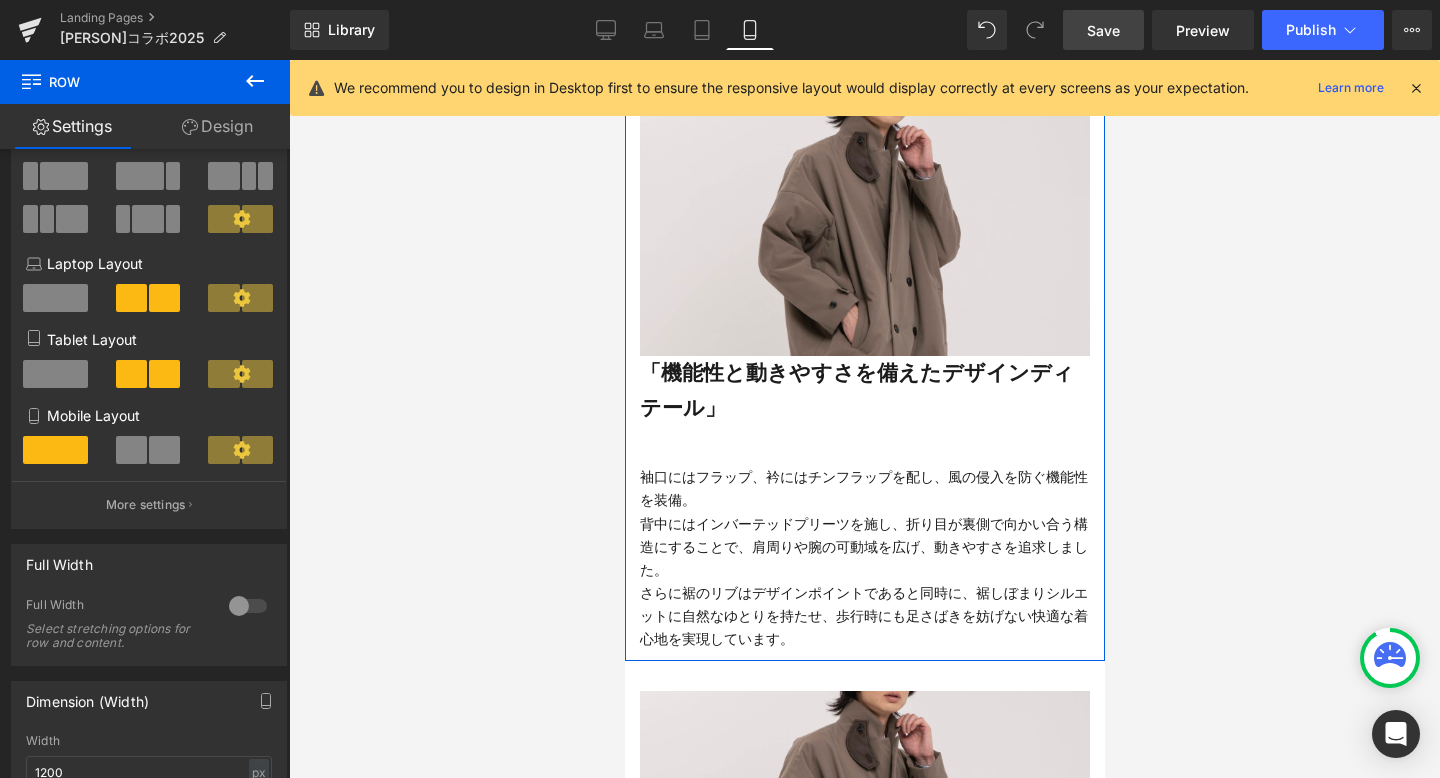 scroll, scrollTop: 10, scrollLeft: 10, axis: both 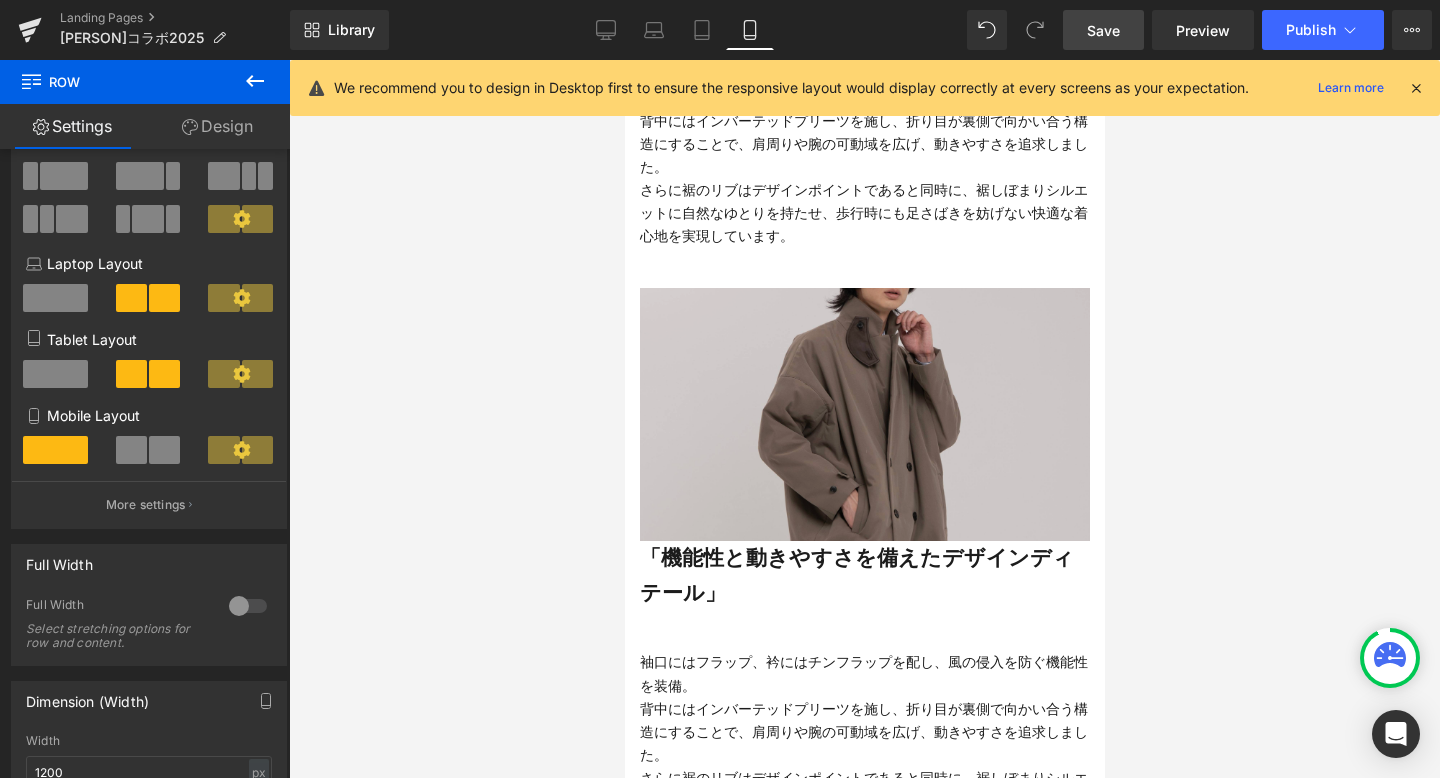 click at bounding box center [864, 414] 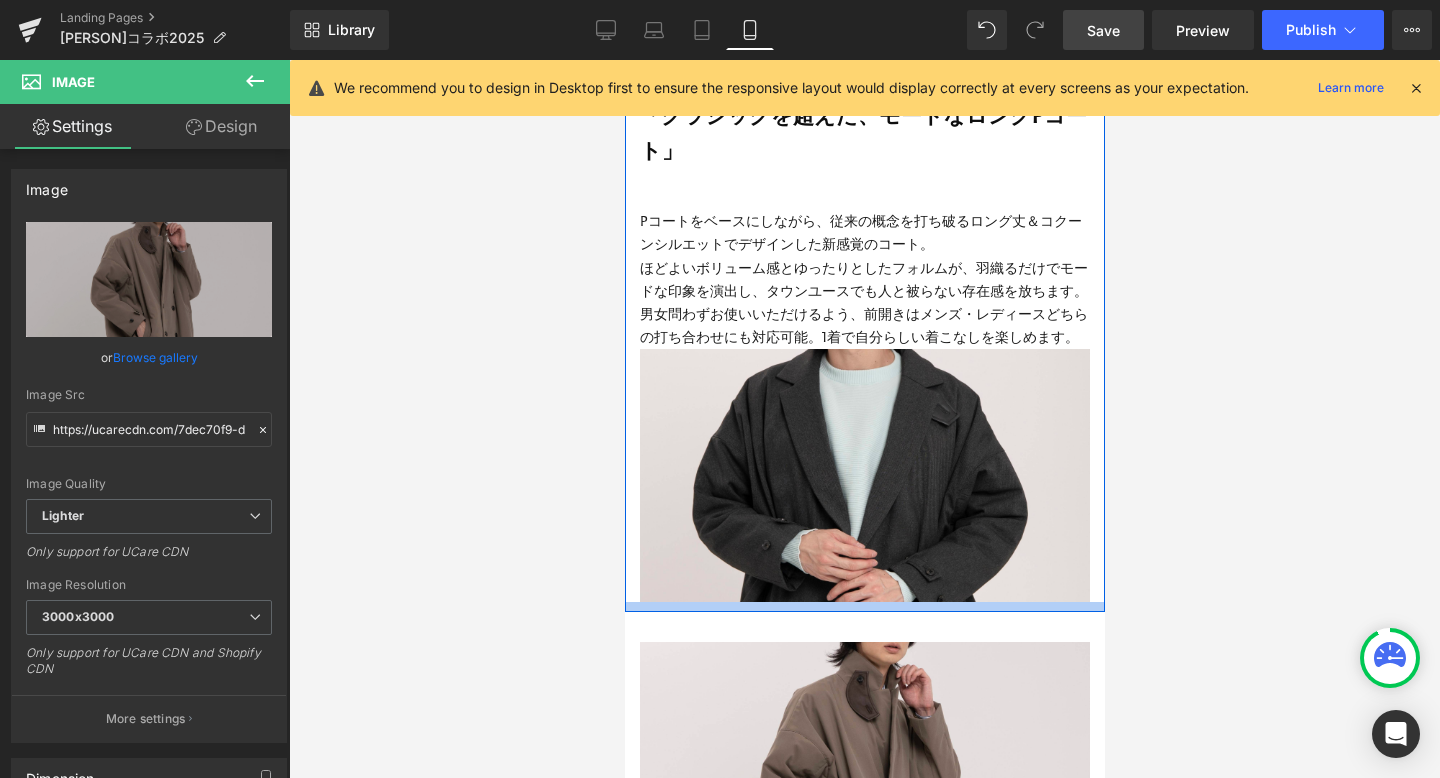 scroll, scrollTop: 7796, scrollLeft: 0, axis: vertical 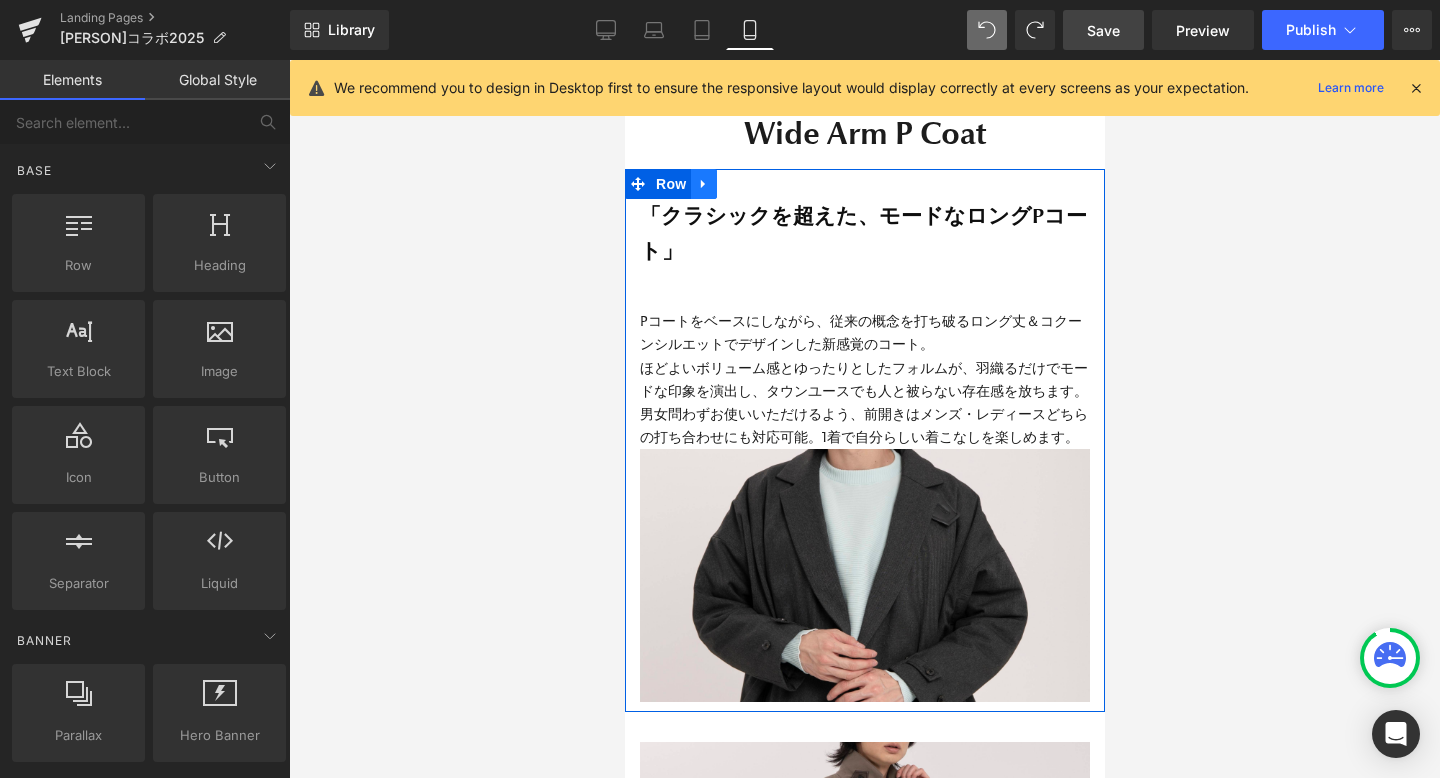 click 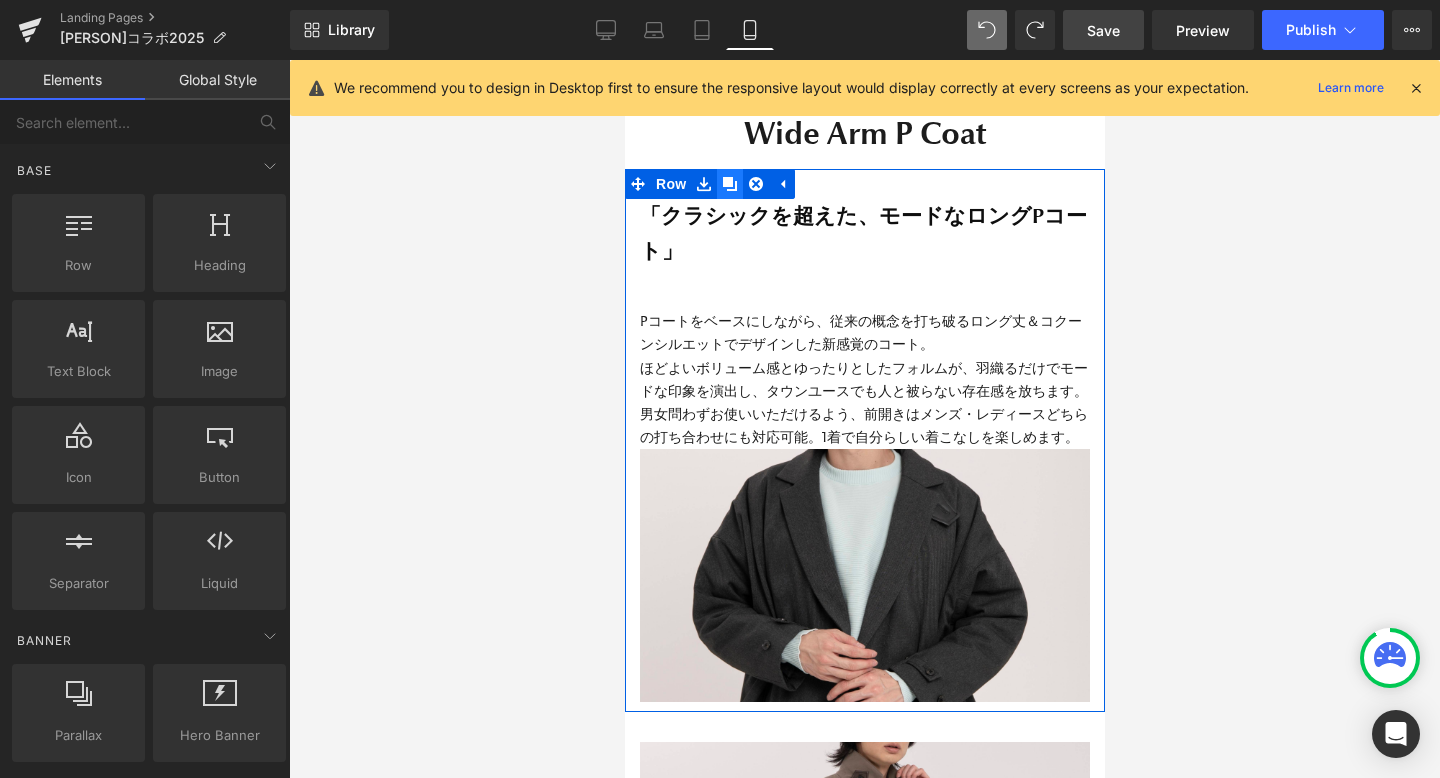 click 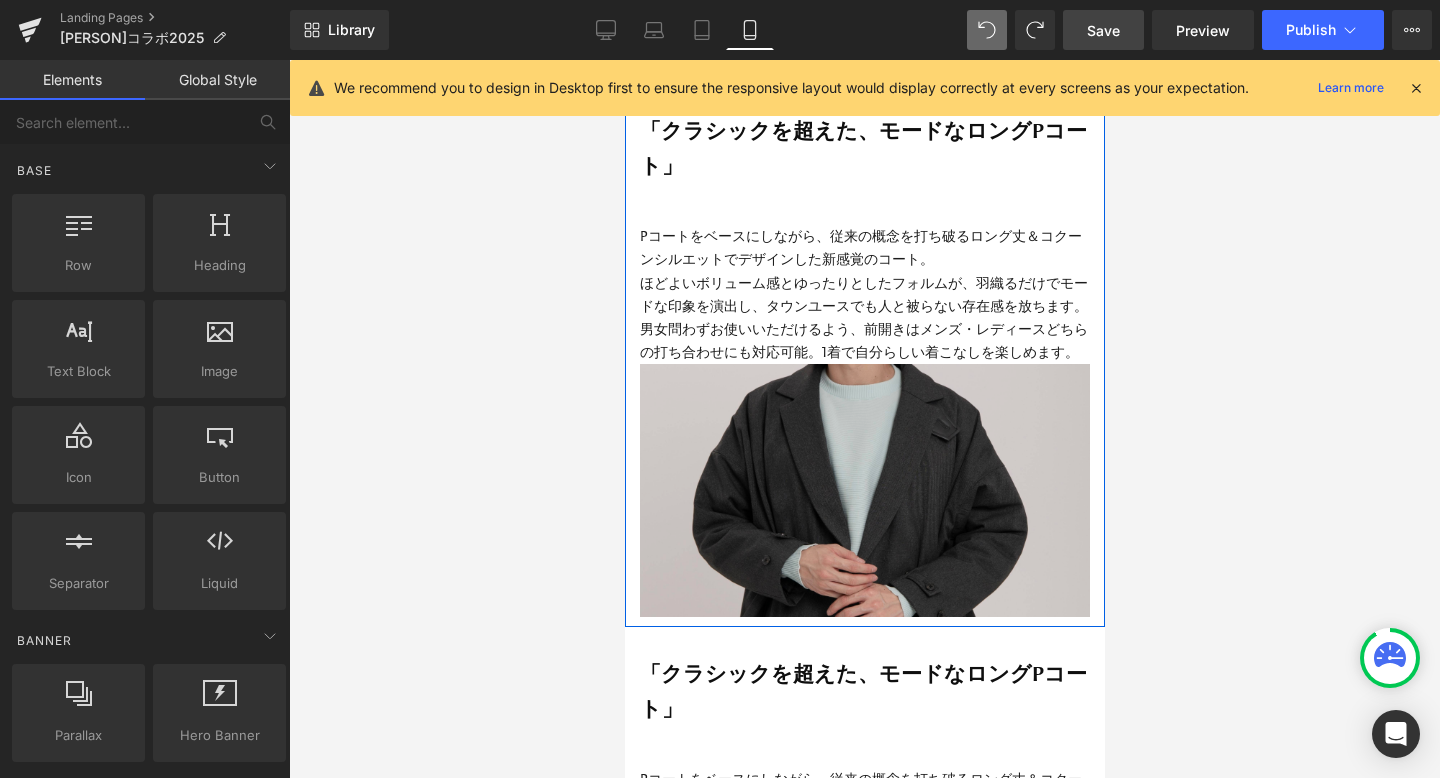 scroll, scrollTop: 8006, scrollLeft: 0, axis: vertical 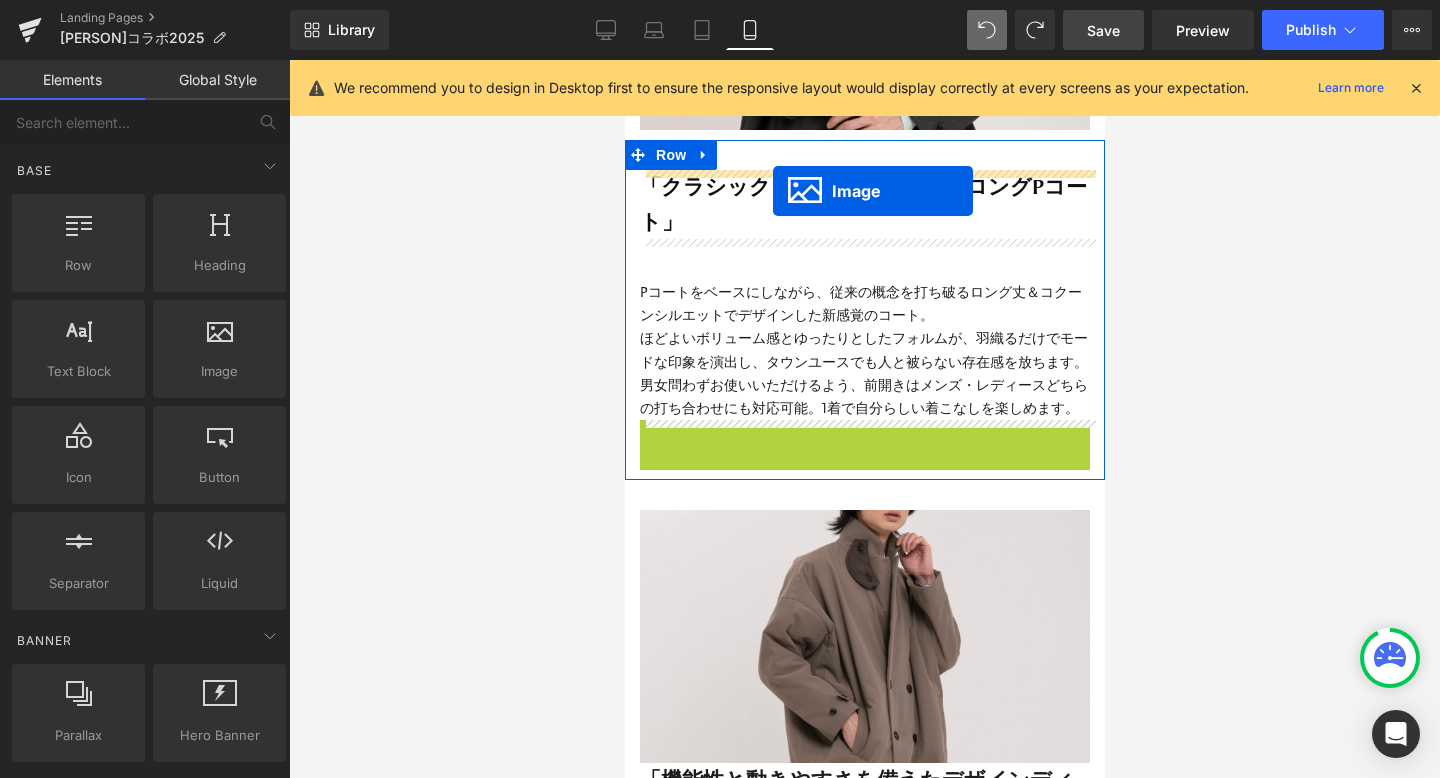 drag, startPoint x: 832, startPoint y: 540, endPoint x: 772, endPoint y: 192, distance: 353.13452 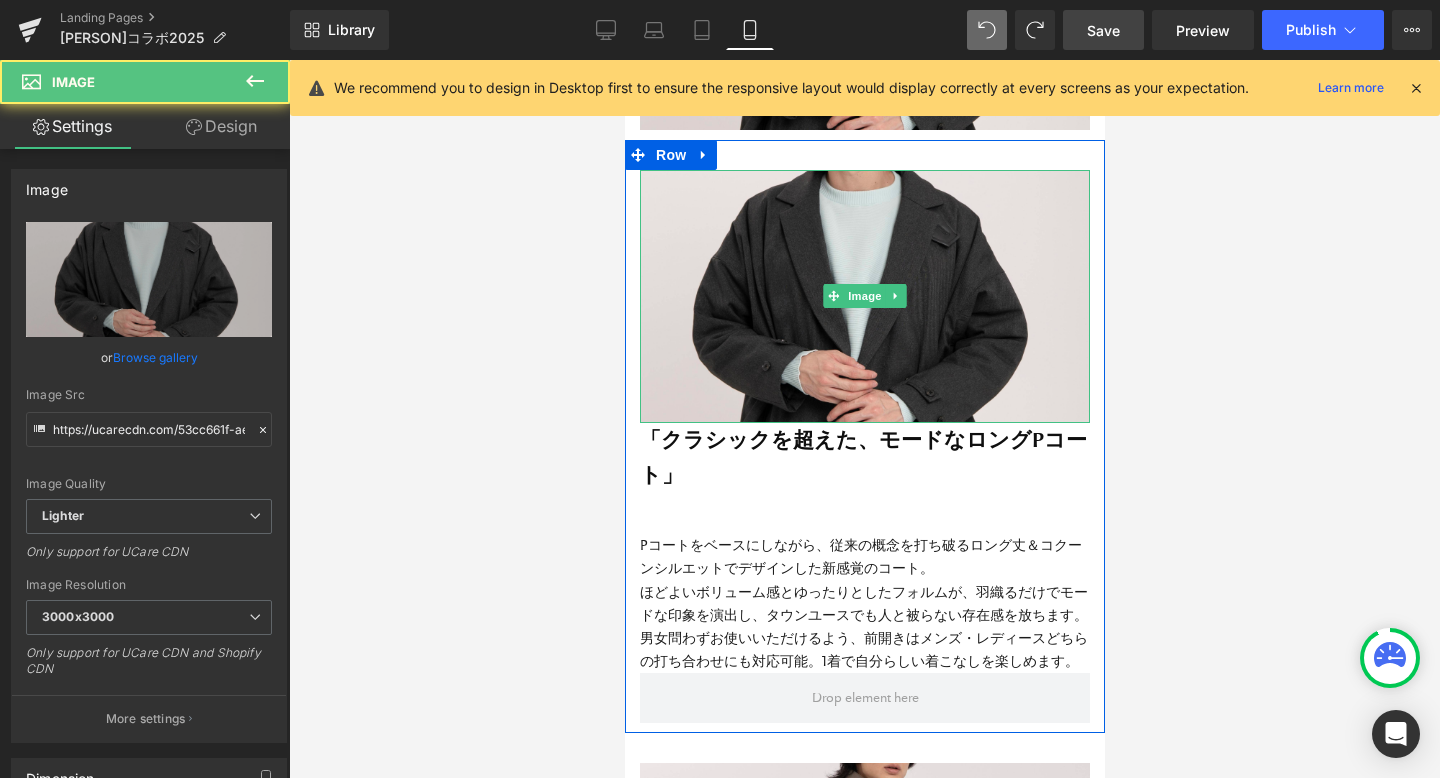 scroll, scrollTop: 8432, scrollLeft: 0, axis: vertical 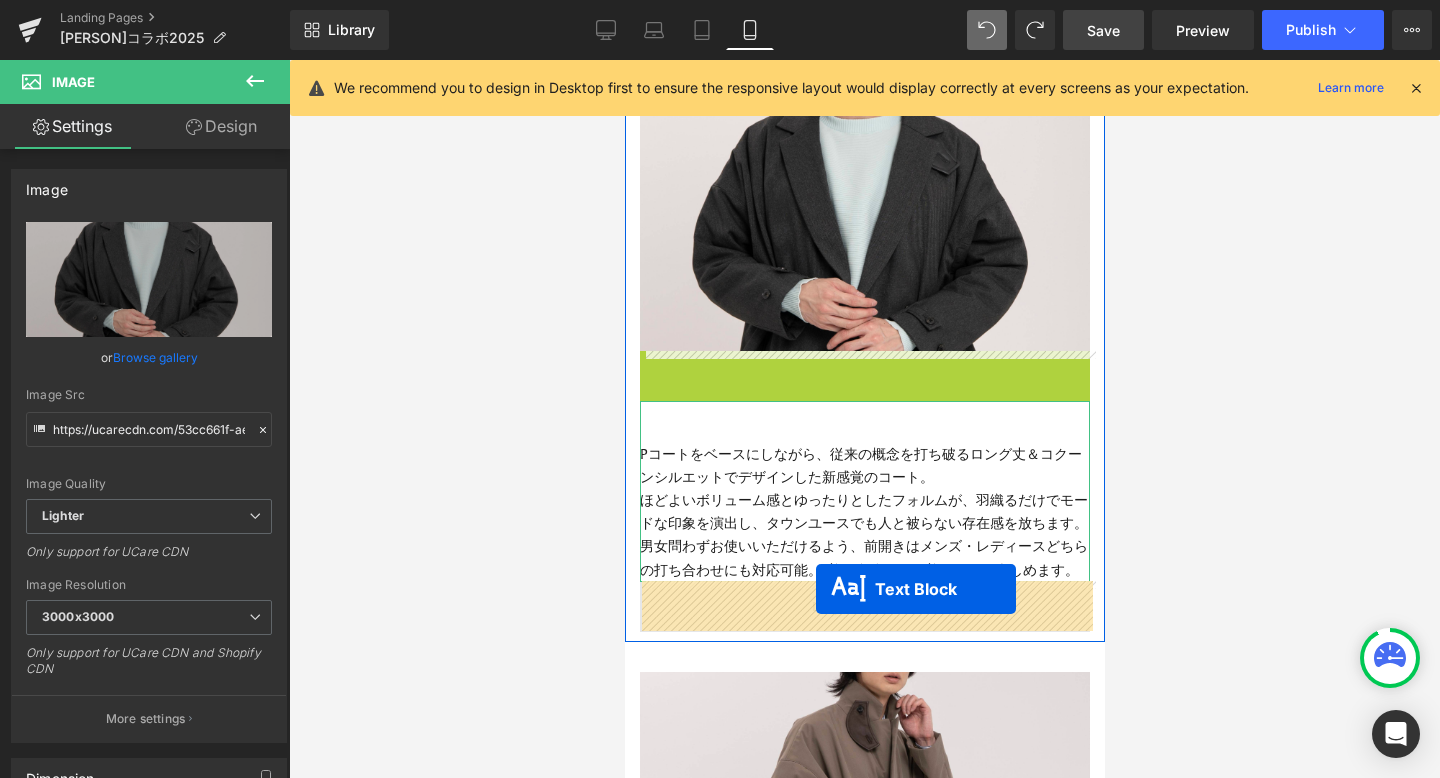 drag, startPoint x: 813, startPoint y: 385, endPoint x: 815, endPoint y: 589, distance: 204.0098 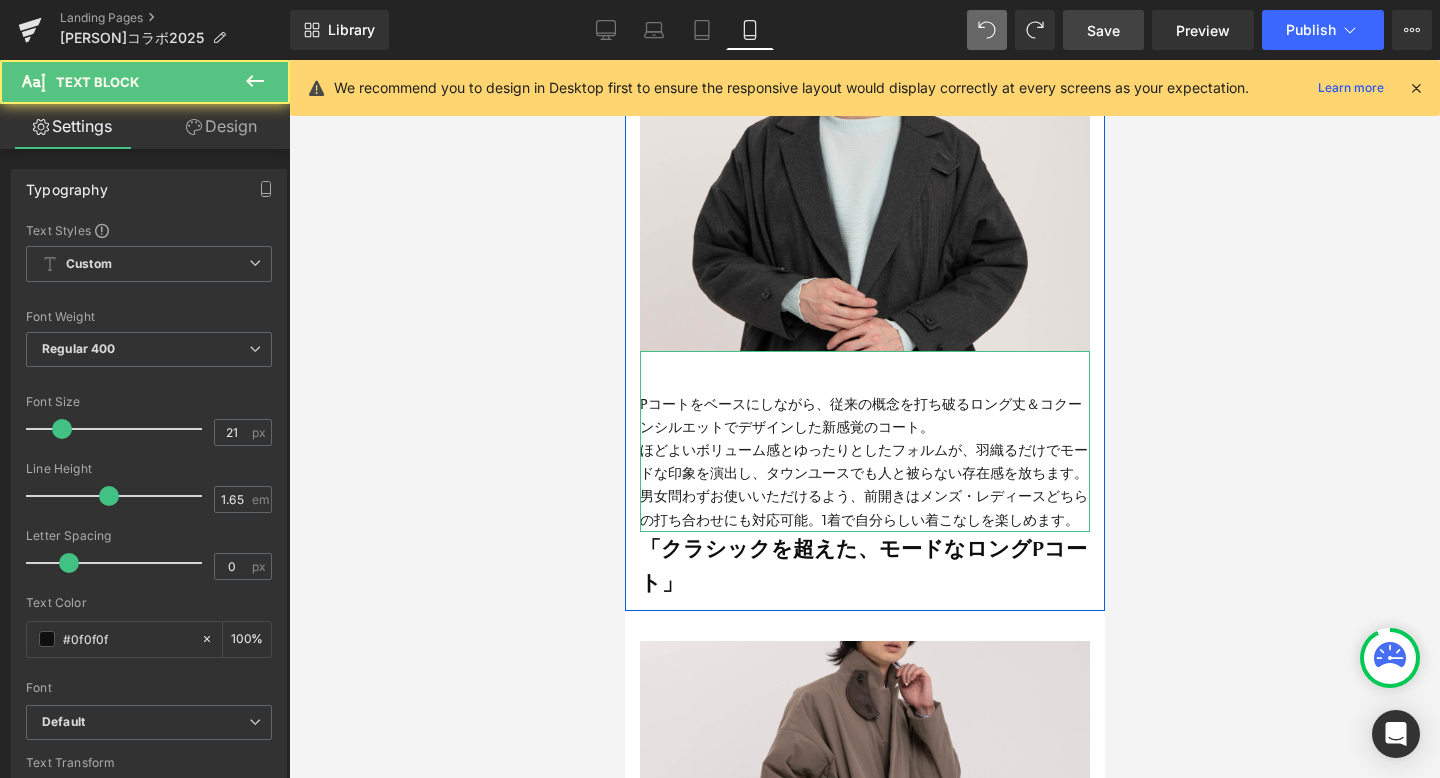 scroll, scrollTop: 13911, scrollLeft: 480, axis: both 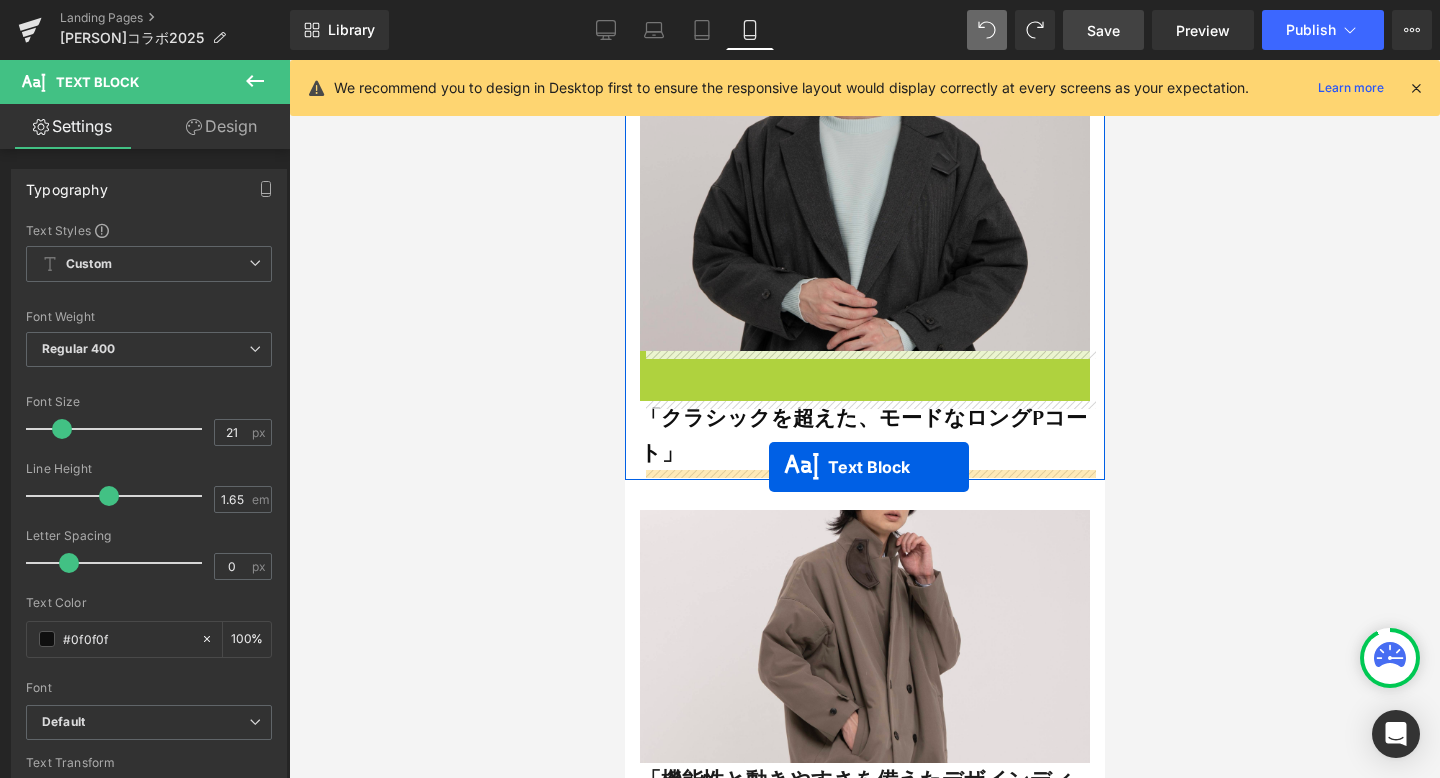 drag, startPoint x: 805, startPoint y: 440, endPoint x: 701, endPoint y: 349, distance: 138.1919 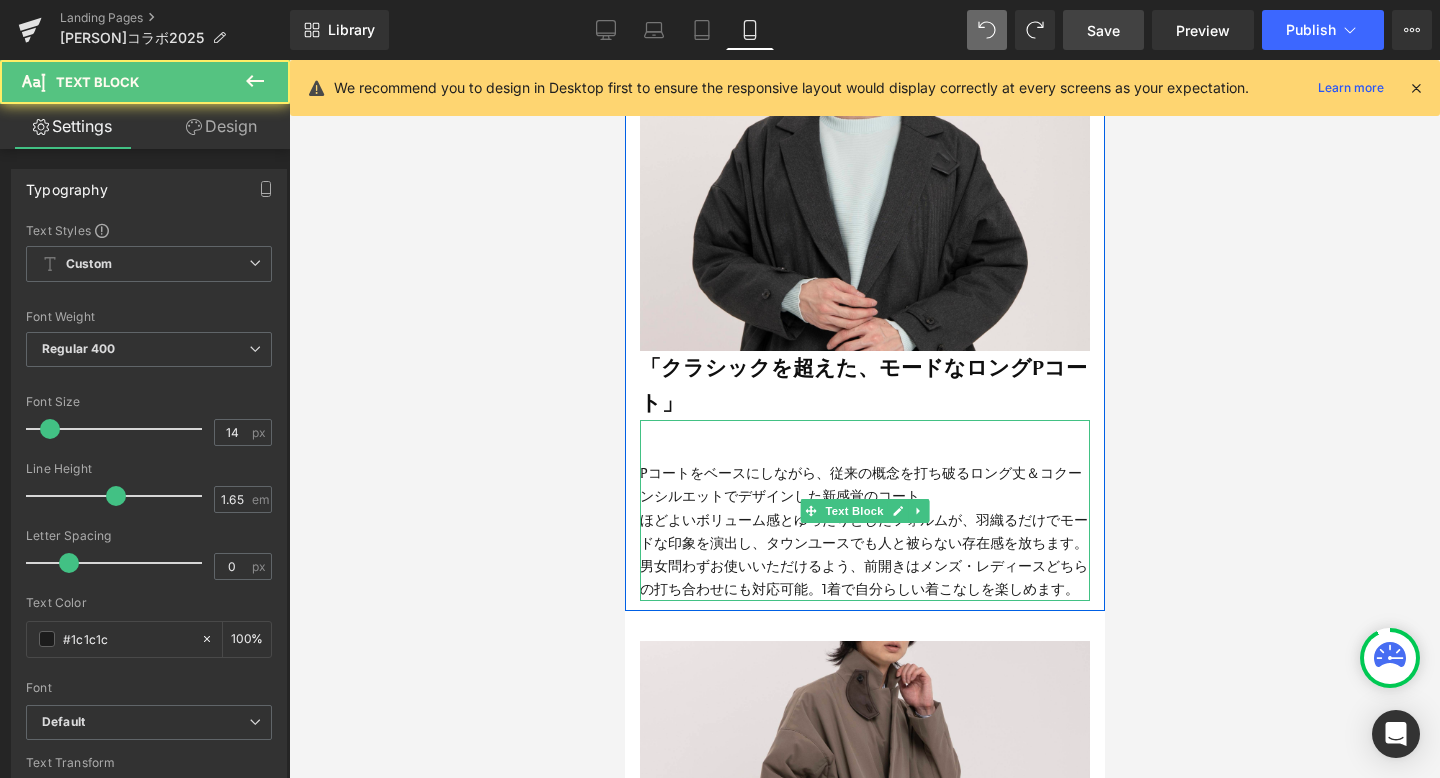 scroll, scrollTop: 9, scrollLeft: 10, axis: both 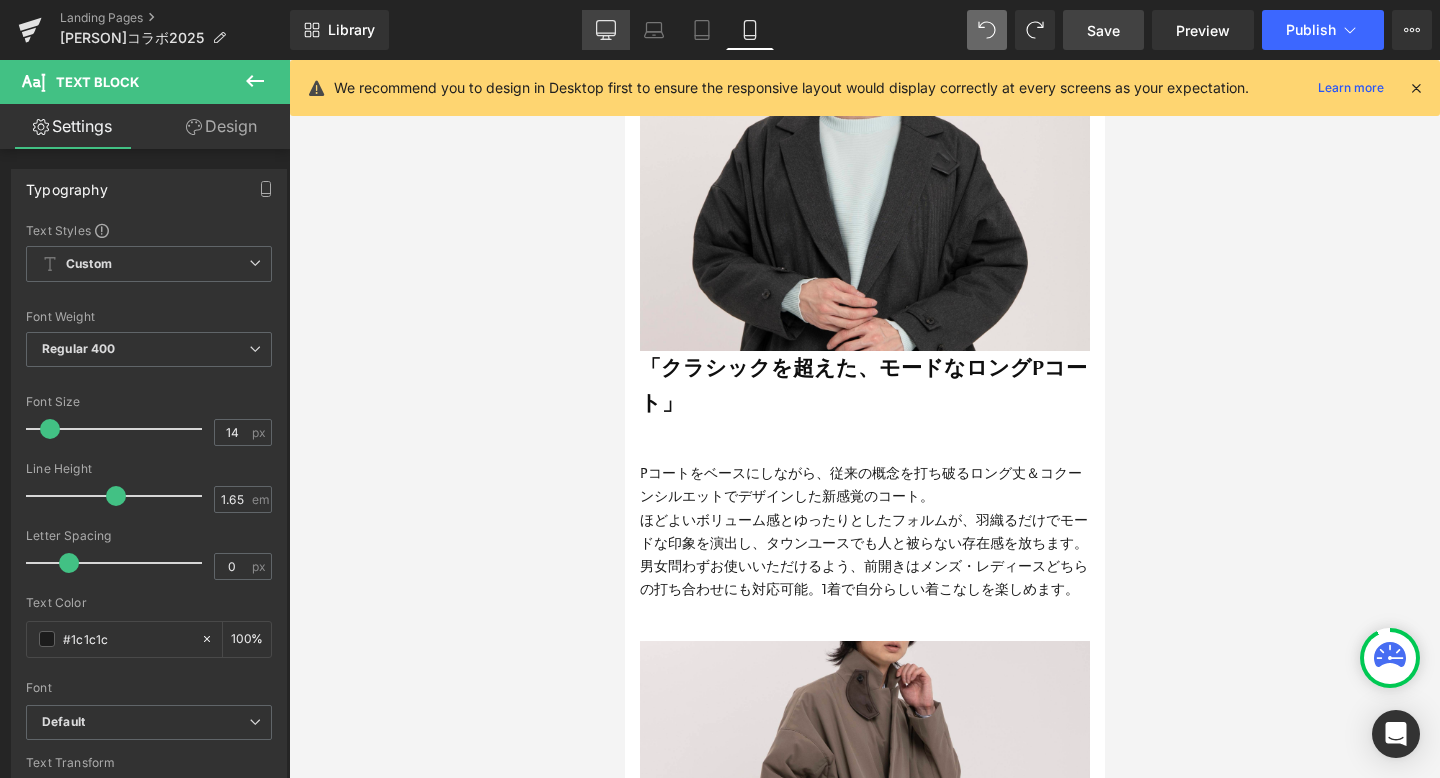 click 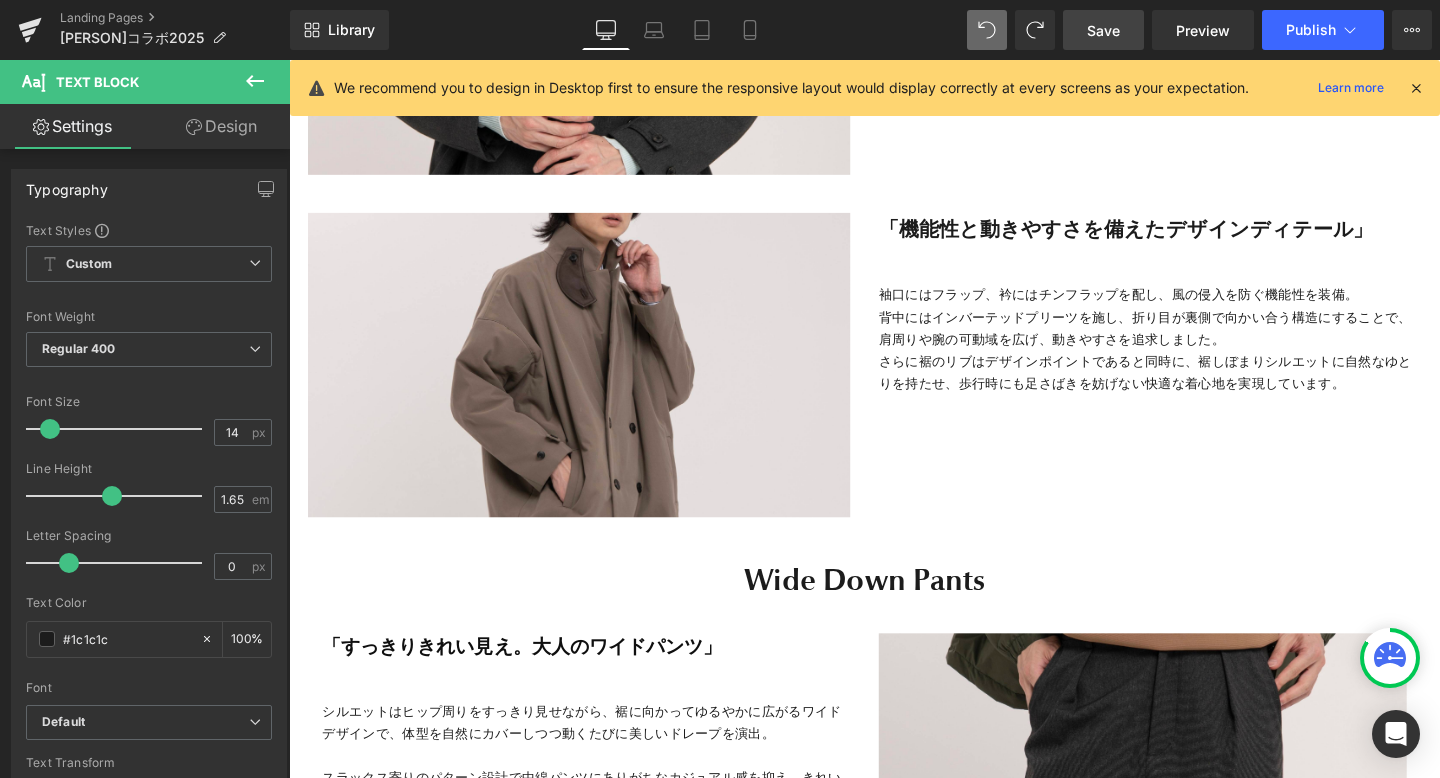 scroll, scrollTop: 7724, scrollLeft: 0, axis: vertical 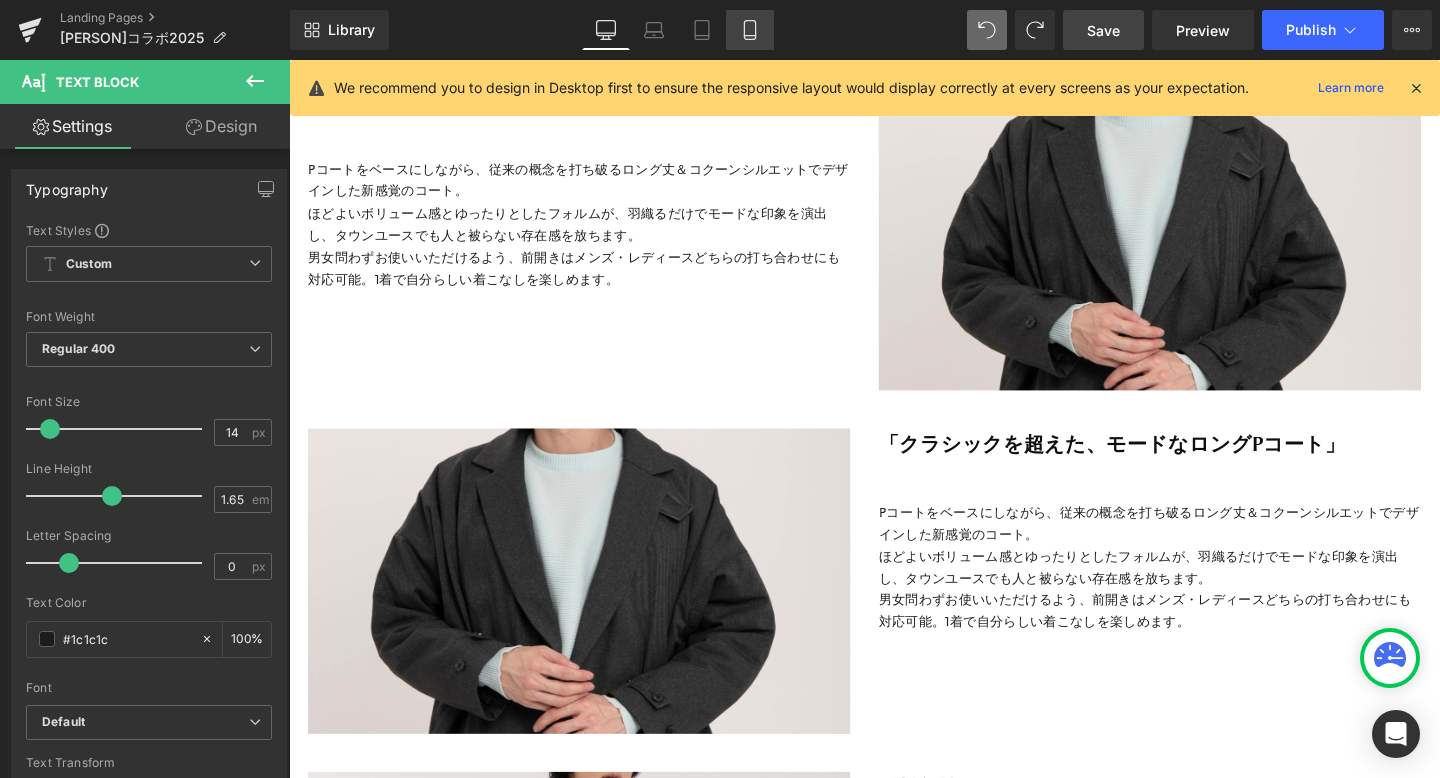 click 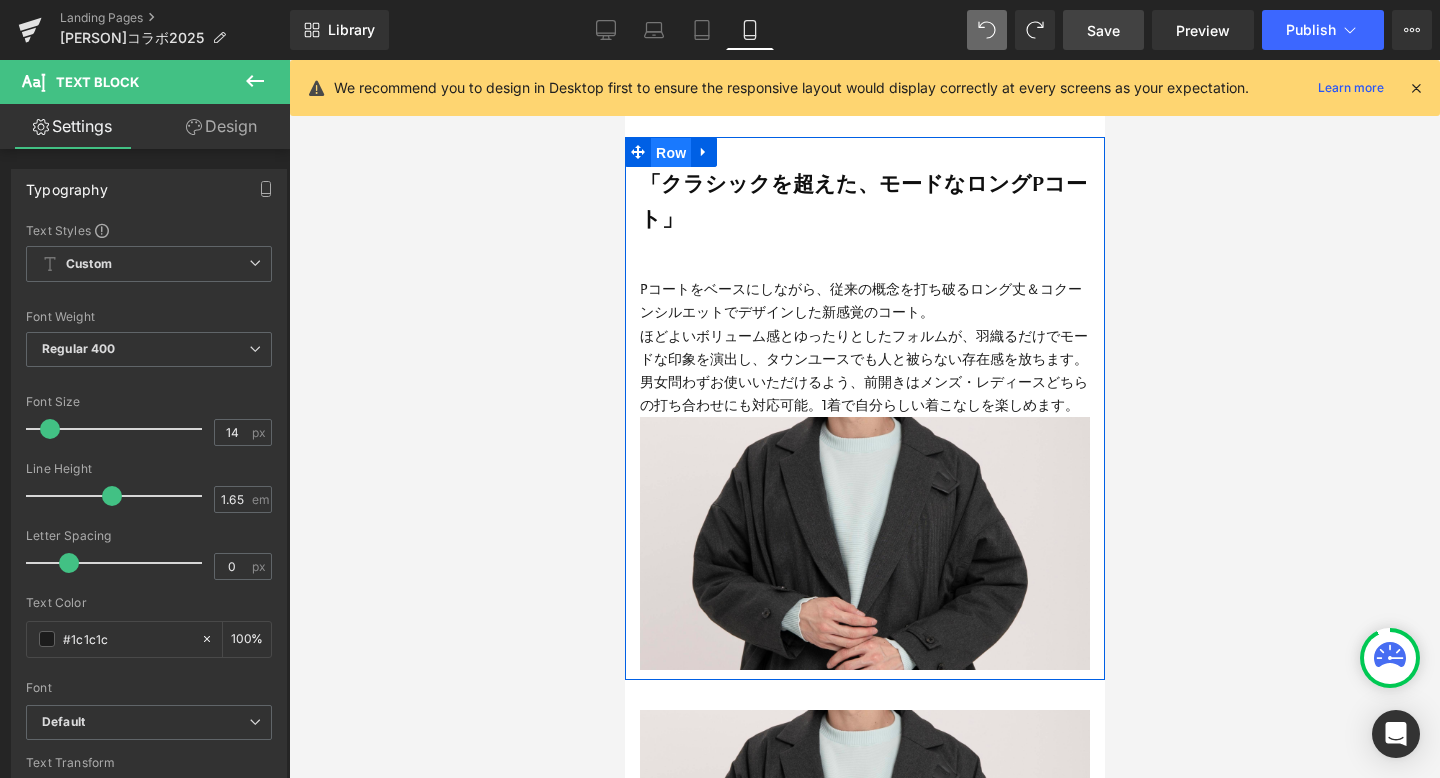 click on "Row" at bounding box center (670, 153) 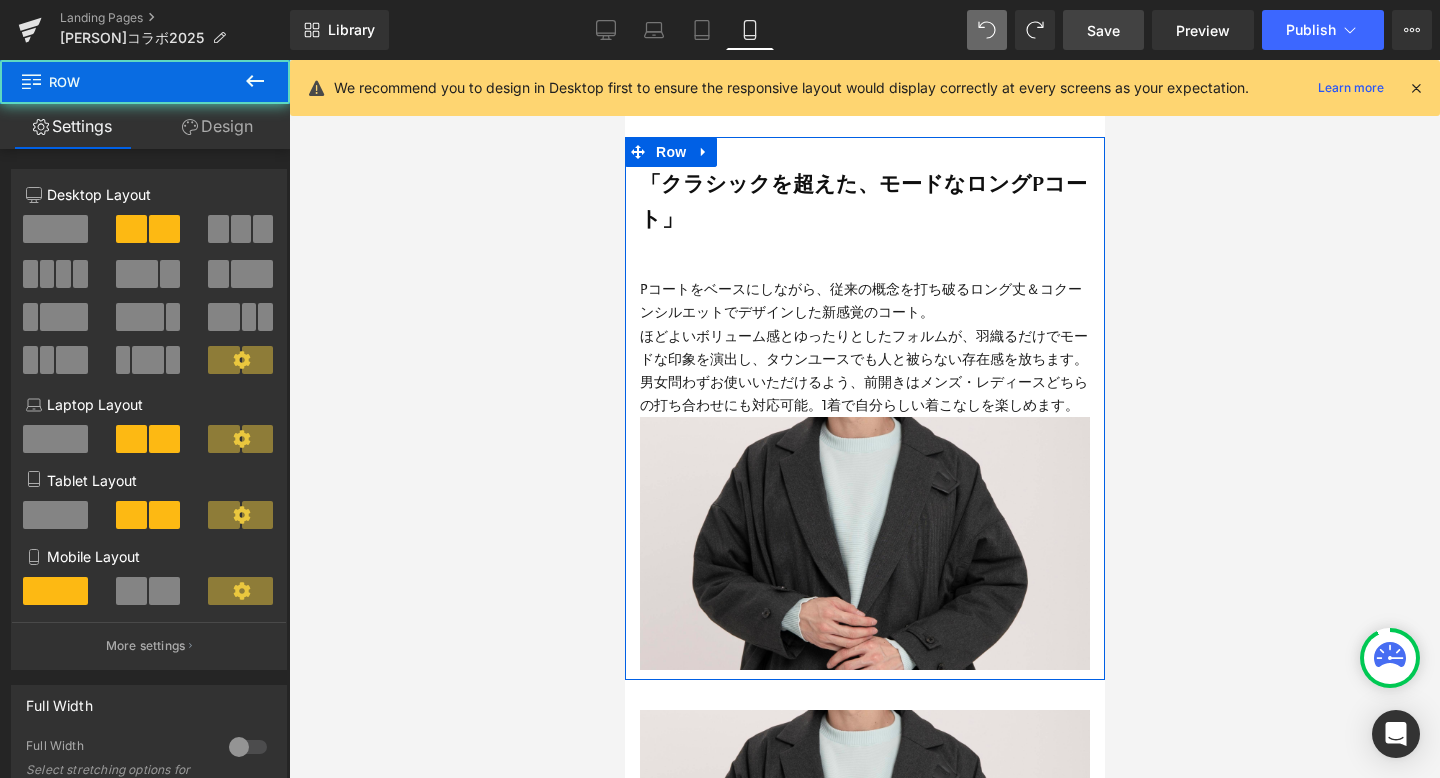 click on "Design" at bounding box center (217, 126) 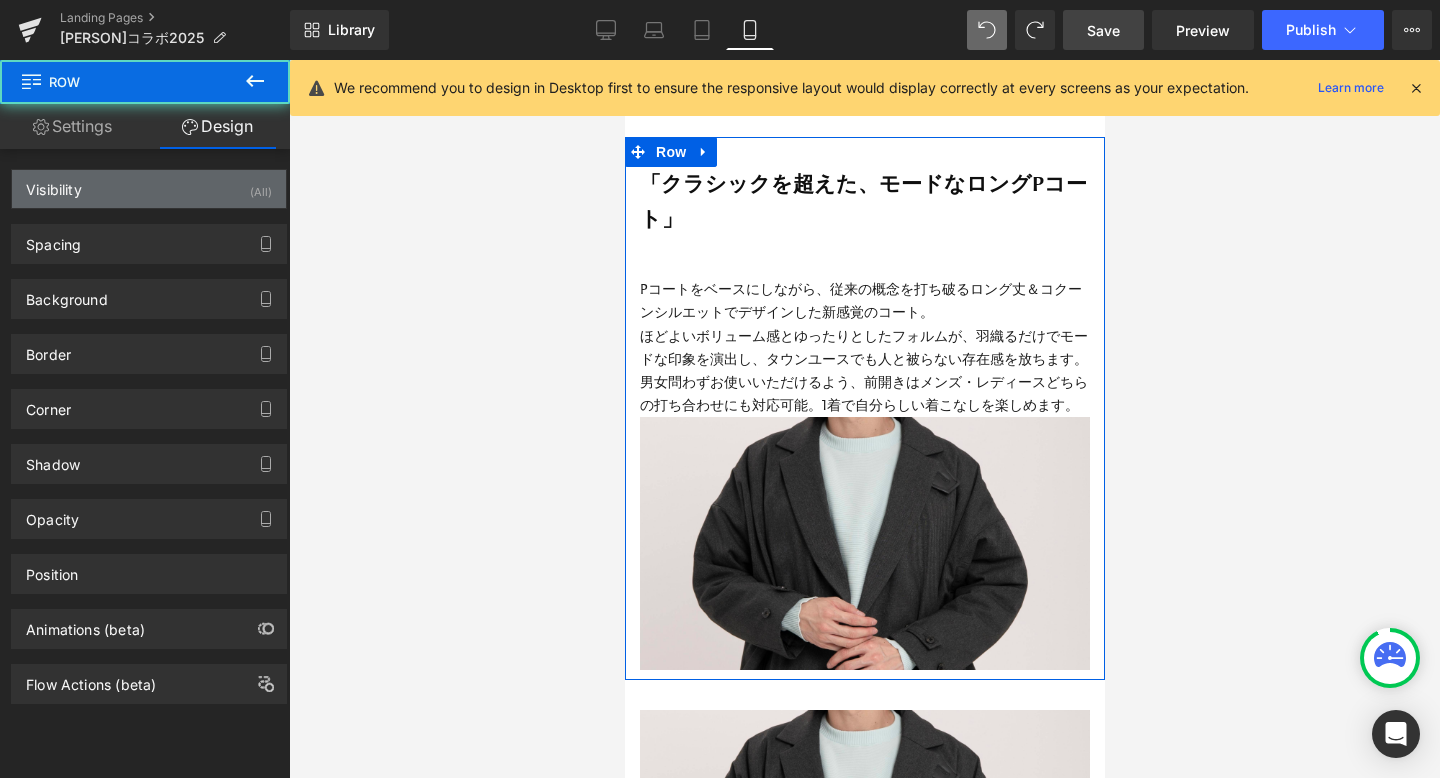 click on "Visibility
(All)" at bounding box center [149, 189] 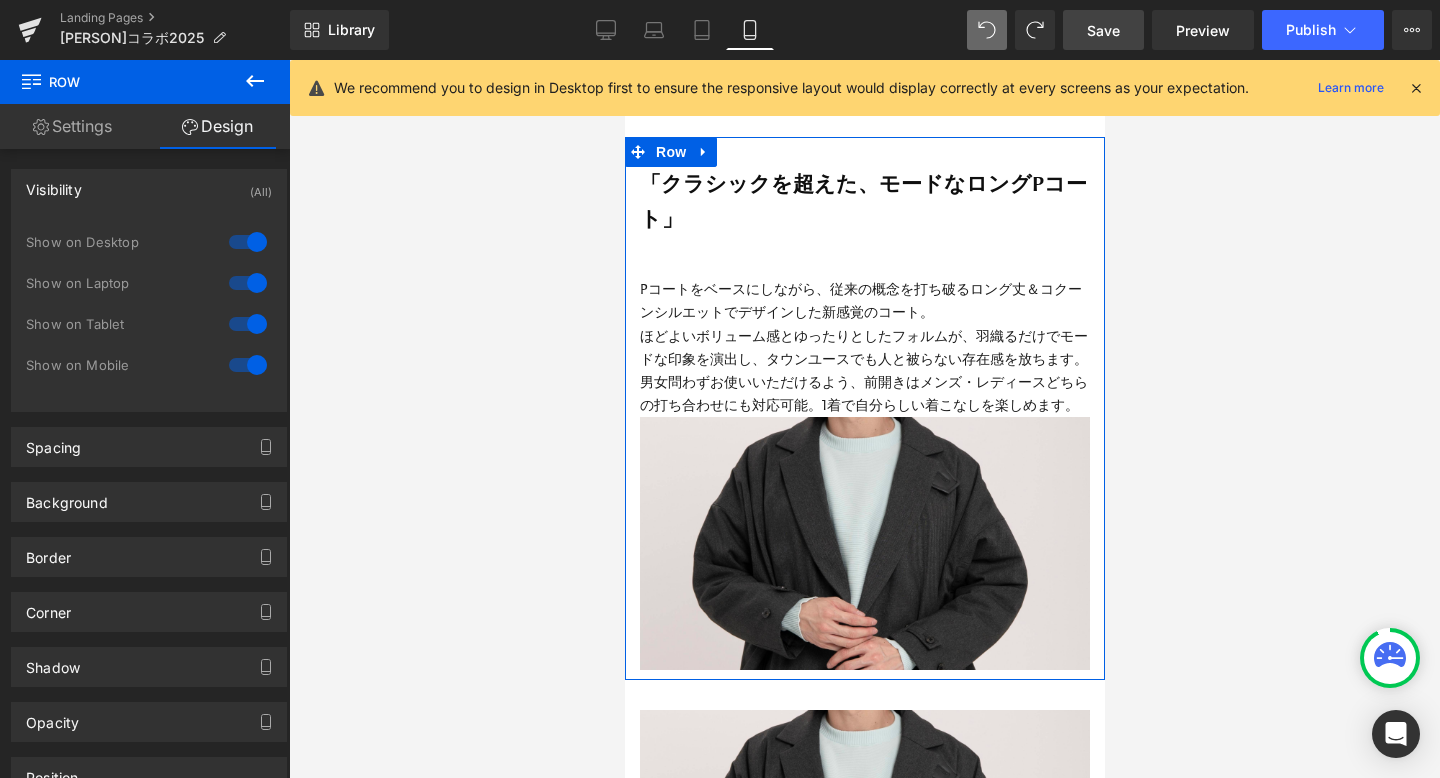 click at bounding box center [248, 324] 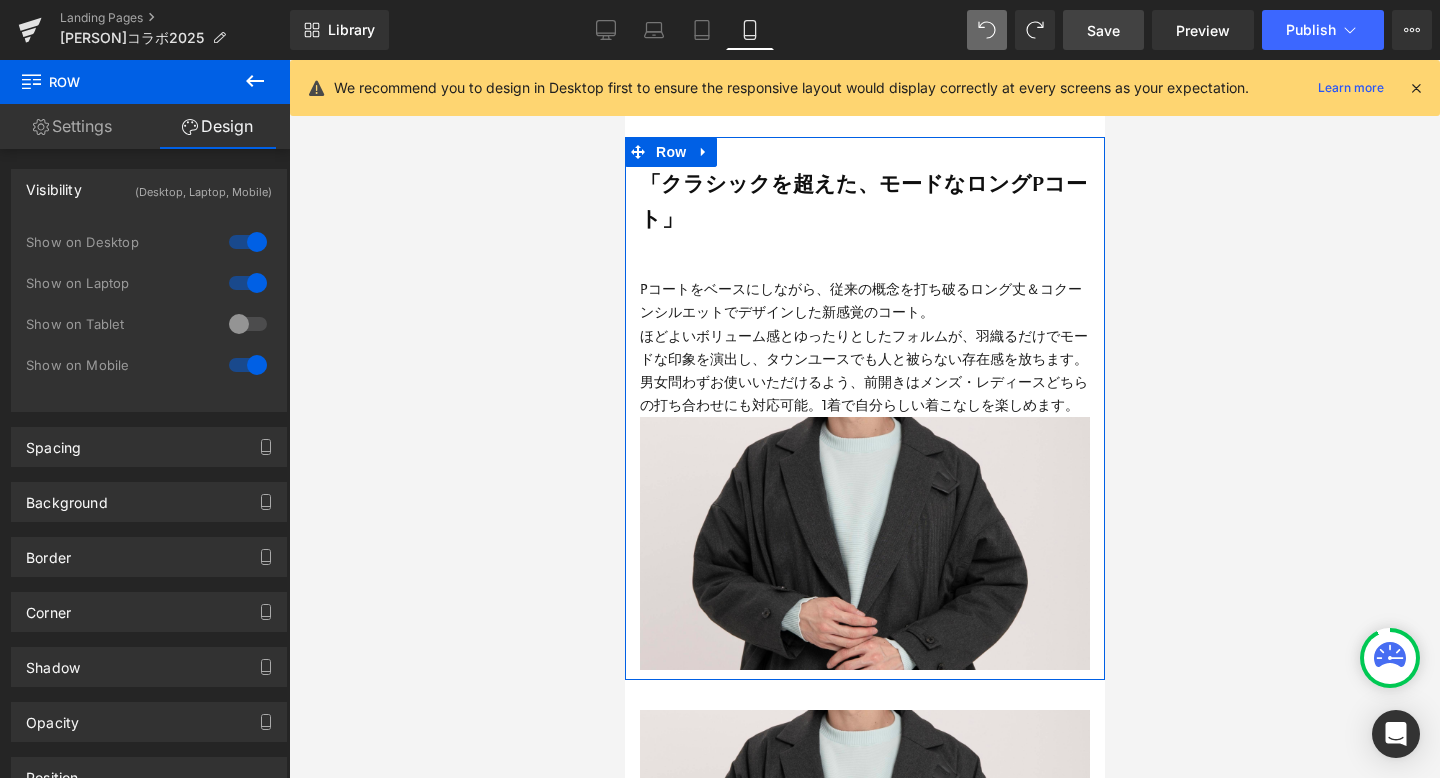 click at bounding box center (248, 365) 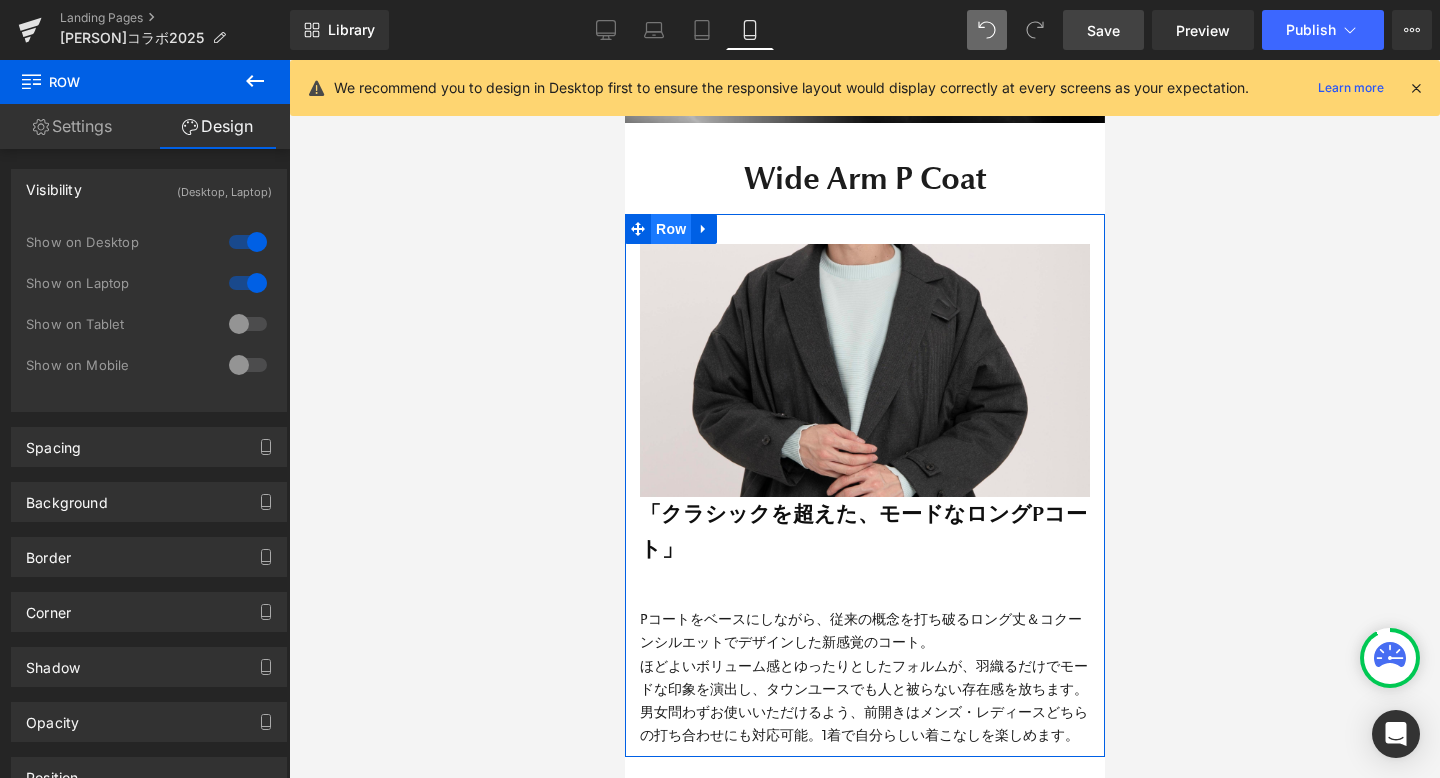 click on "Row" at bounding box center (670, 229) 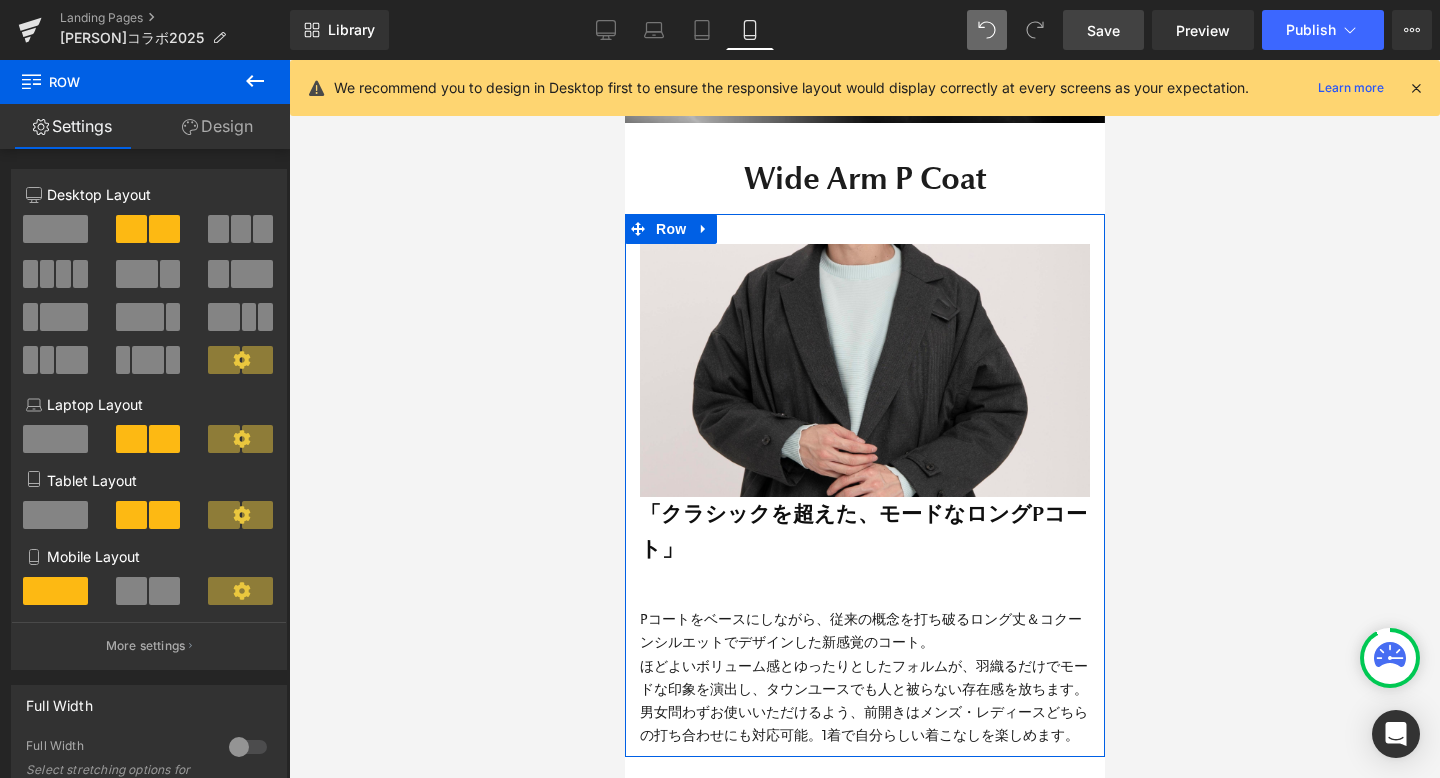 click on "Design" at bounding box center (217, 126) 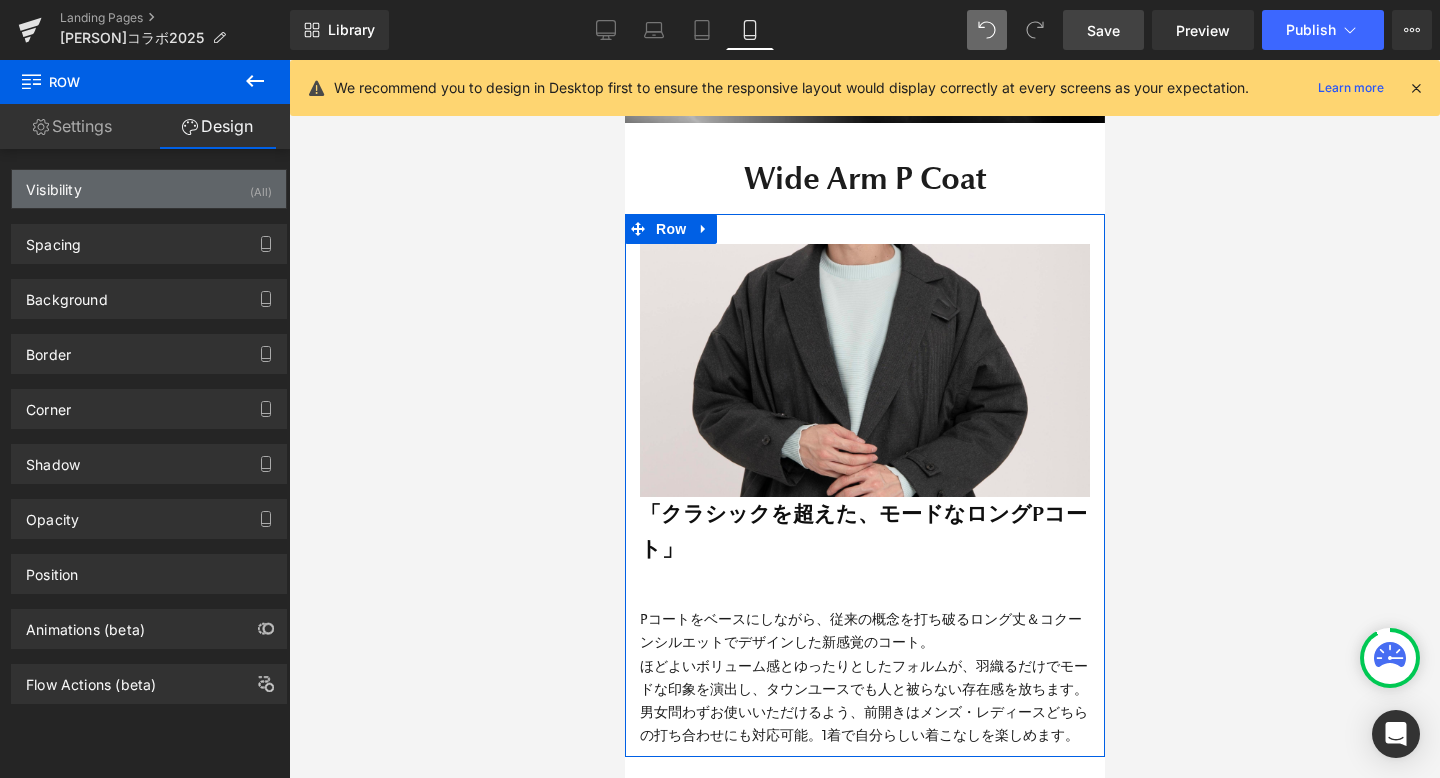 click on "Visibility
(All)" at bounding box center [149, 189] 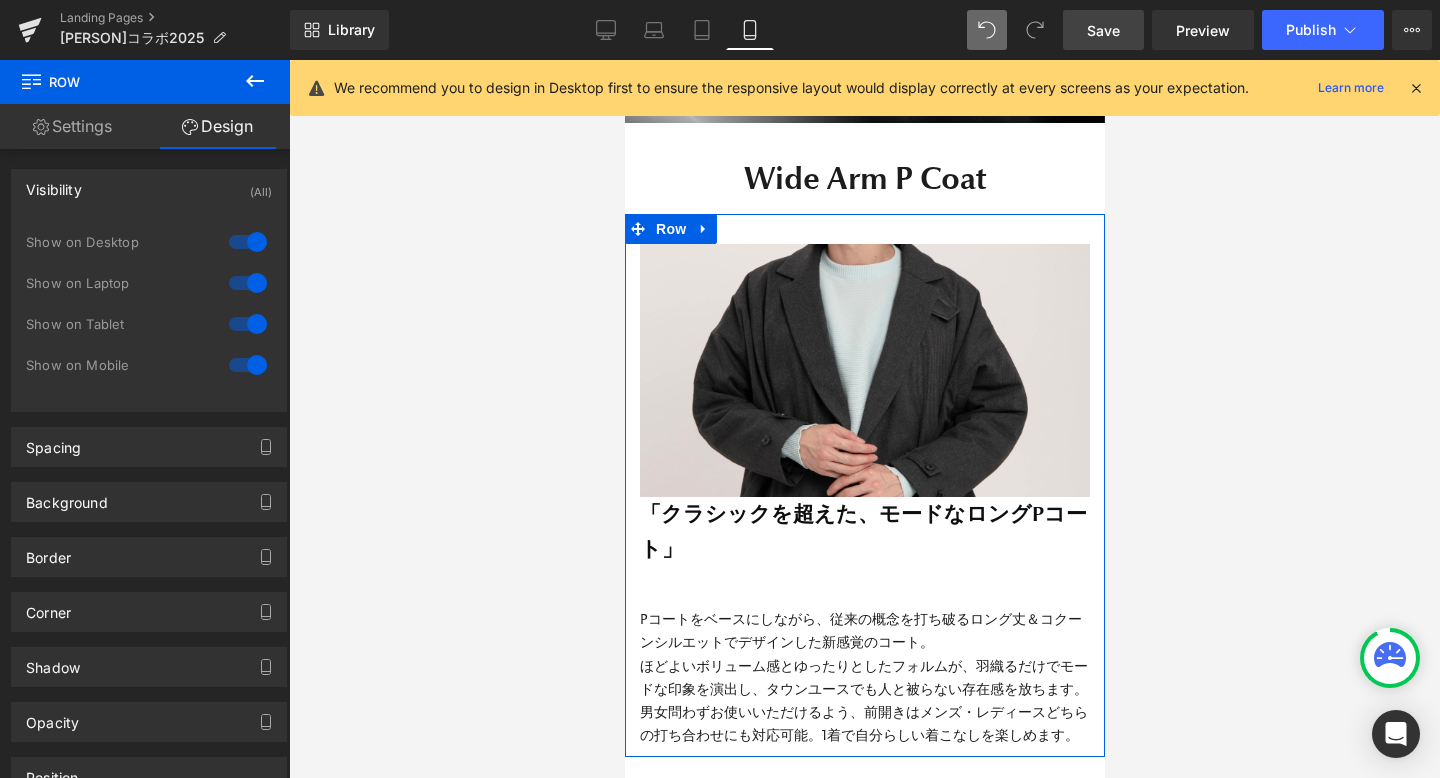 click at bounding box center [248, 283] 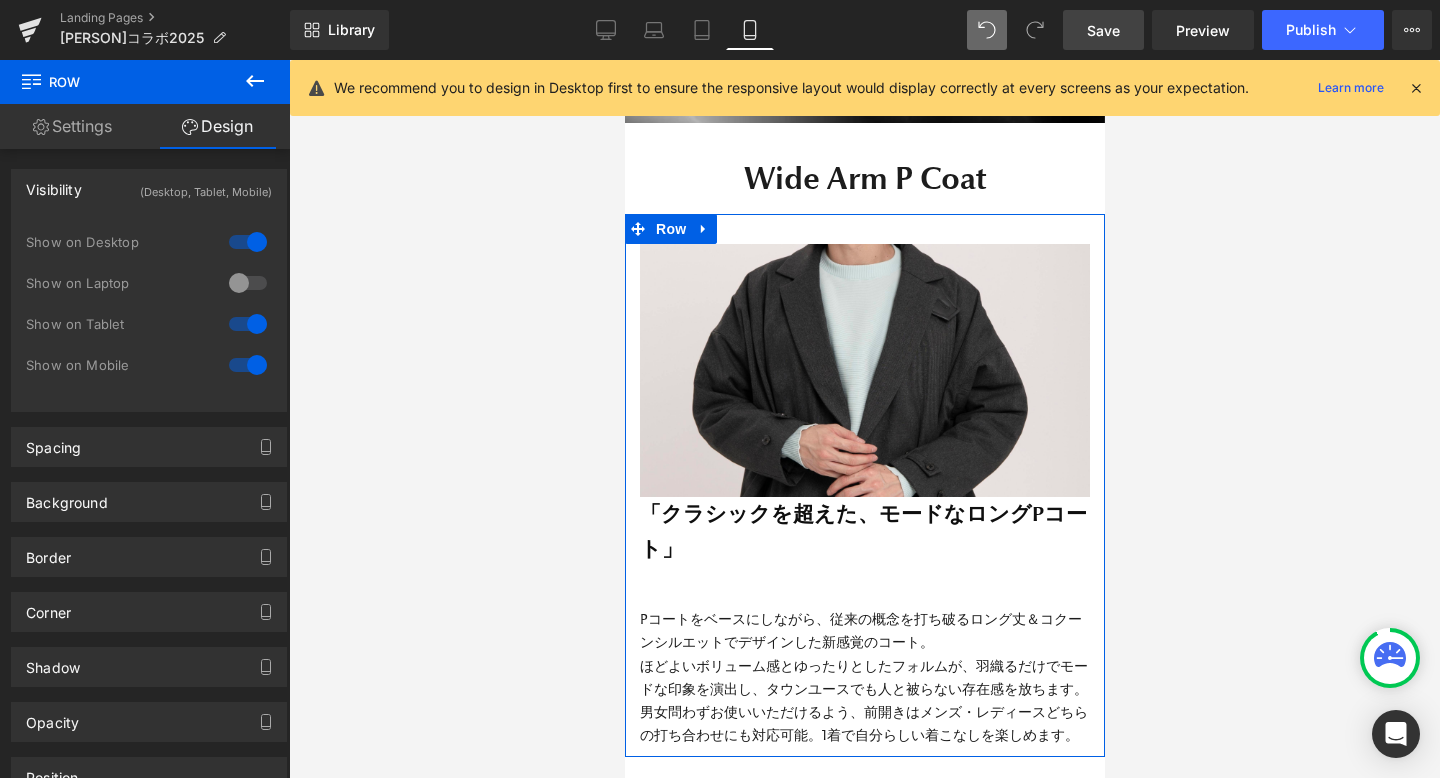 click at bounding box center [248, 242] 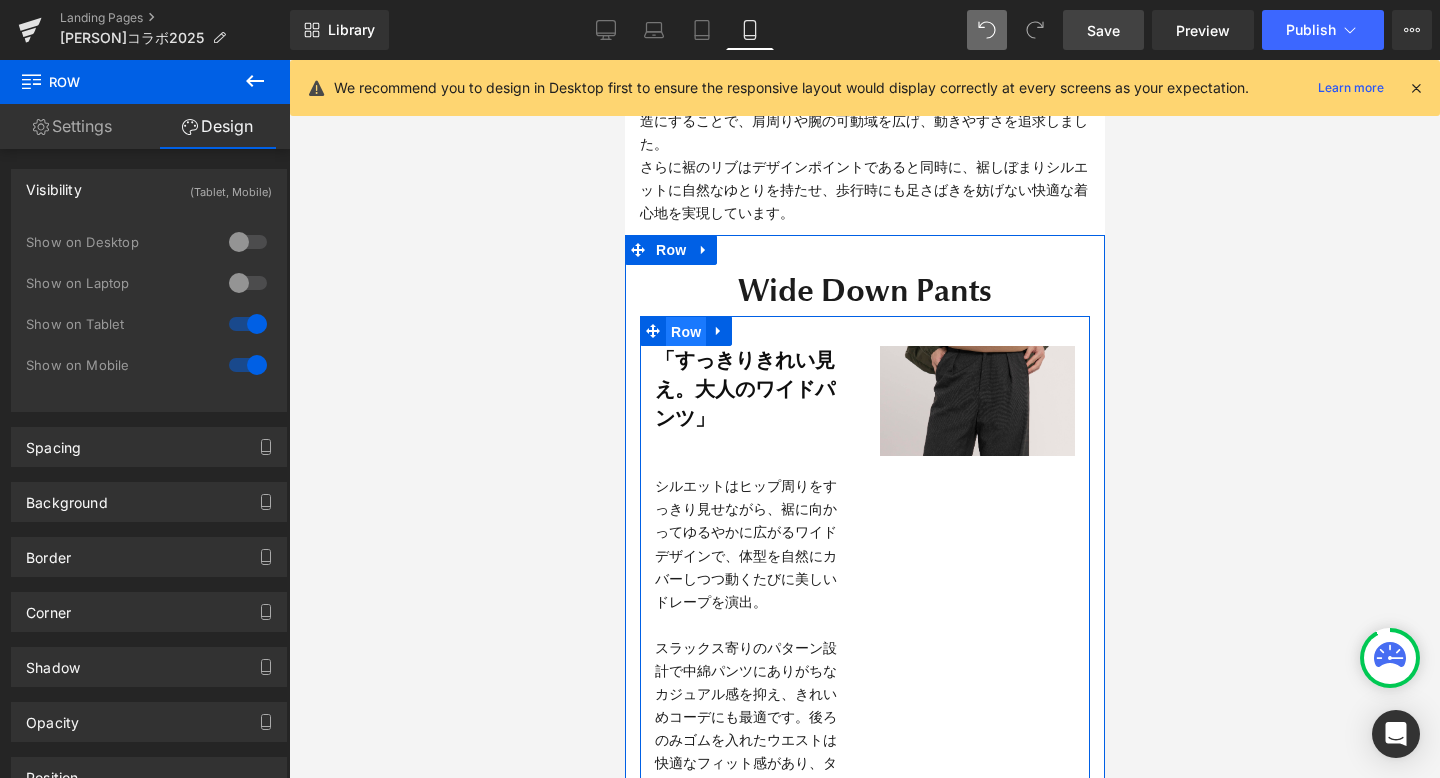 click on "Row" at bounding box center (685, 332) 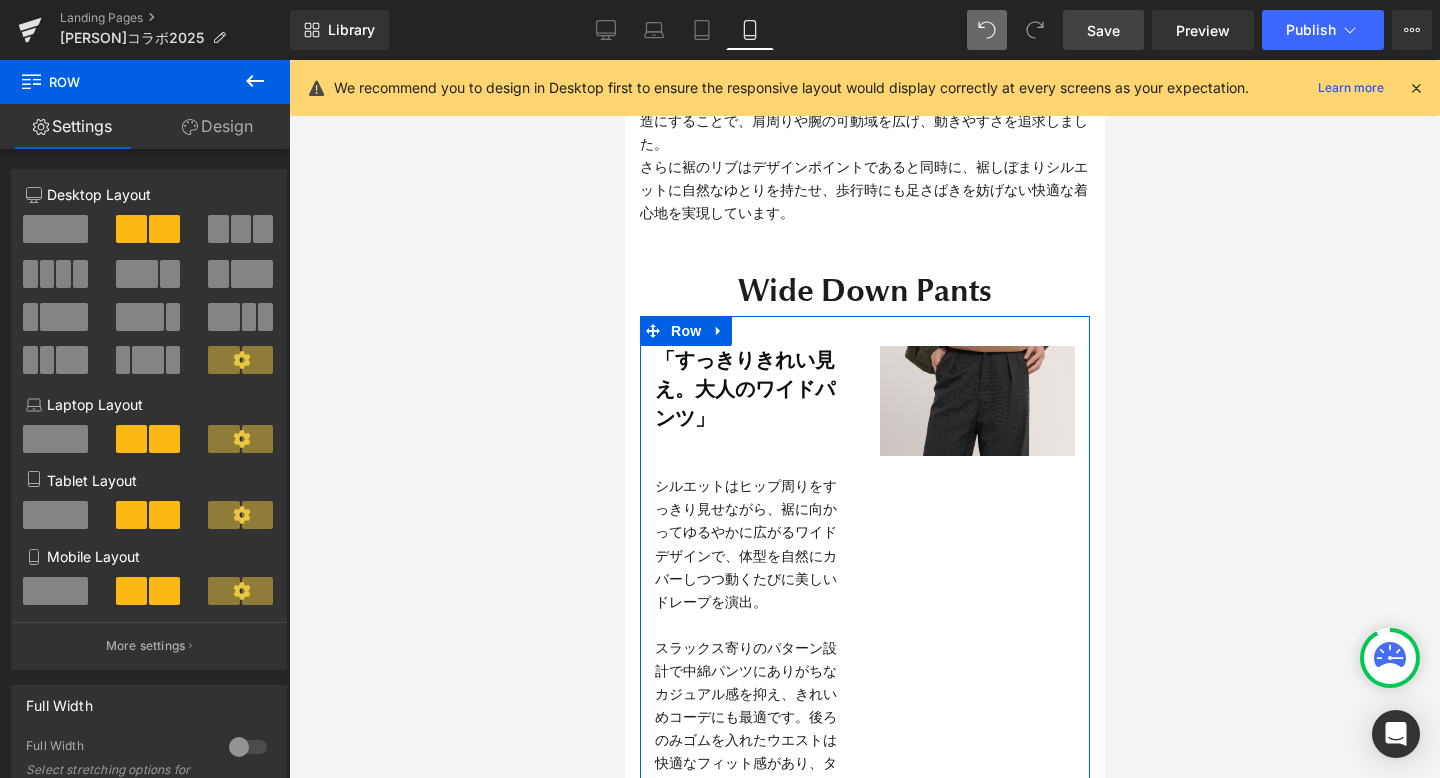 click at bounding box center (55, 591) 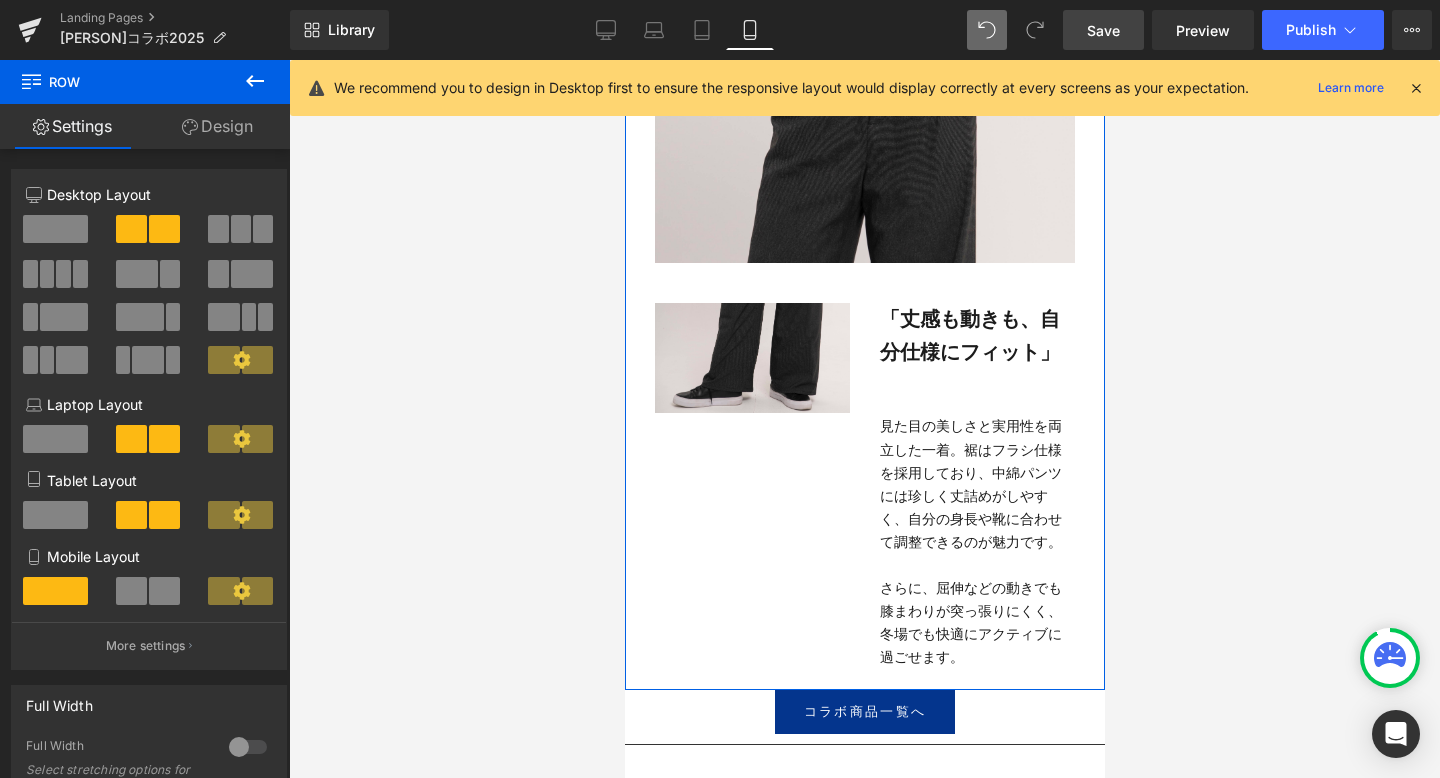 click on "Image" at bounding box center [751, 358] 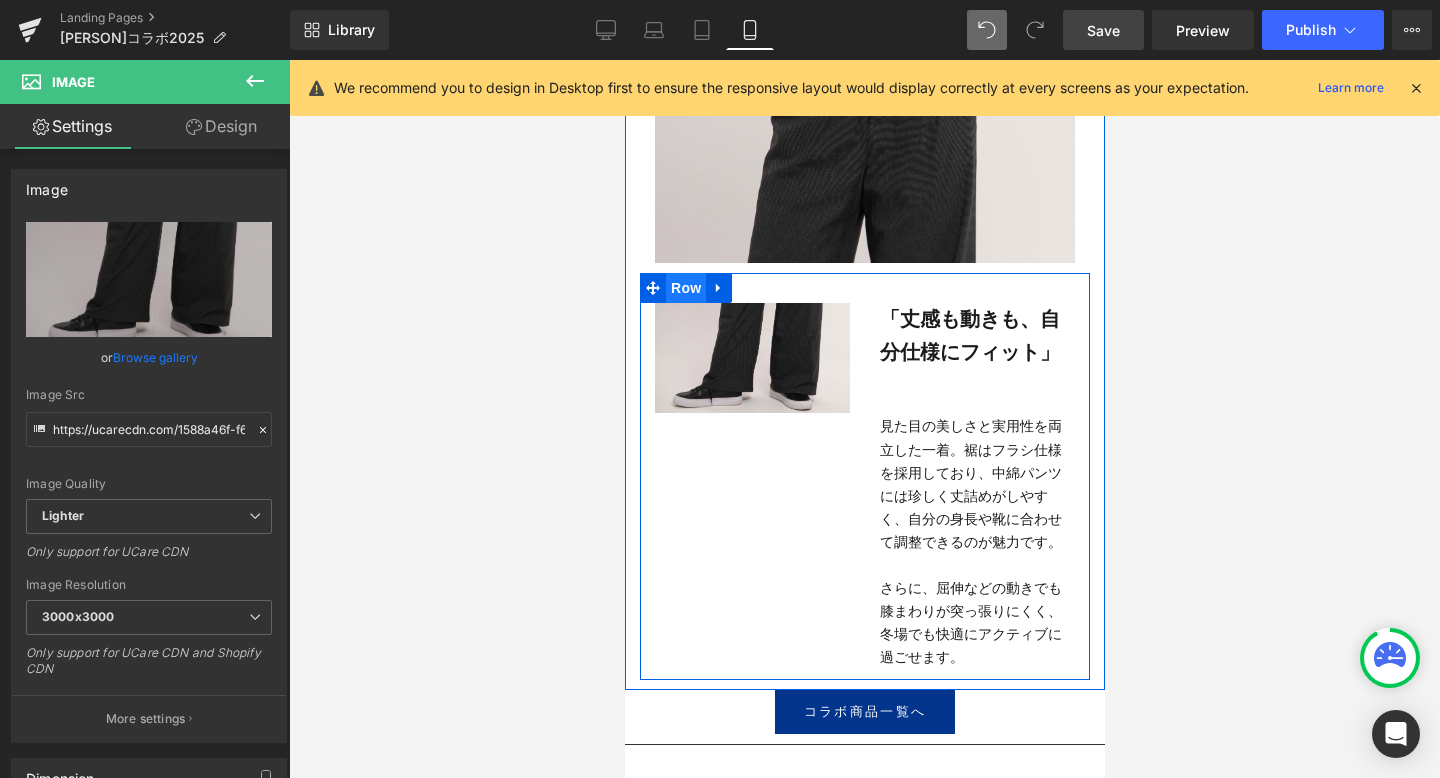 click on "Row" at bounding box center [685, 288] 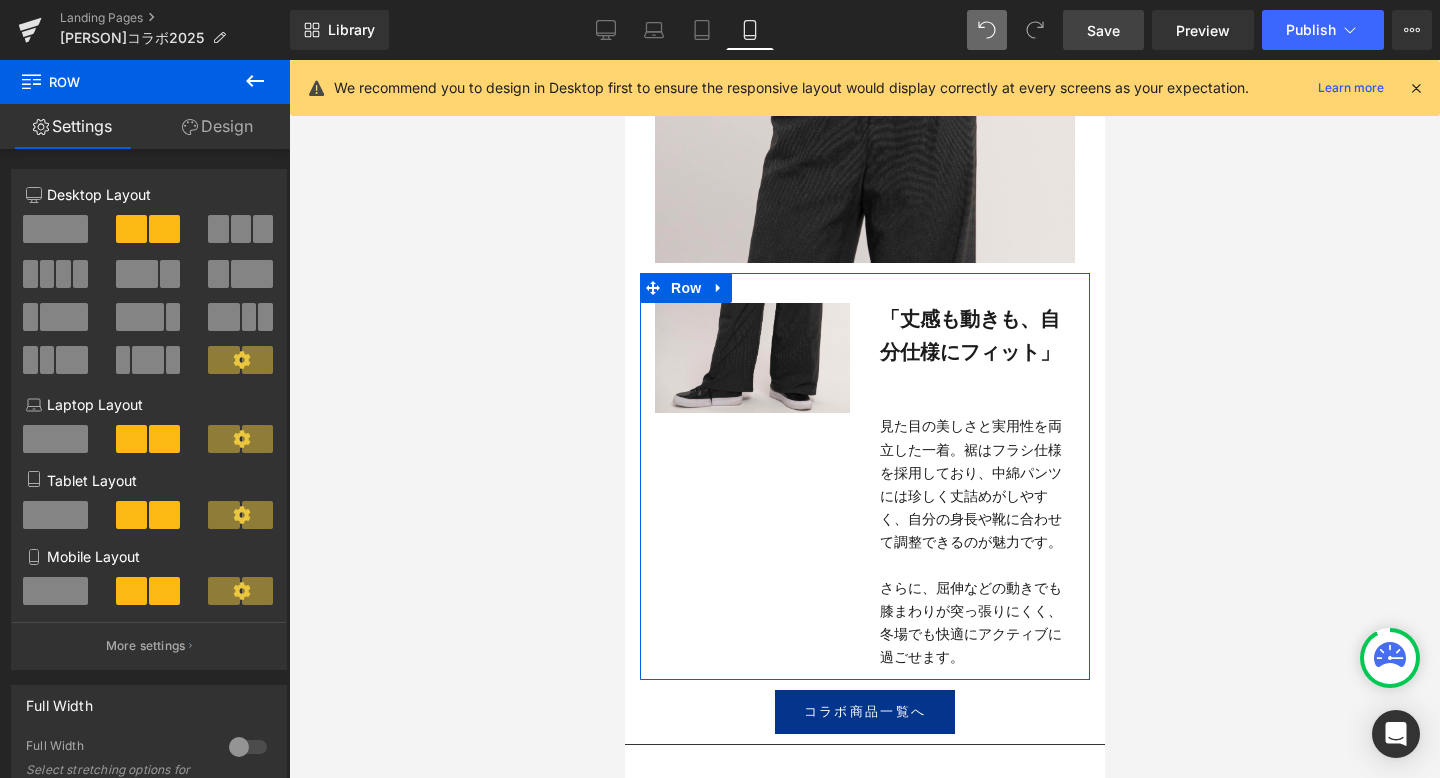 click at bounding box center (55, 591) 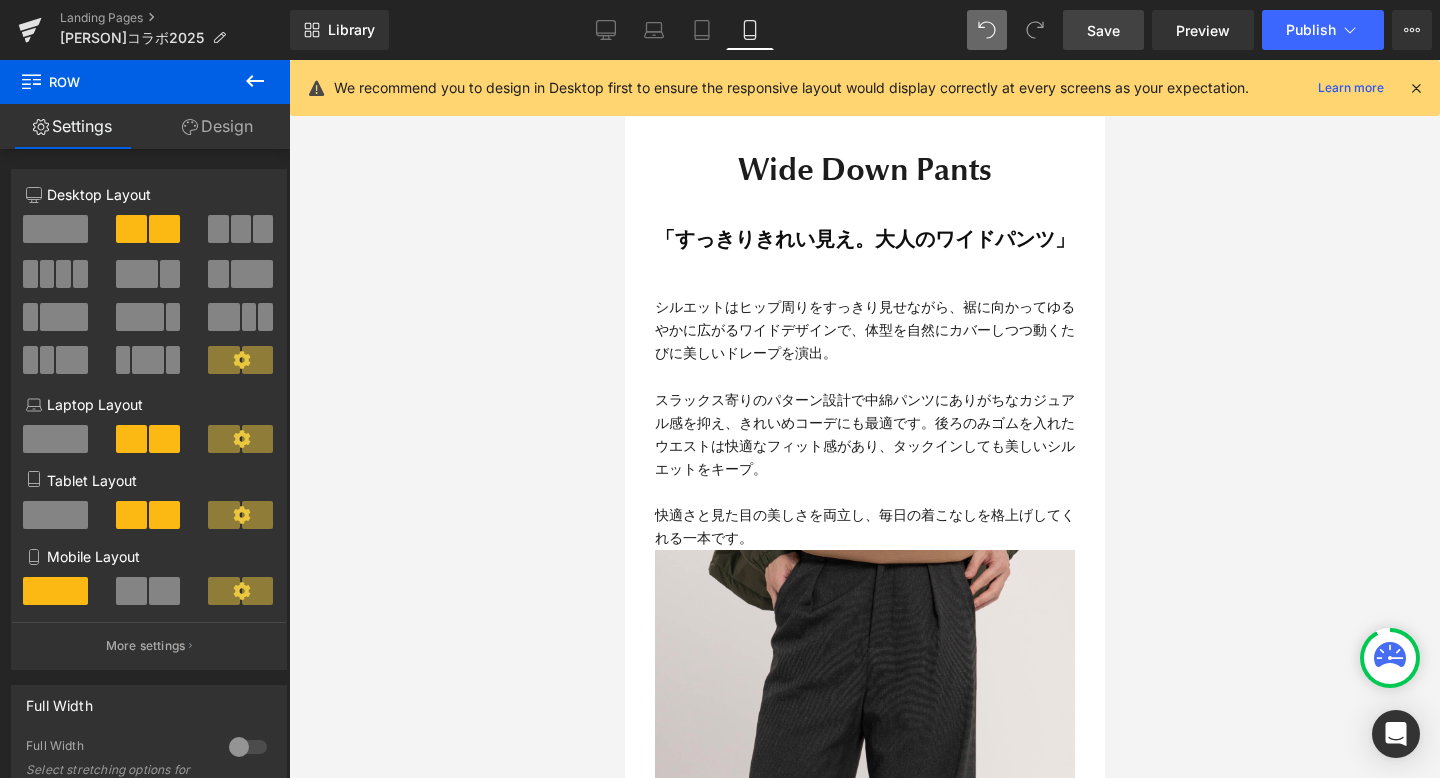 scroll, scrollTop: 8806, scrollLeft: 0, axis: vertical 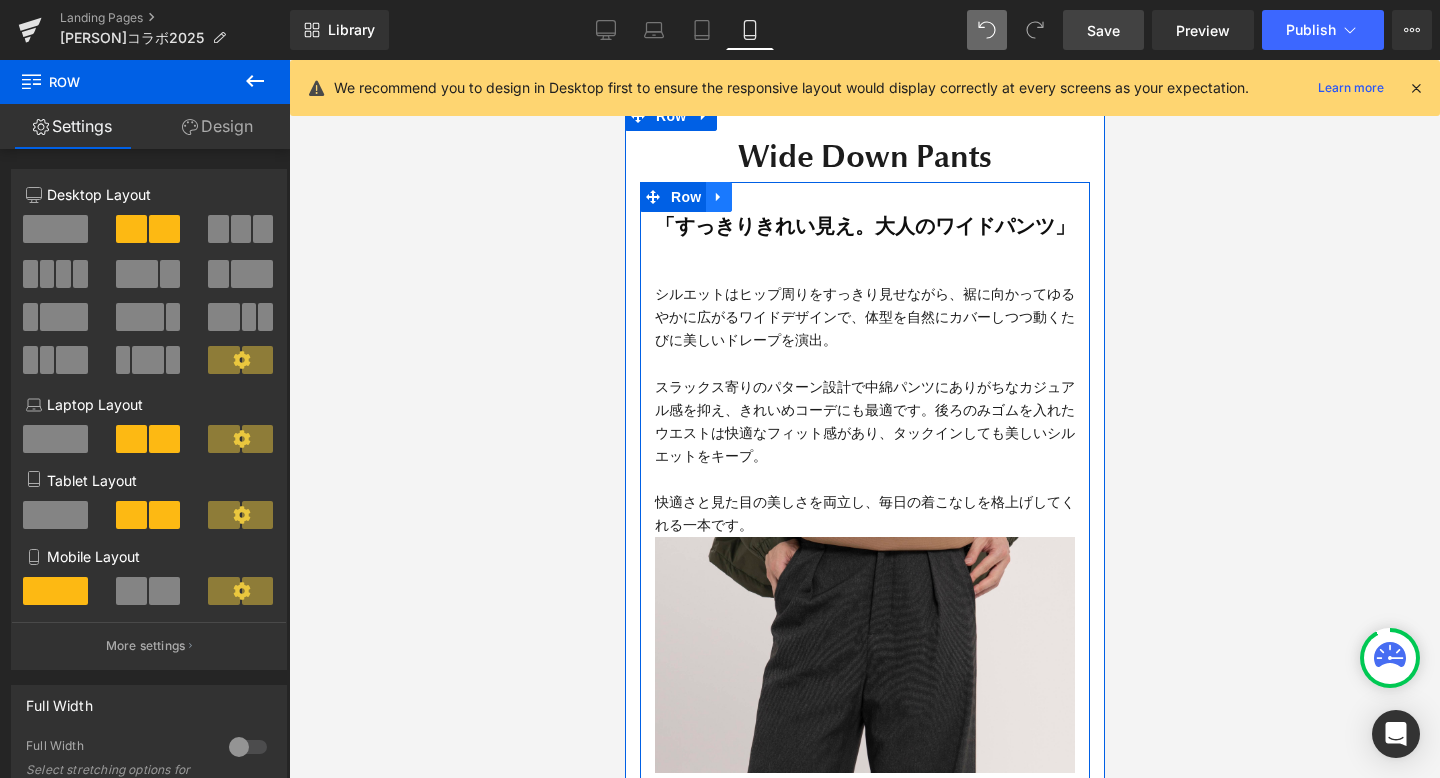 click 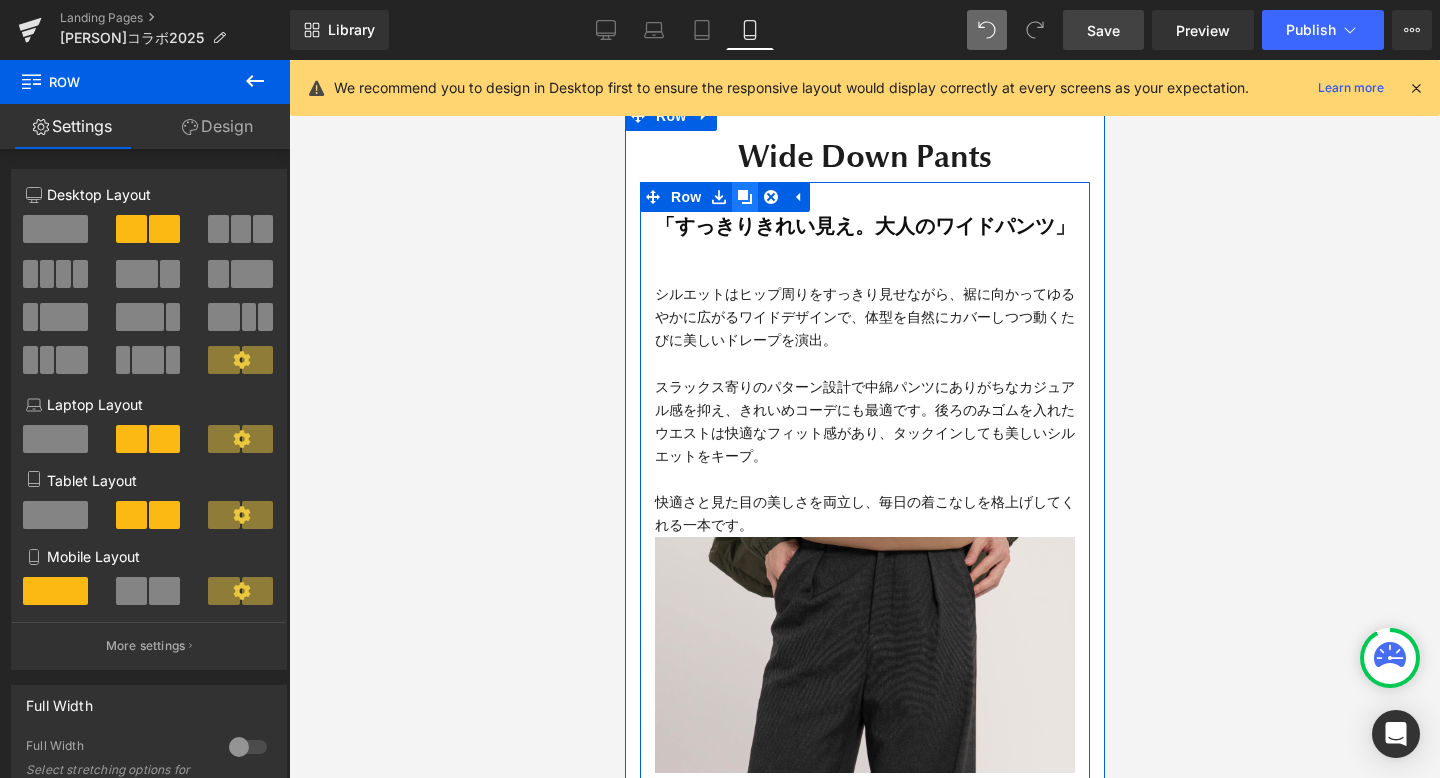 click 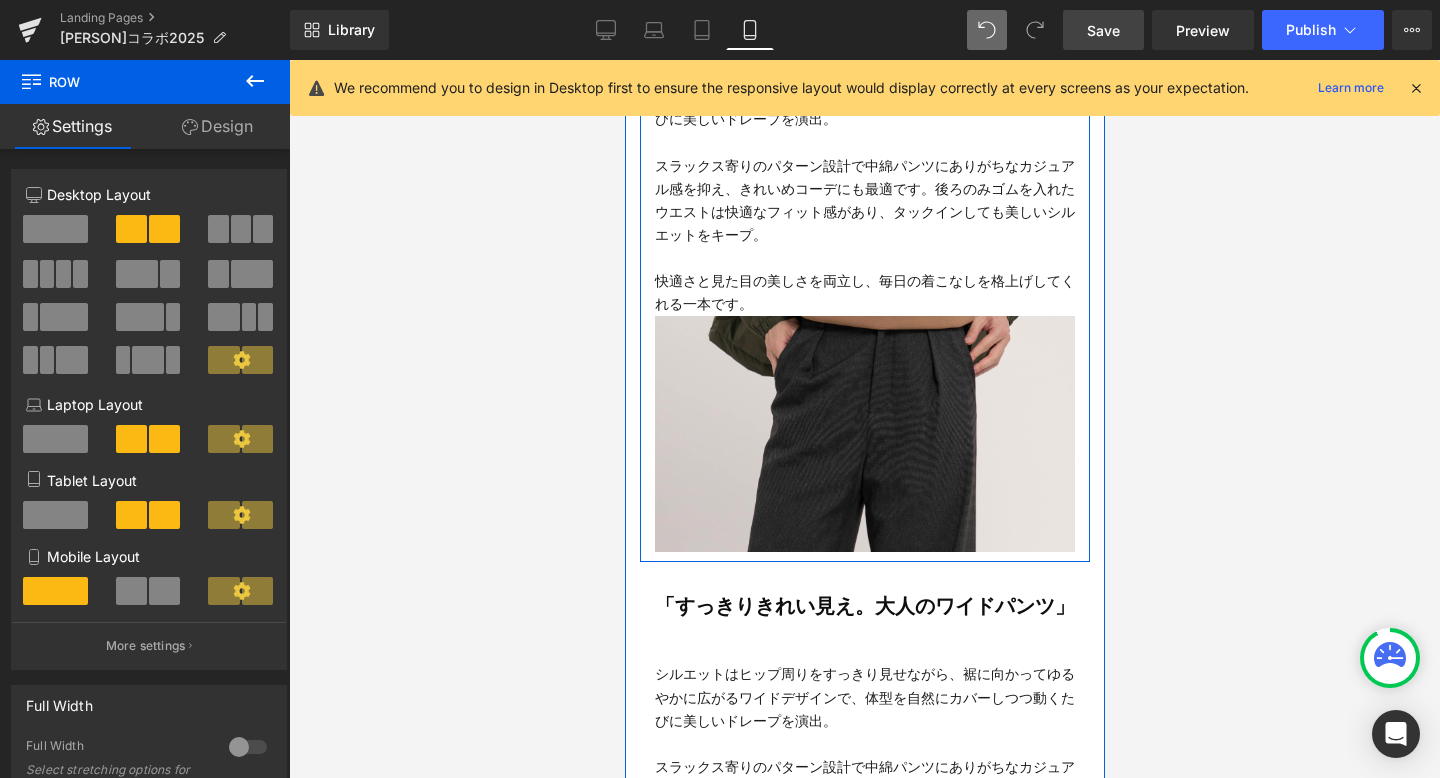 scroll, scrollTop: 10, scrollLeft: 10, axis: both 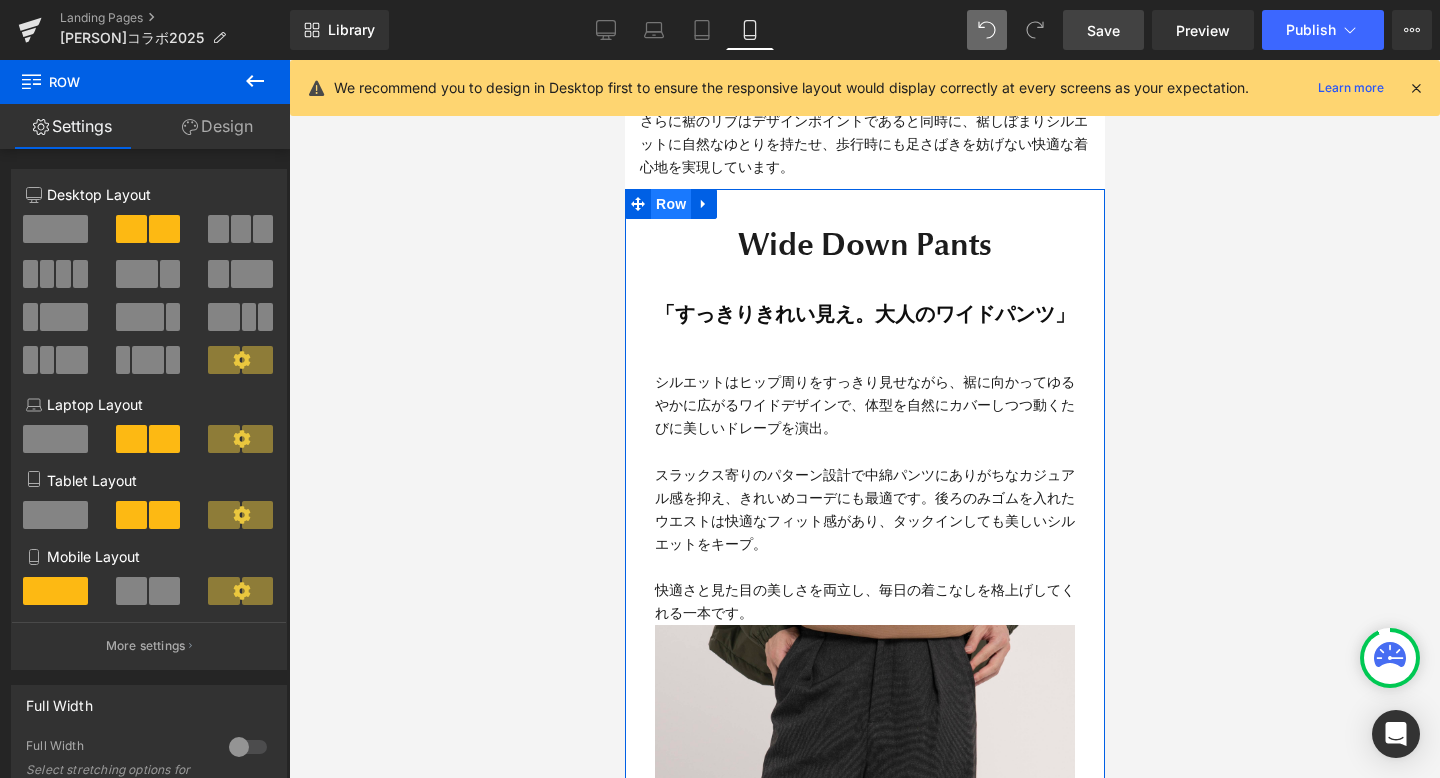 click on "Row" at bounding box center [670, 204] 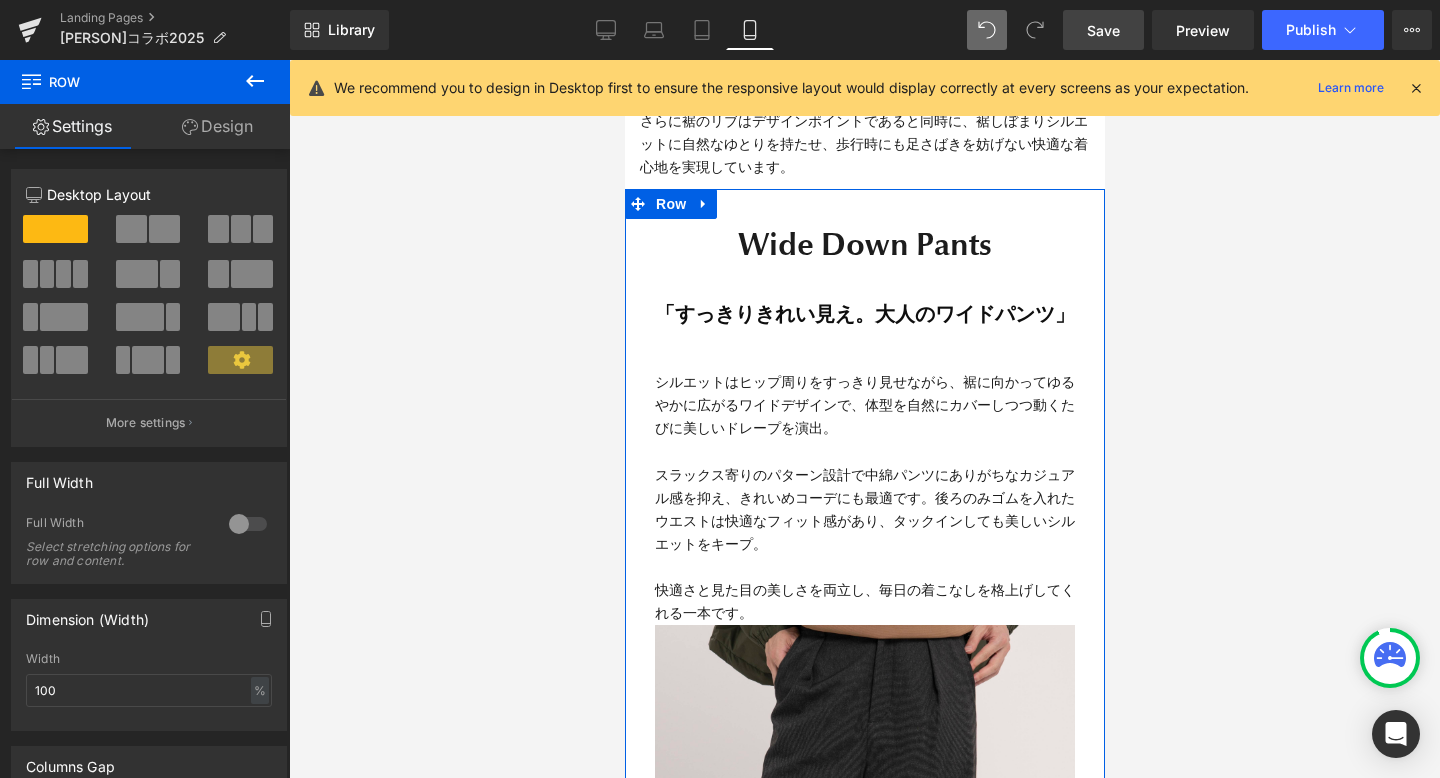 click on "Design" at bounding box center (217, 126) 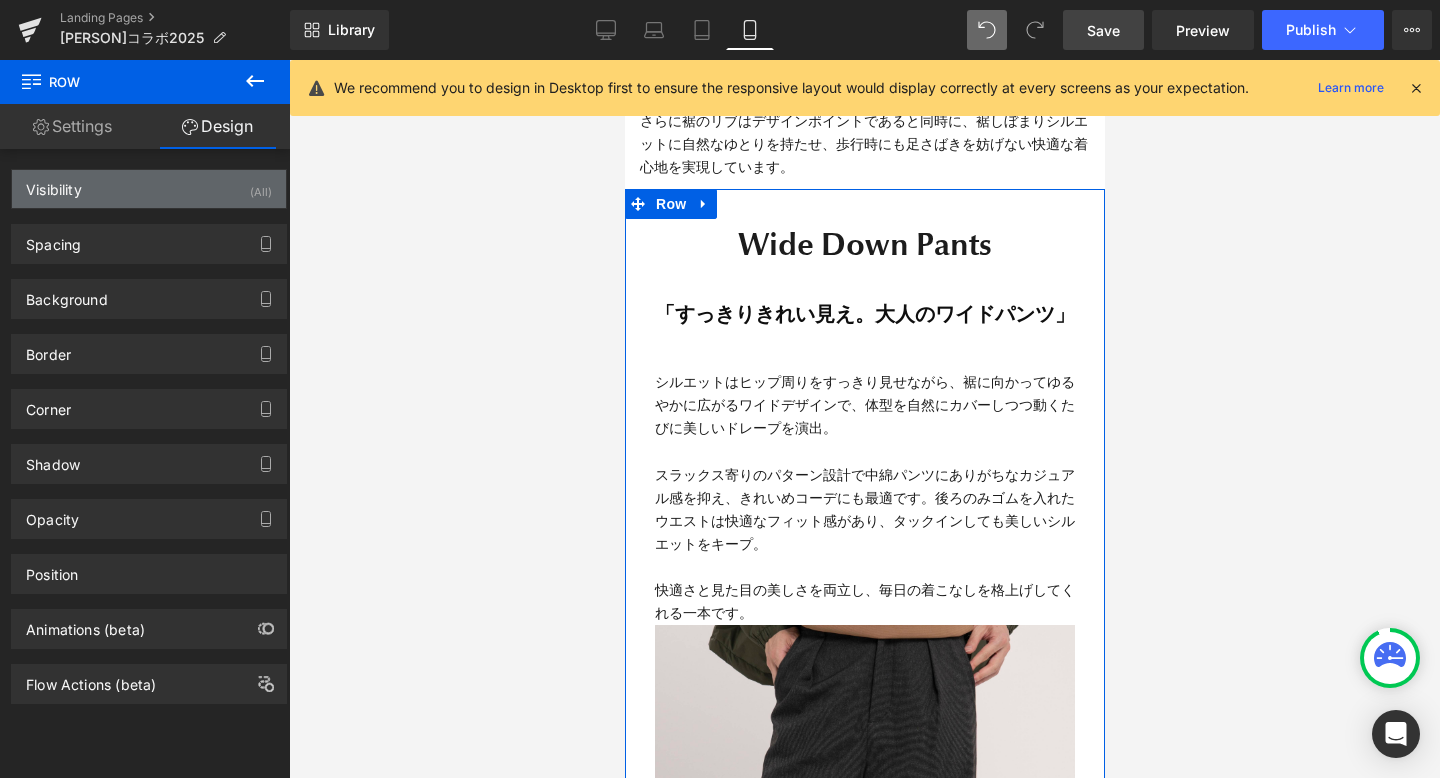click on "Visibility
(All)" at bounding box center [149, 189] 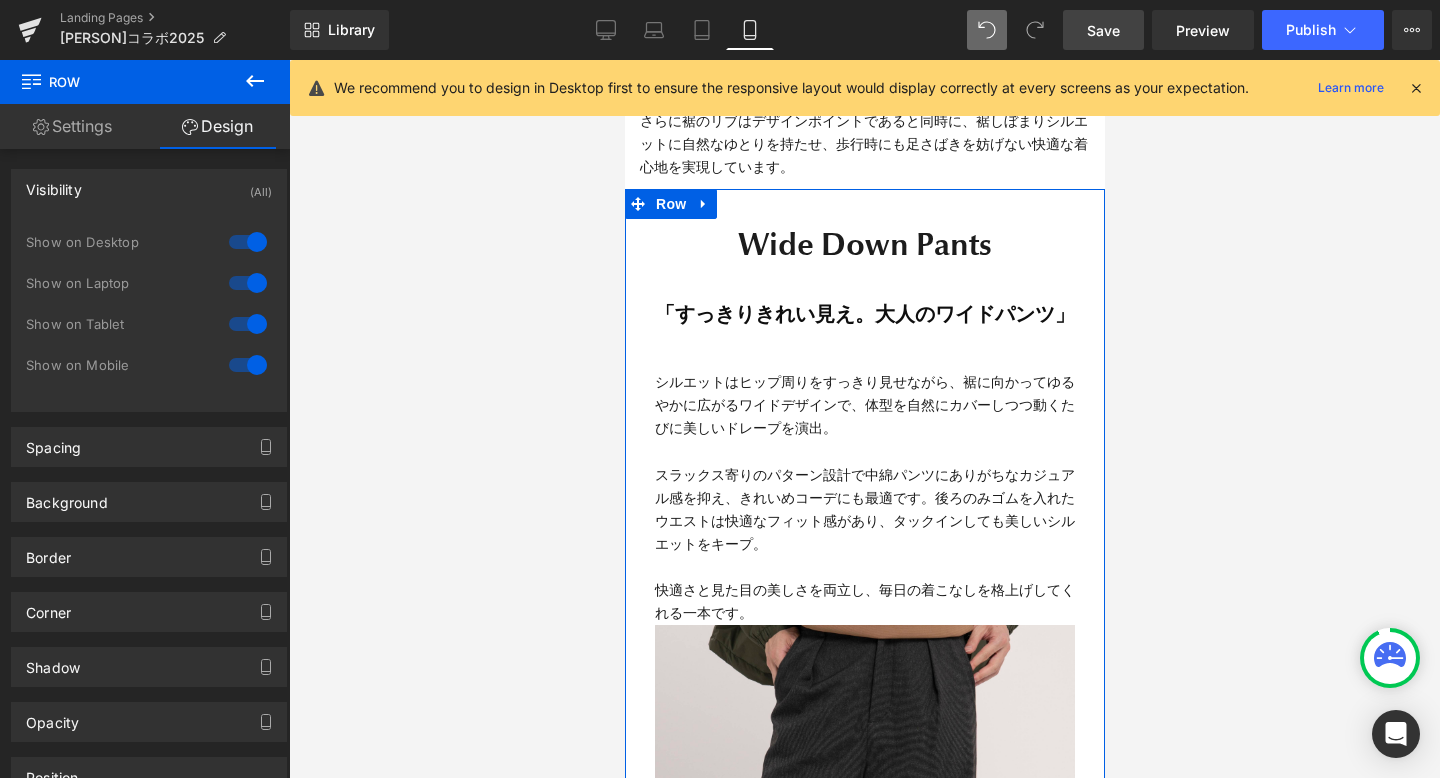 click at bounding box center [248, 242] 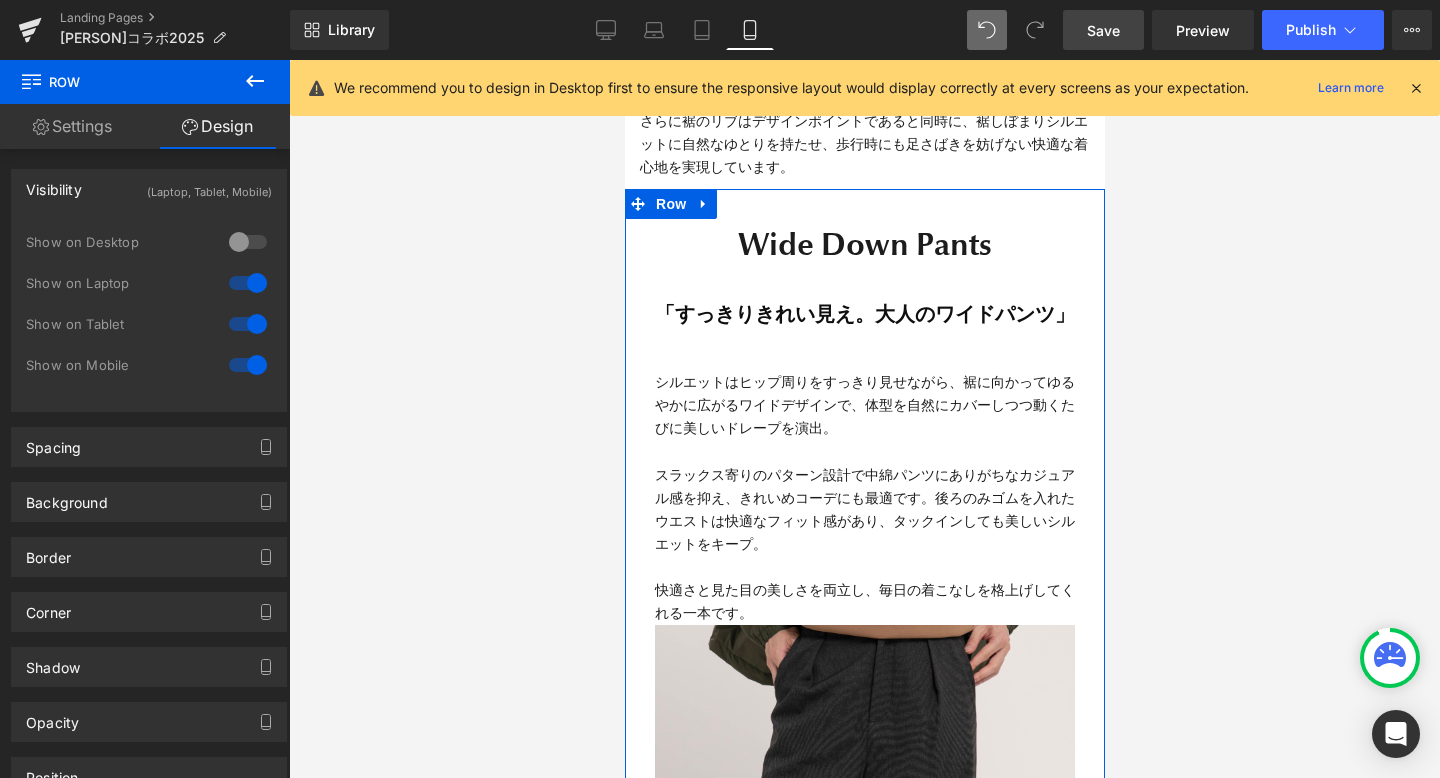 click at bounding box center (248, 242) 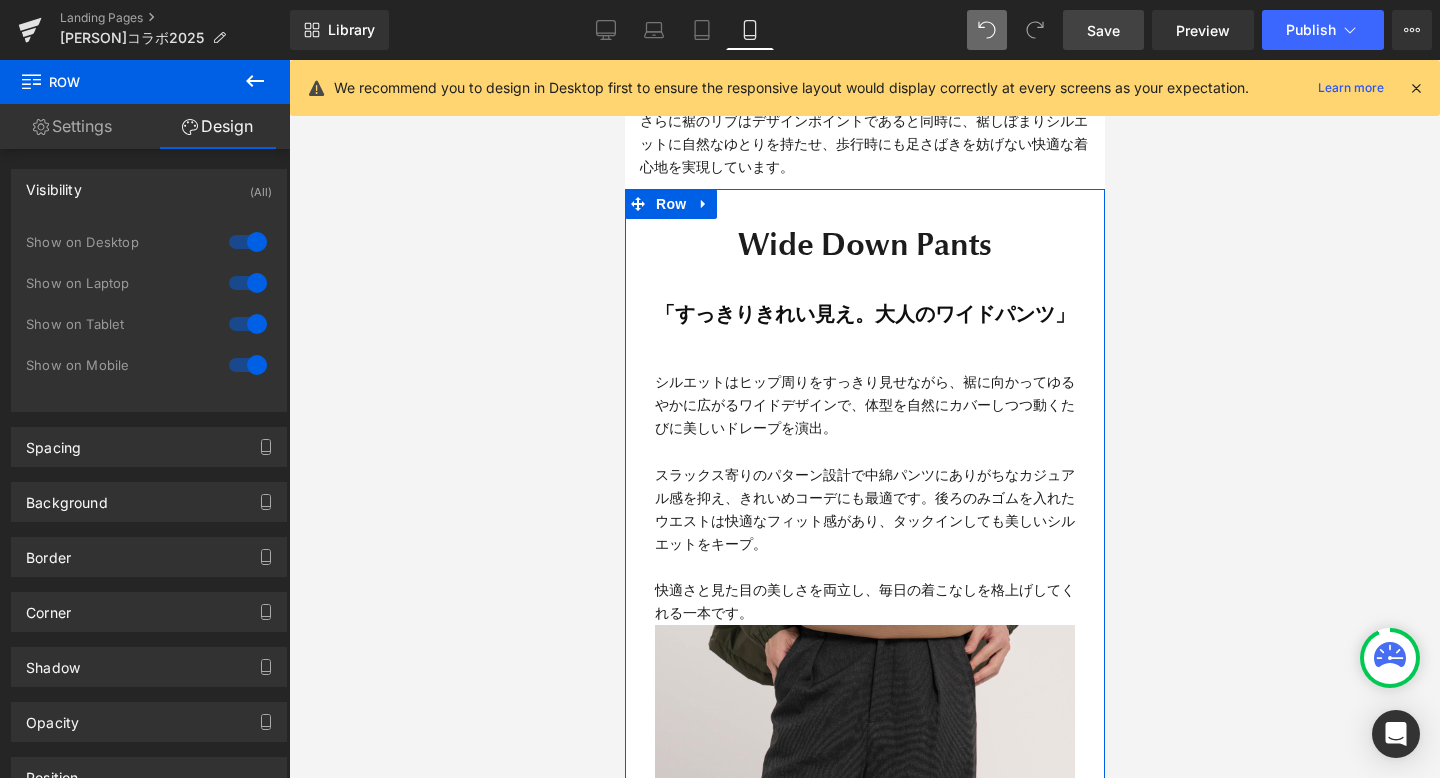 click at bounding box center [248, 324] 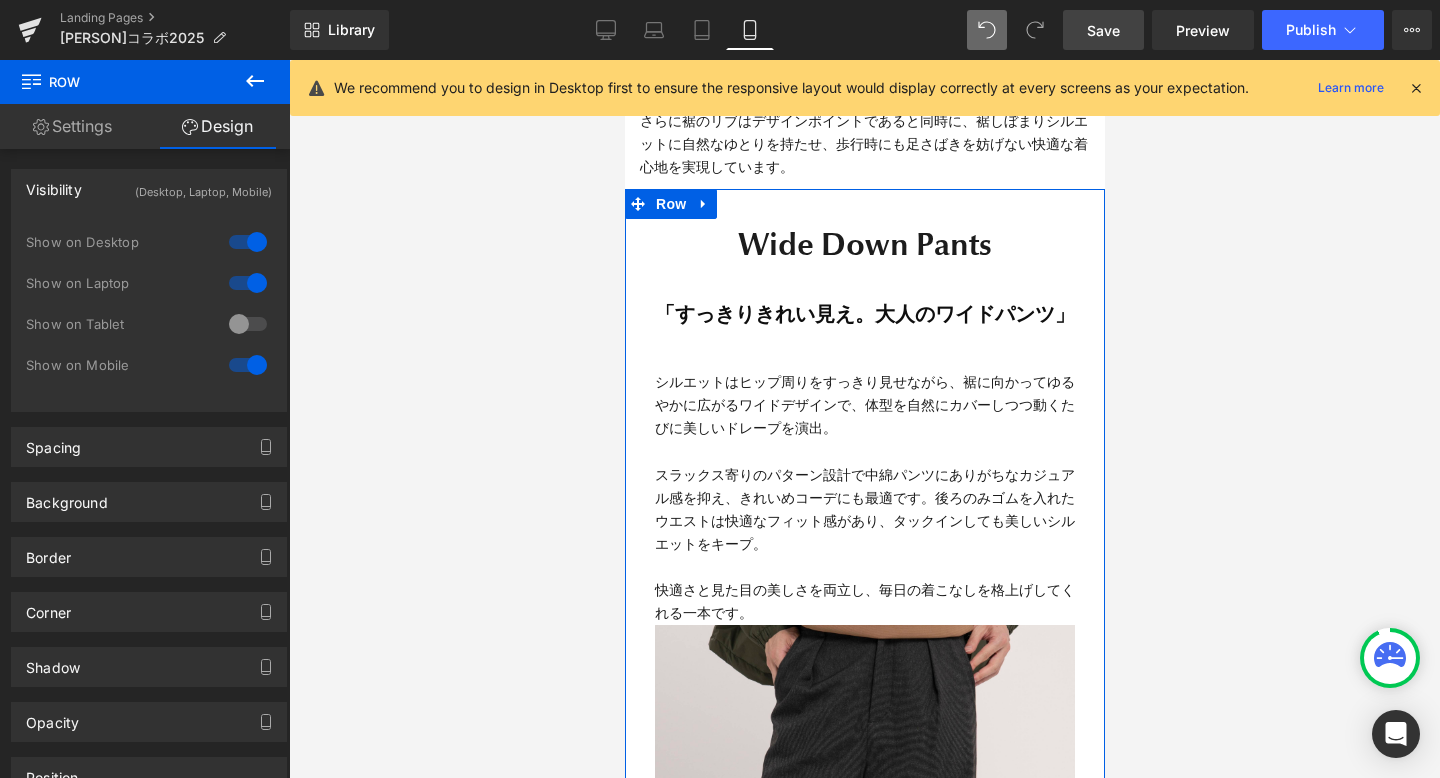 click at bounding box center (248, 365) 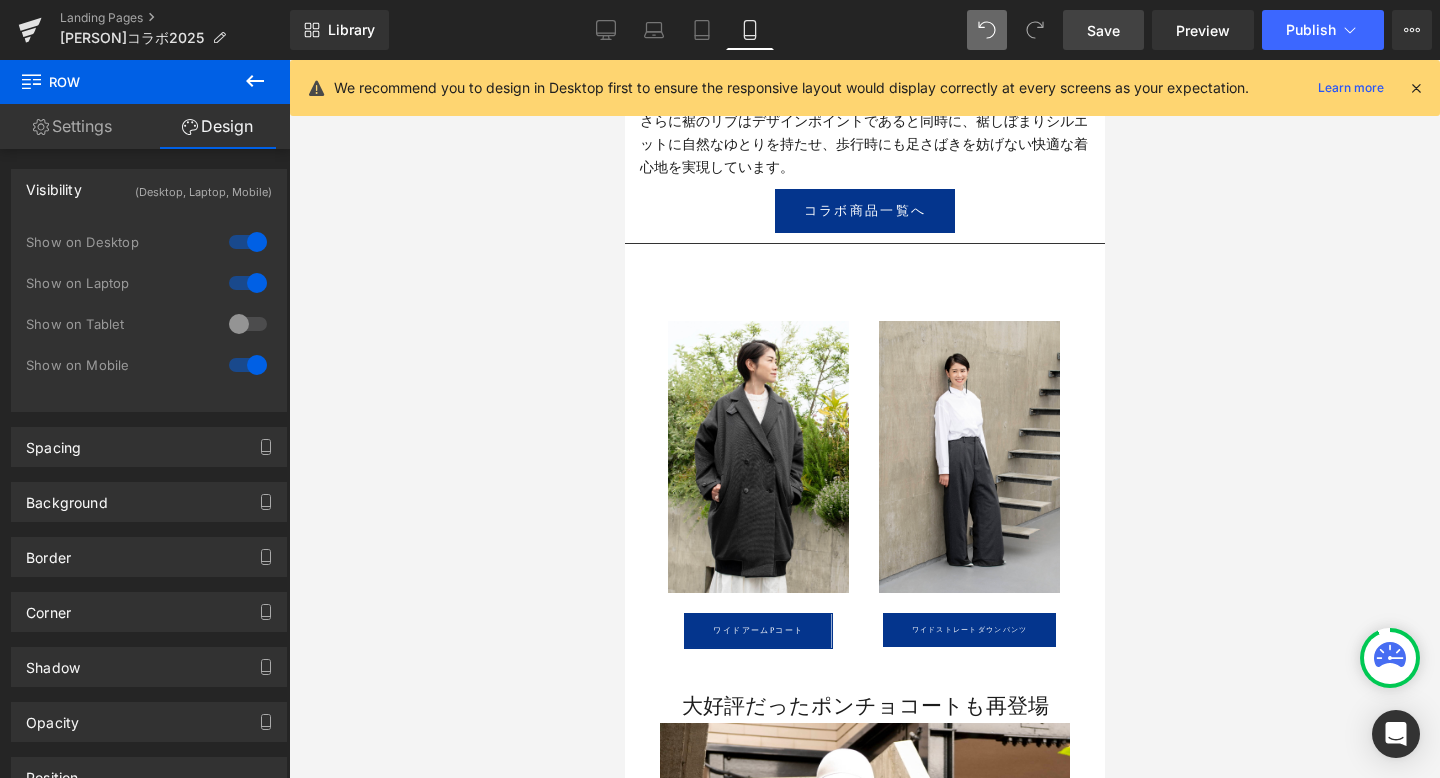 scroll, scrollTop: 12266, scrollLeft: 480, axis: both 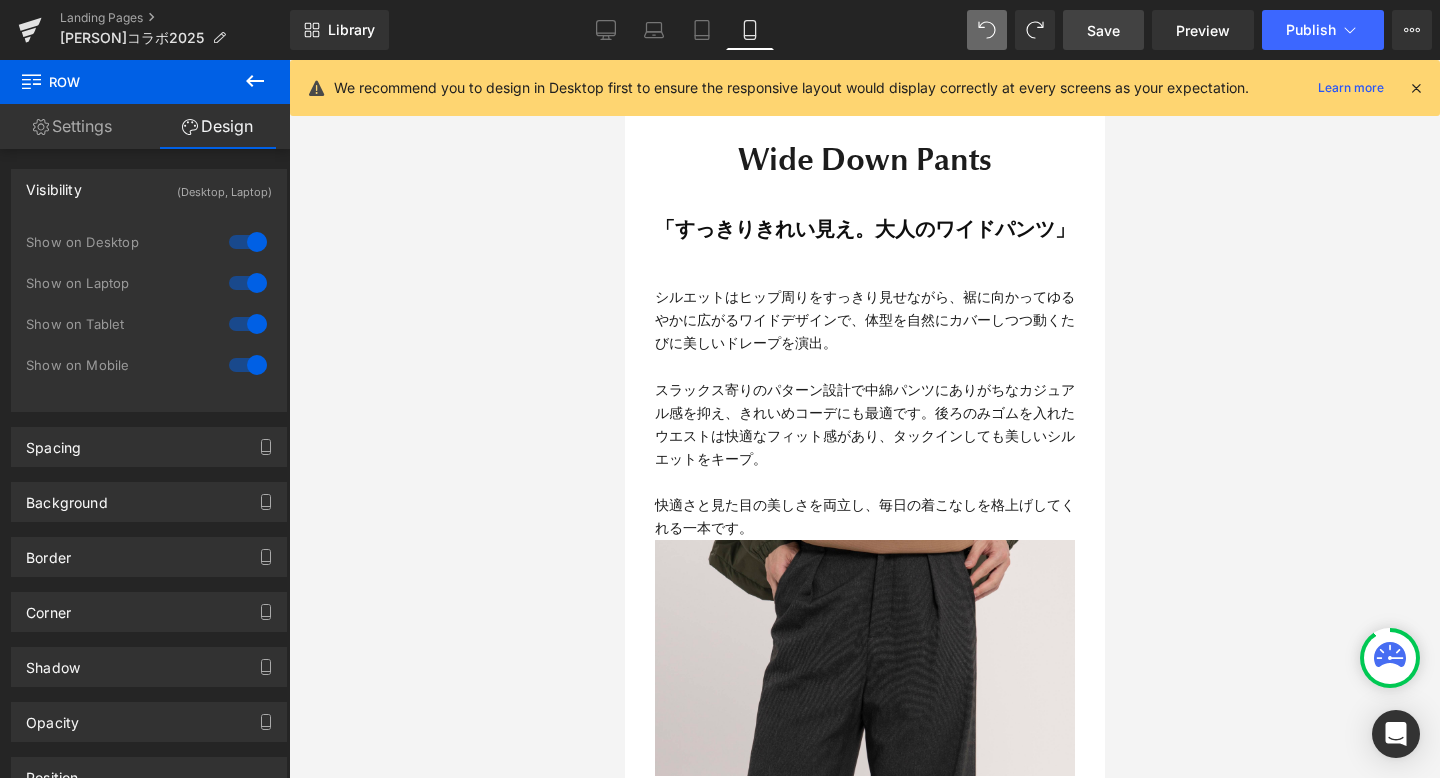 click on "シルエットはヒップ周りをすっきり見せながら、裾に向かってゆるやかに広がるワイドデザインで、体型を自然にカバーしつつ動くたびに美しいドレープを演出。 スラックス寄りのパターン設計で中綿パンツにありがちなカジュアル感を抑え、きれいめコーデにも最適です。後ろのみゴムを入れたウエストは快適なフィット感があり、タックインしても美しいシルエットをキープ。 快適さと見た目の美しさを両立し、毎日の着こなしを格上げしてくれる一本です。" at bounding box center [864, 392] 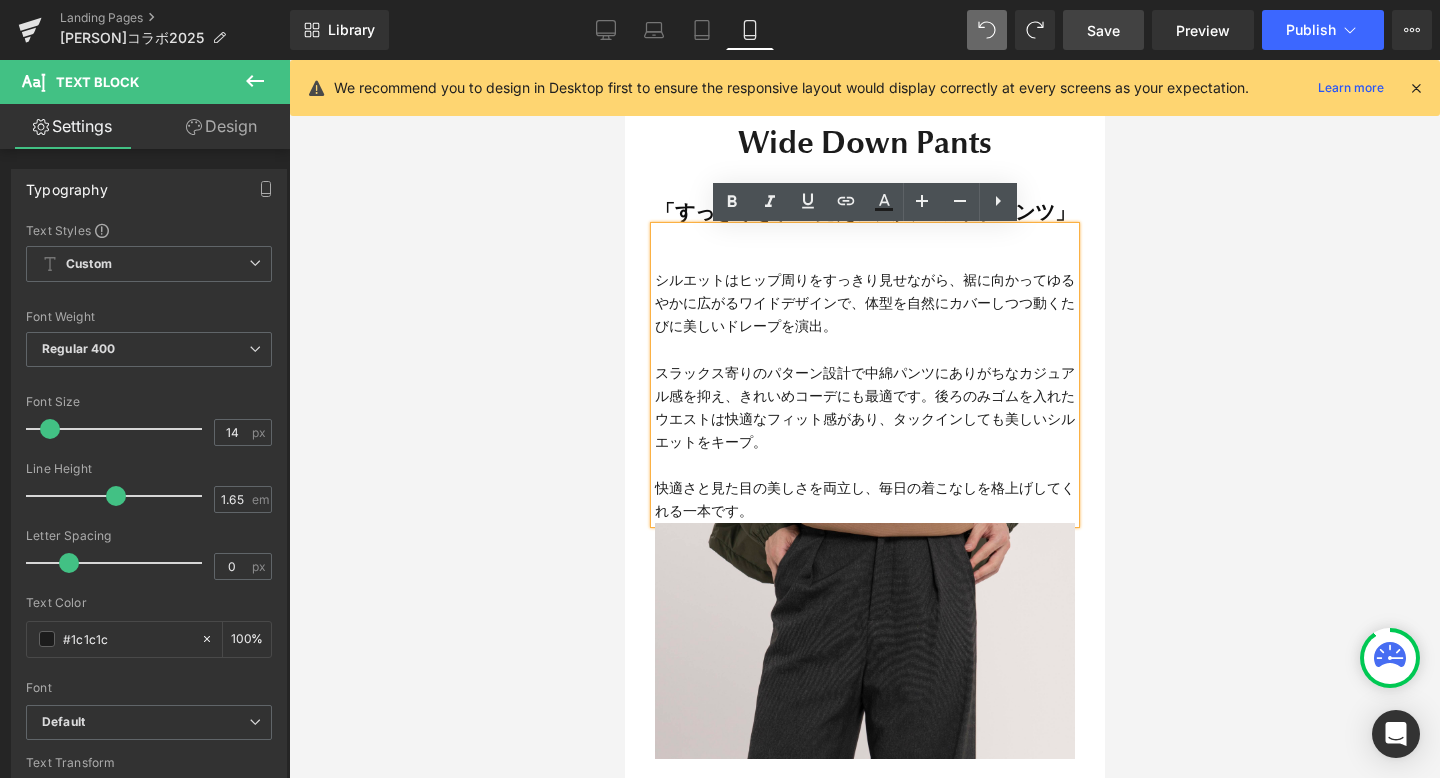 scroll, scrollTop: 8802, scrollLeft: 0, axis: vertical 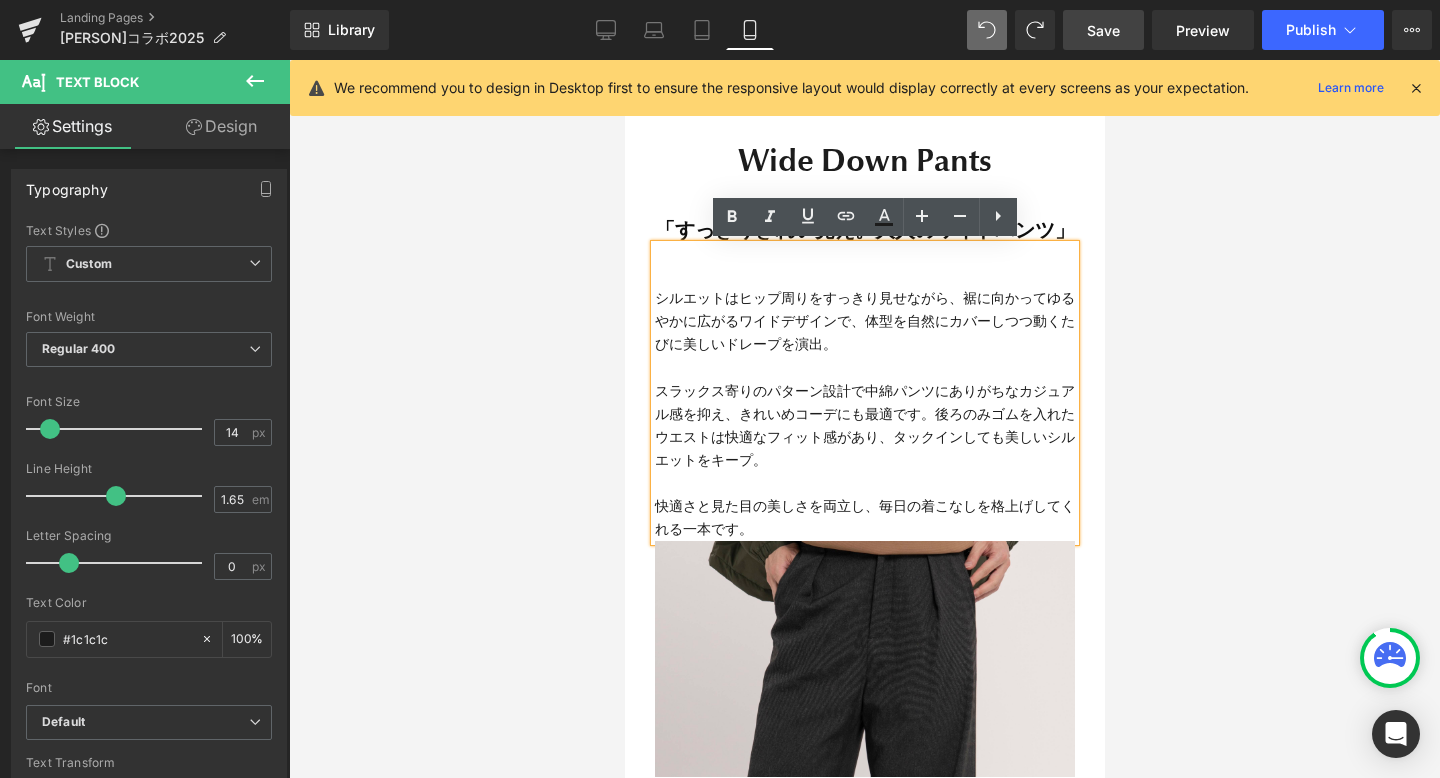 click on "「すっきりきれい見え。大人のワイドパンツ」" at bounding box center (864, 230) 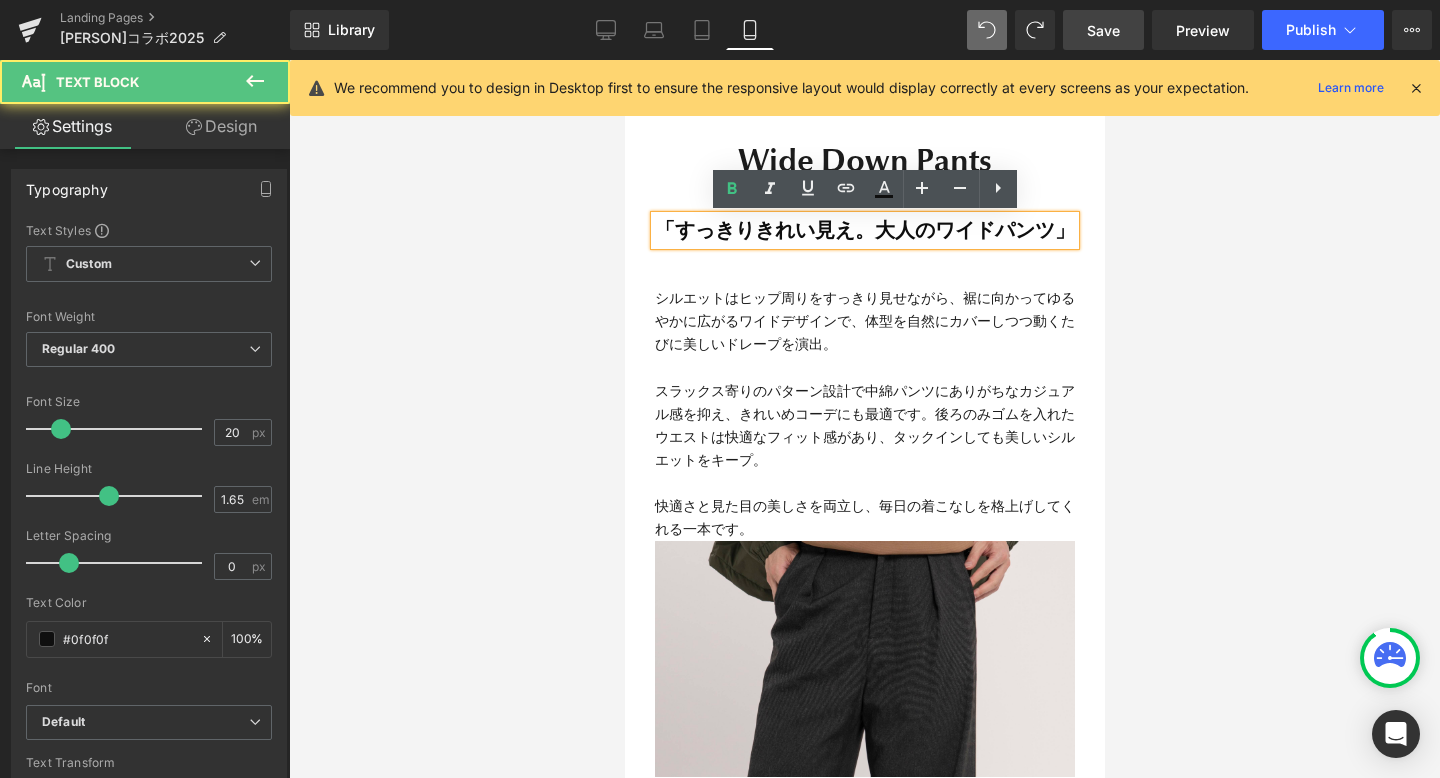 click on "「すっきりきれい見え。大人のワイドパンツ」 Text Block
シルエットはヒップ周りをすっきり見せながら、裾に向かってゆるやかに広がるワイドデザインで、体型を自然にカバーしつつ動くたびに美しいドレープを演出。 スラックス寄りのパターン設計で中綿パンツにありがちなカジュアル感を抑え、きれいめコーデにも最適です。後ろのみゴムを入れたウエストは快適なフィット感があり、タックインしても美しいシルエットをキープ。 快適さと見た目の美しさを両立し、毎日の着こなしを格上げしてくれる一本です。
Text Block         Image         Row" at bounding box center (864, 486) 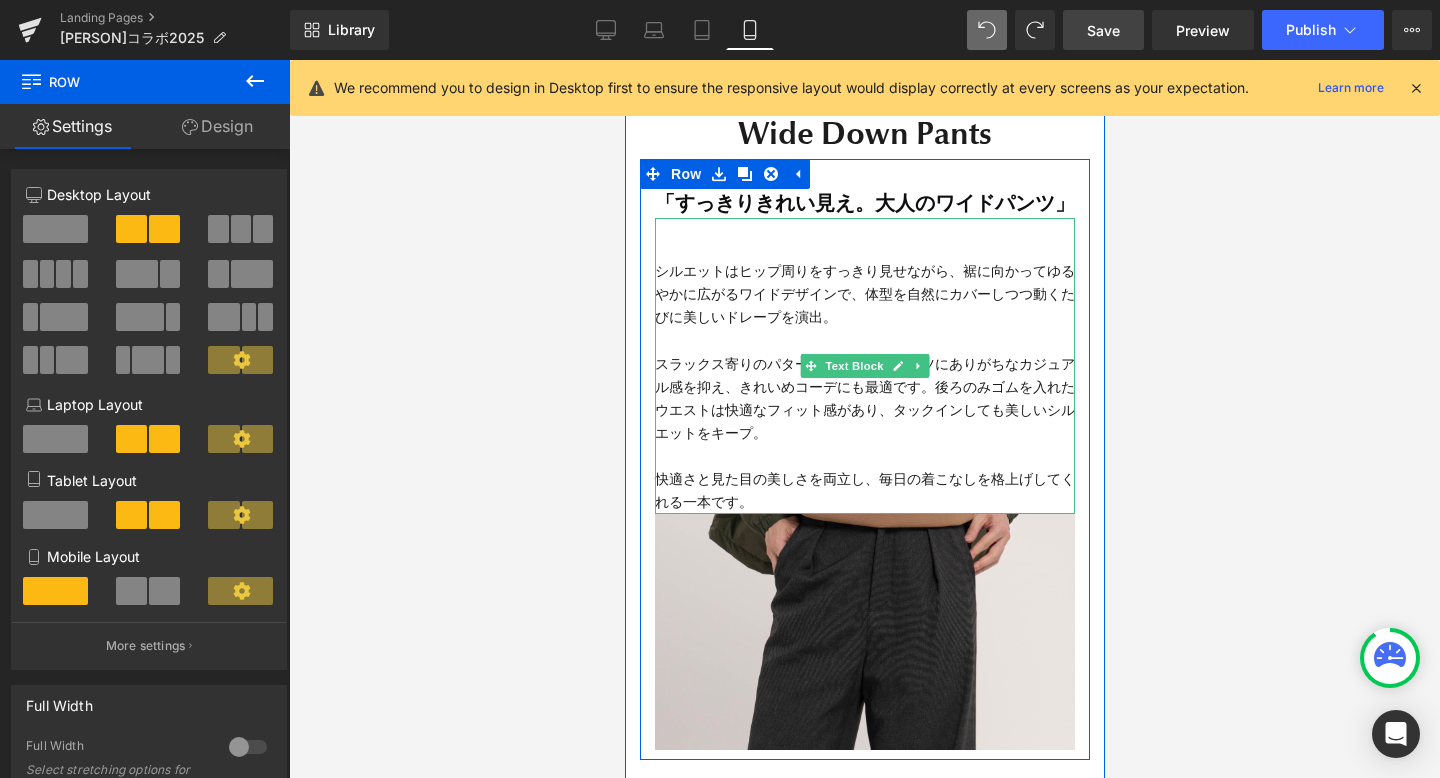 scroll, scrollTop: 8819, scrollLeft: 0, axis: vertical 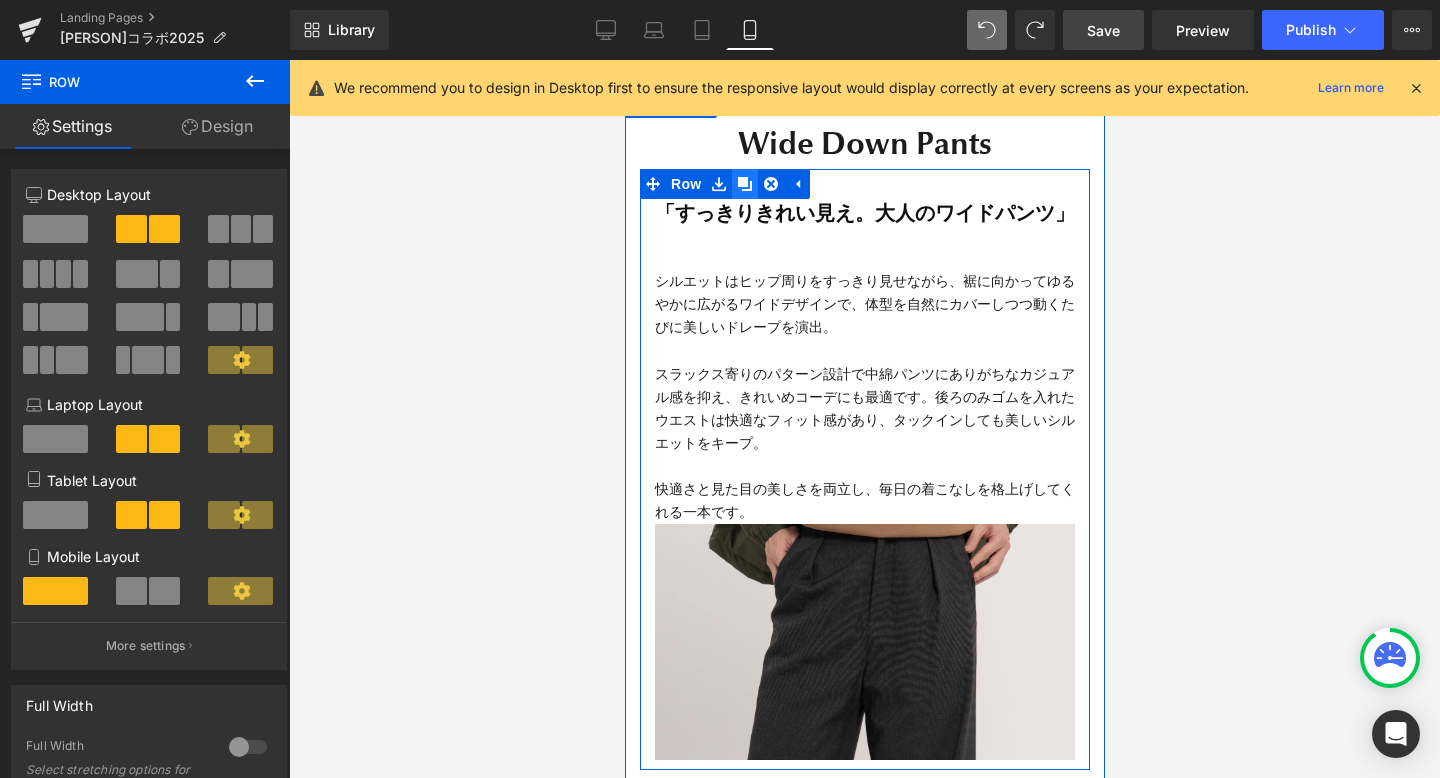 click 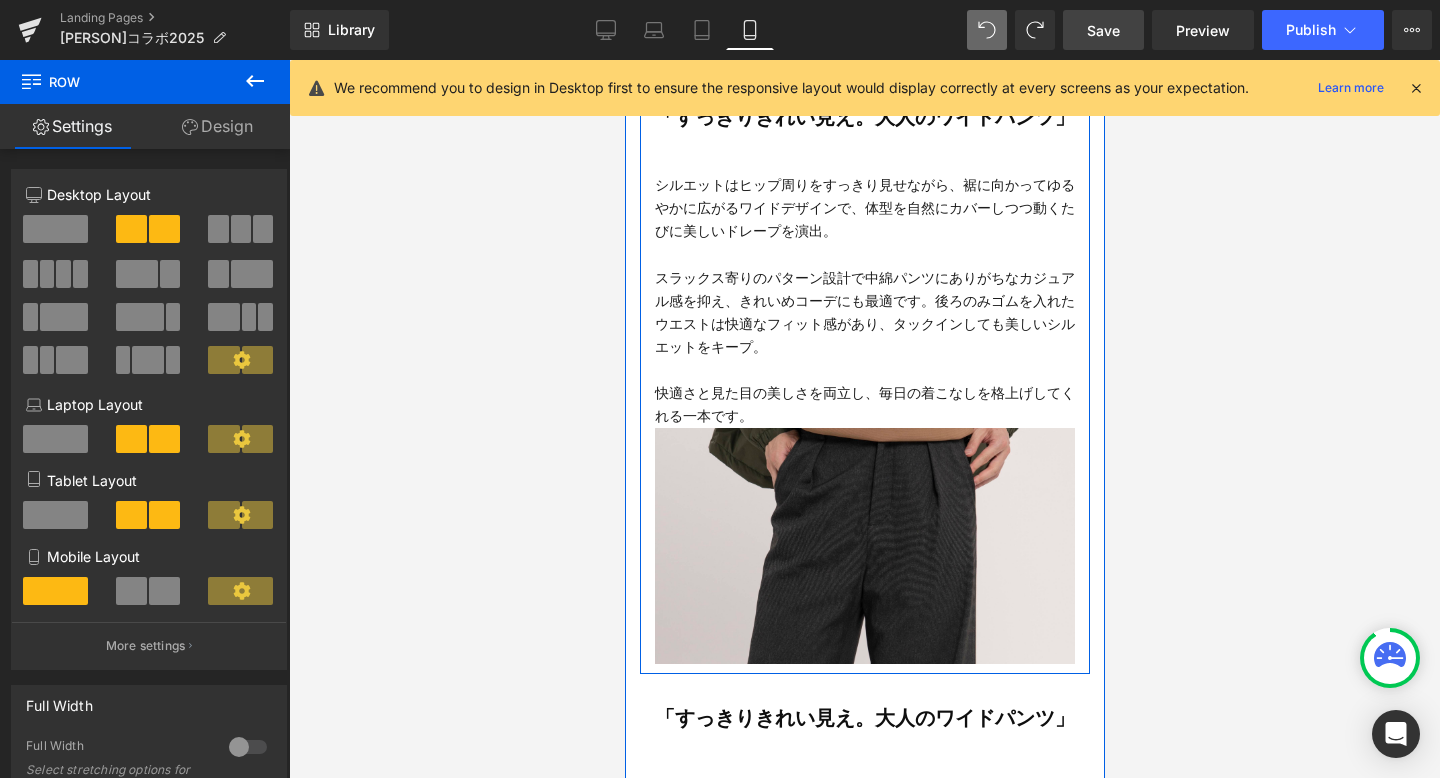 scroll, scrollTop: 9286, scrollLeft: 0, axis: vertical 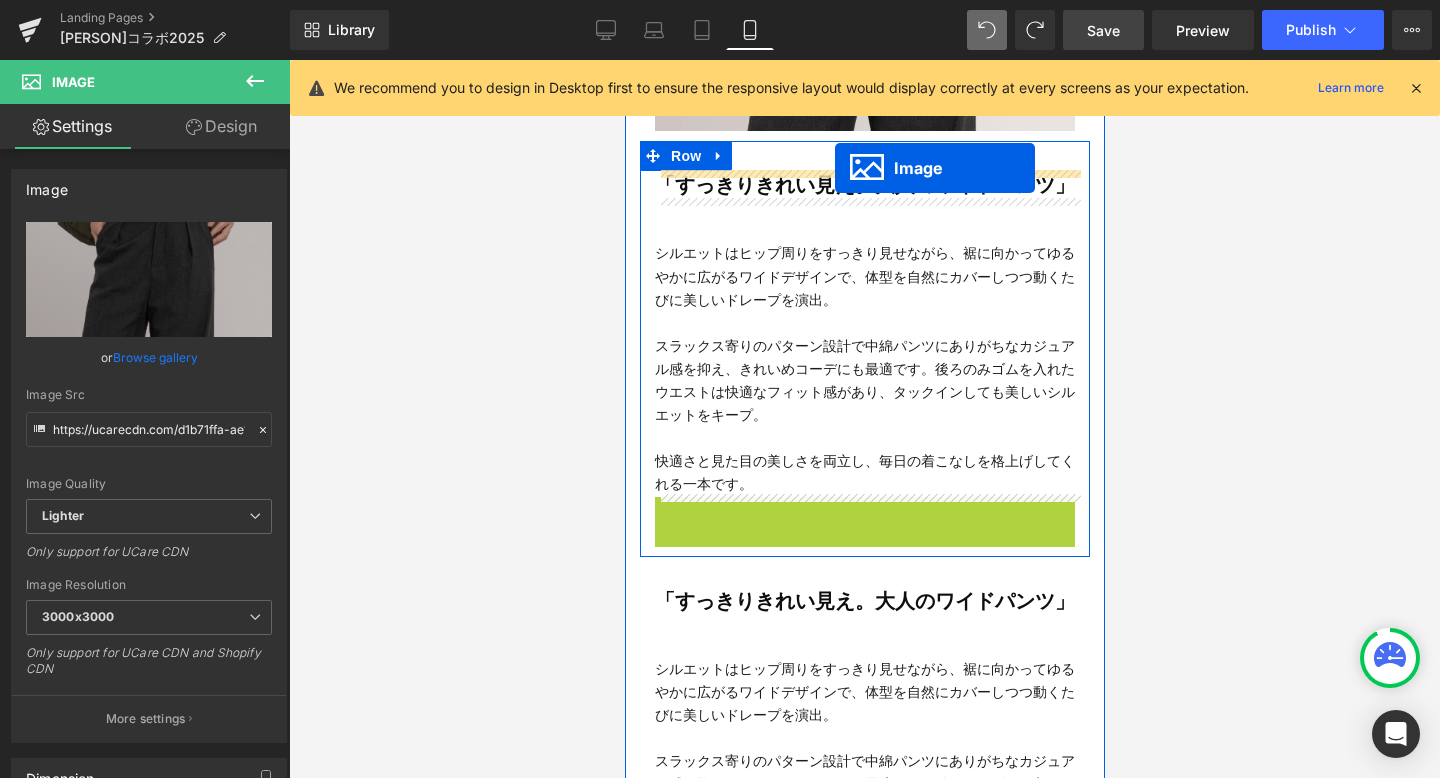 drag, startPoint x: 835, startPoint y: 615, endPoint x: 834, endPoint y: 170, distance: 445.00113 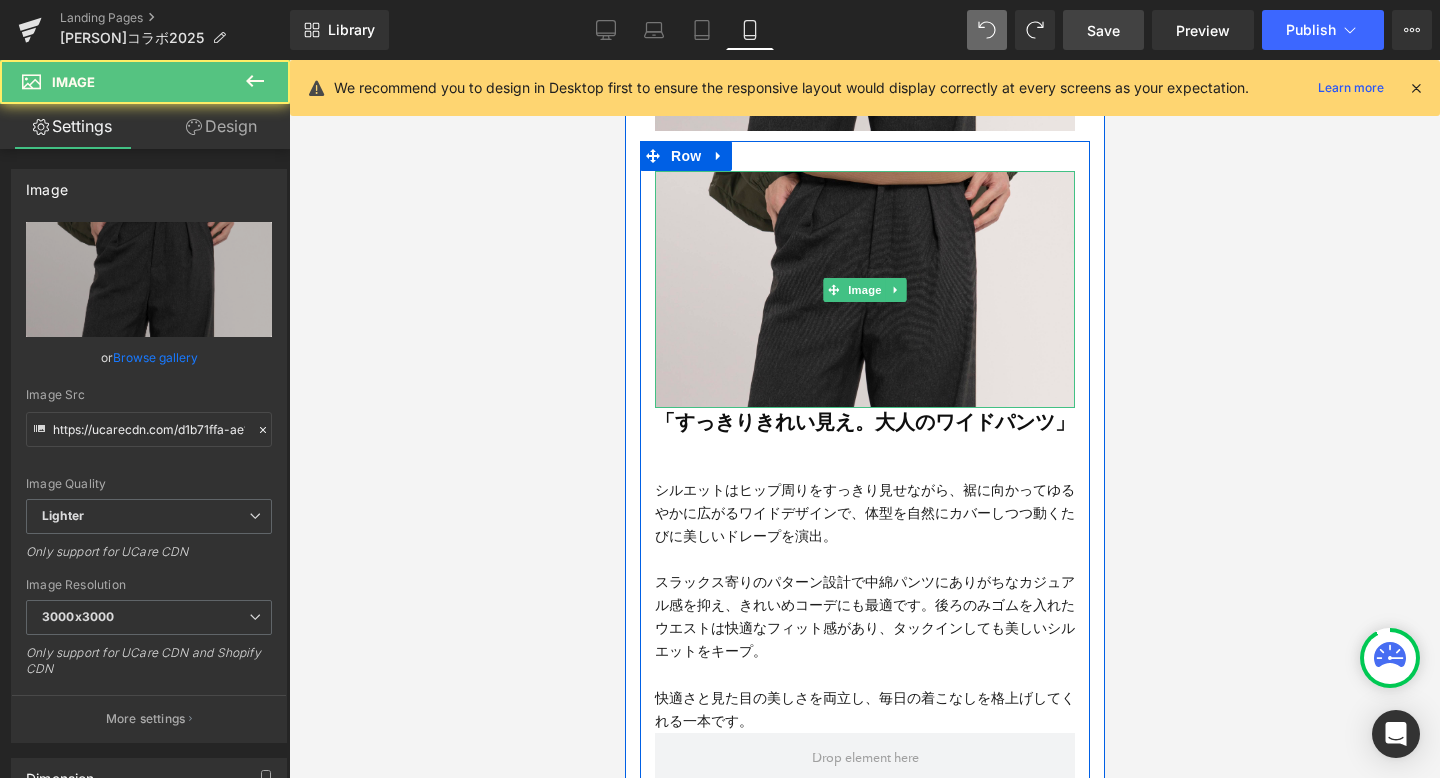 scroll, scrollTop: 10, scrollLeft: 10, axis: both 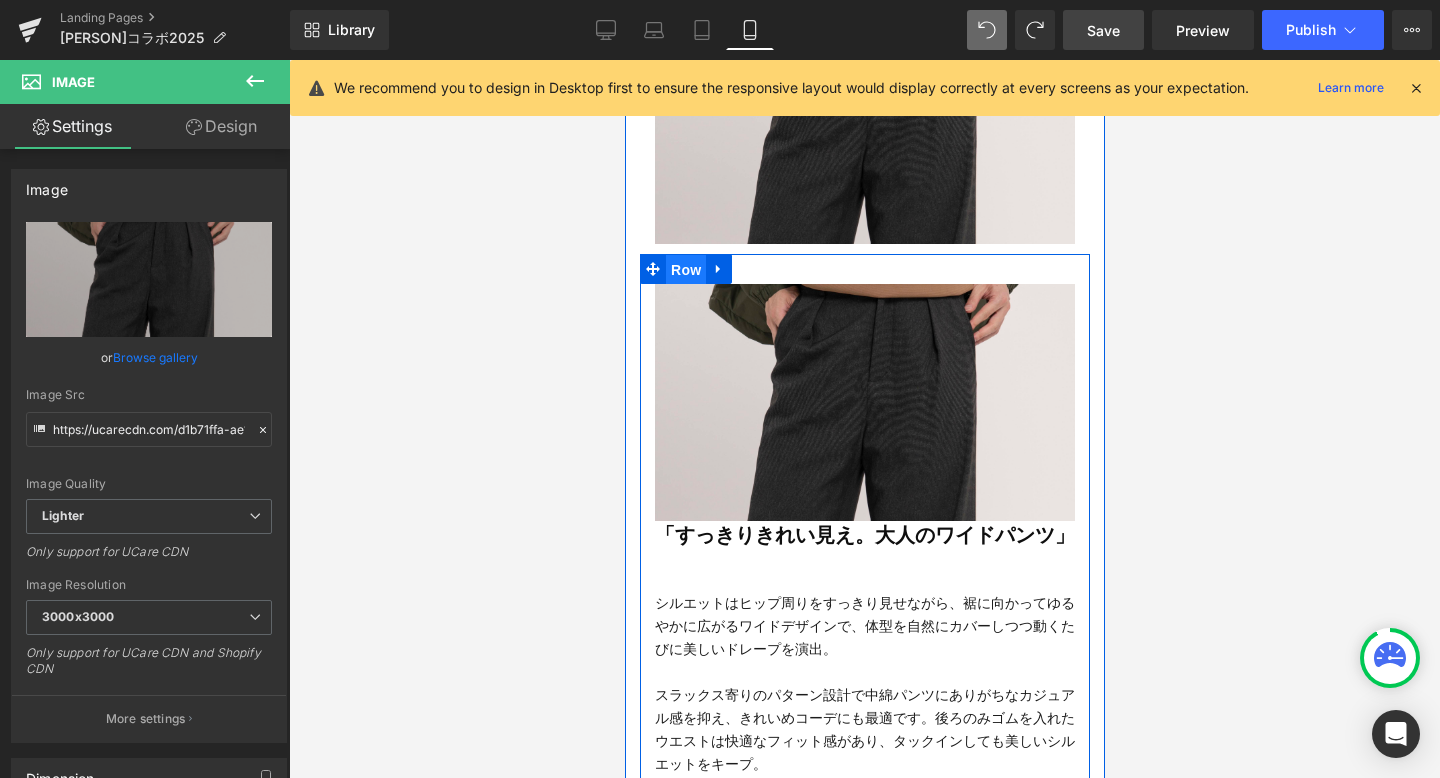 click on "Row" at bounding box center (685, 270) 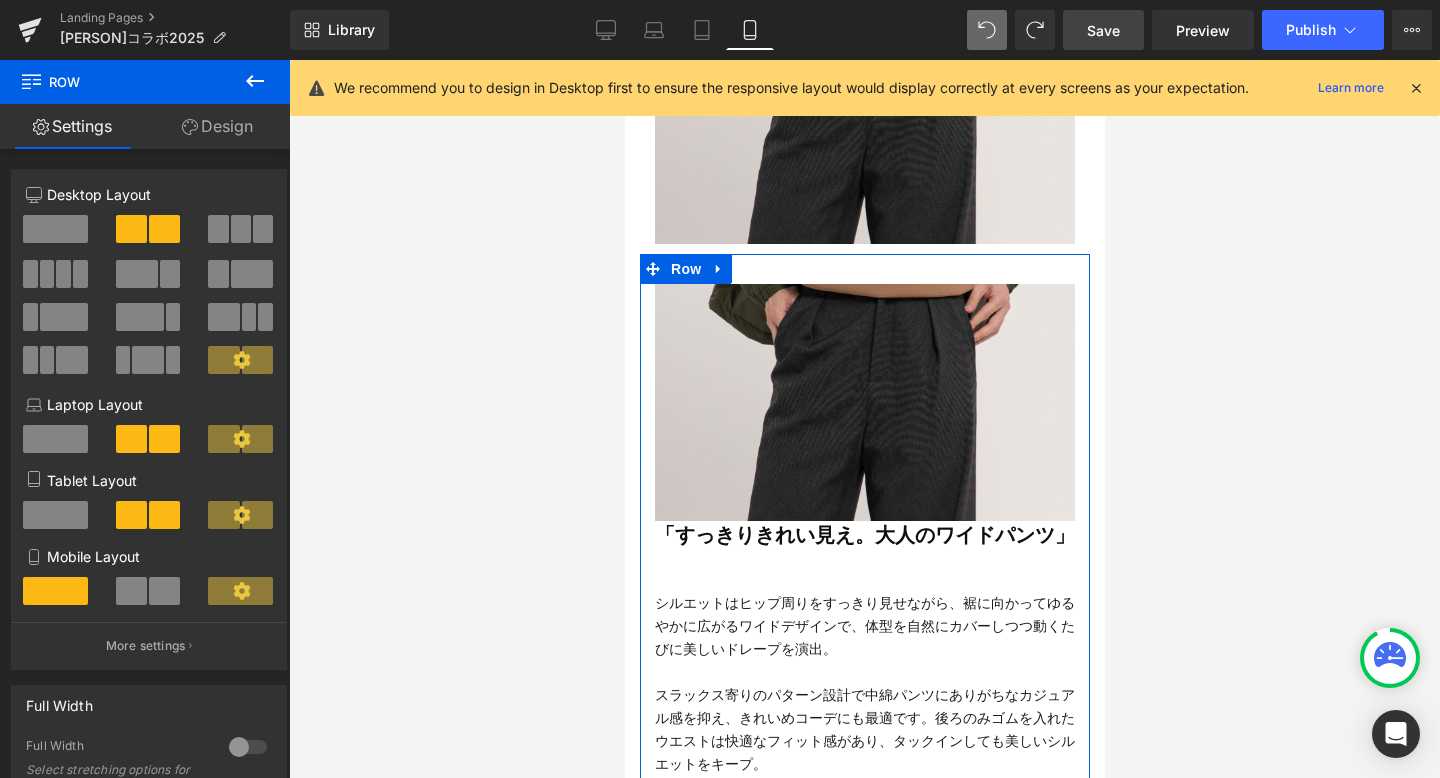 click on "Design" at bounding box center (217, 126) 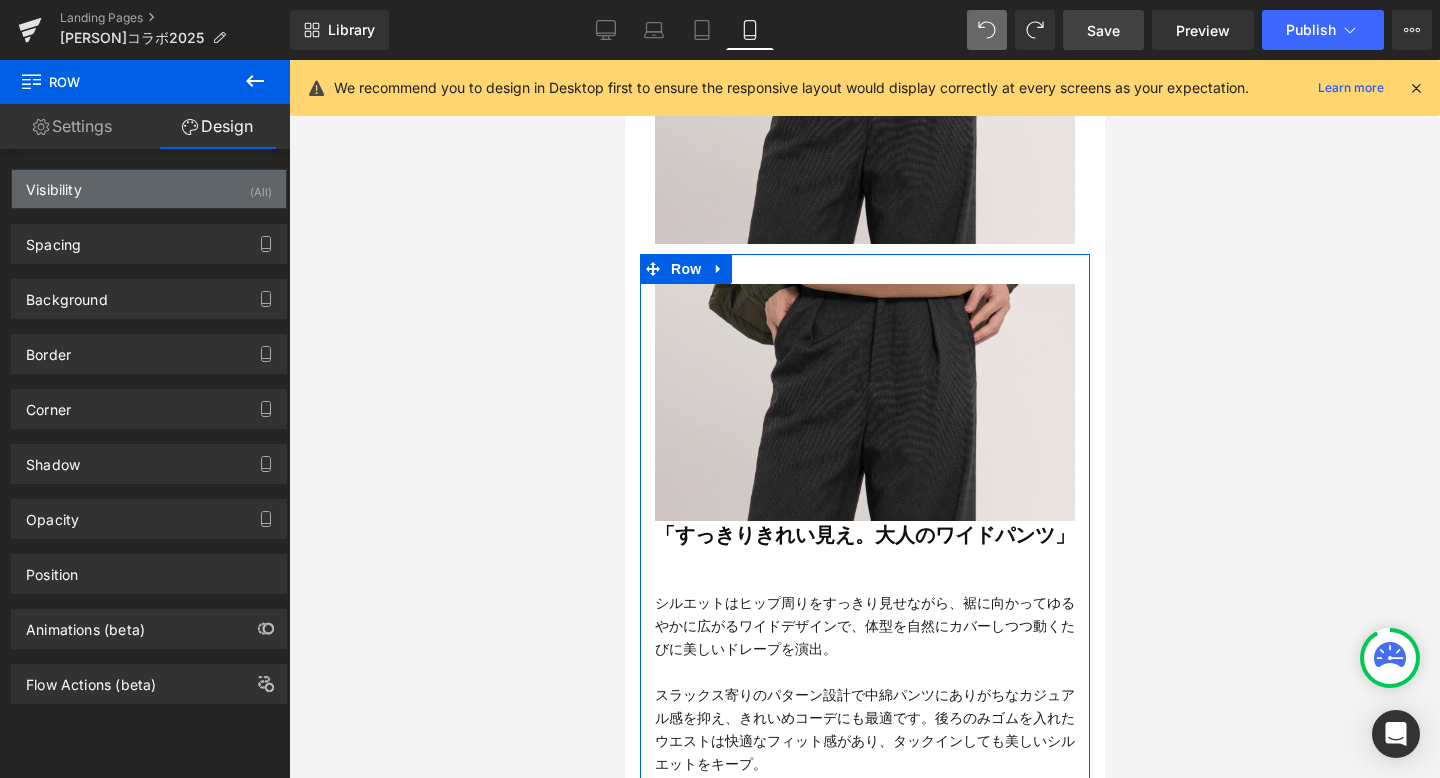 click on "Visibility
(All)" at bounding box center (149, 189) 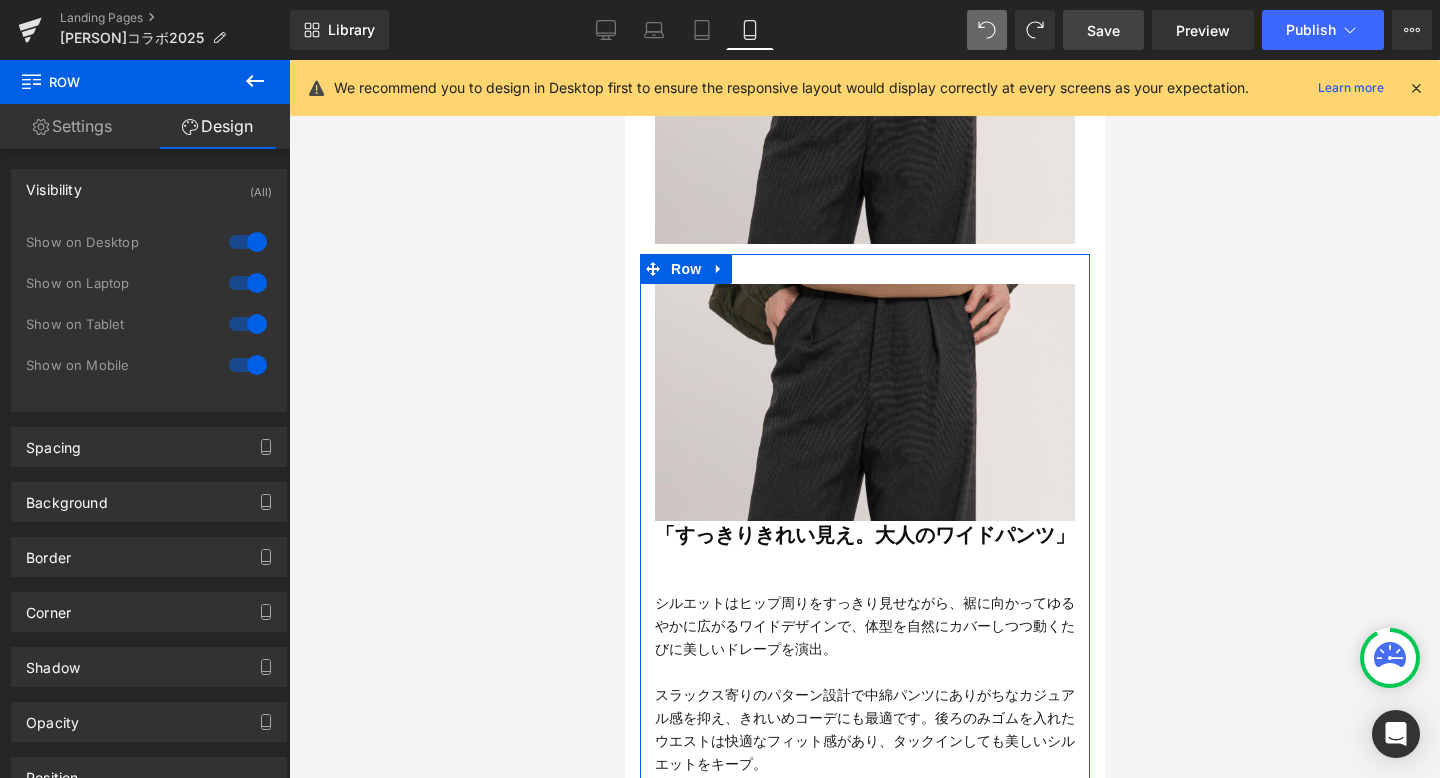 click at bounding box center (248, 242) 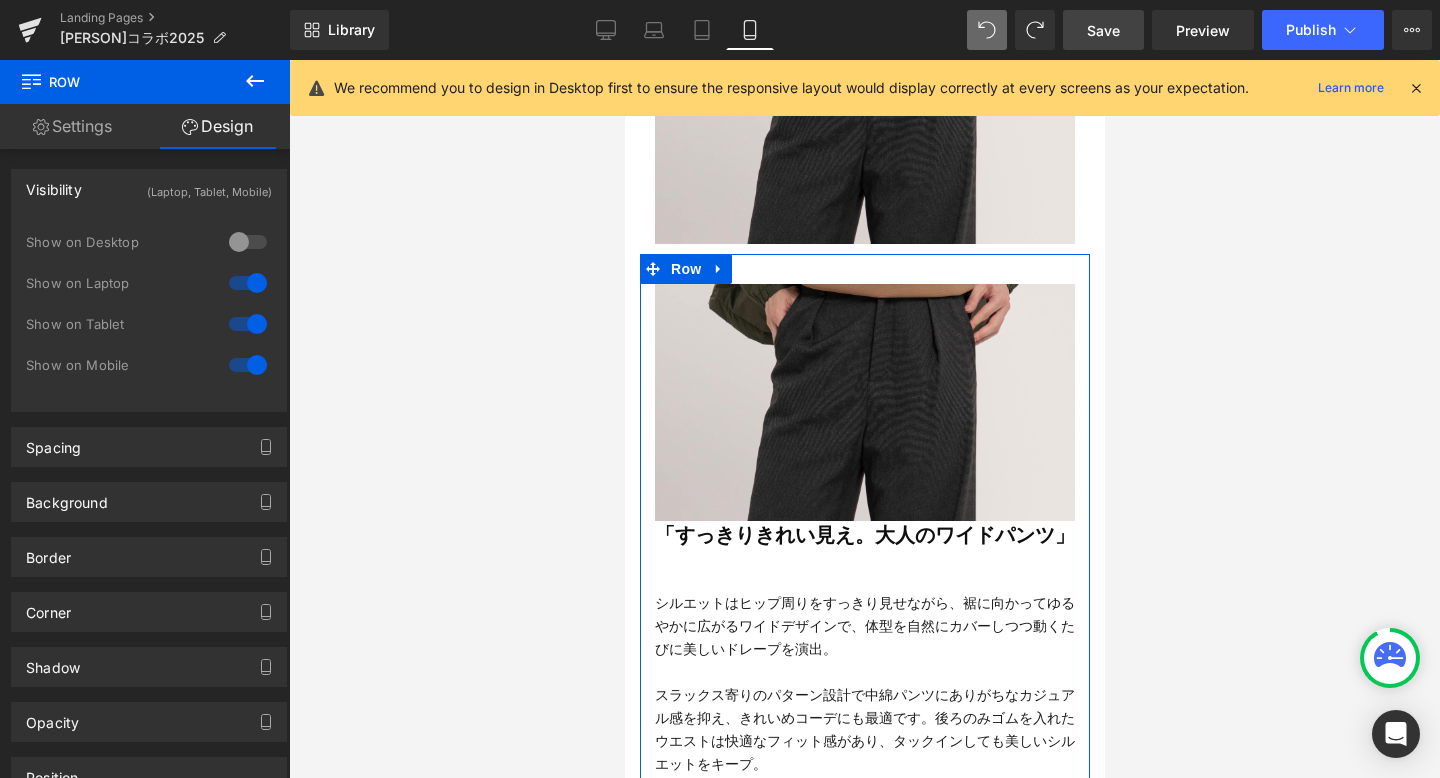 click at bounding box center [248, 283] 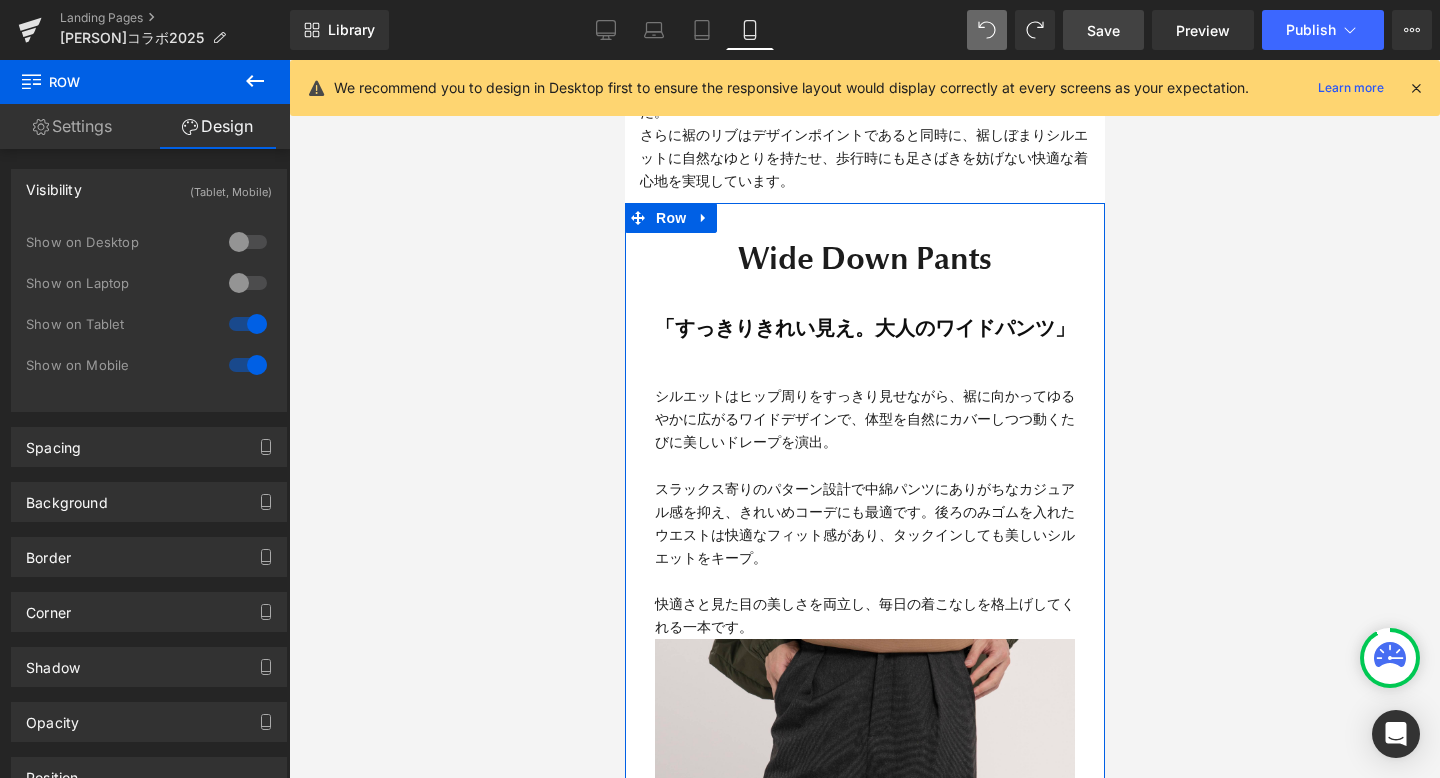 scroll, scrollTop: 8696, scrollLeft: 0, axis: vertical 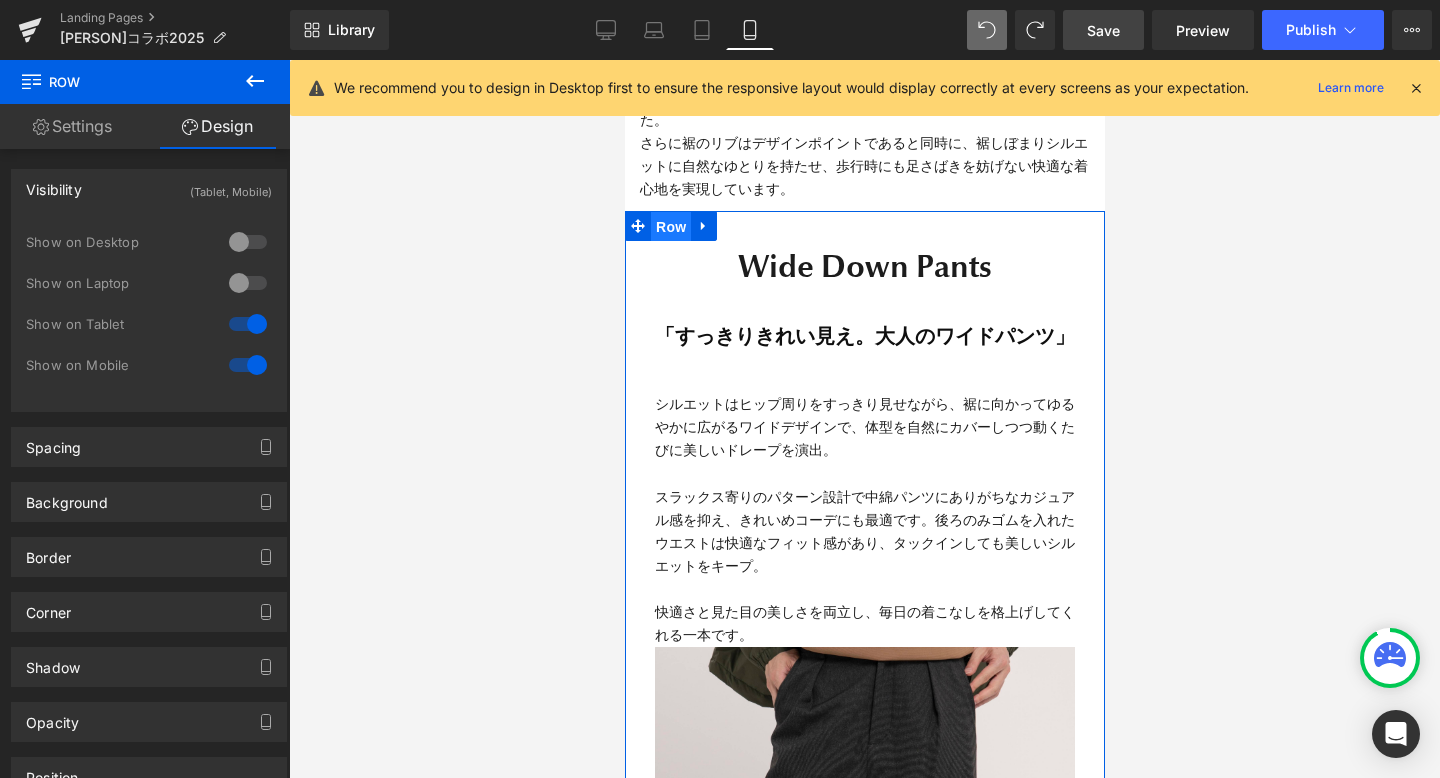click on "Row" at bounding box center [670, 227] 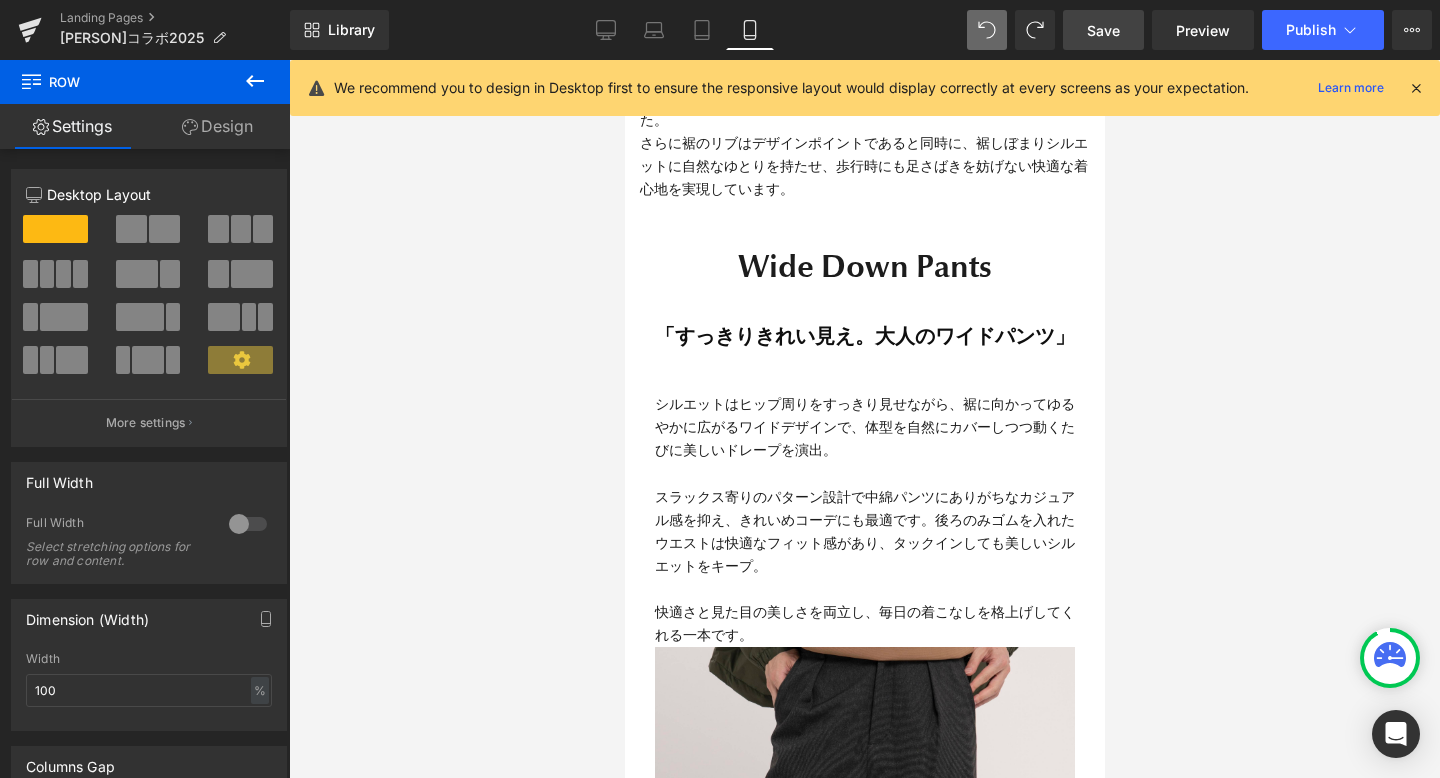 click at bounding box center [864, 419] 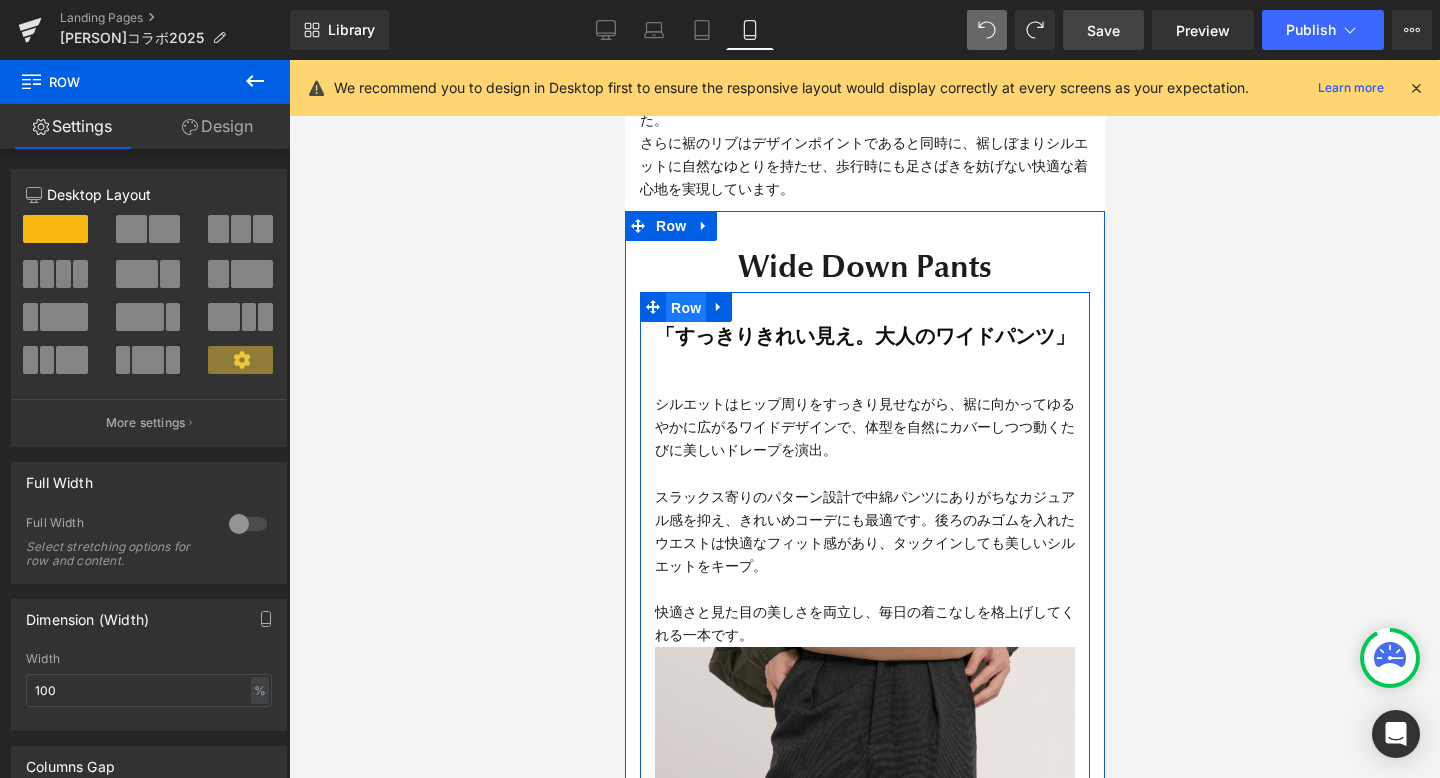 drag, startPoint x: 692, startPoint y: 313, endPoint x: 975, endPoint y: 373, distance: 289.2905 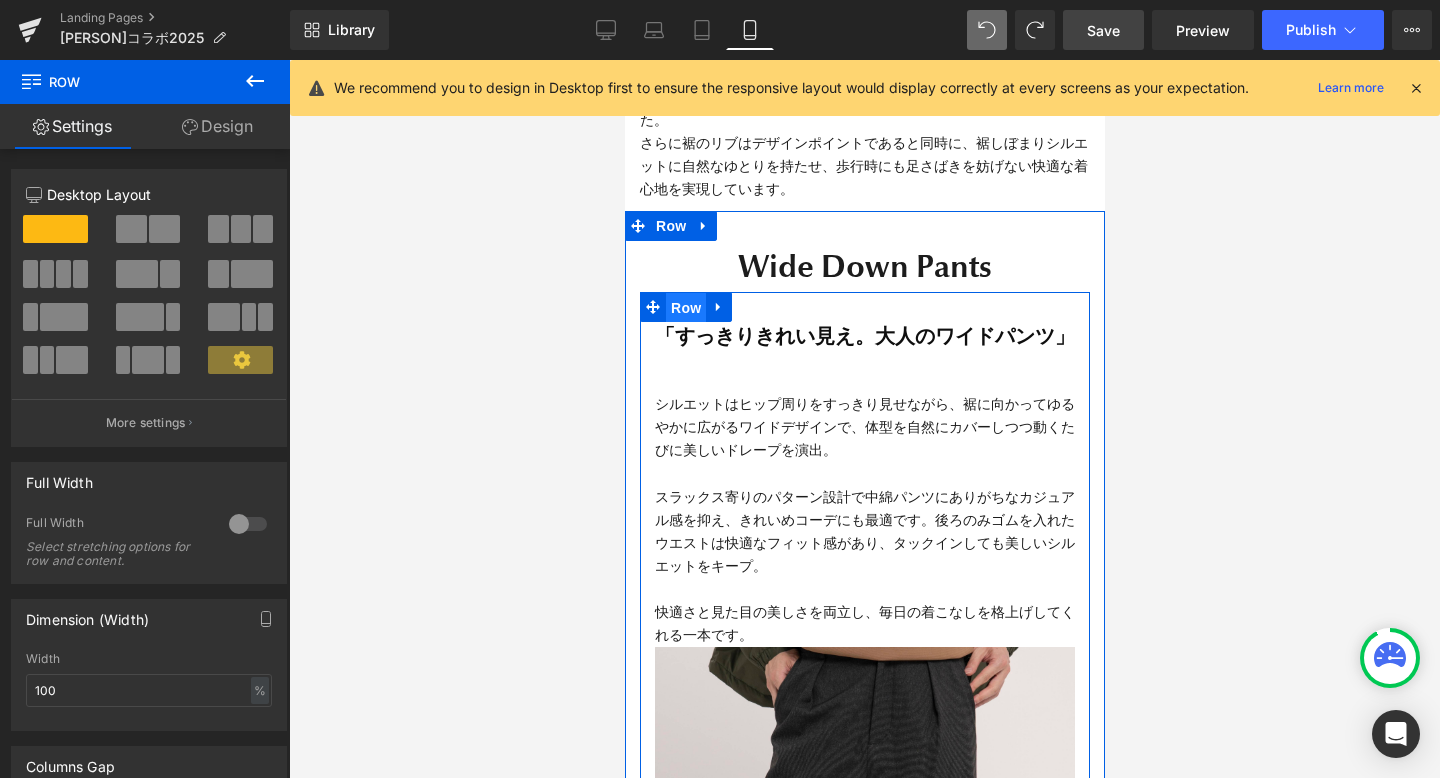 click on "Row" at bounding box center [685, 308] 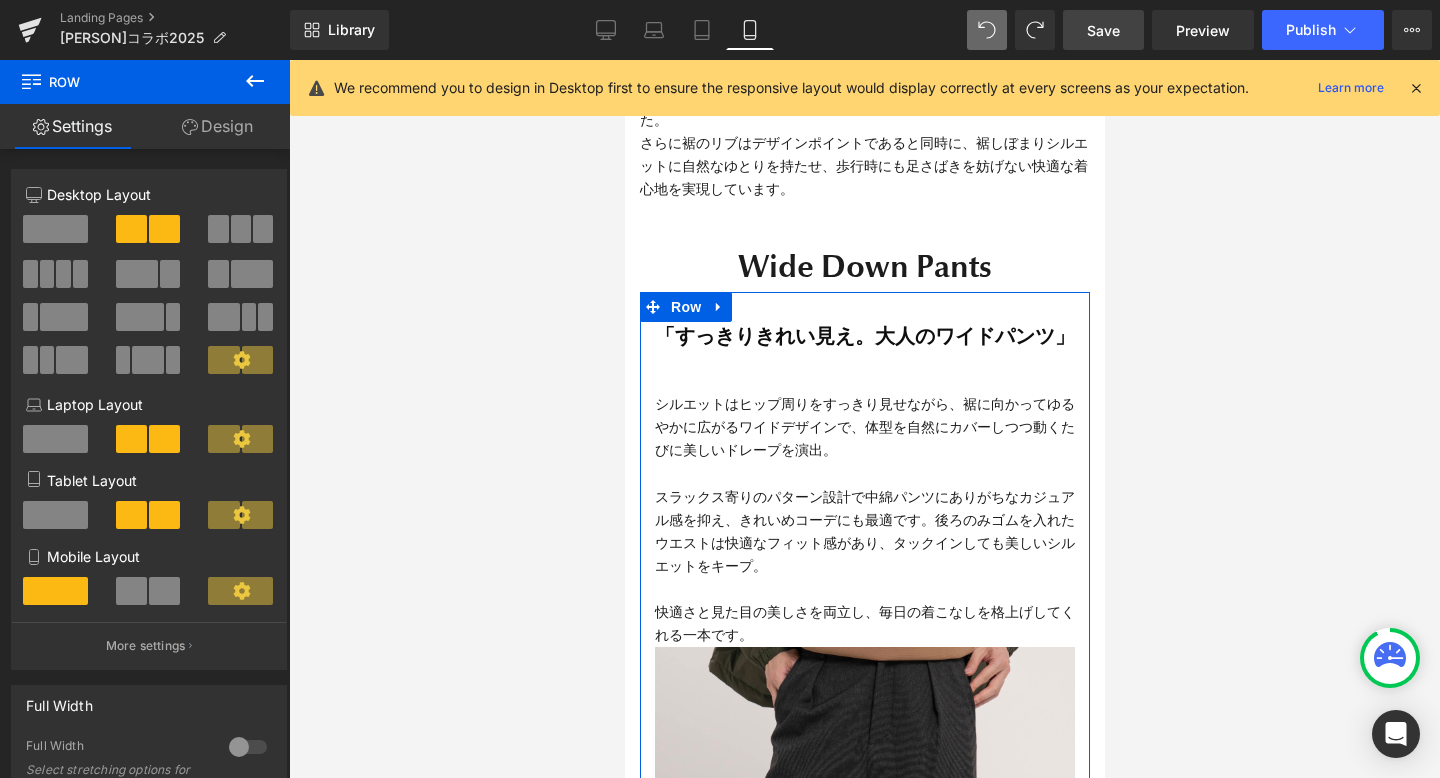 click on "Design" at bounding box center [217, 126] 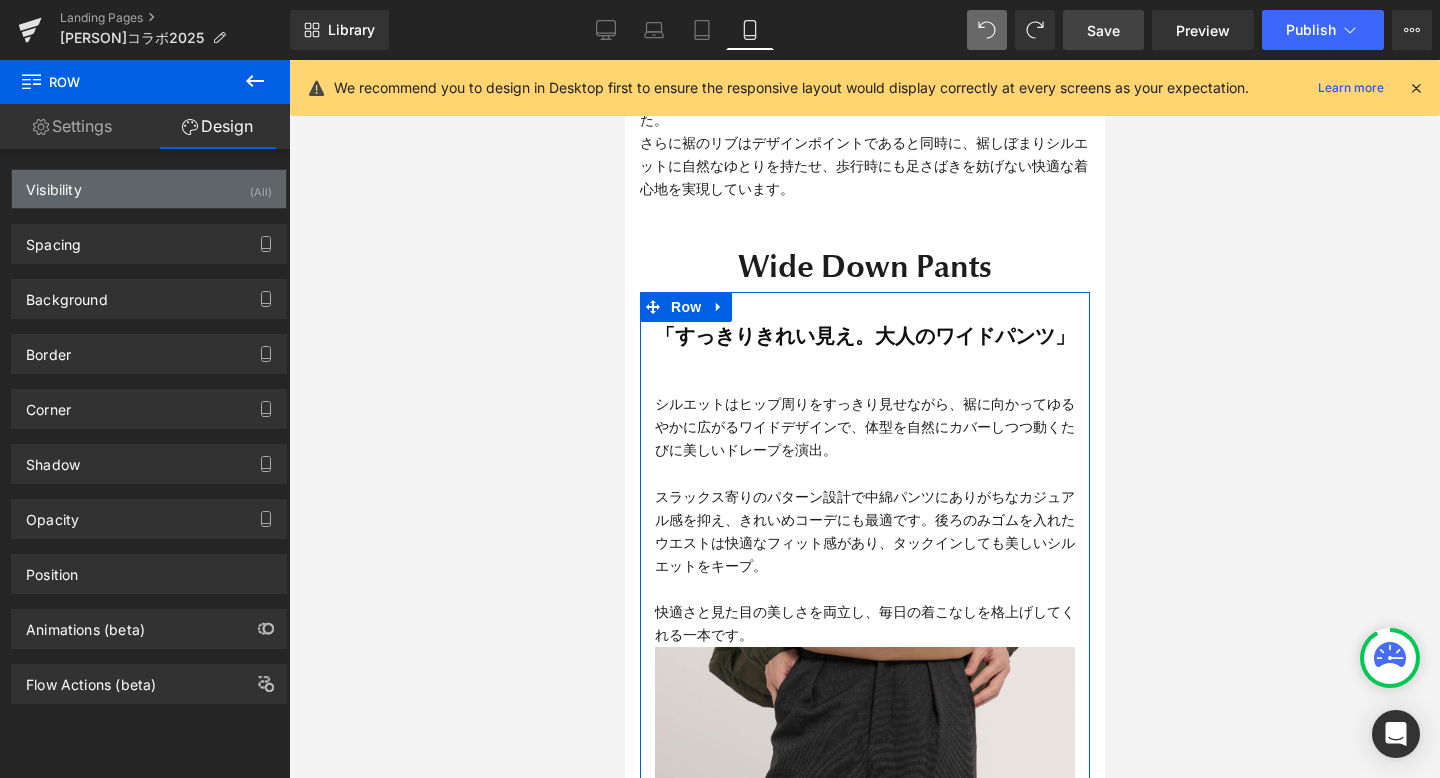 click on "Visibility
(All)" at bounding box center [149, 189] 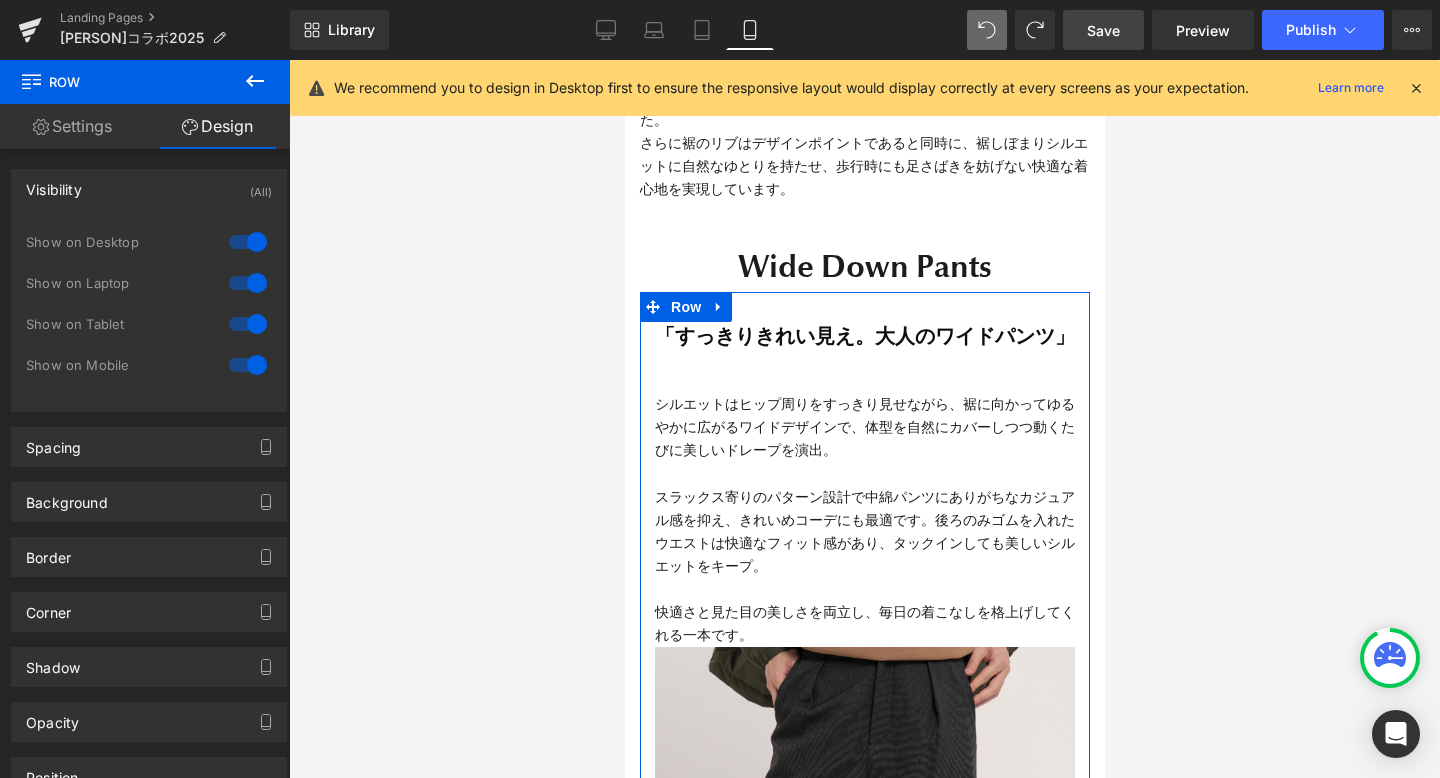 click at bounding box center [248, 324] 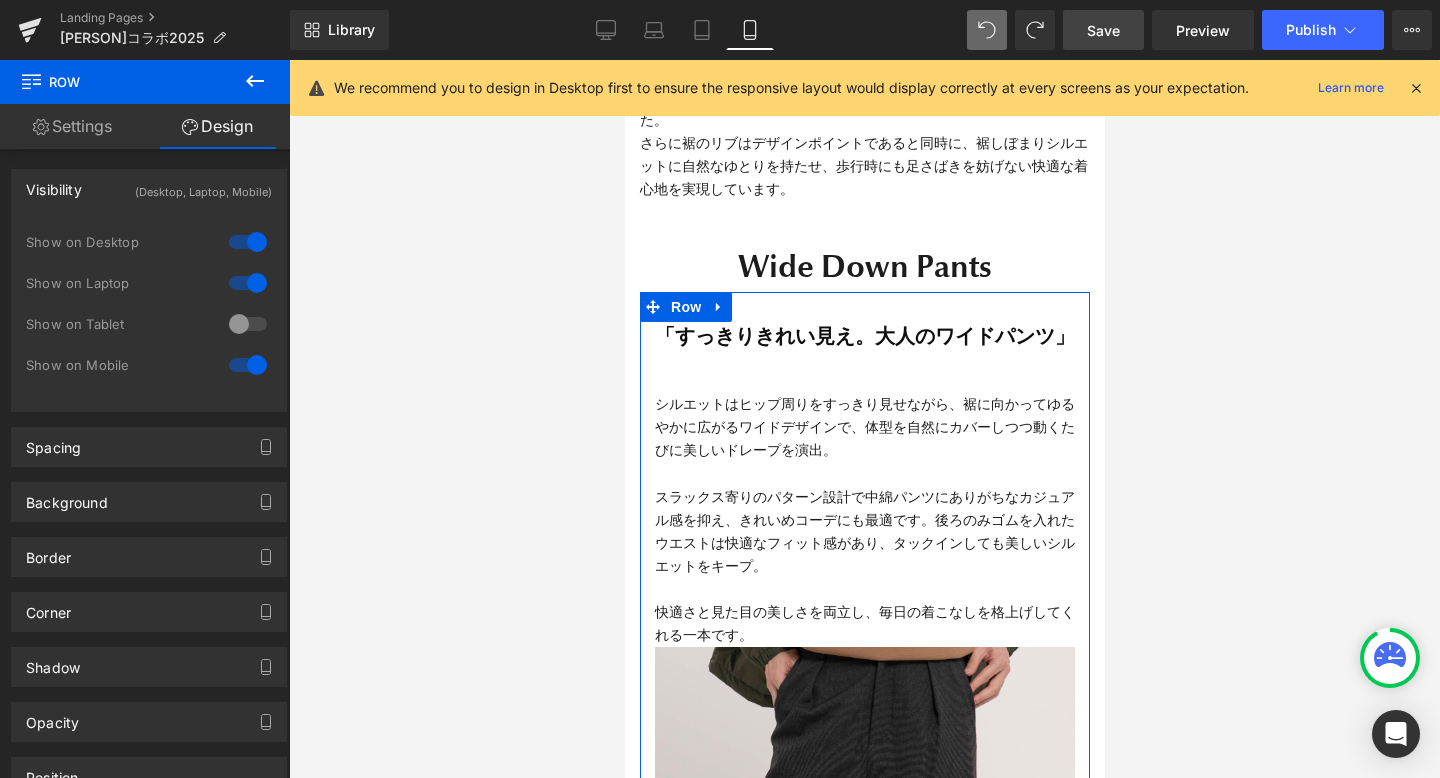 click at bounding box center (248, 365) 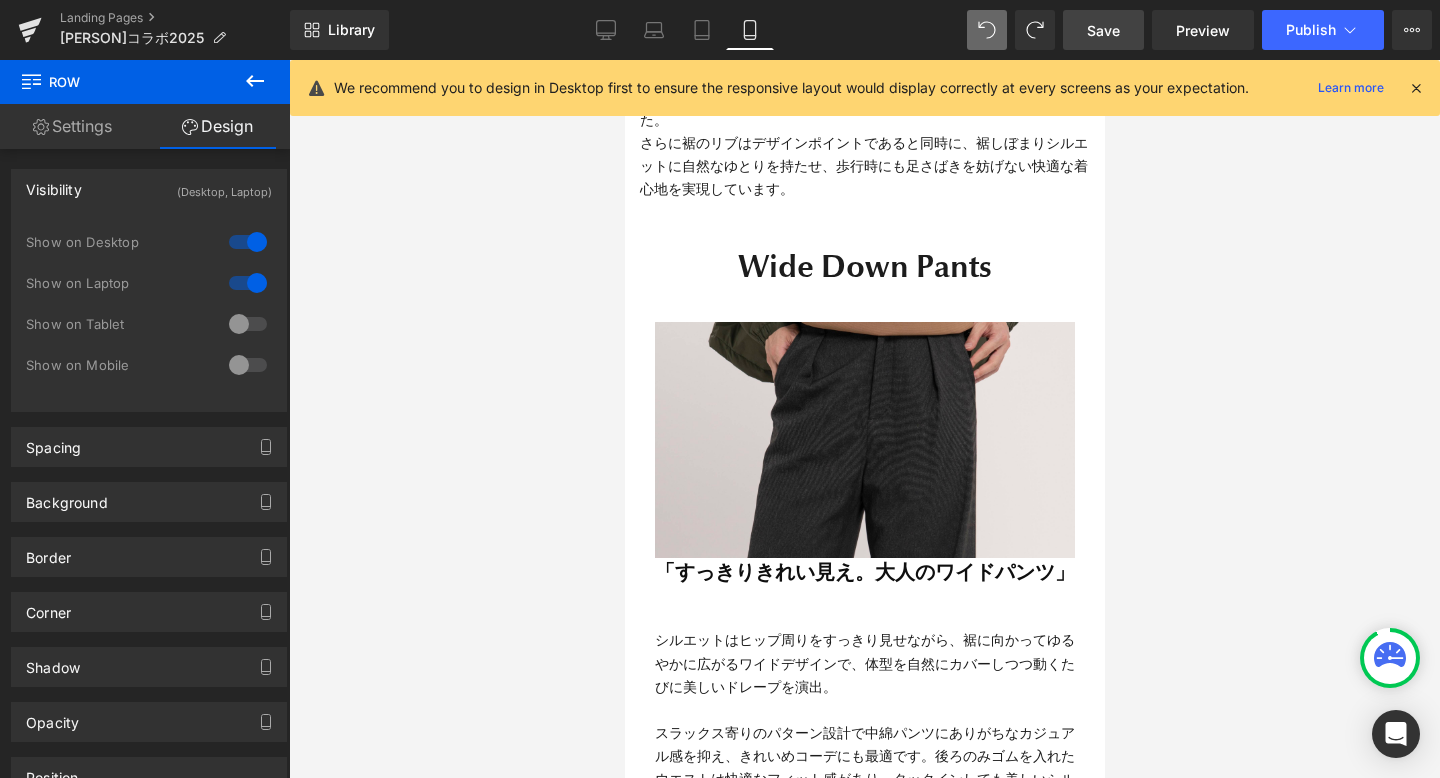 scroll, scrollTop: 14101, scrollLeft: 480, axis: both 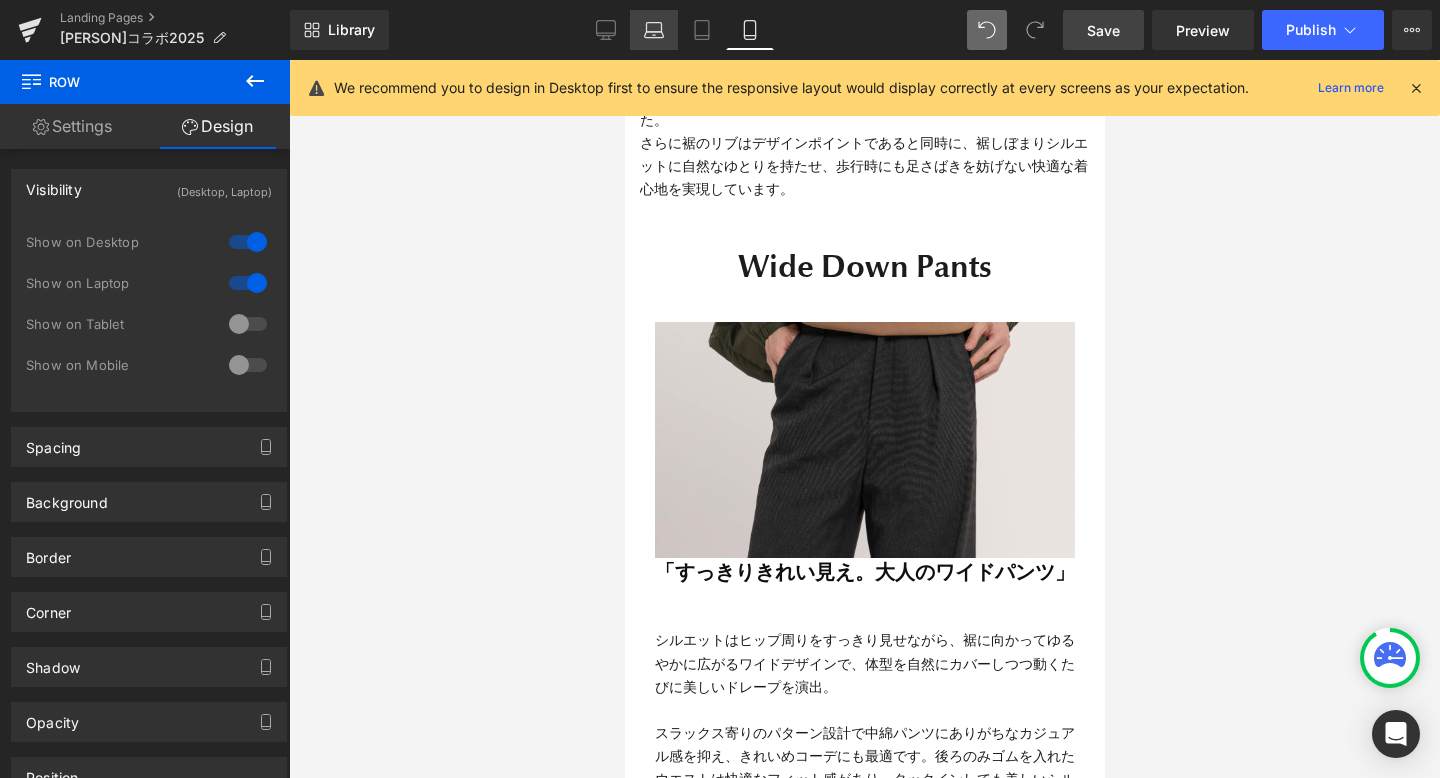 click 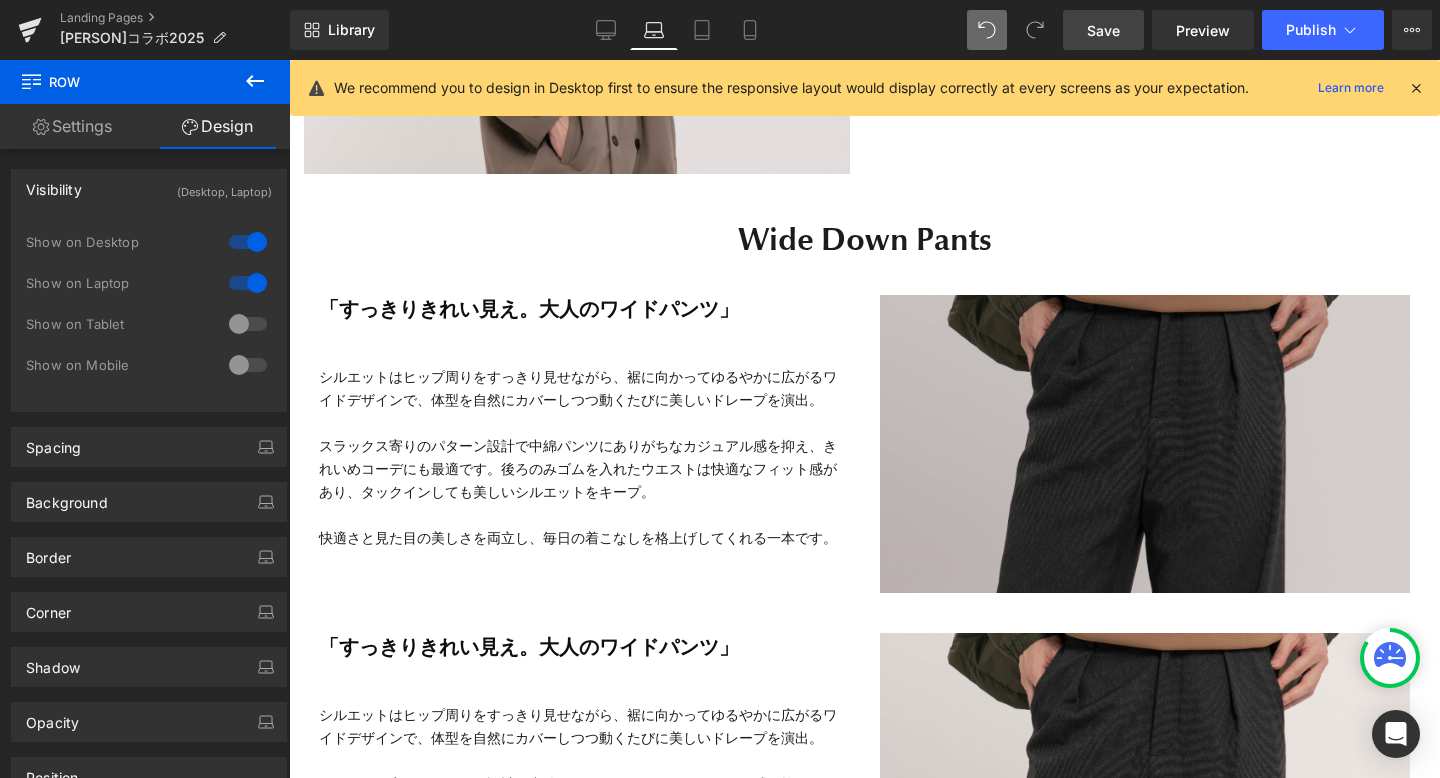 scroll, scrollTop: 8456, scrollLeft: 0, axis: vertical 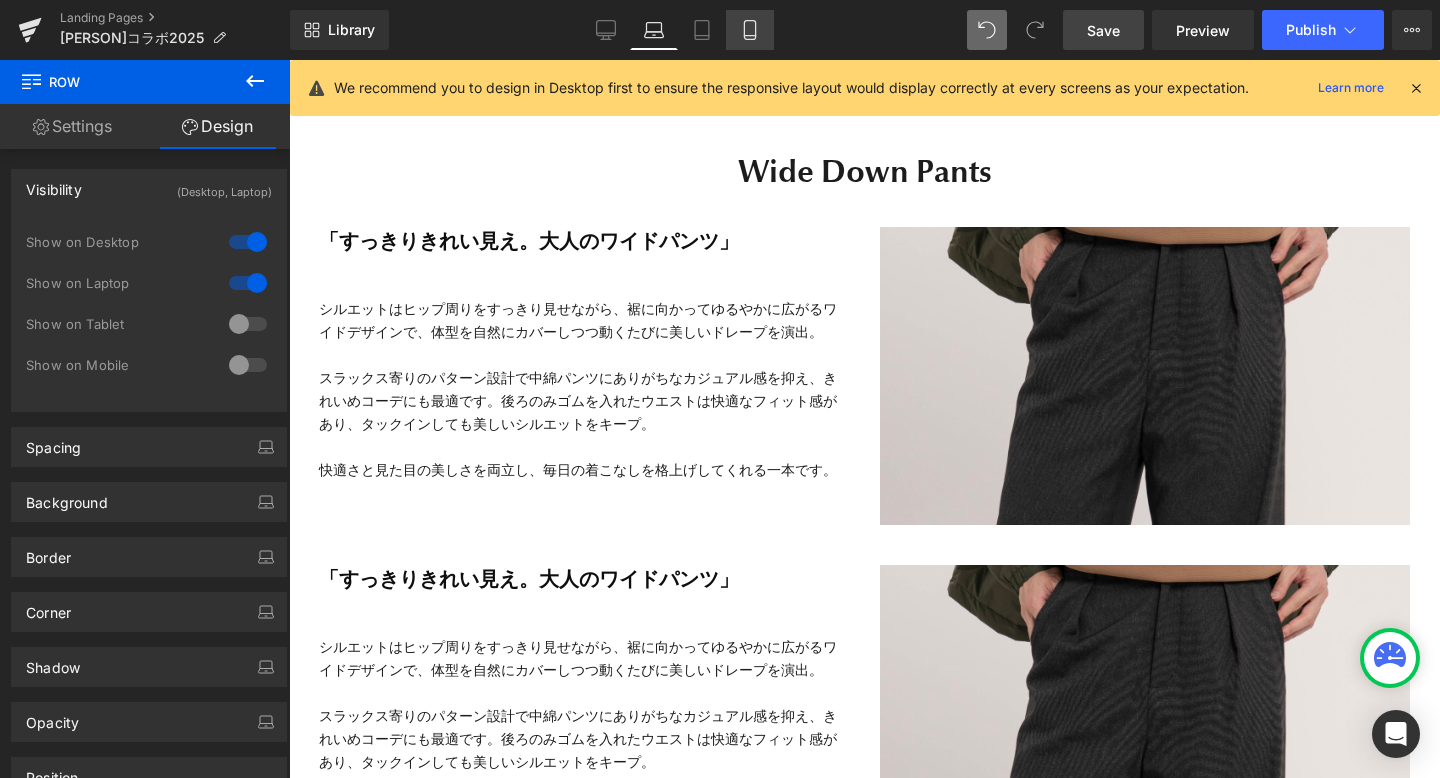 click 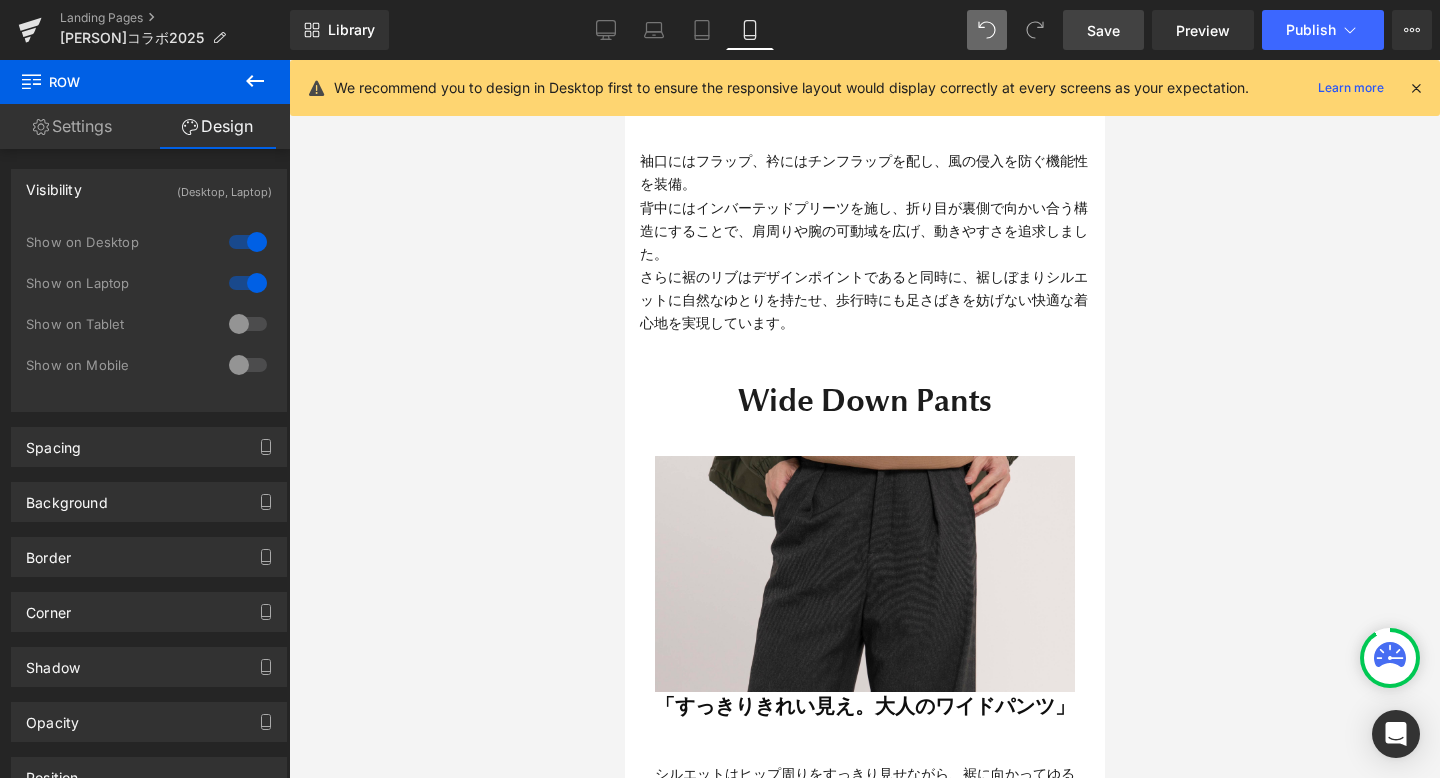 scroll, scrollTop: 0, scrollLeft: 0, axis: both 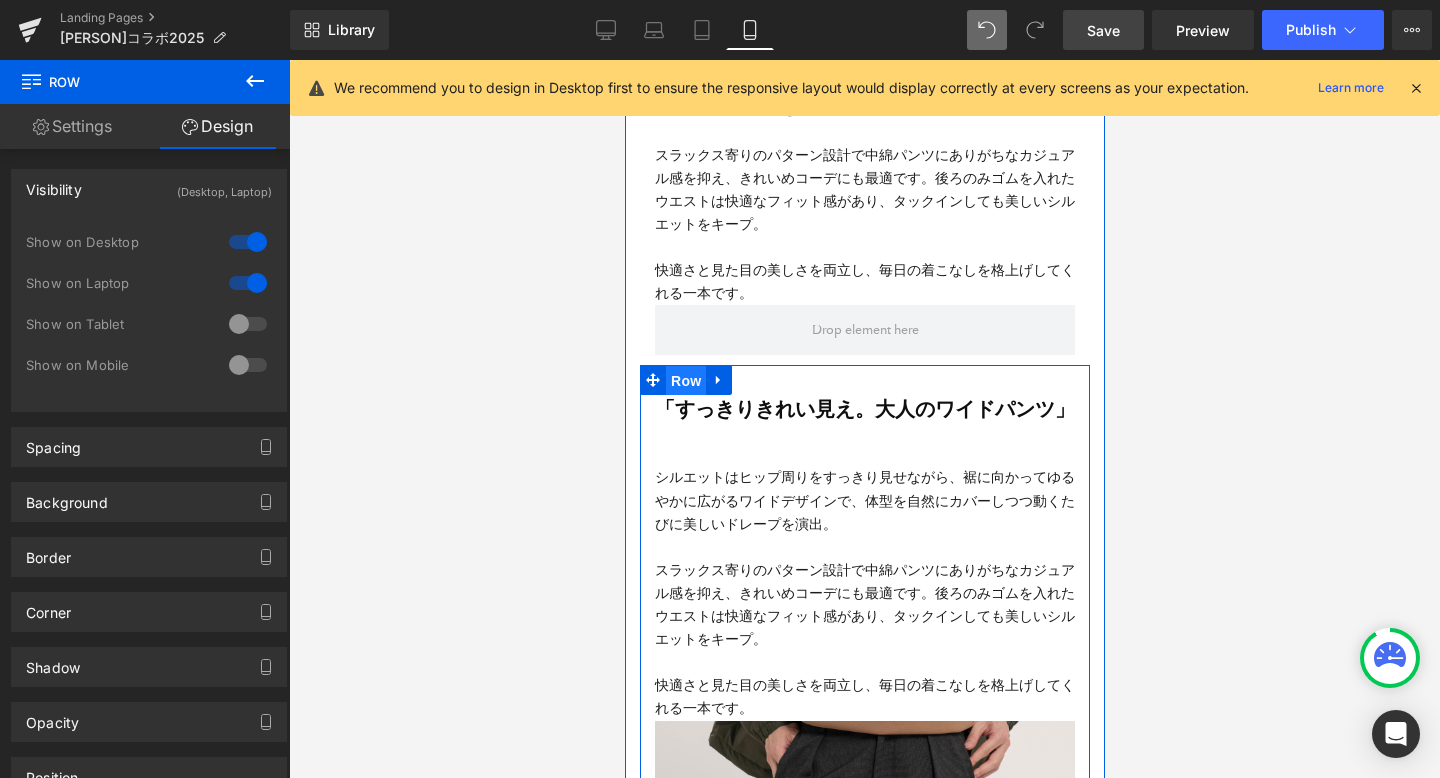 click on "Row" at bounding box center [685, 381] 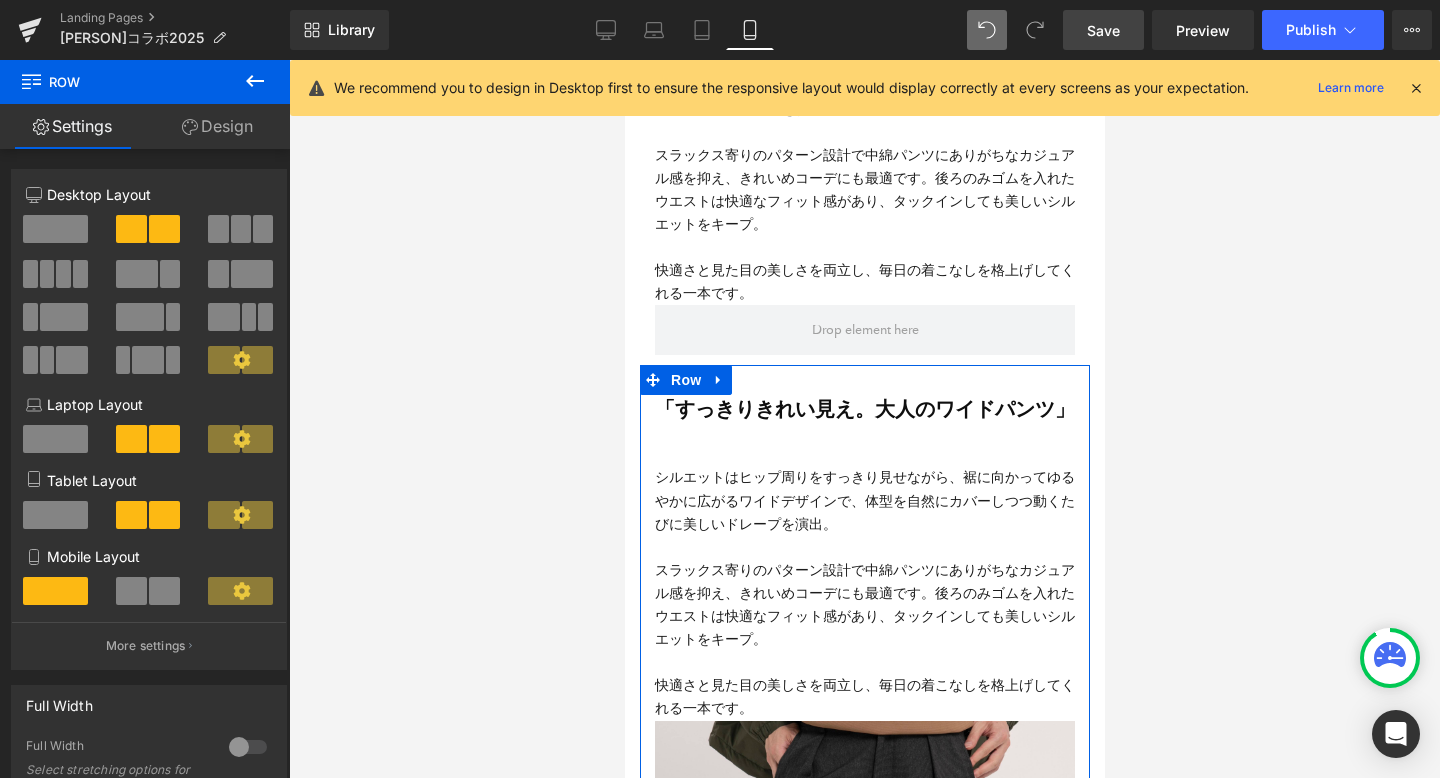 click on "Design" at bounding box center [217, 126] 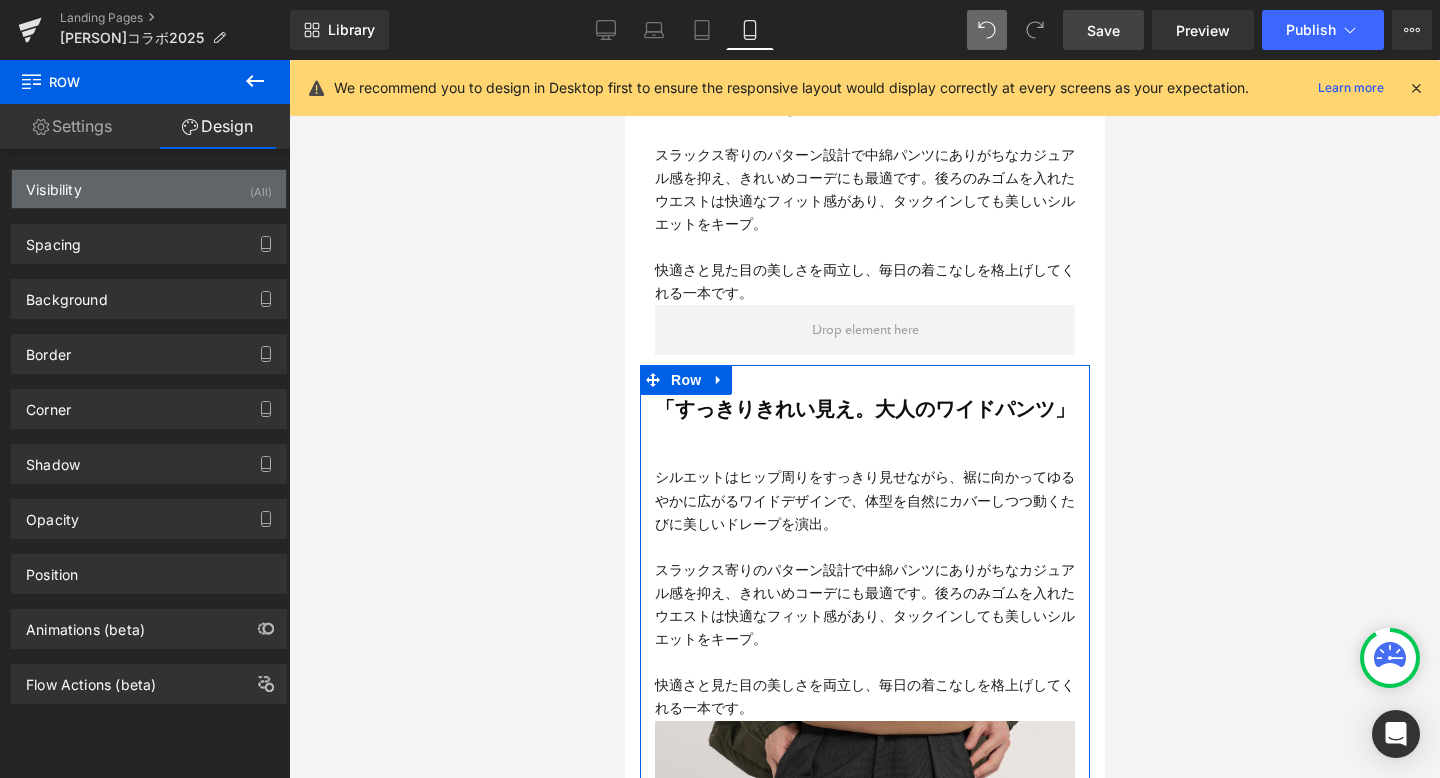 click on "Visibility
(All)" at bounding box center [149, 189] 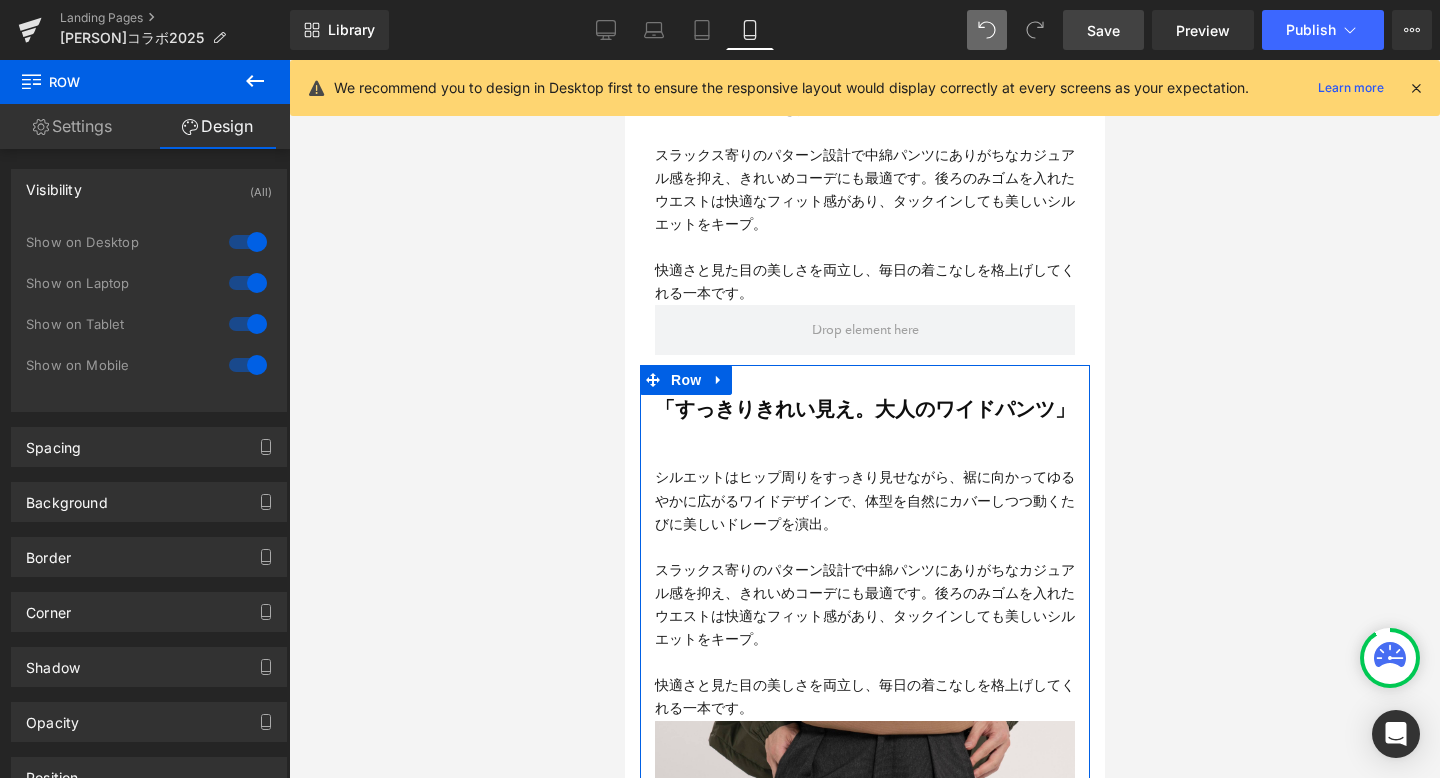 click at bounding box center [248, 365] 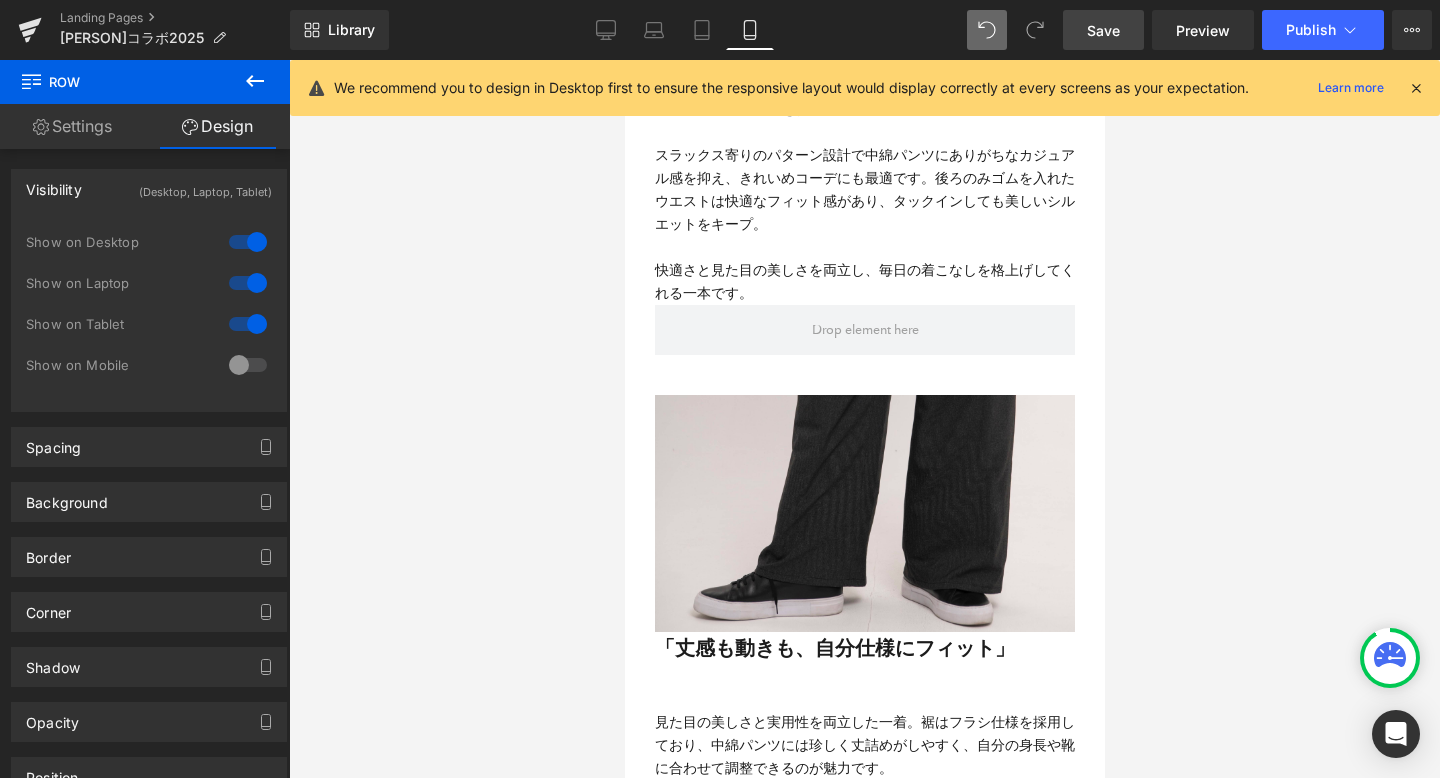 scroll, scrollTop: 13501, scrollLeft: 480, axis: both 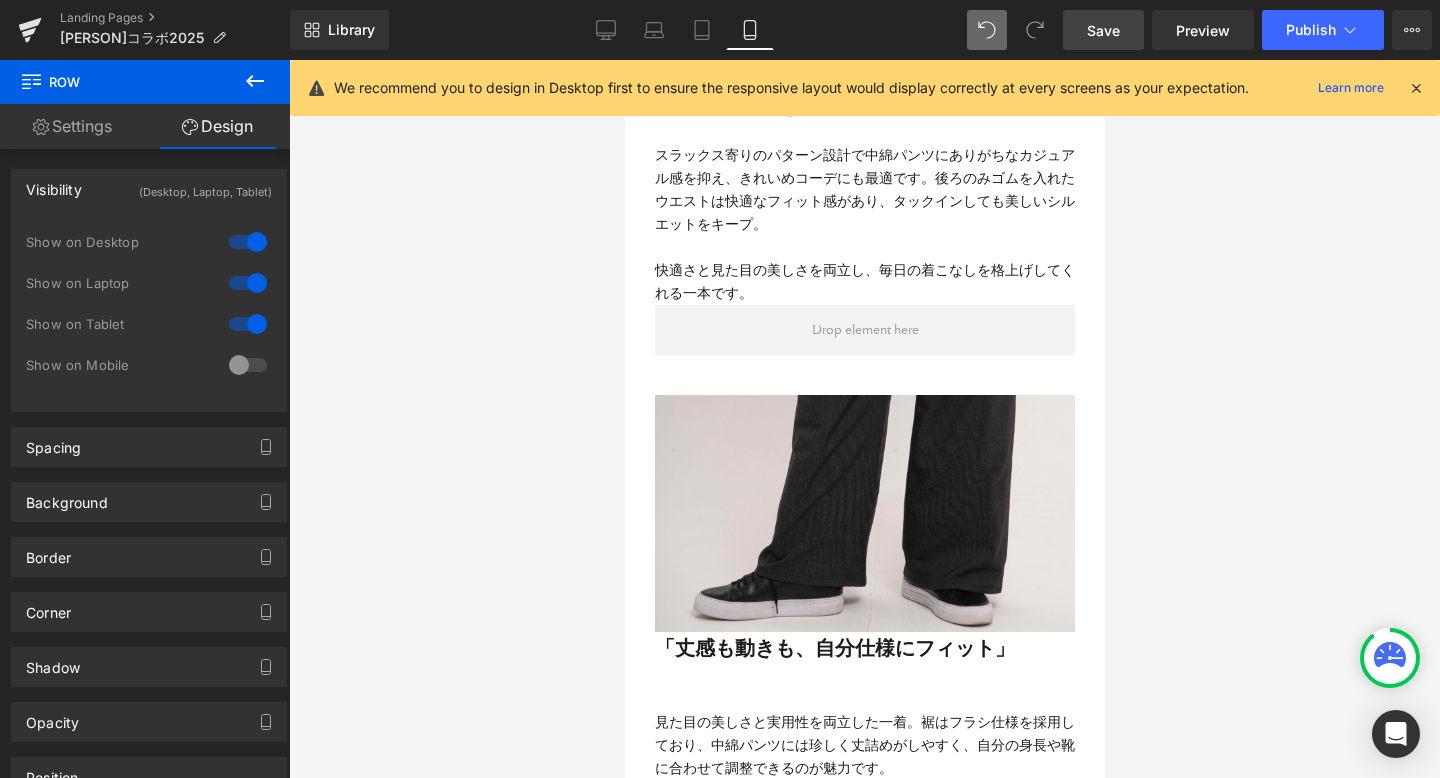 click at bounding box center (248, 324) 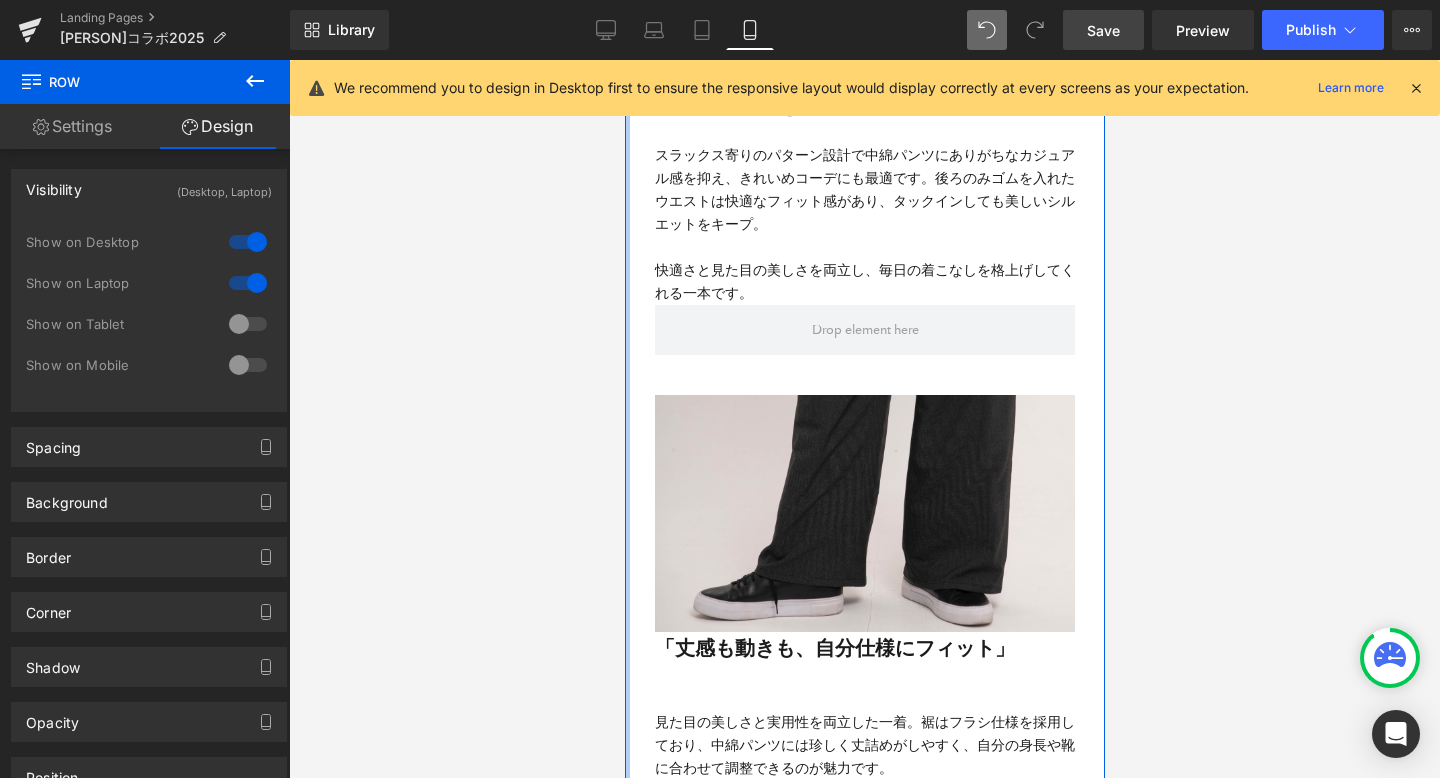 click on "Wide Down Pants Heading         「すっきりきれい見え。大人のワイドパンツ」 Text Block
シルエットはヒップ周りをすっきり見せながら、裾に向かってゆるやかに広がるワイドデザインで、体型を自然にカバーしつつ動くたびに美しいドレープを演出。 スラックス寄りのパターン設計で中綿パンツにありがちなカジュアル感を抑え、きれいめコーデにも最適です。後ろのみゴムを入れたウエストは快適なフィット感があり、タックインしても美しいシルエットをキープ。 快適さと見た目の美しさを両立し、毎日の着こなしを格上げしてくれる一本です。
Text Block         Image         Row         Image         「すっきりきれい見え。大人のワイドパンツ」 Text Block         快適さと見た目の美しさを両立し、毎日の着こなしを格上げしてくれる一本です。 Text Block" at bounding box center [864, 261] 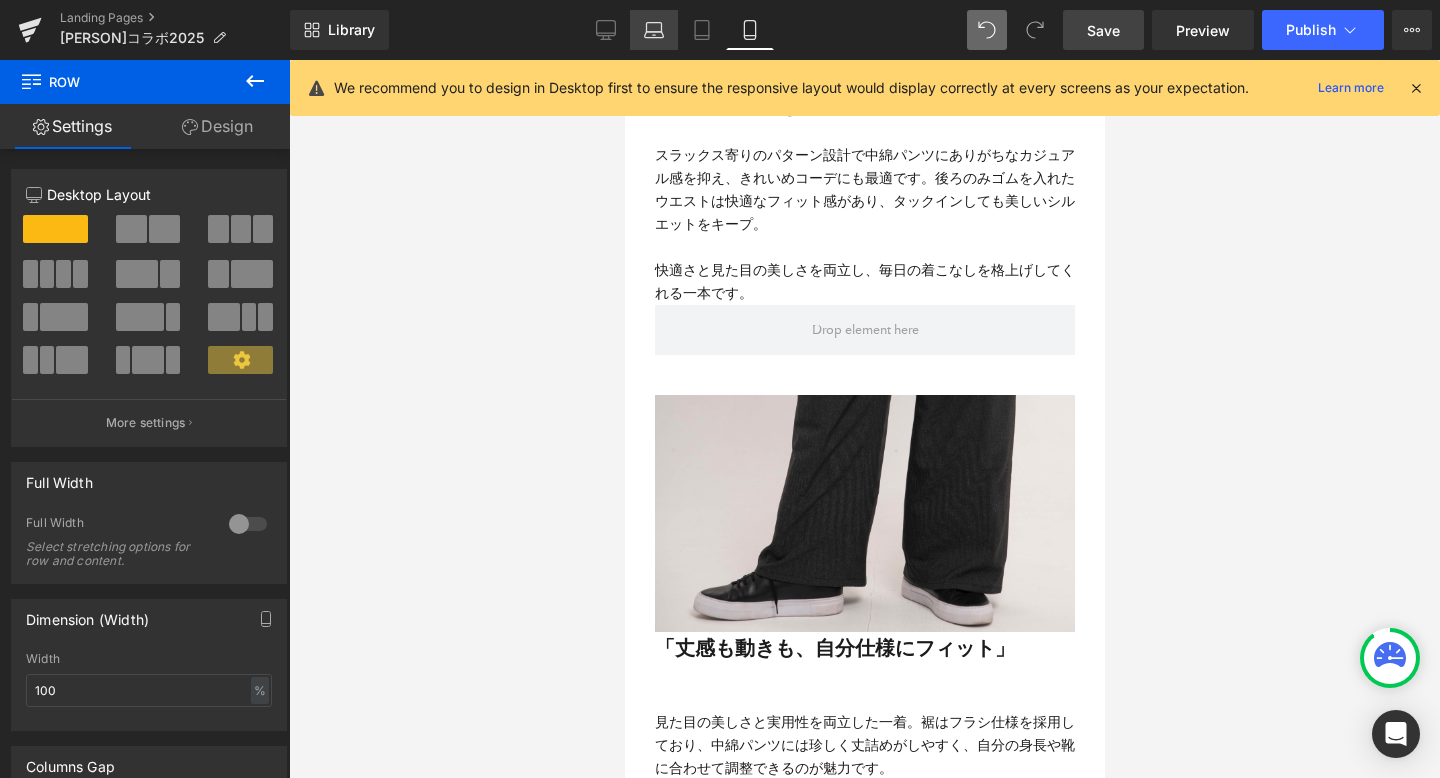 click 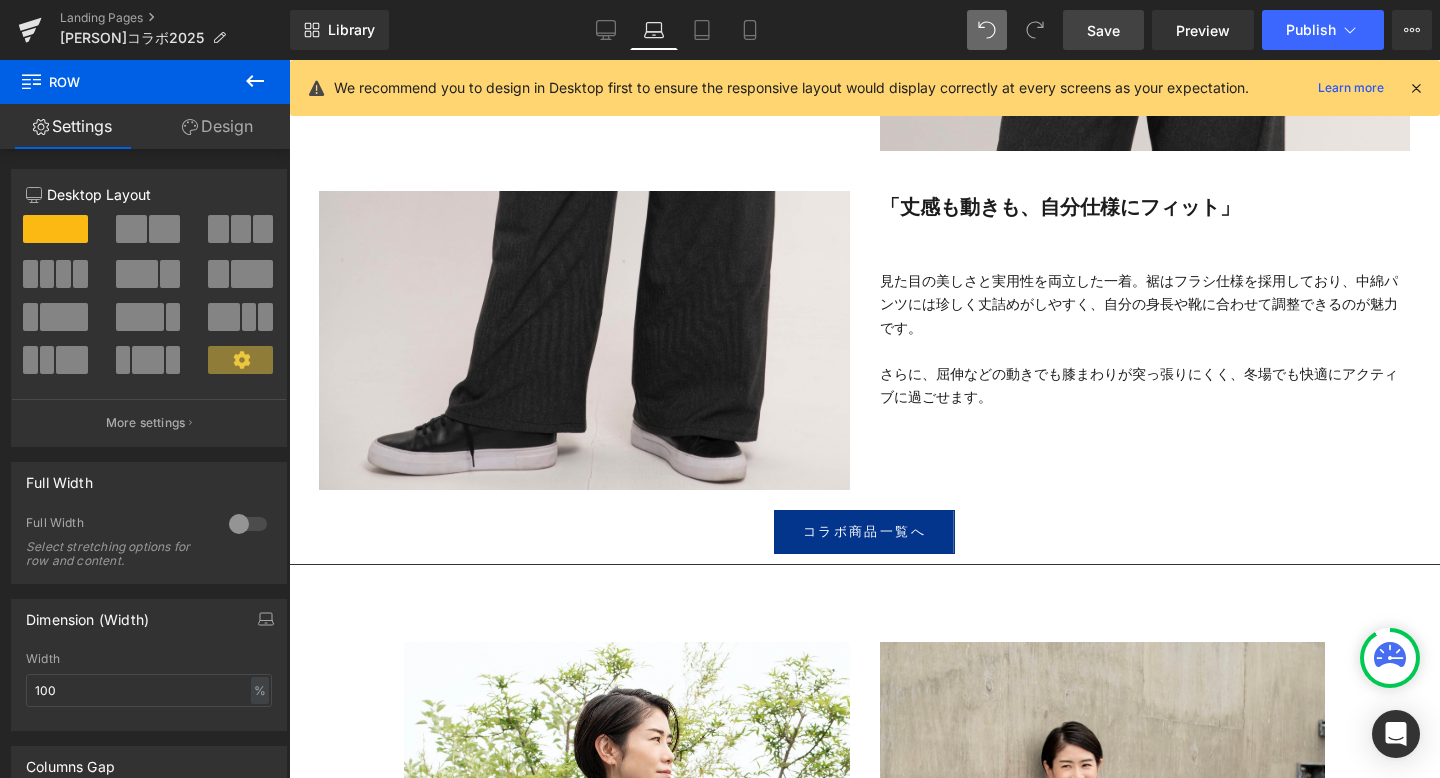 scroll, scrollTop: 8375, scrollLeft: 0, axis: vertical 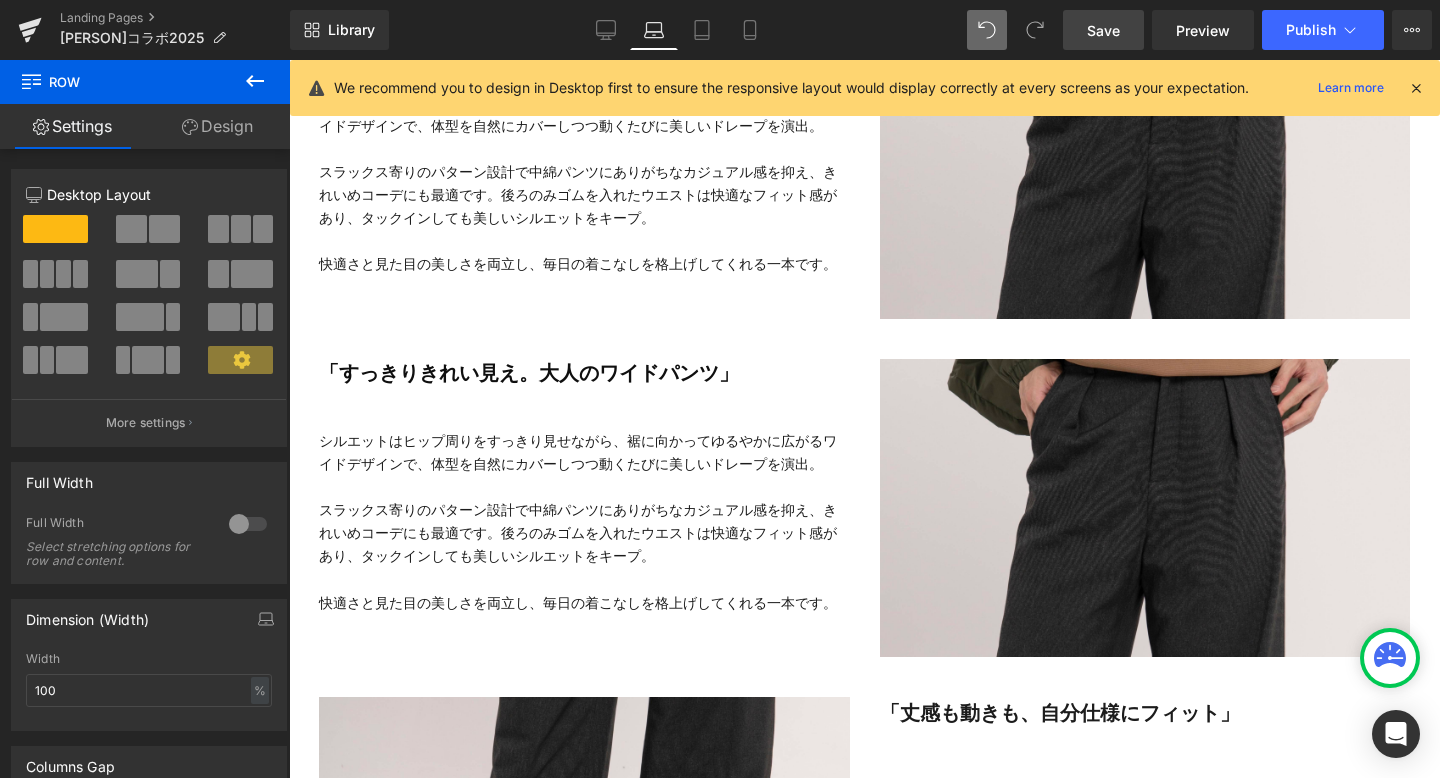 click on "Save" at bounding box center [1103, 30] 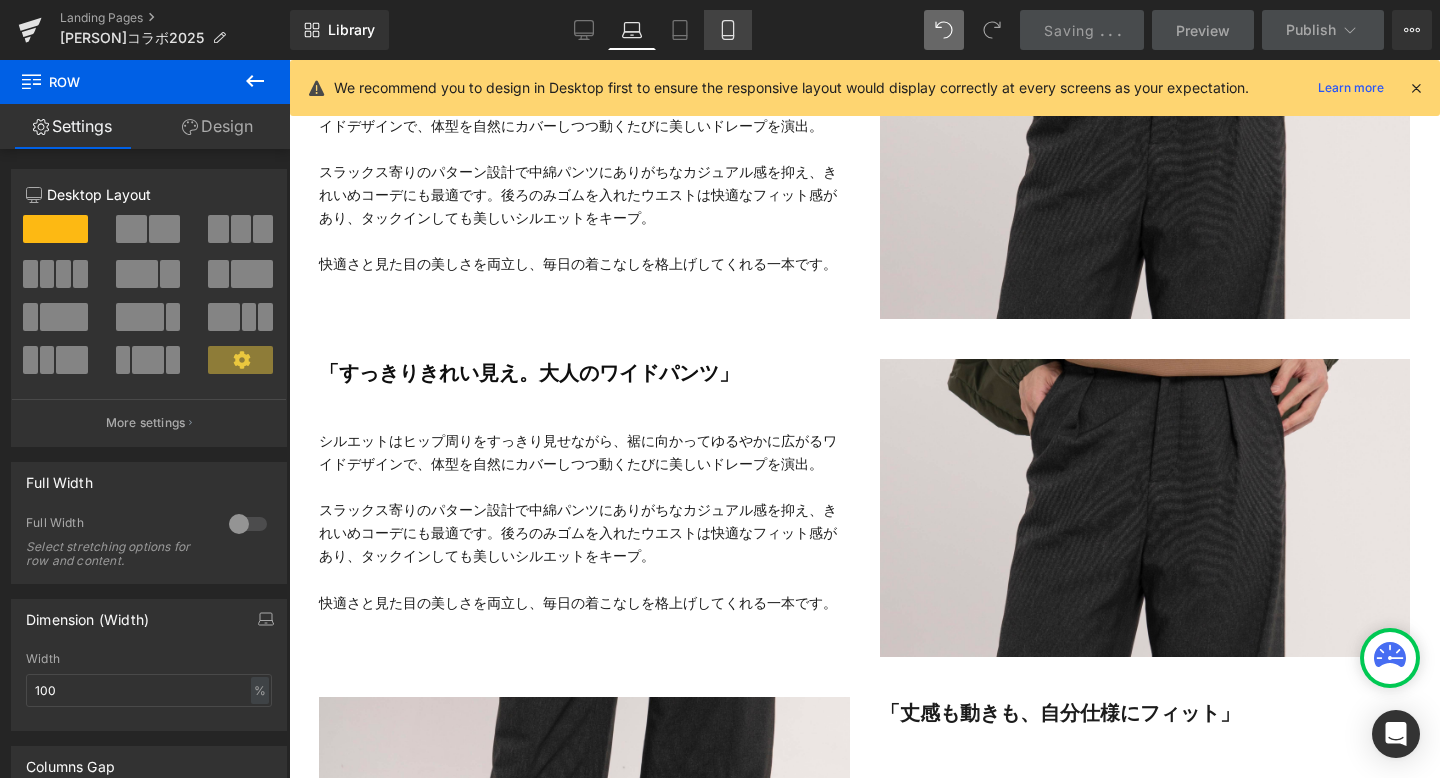 click 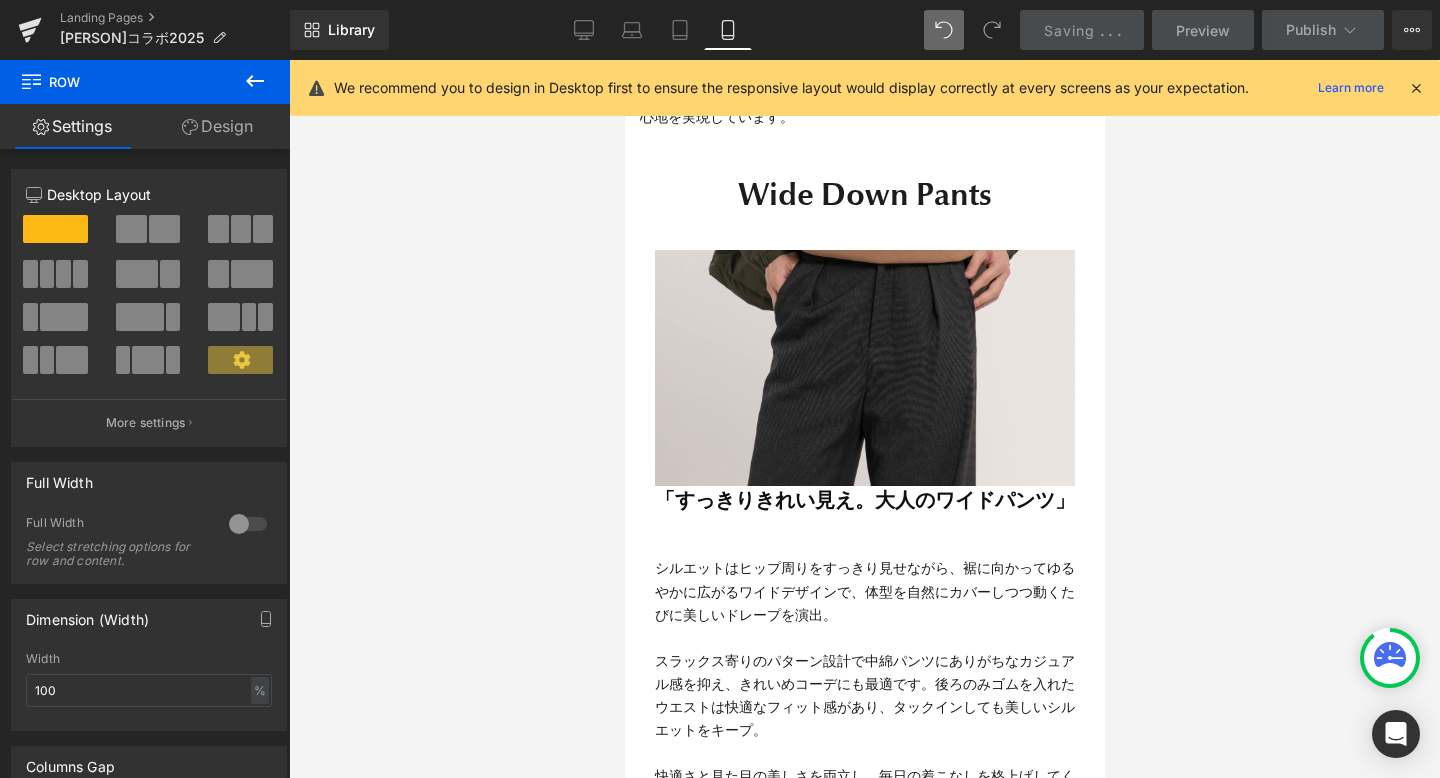 scroll, scrollTop: 8604, scrollLeft: 0, axis: vertical 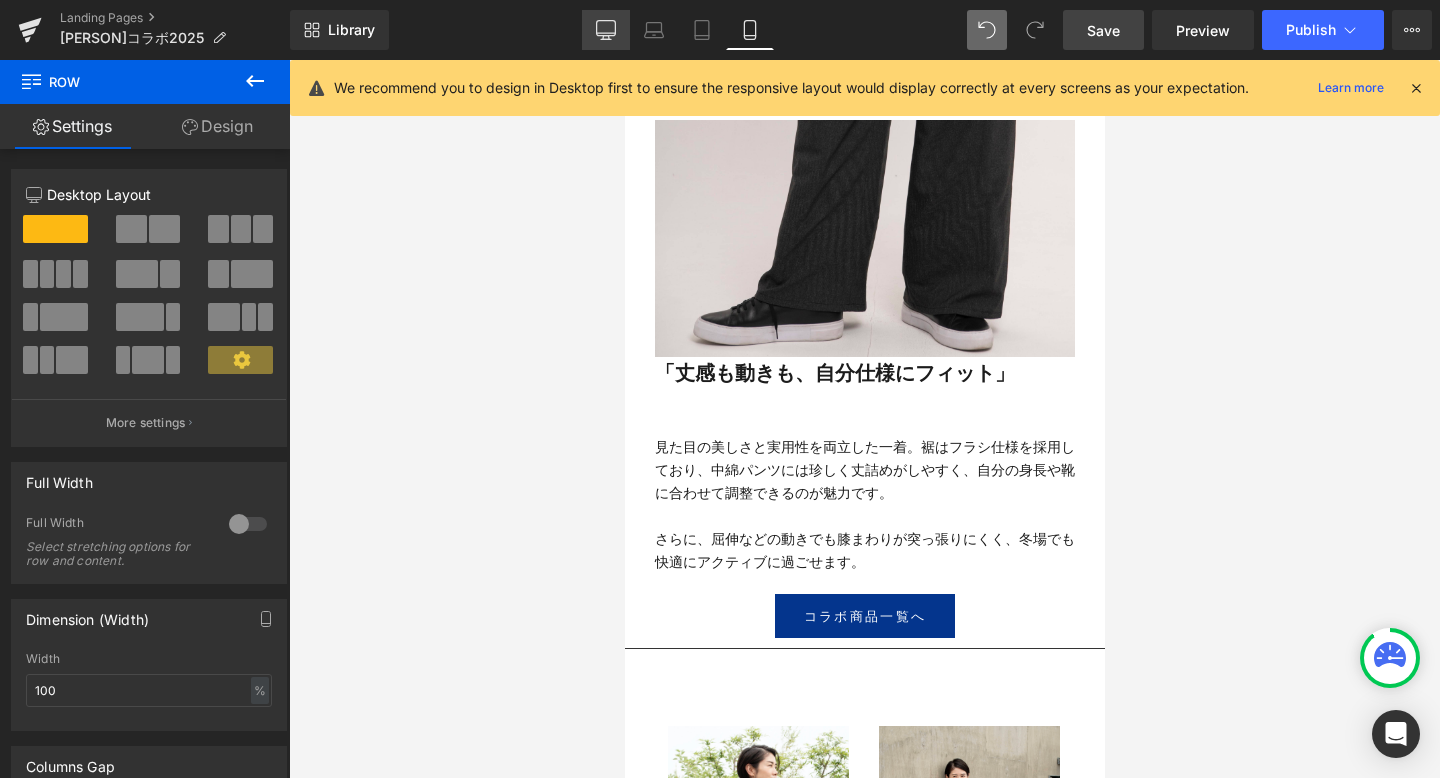 click 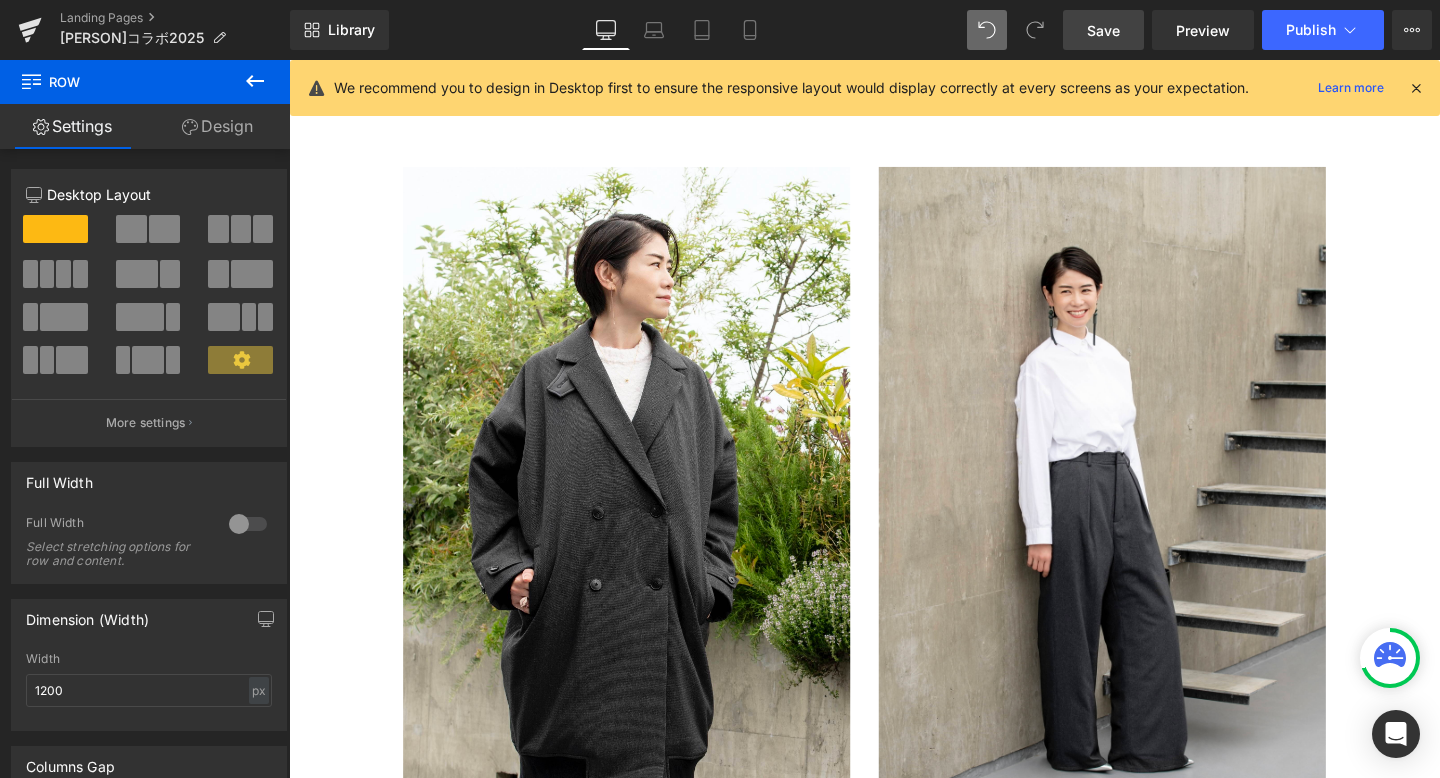 scroll, scrollTop: 8138, scrollLeft: 0, axis: vertical 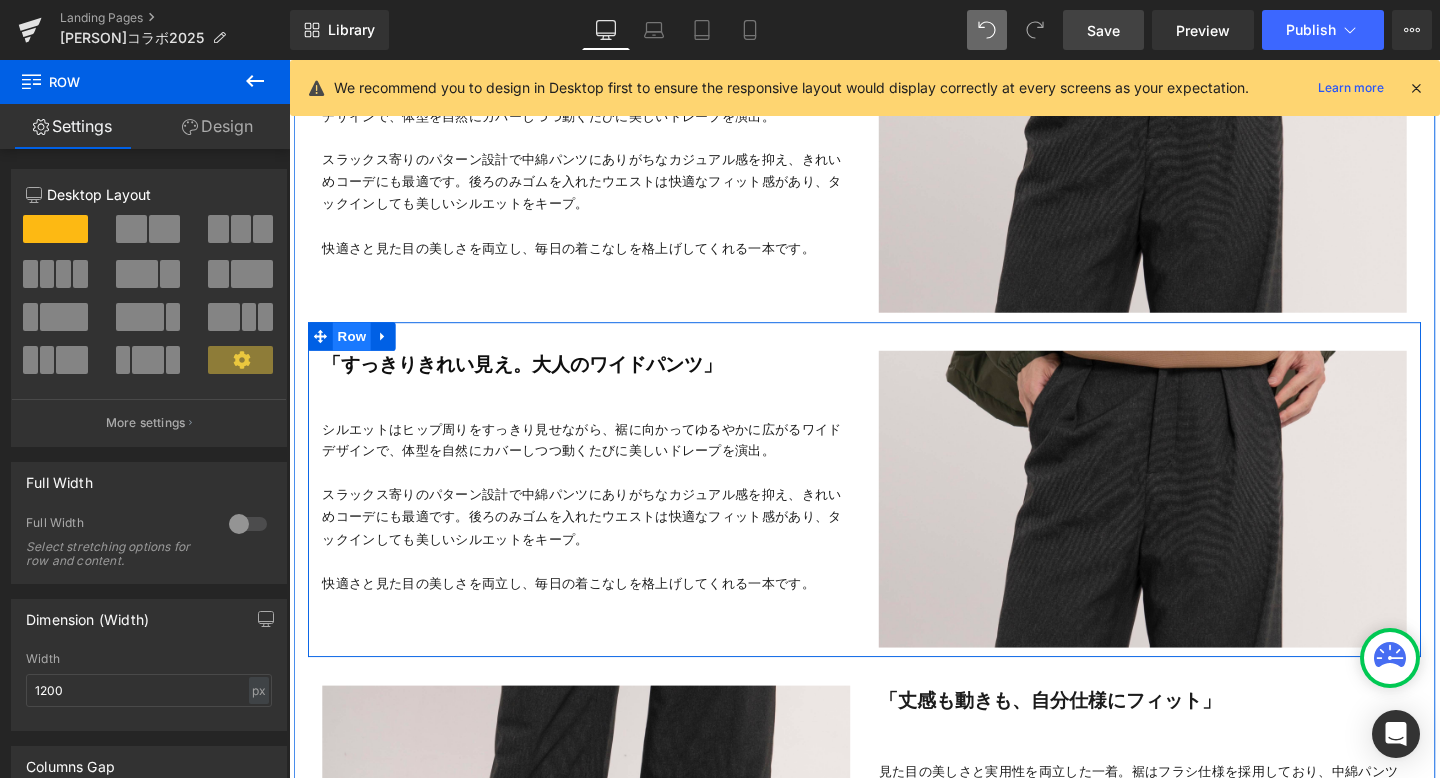 click on "Row" at bounding box center [355, 351] 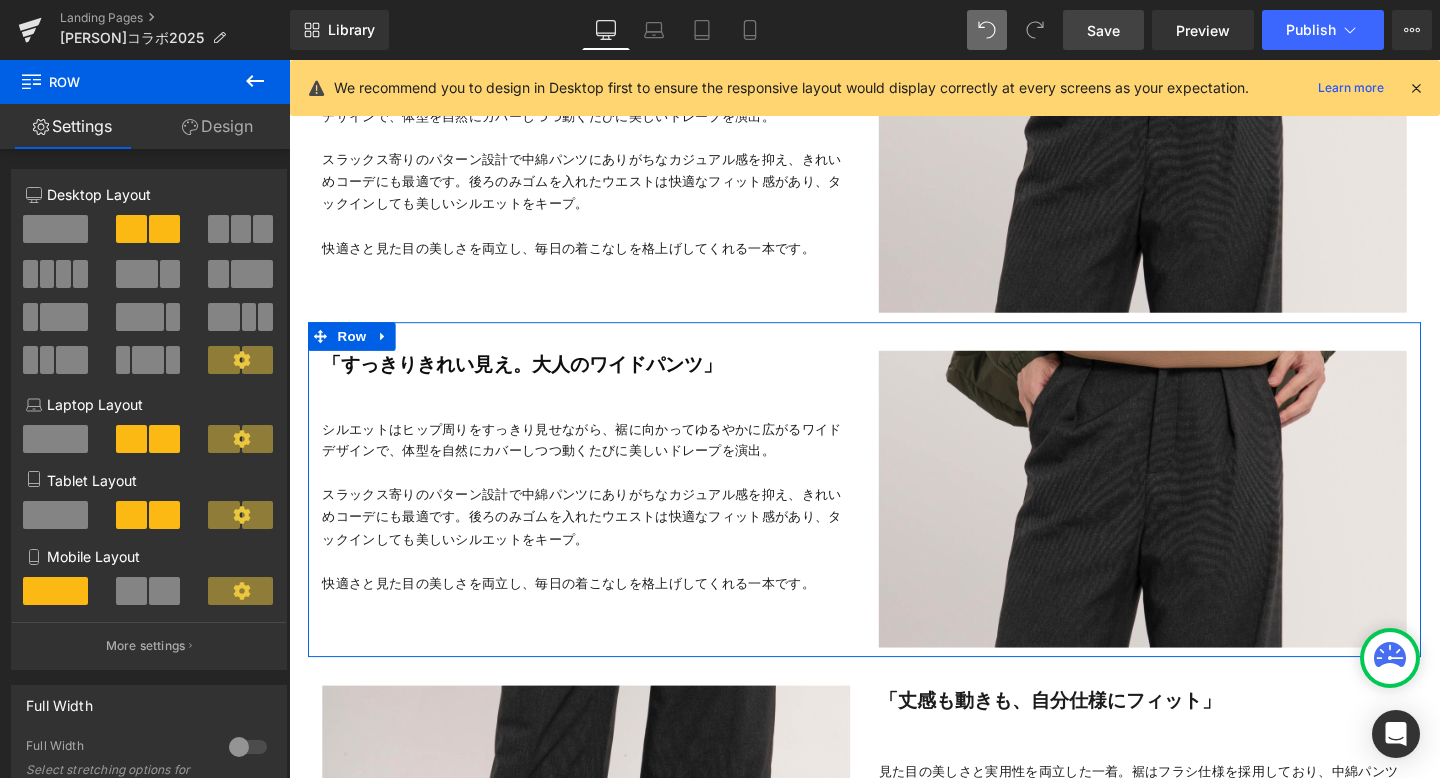 click on "Design" at bounding box center (217, 126) 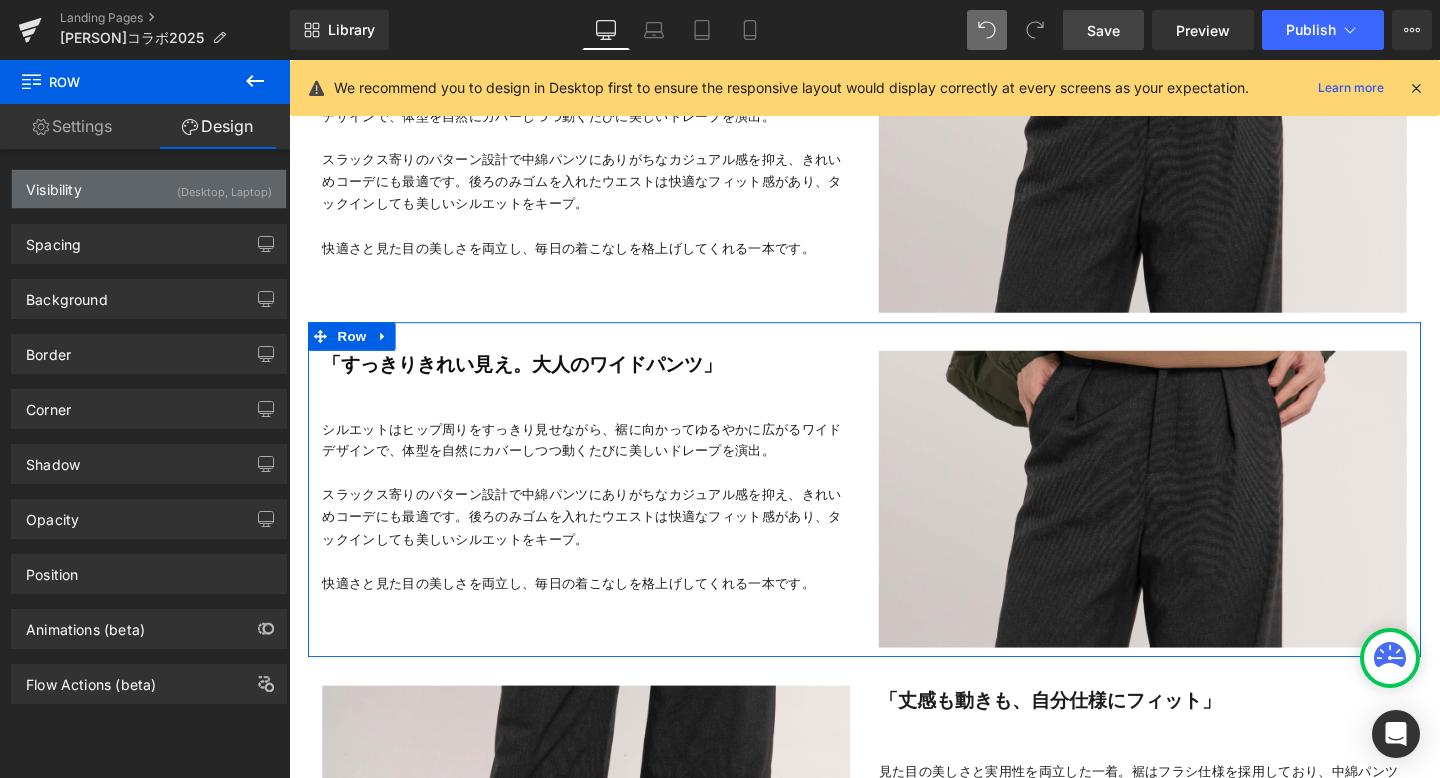 click on "(Desktop, Laptop)" at bounding box center (224, 186) 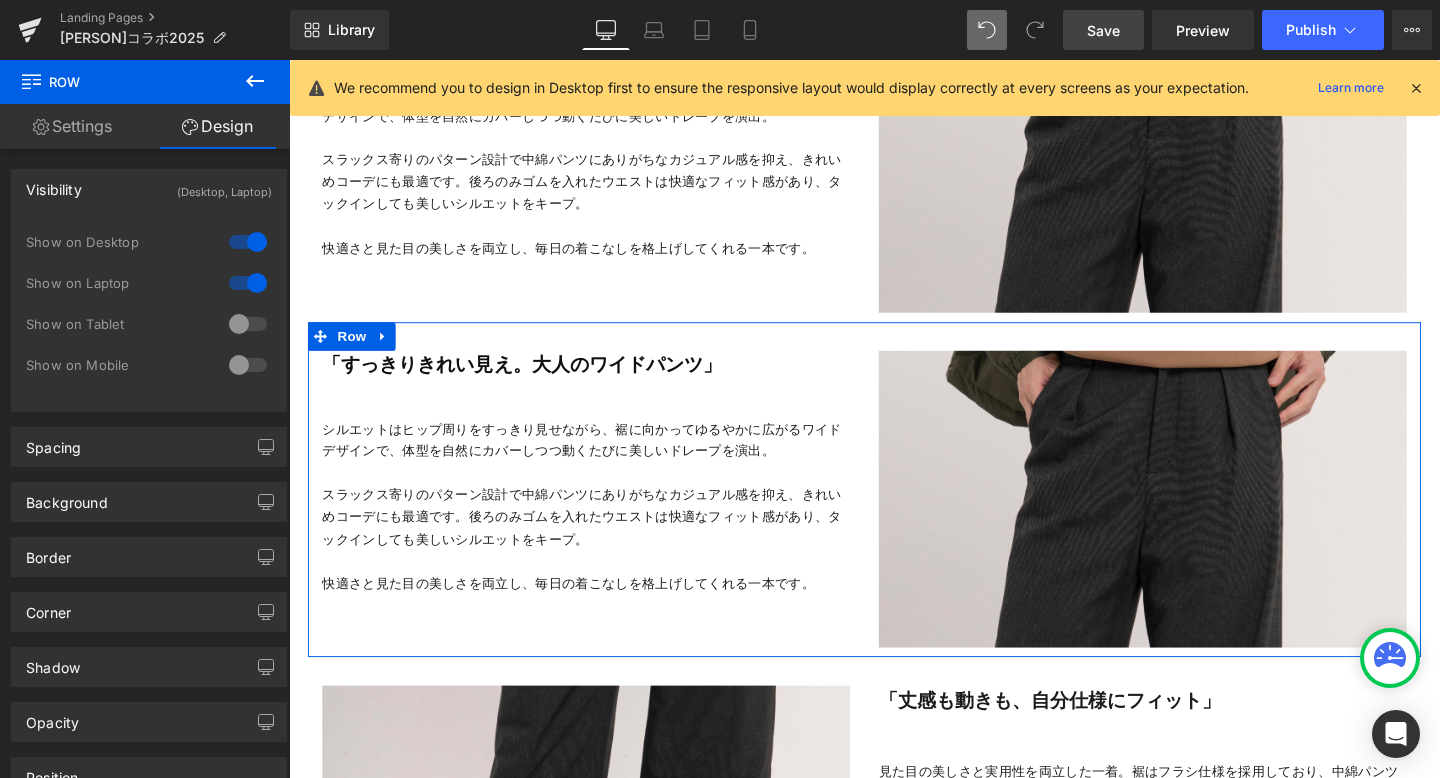 click at bounding box center [248, 283] 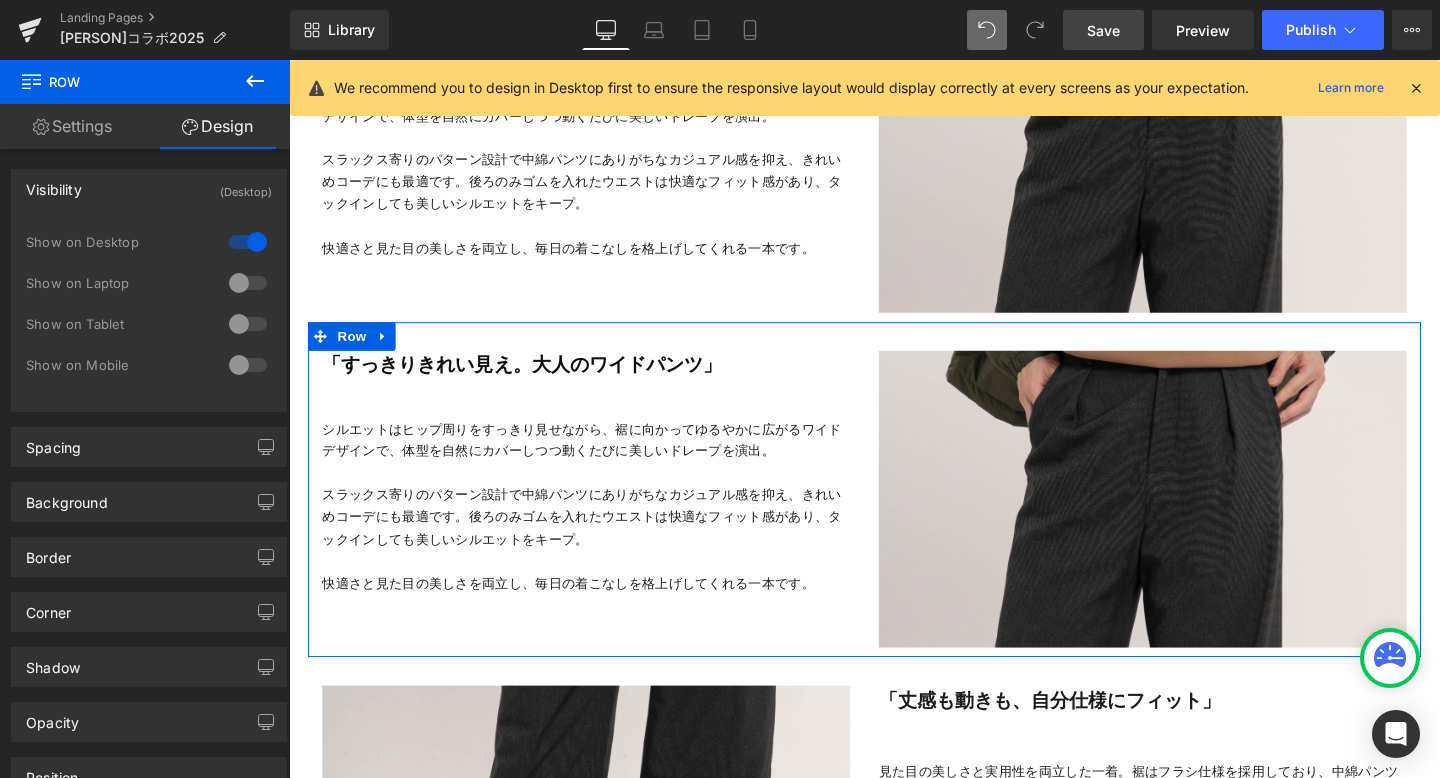 click at bounding box center [248, 242] 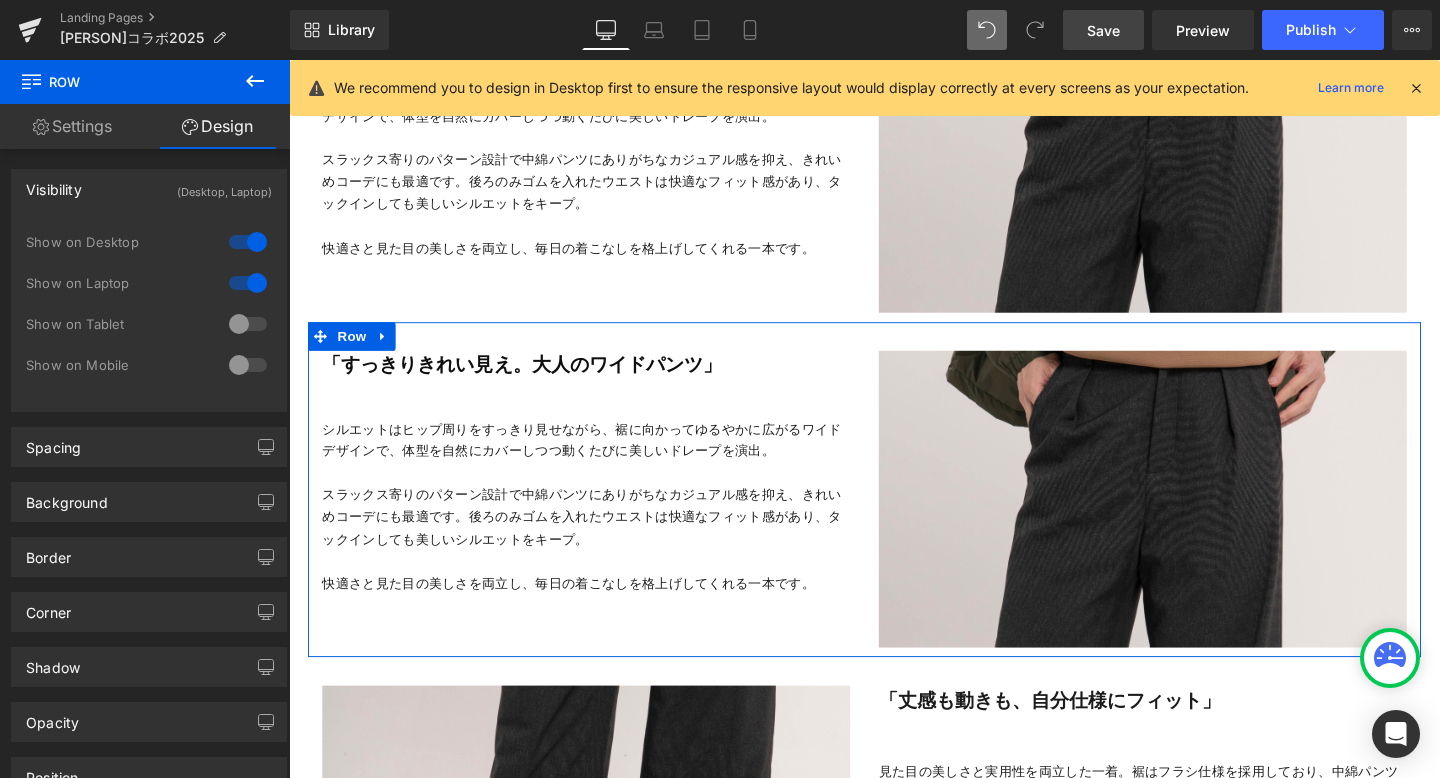 click at bounding box center (248, 324) 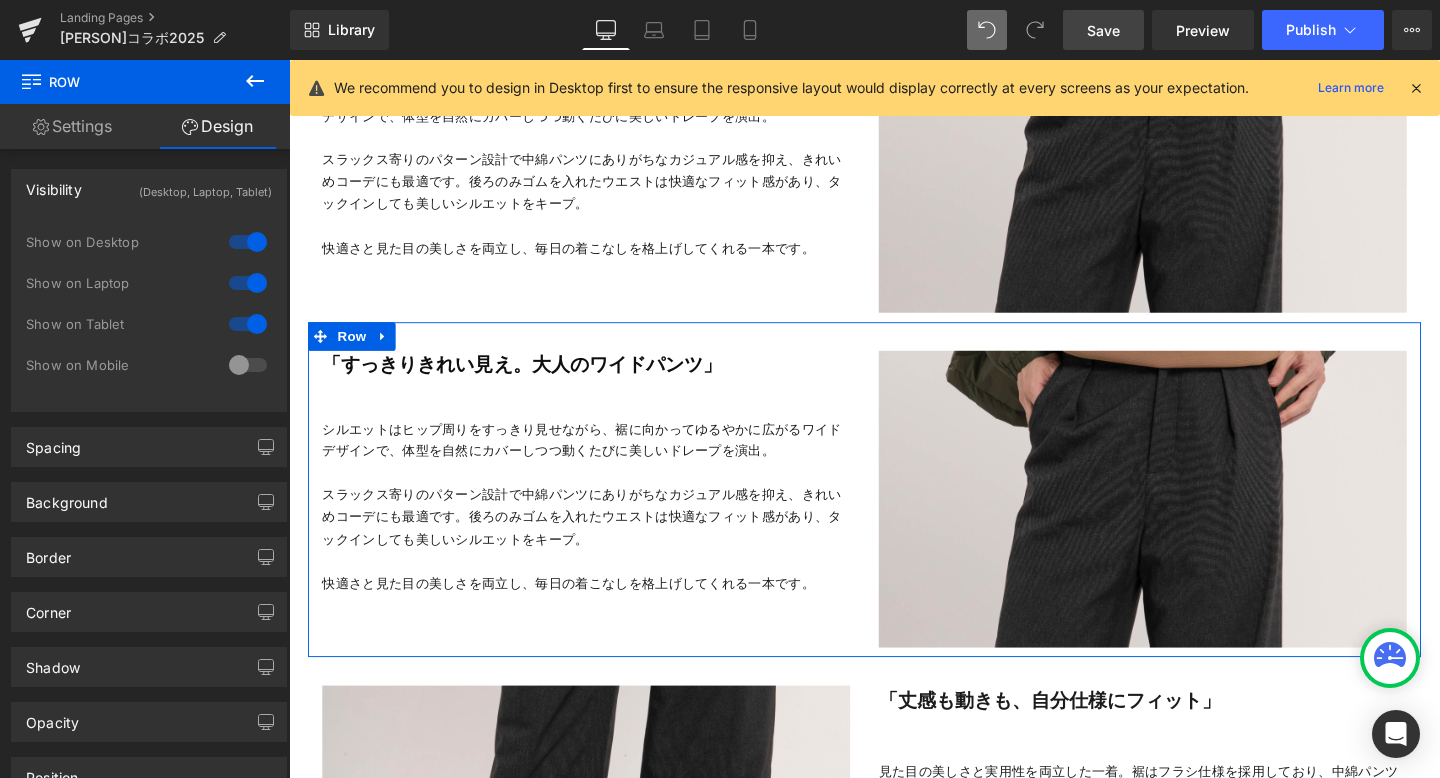 click at bounding box center (248, 324) 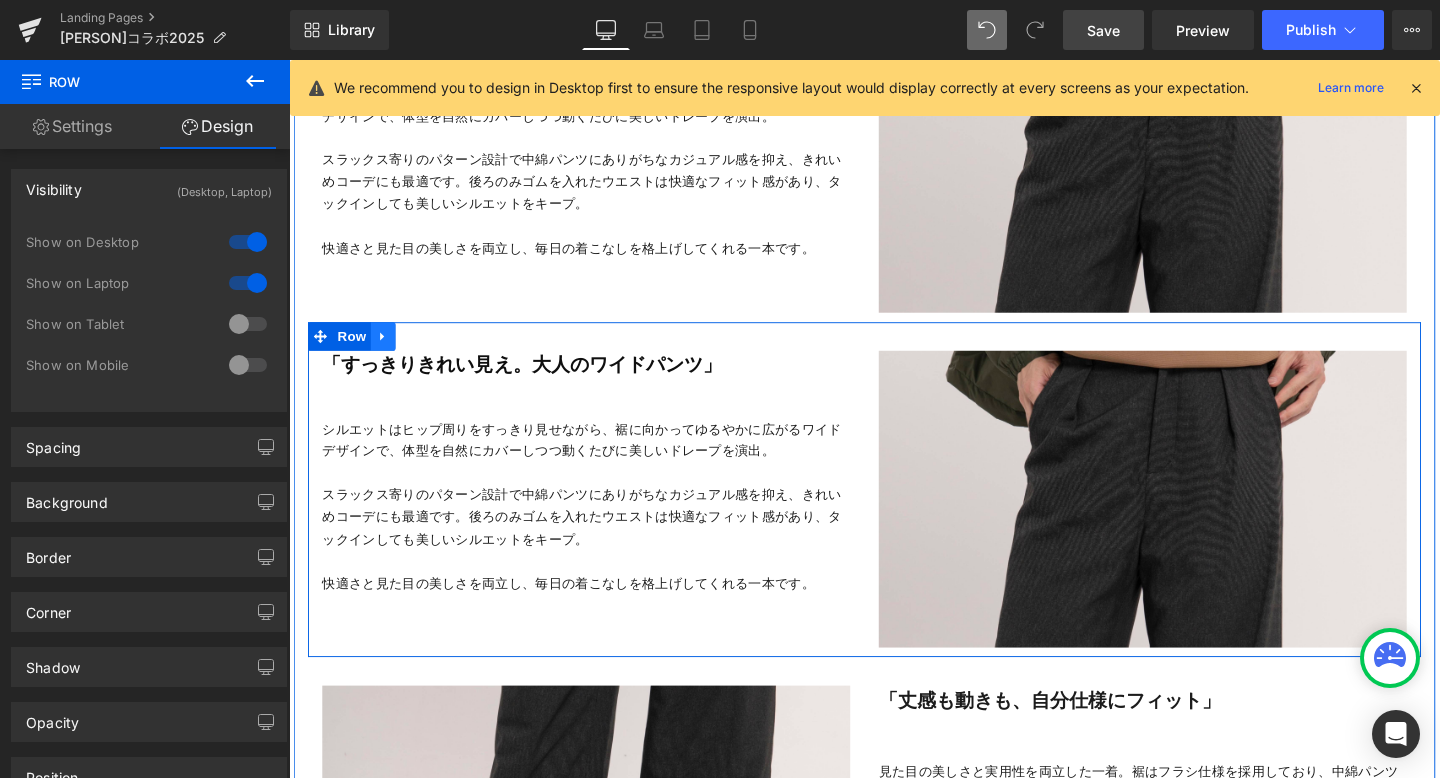 click 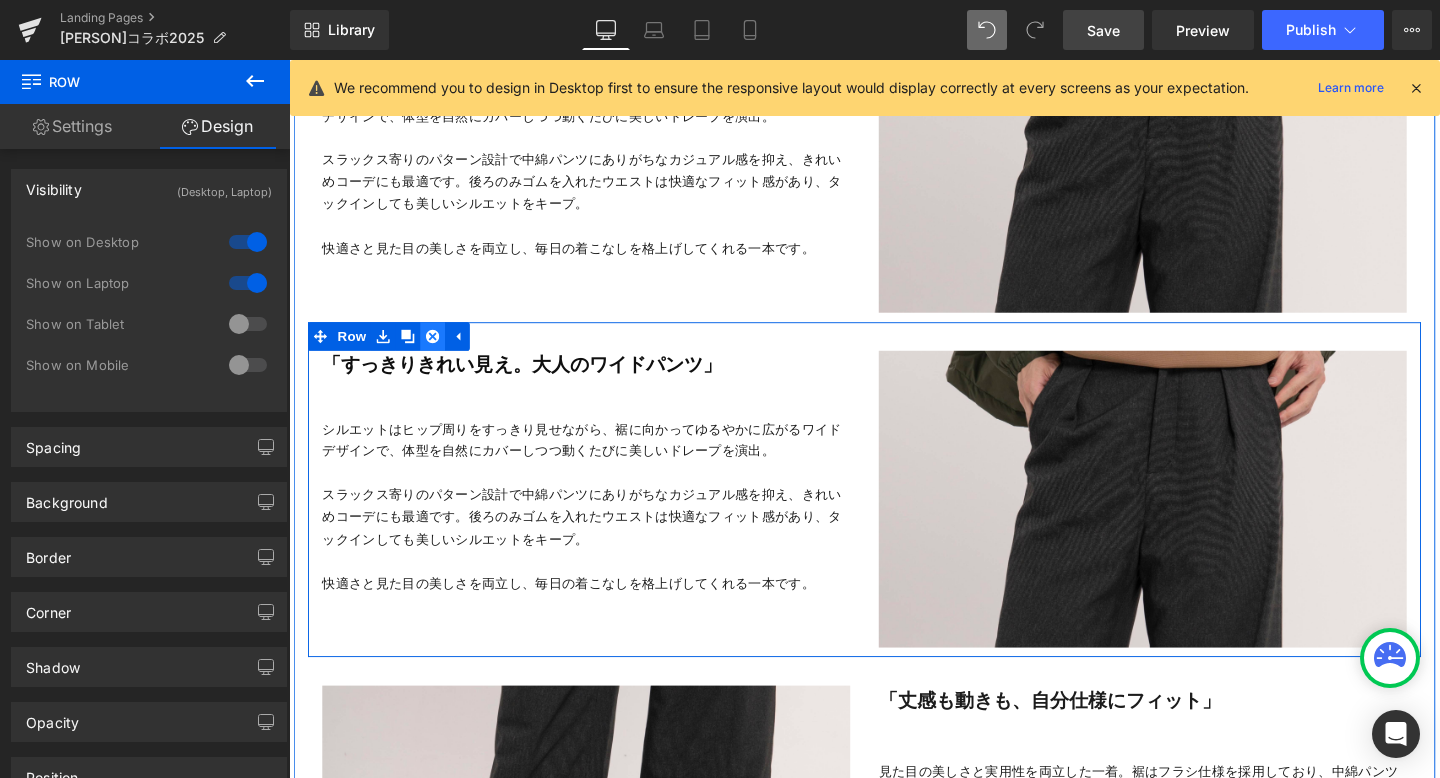 click at bounding box center (440, 351) 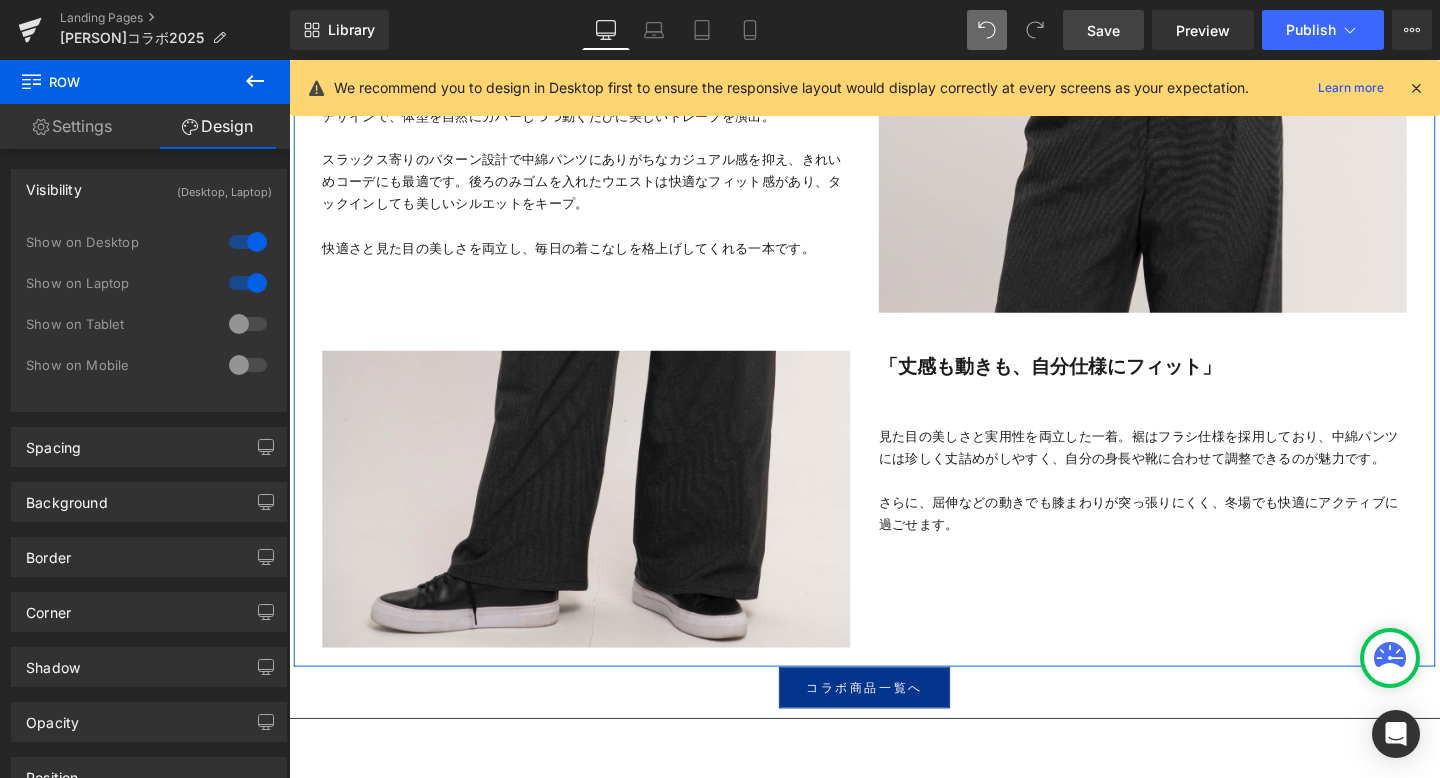scroll, scrollTop: 11991, scrollLeft: 1210, axis: both 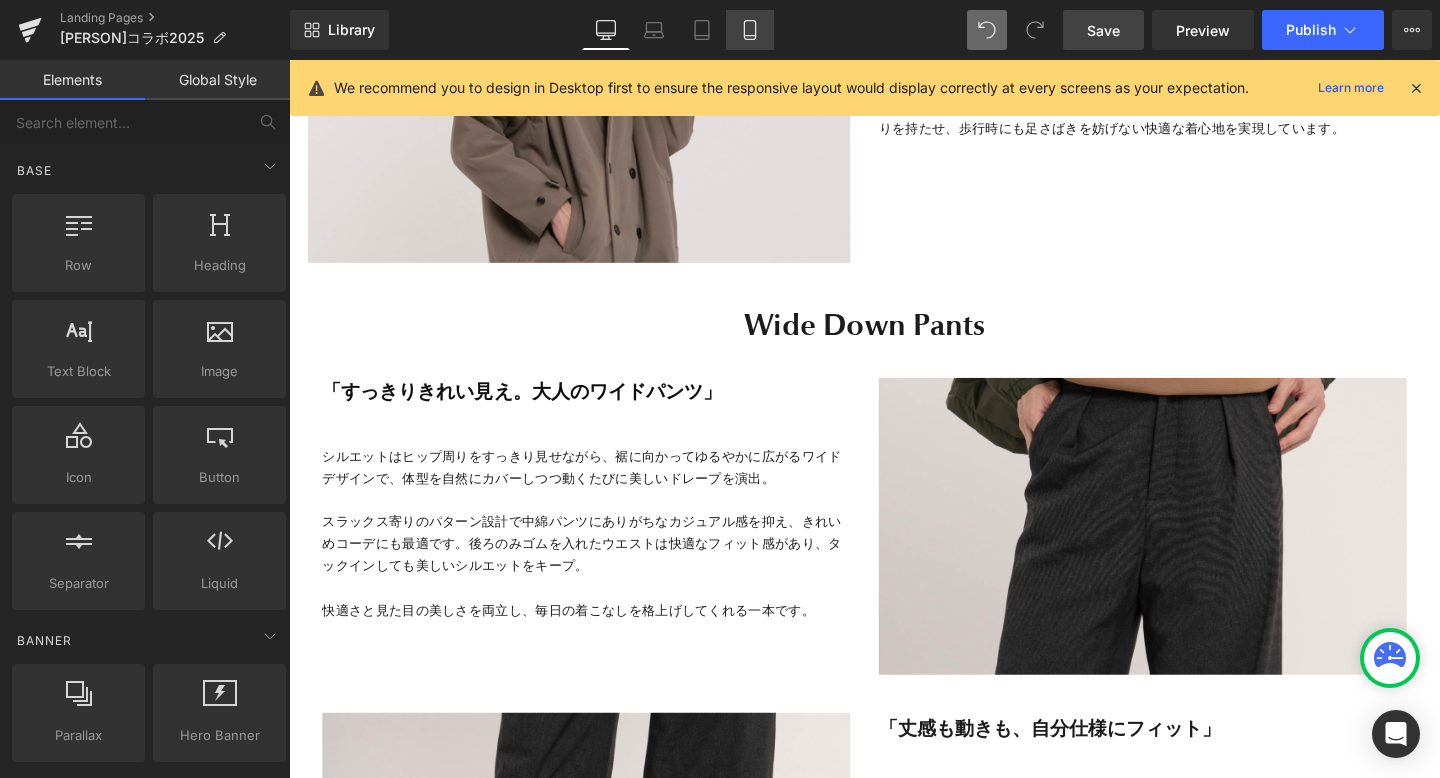 click 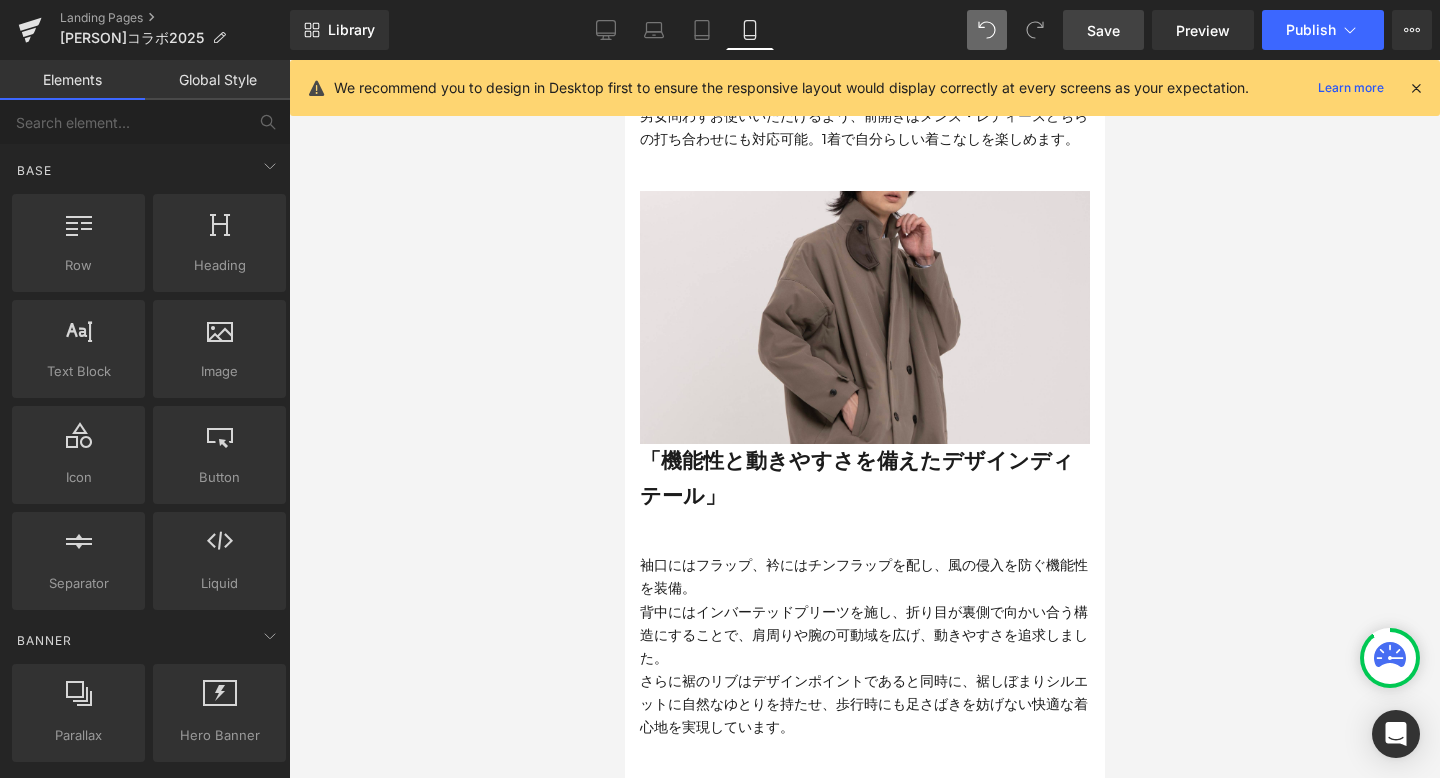 scroll, scrollTop: 8847, scrollLeft: 0, axis: vertical 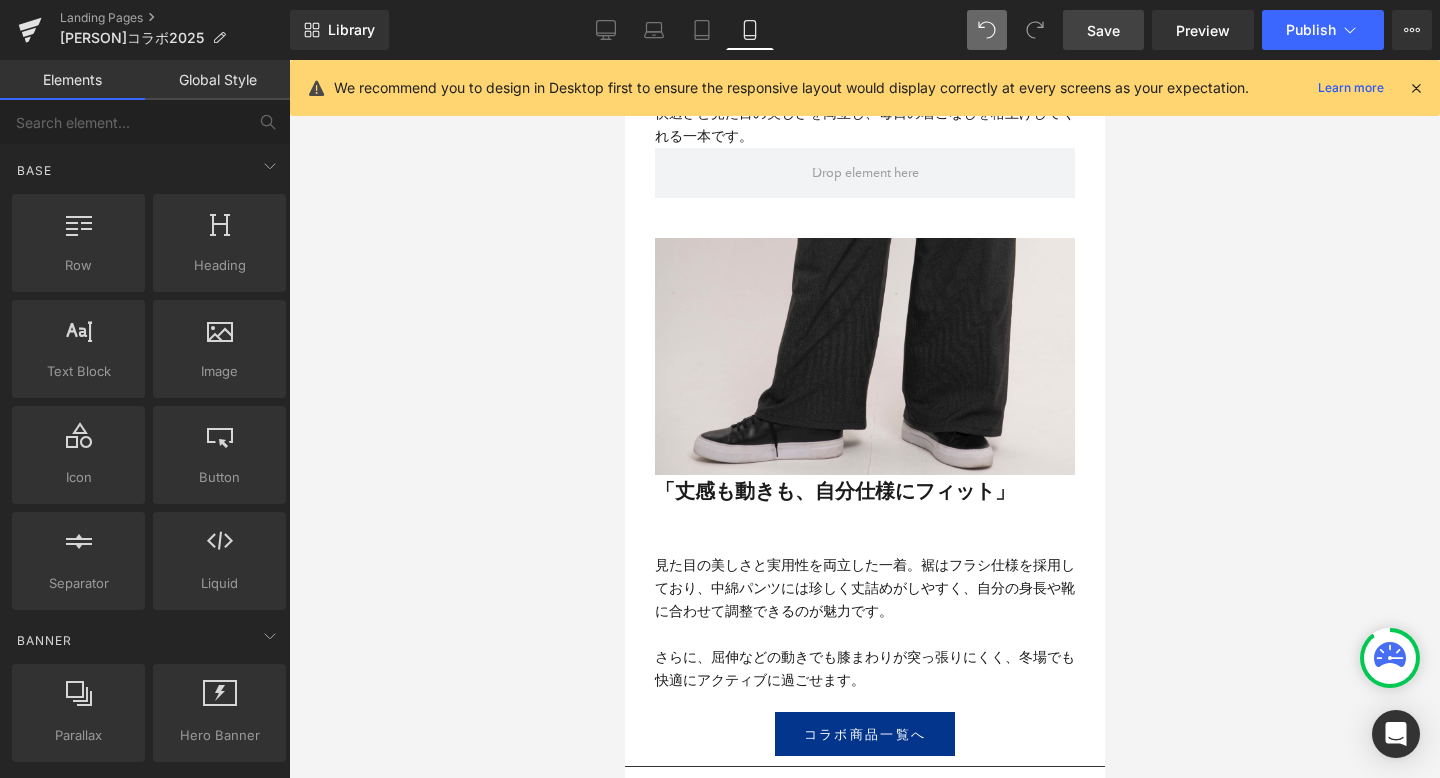 click on "Save" at bounding box center [1103, 30] 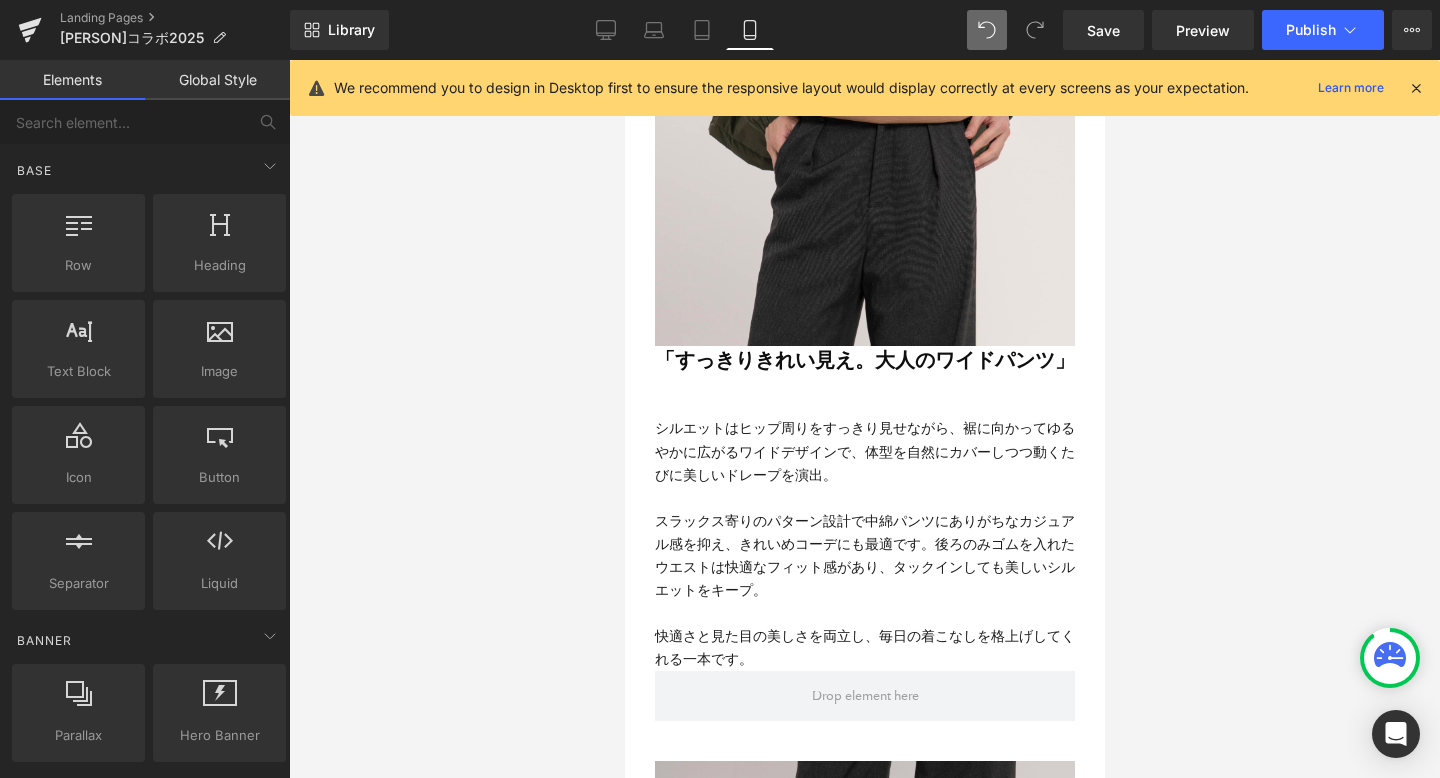 scroll, scrollTop: 9077, scrollLeft: 0, axis: vertical 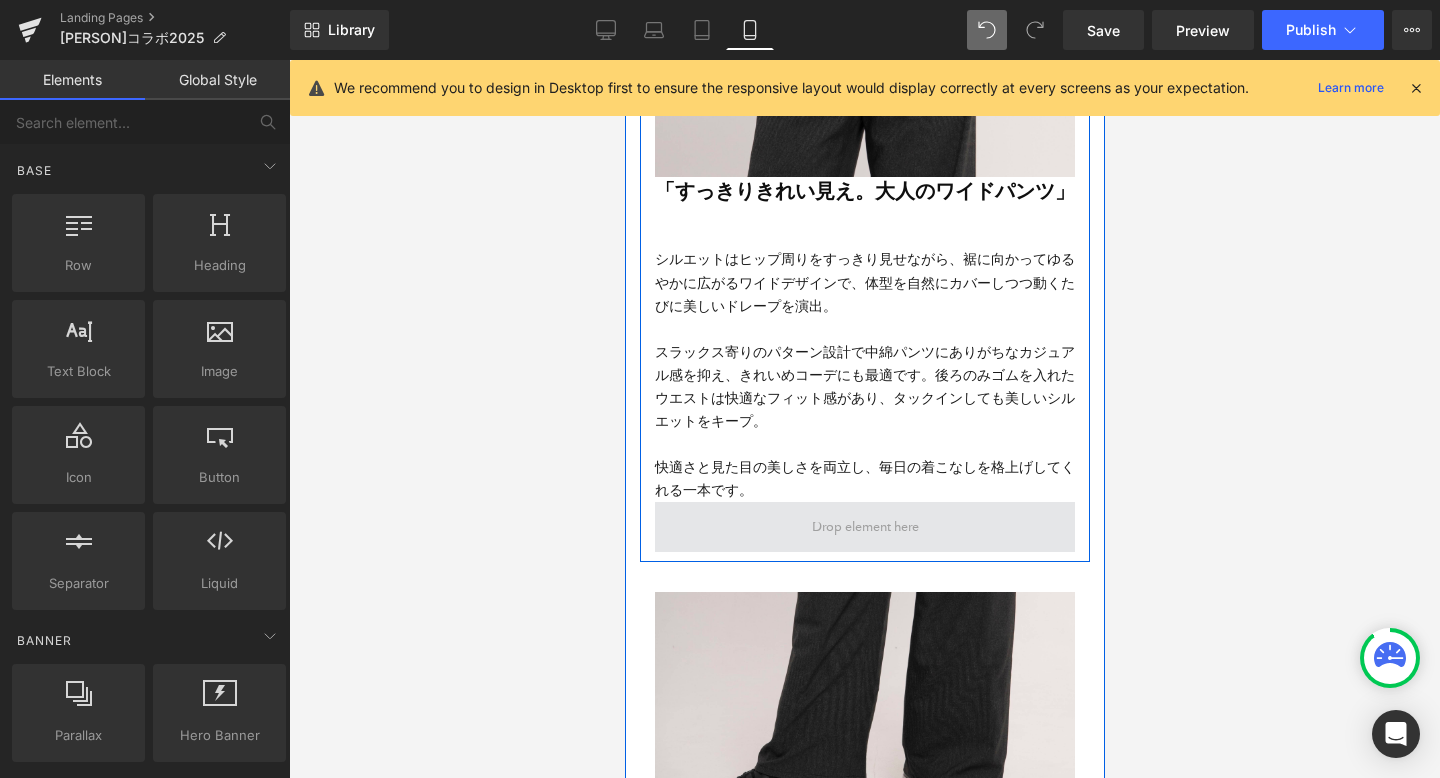 click at bounding box center [864, 527] 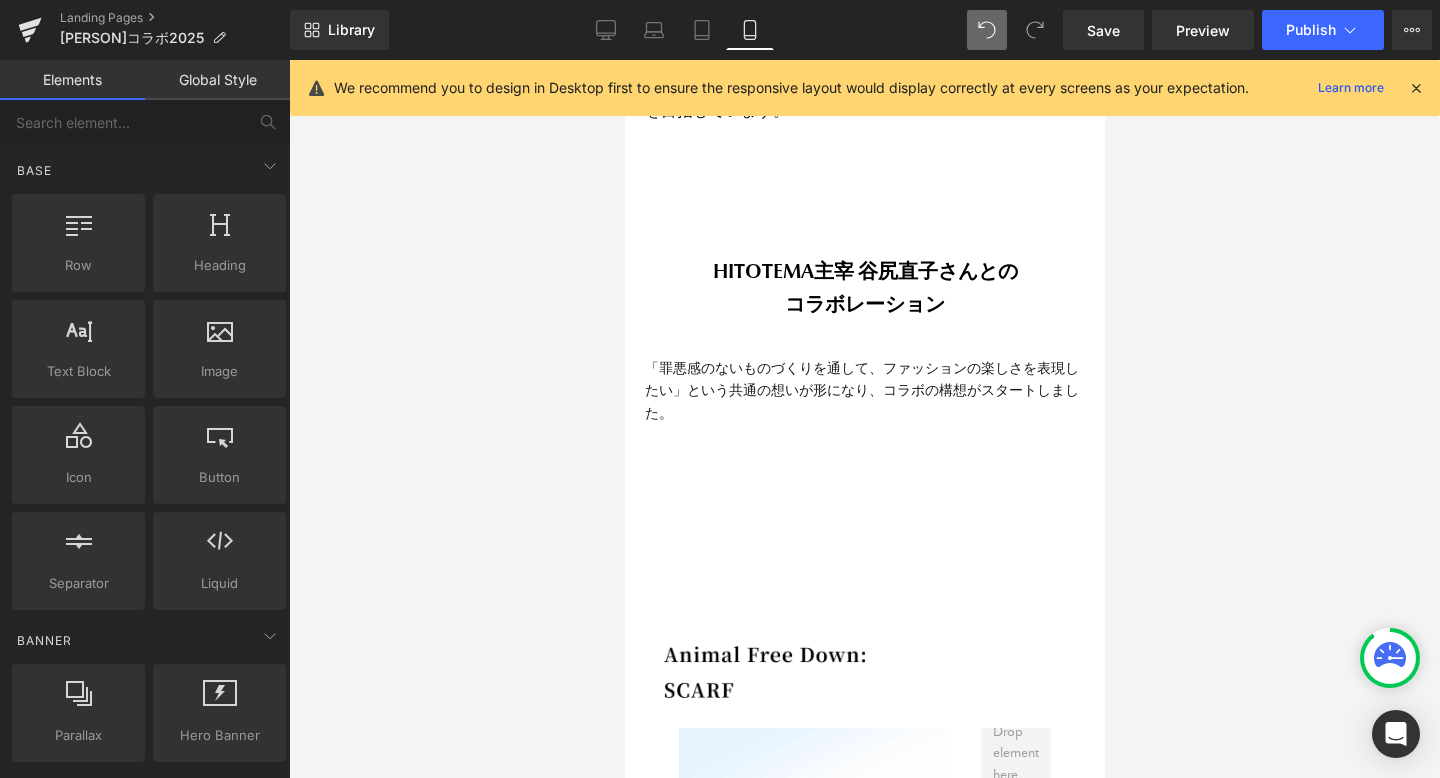scroll, scrollTop: 2217, scrollLeft: 0, axis: vertical 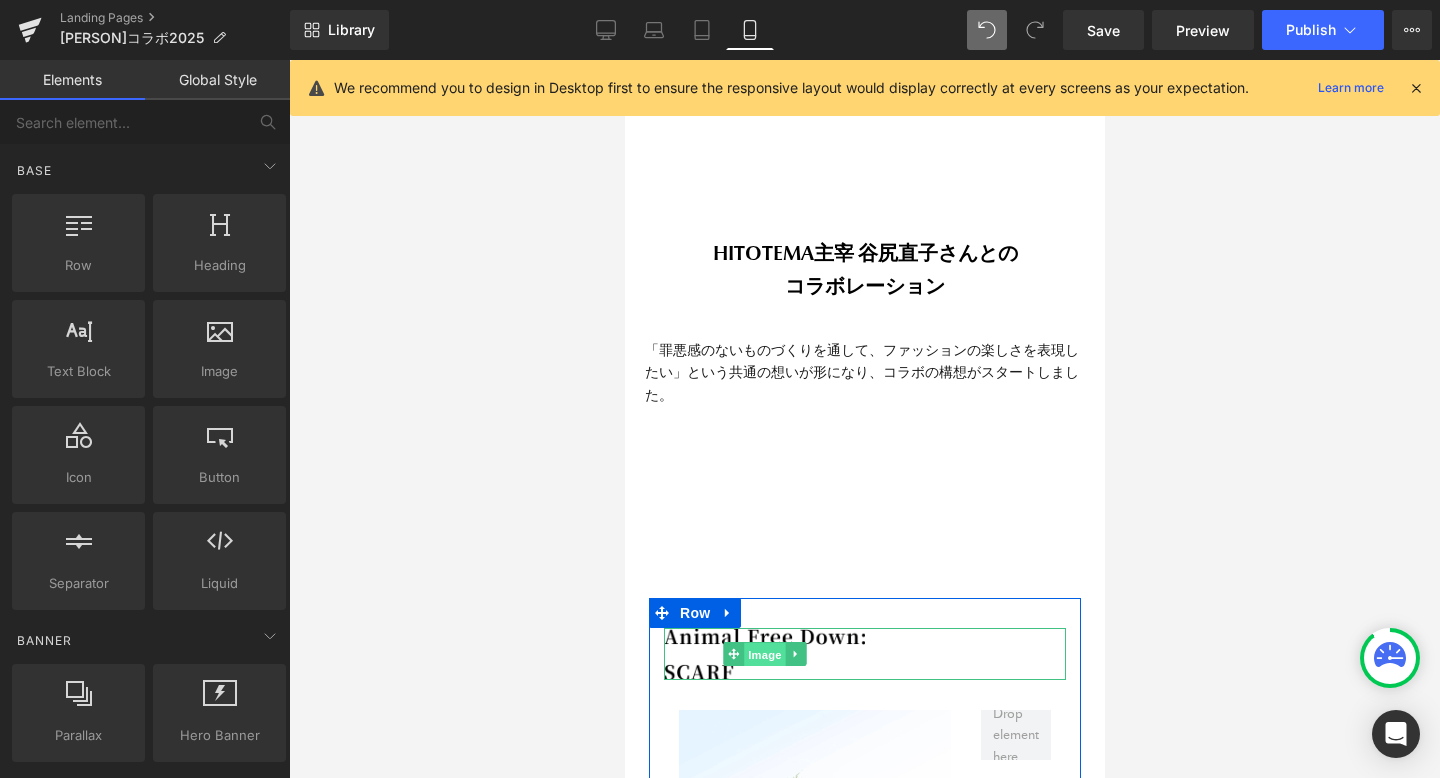 click on "Image" at bounding box center (764, 655) 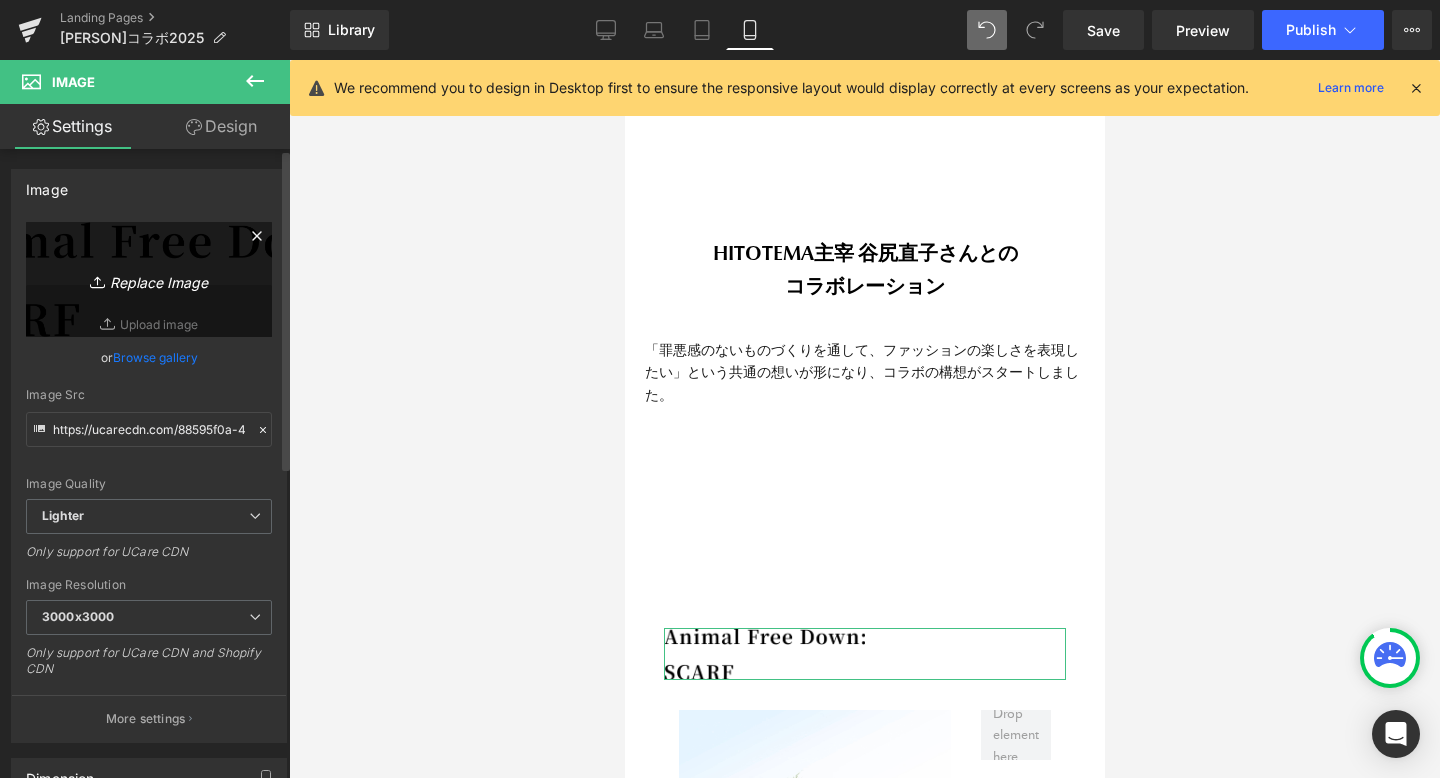 click on "Replace Image" at bounding box center [149, 279] 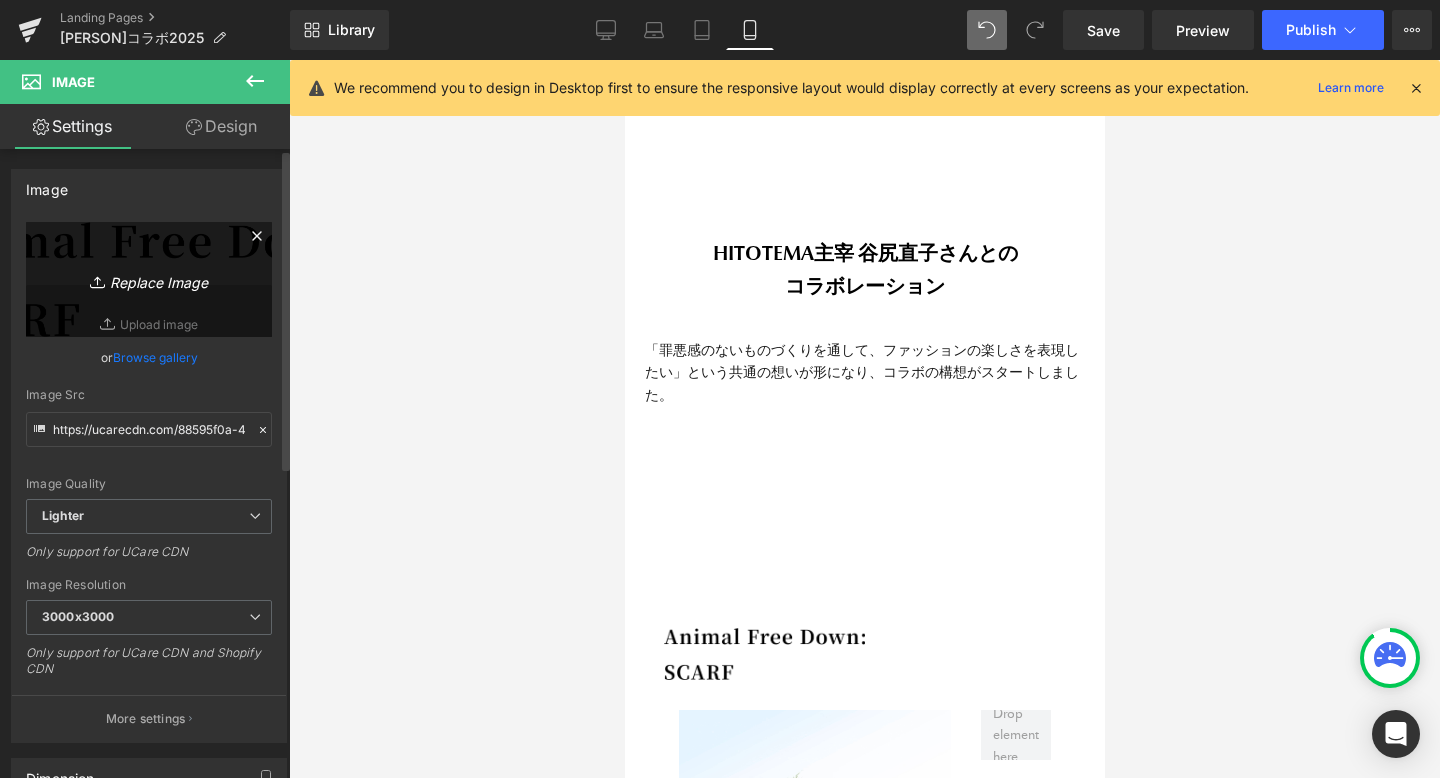 type on "C:\fakepath\1.png" 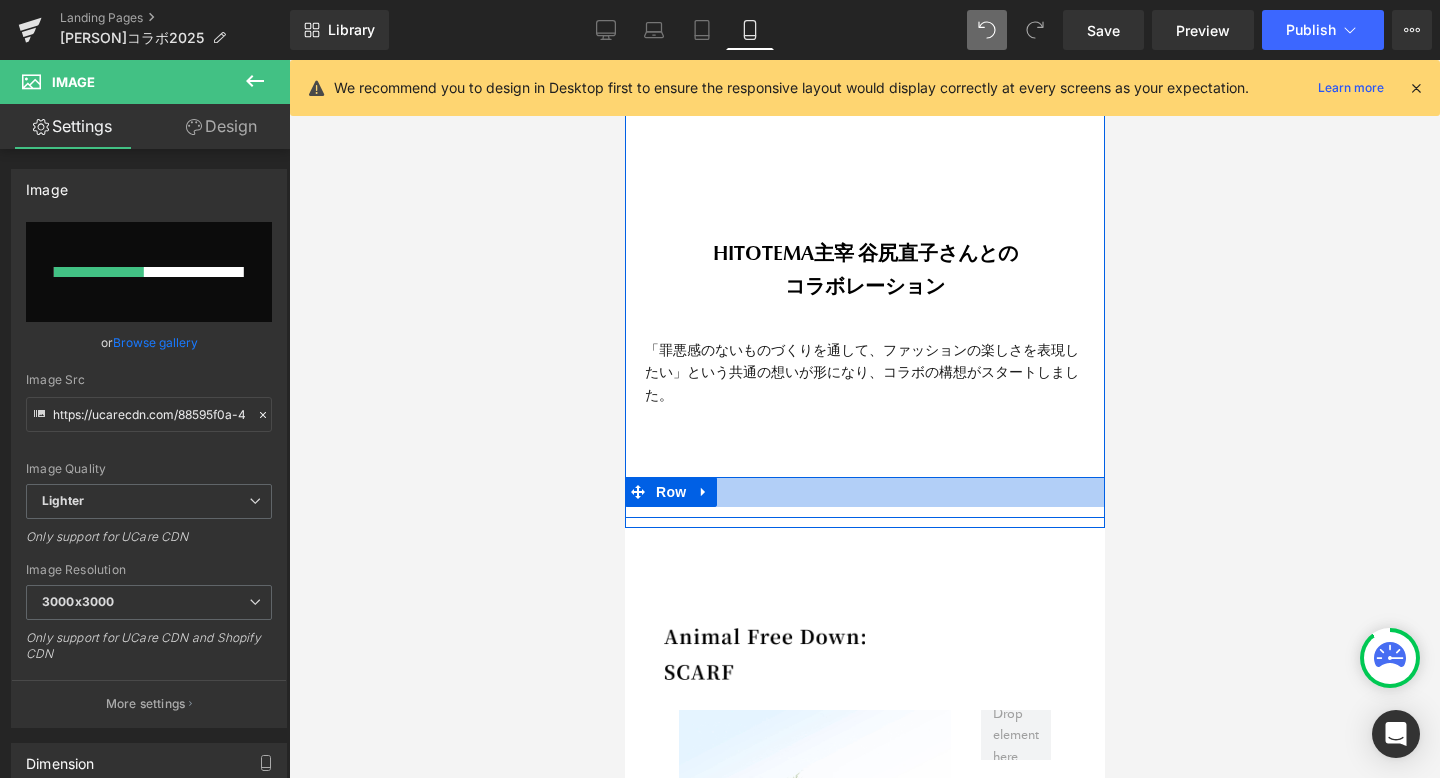 type 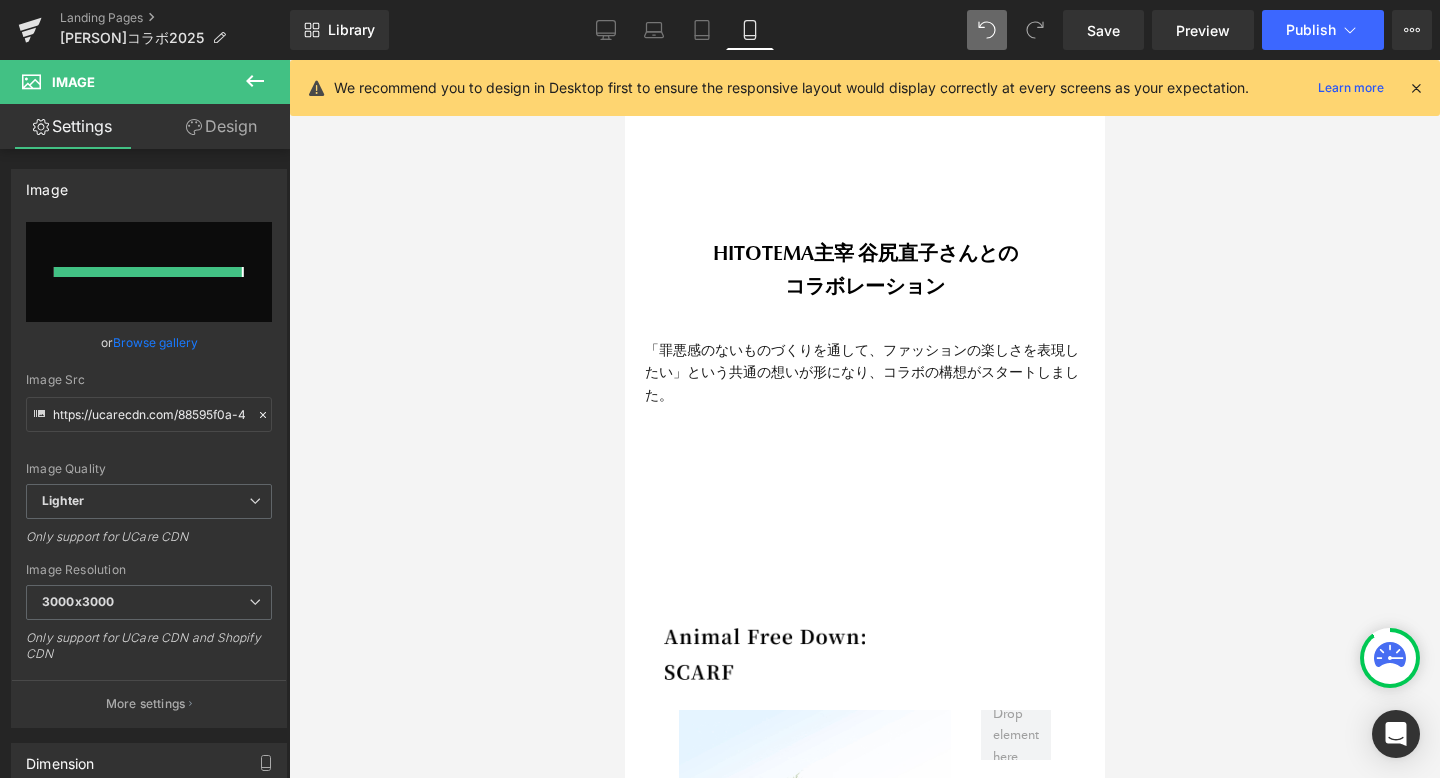 type on "https://ucarecdn.com/498a903d-db59-452e-b104-6bfc96167c4d/-/format/auto/-/preview/3000x3000/-/quality/lighter/1.png" 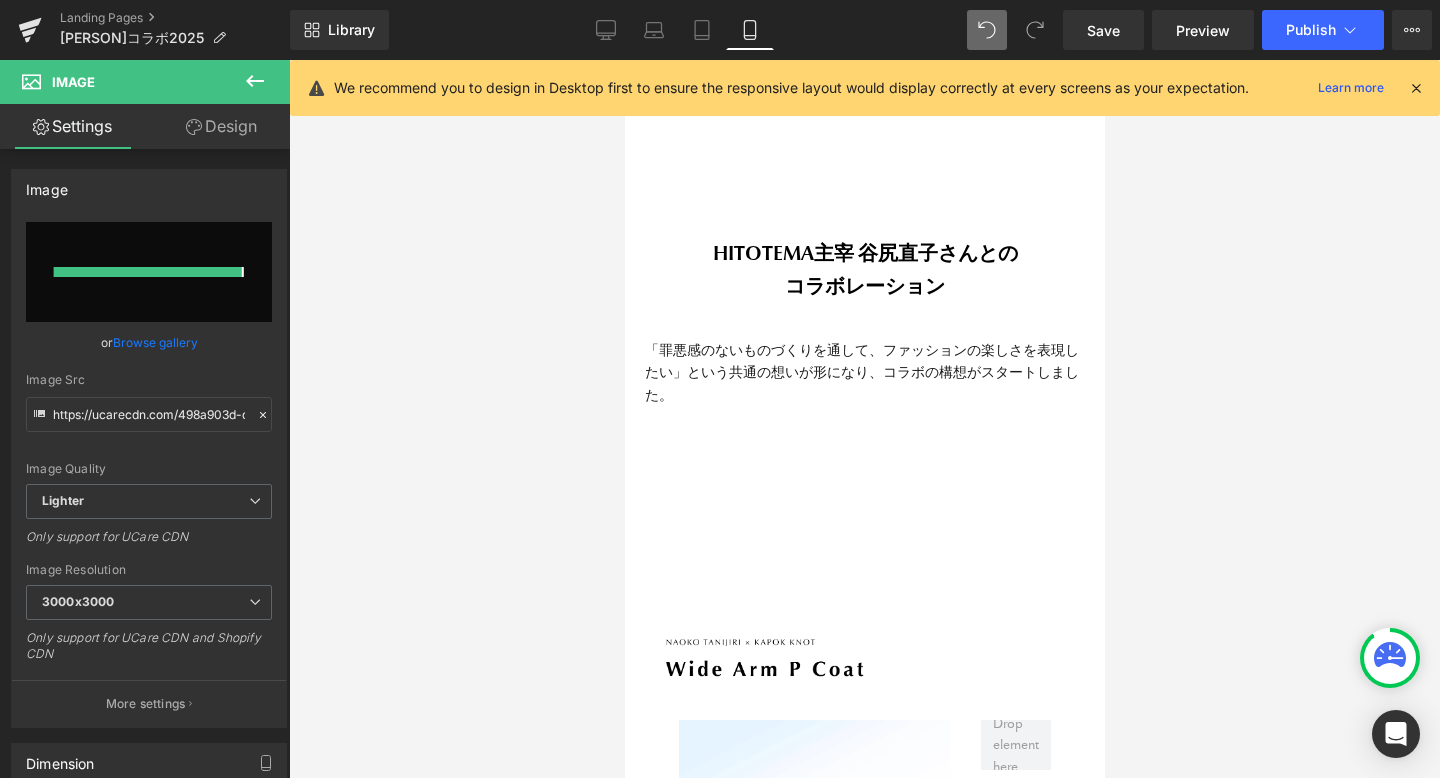 scroll, scrollTop: 10, scrollLeft: 10, axis: both 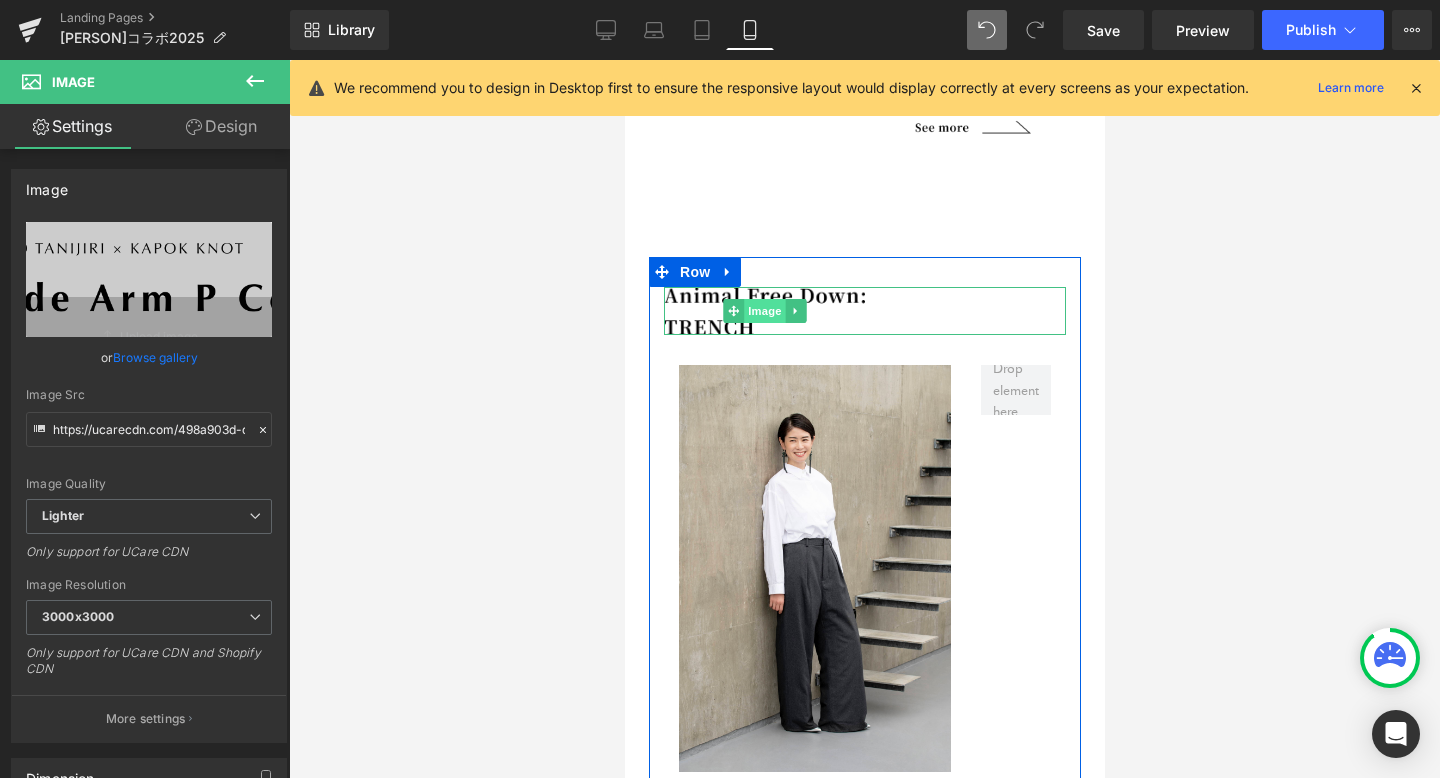 click on "Image" at bounding box center (764, 311) 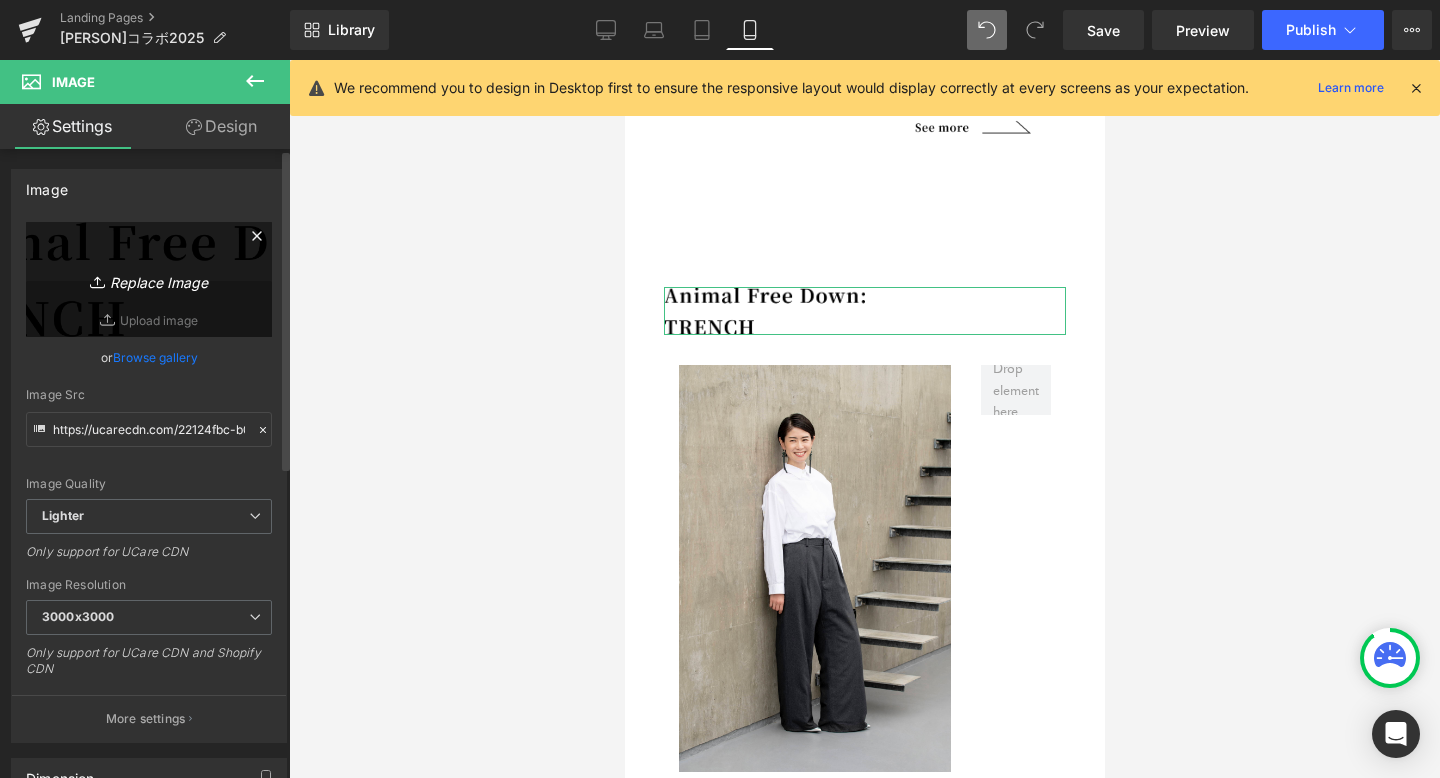 click on "Replace Image" at bounding box center (149, 279) 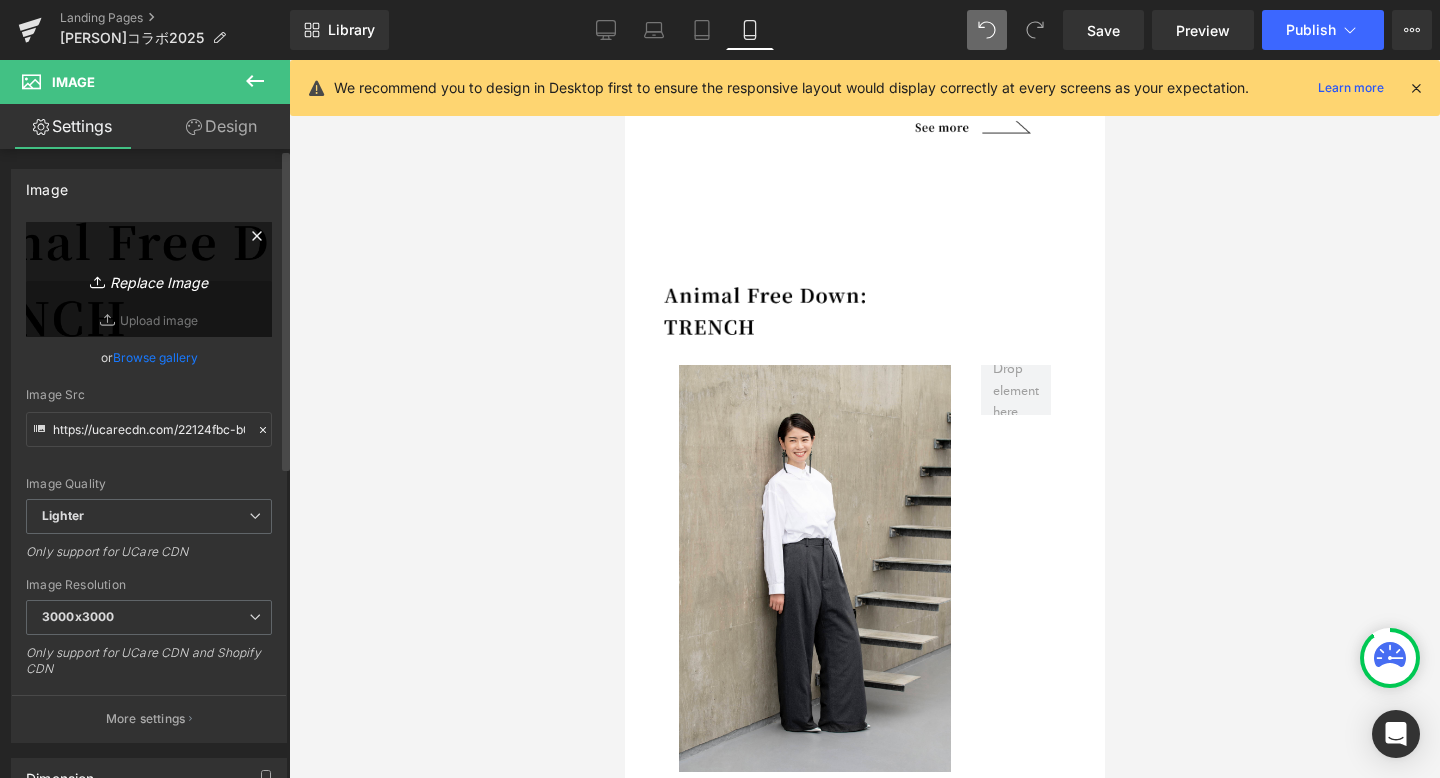 type on "C:\fakepath\2.png" 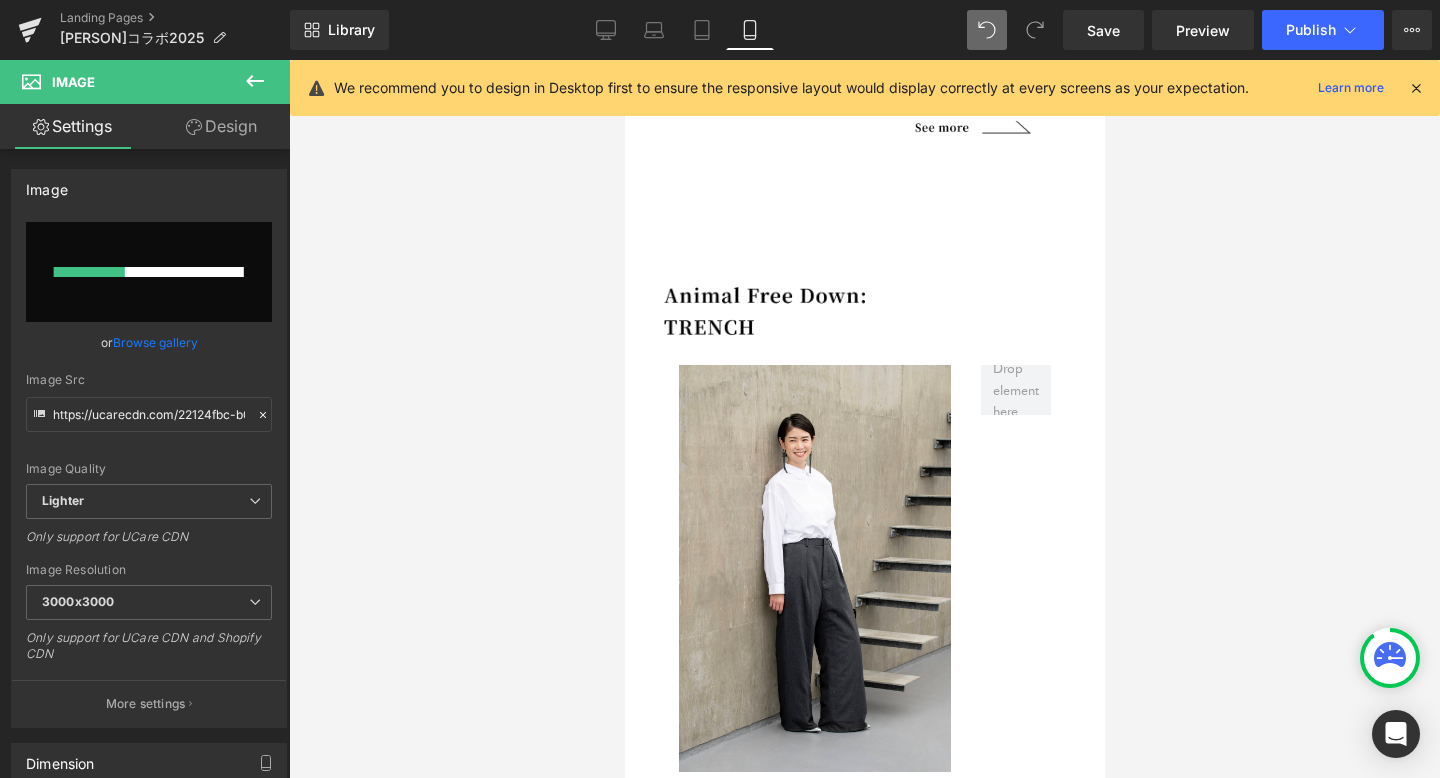 type 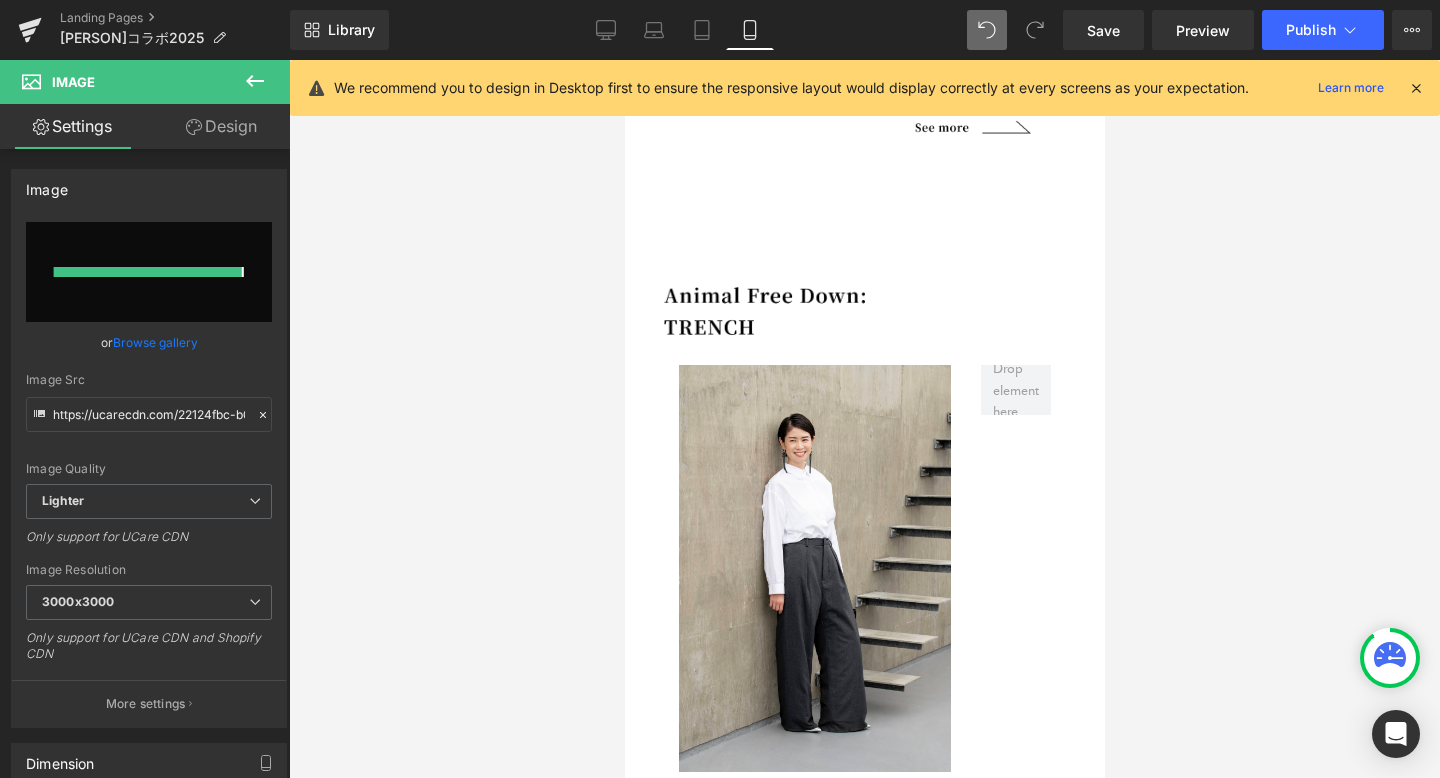 type on "https://ucarecdn.com/2cdaabe8-b353-48fd-aff3-81f88d7aac77/-/format/auto/-/preview/3000x3000/-/quality/lighter/2.png" 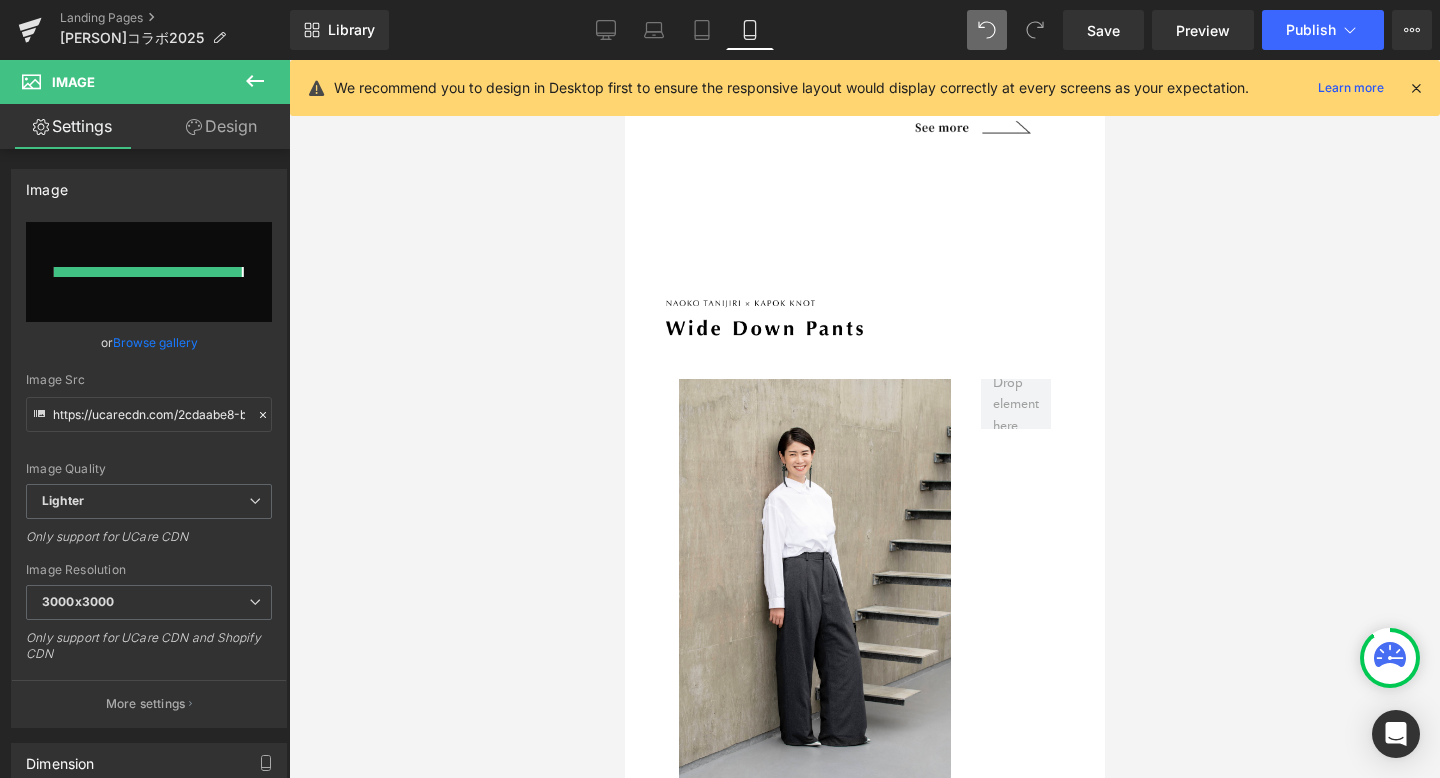 scroll, scrollTop: 9, scrollLeft: 10, axis: both 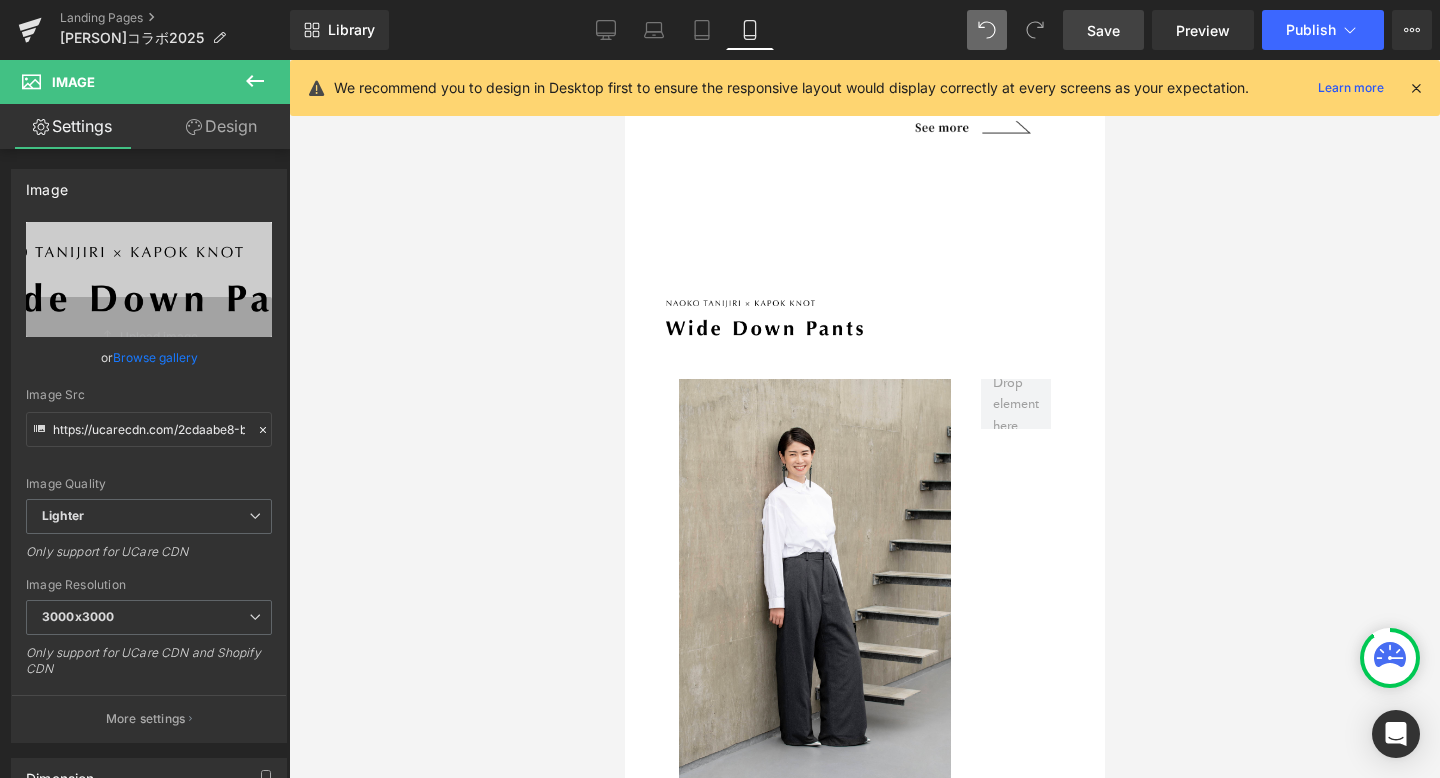 click on "Save" at bounding box center [1103, 30] 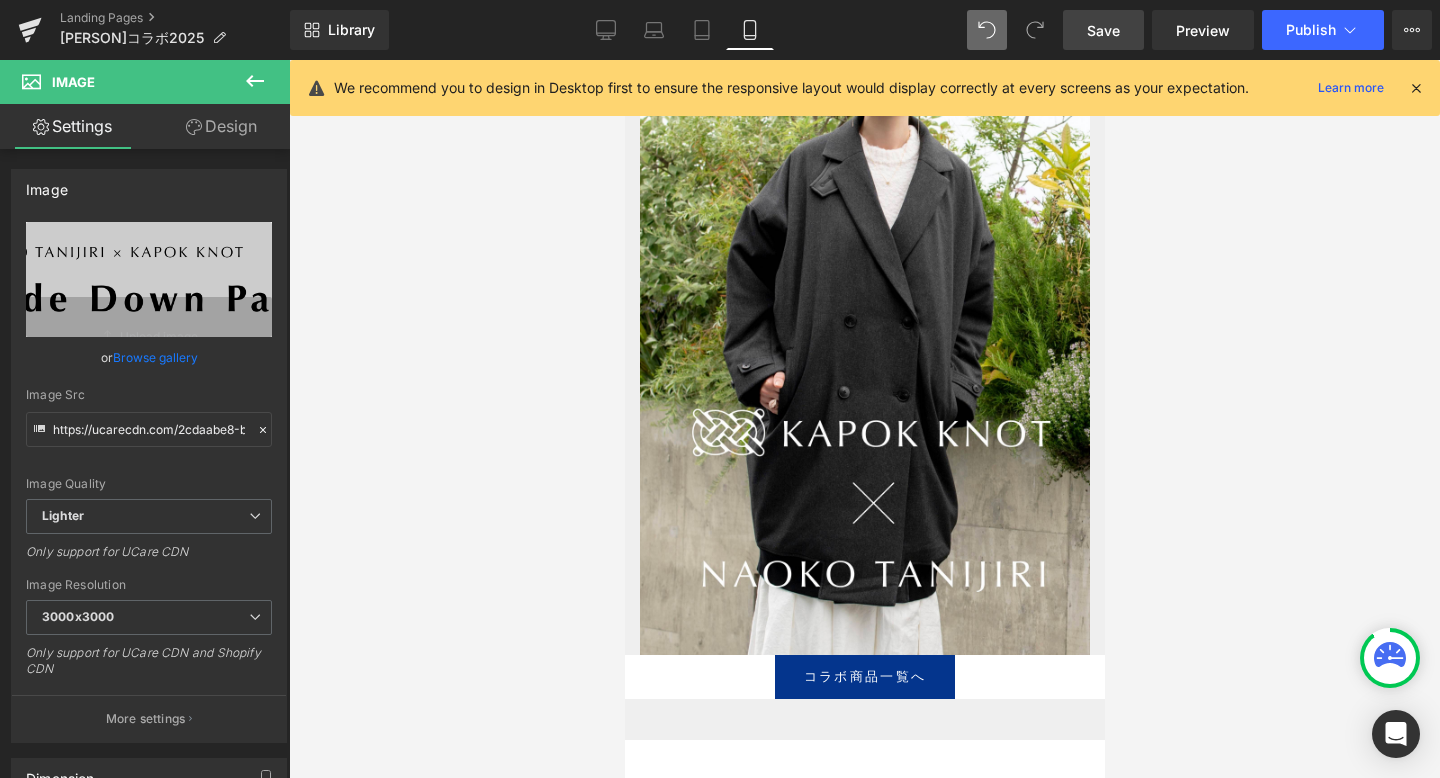 scroll, scrollTop: 114, scrollLeft: 0, axis: vertical 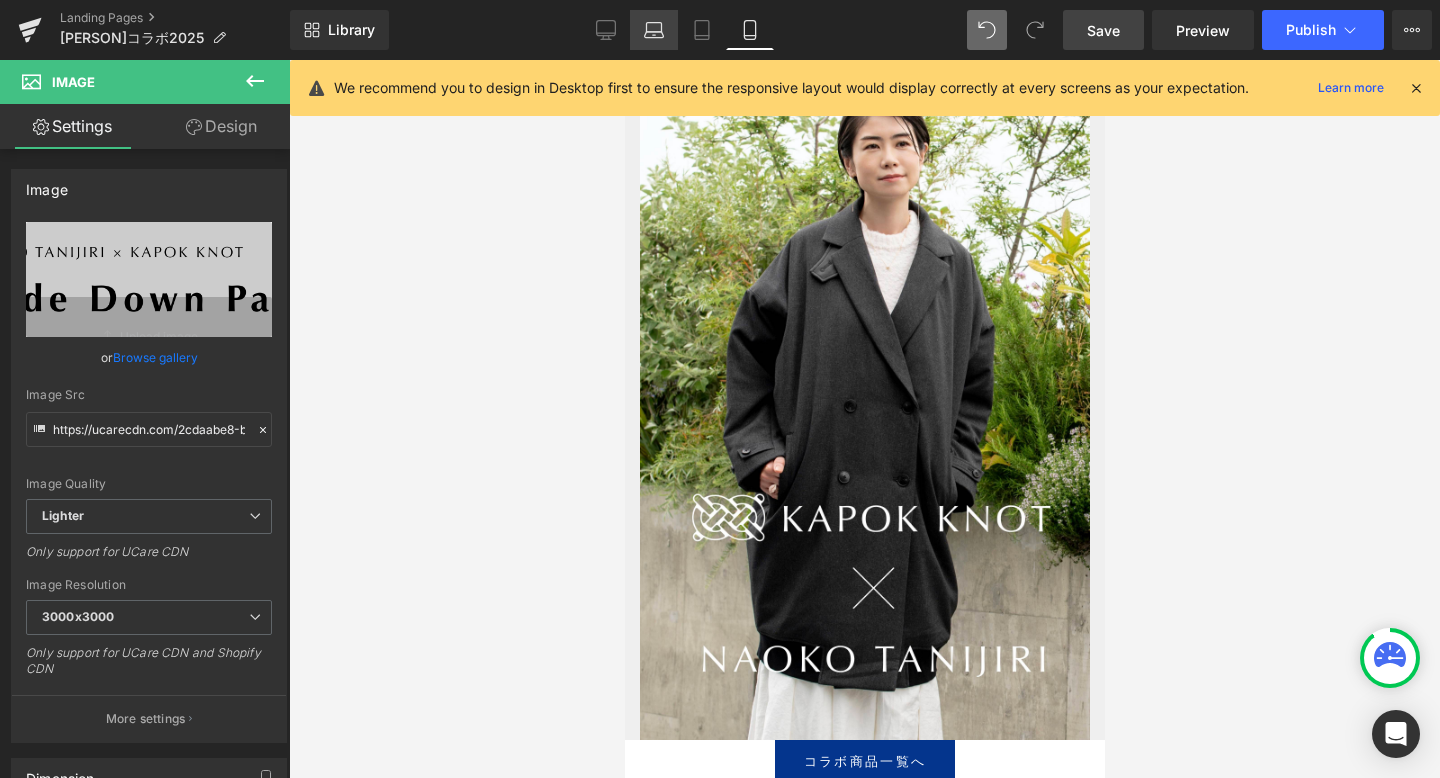 click on "Laptop" at bounding box center [654, 30] 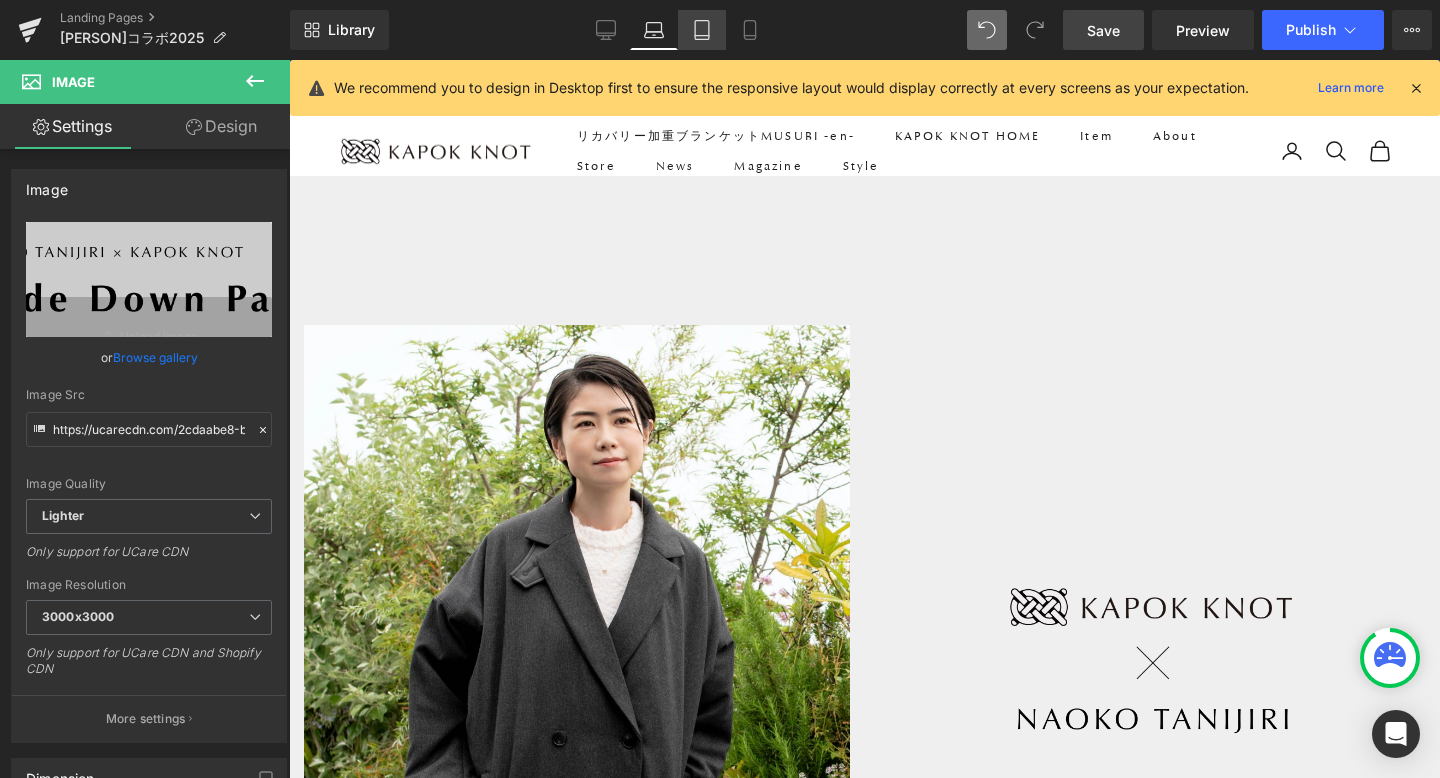 scroll, scrollTop: 12341, scrollLeft: 1151, axis: both 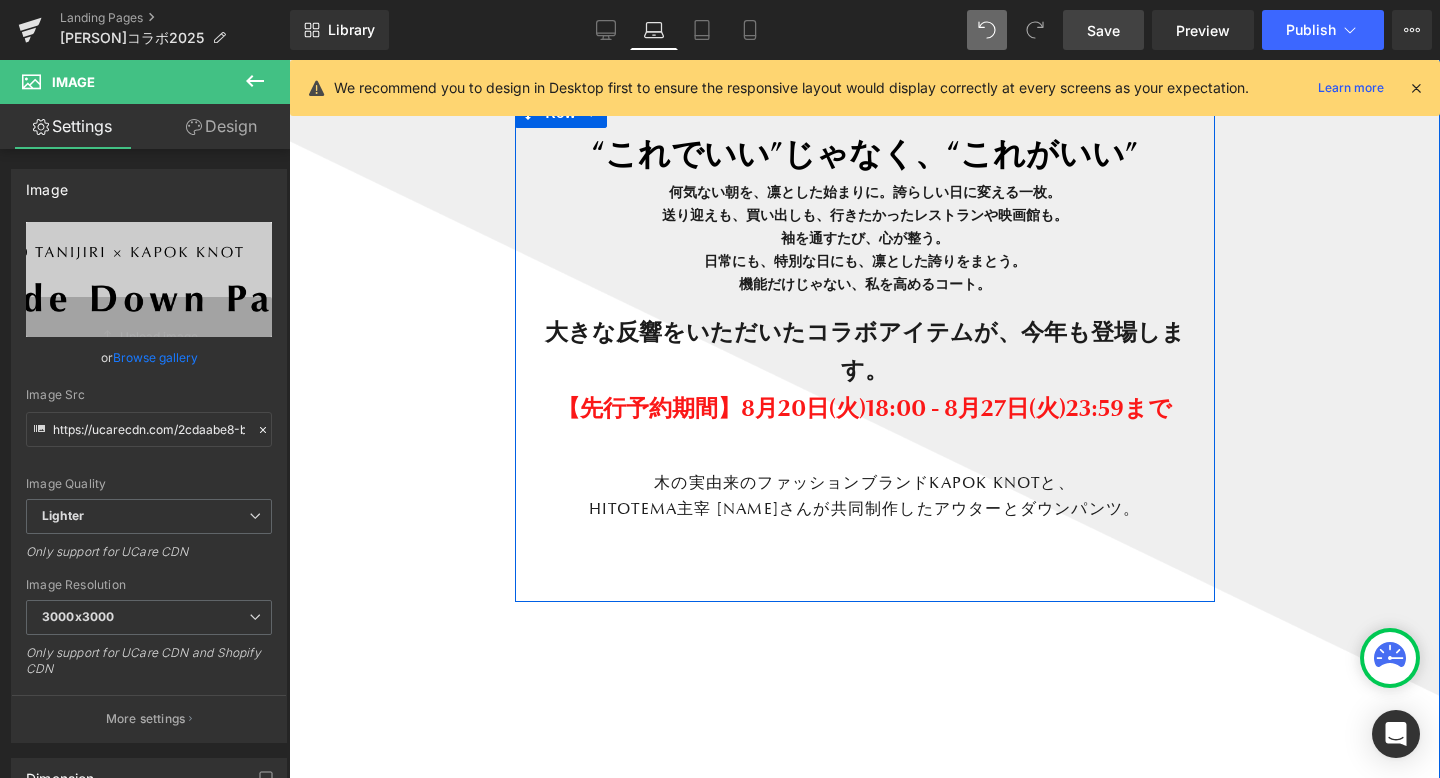 click on "【先行予約期間】8月20日(火)18:00 - 8月27日(火)23:59まで" at bounding box center (864, 408) 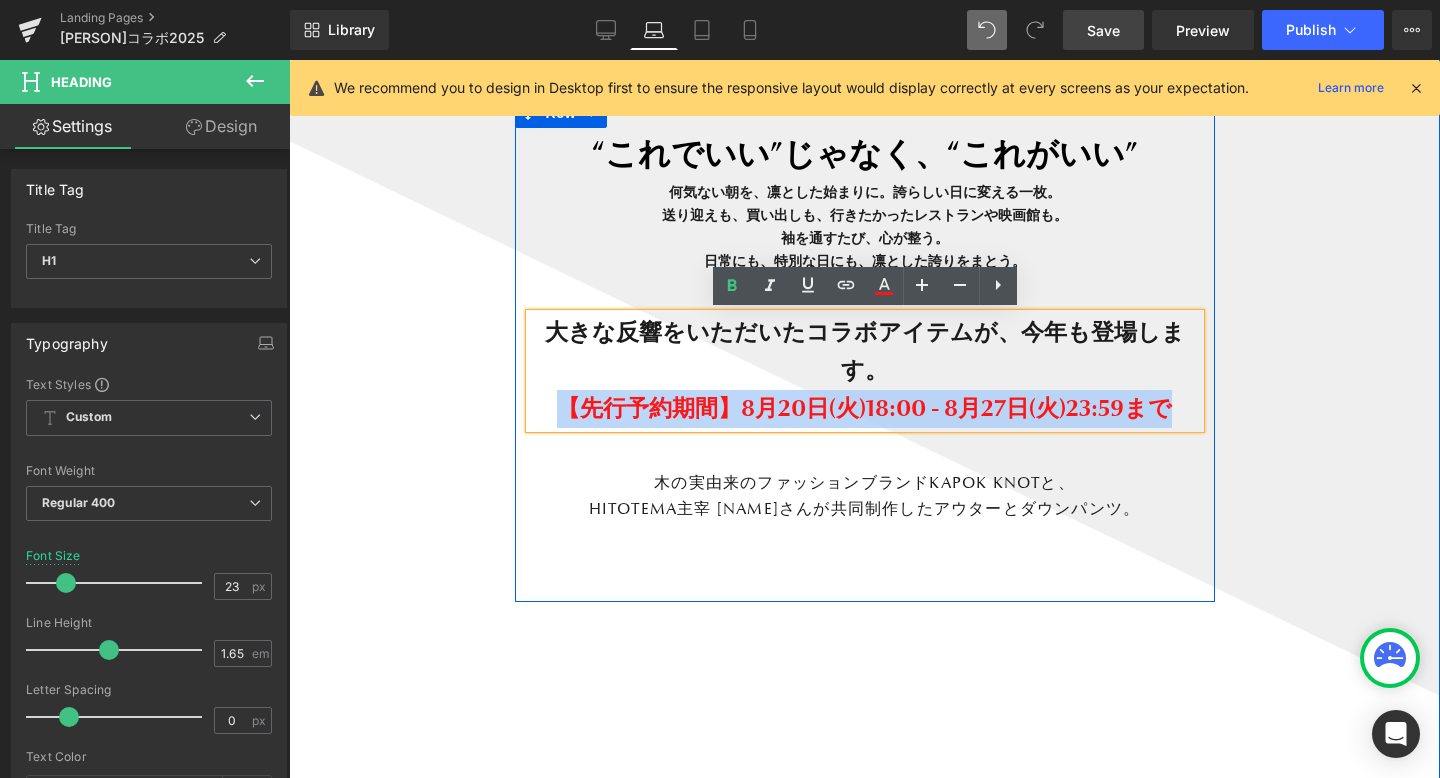 drag, startPoint x: 874, startPoint y: 414, endPoint x: 546, endPoint y: 360, distance: 332.4154 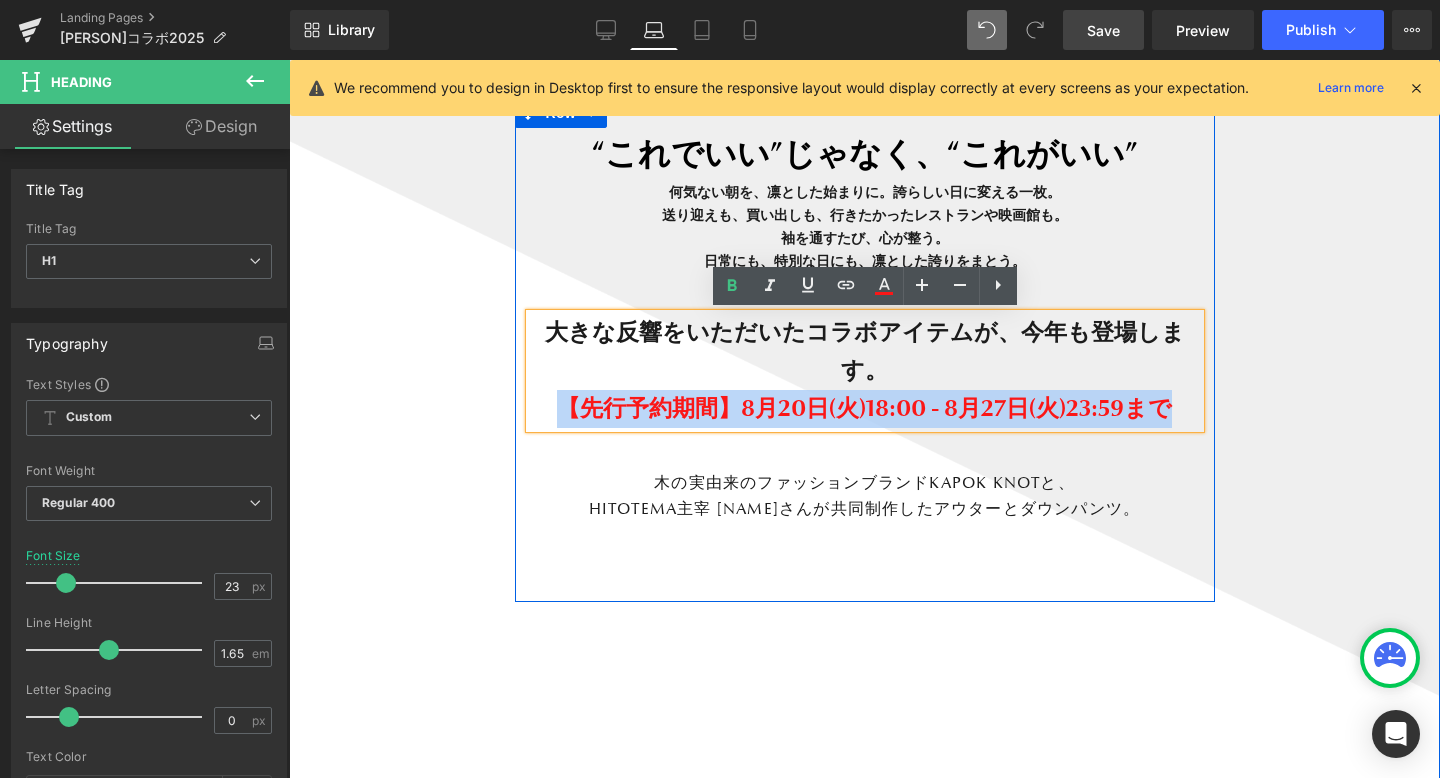 click on "【先行予約期間】8月20日(火)18:00 - 8月27日(火)23:59まで" at bounding box center [864, 408] 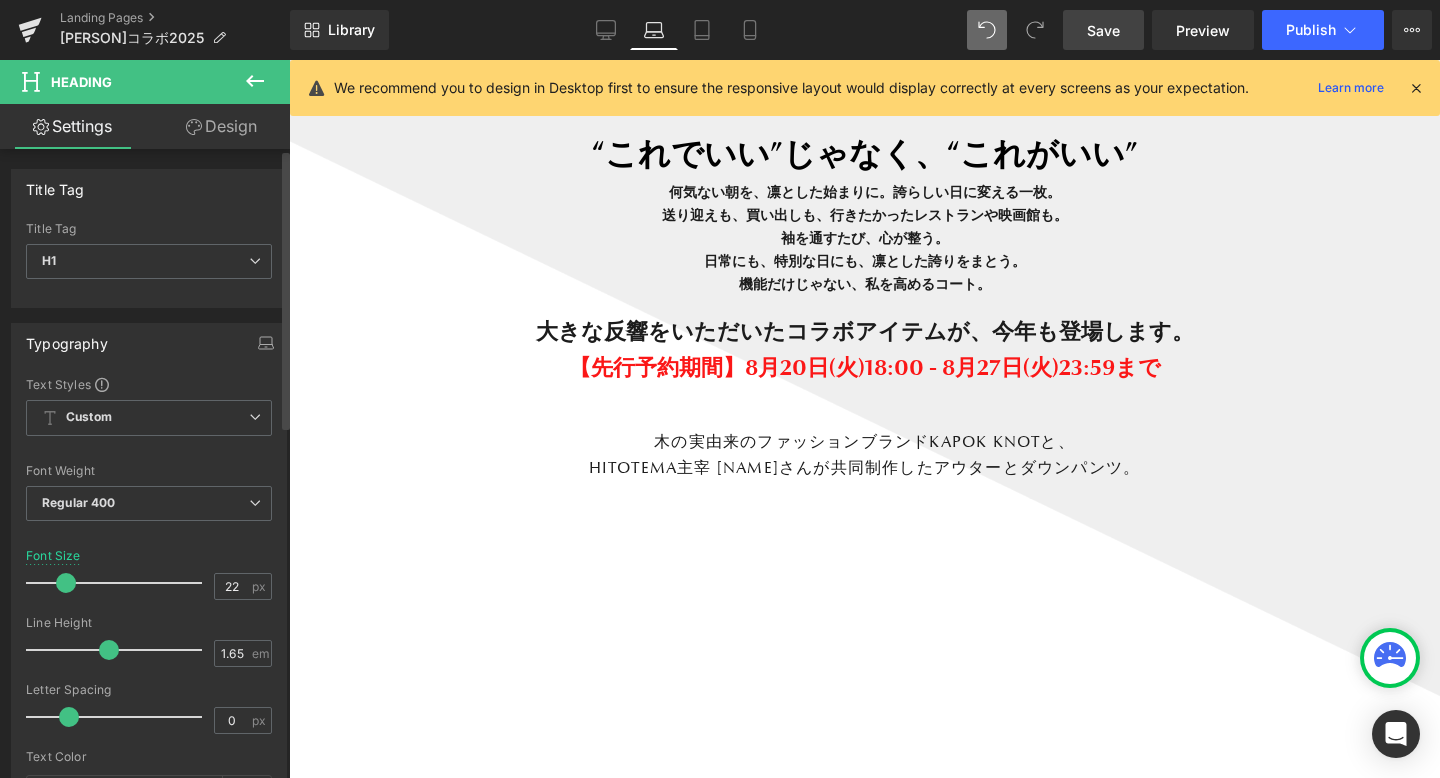 scroll, scrollTop: 12300, scrollLeft: 1151, axis: both 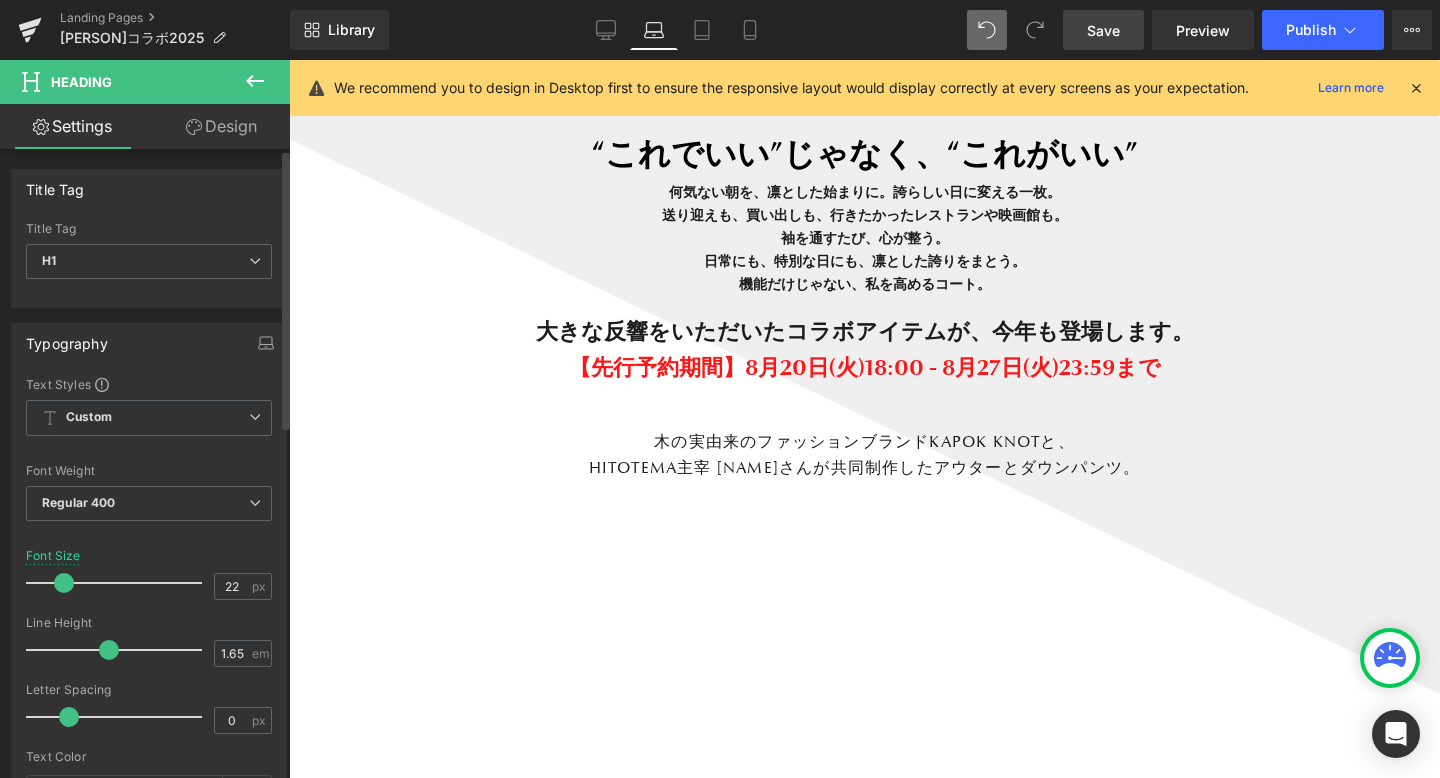 click at bounding box center [64, 583] 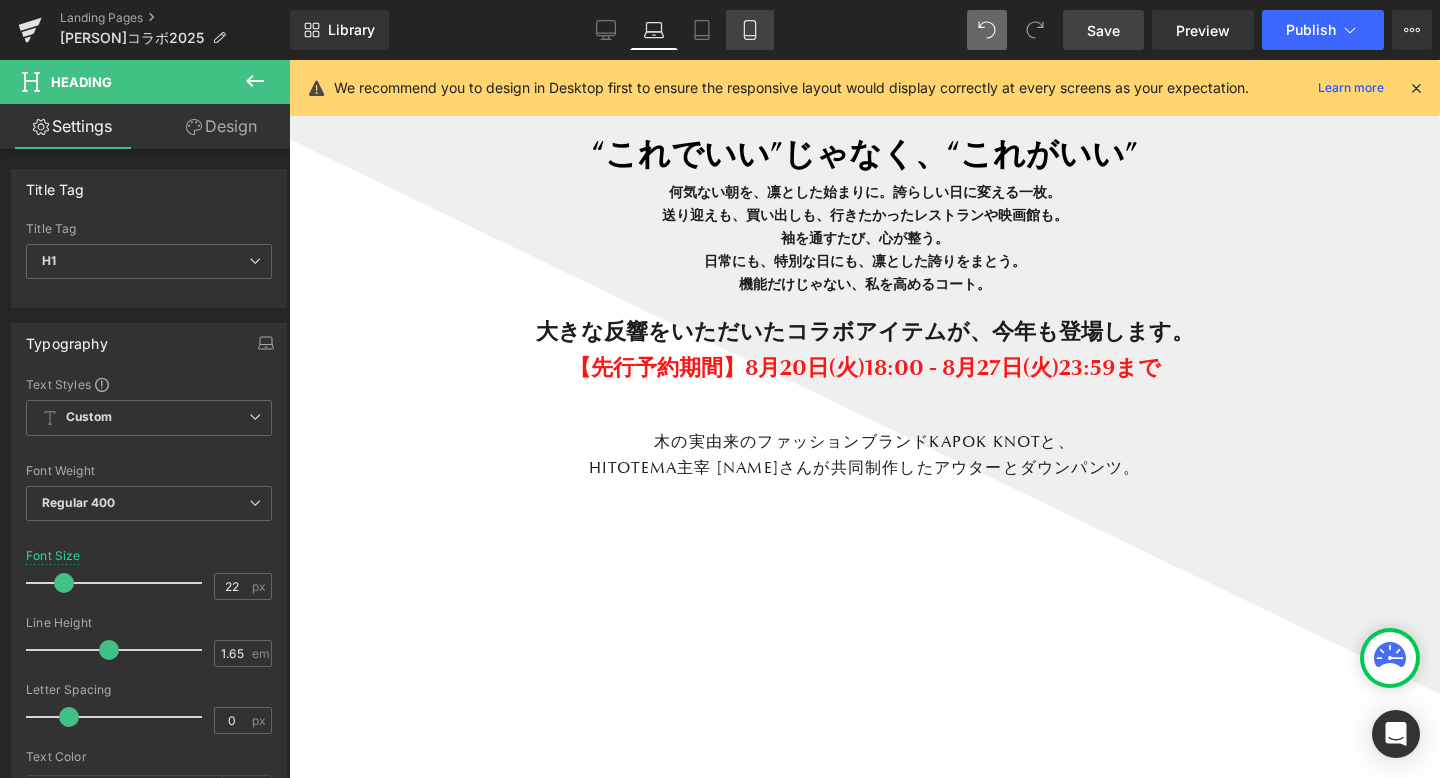 click 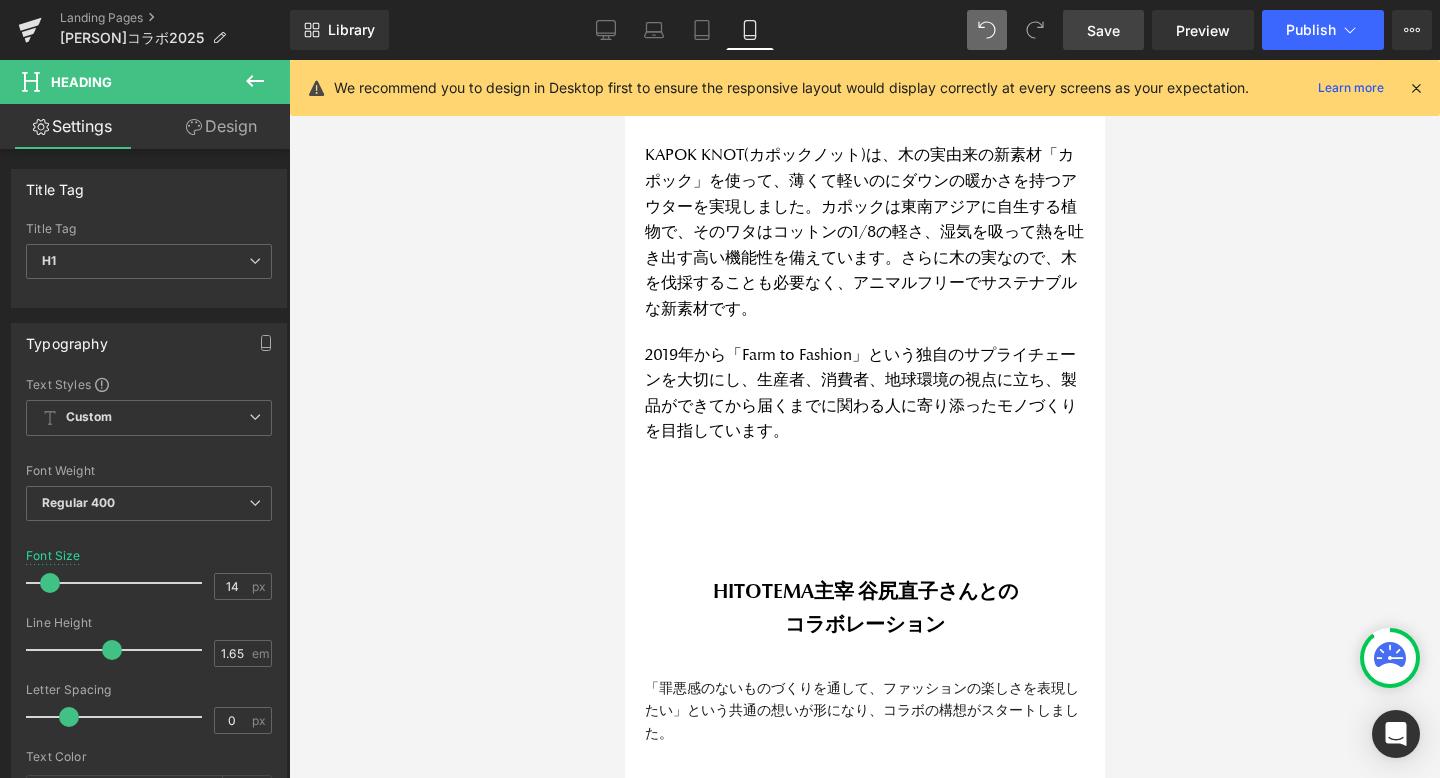 scroll, scrollTop: 939, scrollLeft: 0, axis: vertical 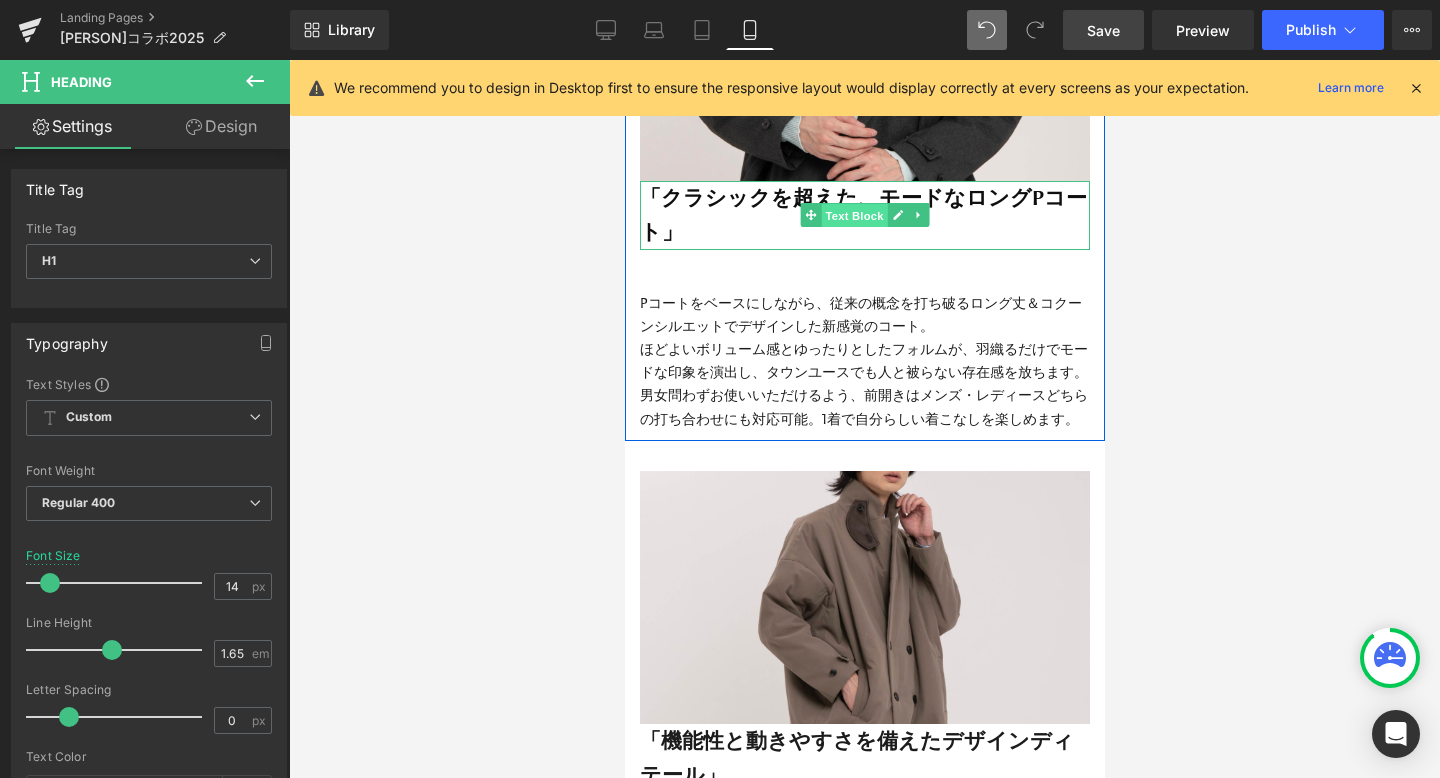 click on "Text Block" at bounding box center (853, 216) 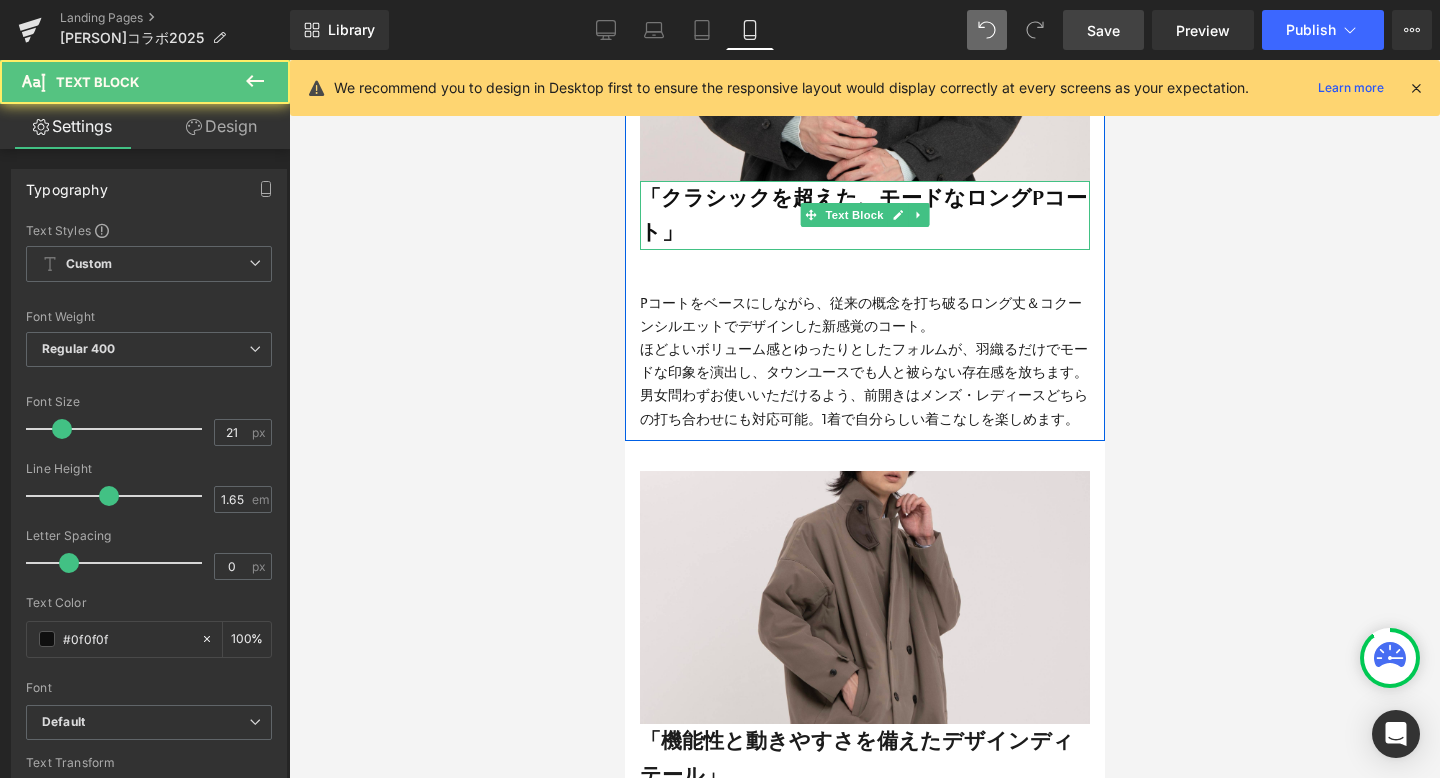 click on "「クラシックを超えた、モードなロングPコート」" at bounding box center (862, 215) 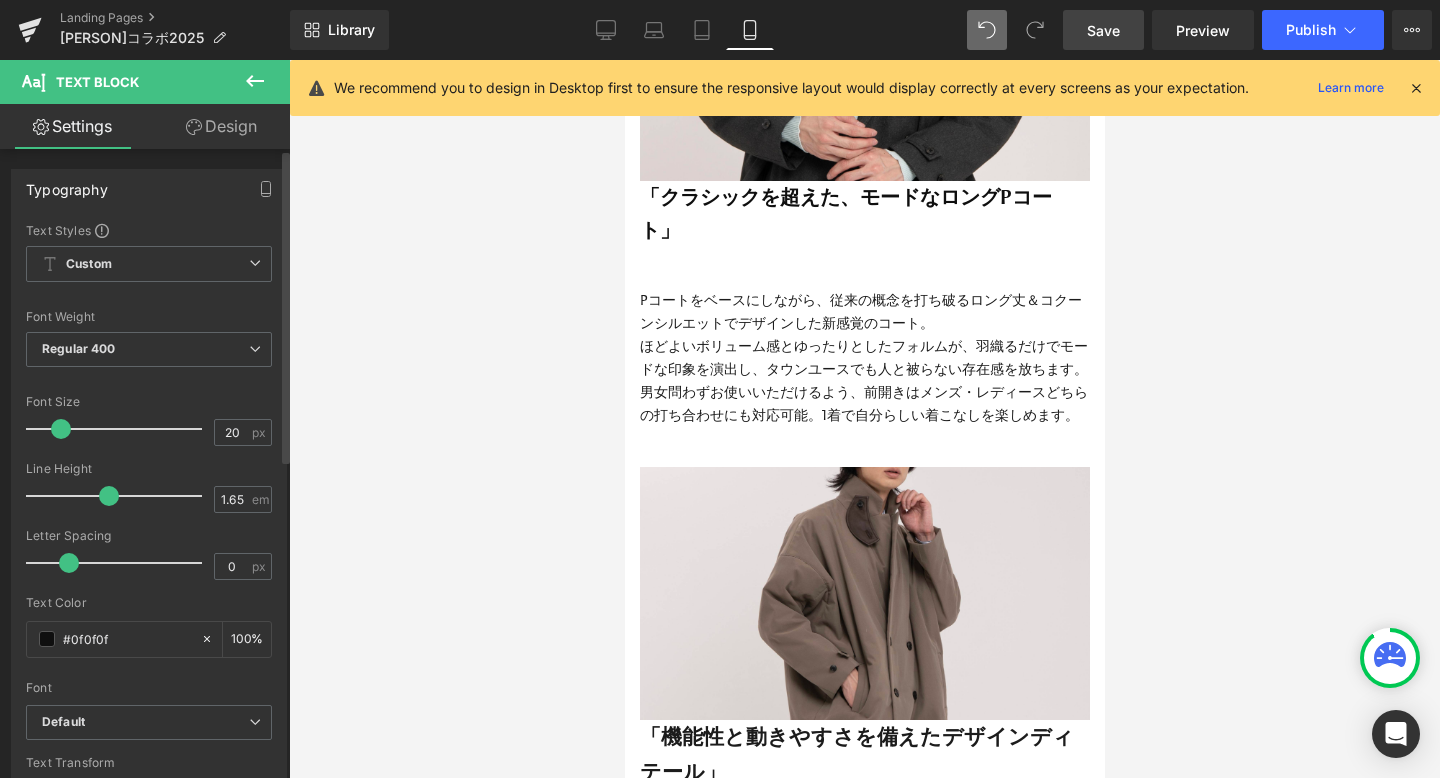 scroll, scrollTop: 13489, scrollLeft: 480, axis: both 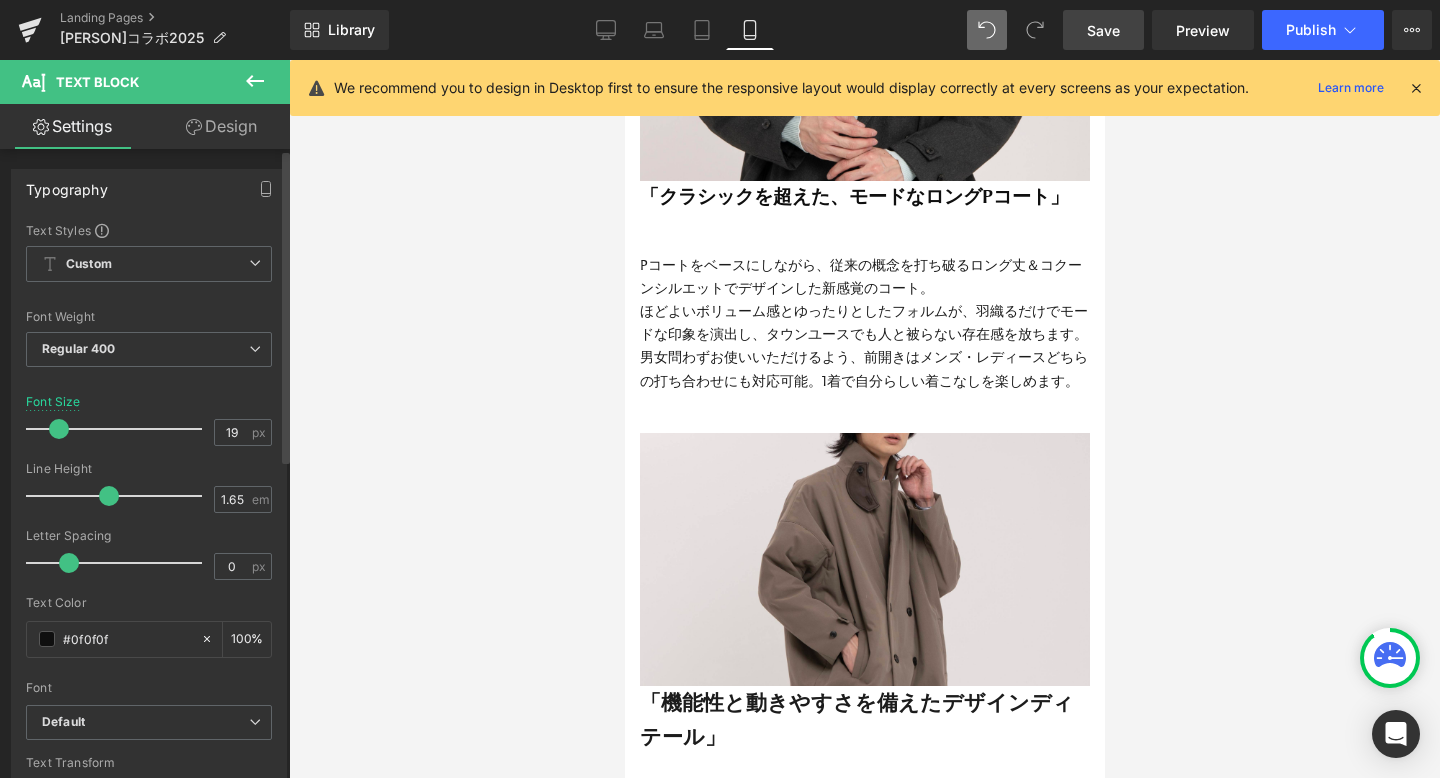 click at bounding box center (59, 429) 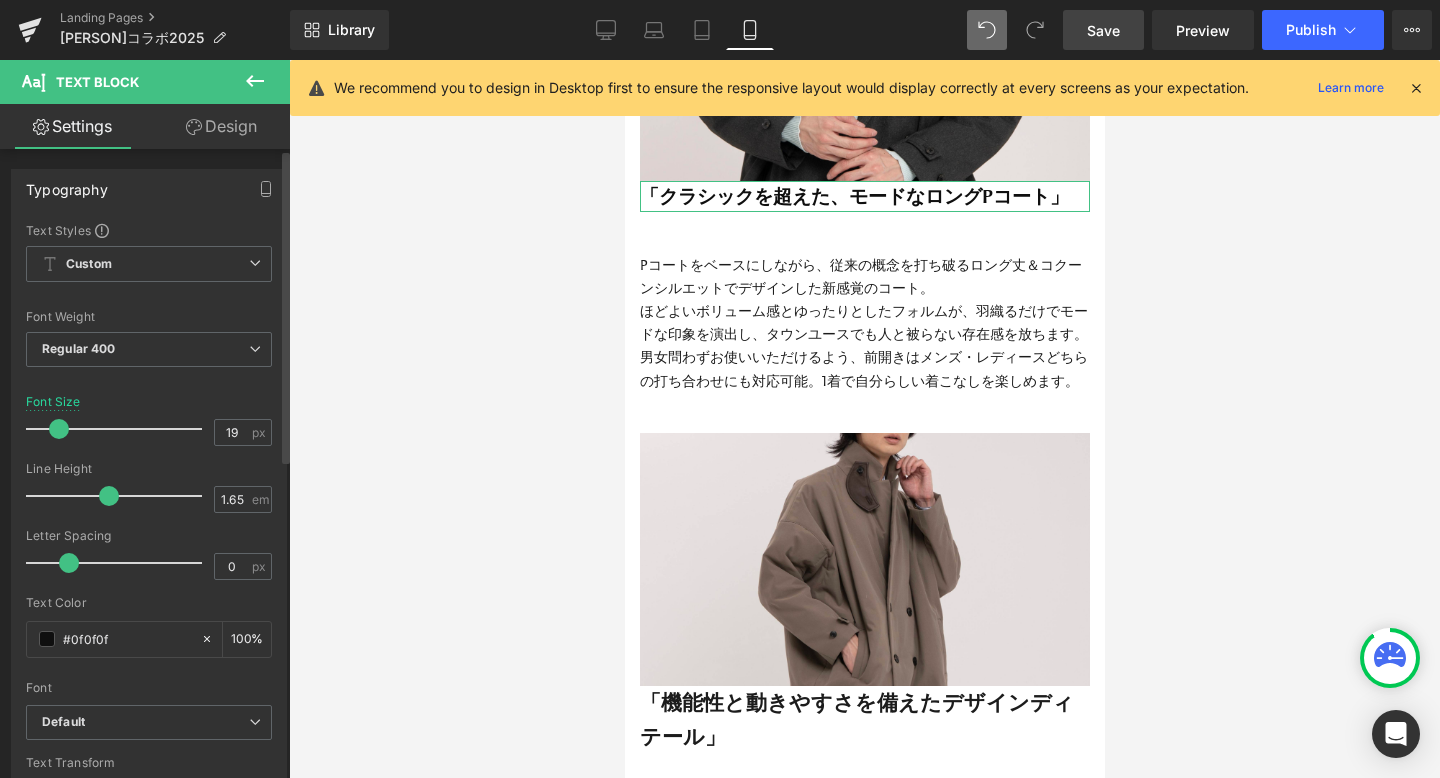 type on "20" 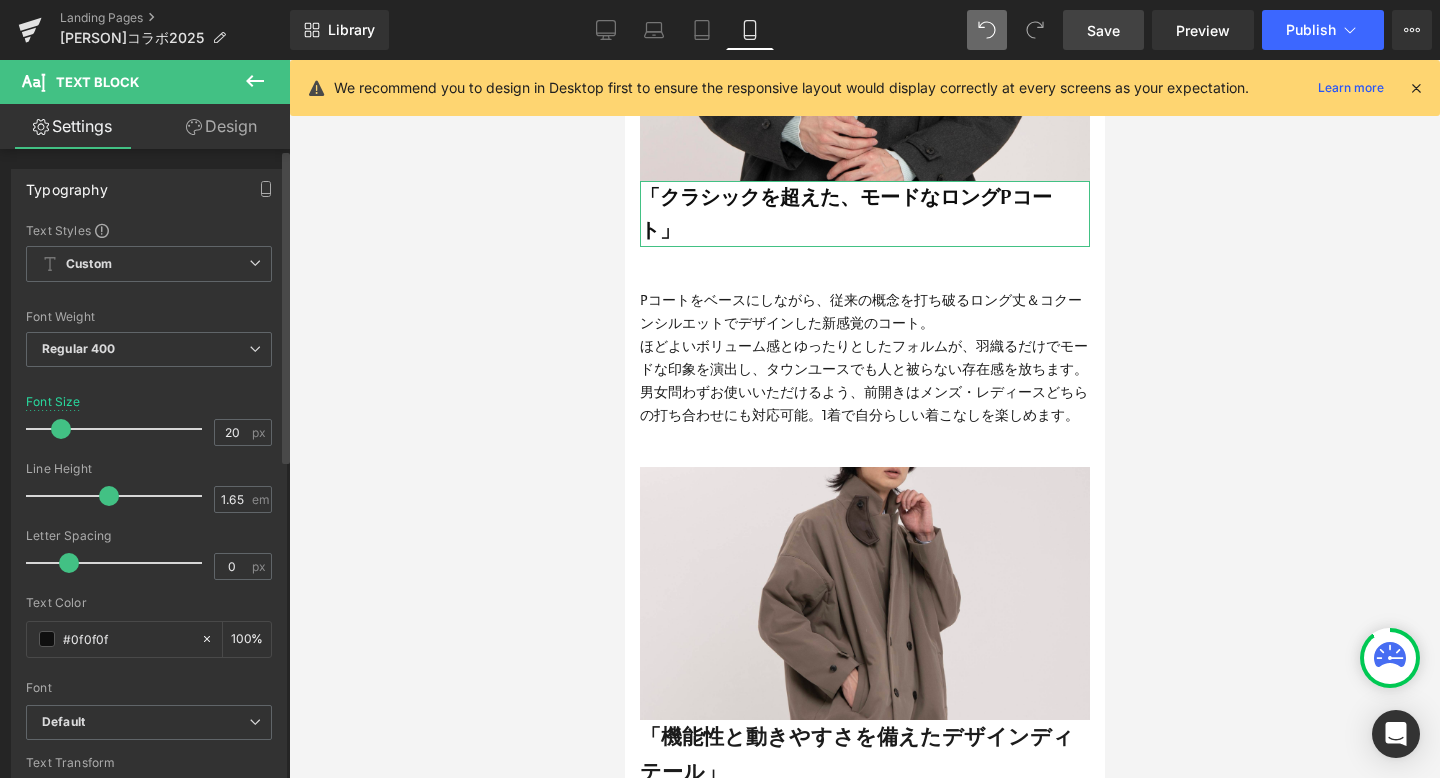 scroll, scrollTop: 10, scrollLeft: 10, axis: both 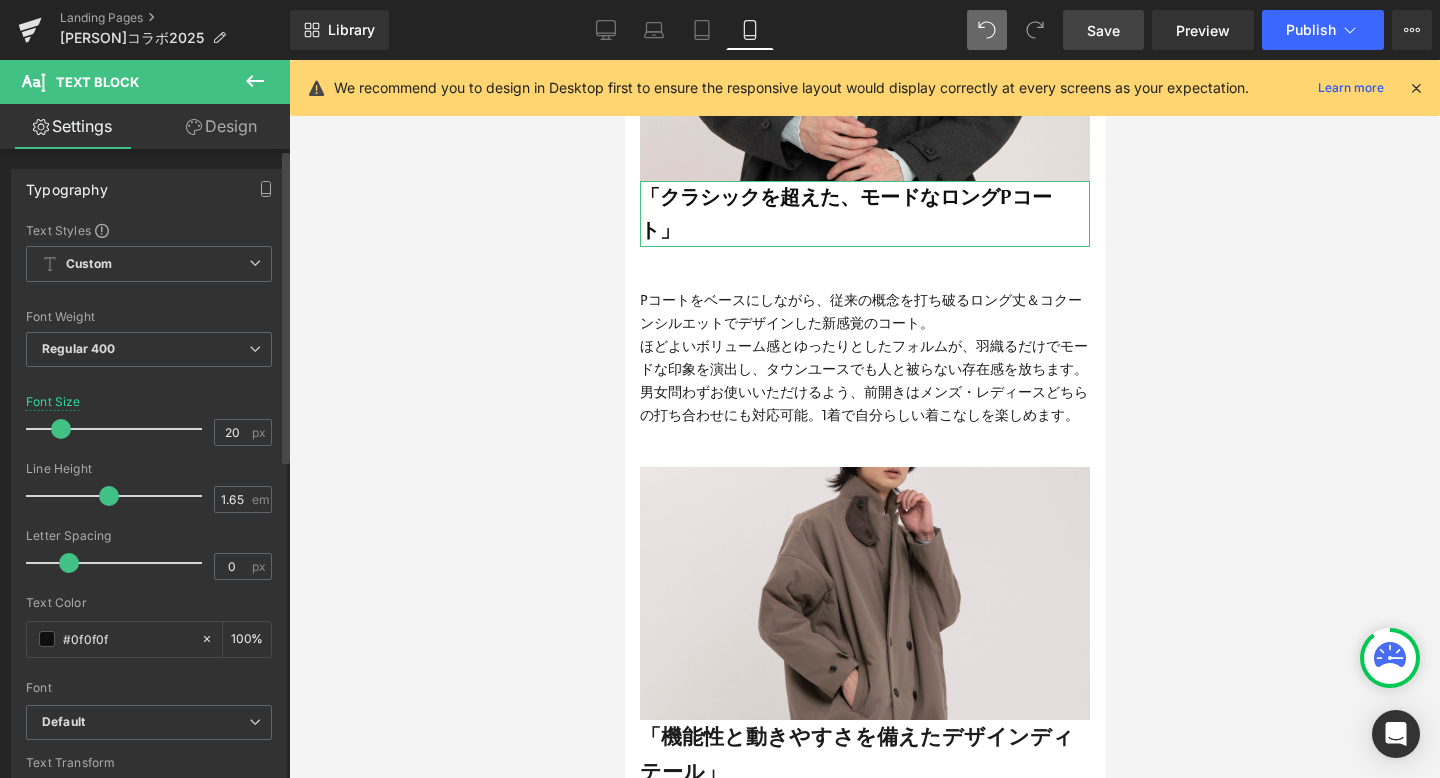 click at bounding box center (61, 429) 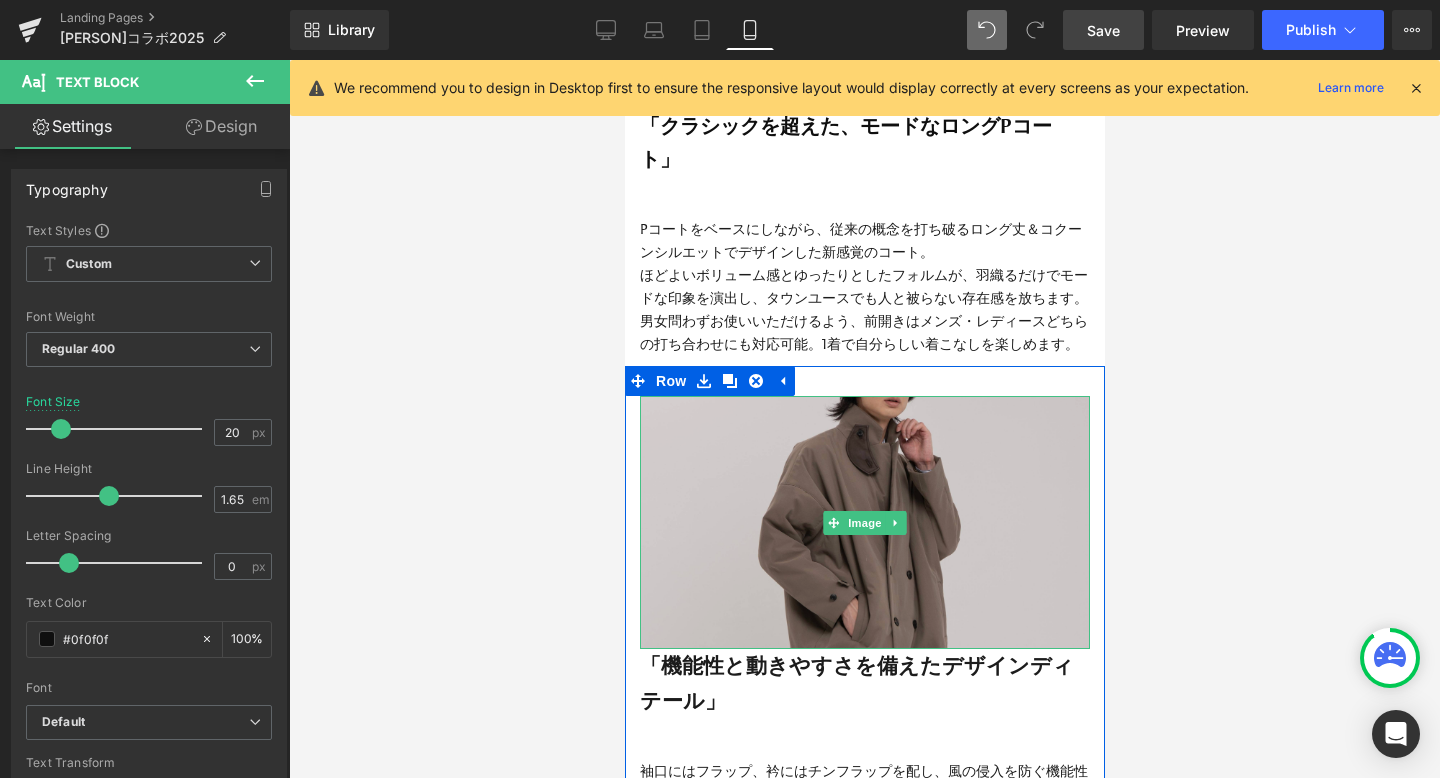 scroll, scrollTop: 8009, scrollLeft: 0, axis: vertical 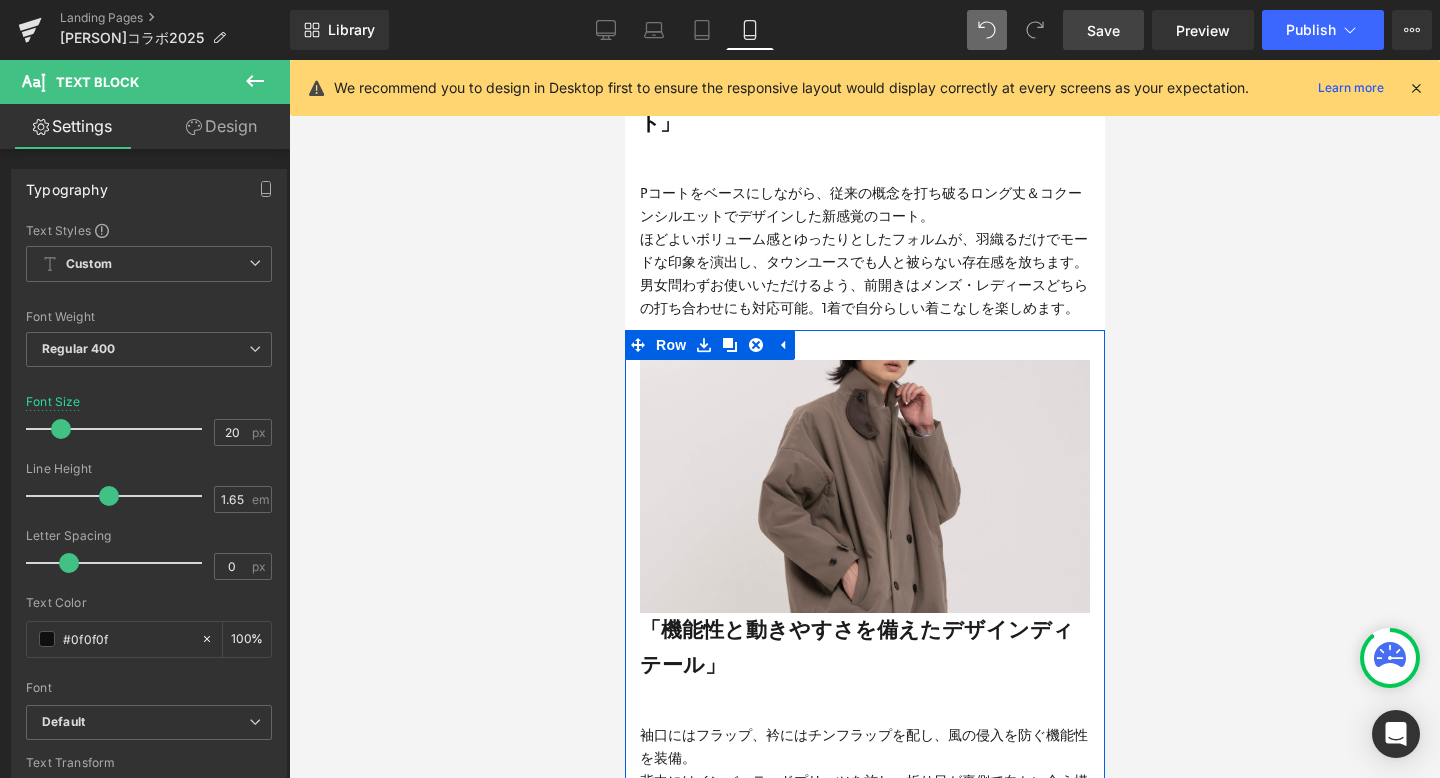 click on "「機能性と動きやすさを備えたデザインディテール」" at bounding box center [856, 647] 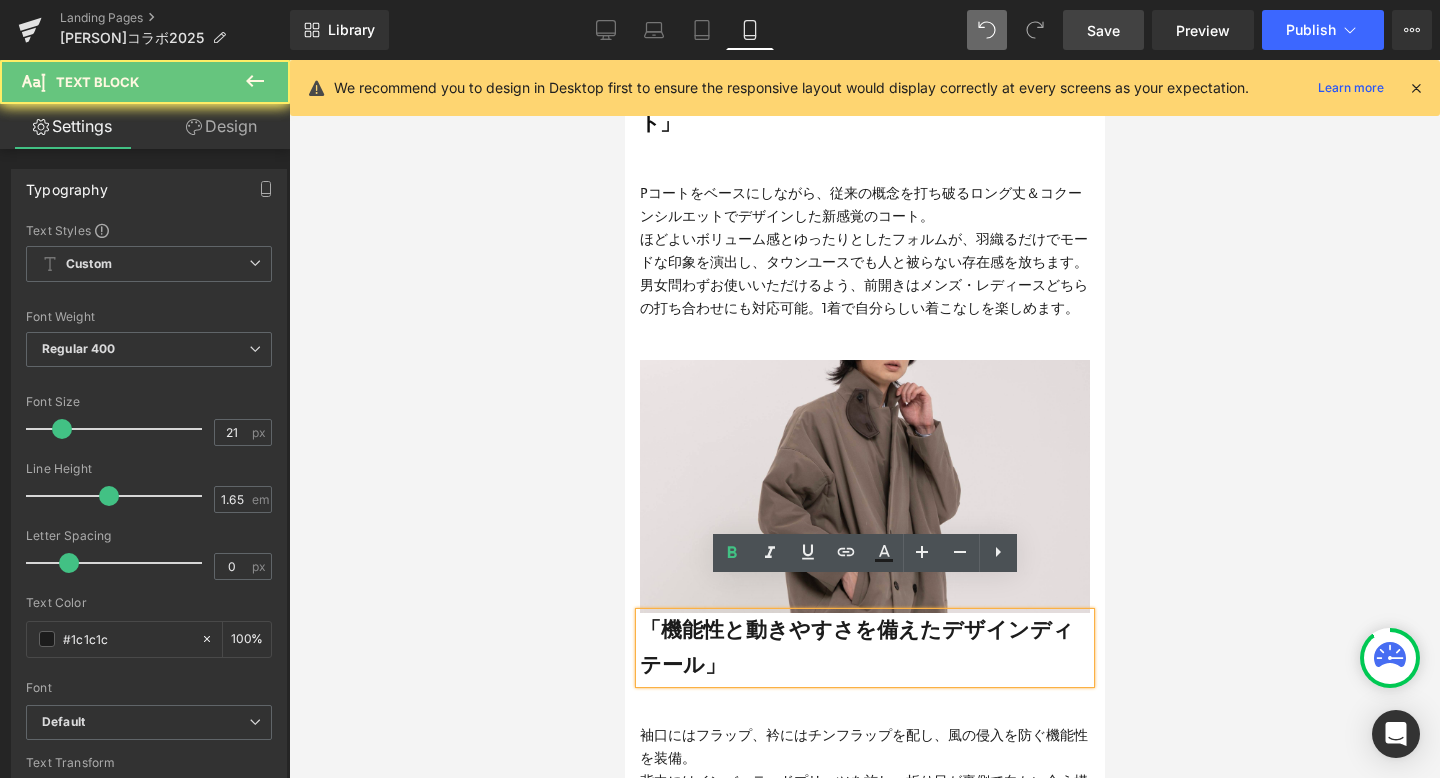 click on "「機能性と動きやすさを備えたデザインディテール」" at bounding box center [856, 647] 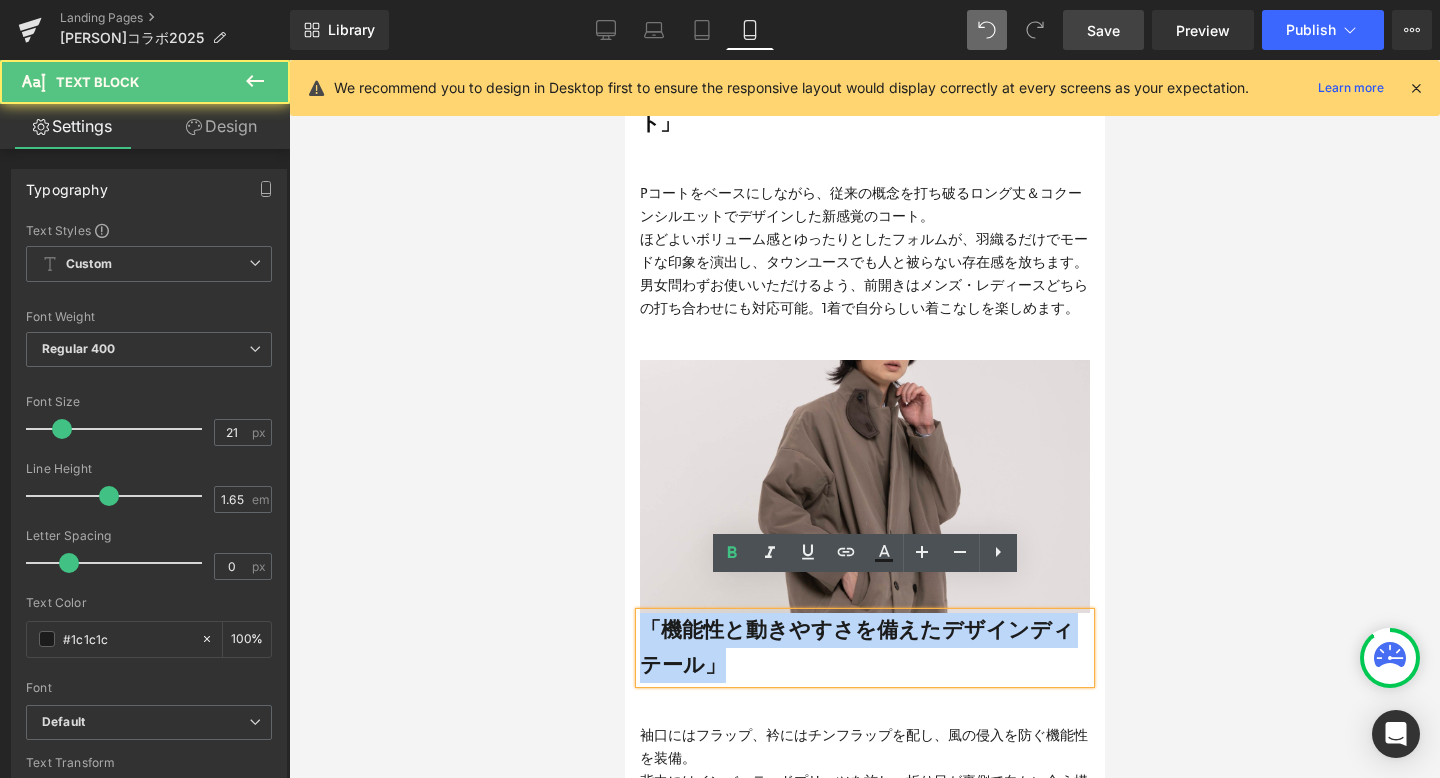 drag, startPoint x: 720, startPoint y: 635, endPoint x: 639, endPoint y: 589, distance: 93.15041 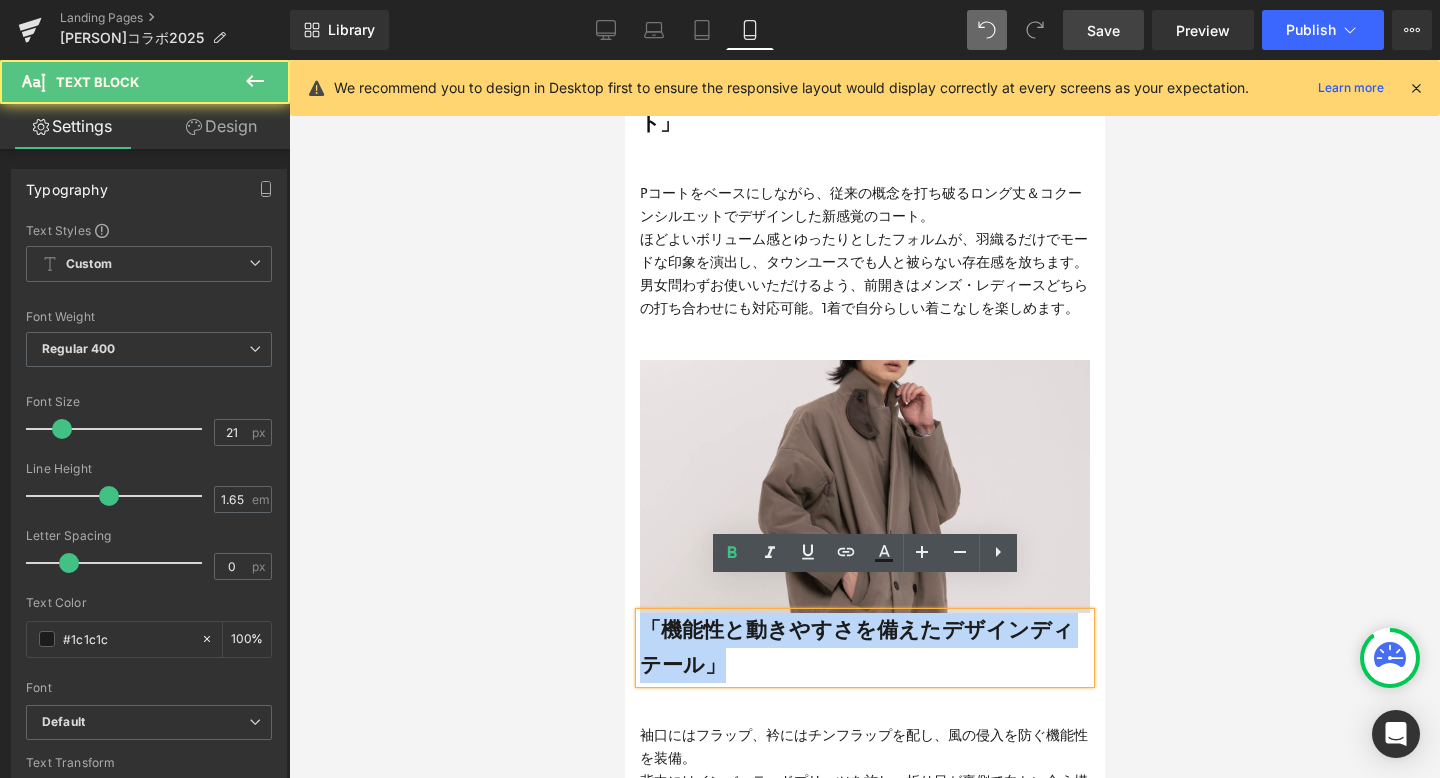 click on "「機能性と動きやすさを備えたデザインディテール」" at bounding box center (864, 647) 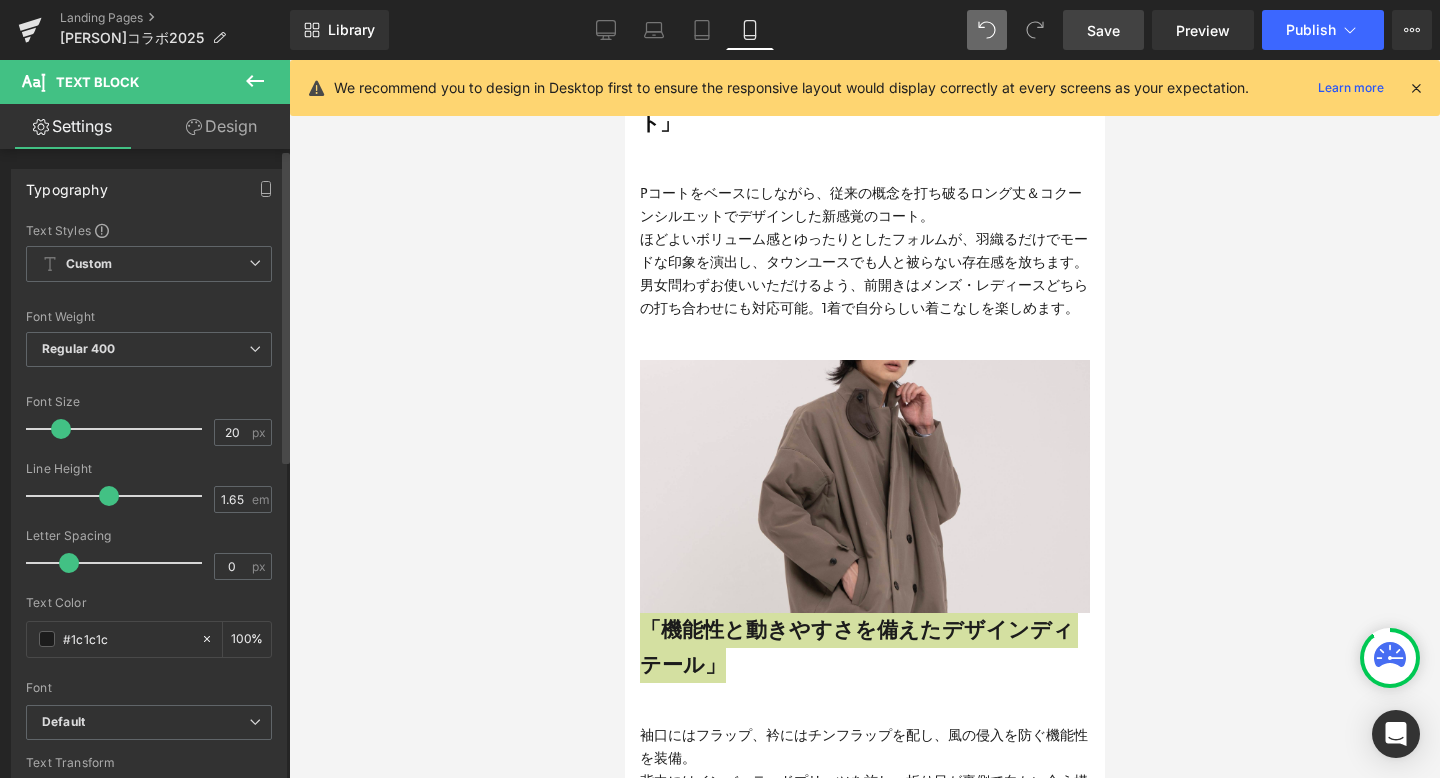 scroll, scrollTop: 13486, scrollLeft: 480, axis: both 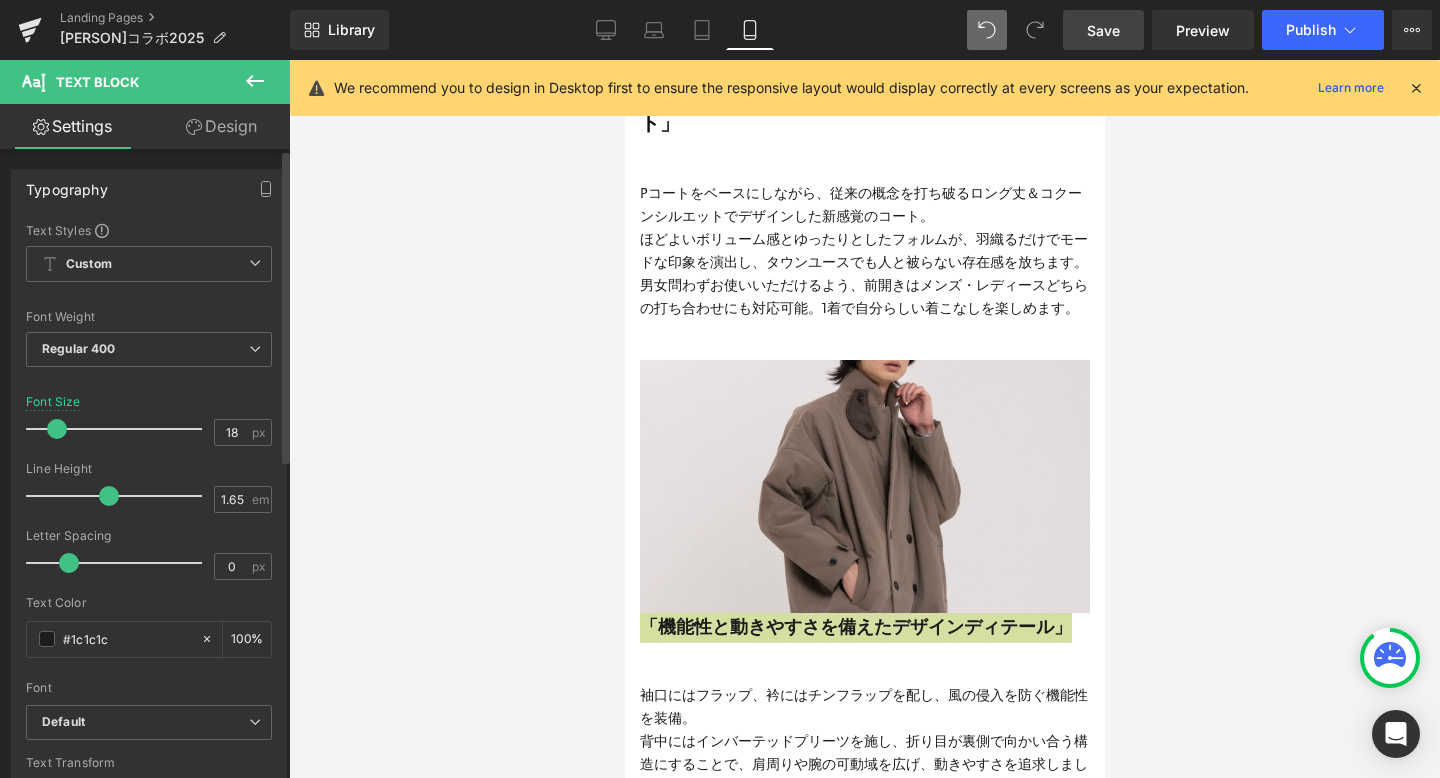 type on "19" 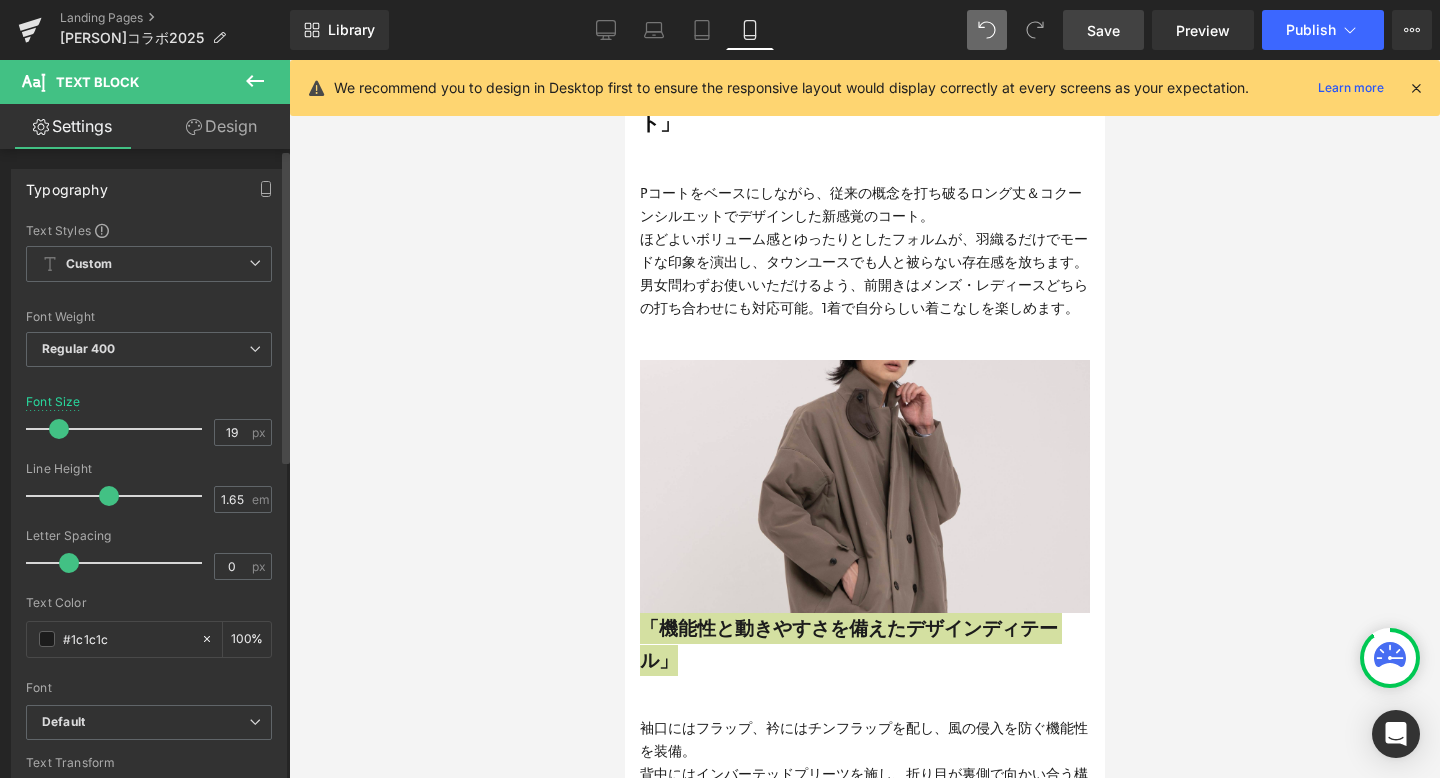 scroll, scrollTop: 10, scrollLeft: 10, axis: both 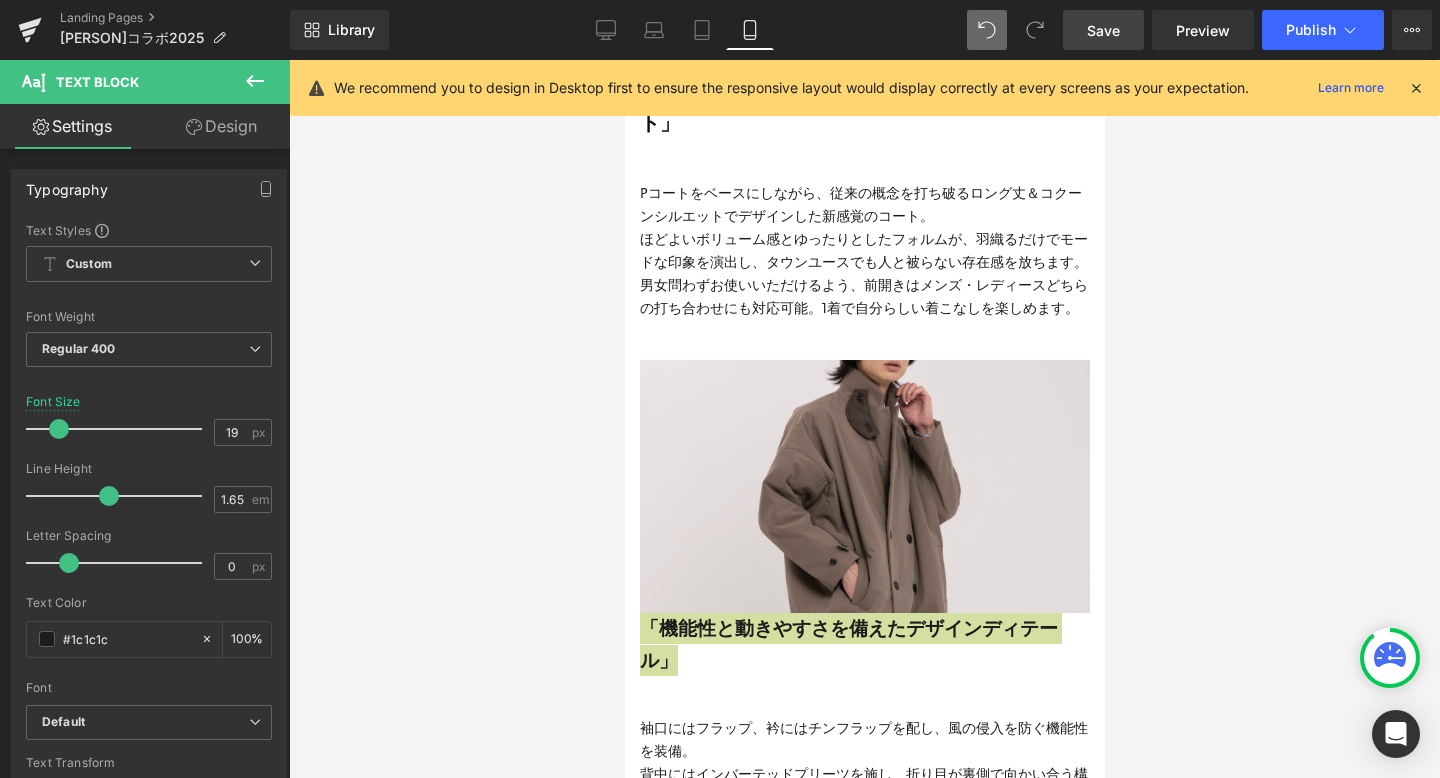 click at bounding box center [864, 419] 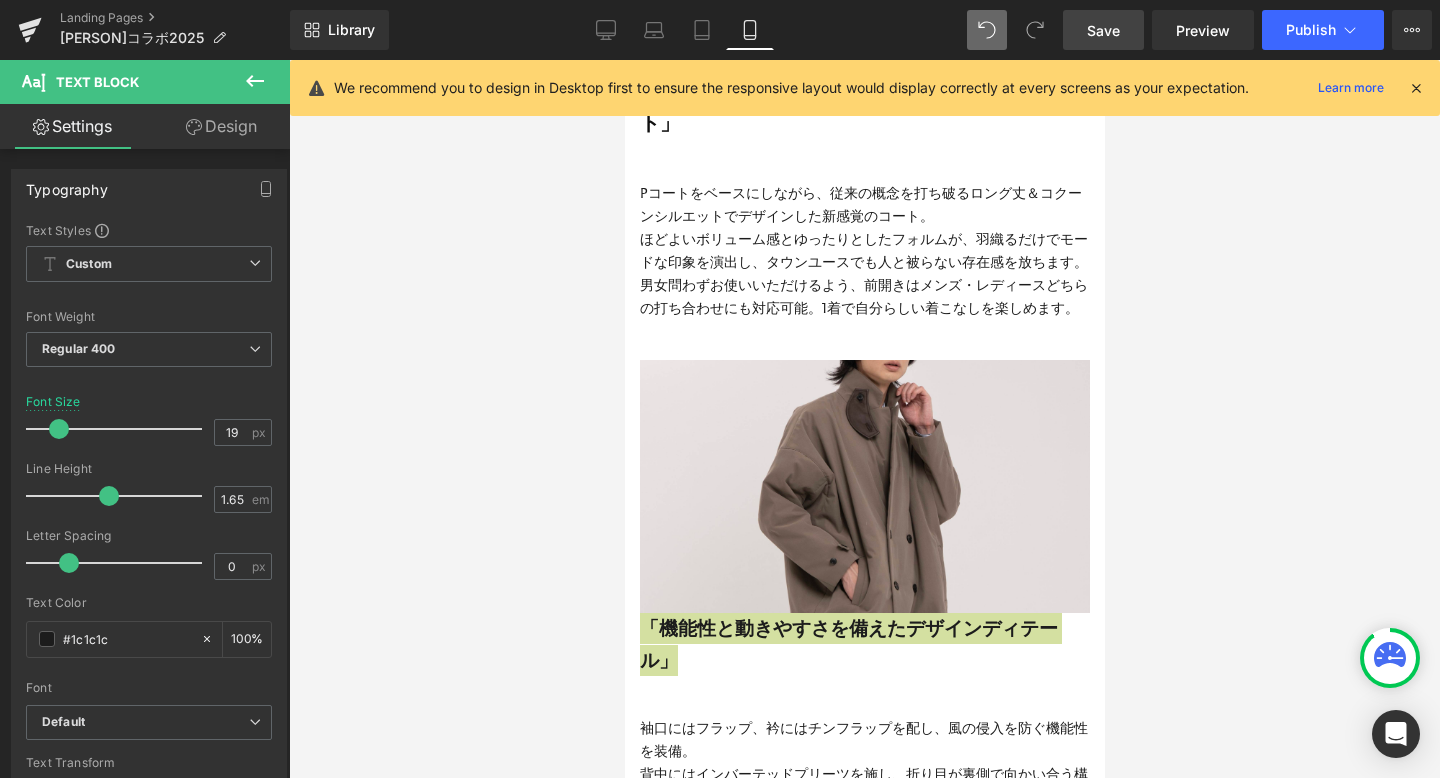 click at bounding box center [864, 419] 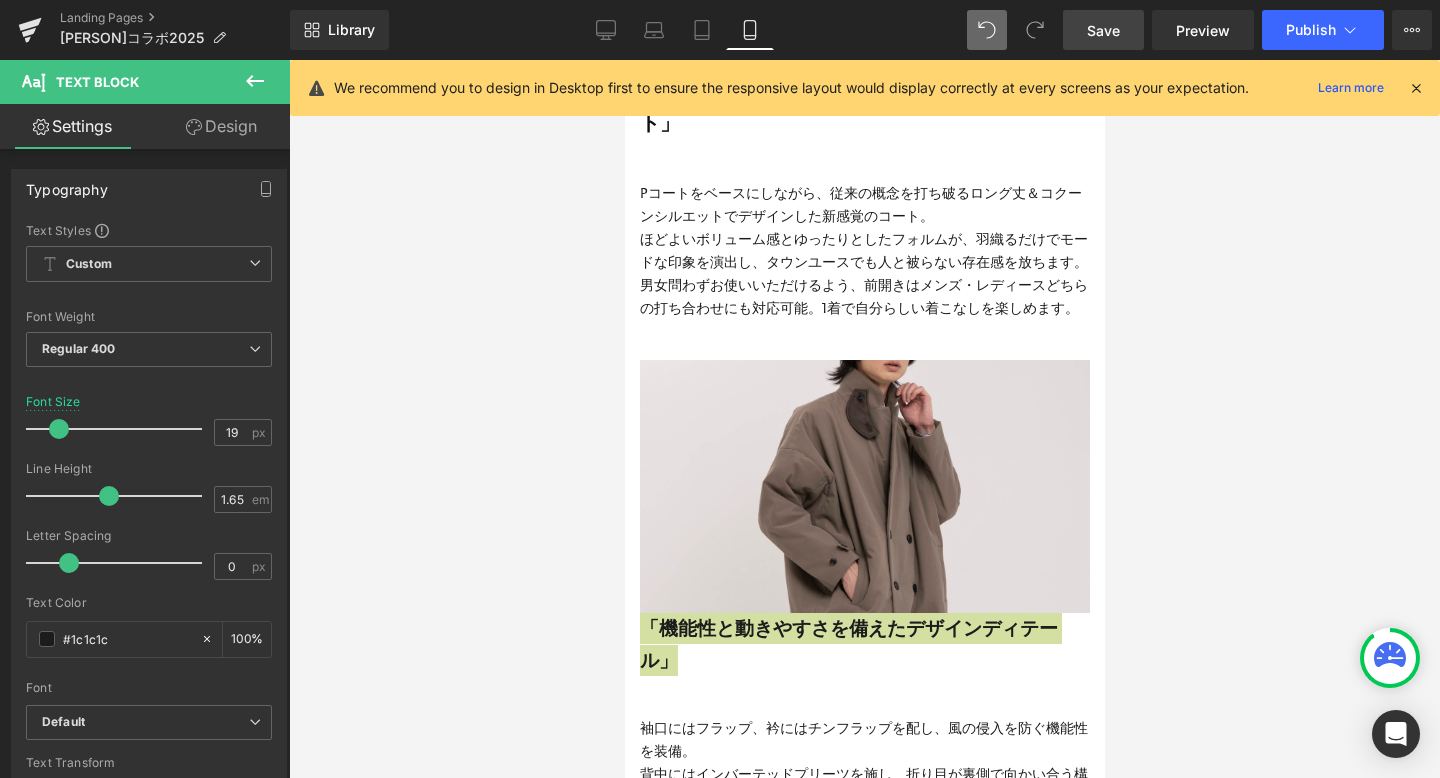 click at bounding box center [864, 419] 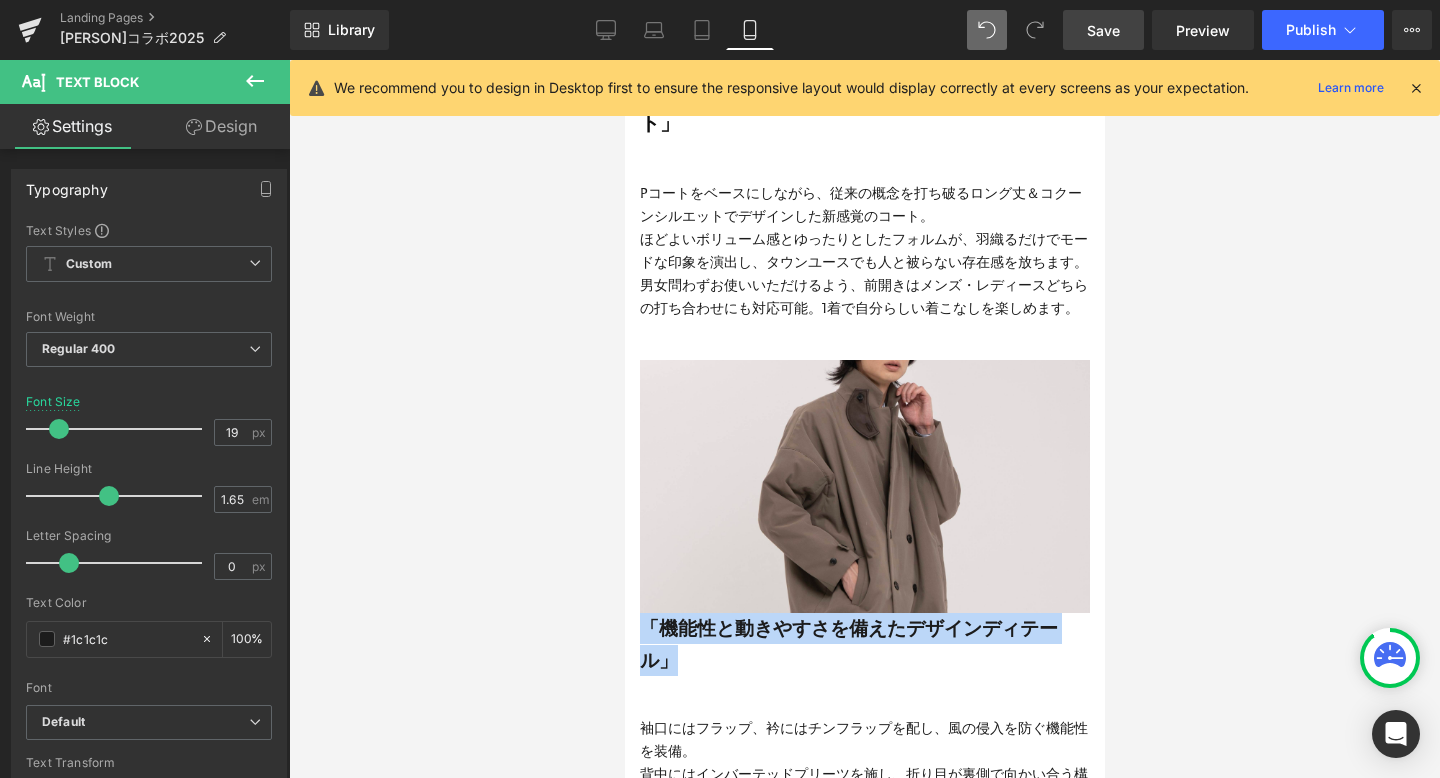 click on "ほどよいボリューム感とゆったりとしたフォルムが、羽織るだけでモードな印象を演出し、タウンユースでも人と被らない存在感を放ちます。" at bounding box center (864, 251) 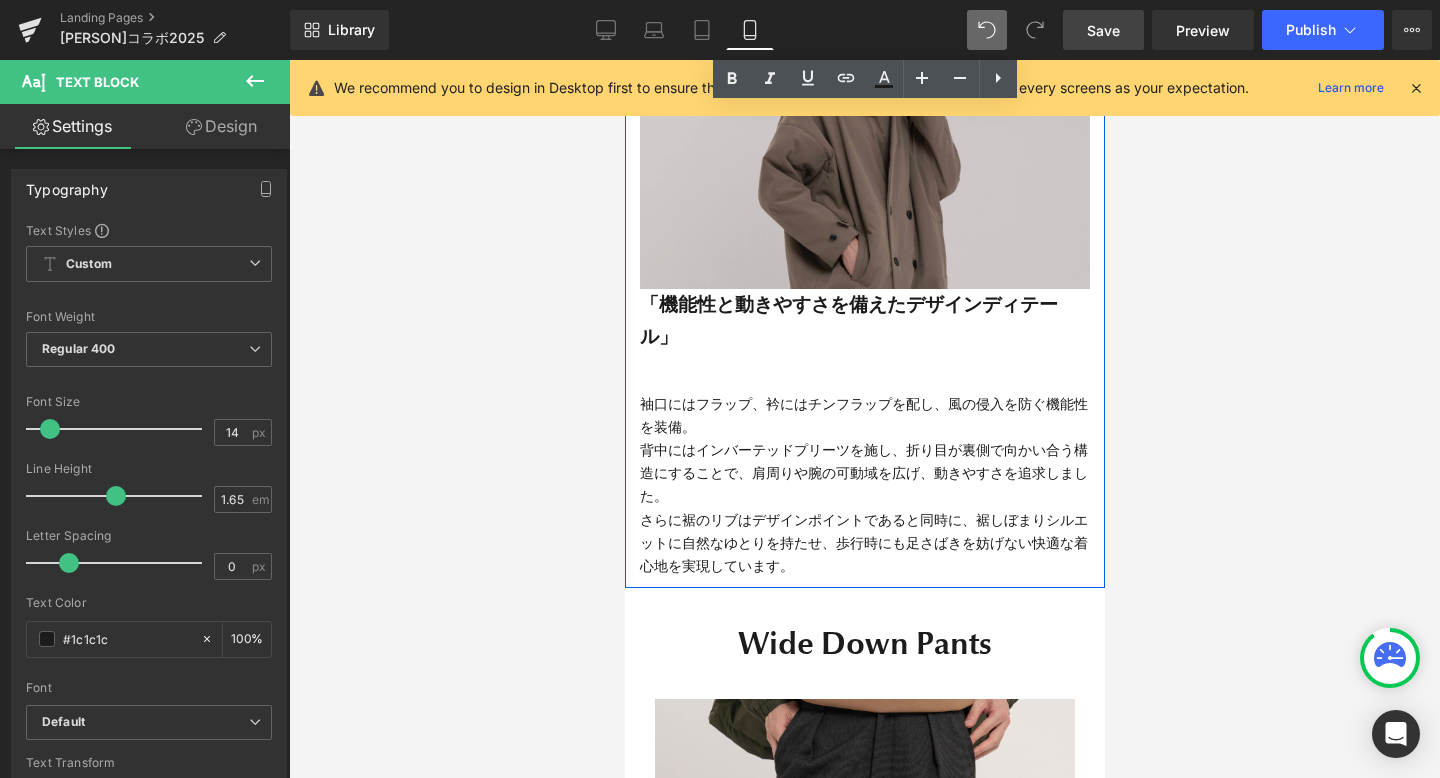 scroll, scrollTop: 8379, scrollLeft: 0, axis: vertical 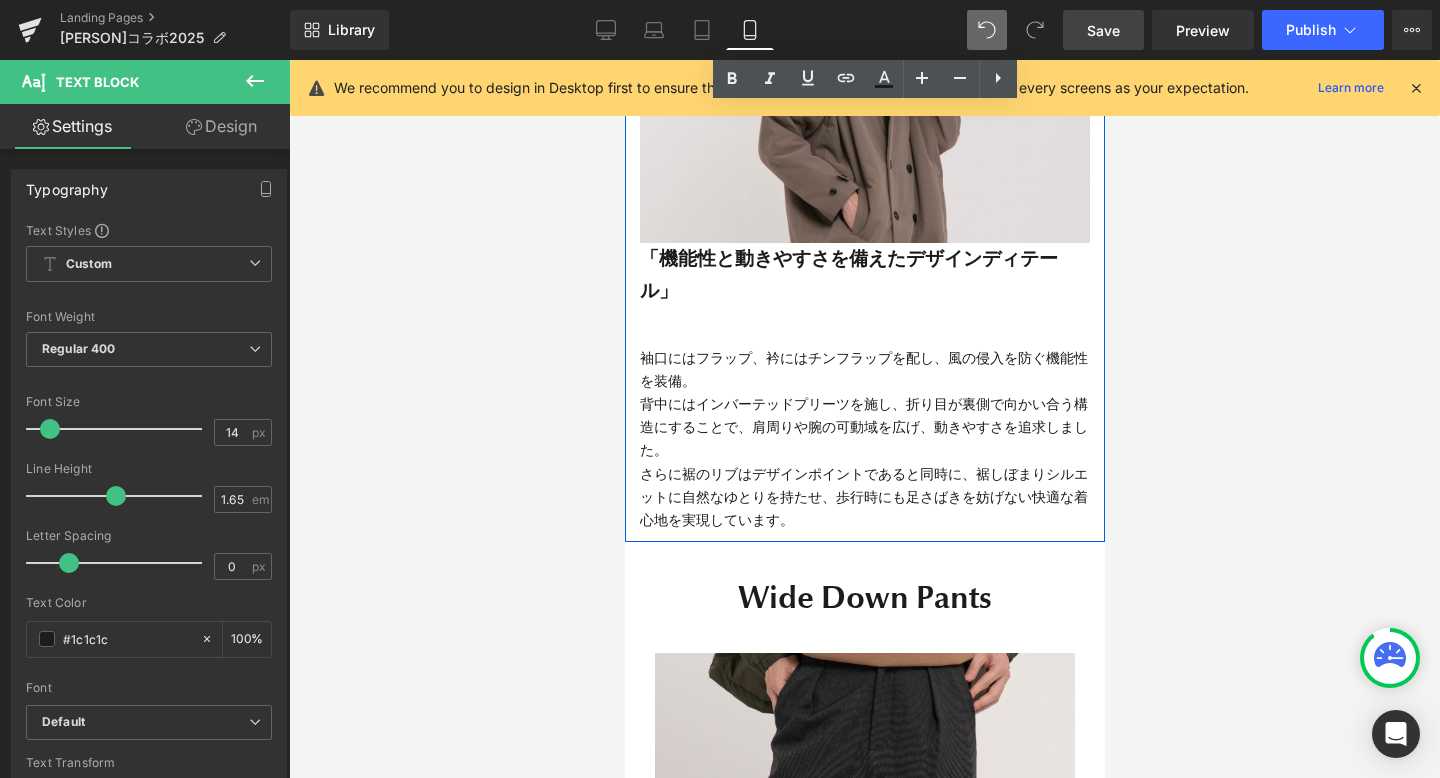 click on "背中にはインバーテッドプリーツを施し、折り目が裏側で向かい合う構造にすることで、肩周りや腕の可動域を広げ、動きやすさを追求しました。" at bounding box center (864, 427) 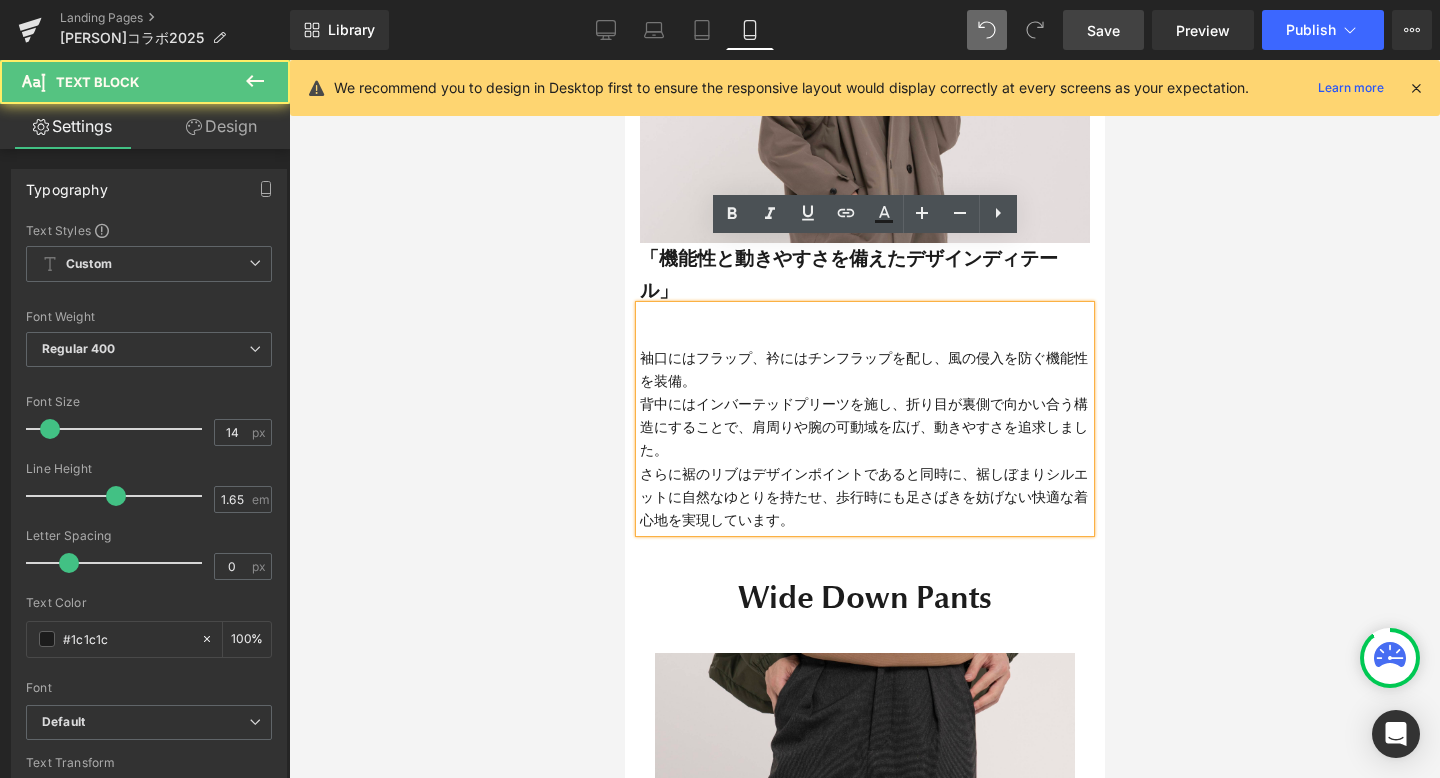 drag, startPoint x: 787, startPoint y: 455, endPoint x: 637, endPoint y: 293, distance: 220.78044 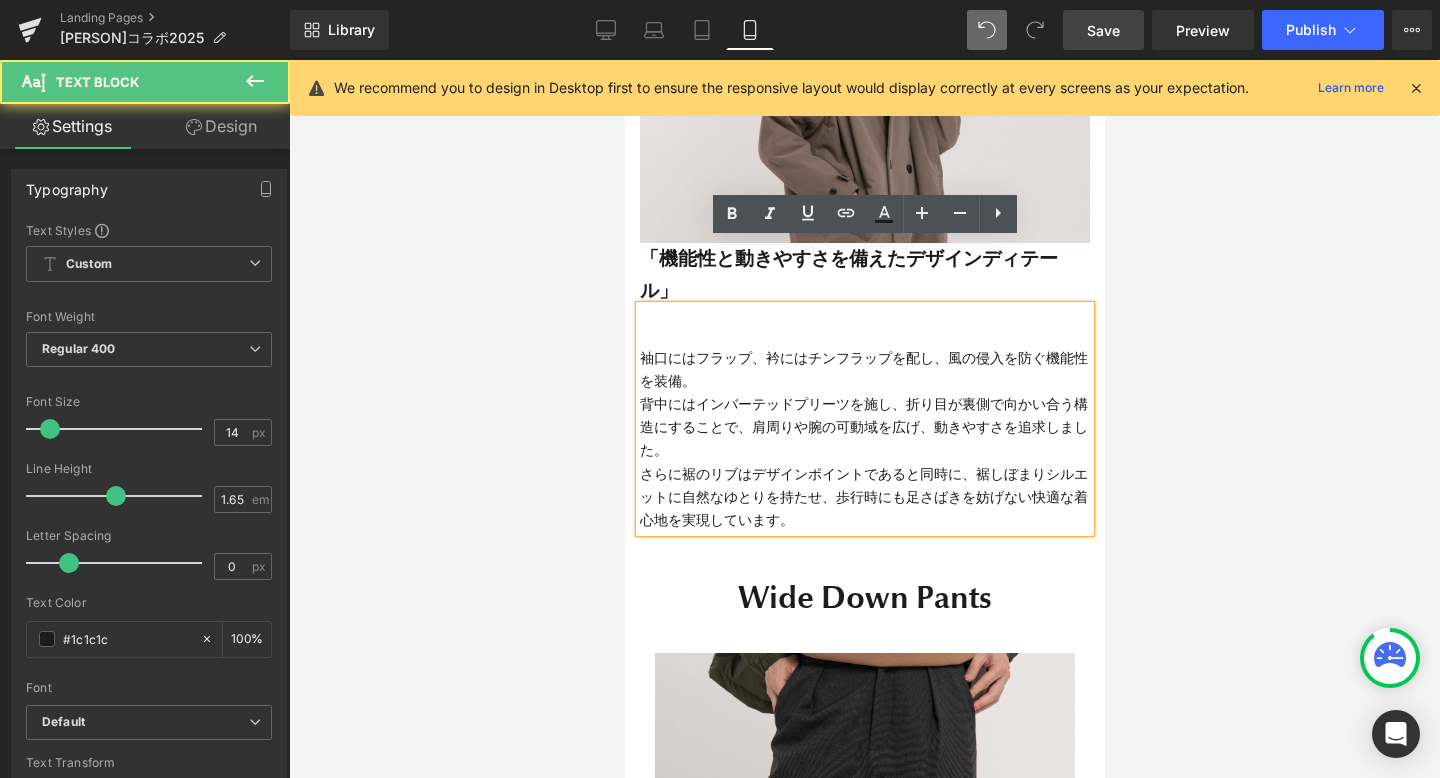 click on "袖口にはフラップ、衿にはチンフラップを配し、風の侵入を防ぐ機能性を装備。 背中にはインバーテッドプリーツを施し、折り目が裏側で向かい合う構造にすることで、肩周りや腕の可動域を広げ、動きやすさを追求しました。 さらに裾のリブはデザインポイントであると同時に、裾しぼまりシルエットに自然なゆとりを持たせ、歩行時にも足さばきを妨げない快適な着心地を実現しています。" at bounding box center [864, 419] 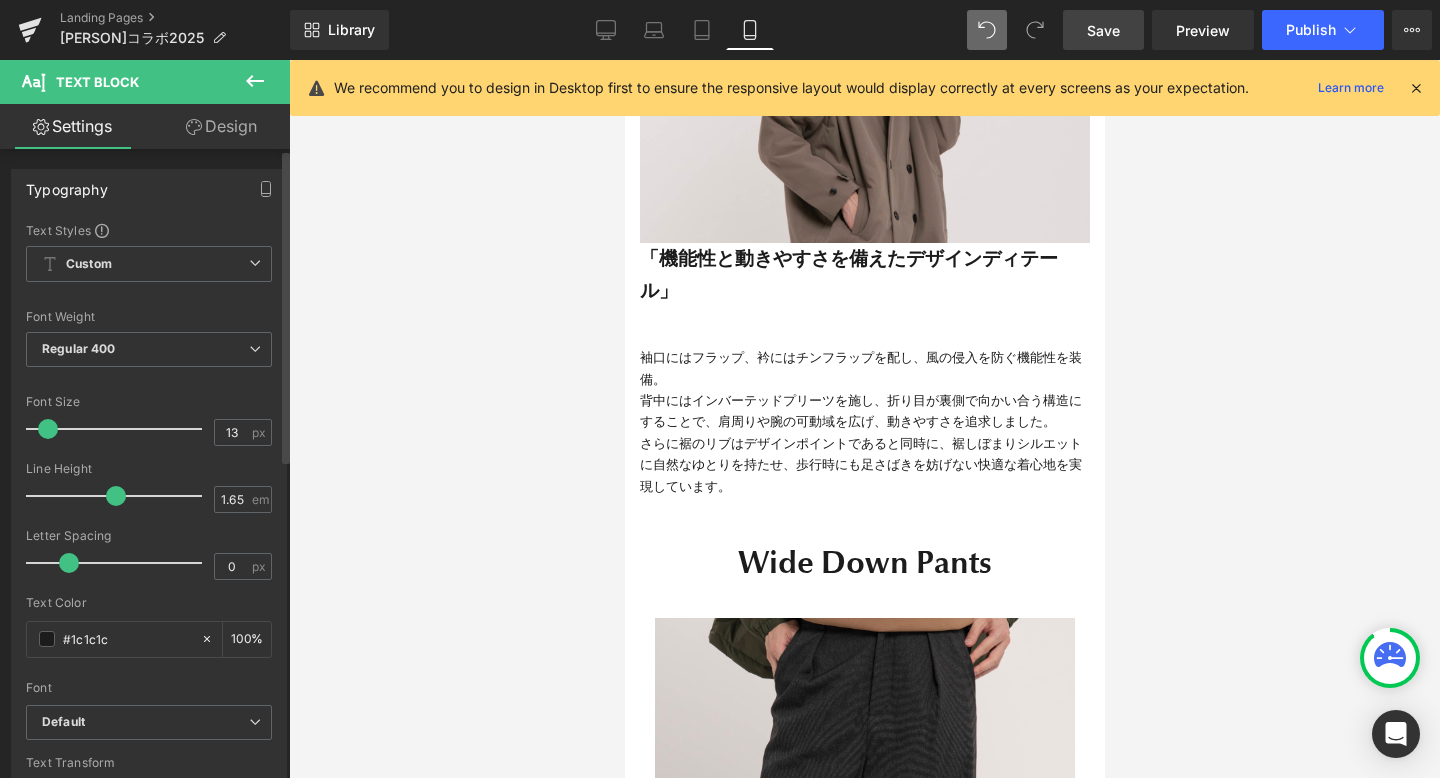 scroll, scrollTop: 13416, scrollLeft: 480, axis: both 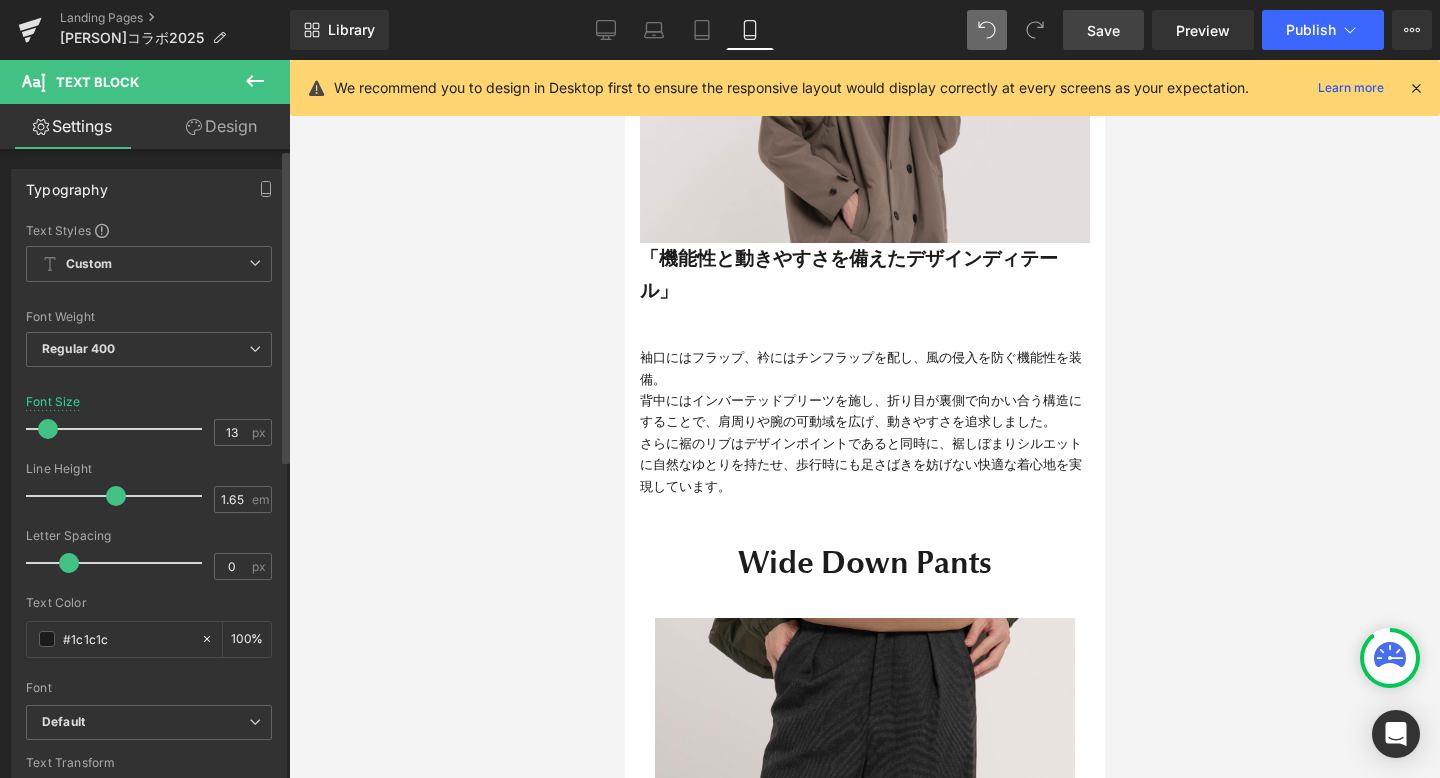 click at bounding box center [48, 429] 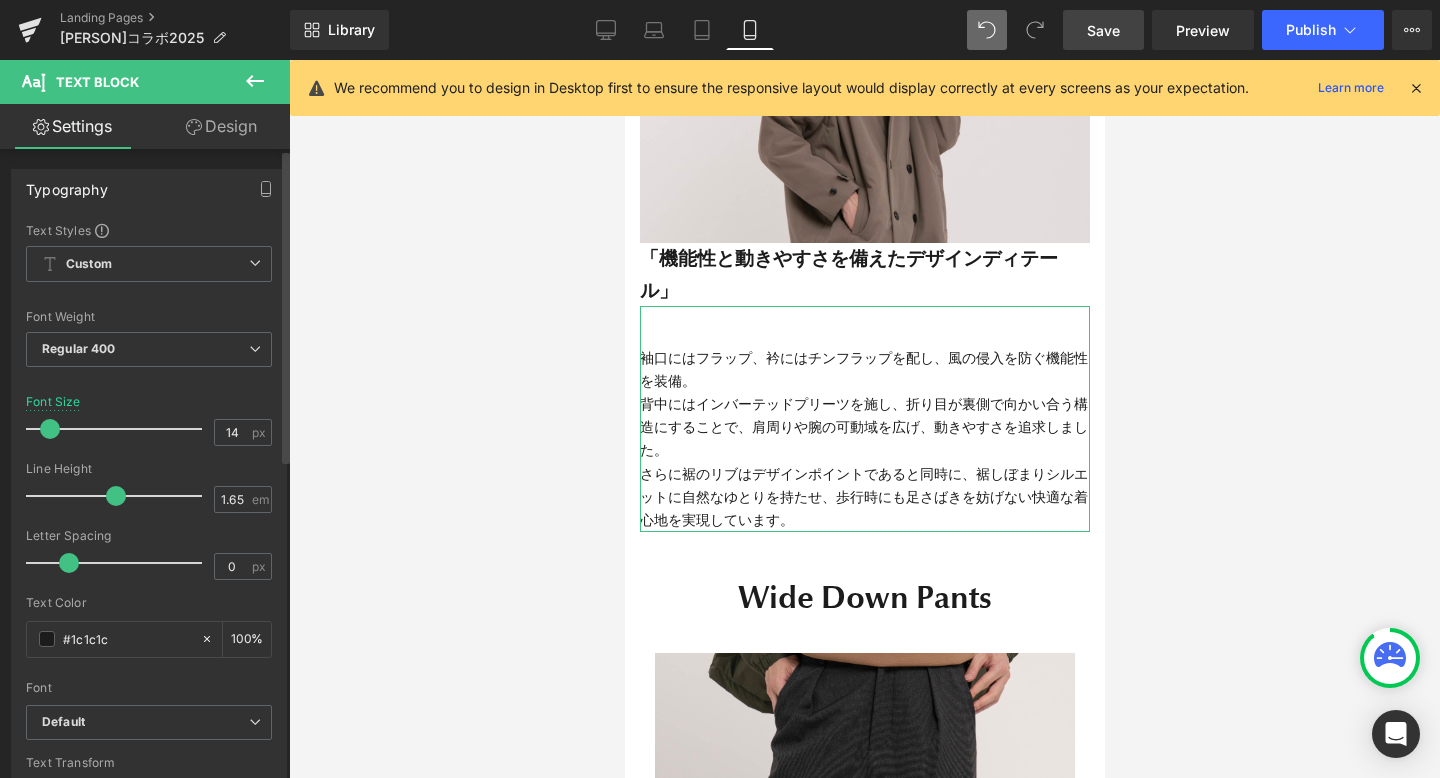 scroll, scrollTop: 10, scrollLeft: 10, axis: both 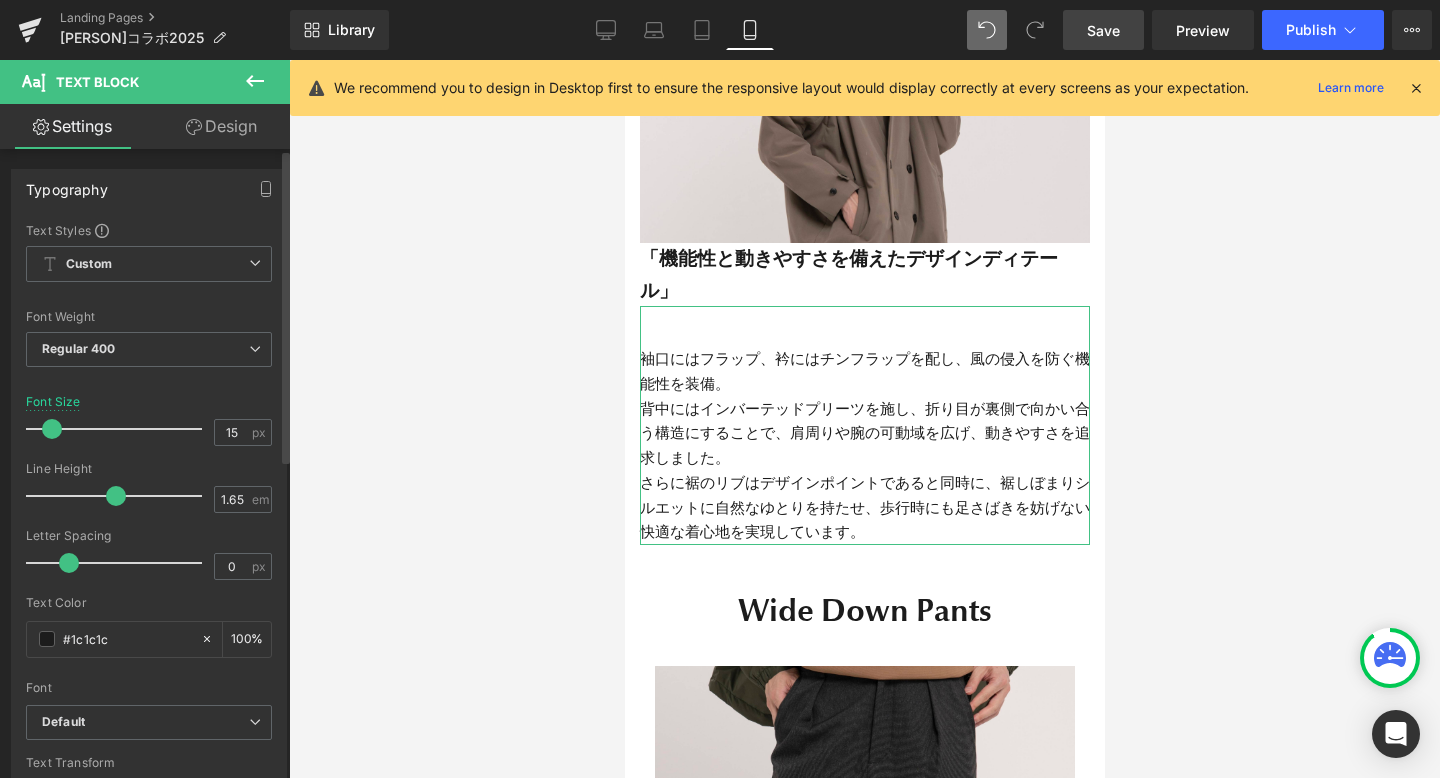 click at bounding box center [52, 429] 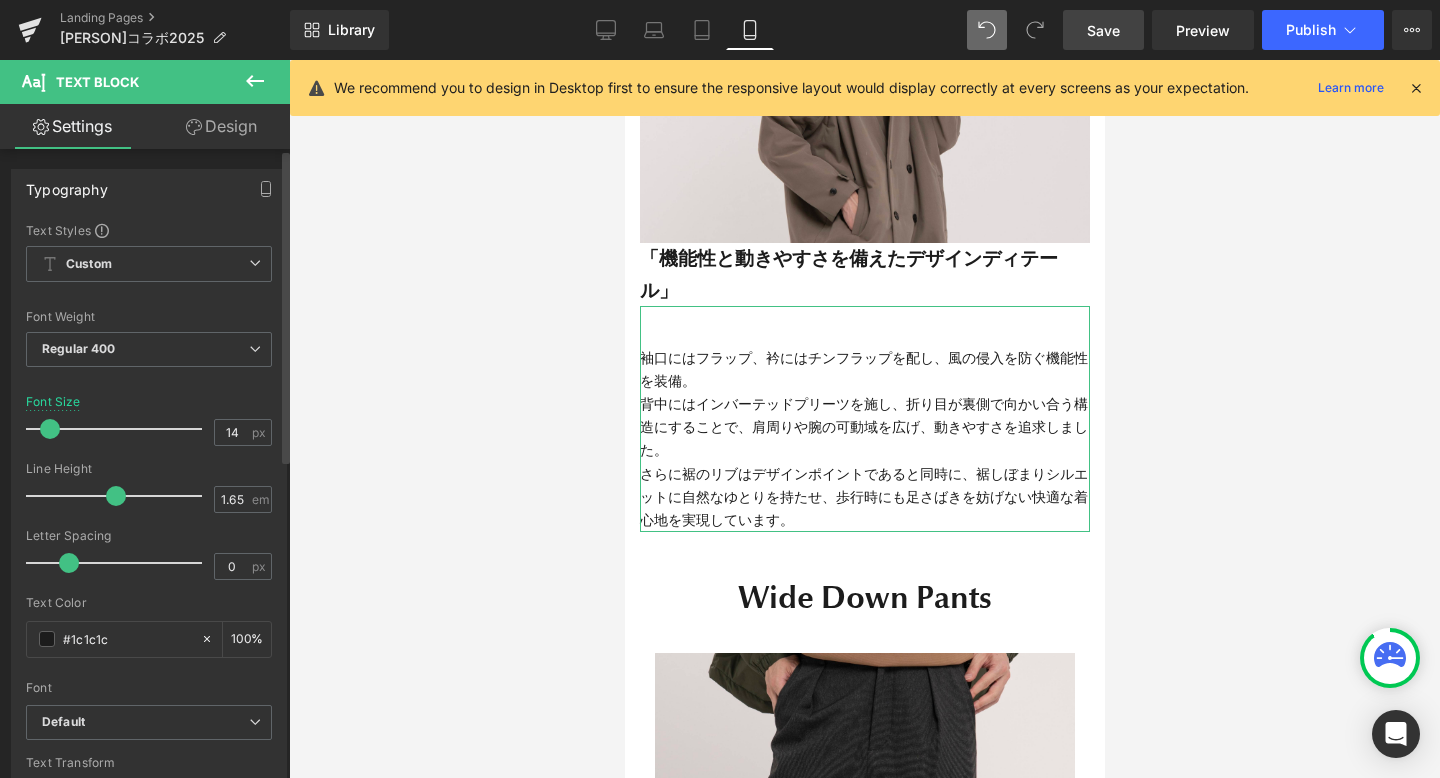 scroll, scrollTop: 13451, scrollLeft: 480, axis: both 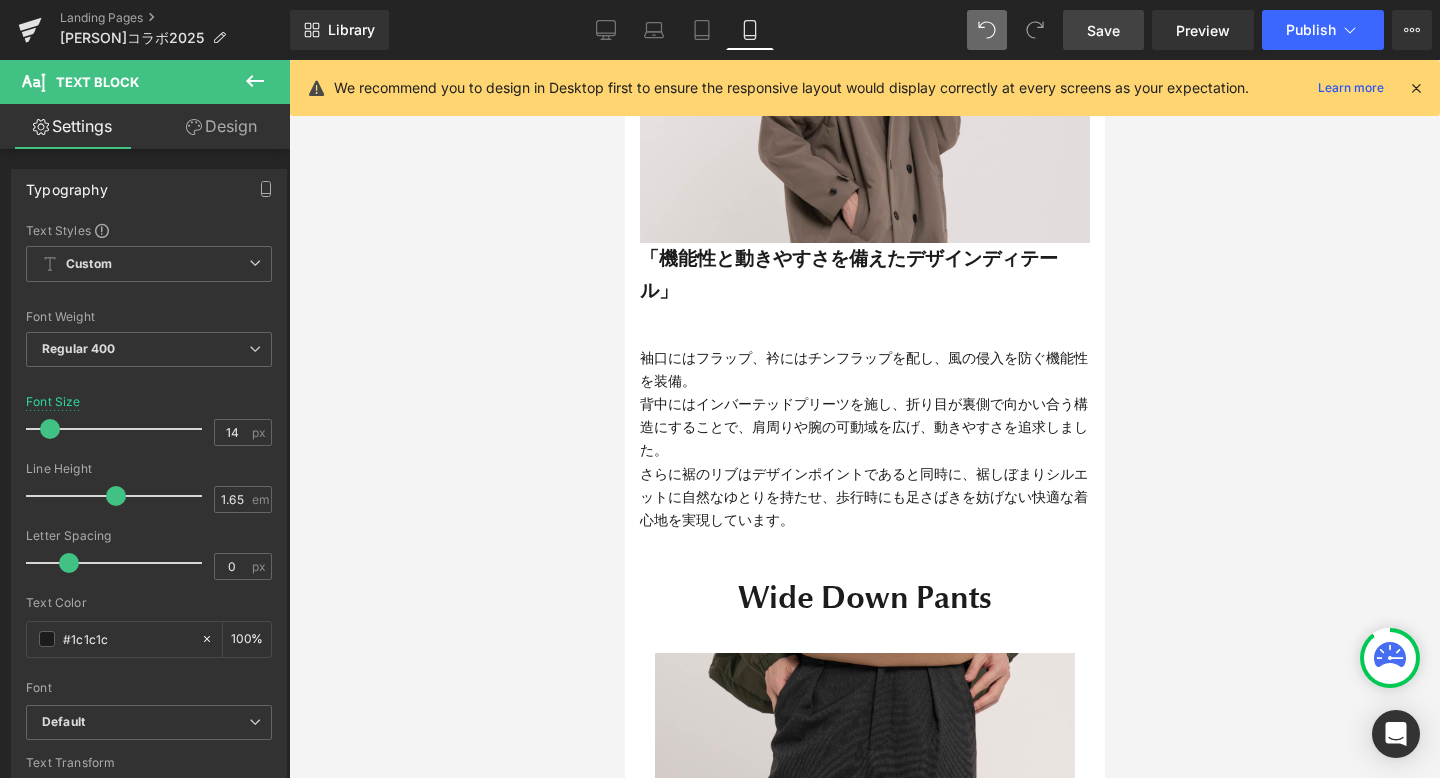 click at bounding box center [864, 419] 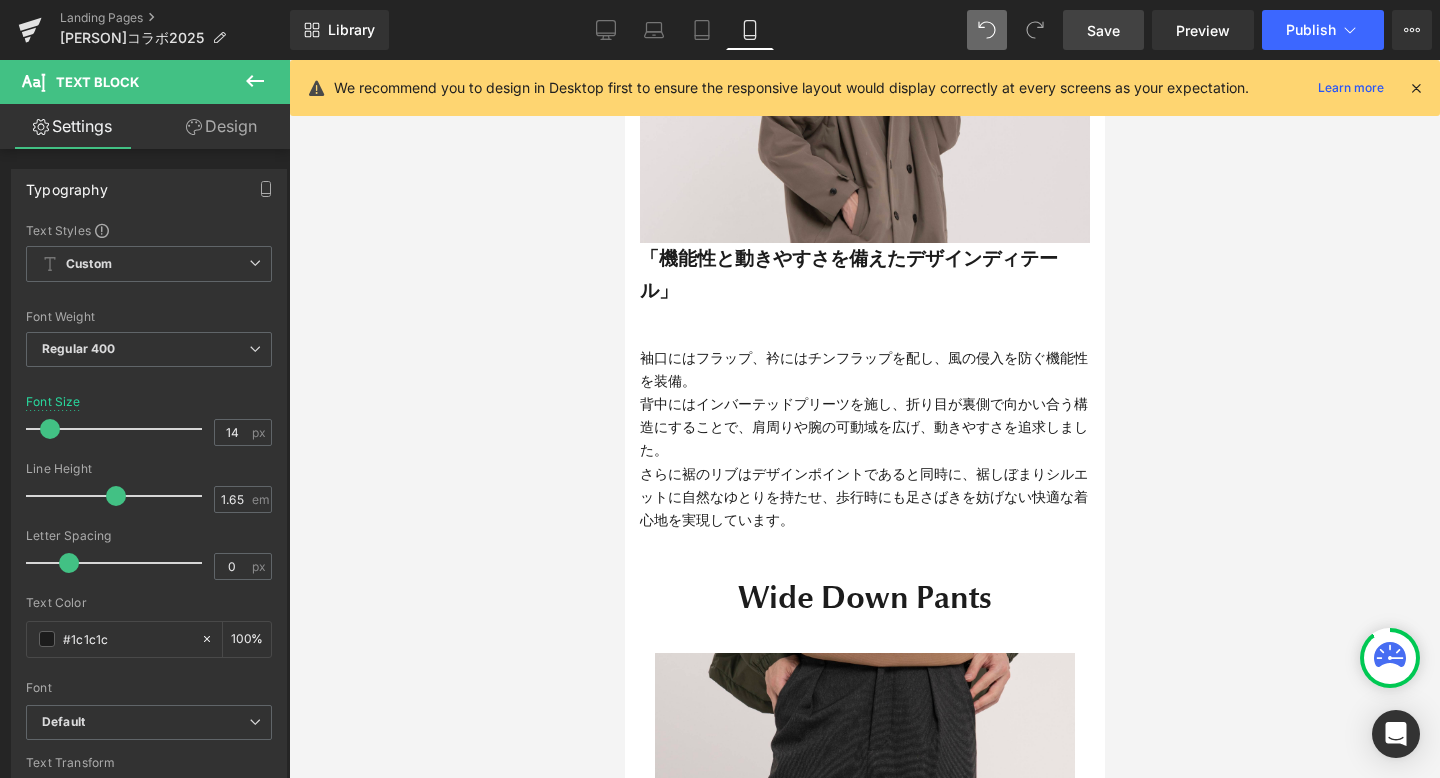 drag, startPoint x: 1106, startPoint y: 35, endPoint x: 423, endPoint y: 318, distance: 739.30914 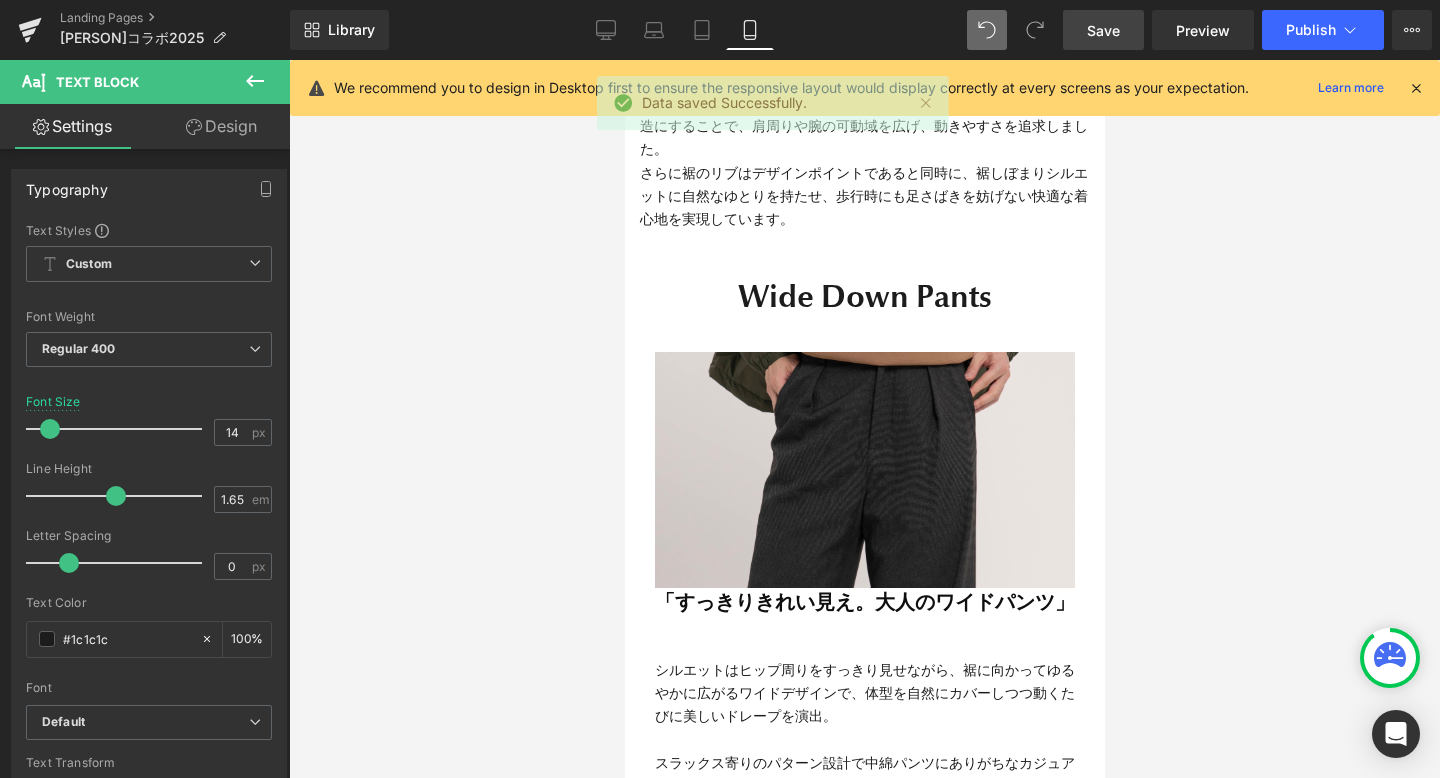 scroll, scrollTop: 8826, scrollLeft: 0, axis: vertical 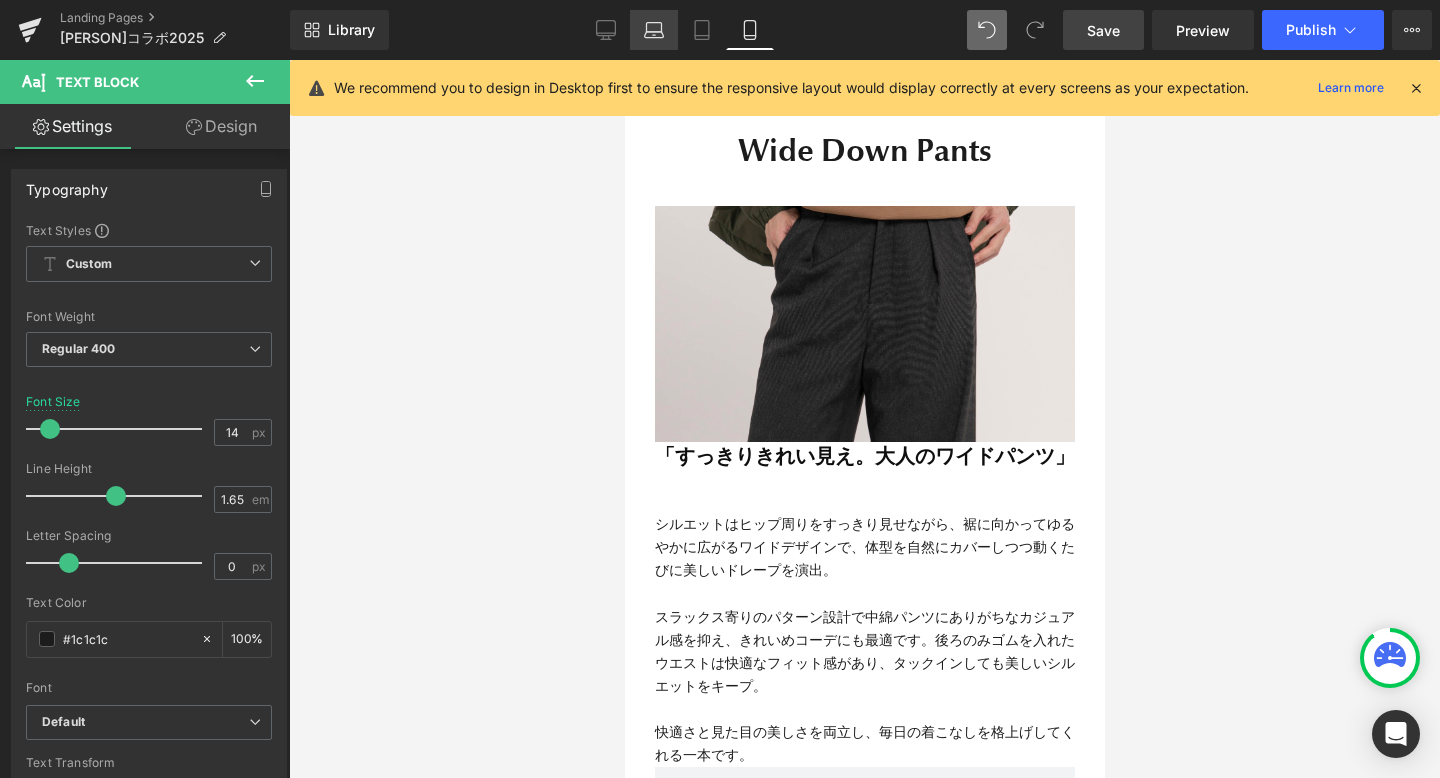 click 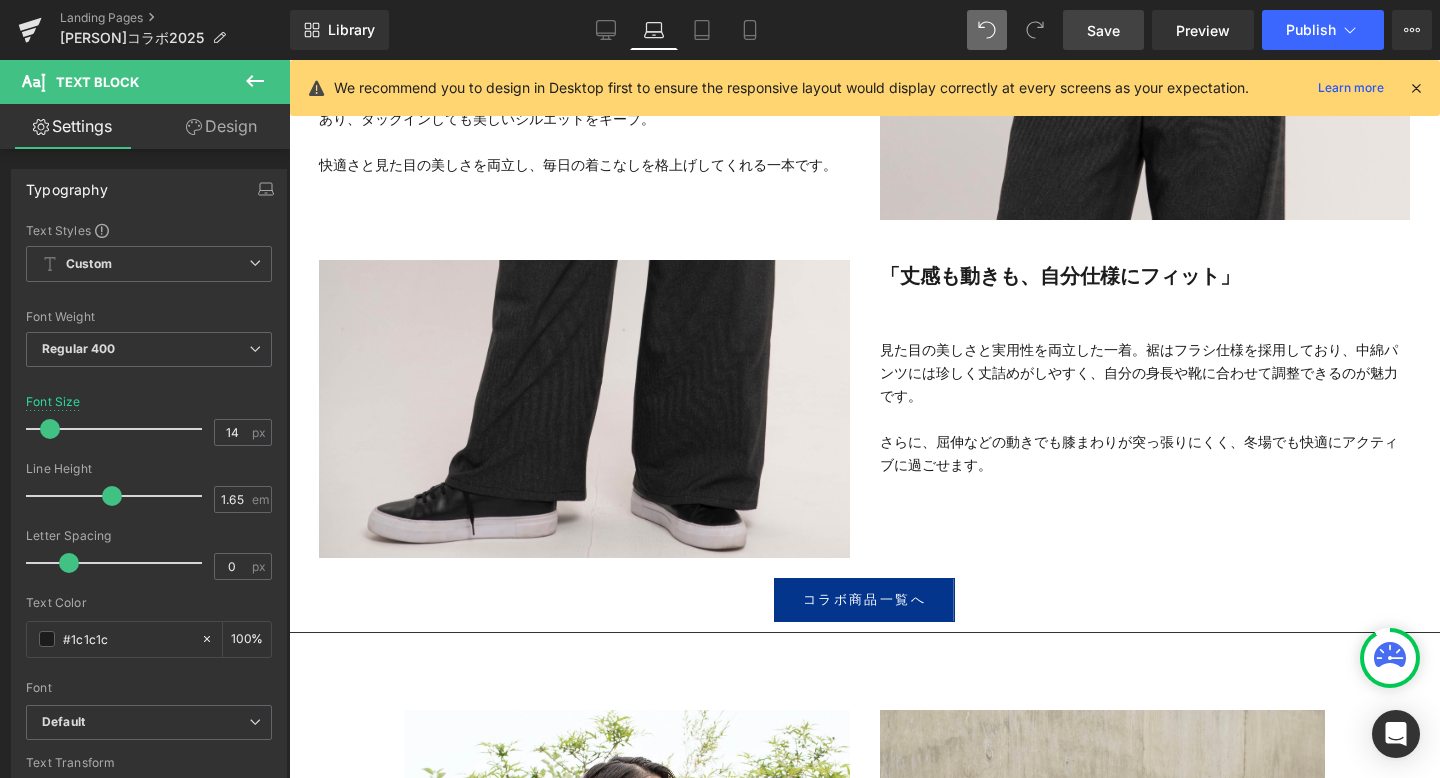 scroll, scrollTop: 8052, scrollLeft: 0, axis: vertical 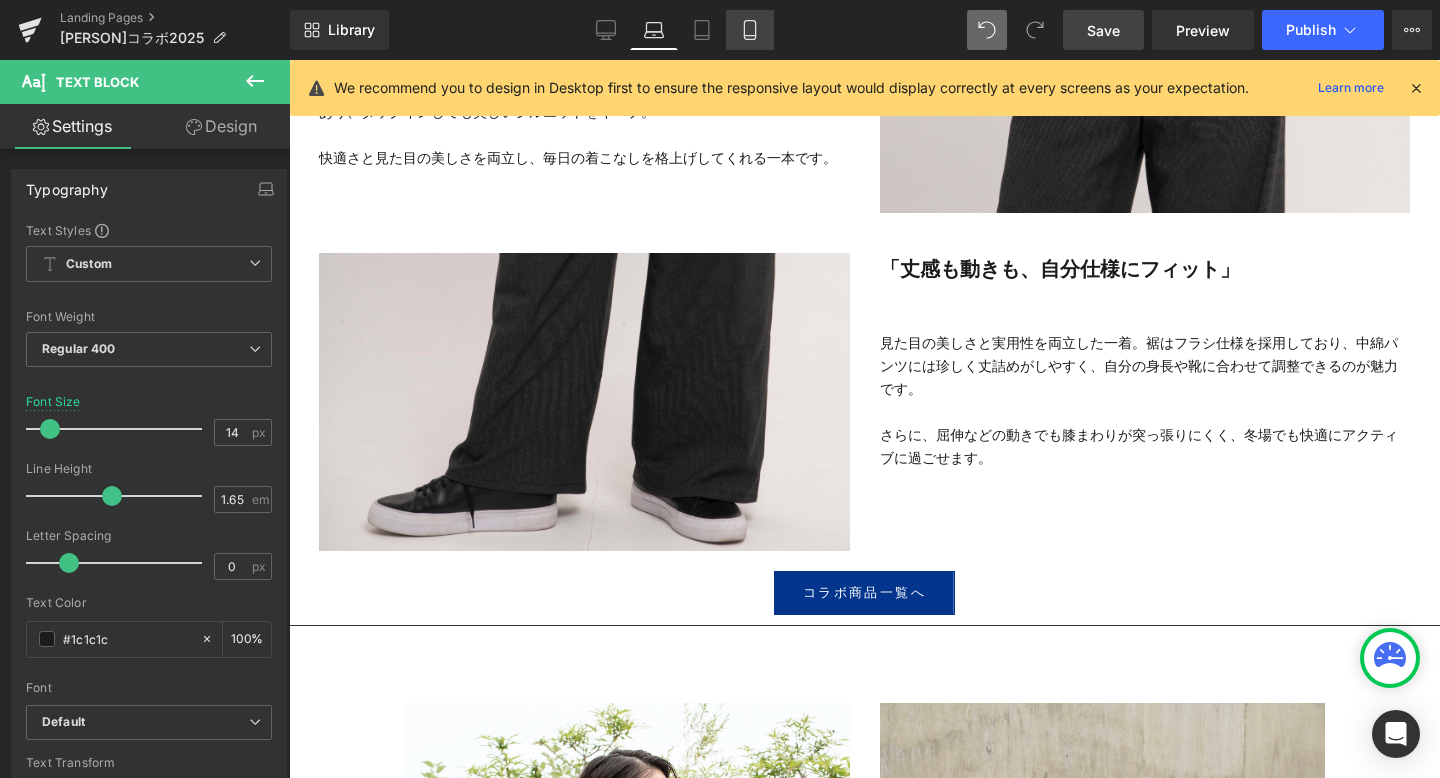 click 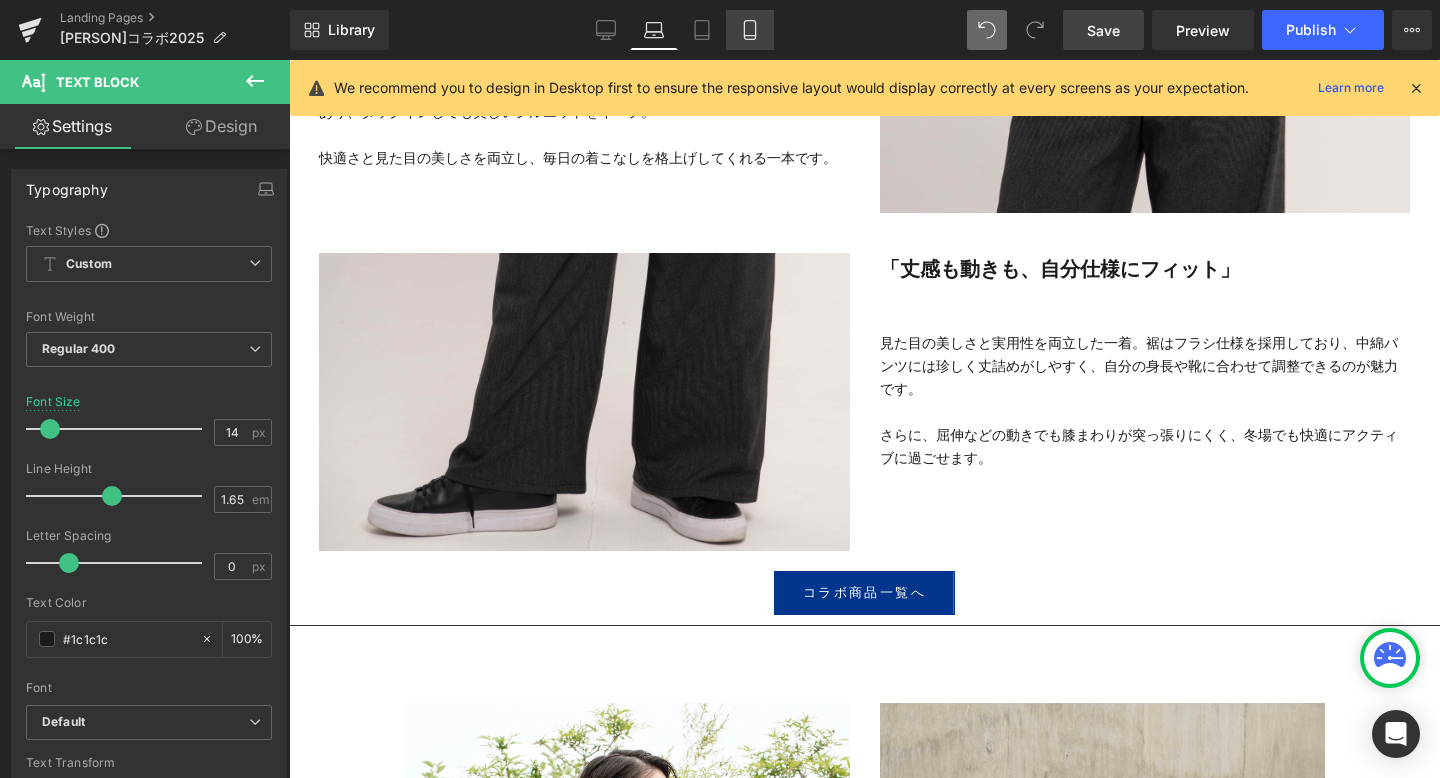 type on "100" 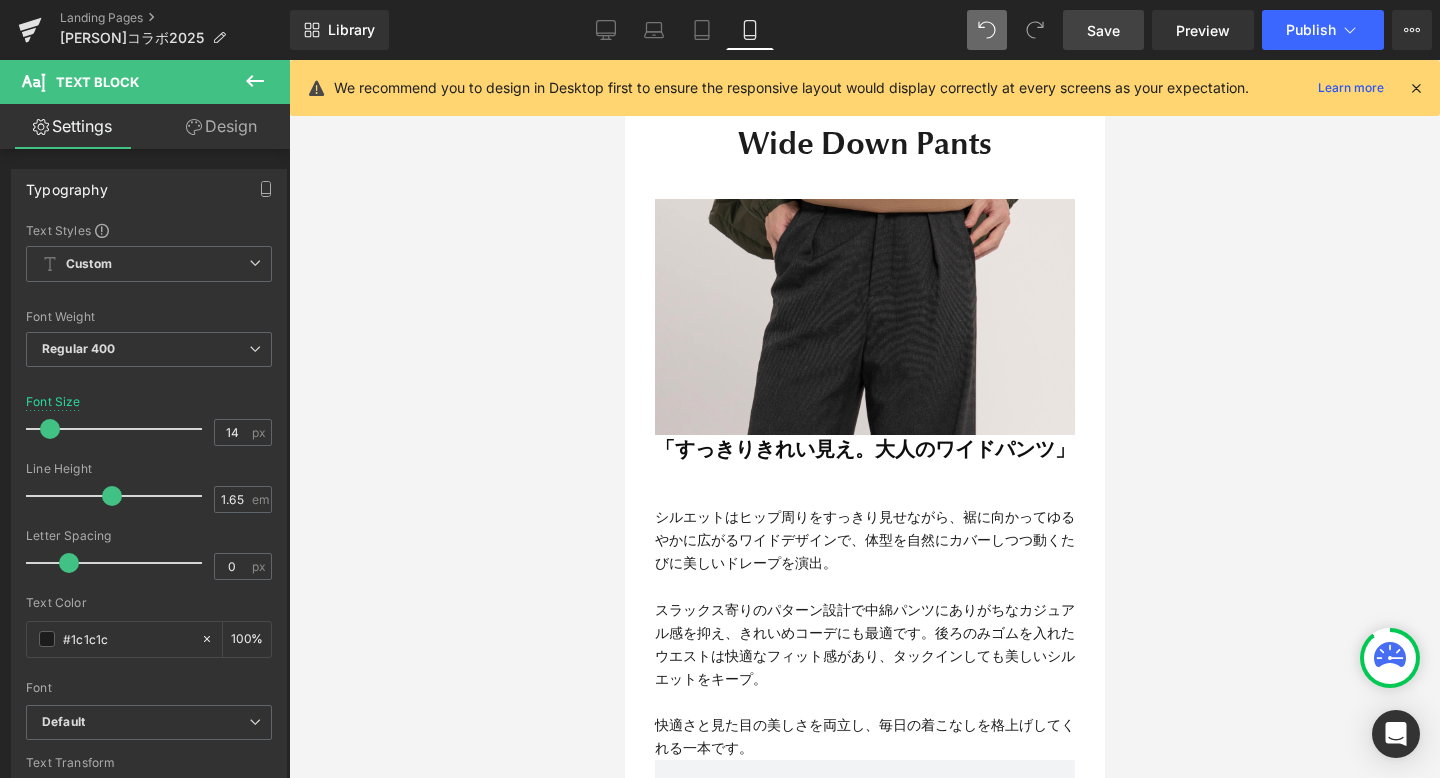 scroll, scrollTop: 8318, scrollLeft: 0, axis: vertical 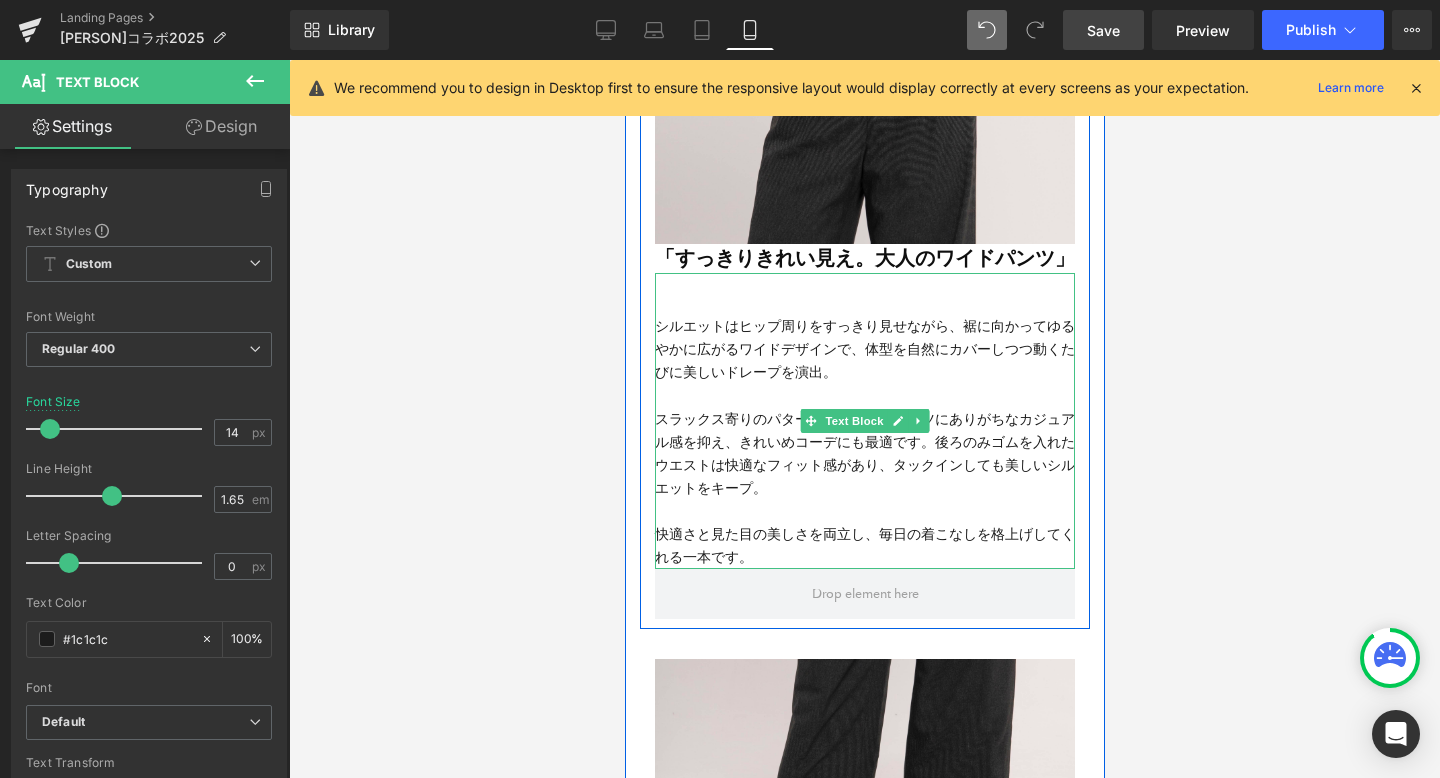 click at bounding box center [864, 511] 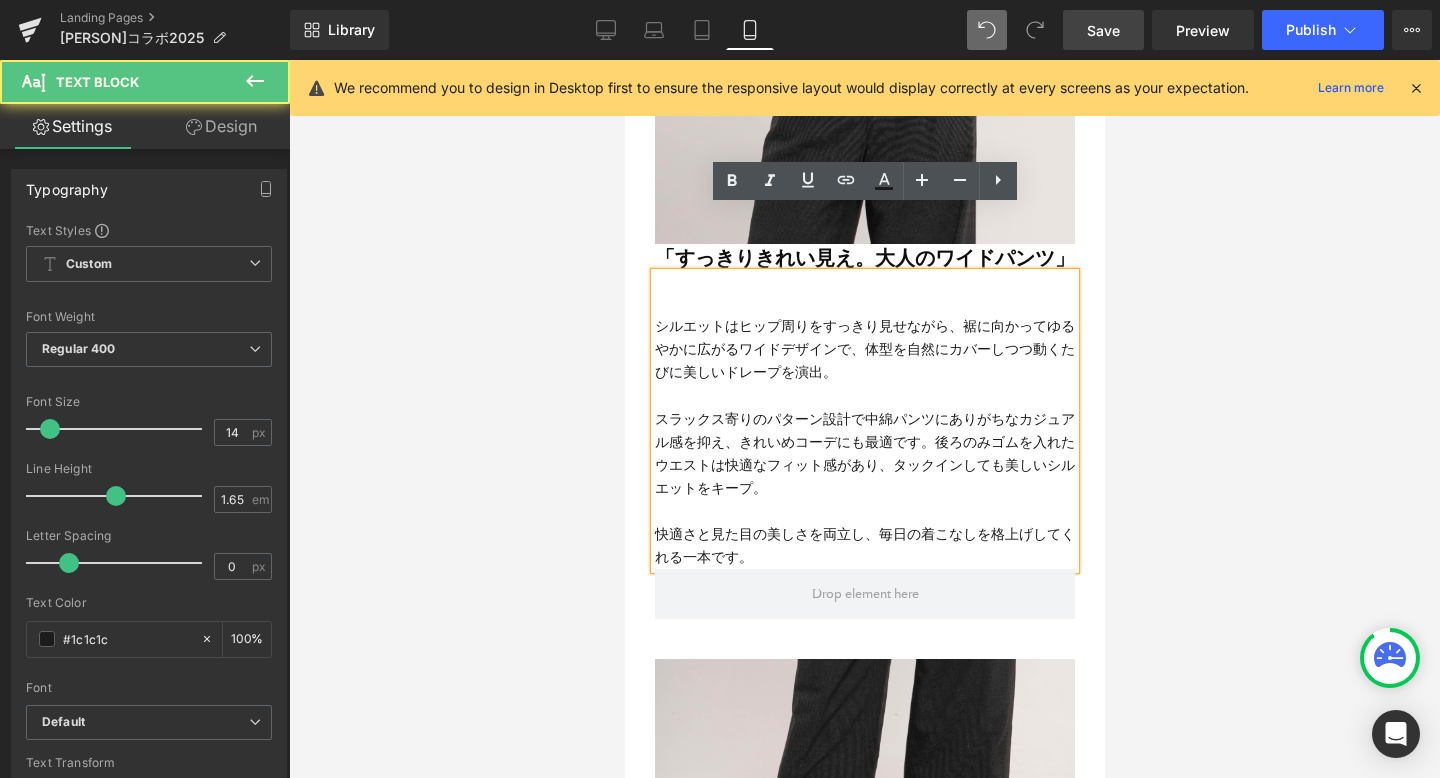 click at bounding box center [864, 511] 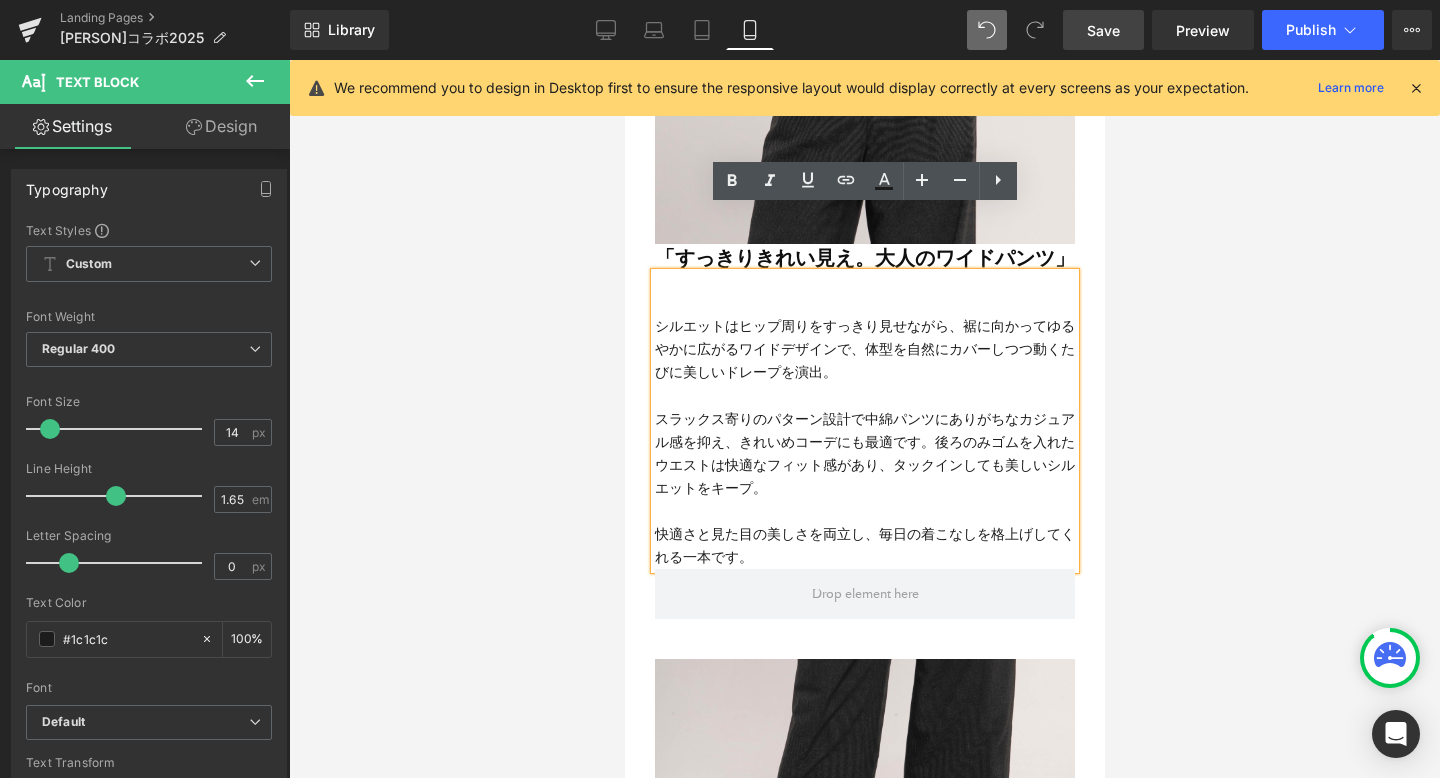 type 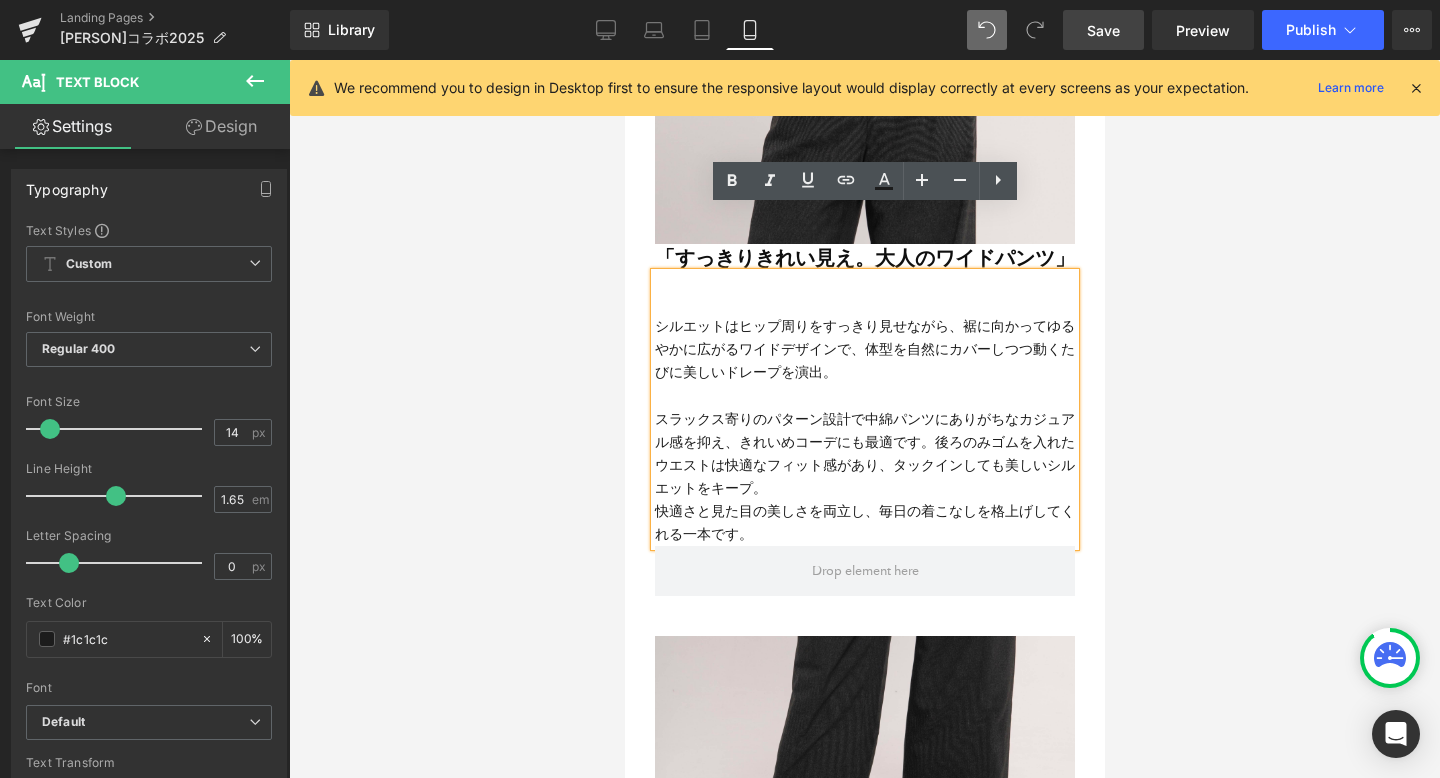 scroll, scrollTop: 13428, scrollLeft: 480, axis: both 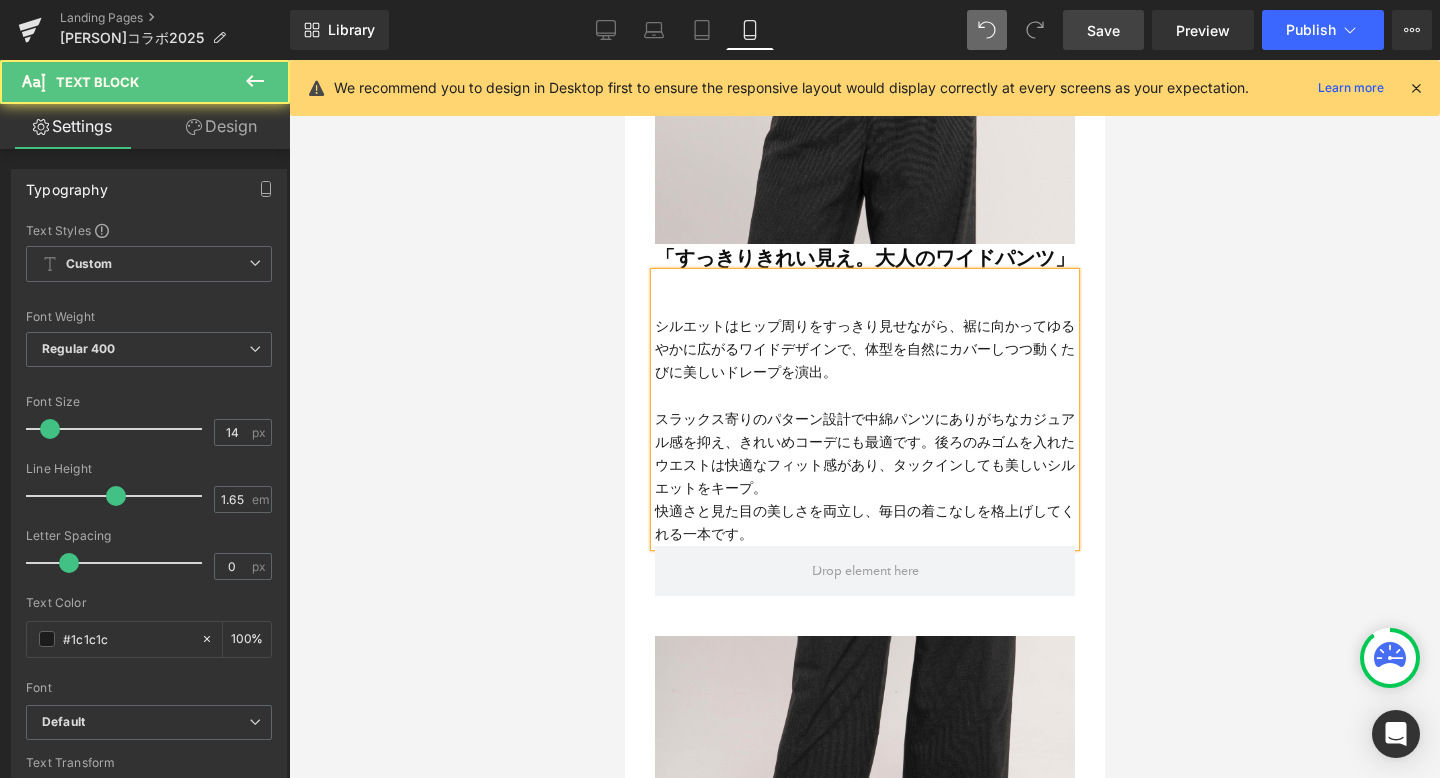 click on "スラックス寄りのパターン設計で中綿パンツにありがちなカジュアル感を抑え、きれいめコーデにも最適です。後ろのみゴムを入れたウエストは快適なフィット感があり、タックインしても美しいシルエットをキープ。" at bounding box center [864, 454] 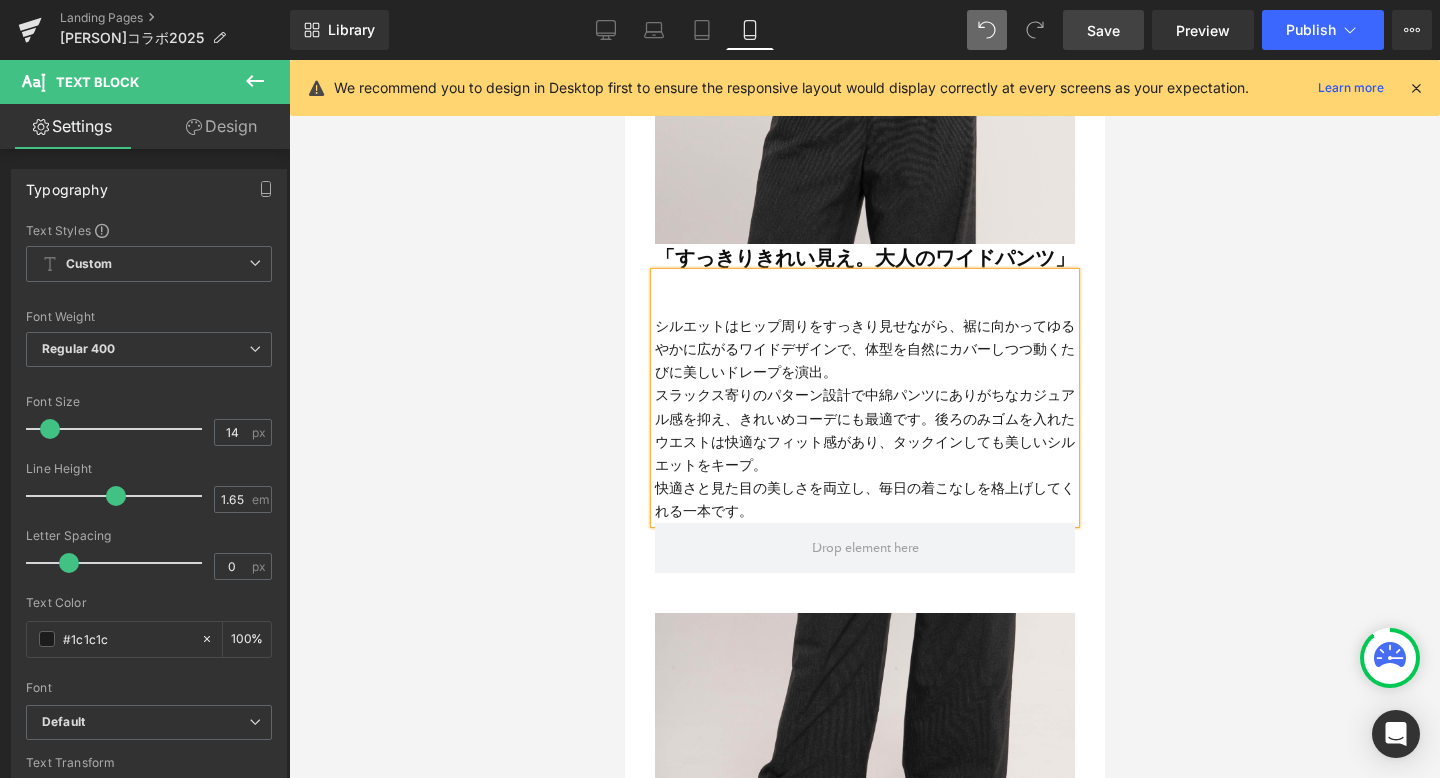 click at bounding box center [864, 419] 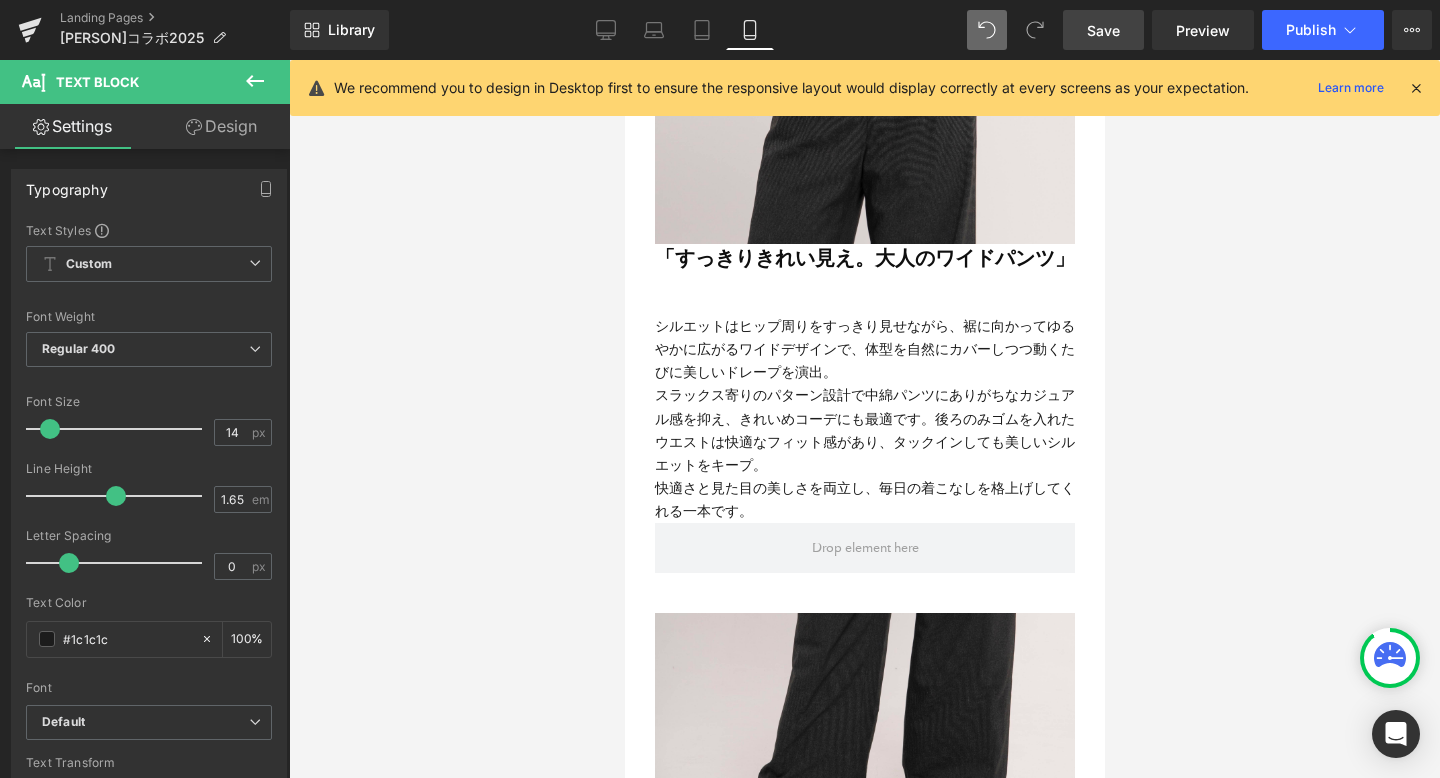 click on "Save" at bounding box center (1103, 30) 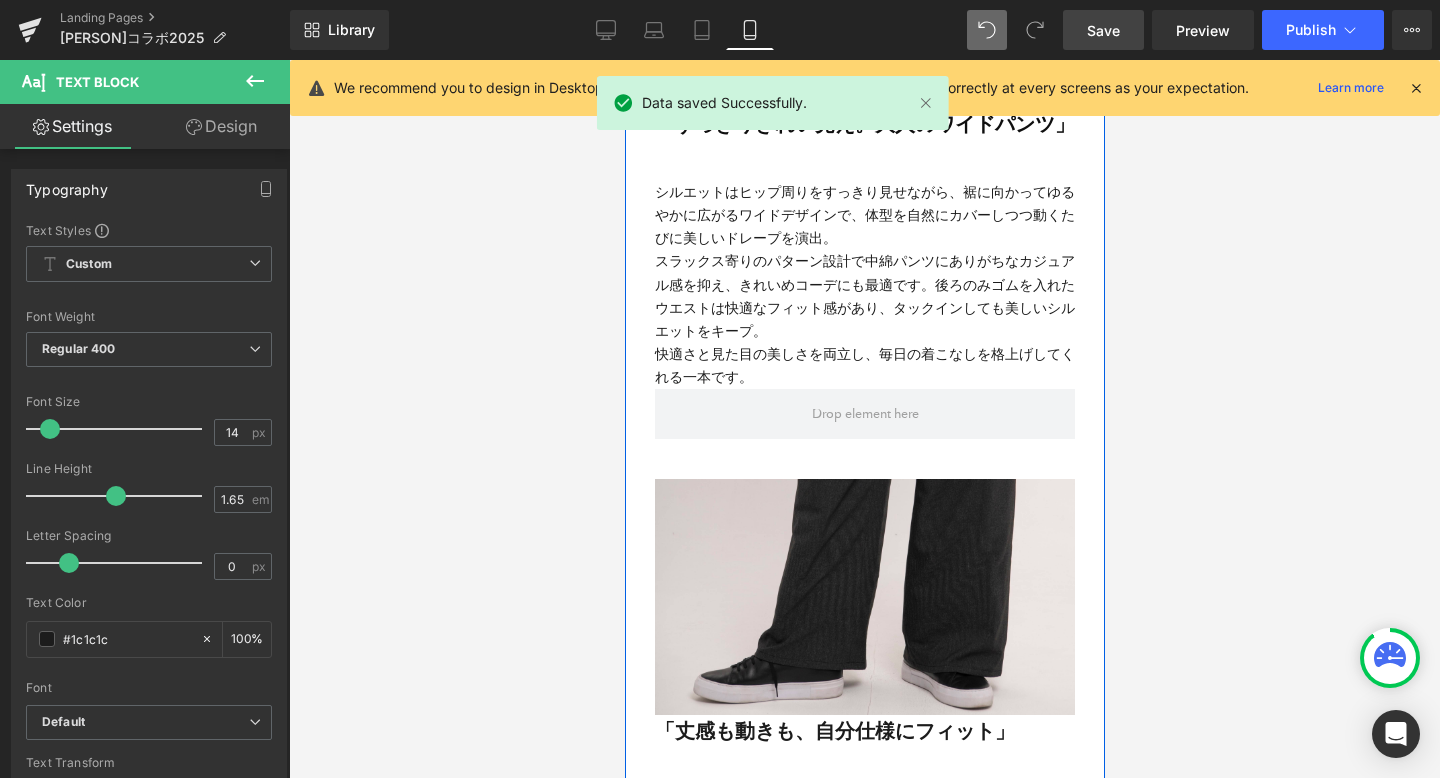 scroll, scrollTop: 9143, scrollLeft: 0, axis: vertical 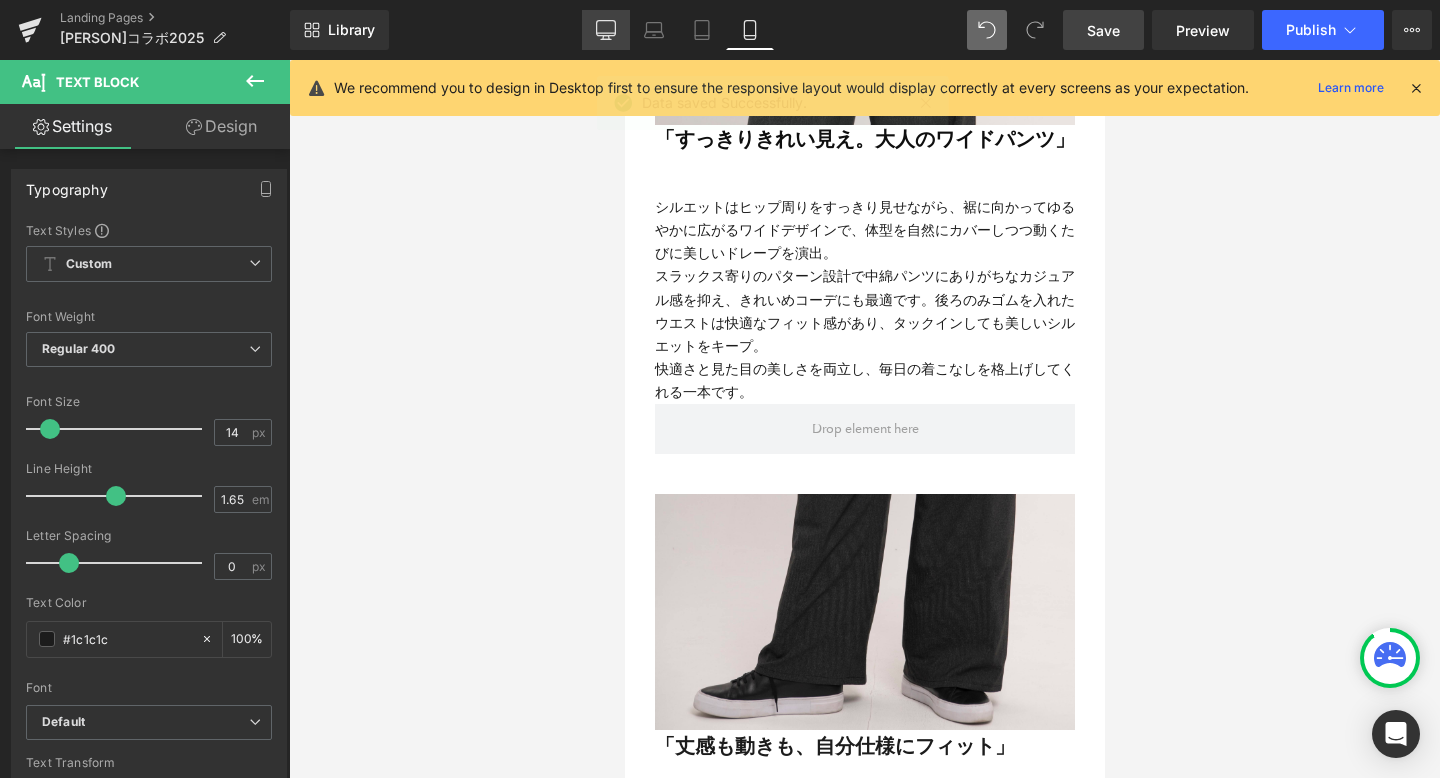 click 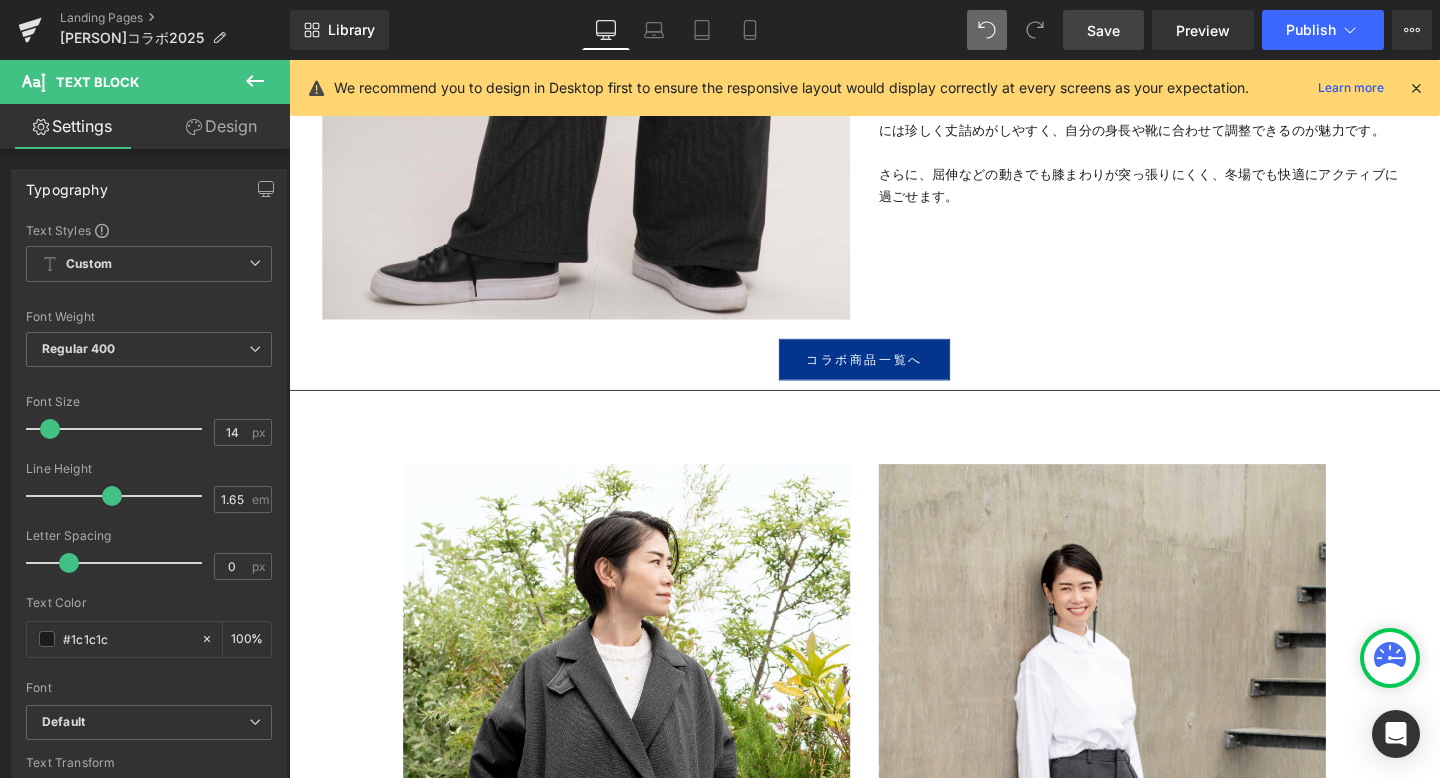 scroll, scrollTop: 8906, scrollLeft: 0, axis: vertical 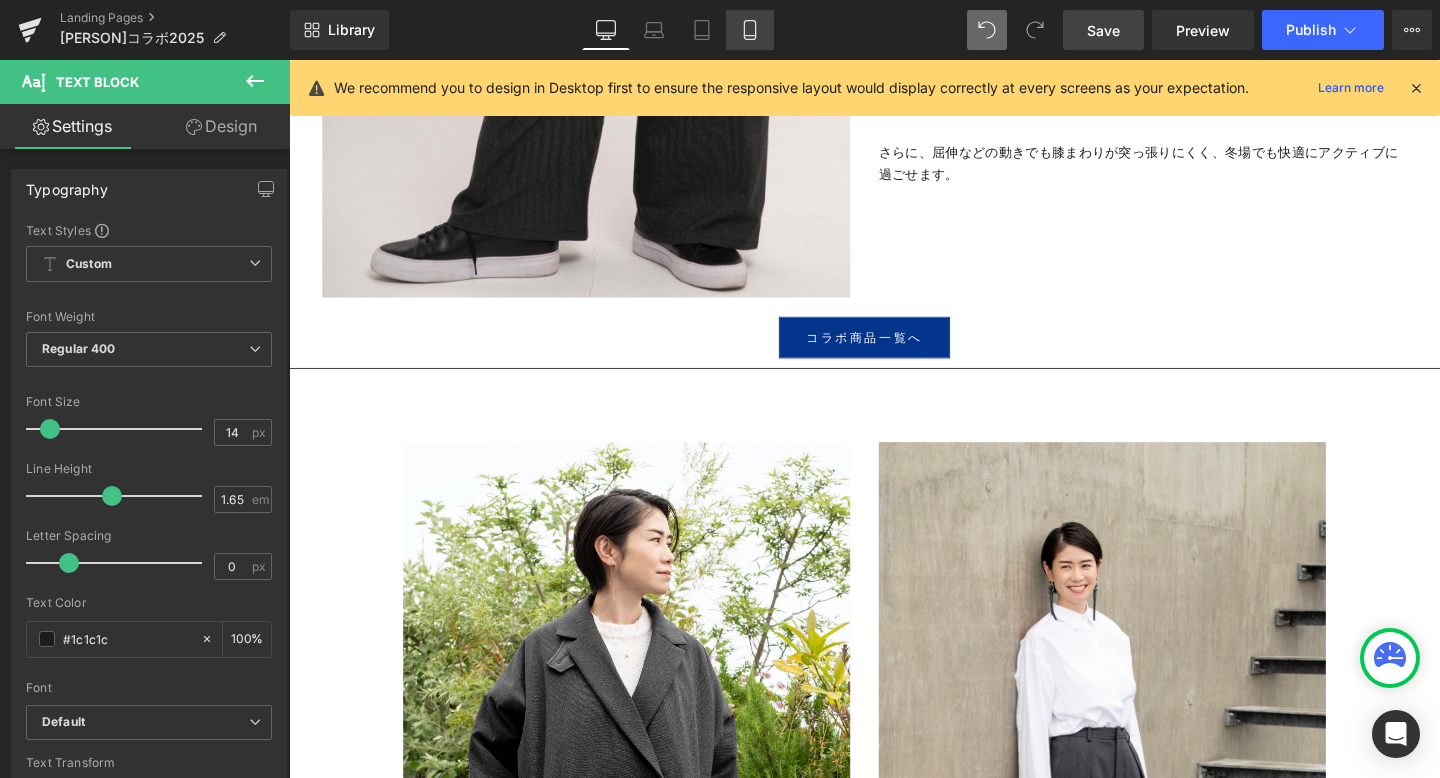 click on "Mobile" at bounding box center [750, 30] 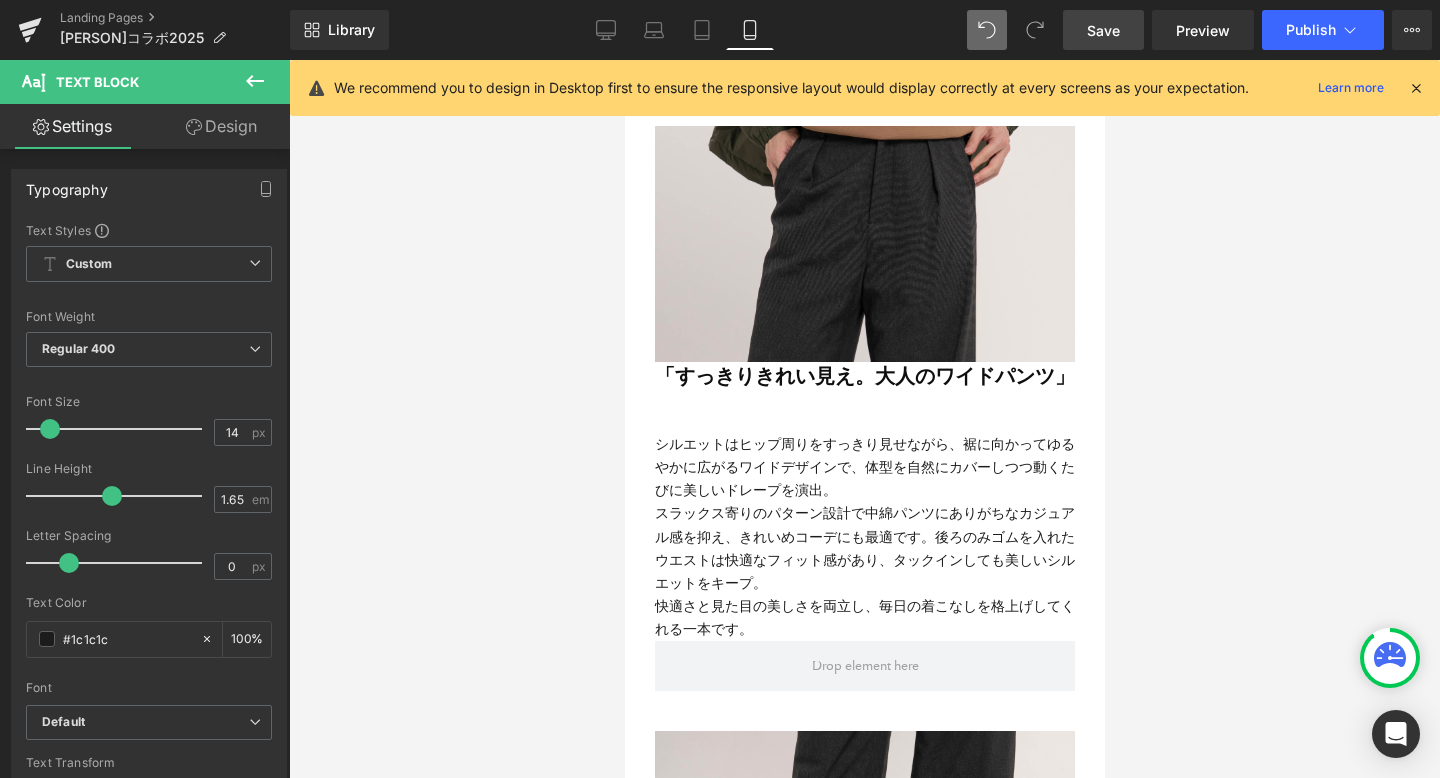scroll, scrollTop: 8929, scrollLeft: 0, axis: vertical 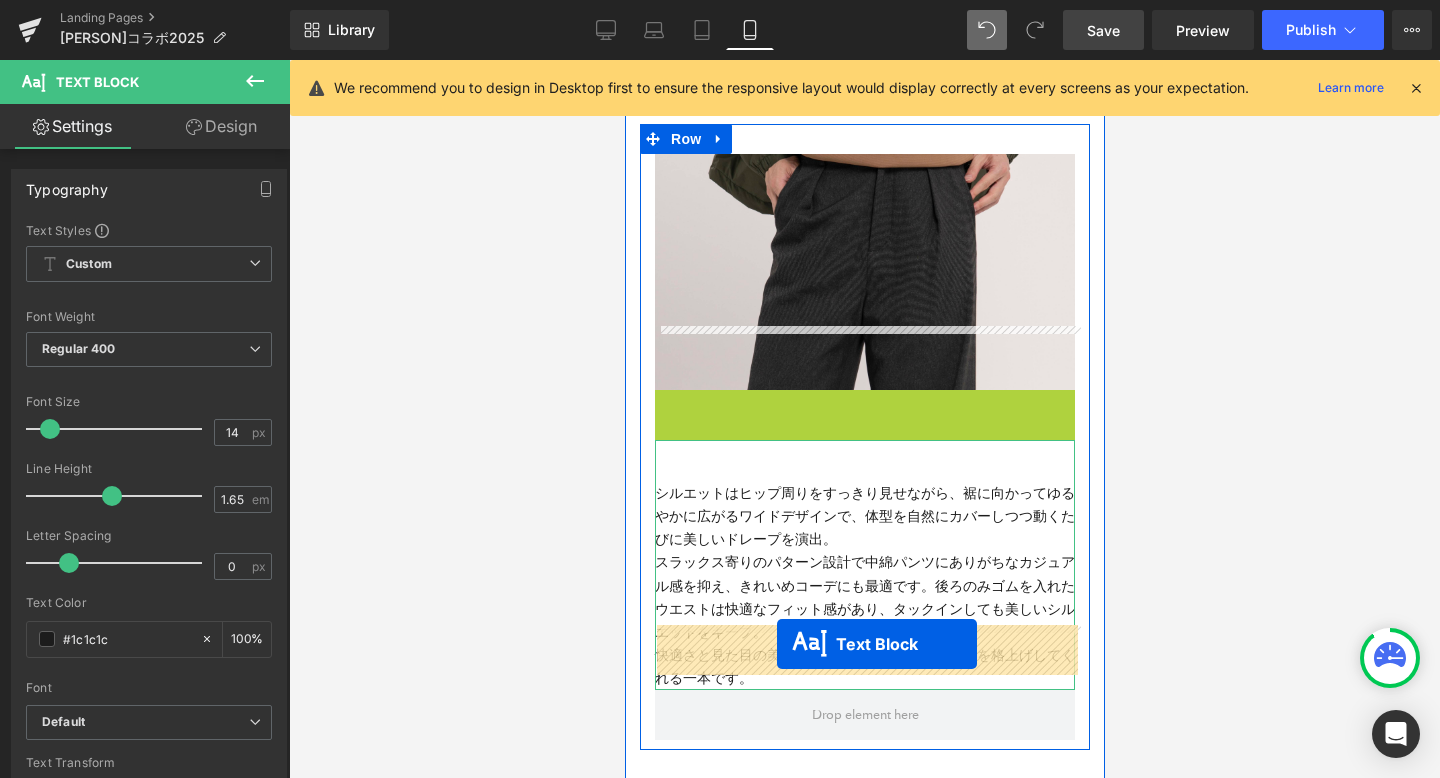 drag, startPoint x: 808, startPoint y: 335, endPoint x: 768, endPoint y: 445, distance: 117.047 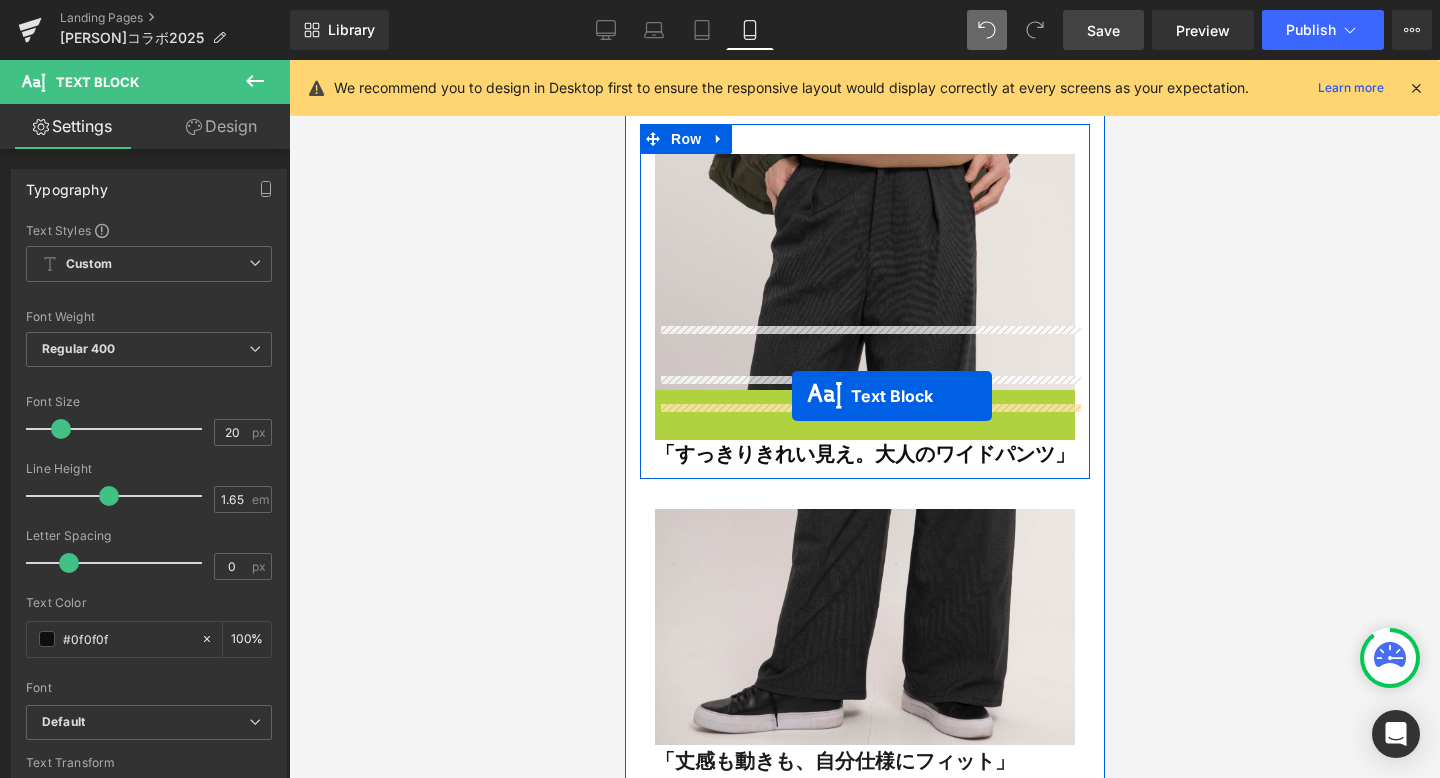 drag, startPoint x: 800, startPoint y: 453, endPoint x: 791, endPoint y: 395, distance: 58.694122 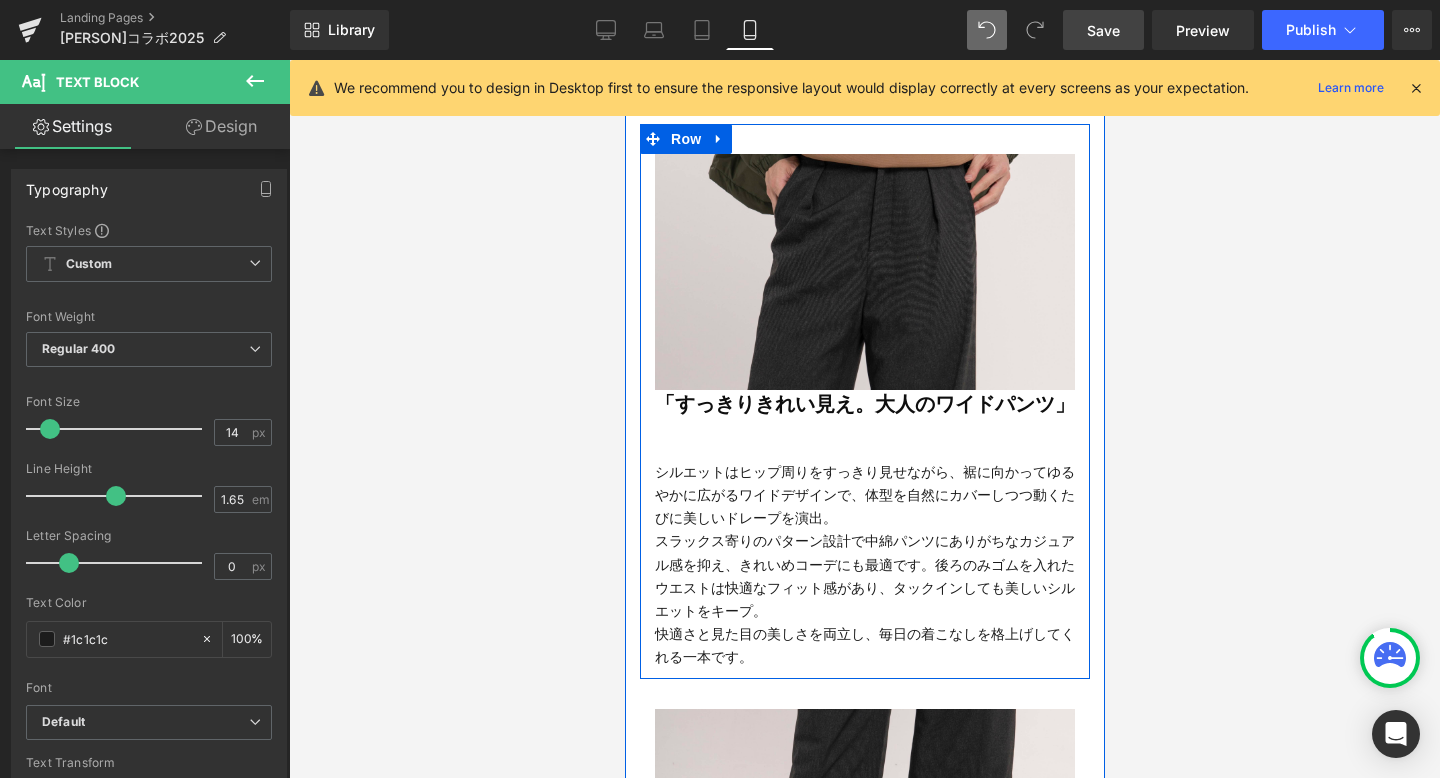 click at bounding box center (864, 419) 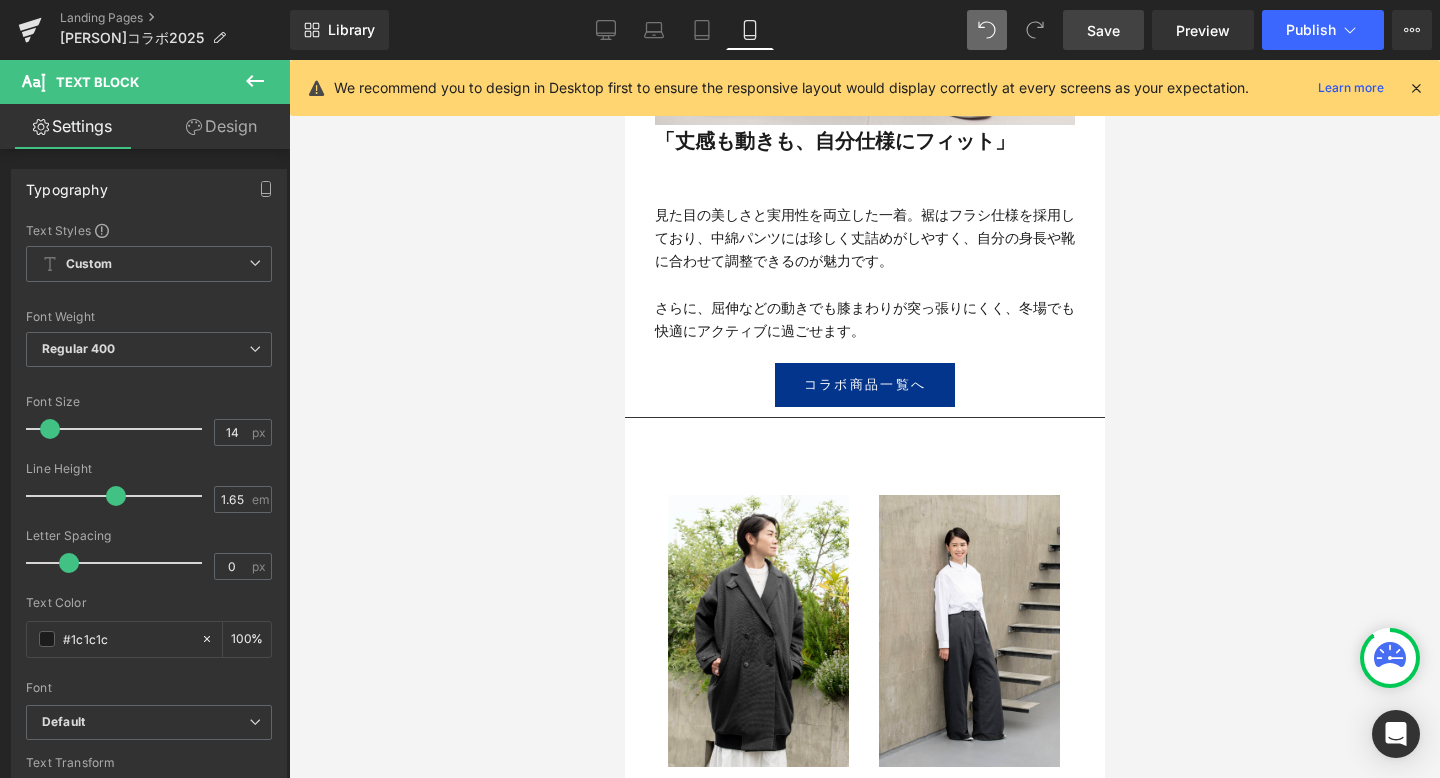 click on "Save" at bounding box center [1103, 30] 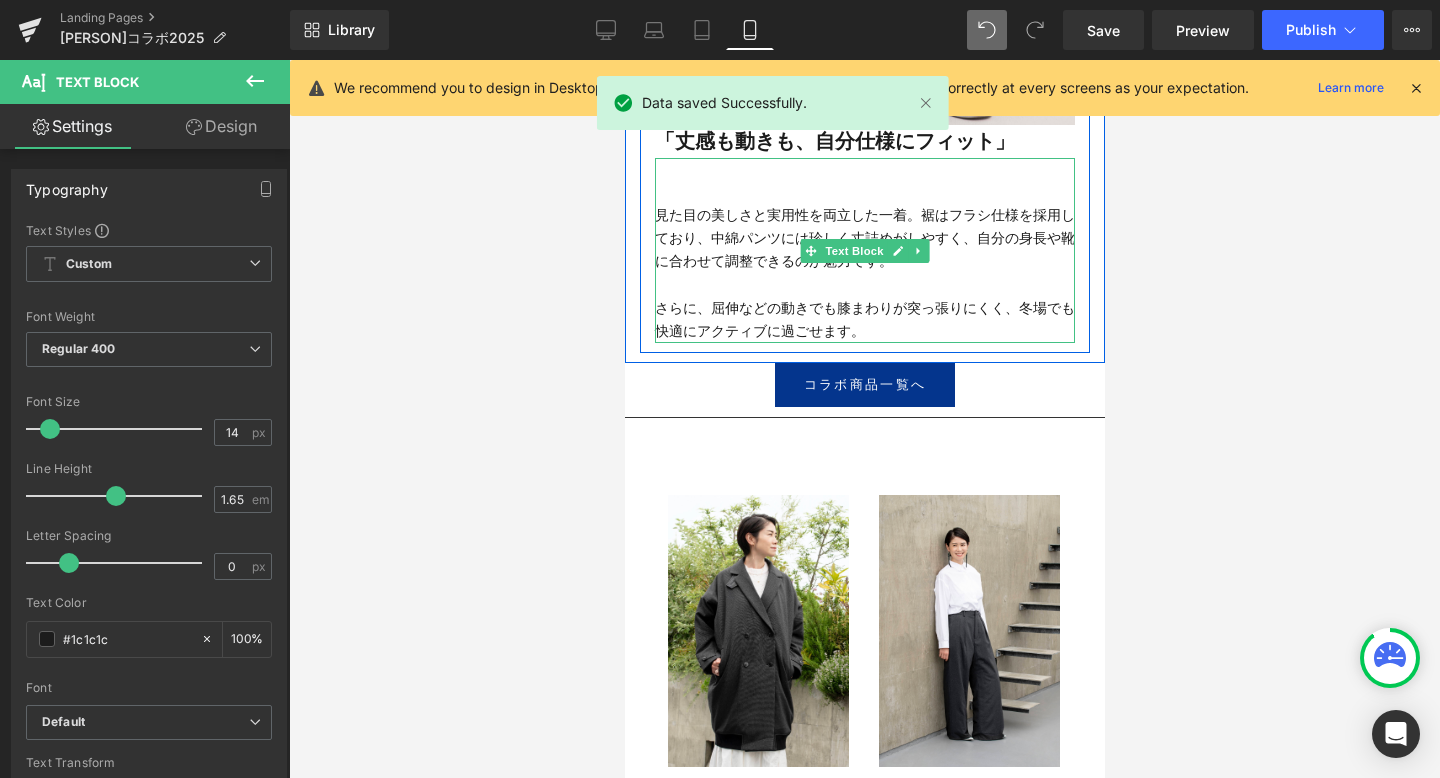 click at bounding box center (864, 285) 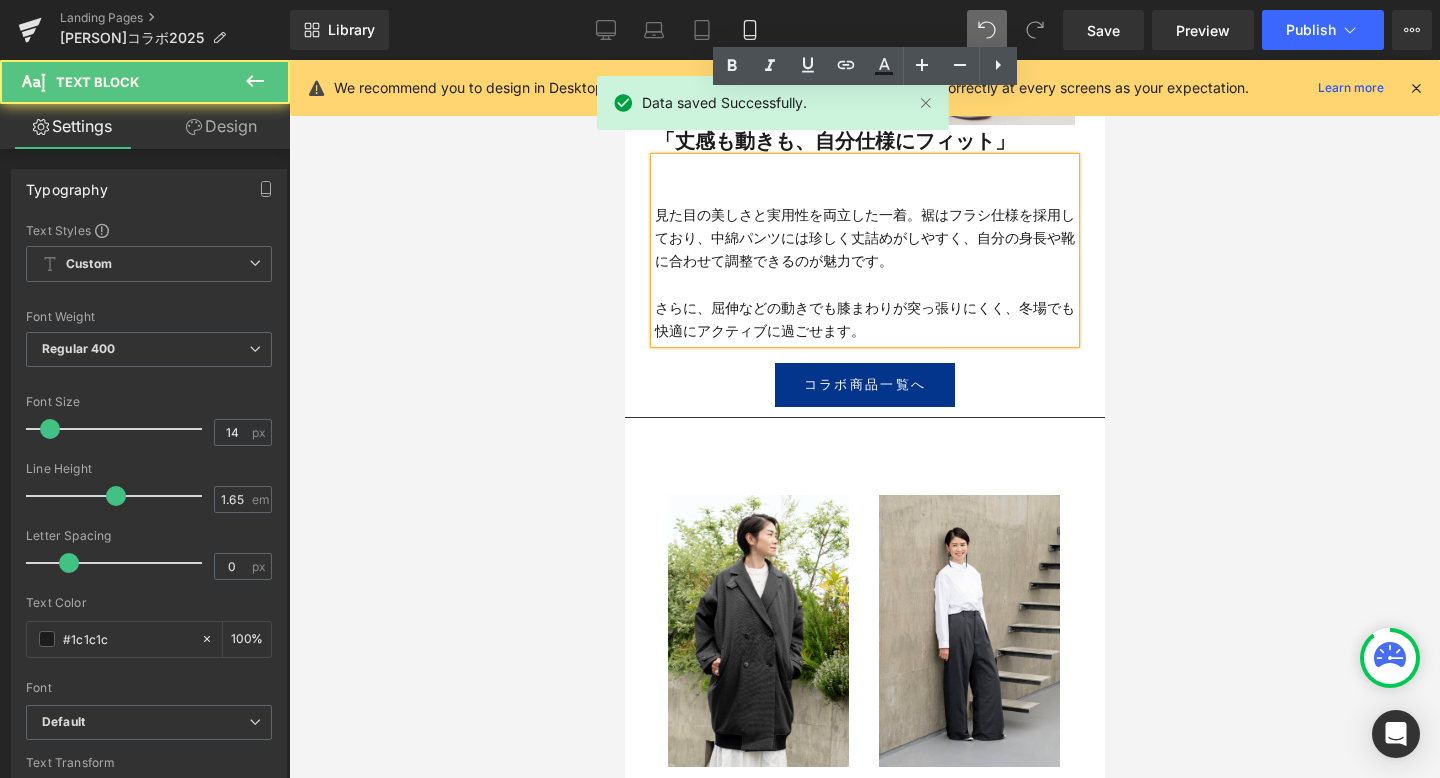 click on "さらに、屈伸などの動きでも膝まわりが突っ張りにくく、冬場でも快適にアクティブに過ごせます。" at bounding box center (864, 320) 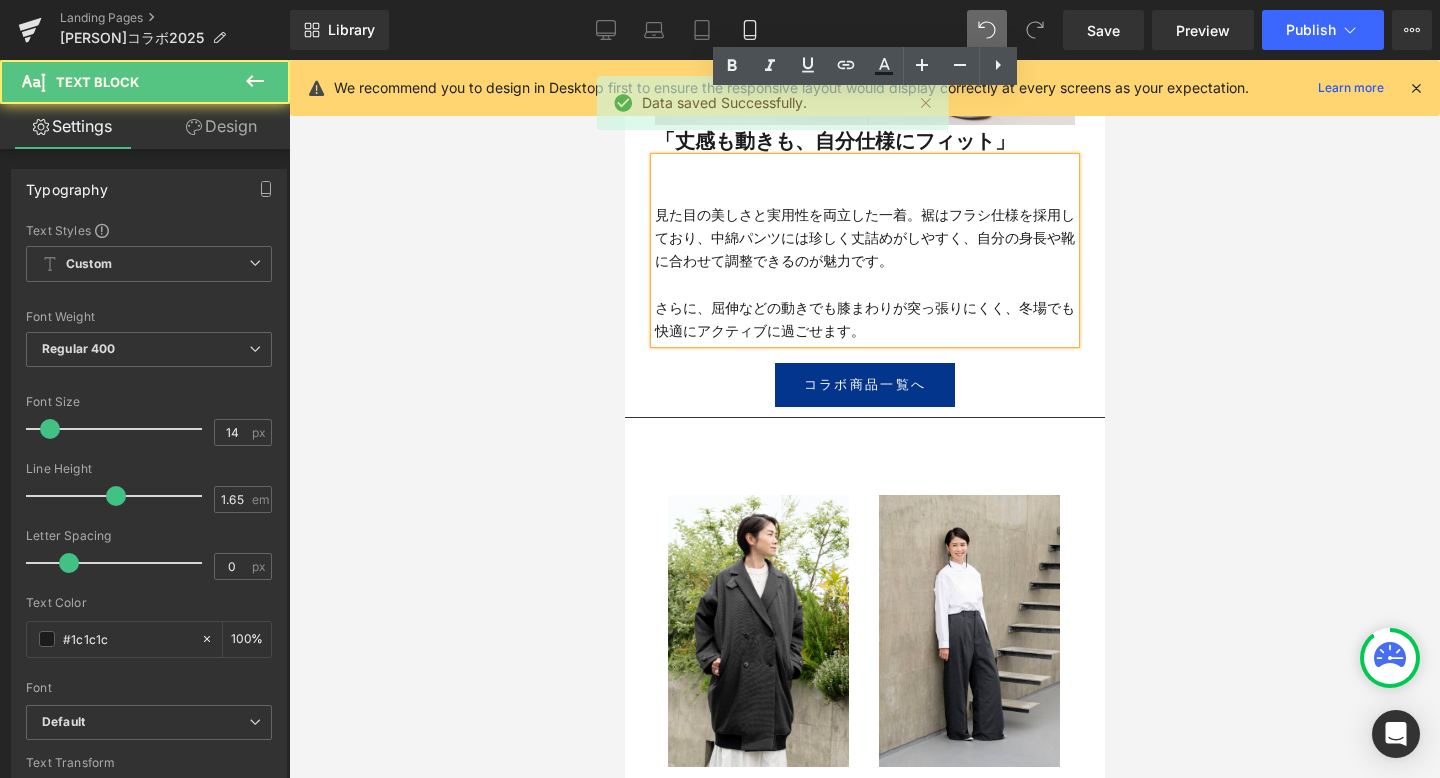 type 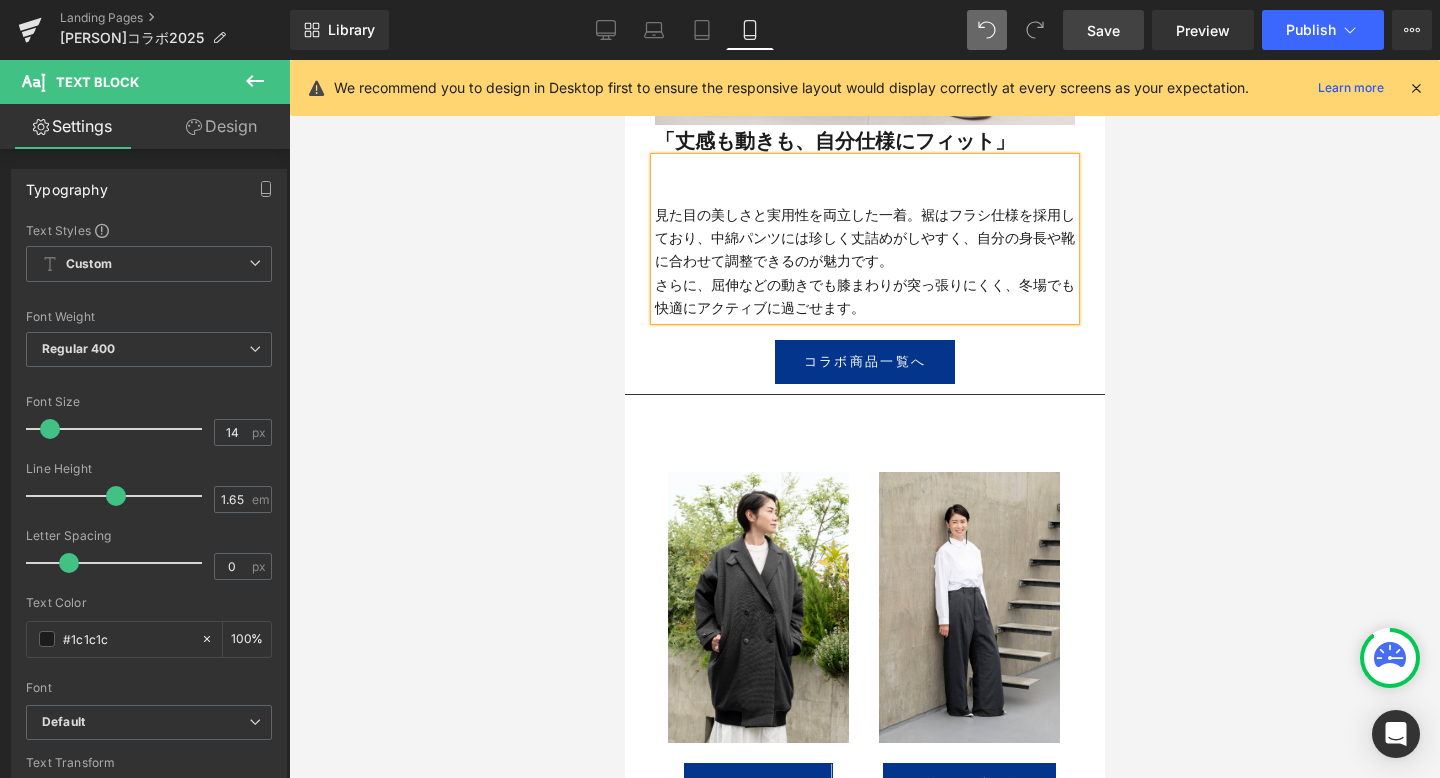 drag, startPoint x: 1104, startPoint y: 28, endPoint x: 325, endPoint y: 173, distance: 792.37994 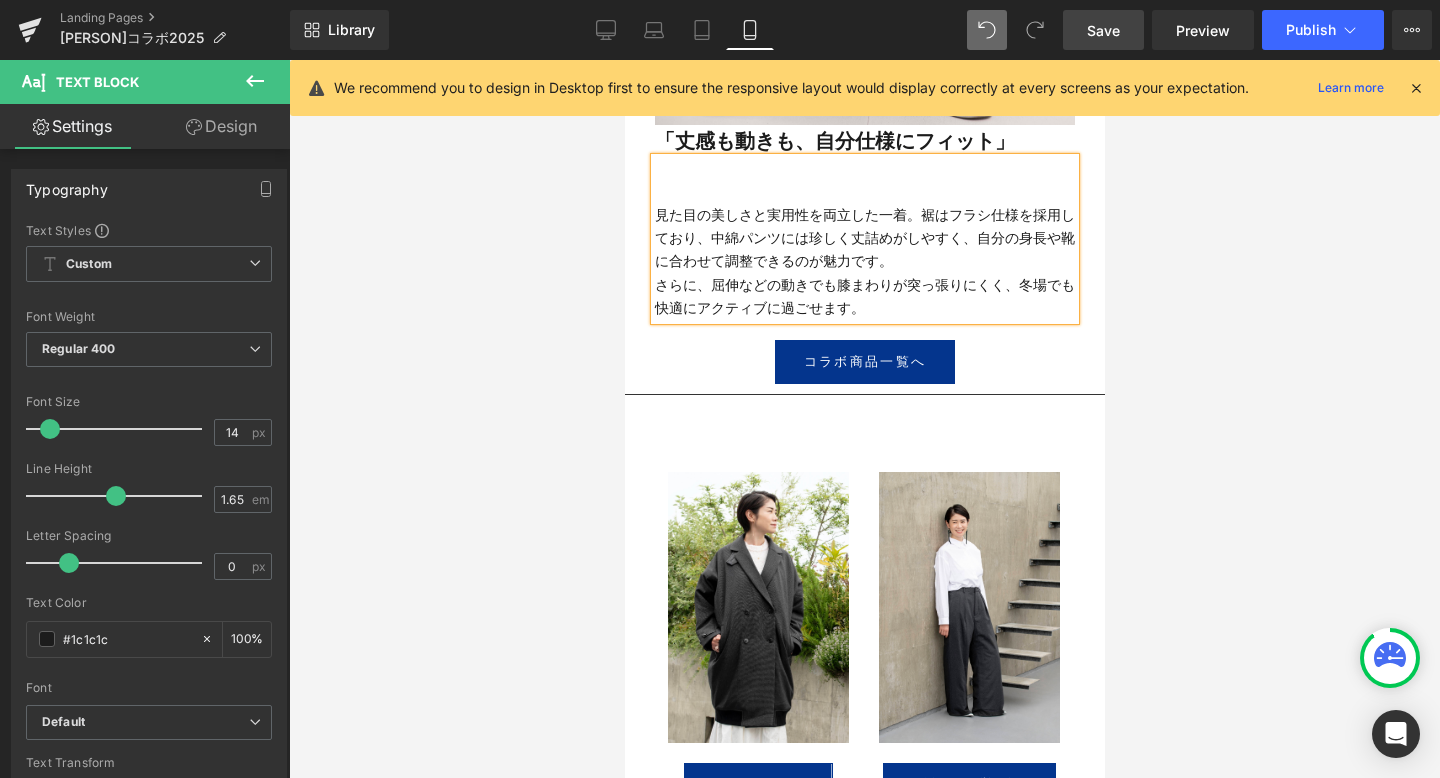 click on "Save" at bounding box center (1103, 30) 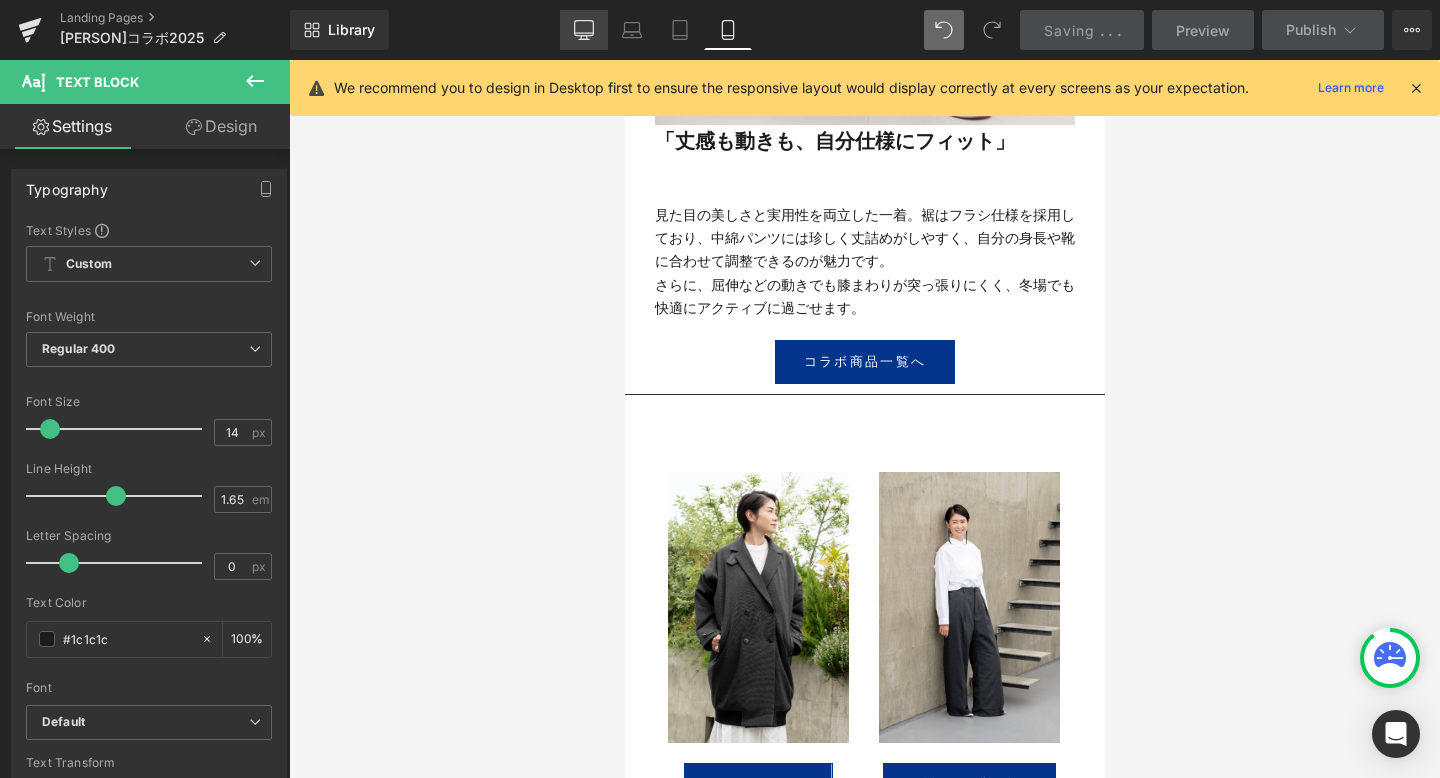 click 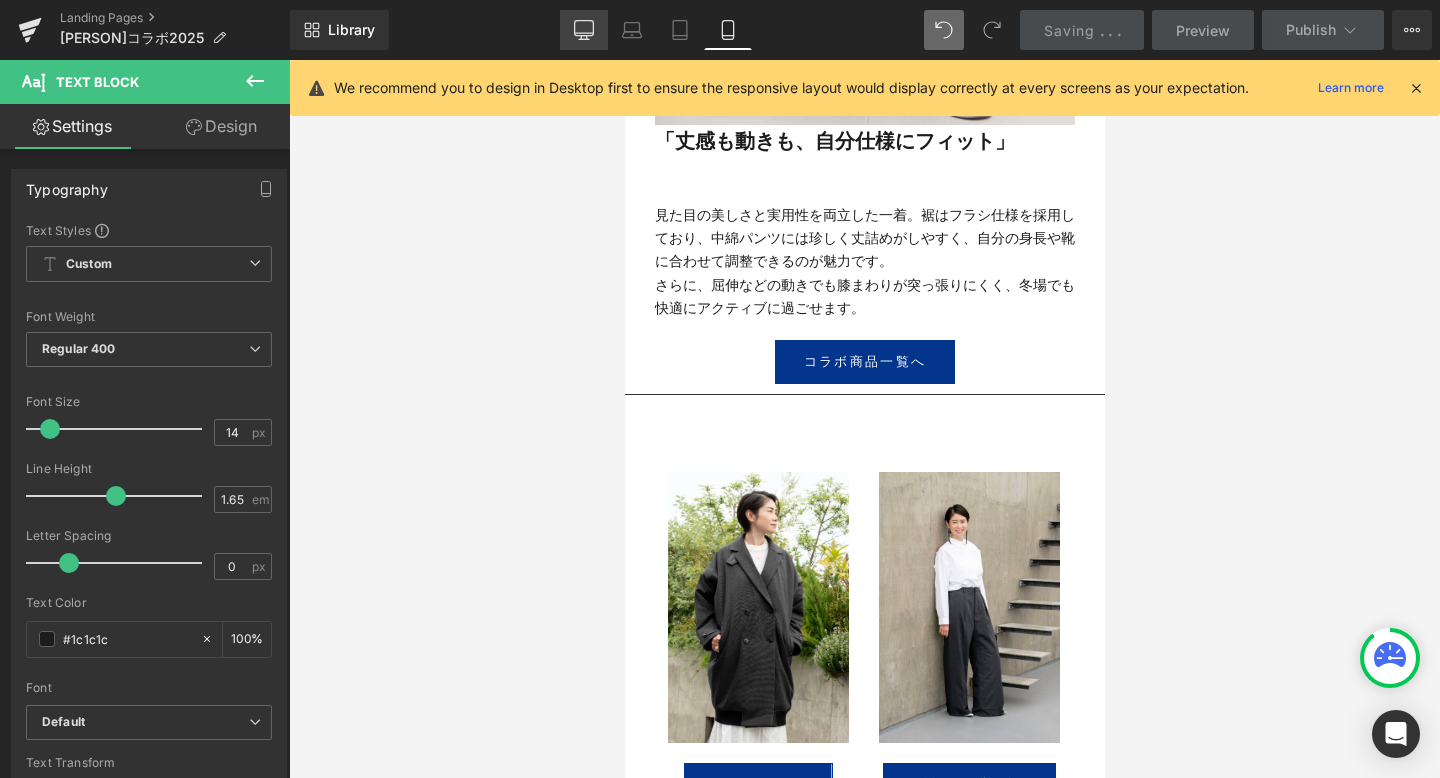 type on "100" 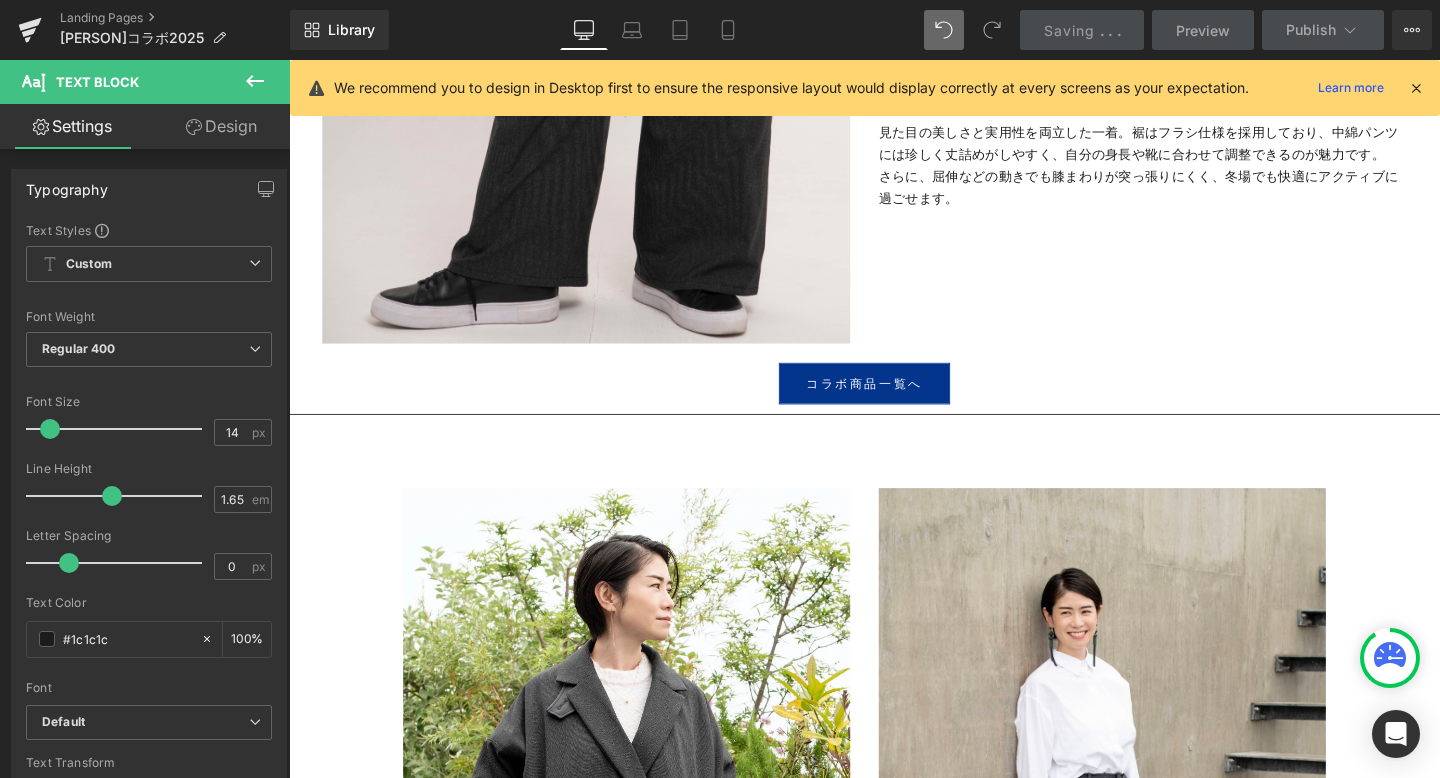 scroll, scrollTop: 8844, scrollLeft: 0, axis: vertical 